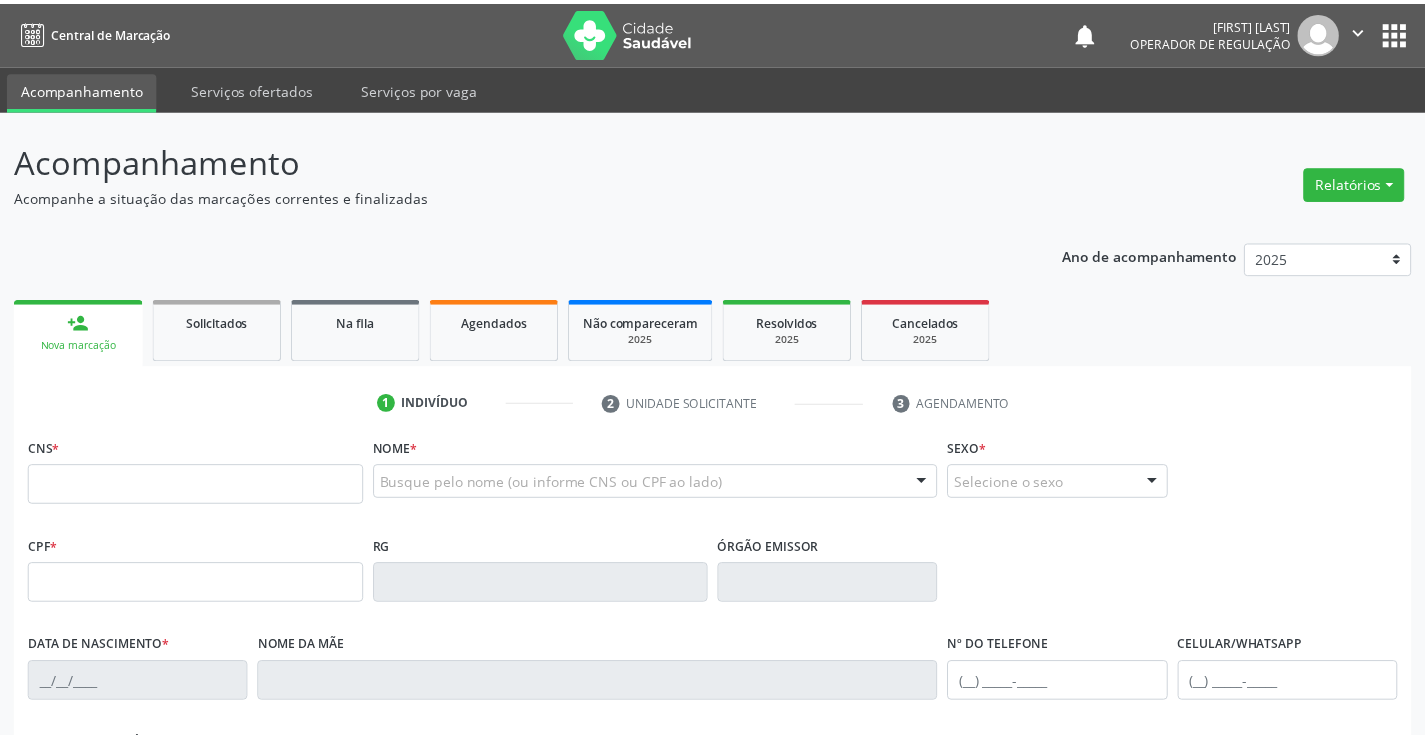 scroll, scrollTop: 0, scrollLeft: 0, axis: both 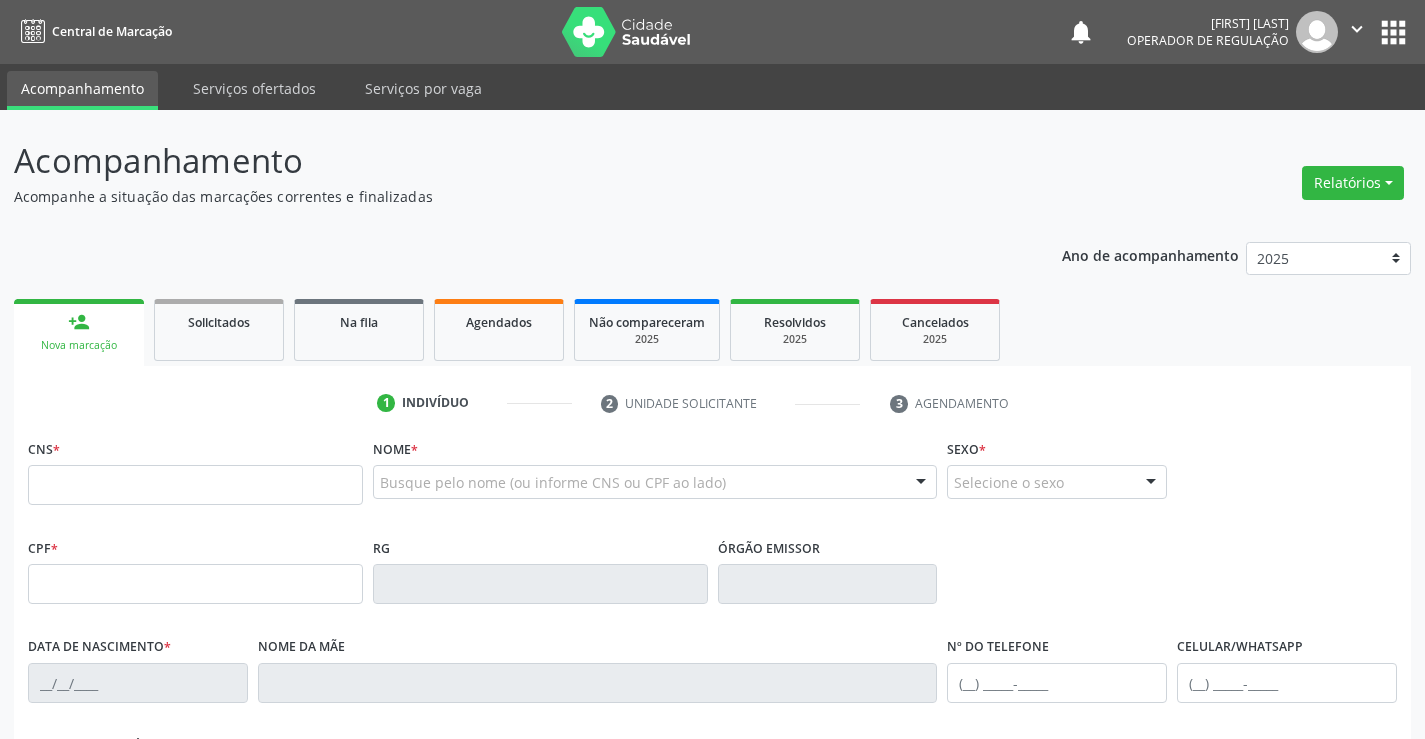 click at bounding box center [195, 485] 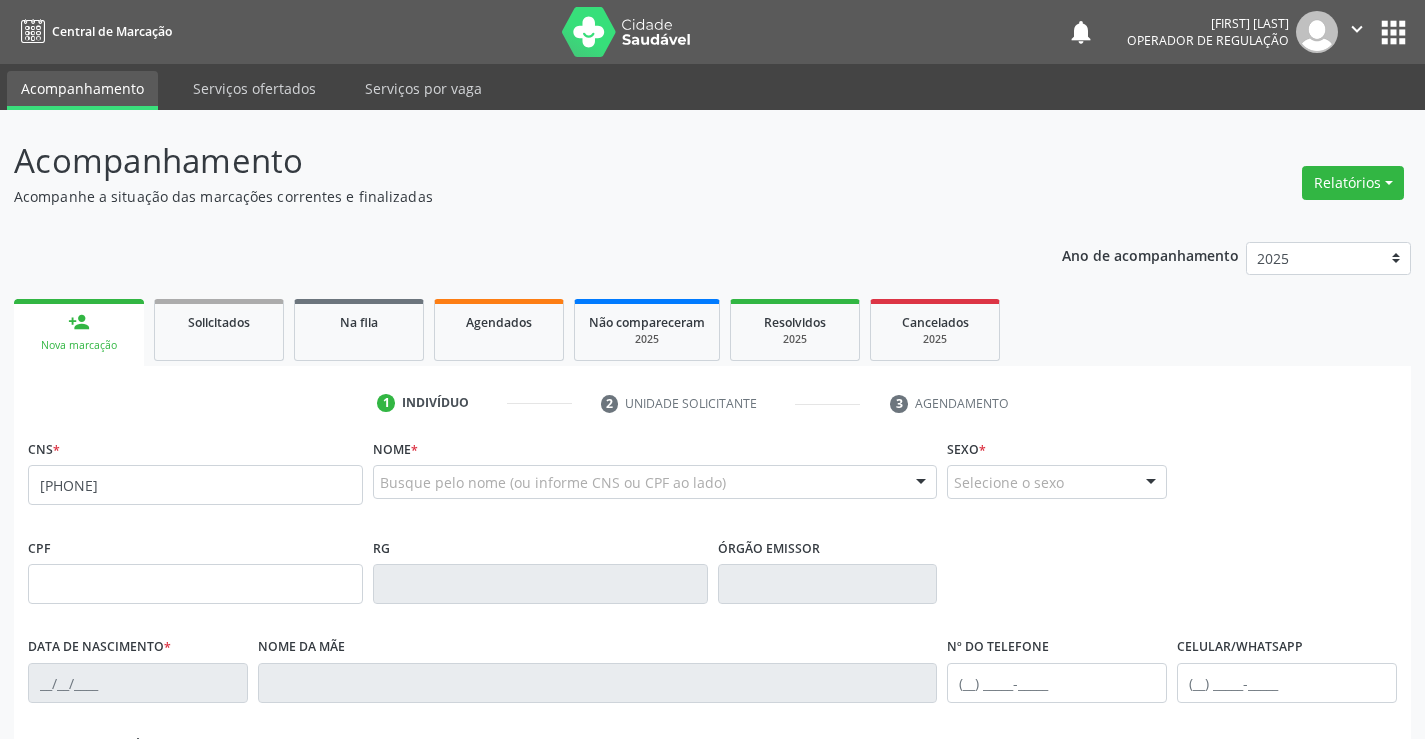 type on "705 6074 2532 8712" 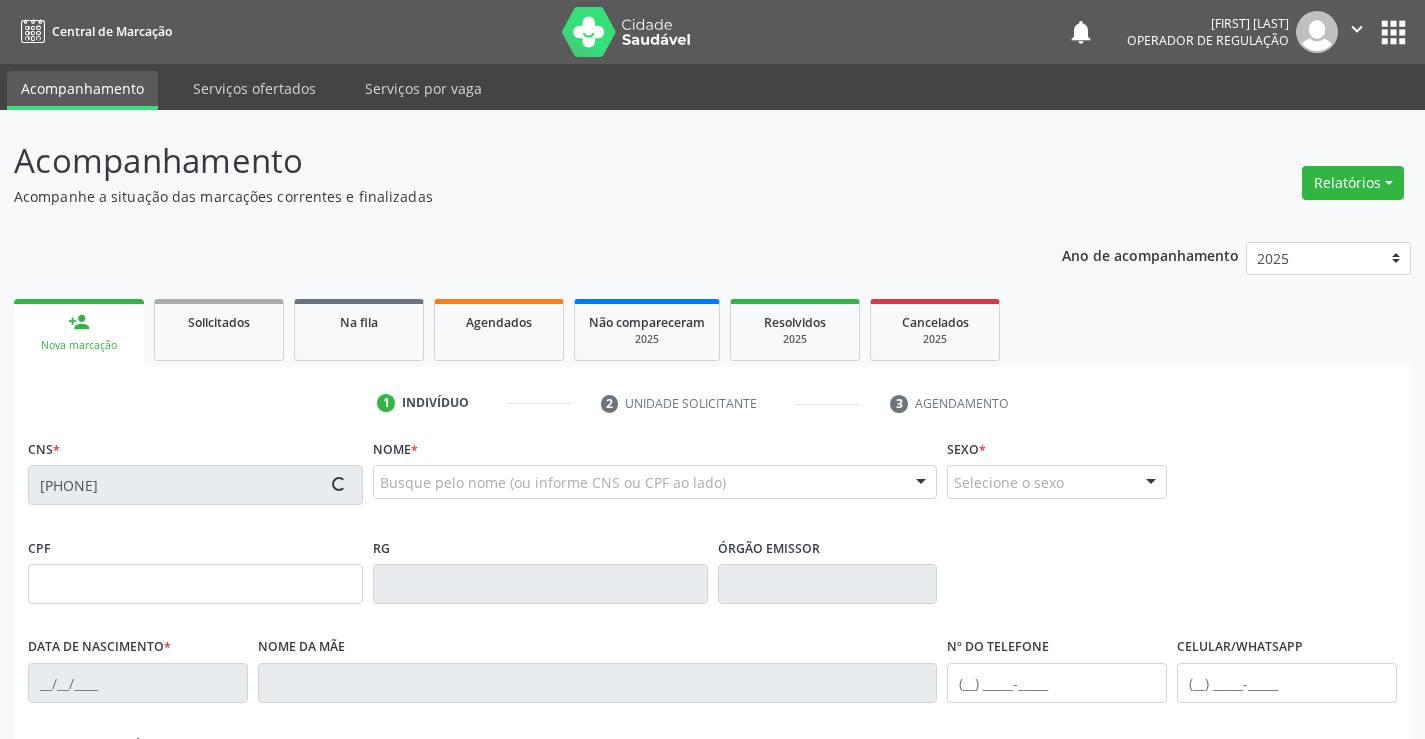 type on "1532200749" 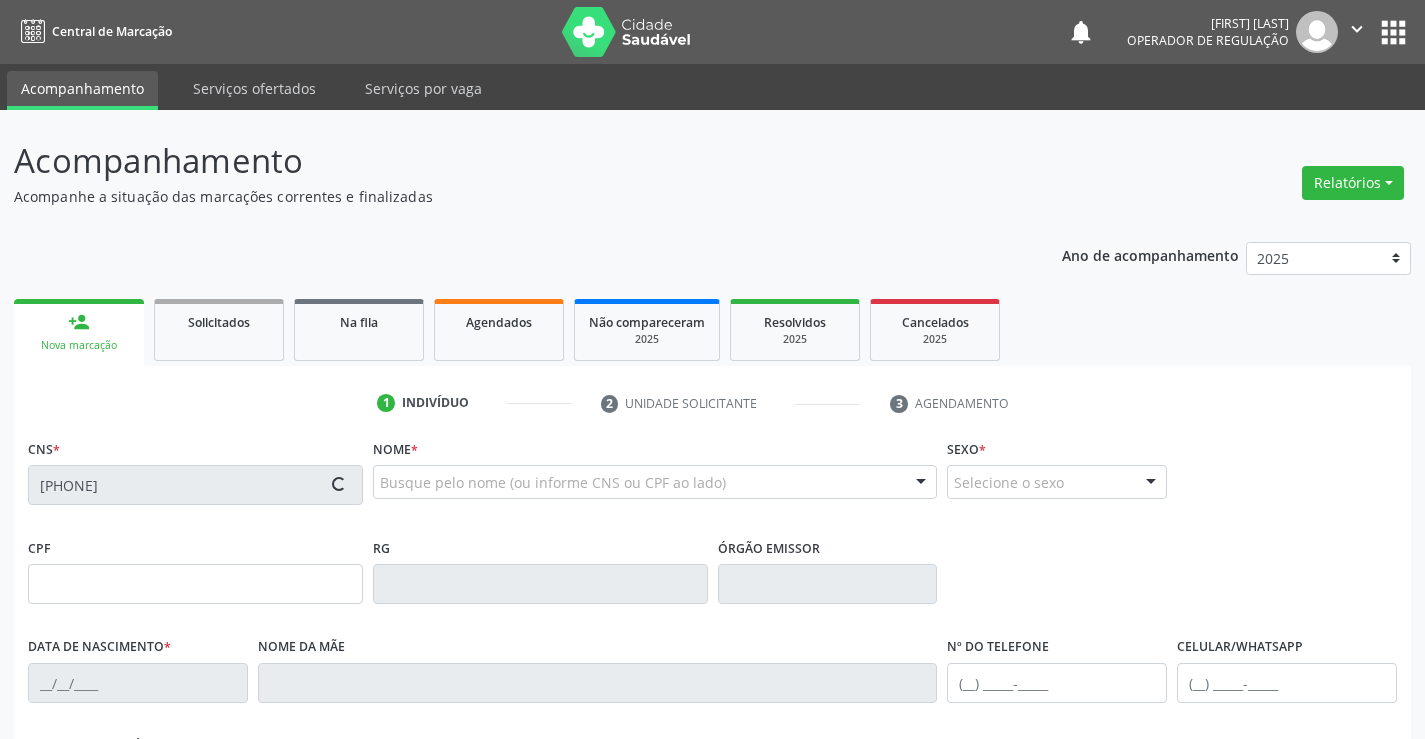 type on "19/04/1992" 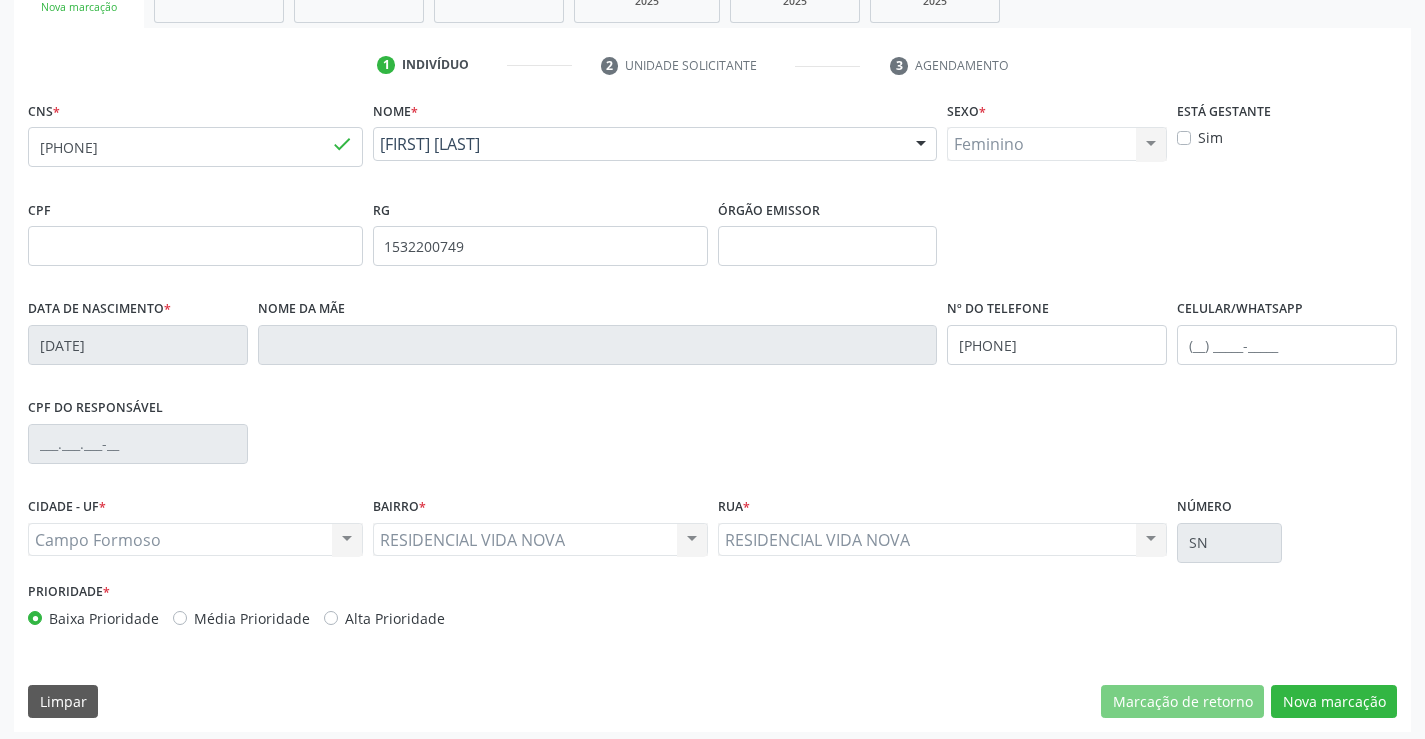 scroll, scrollTop: 345, scrollLeft: 0, axis: vertical 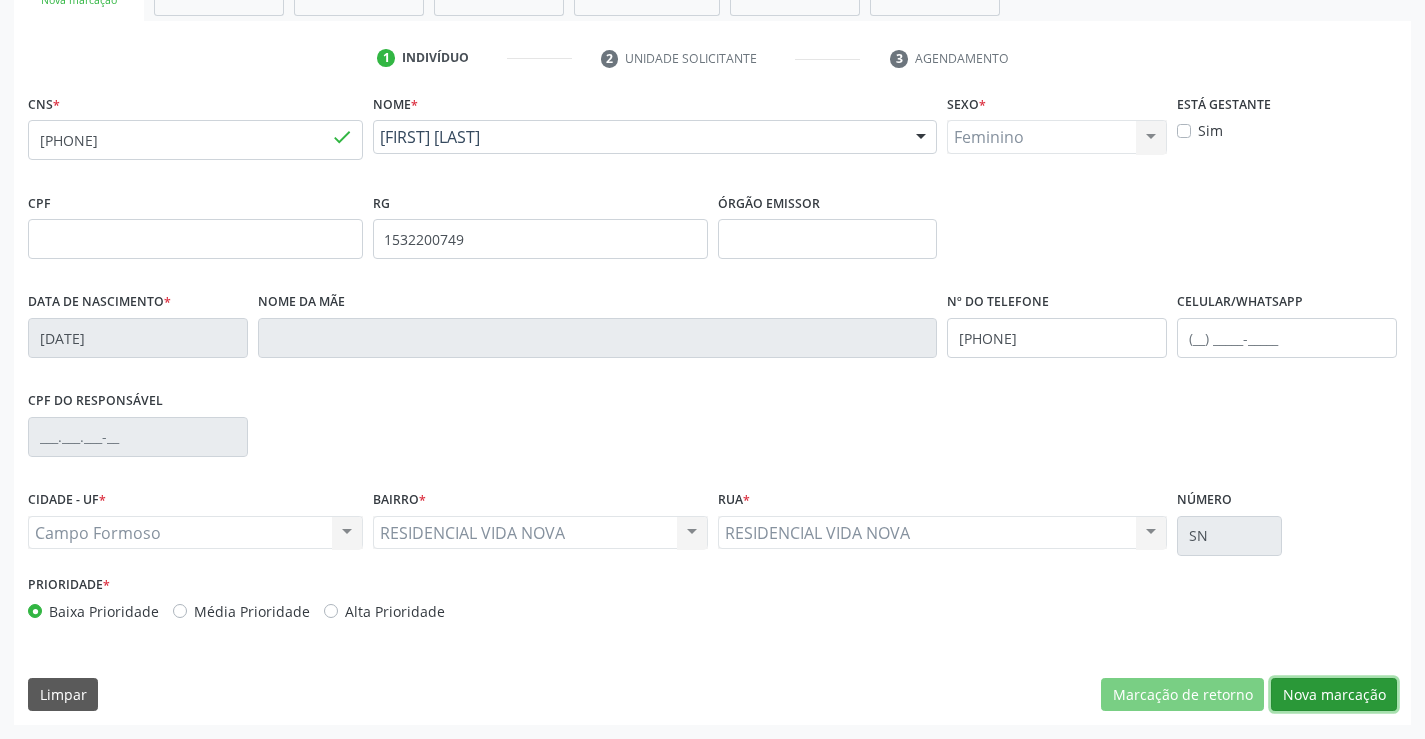 click on "Nova marcação" at bounding box center (1334, 695) 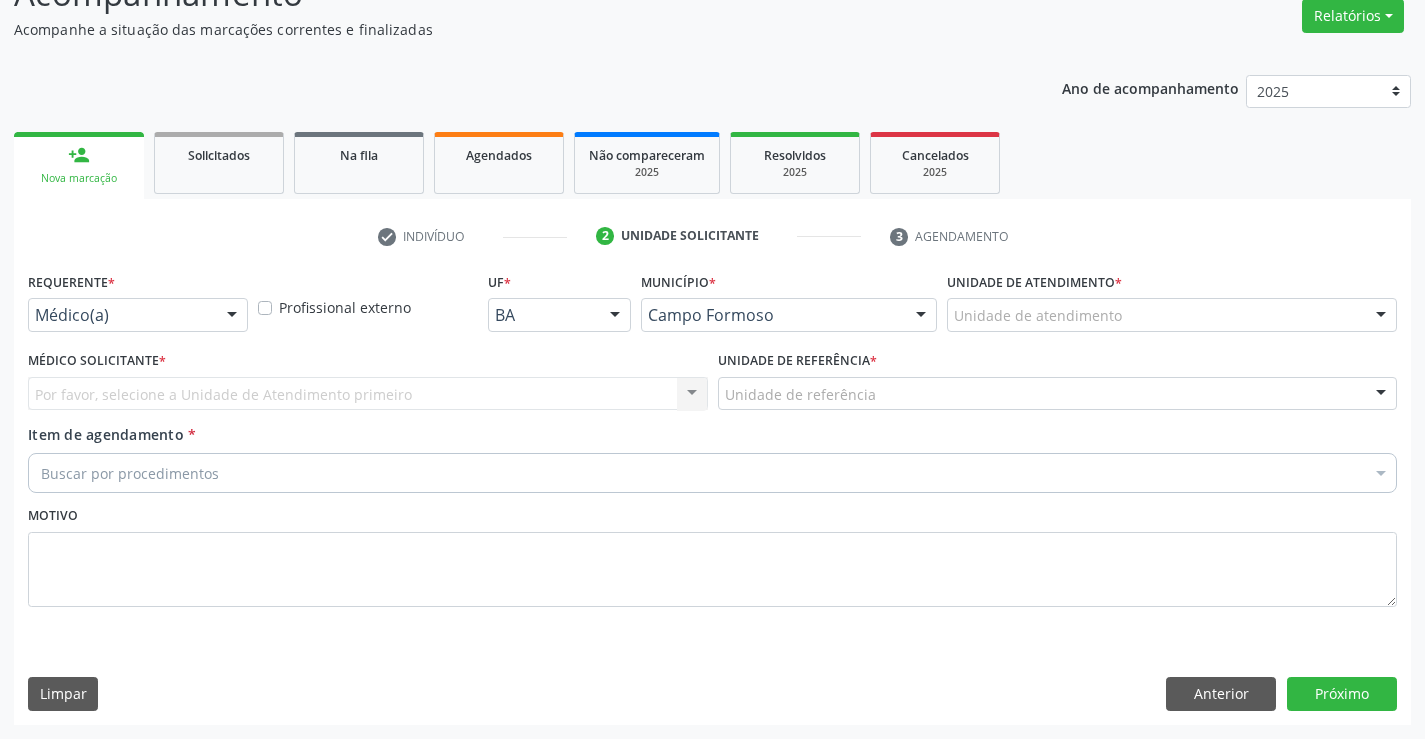 scroll, scrollTop: 167, scrollLeft: 0, axis: vertical 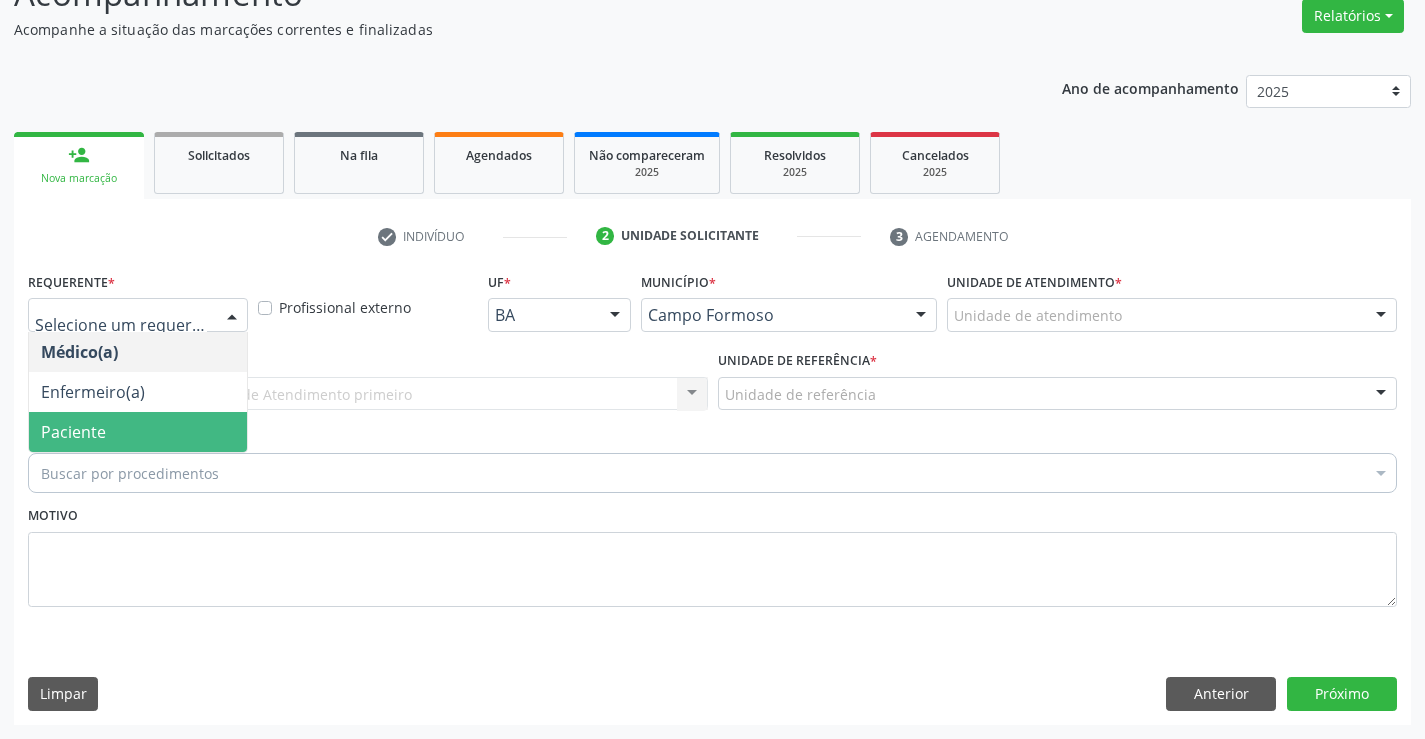 click on "Paciente" at bounding box center (73, 432) 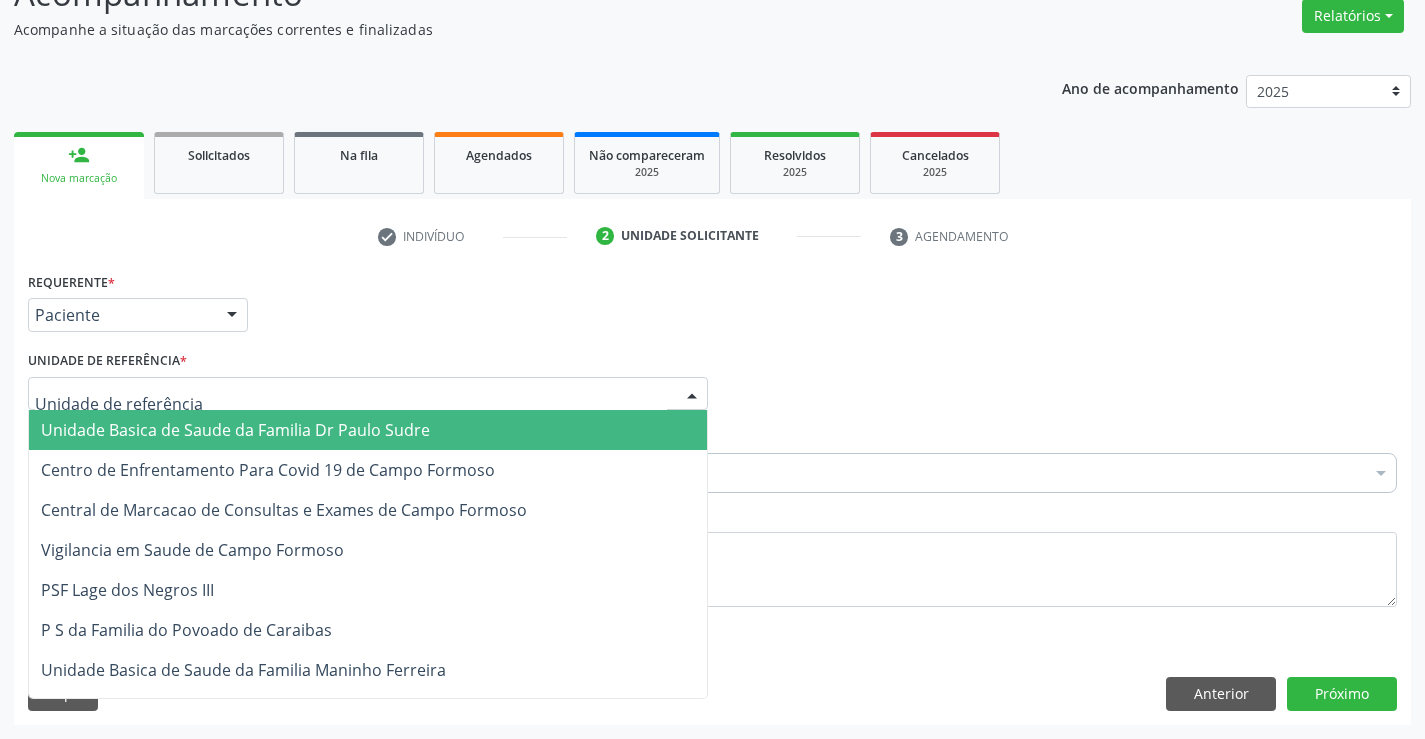 click on "Unidade Basica de Saude da Familia Dr Paulo Sudre" at bounding box center [235, 430] 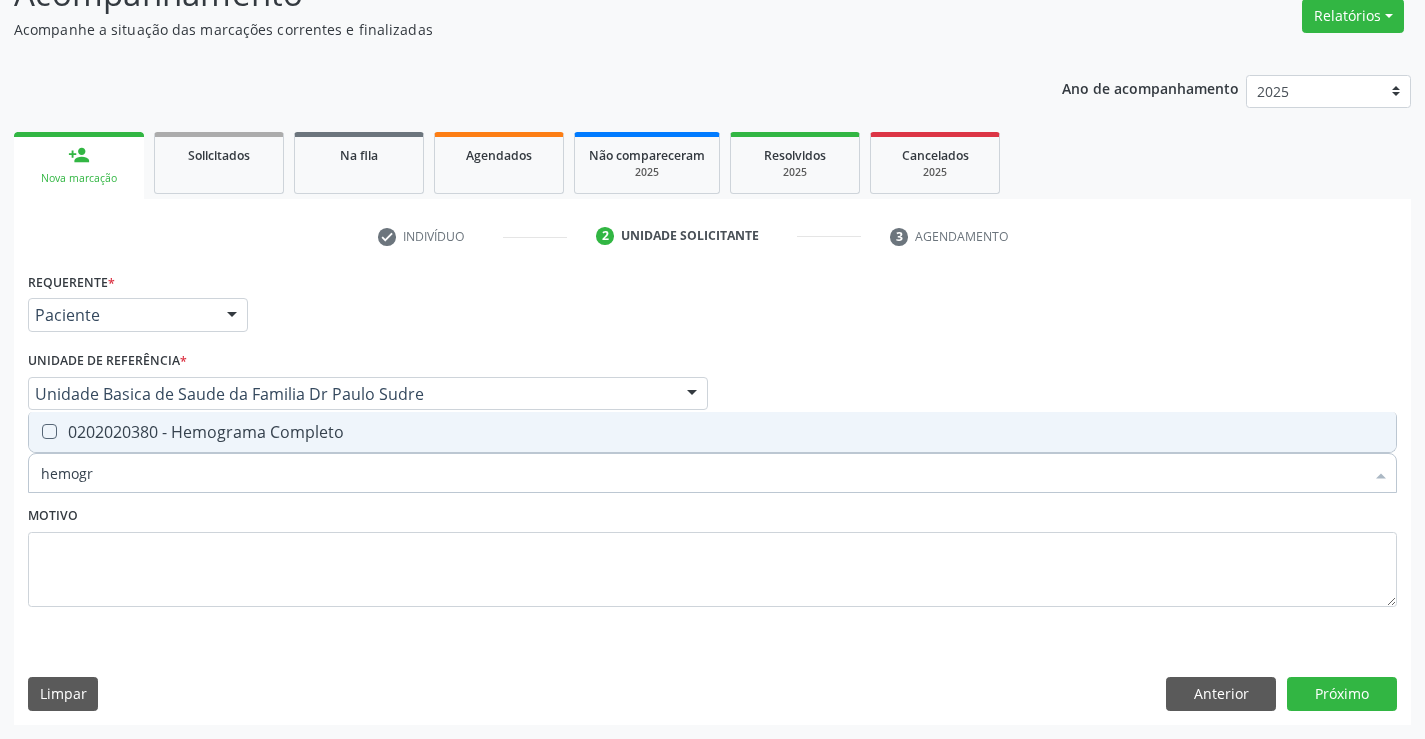 type on "hemogra" 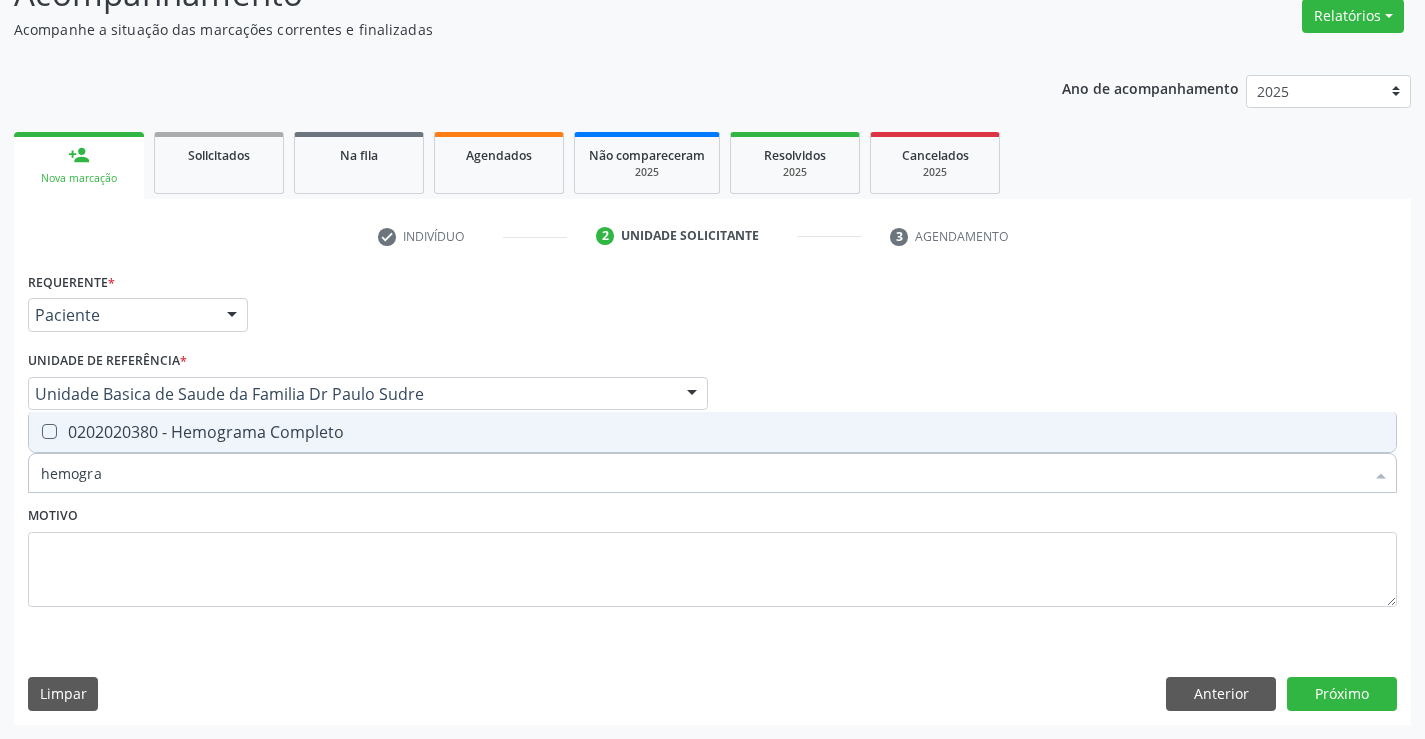 click on "0202020380 - Hemograma Completo" at bounding box center [712, 432] 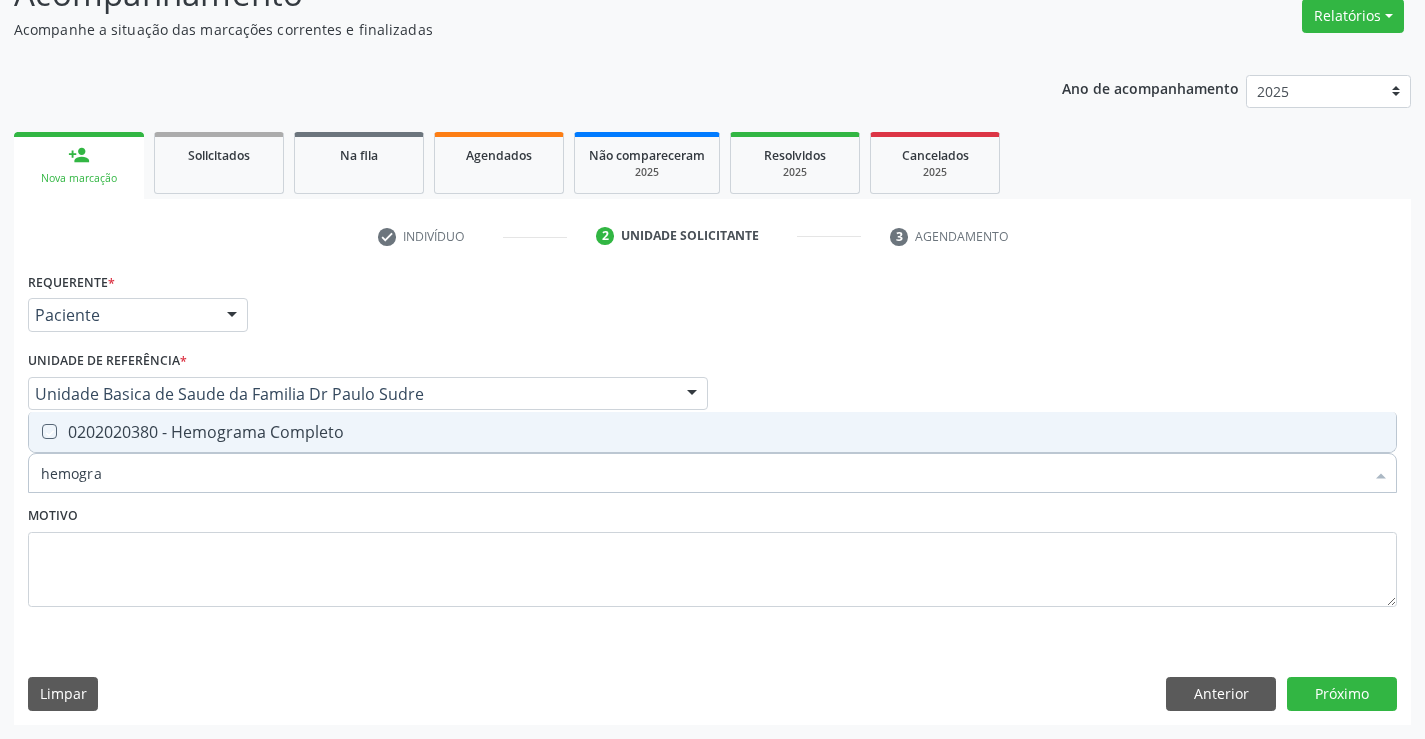 checkbox on "true" 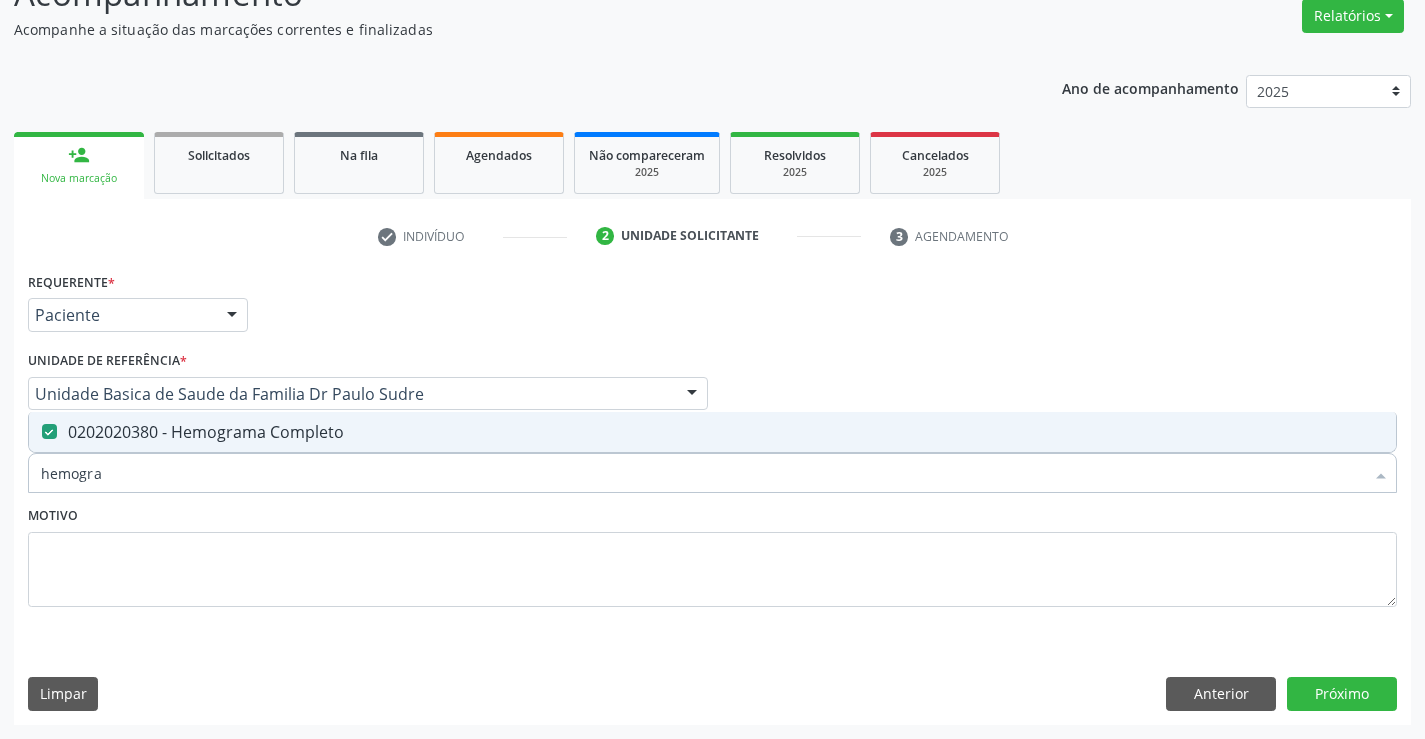 type on "hemogra" 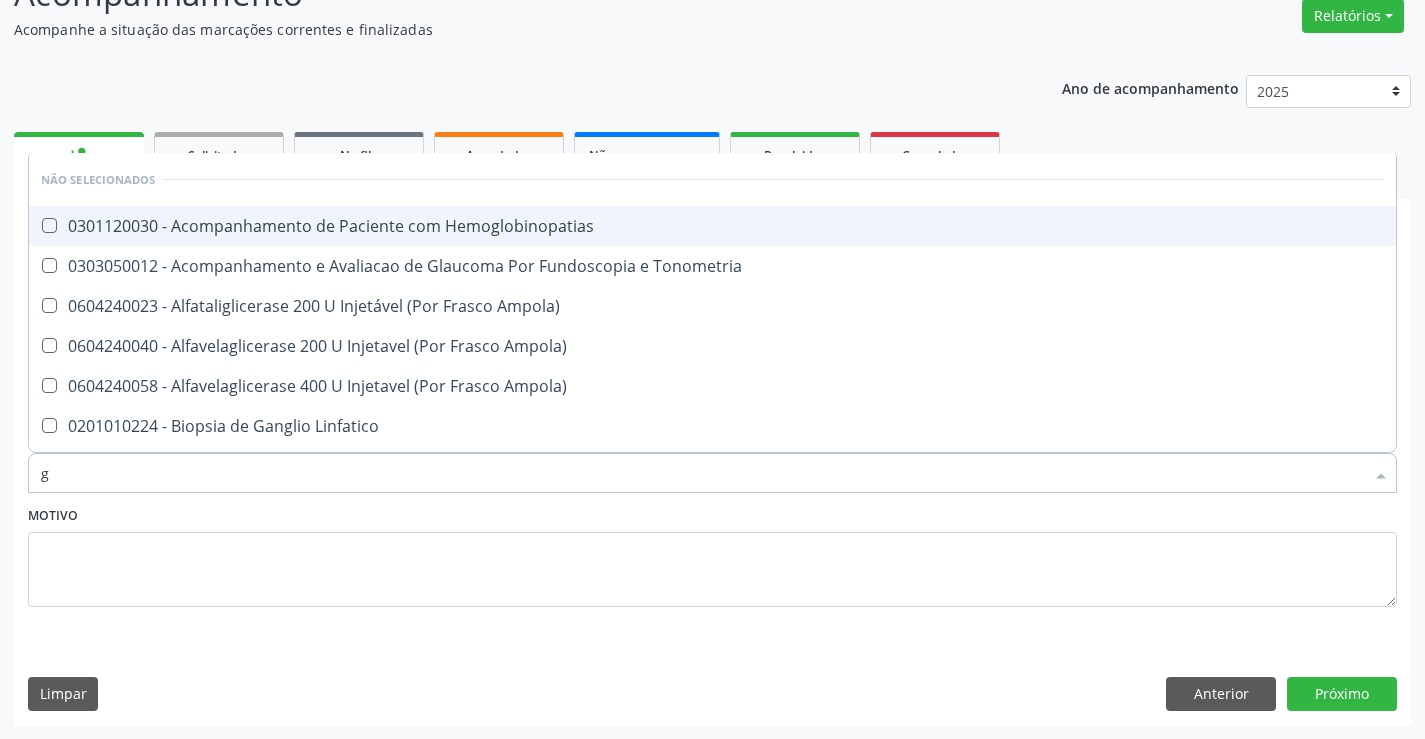 type on "gl" 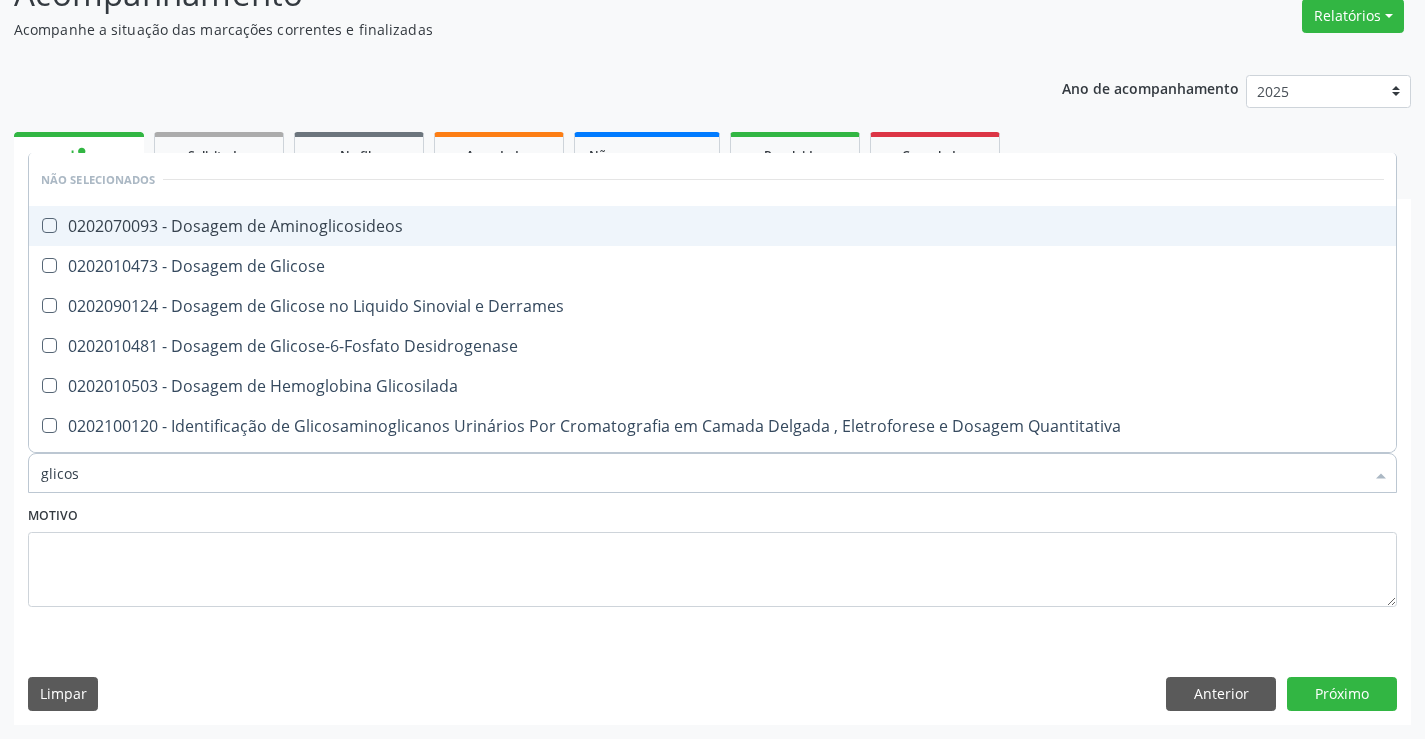 type on "glicose" 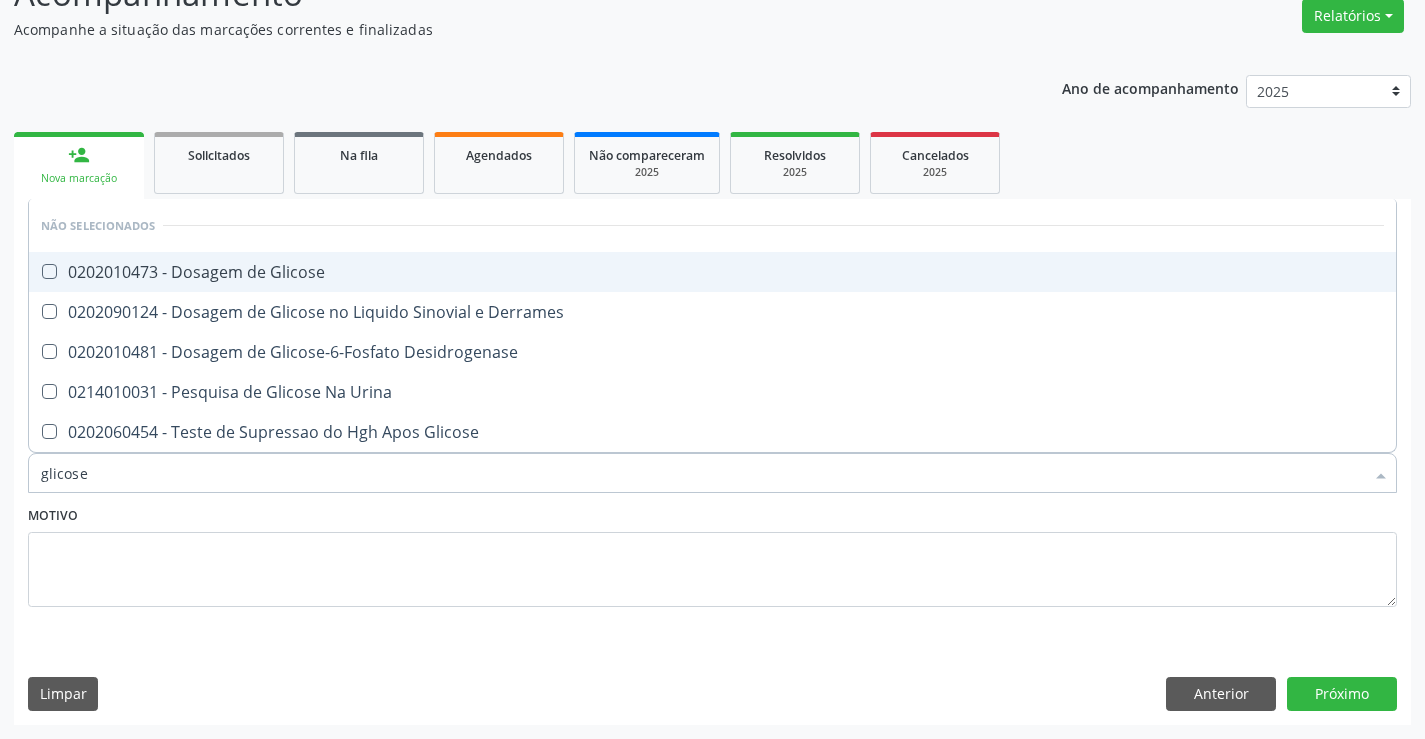 click on "0202010473 - Dosagem de Glicose" at bounding box center [712, 272] 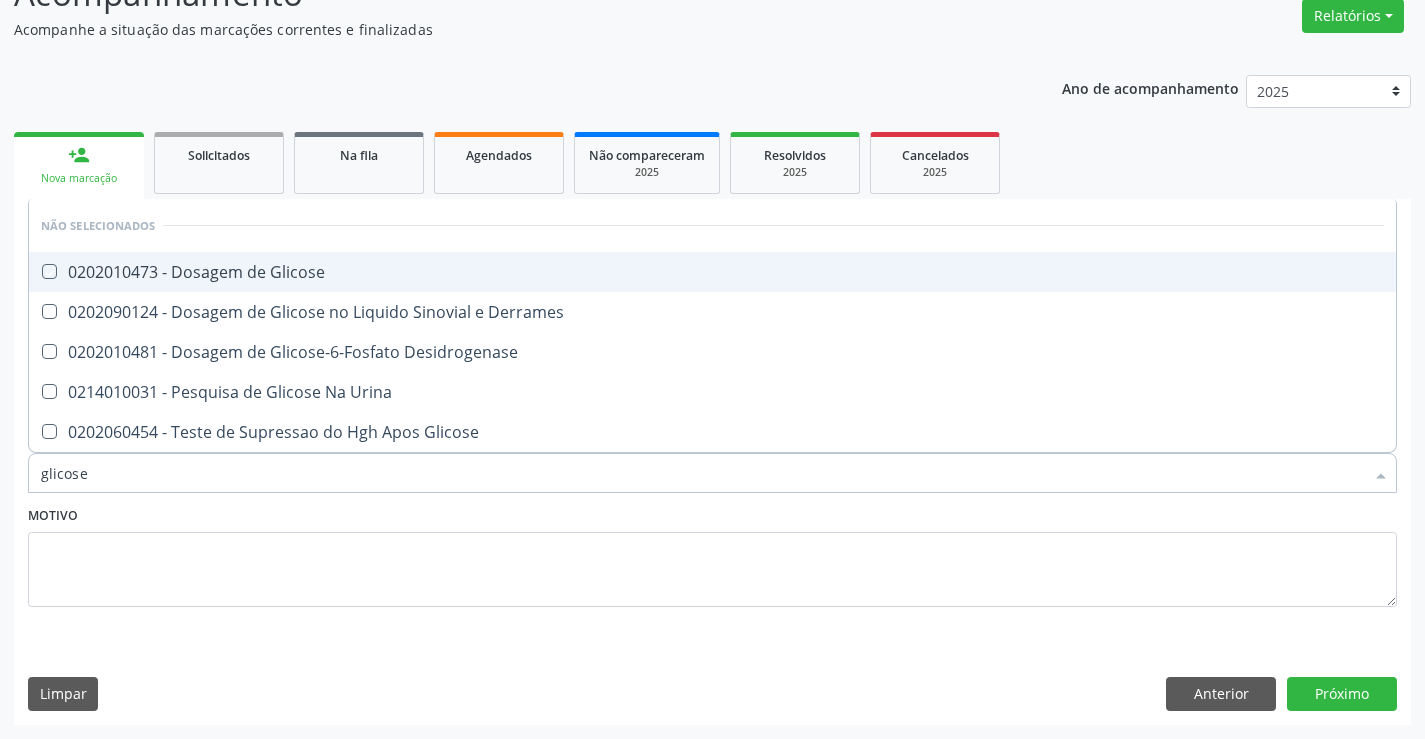 checkbox on "true" 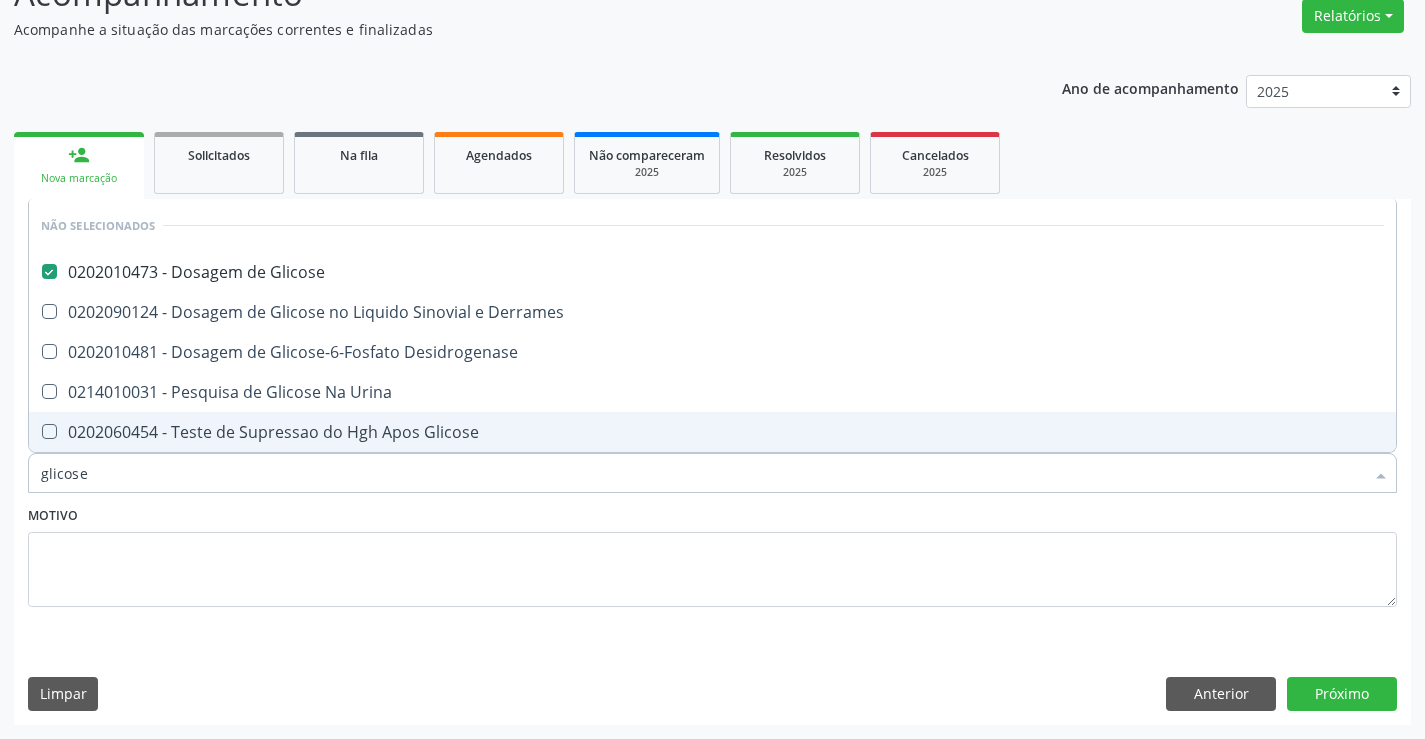 click on "Motivo" at bounding box center [712, 554] 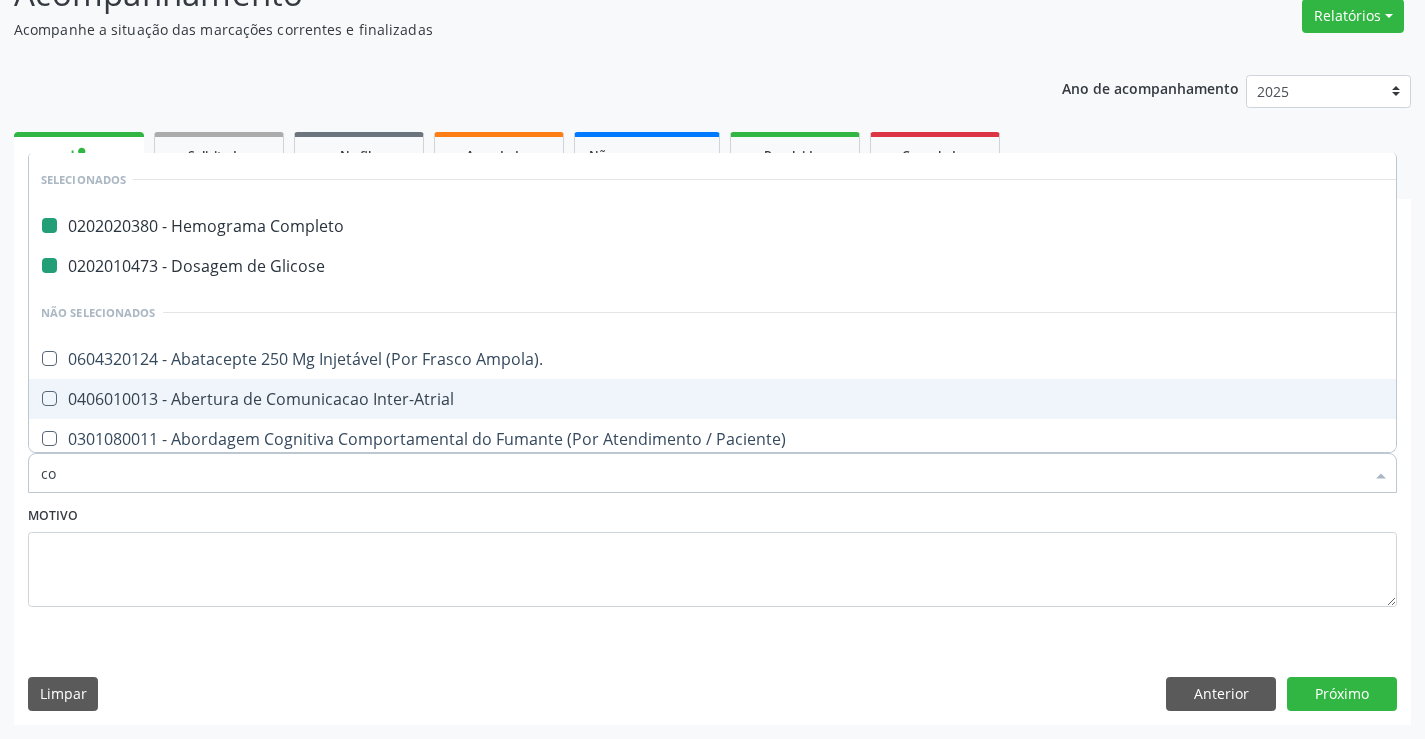 type on "col" 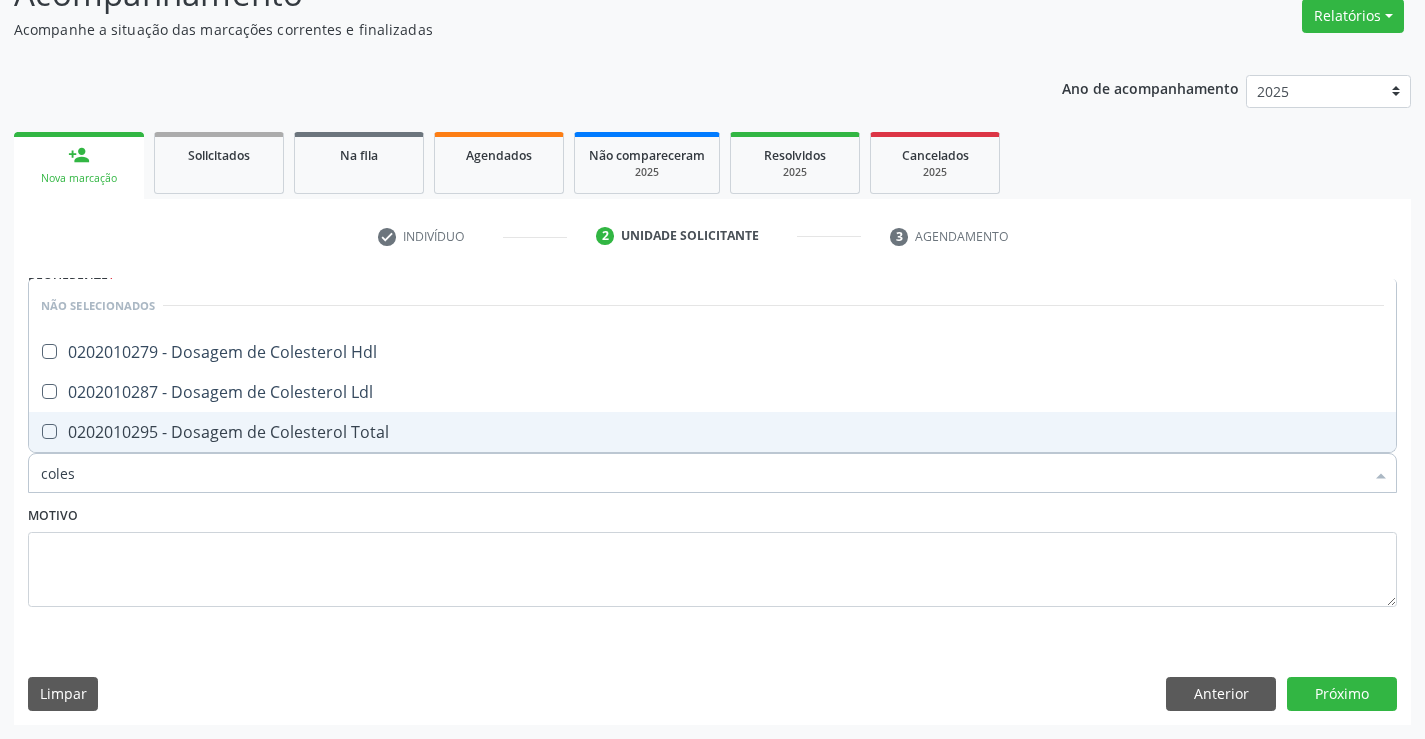 type on "colest" 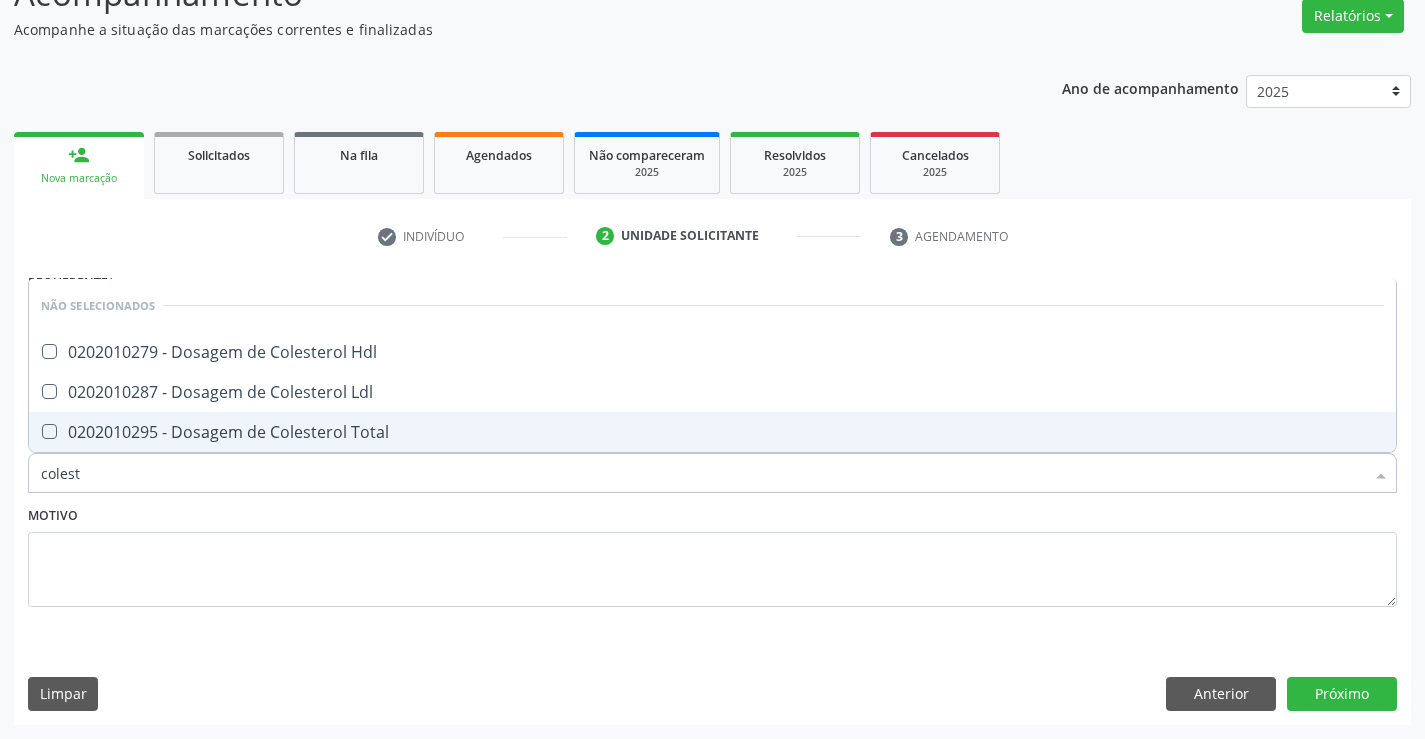 click on "0202010295 - Dosagem de Colesterol Total" at bounding box center [712, 432] 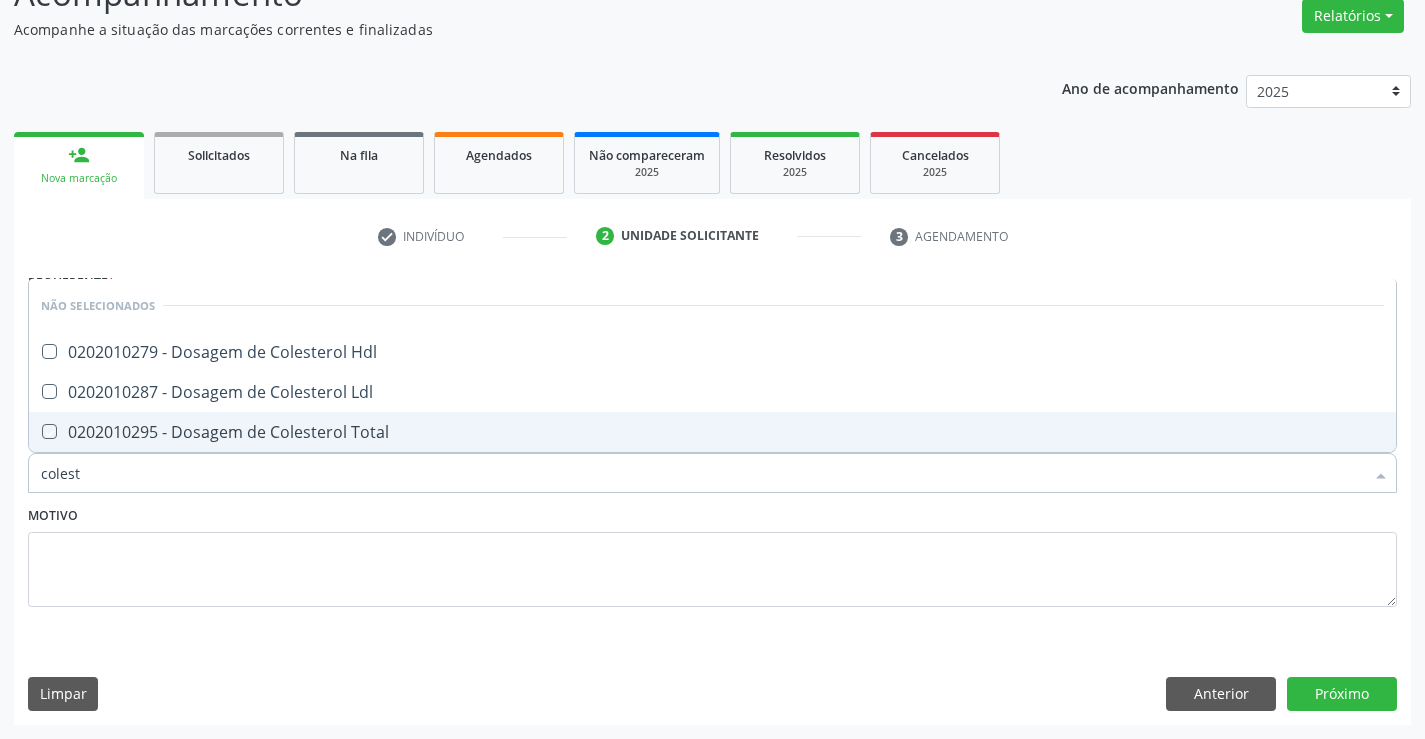 checkbox on "true" 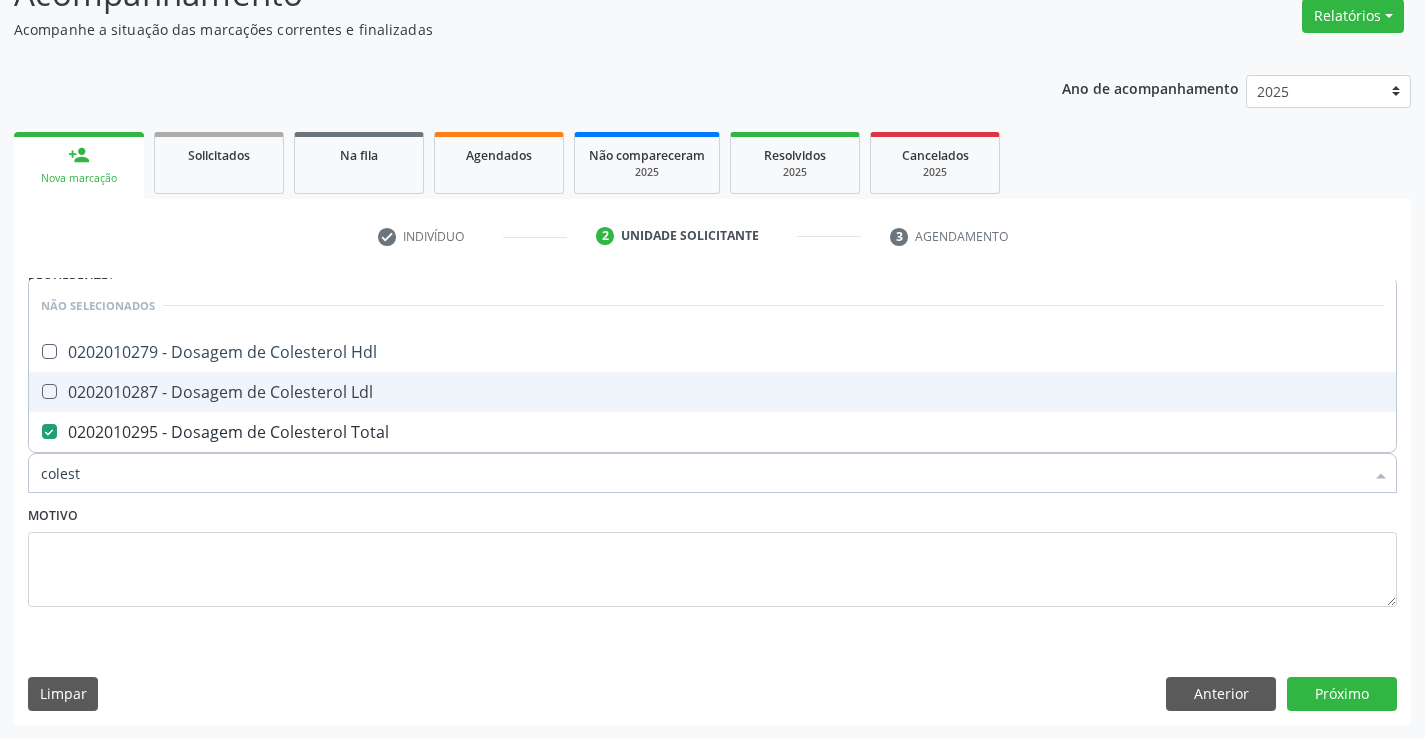 click on "0202010287 - Dosagem de Colesterol Ldl" at bounding box center [712, 392] 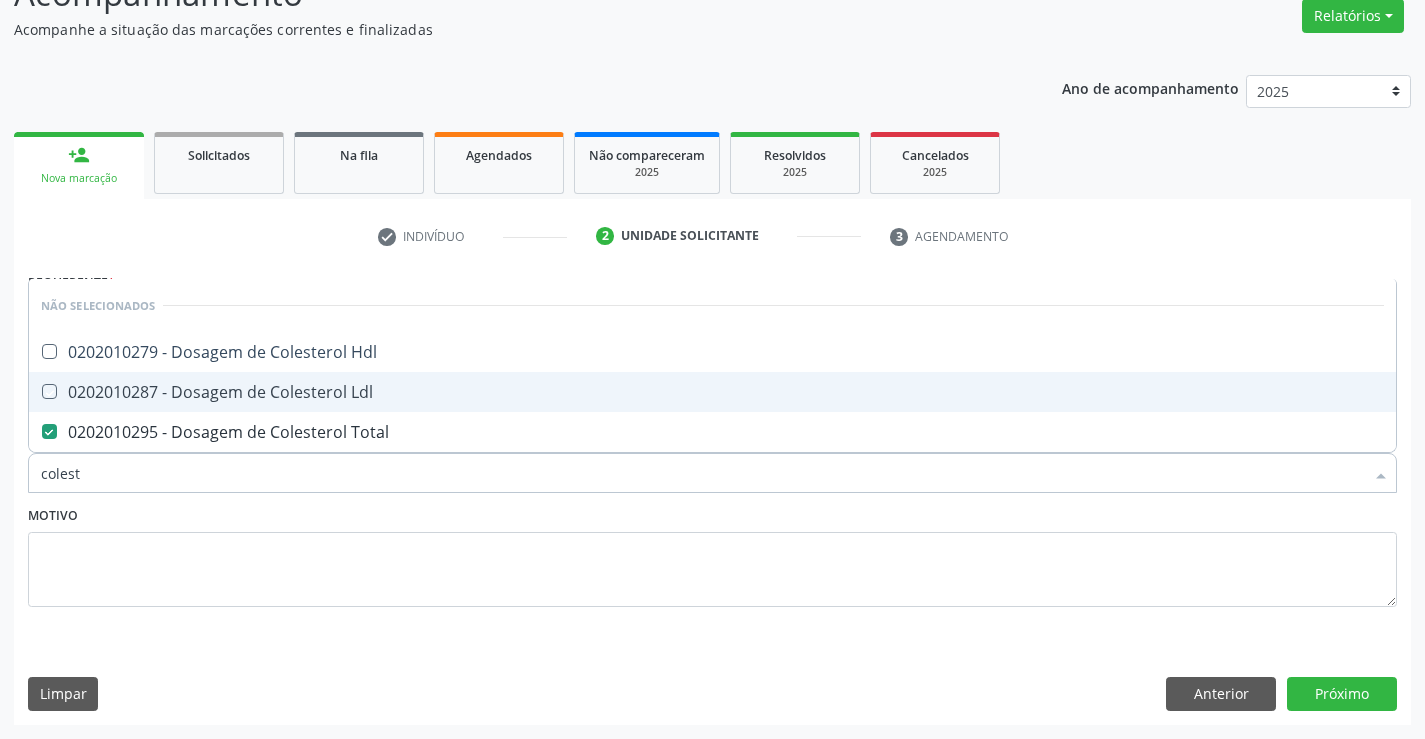 checkbox on "true" 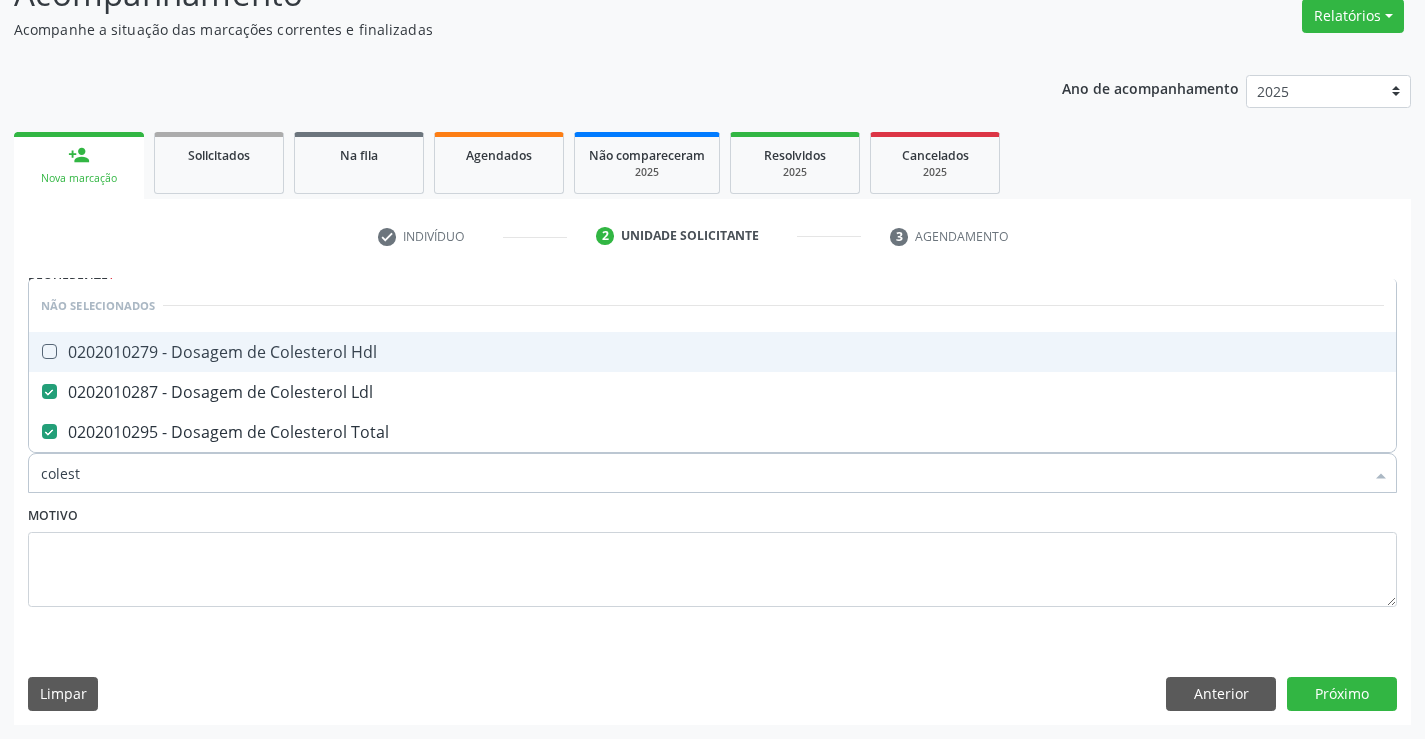 click on "0202010279 - Dosagem de Colesterol Hdl" at bounding box center (712, 352) 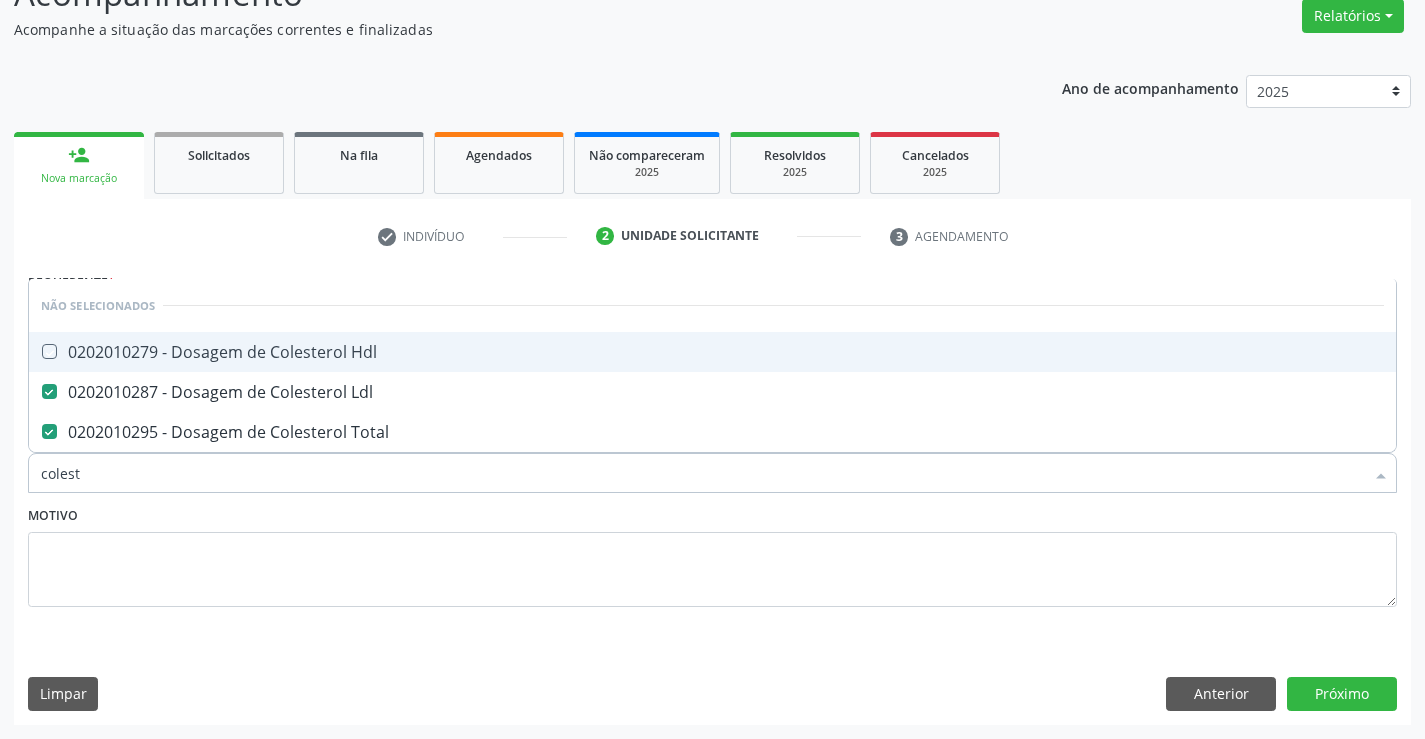 checkbox on "true" 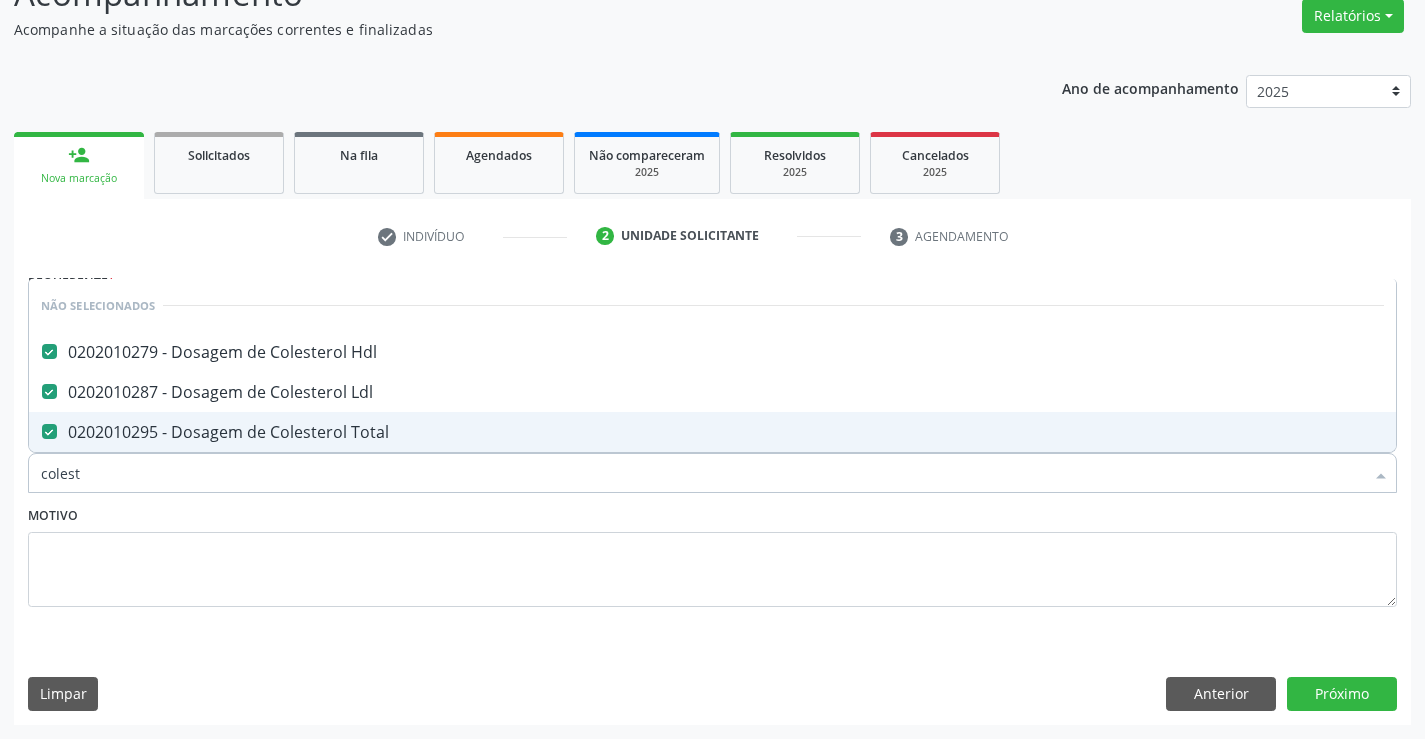 click on "Motivo" at bounding box center (712, 554) 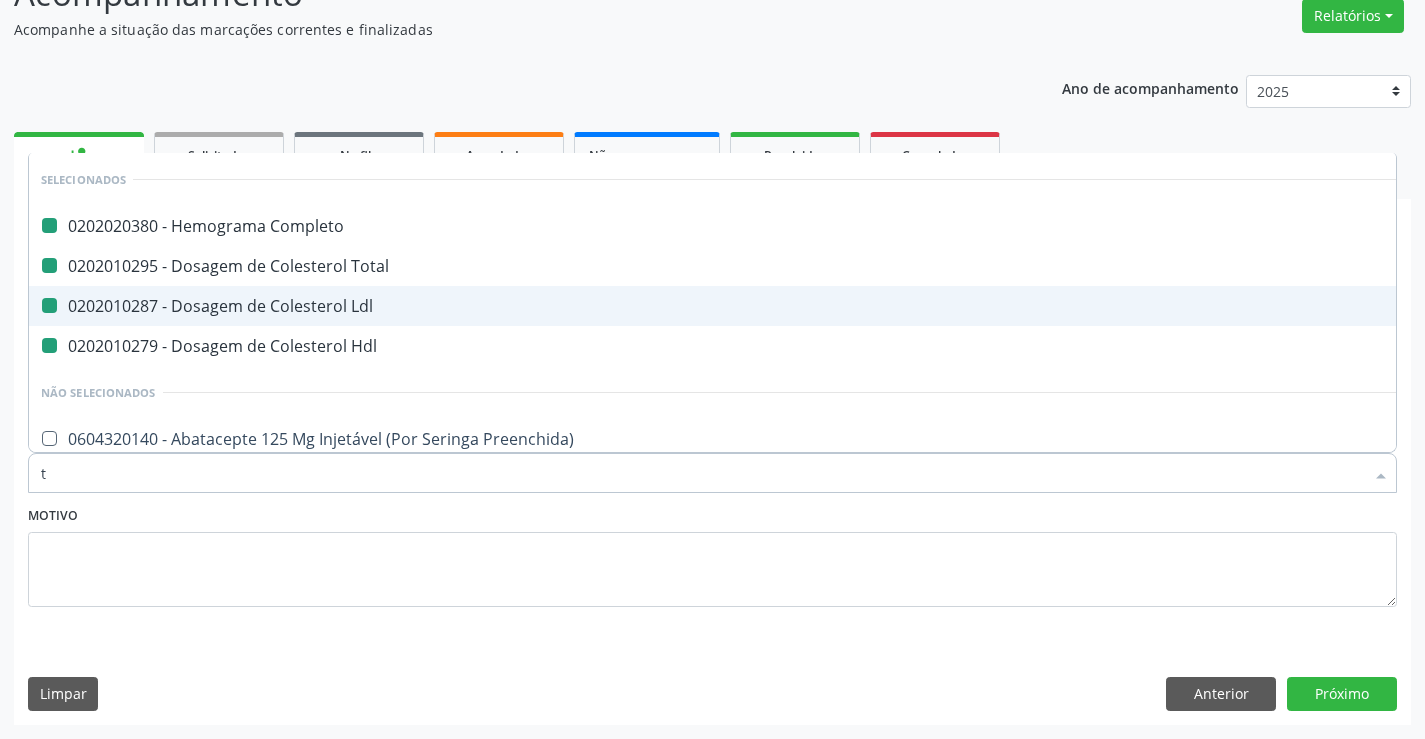 type on "tr" 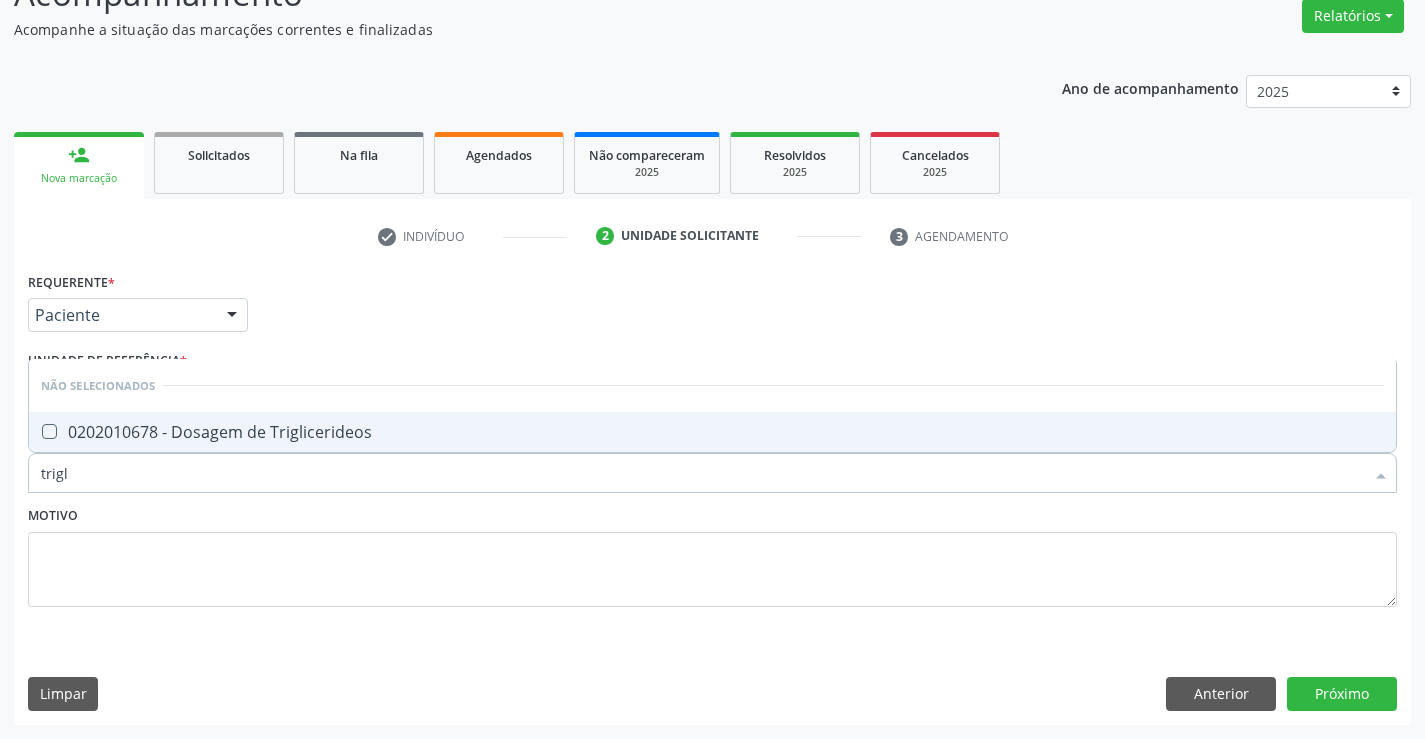 type on "trigli" 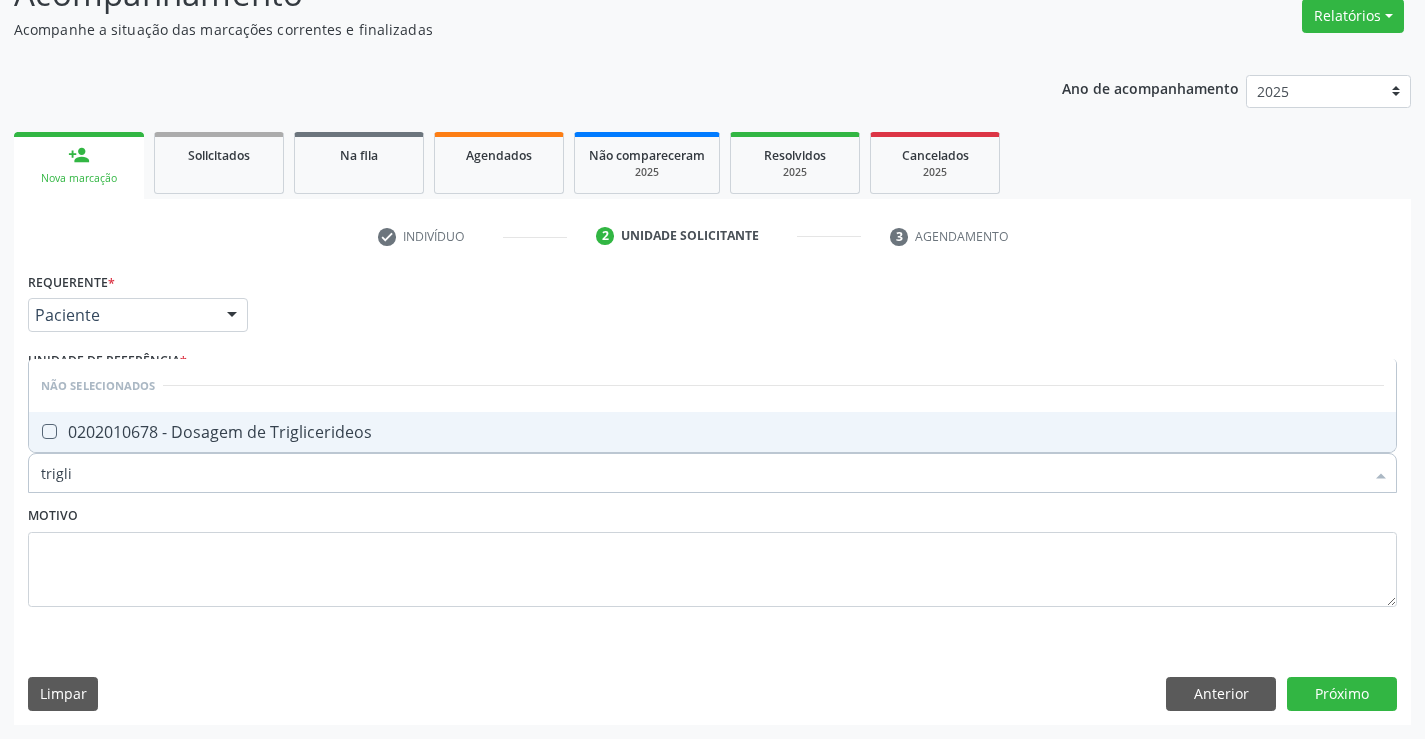 click on "0202010678 - Dosagem de Triglicerideos" at bounding box center [712, 432] 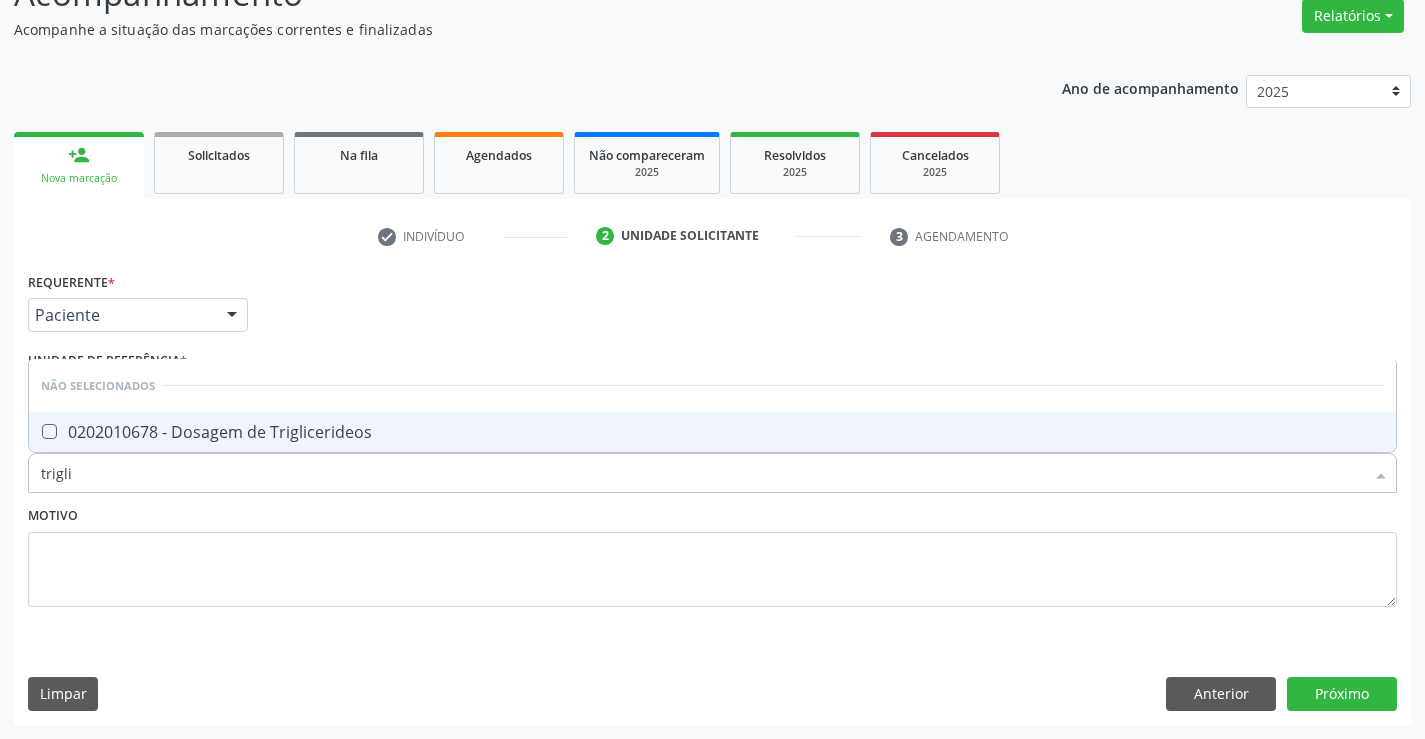 checkbox on "true" 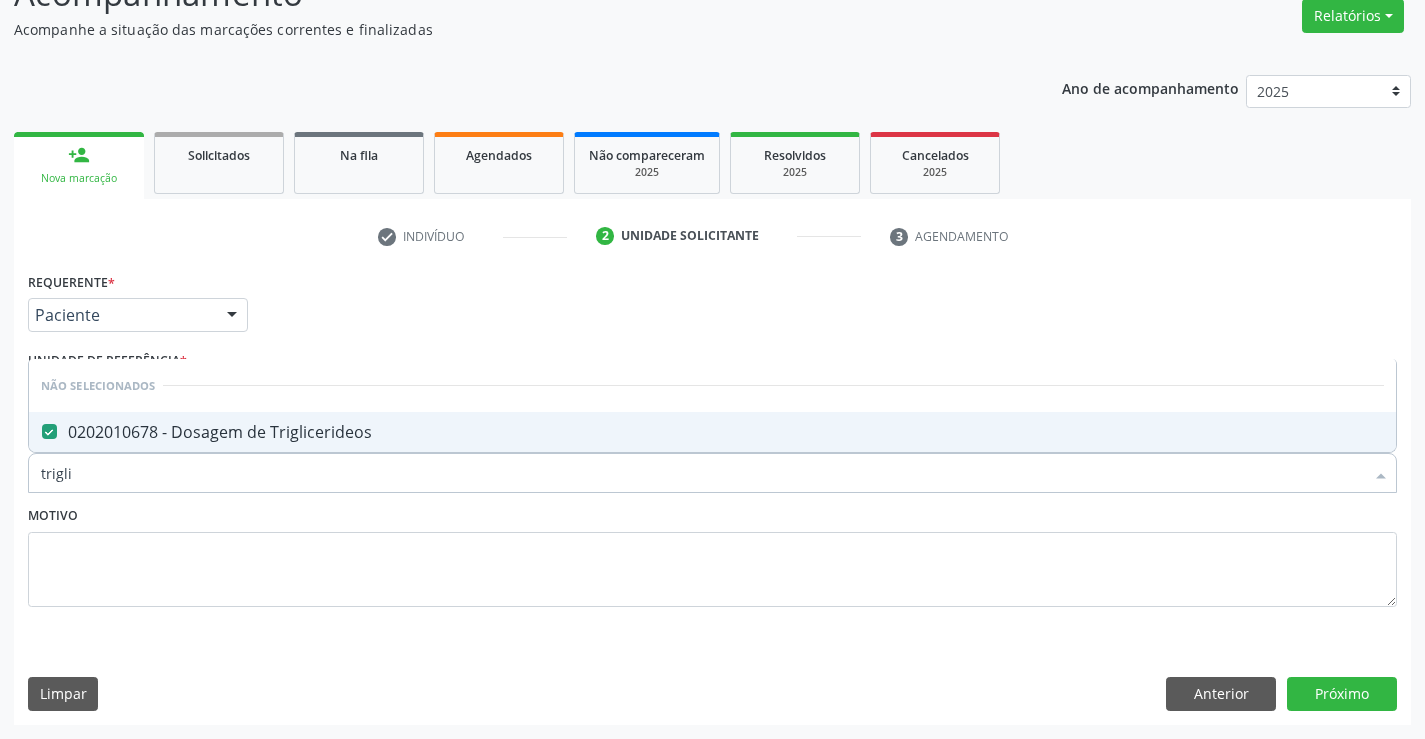 click on "Motivo" at bounding box center (712, 554) 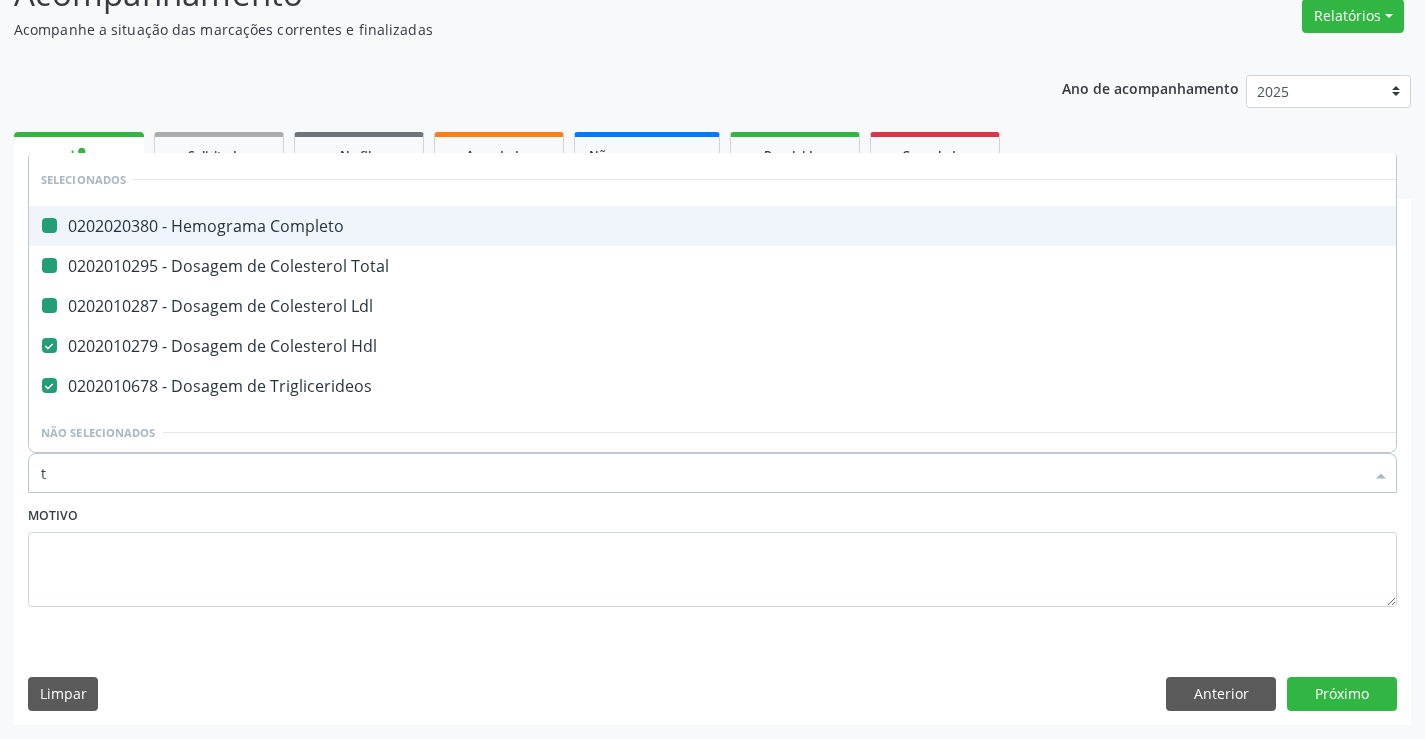 type on "tg" 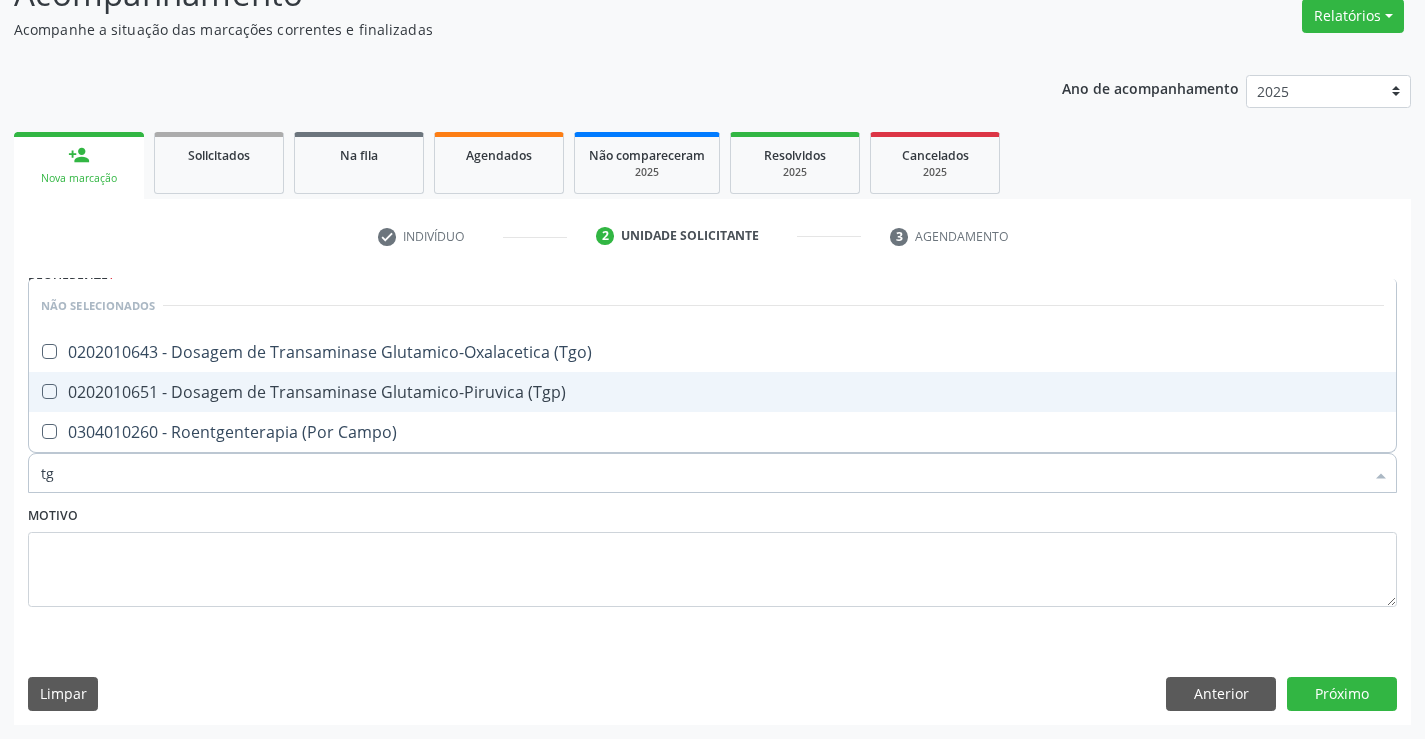 click on "0202010651 - Dosagem de Transaminase Glutamico-Piruvica (Tgp)" at bounding box center (712, 392) 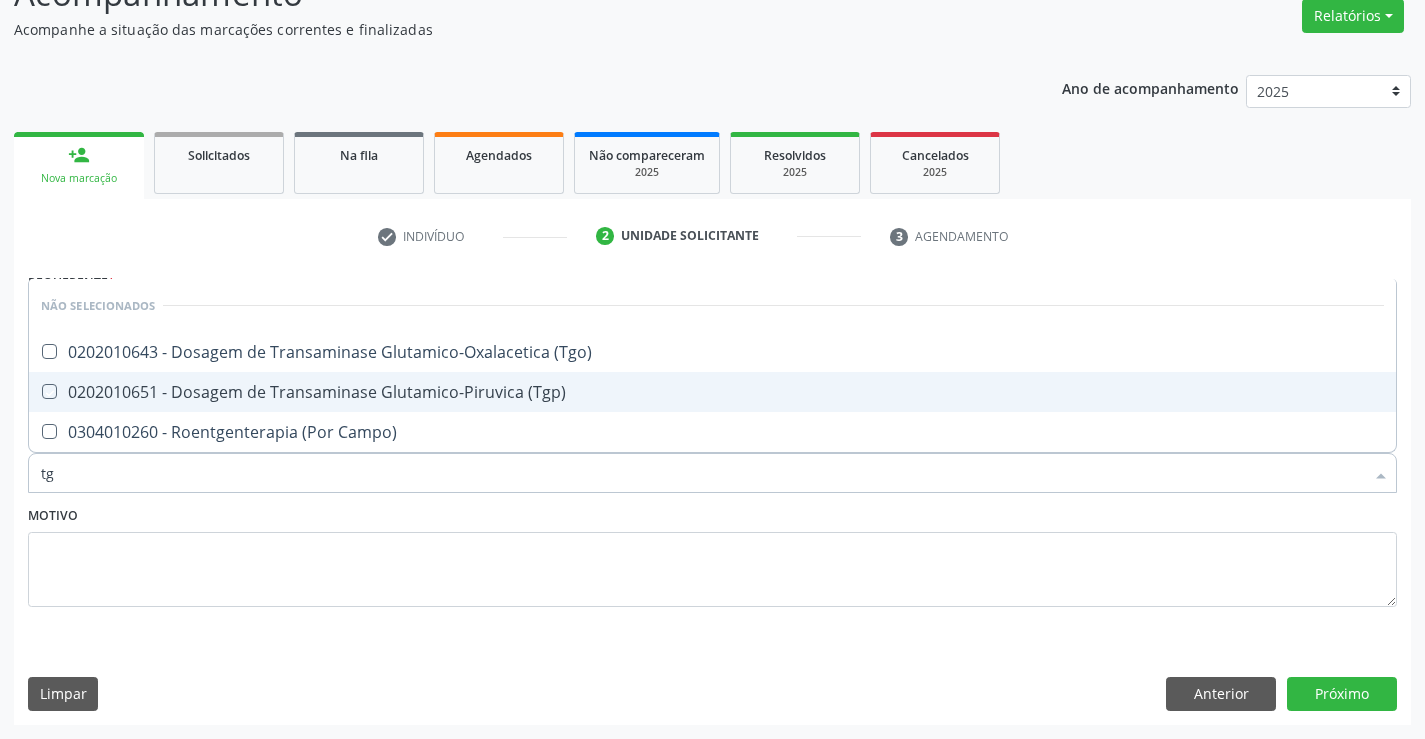 checkbox on "true" 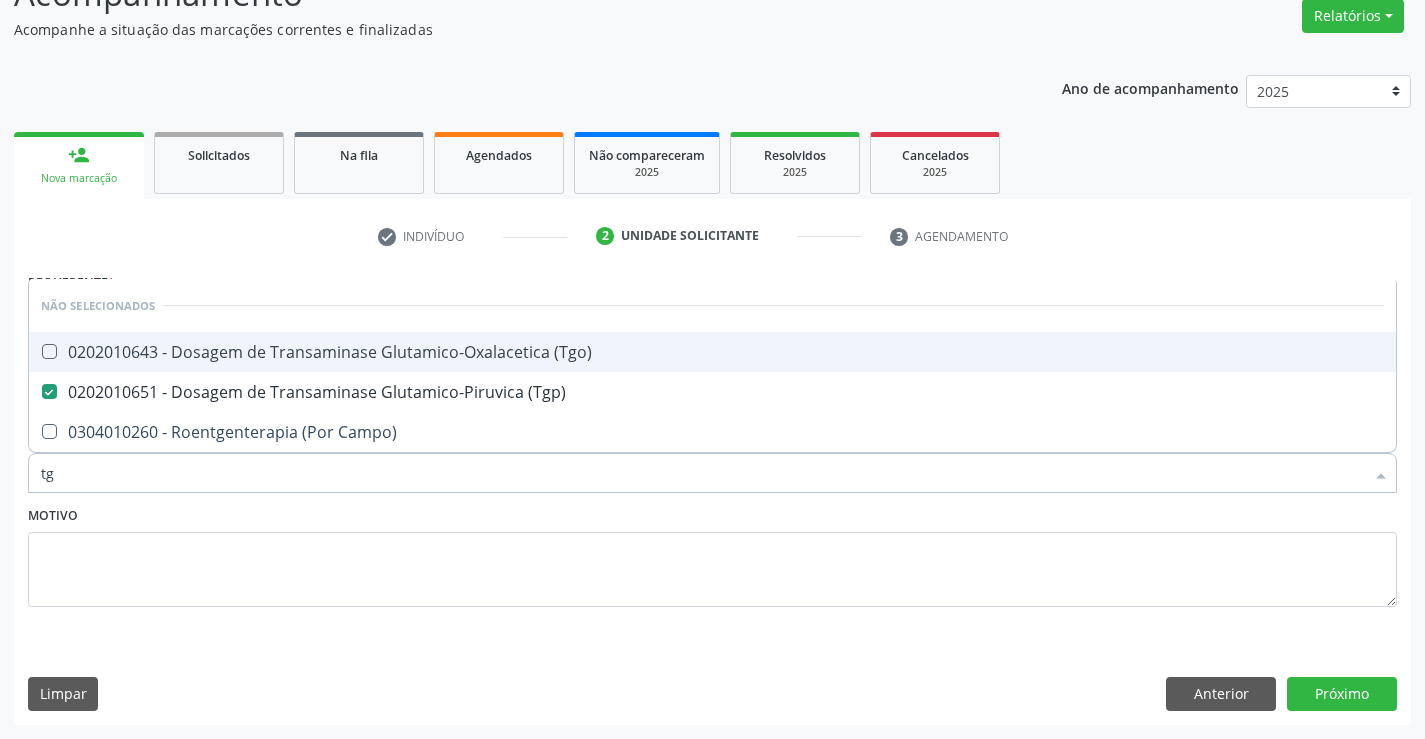 click on "0202010643 - Dosagem de Transaminase Glutamico-Oxalacetica (Tgo)" at bounding box center [712, 352] 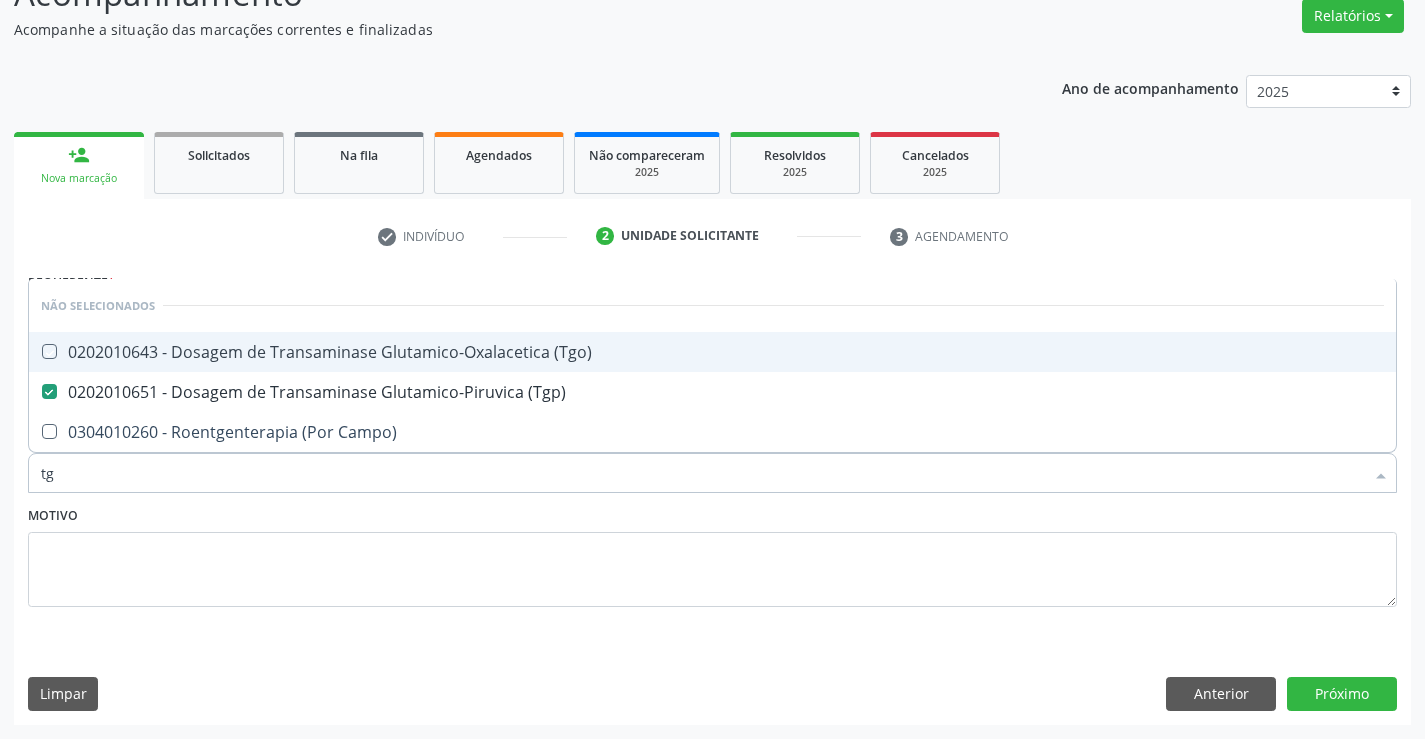checkbox on "true" 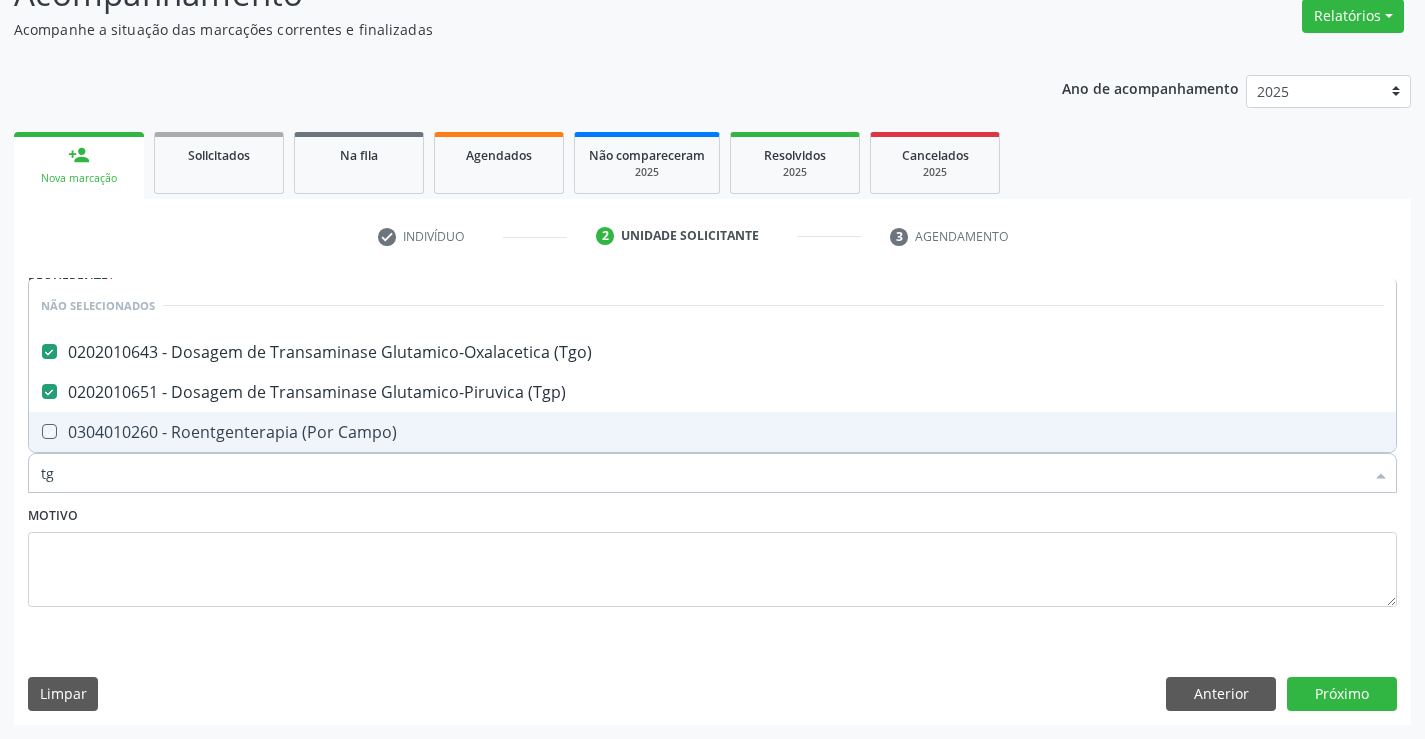 click on "Motivo" at bounding box center (712, 554) 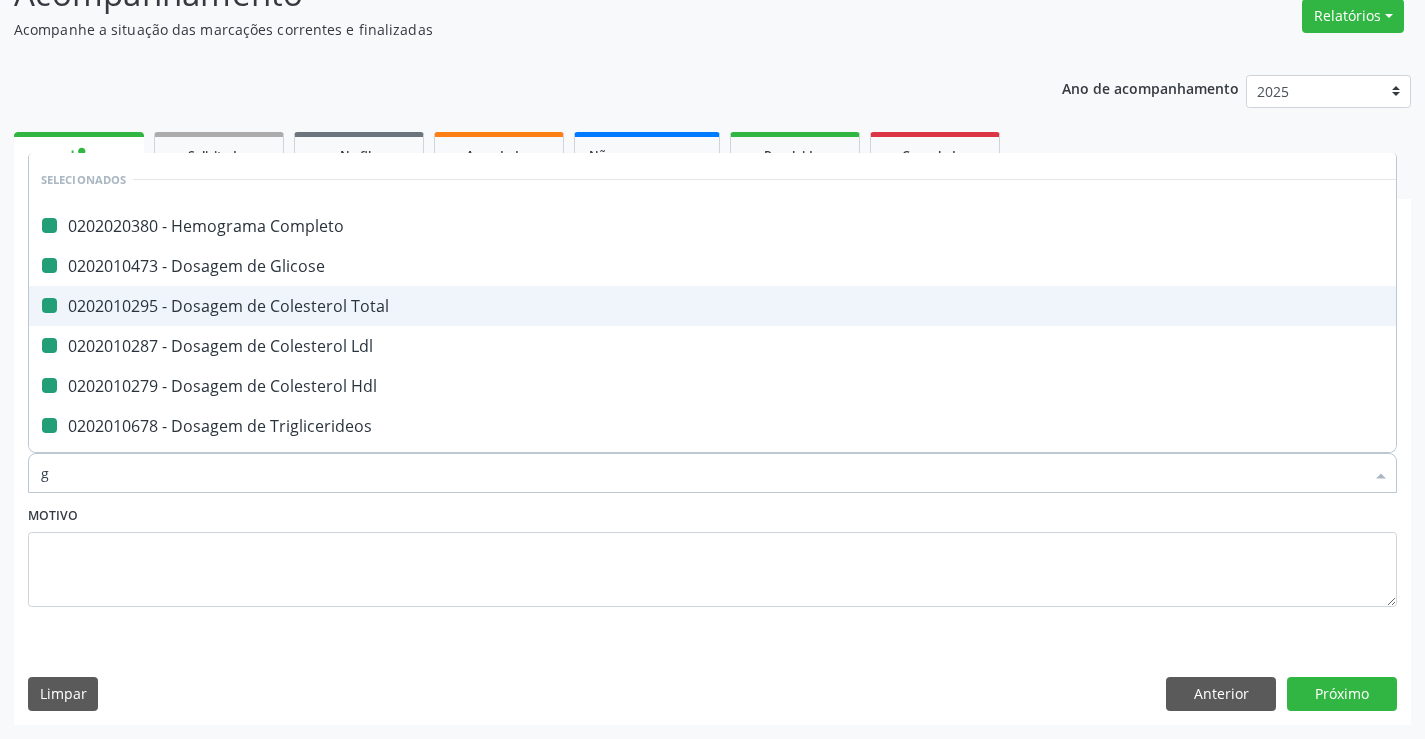 type on "ga" 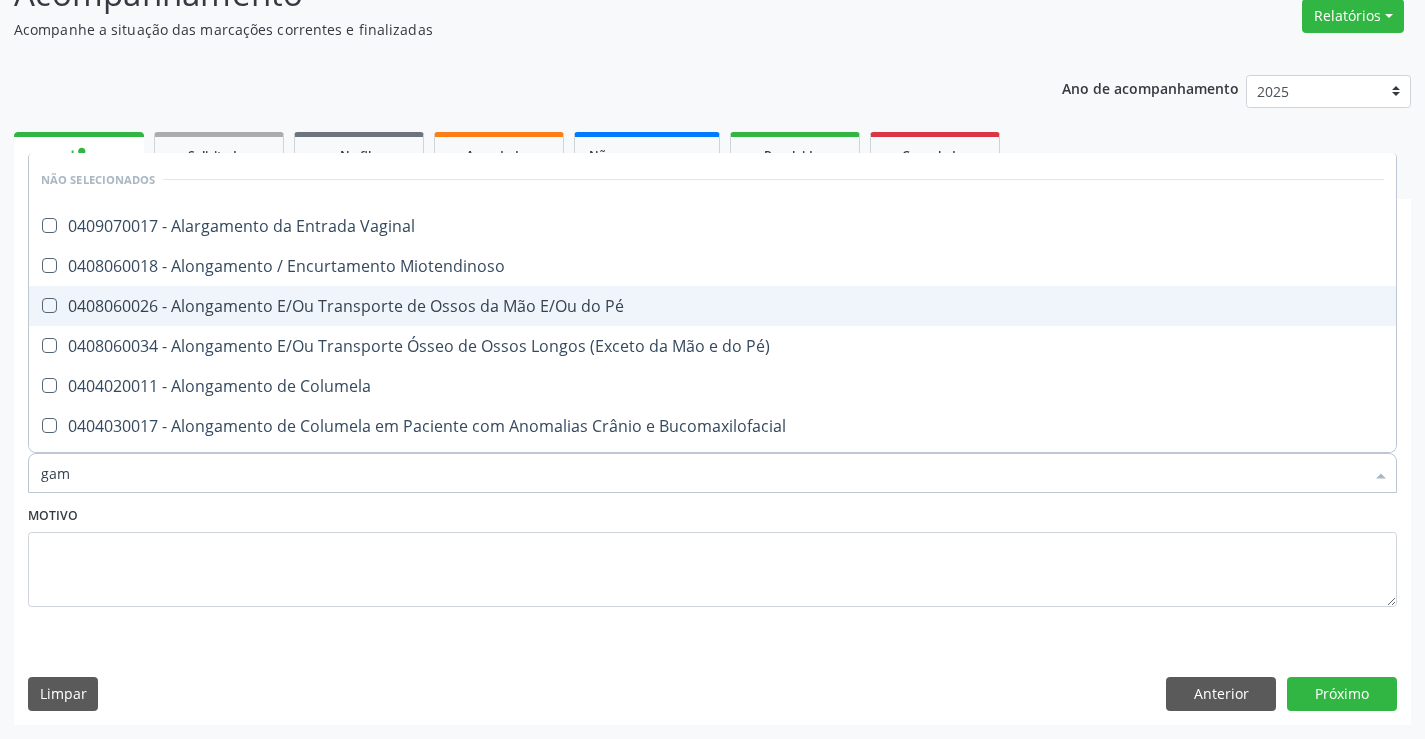 type on "gama" 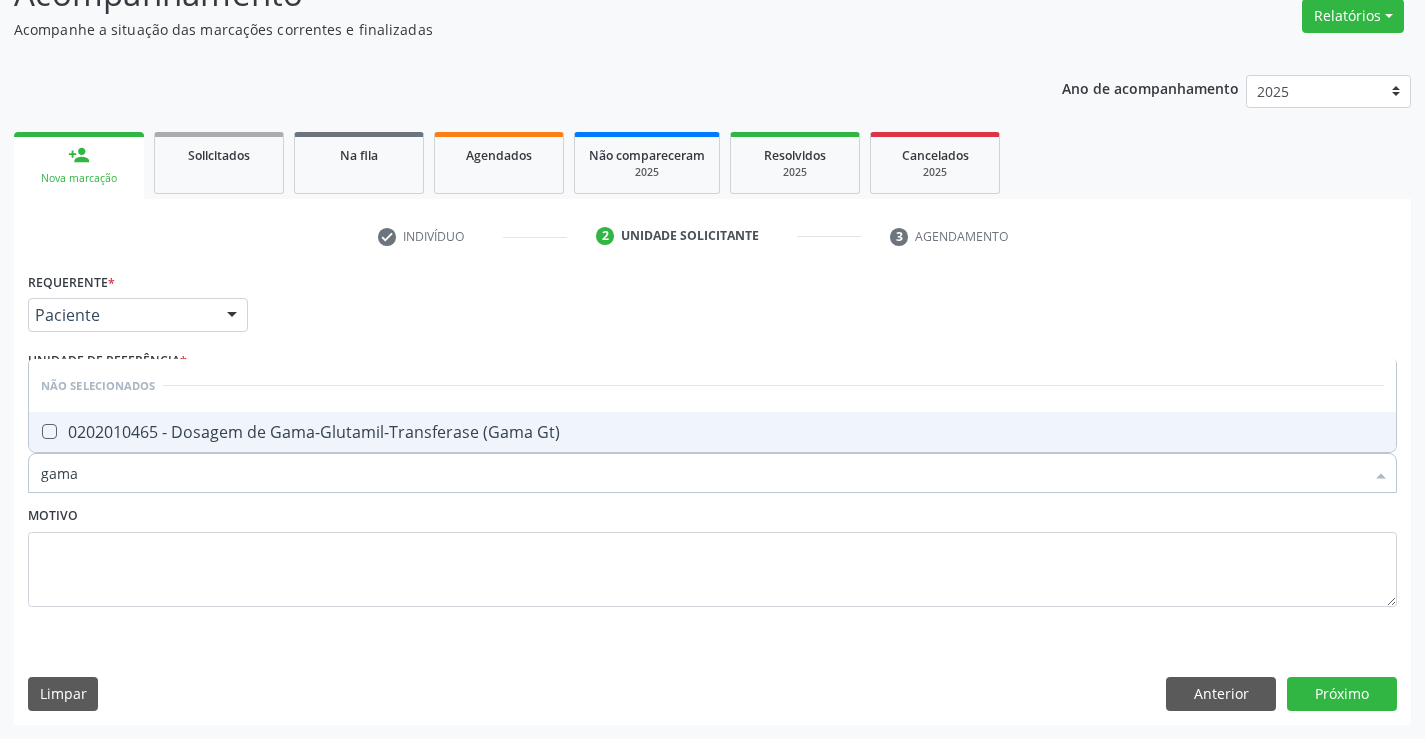 click on "0202010465 - Dosagem de Gama-Glutamil-Transferase (Gama Gt)" at bounding box center (712, 432) 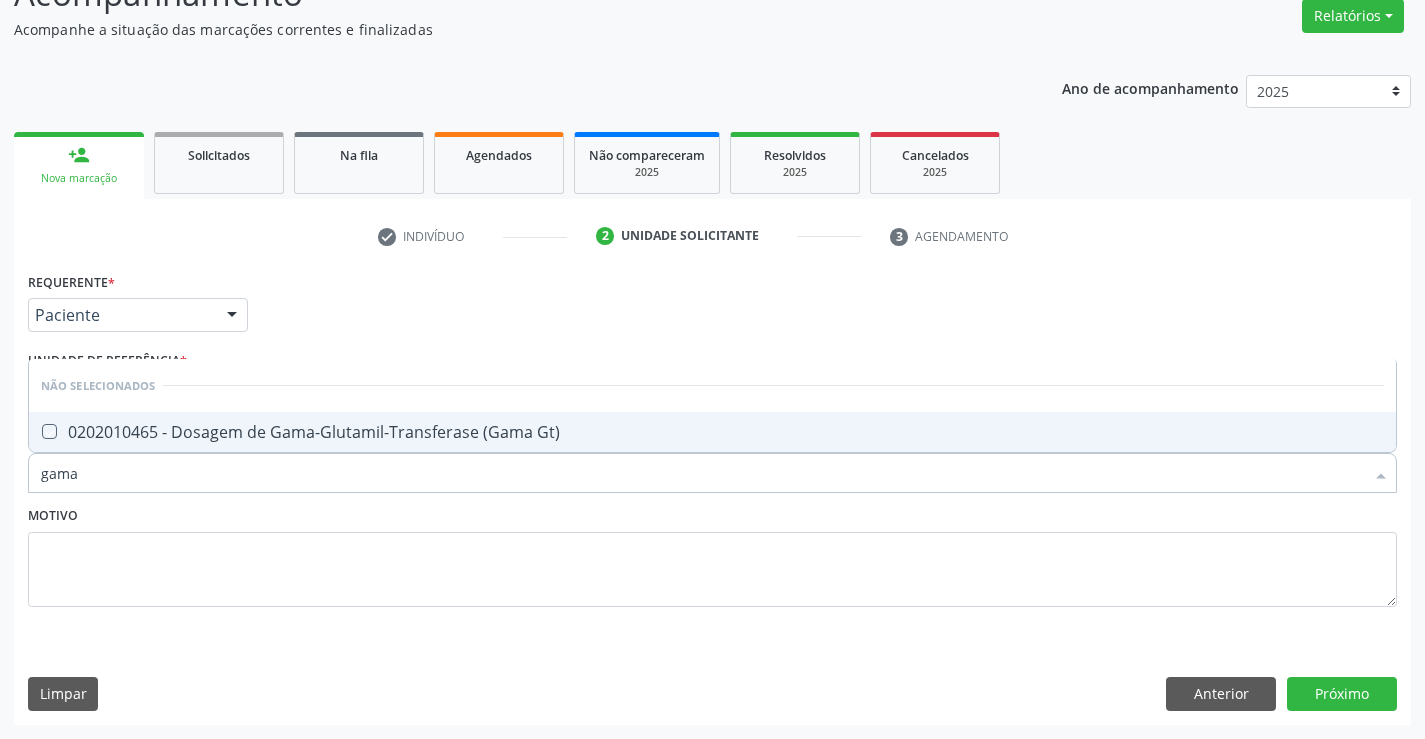 checkbox on "true" 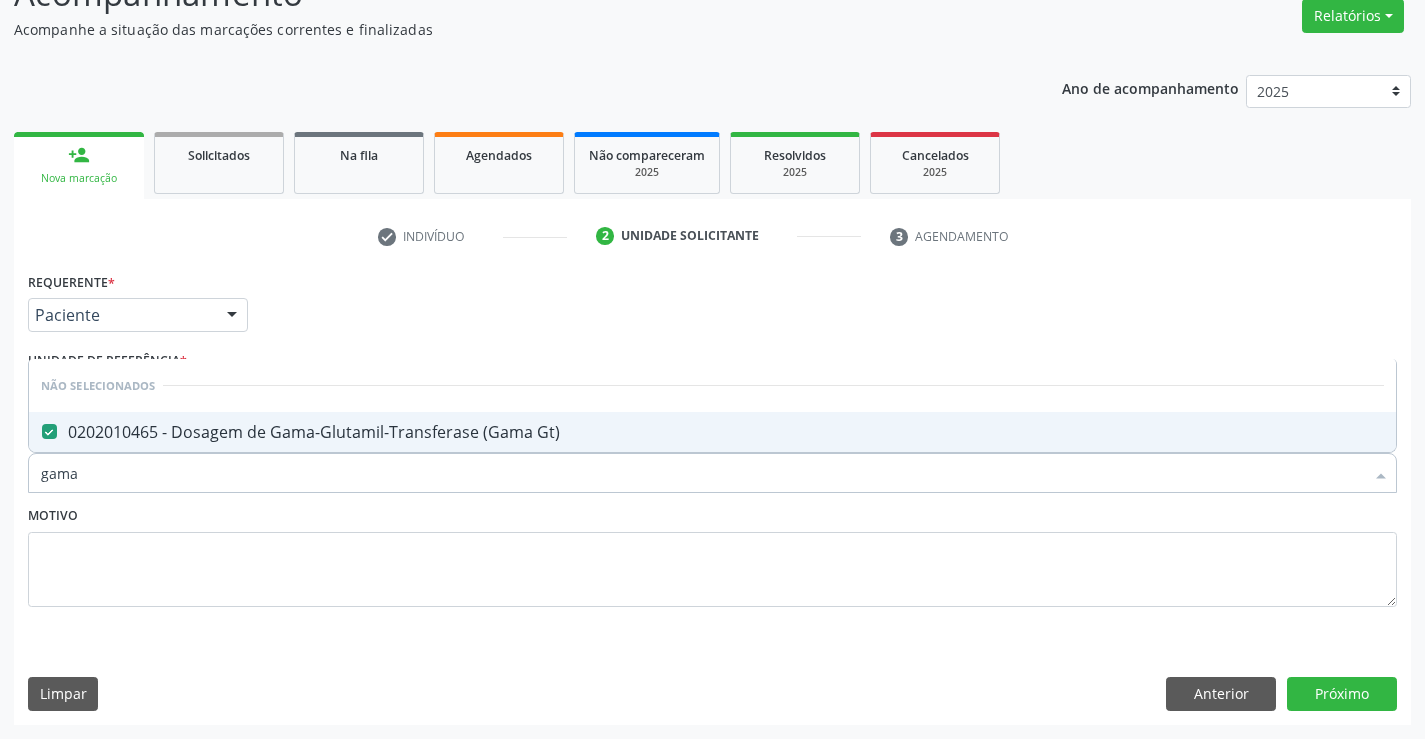 click on "Motivo" at bounding box center [712, 554] 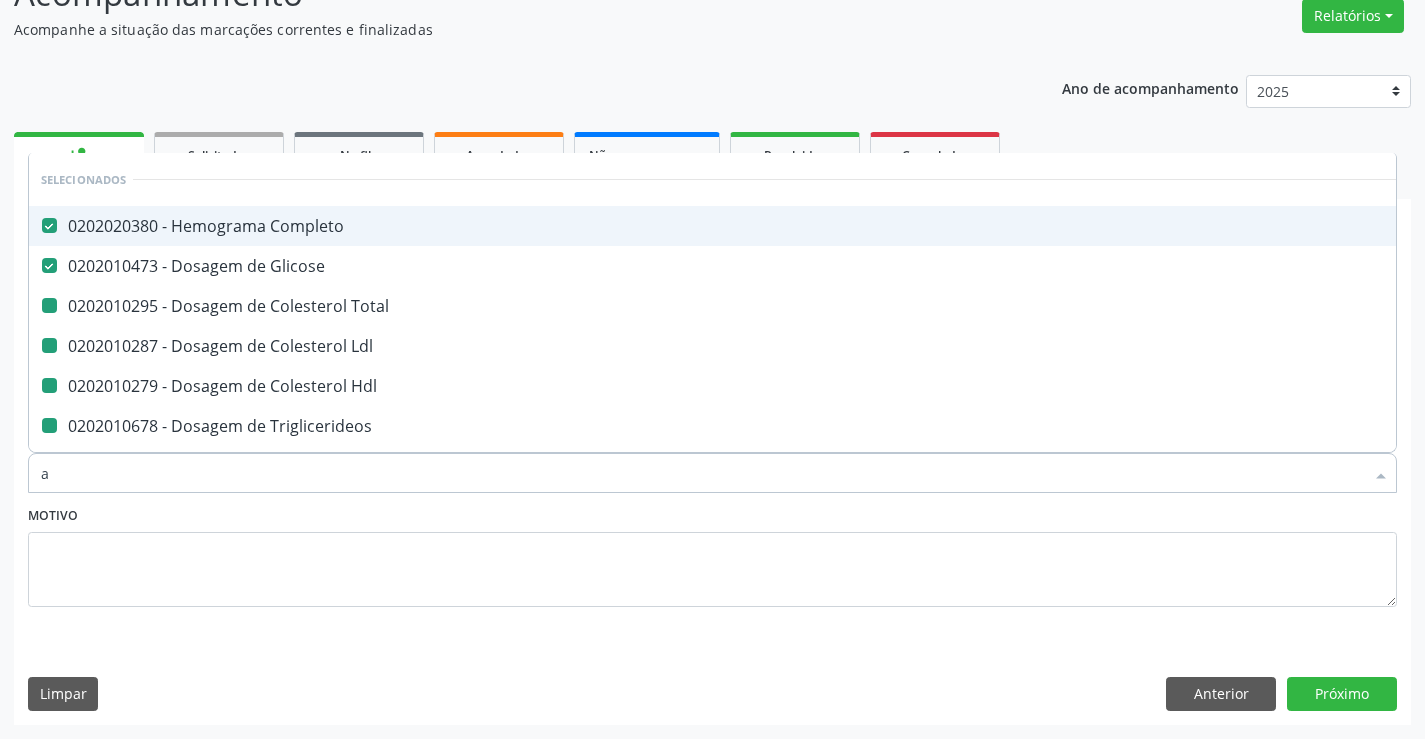 type on "ac" 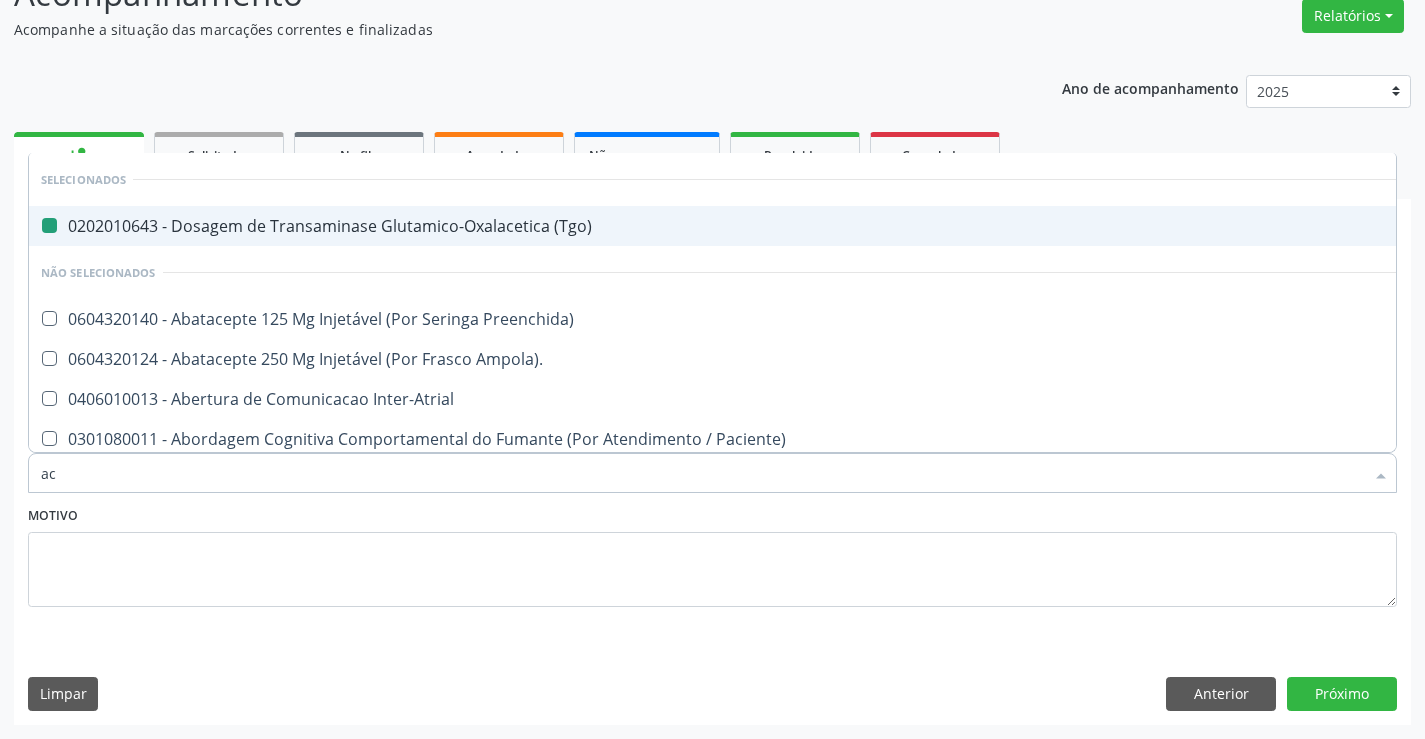 type on "aci" 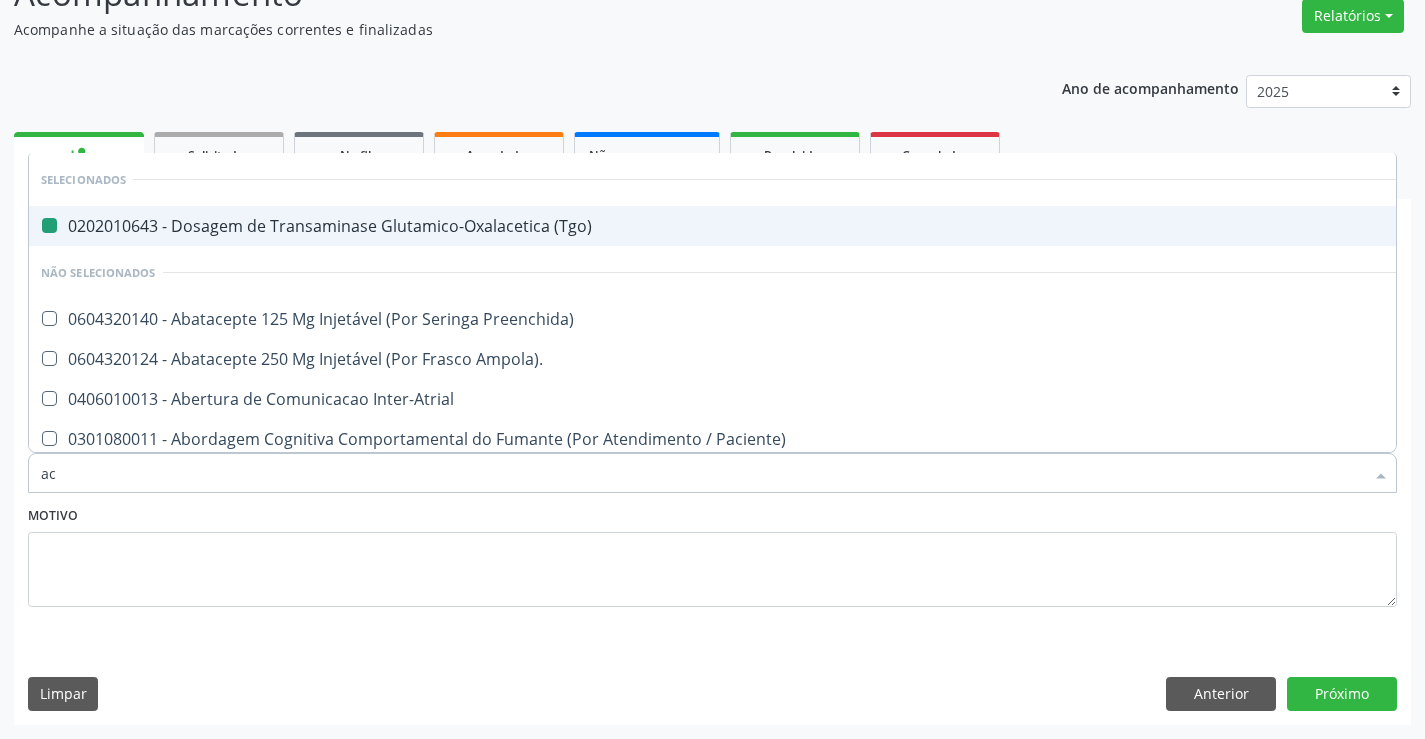 checkbox on "false" 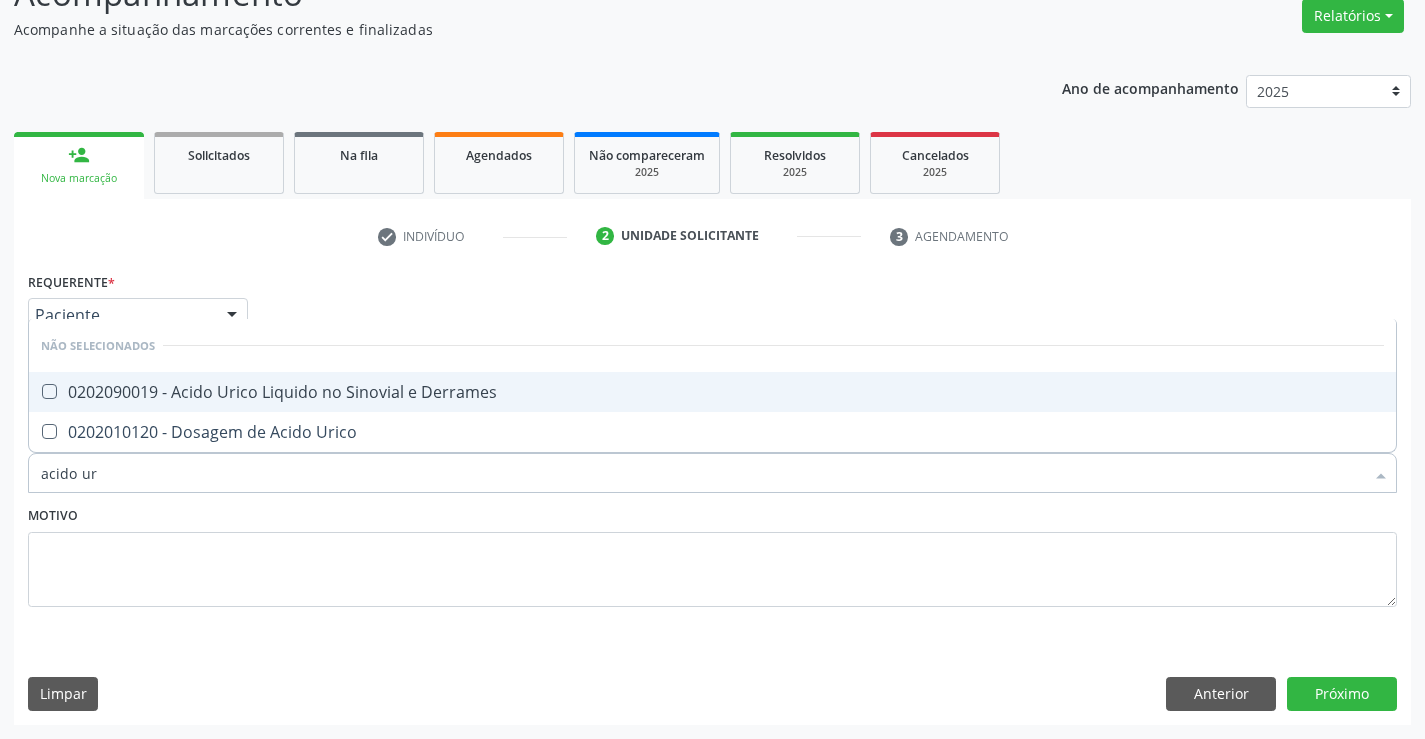 type on "acido uri" 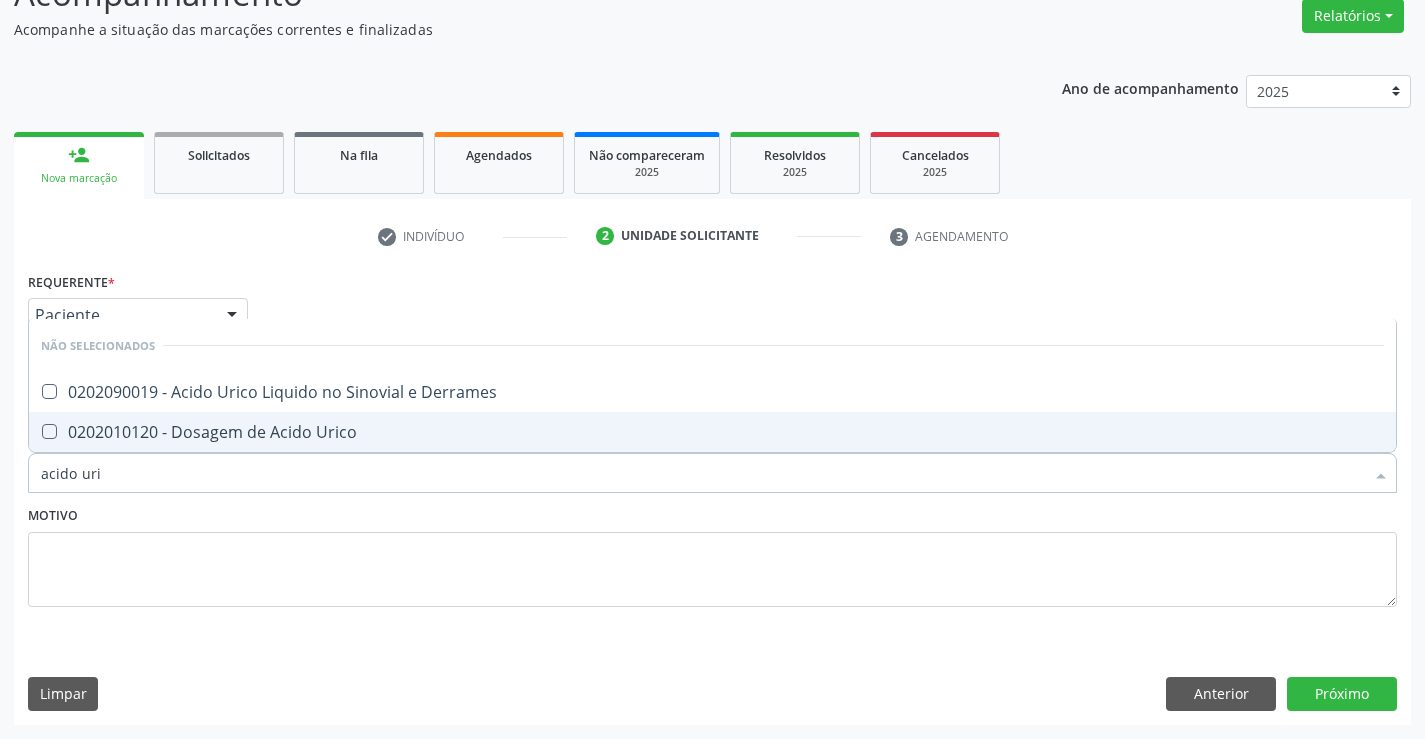 click on "0202010120 - Dosagem de Acido Urico" at bounding box center [712, 432] 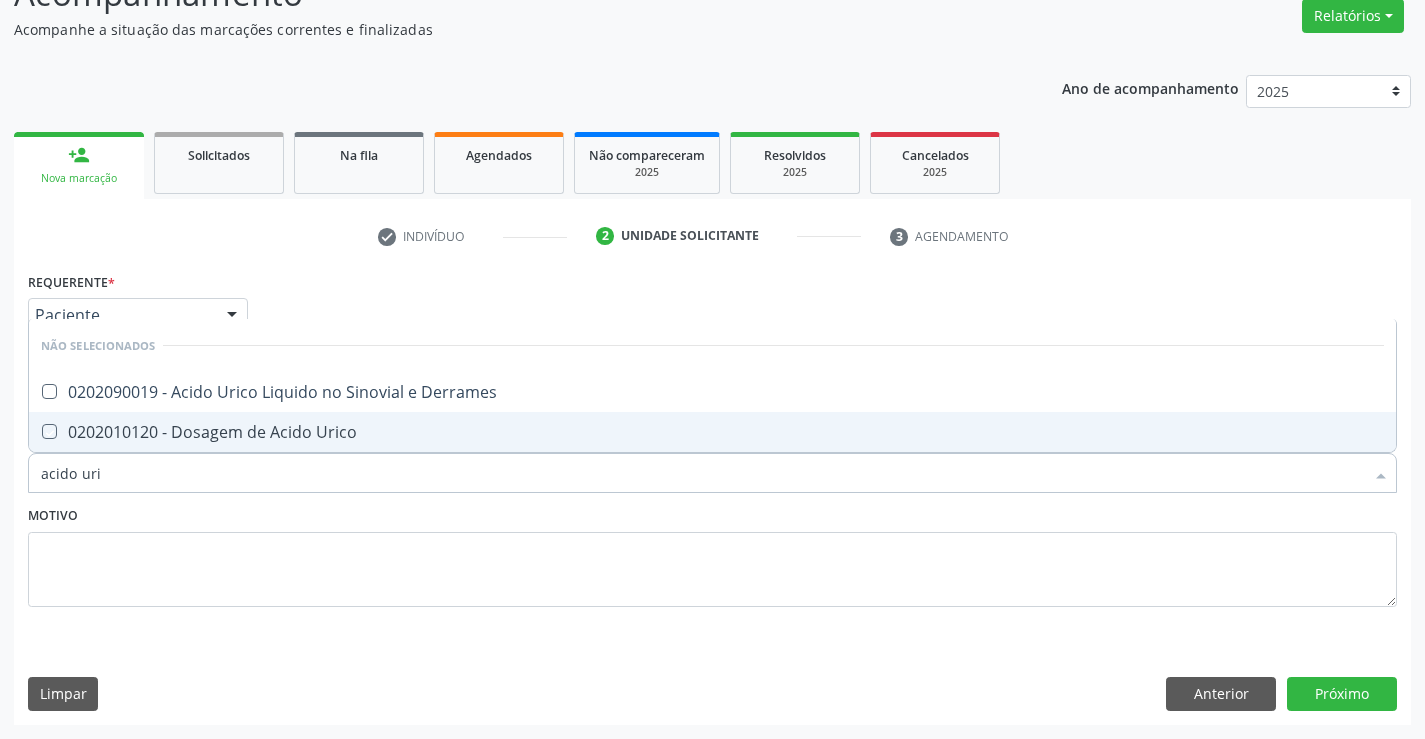 checkbox on "true" 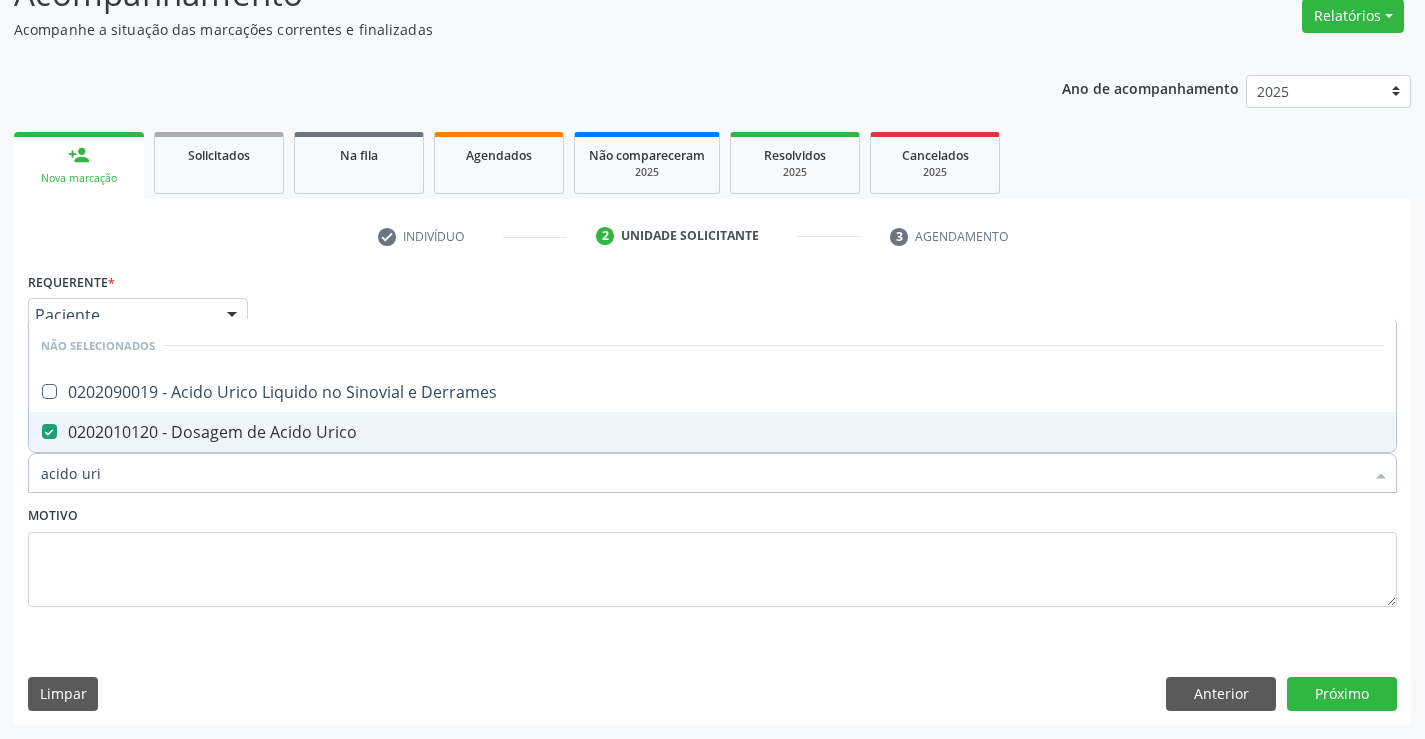 click on "Motivo" at bounding box center [712, 554] 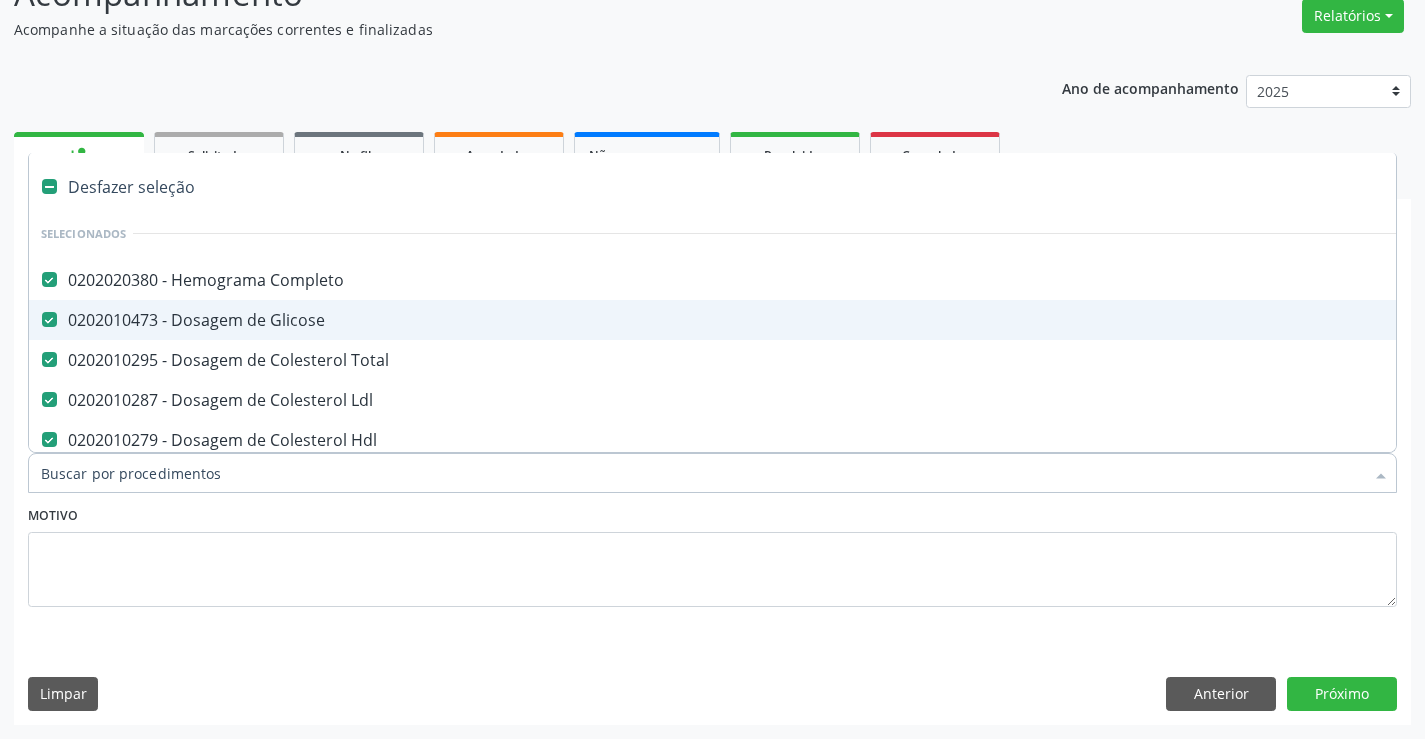 type on "u" 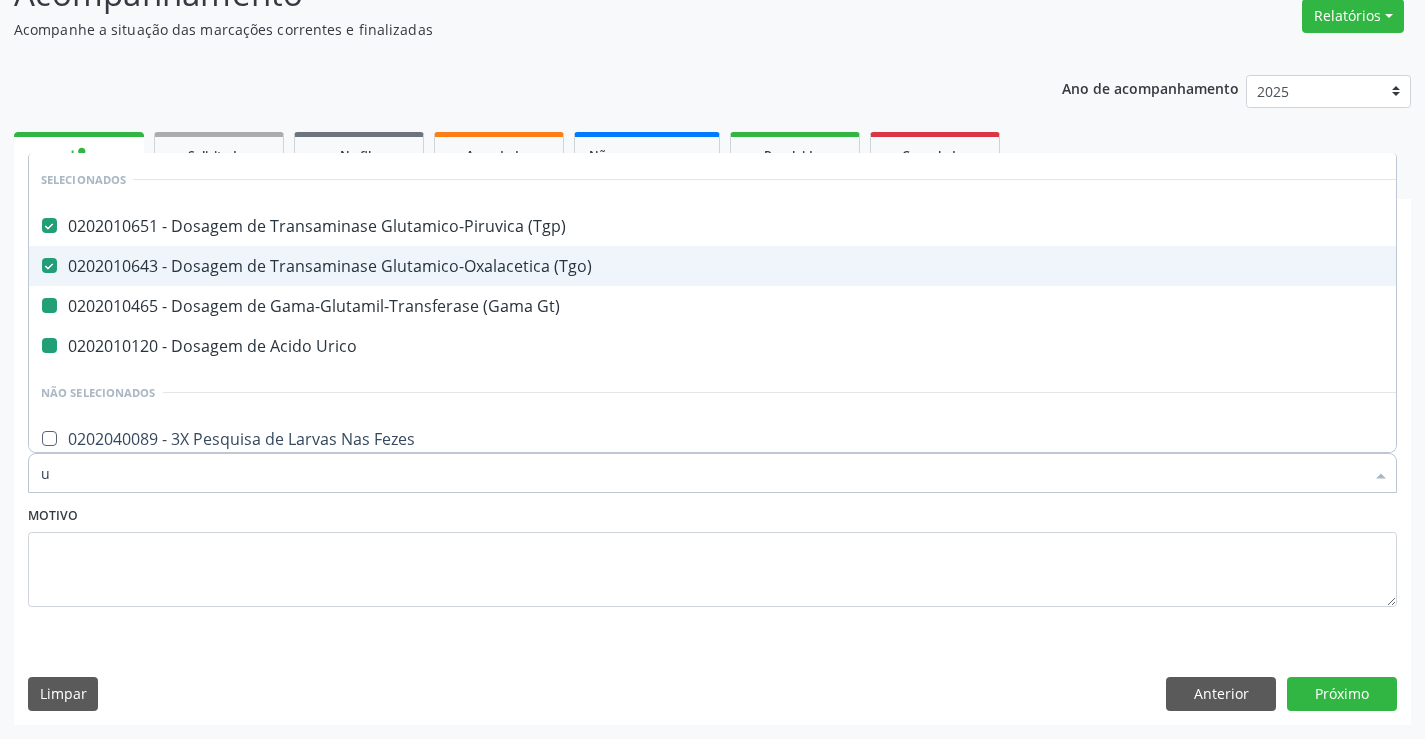 type on "ur" 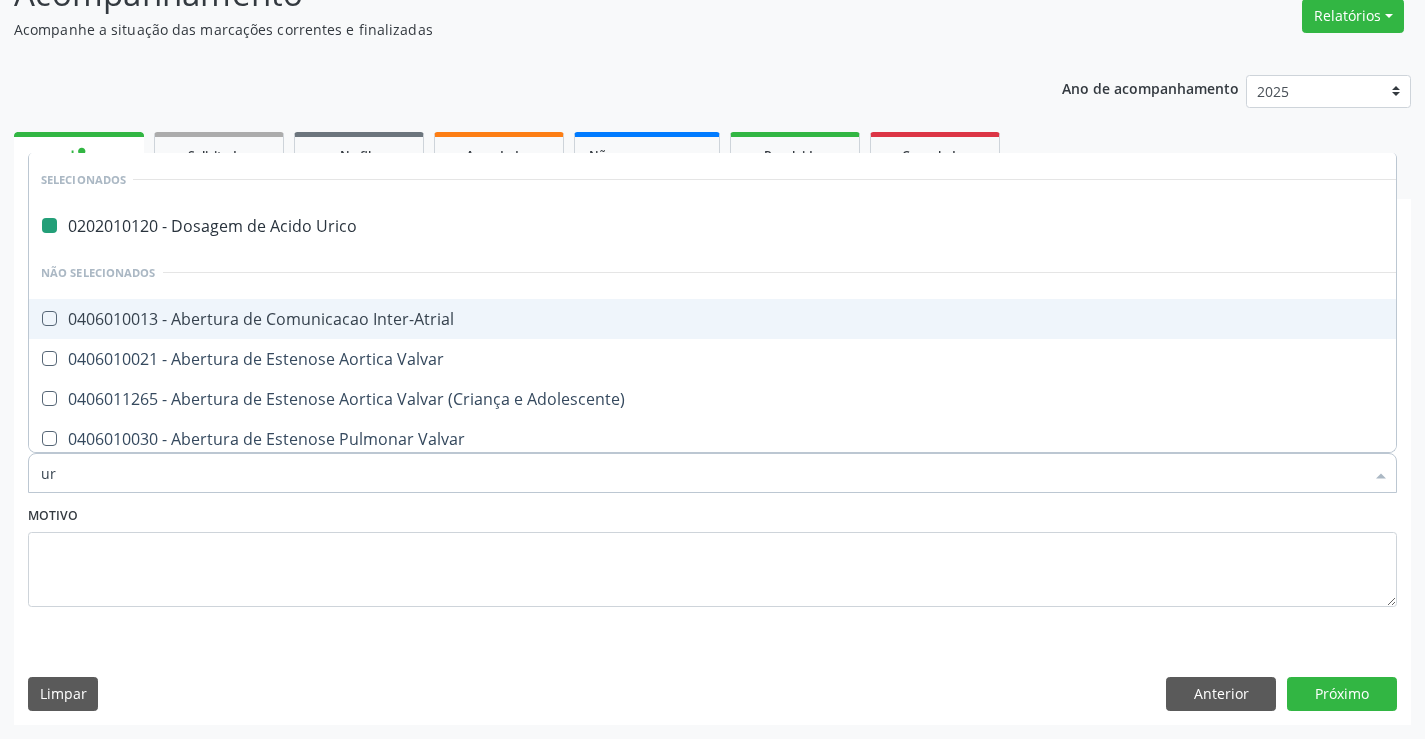type on "ure" 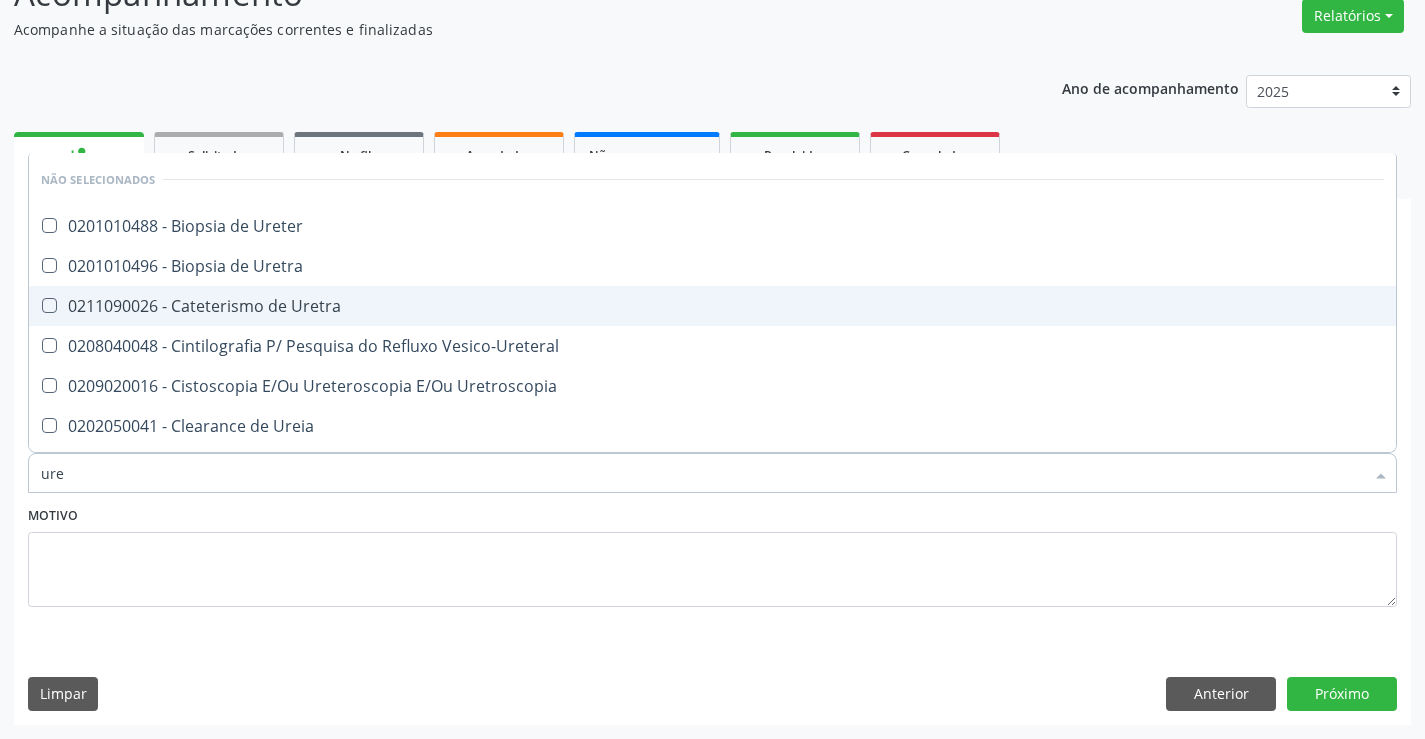 type on "urei" 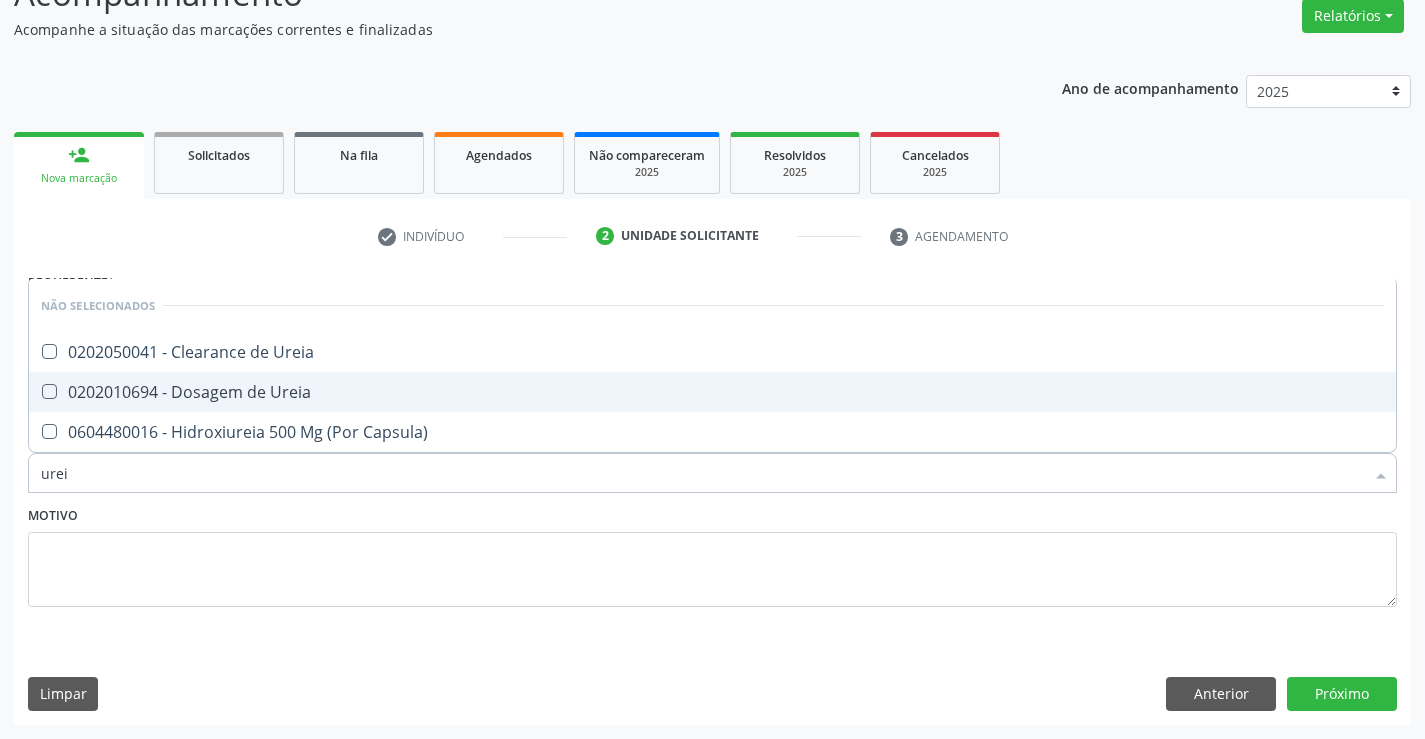 click on "0202010694 - Dosagem de Ureia" at bounding box center (712, 392) 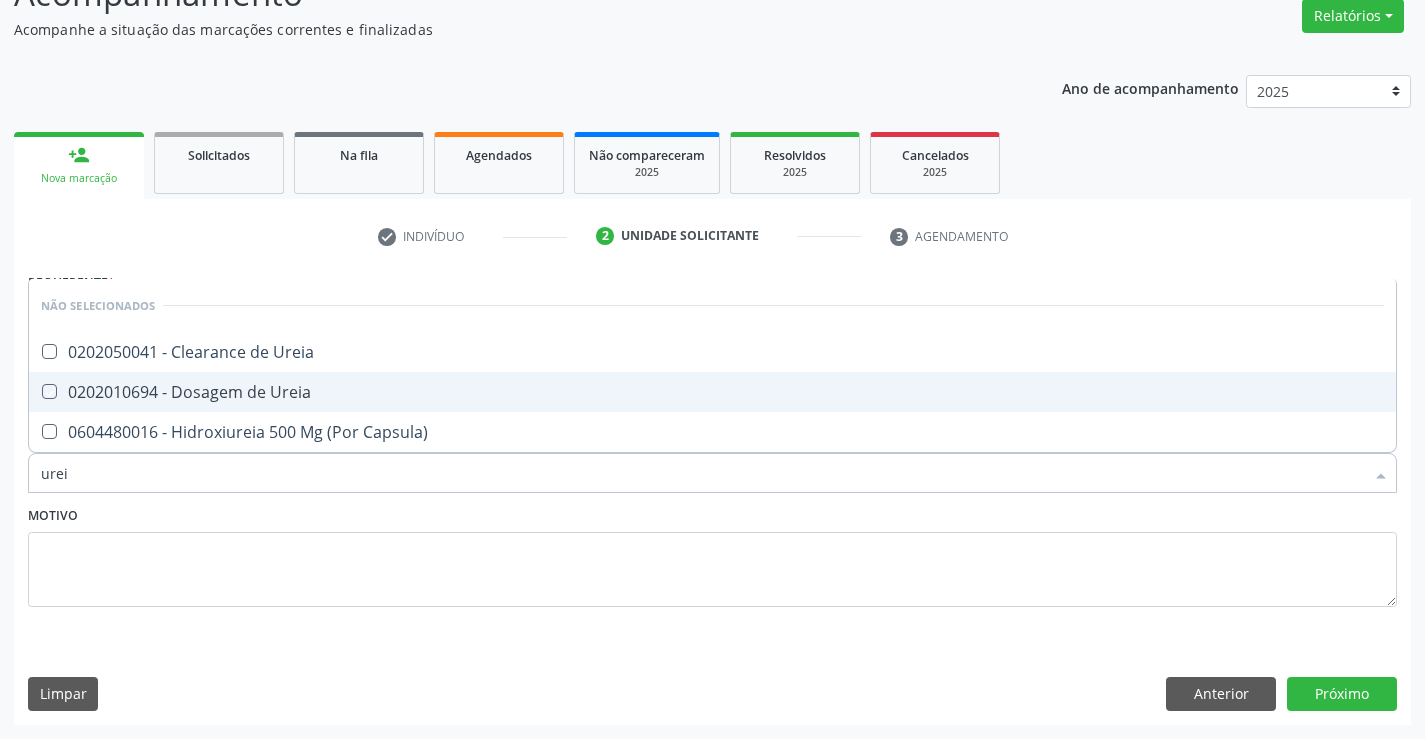 checkbox on "true" 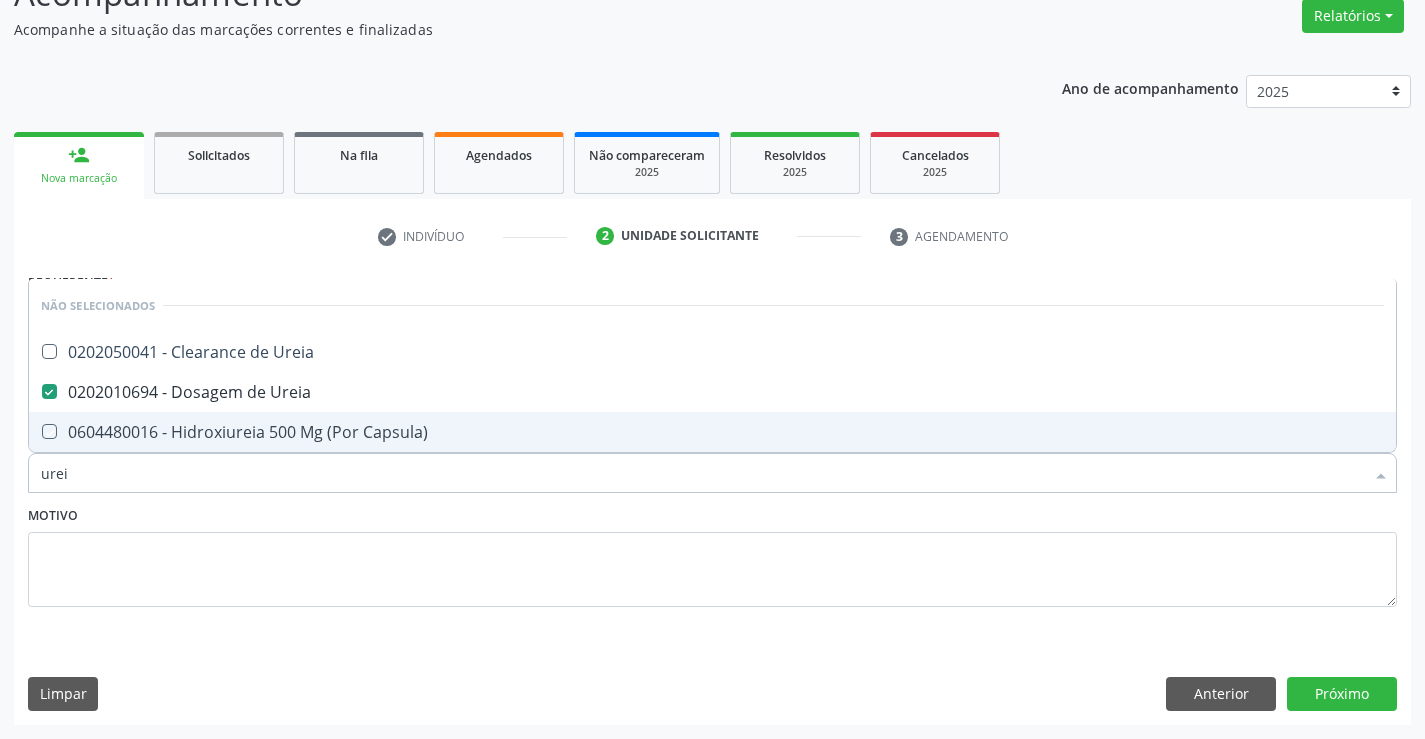 click on "Motivo" at bounding box center (712, 554) 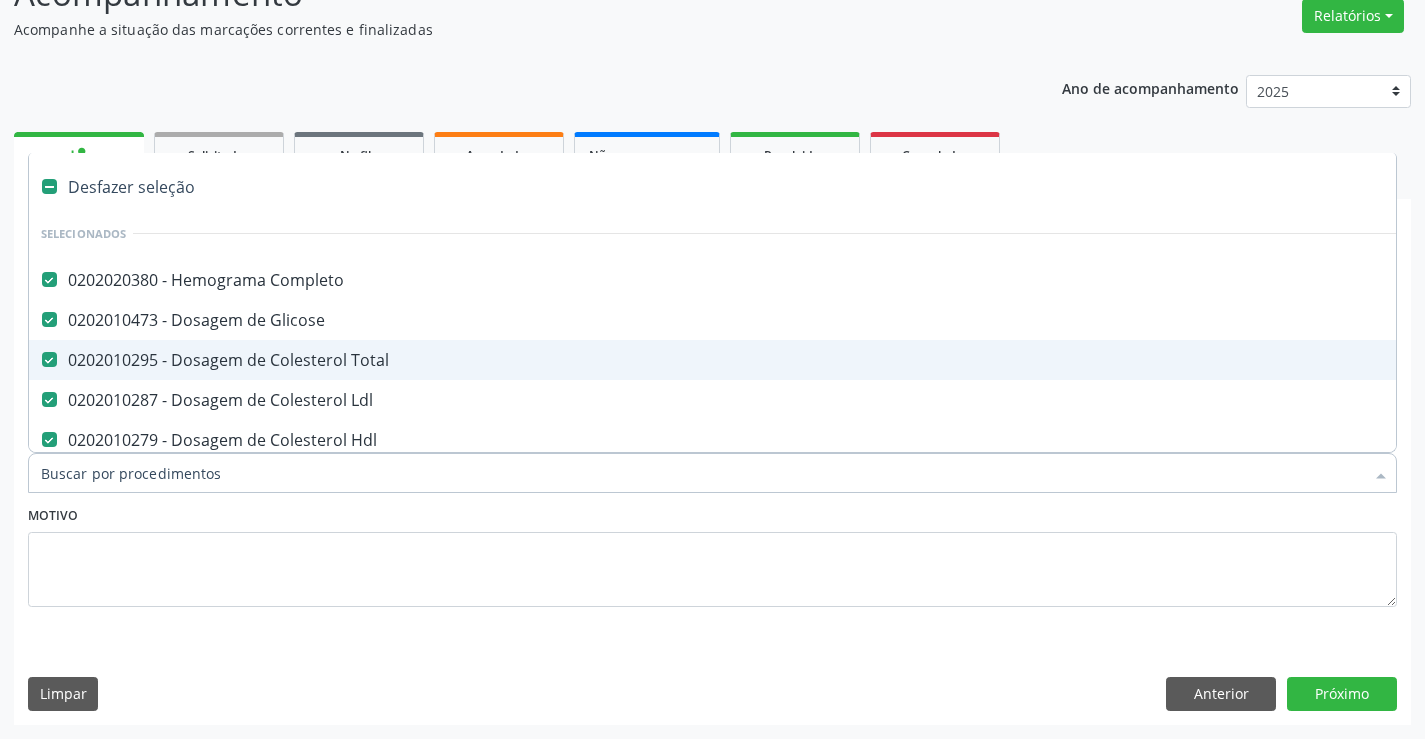 type on "c" 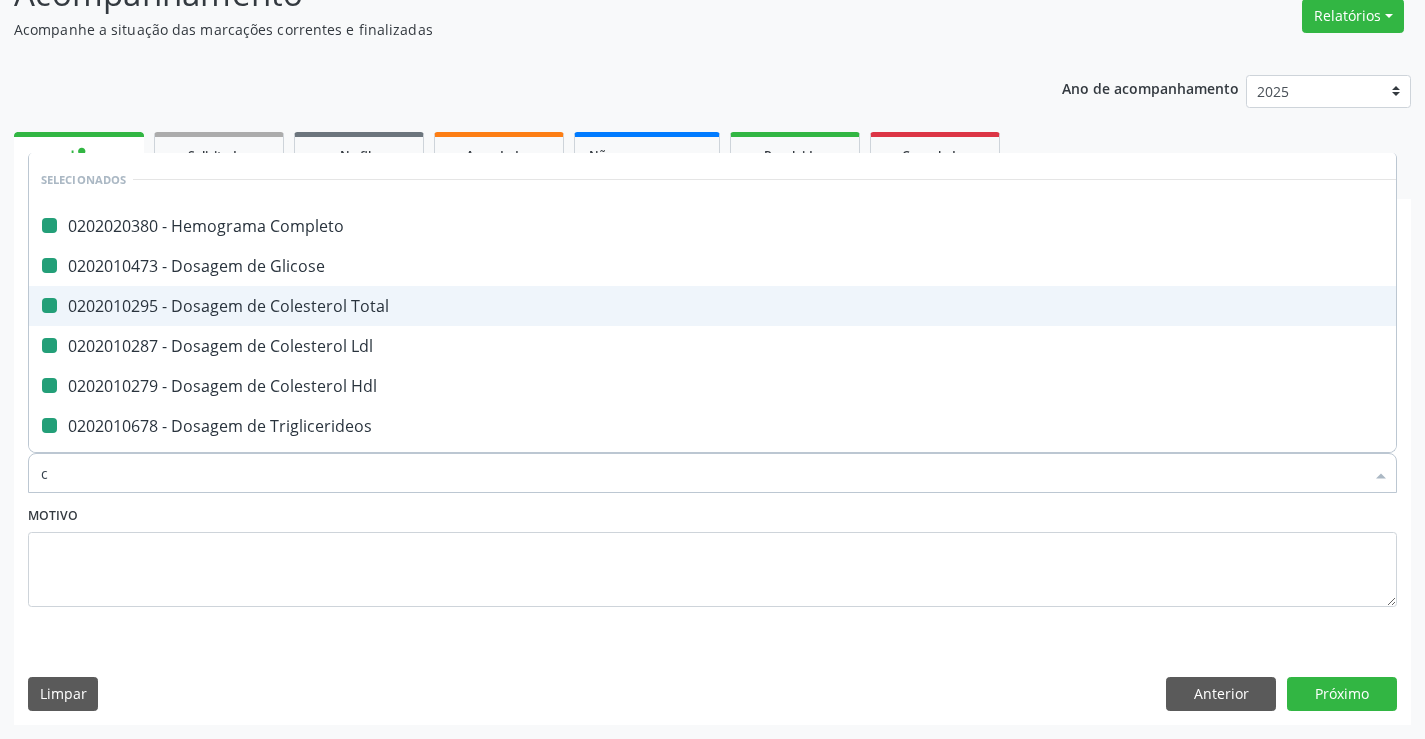 type on "cr" 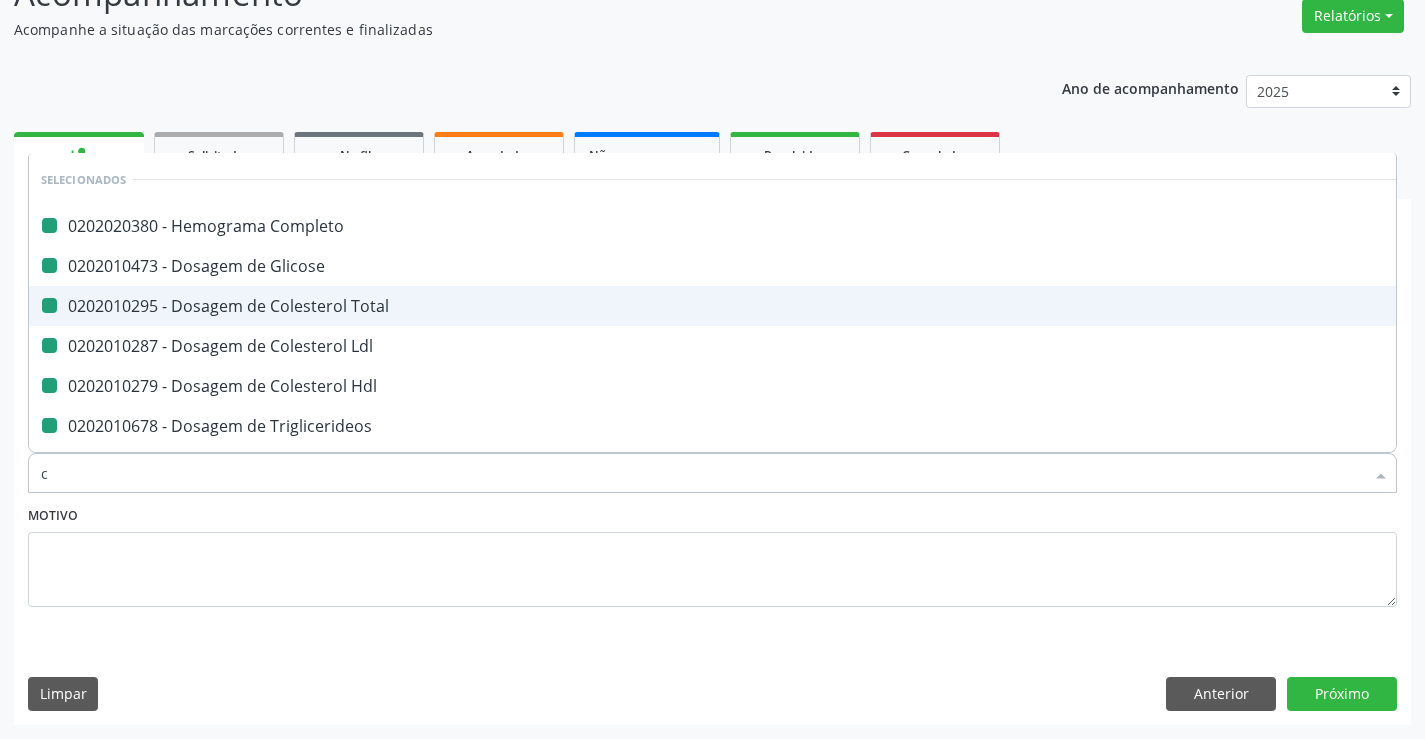 checkbox on "false" 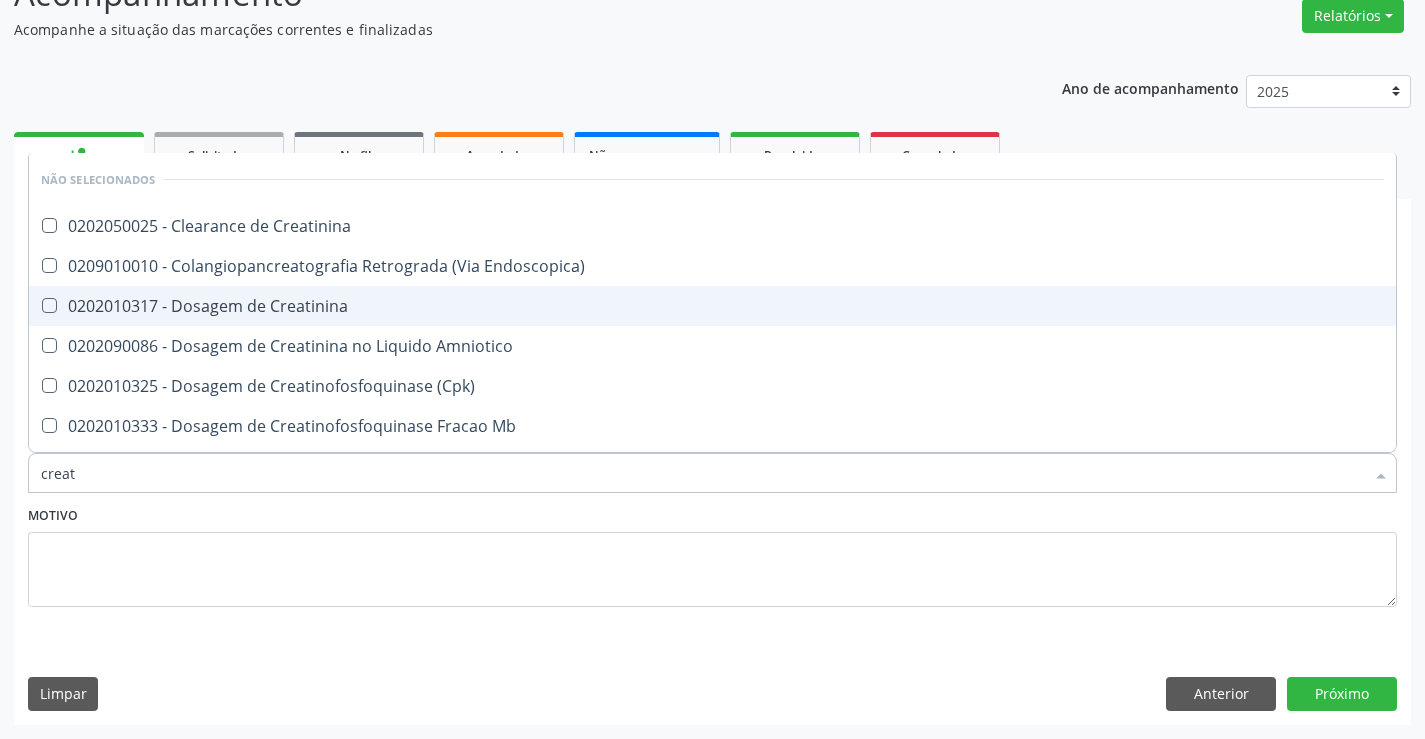 type on "creati" 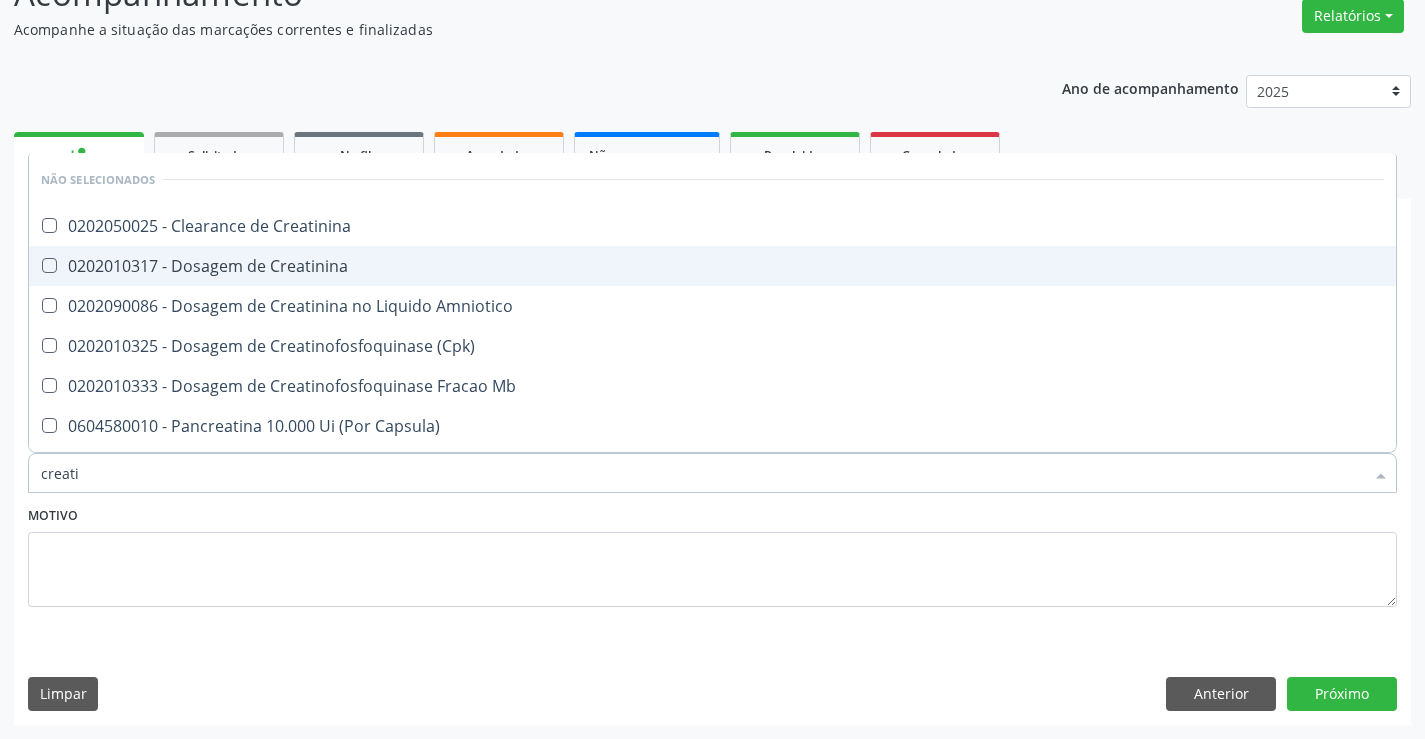 click on "0202010317 - Dosagem de Creatinina" at bounding box center [712, 266] 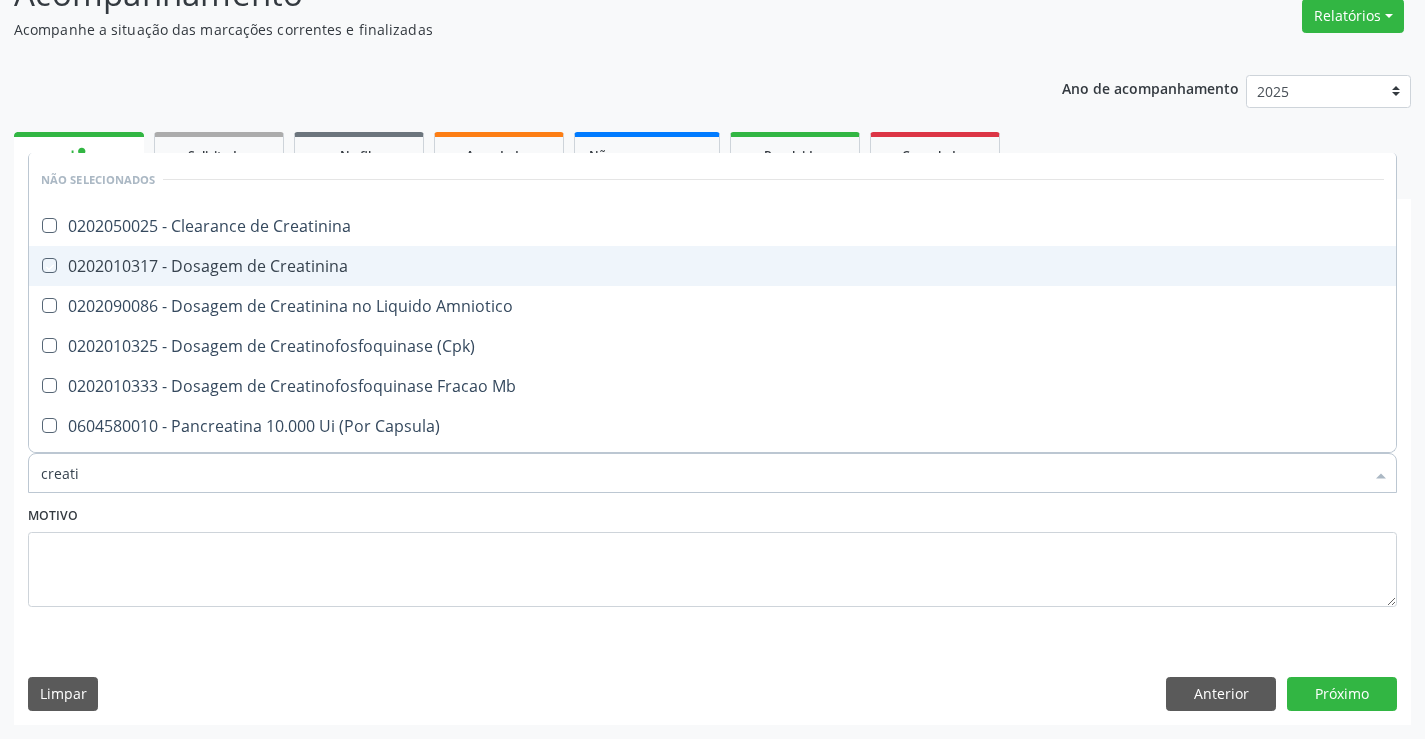 checkbox on "true" 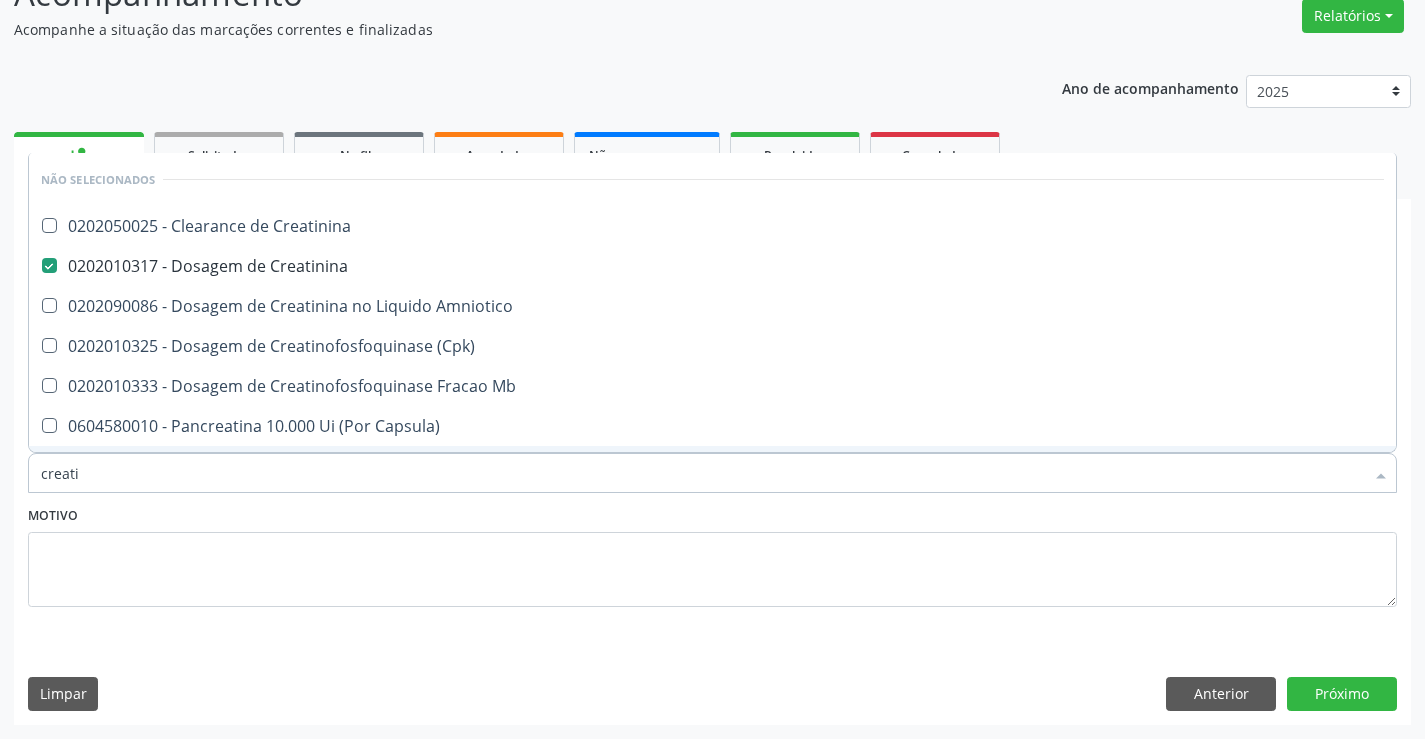 click on "Motivo" at bounding box center (712, 554) 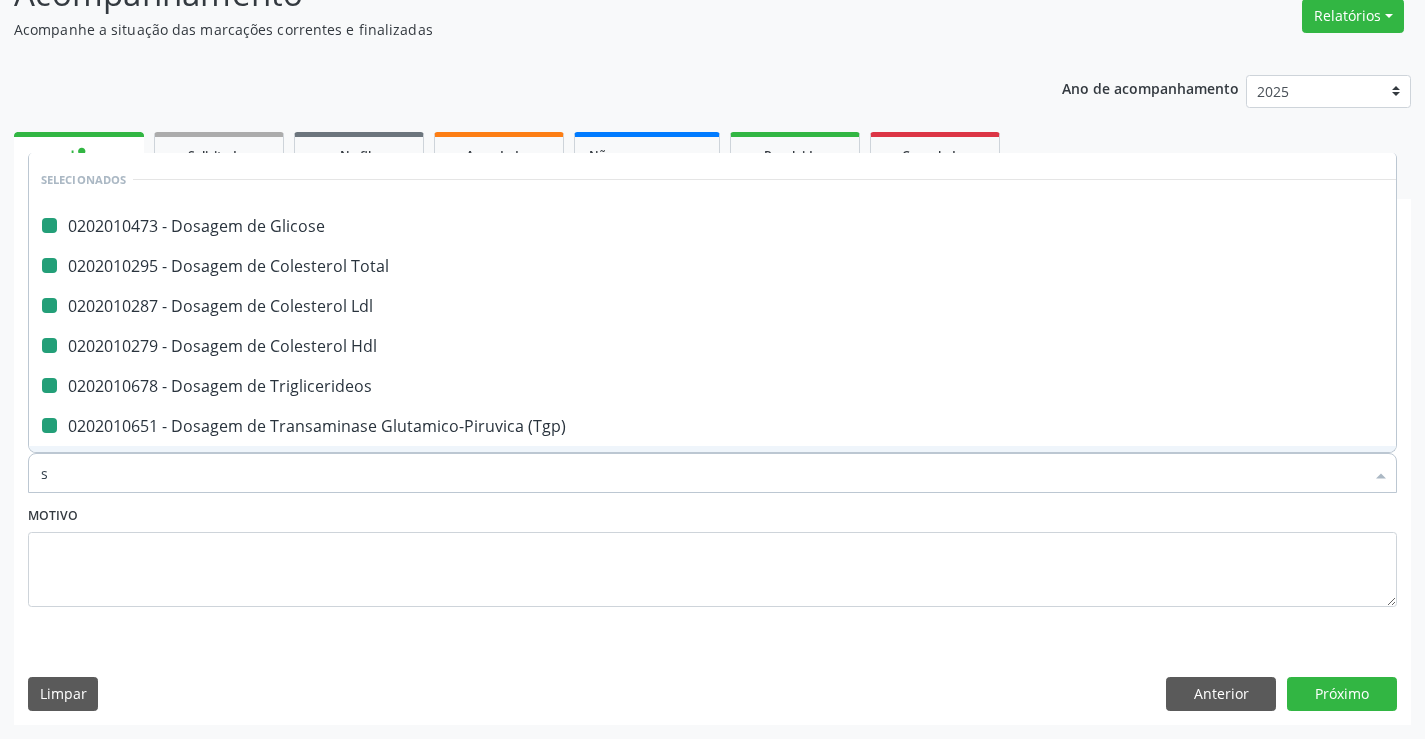 type on "si" 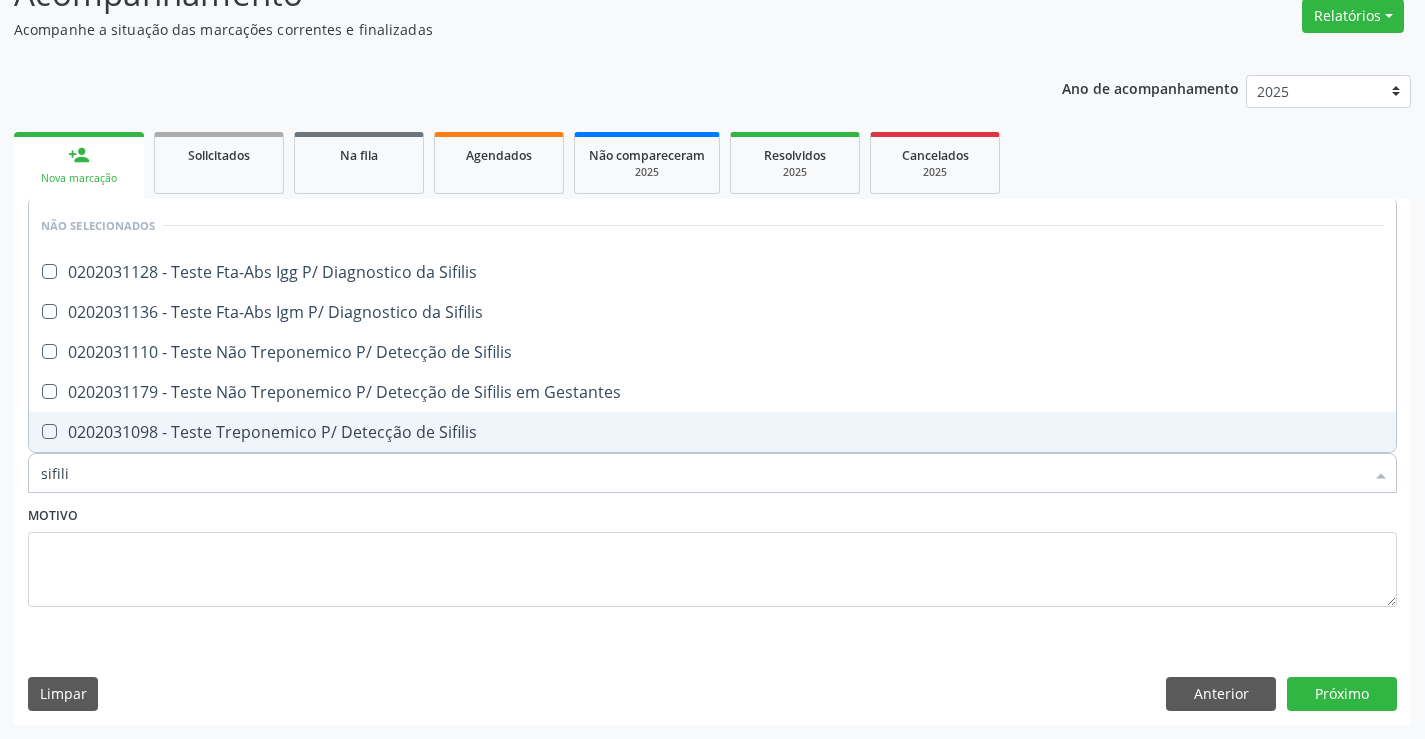 type on "sifilis" 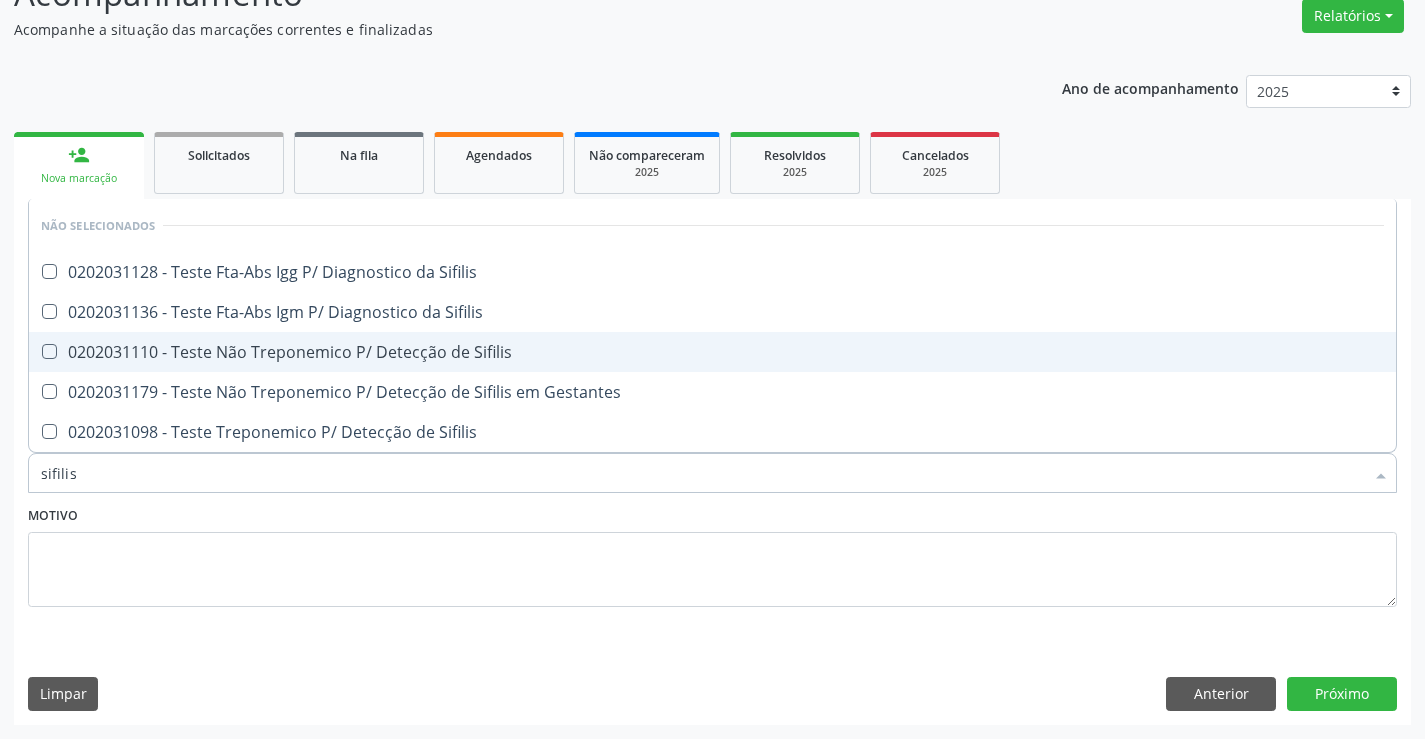 click on "0202031110 - Teste Não Treponemico P/ Detecção de Sifilis" at bounding box center (712, 352) 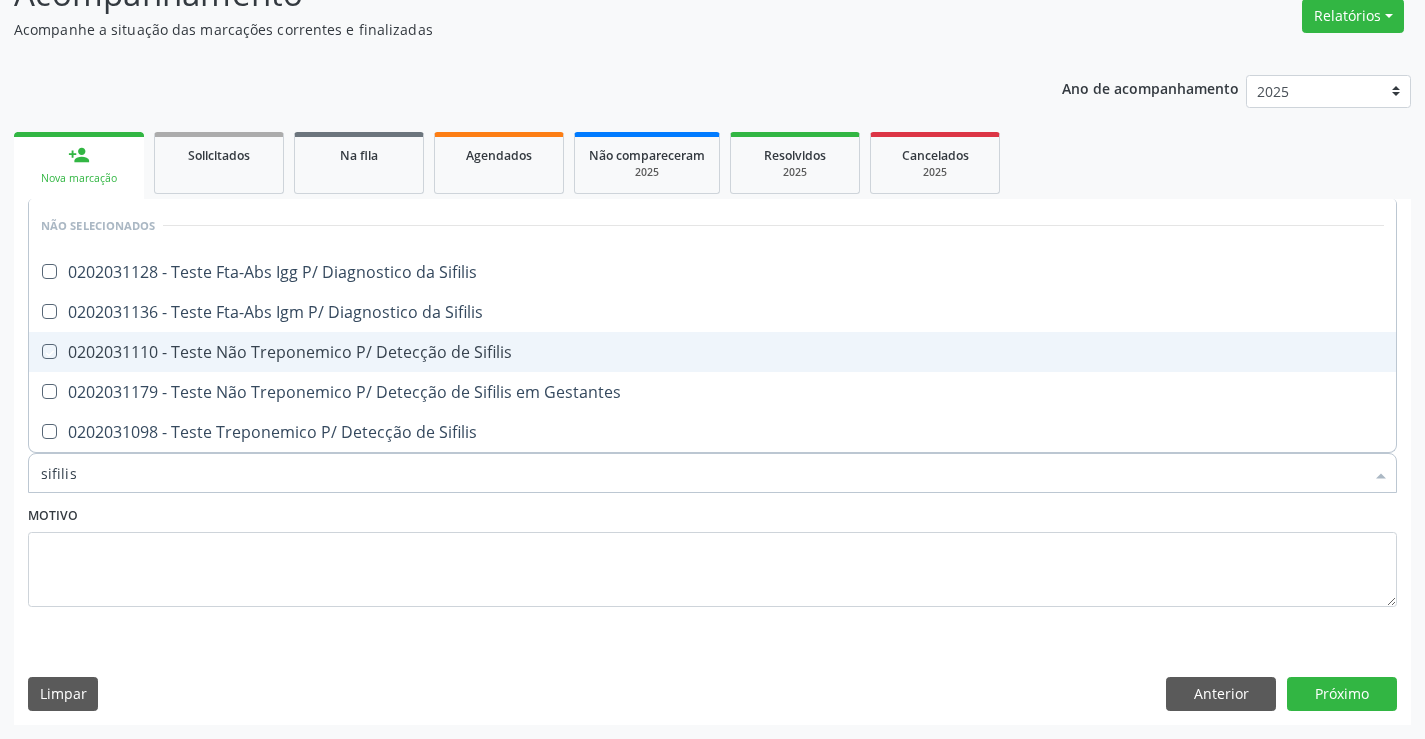 checkbox on "true" 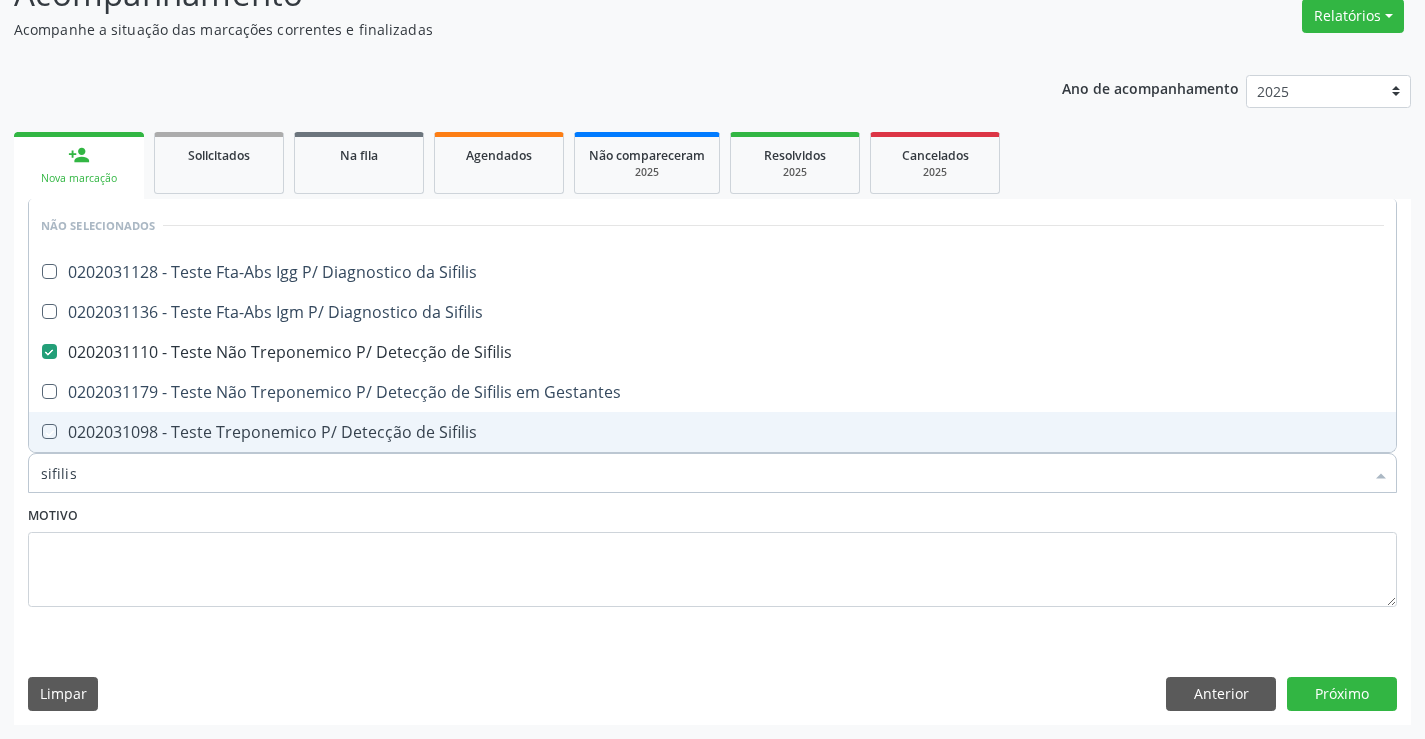click on "Motivo" at bounding box center [712, 554] 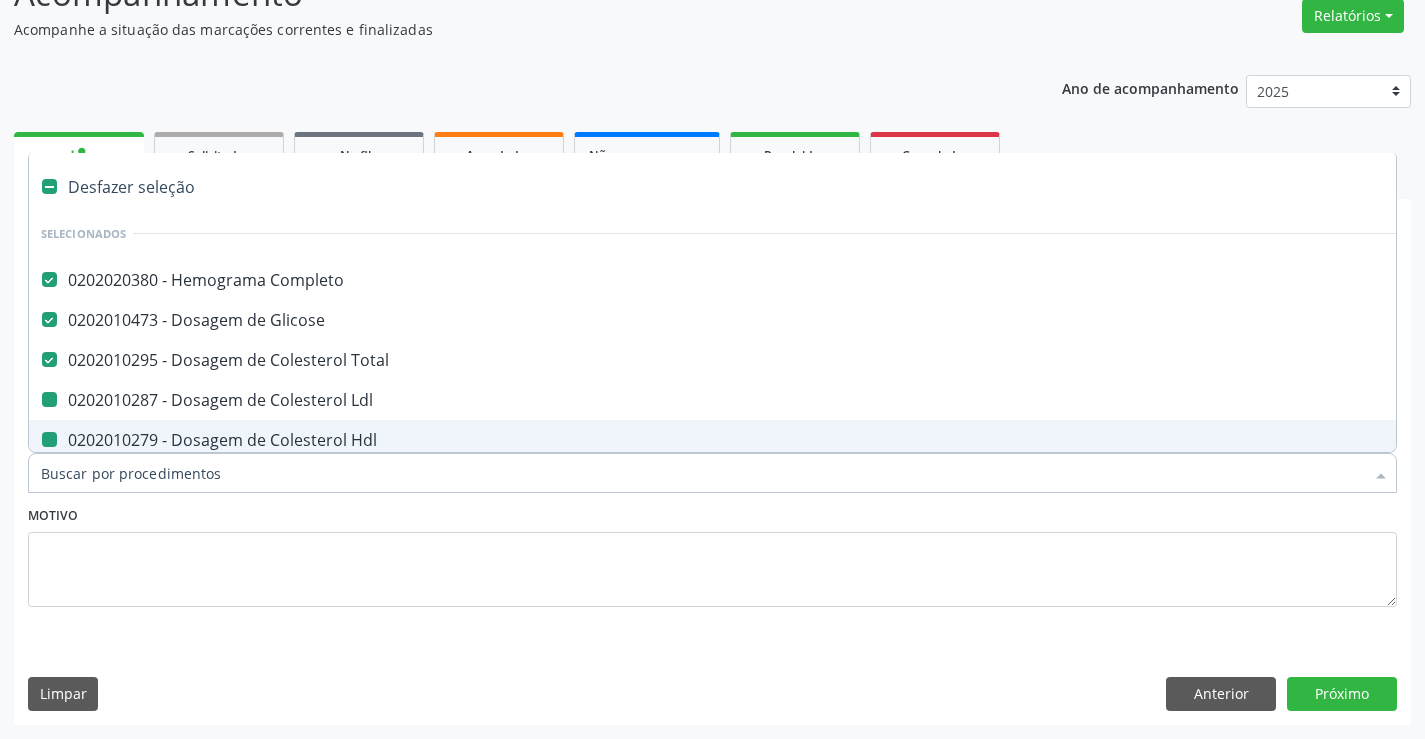type on "f" 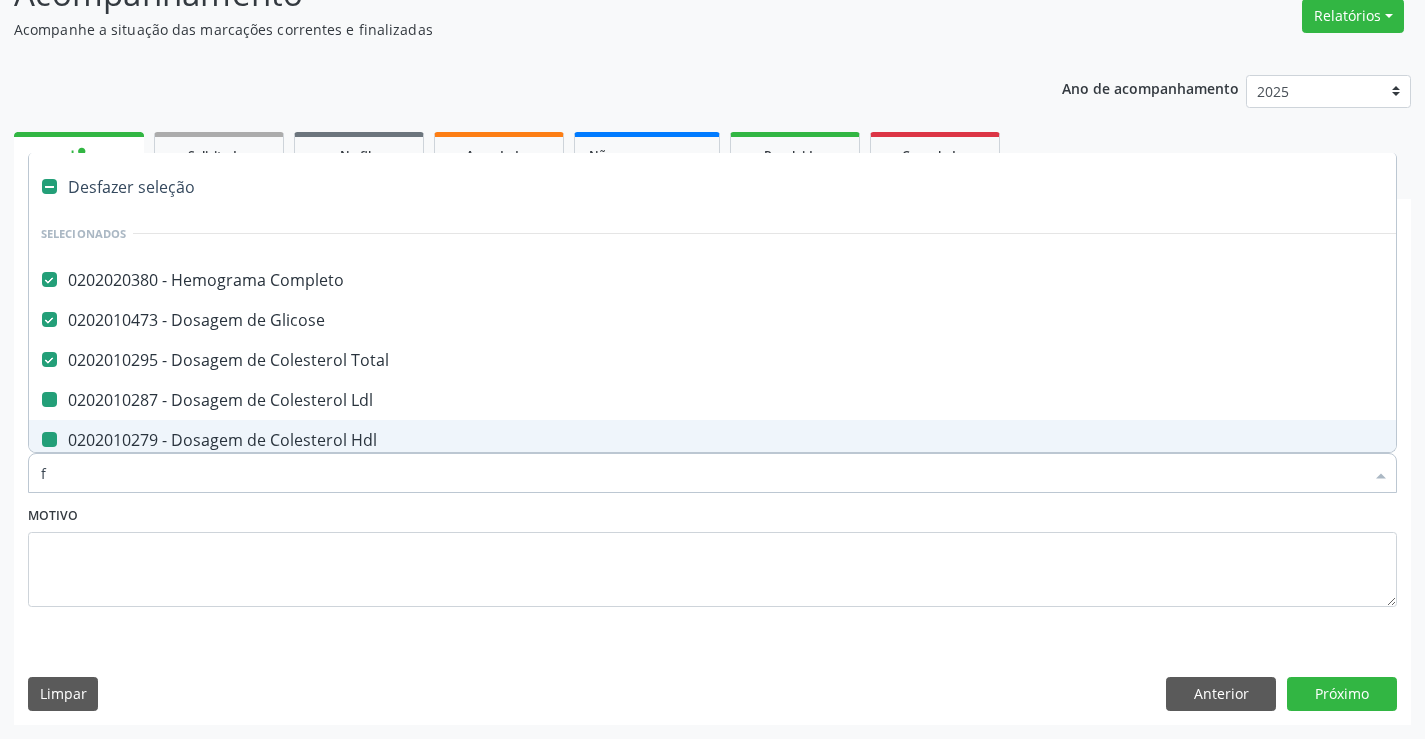 checkbox on "false" 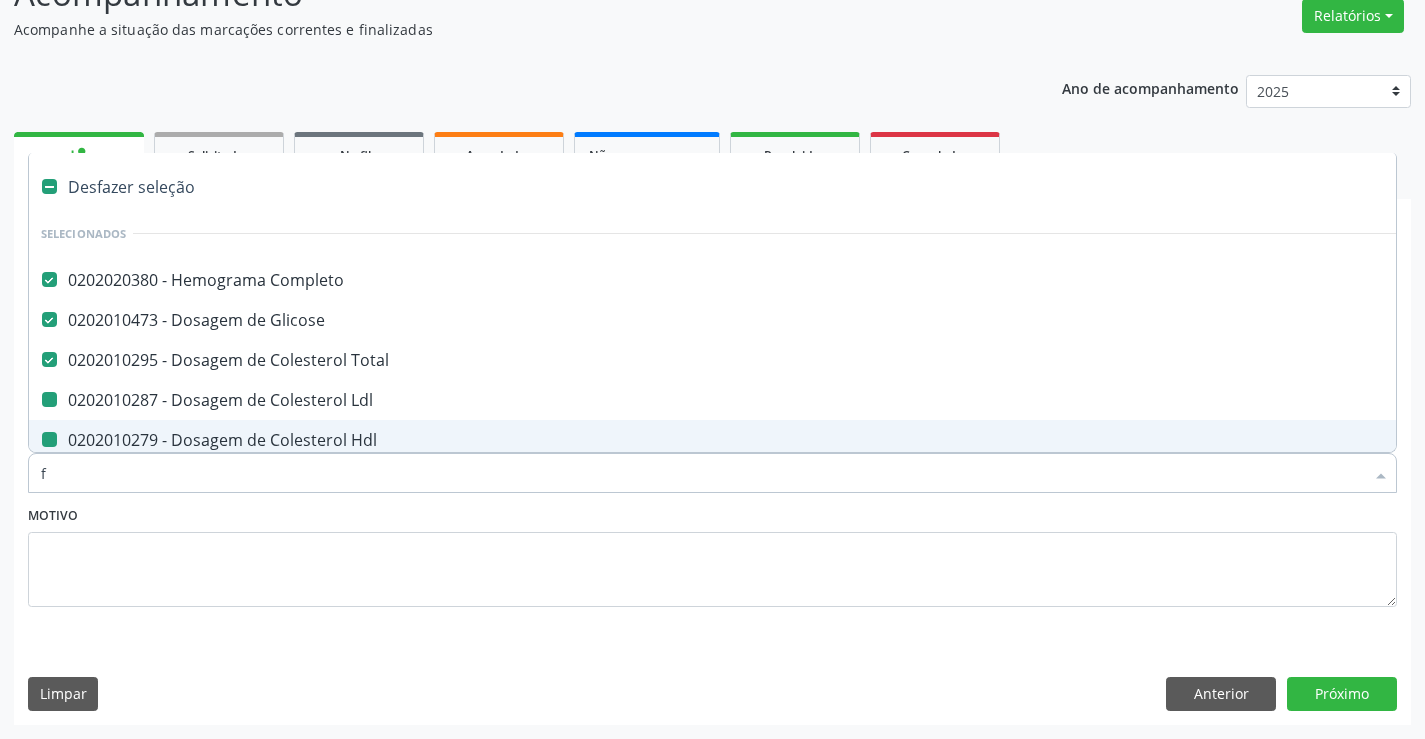 checkbox on "false" 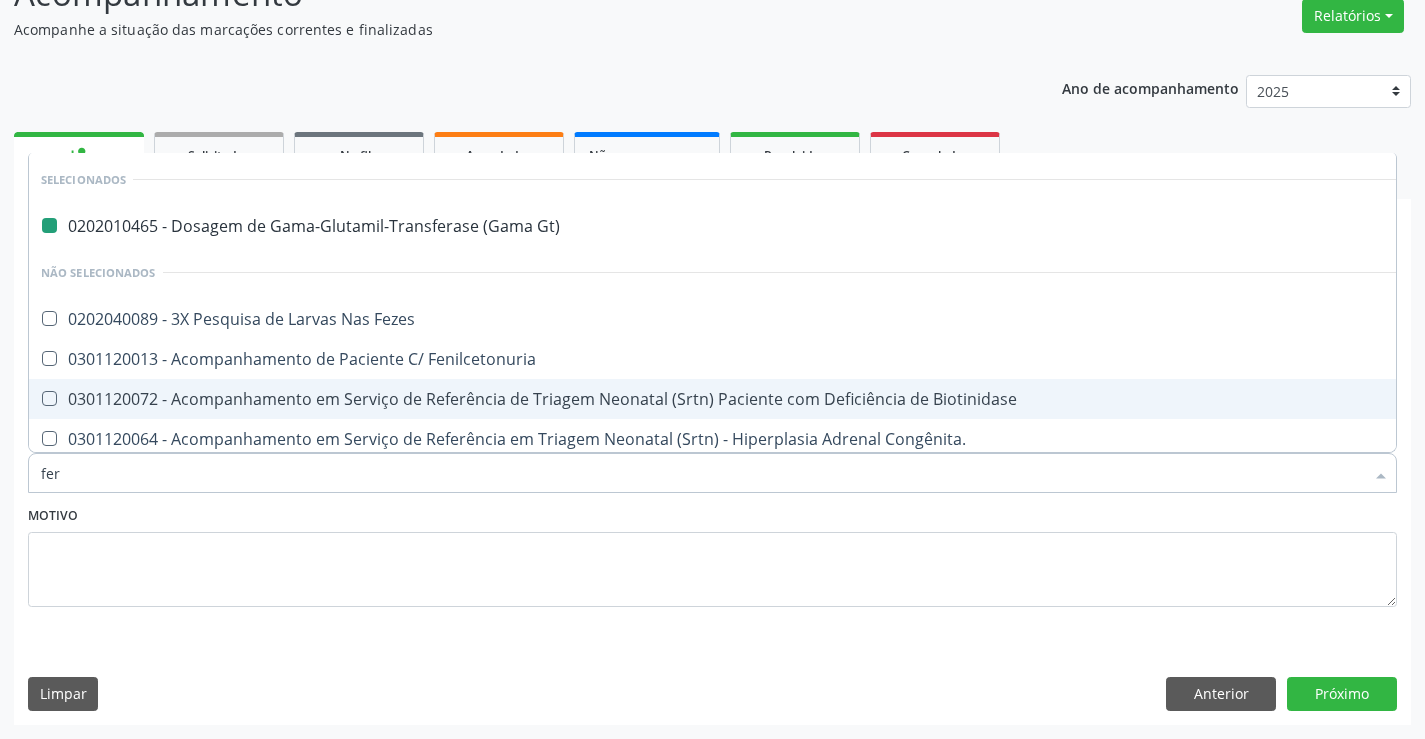 type on "ferr" 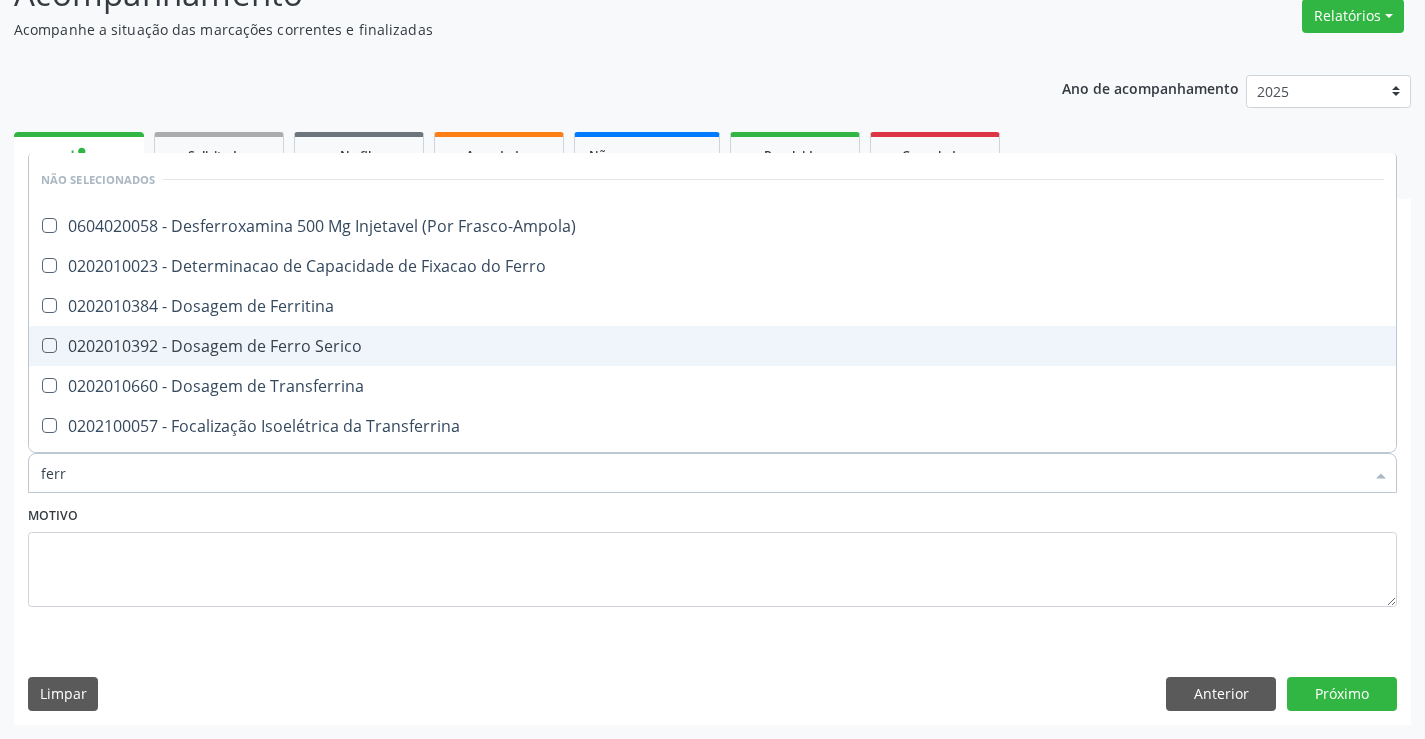 click on "0202010392 - Dosagem de Ferro Serico" at bounding box center [712, 346] 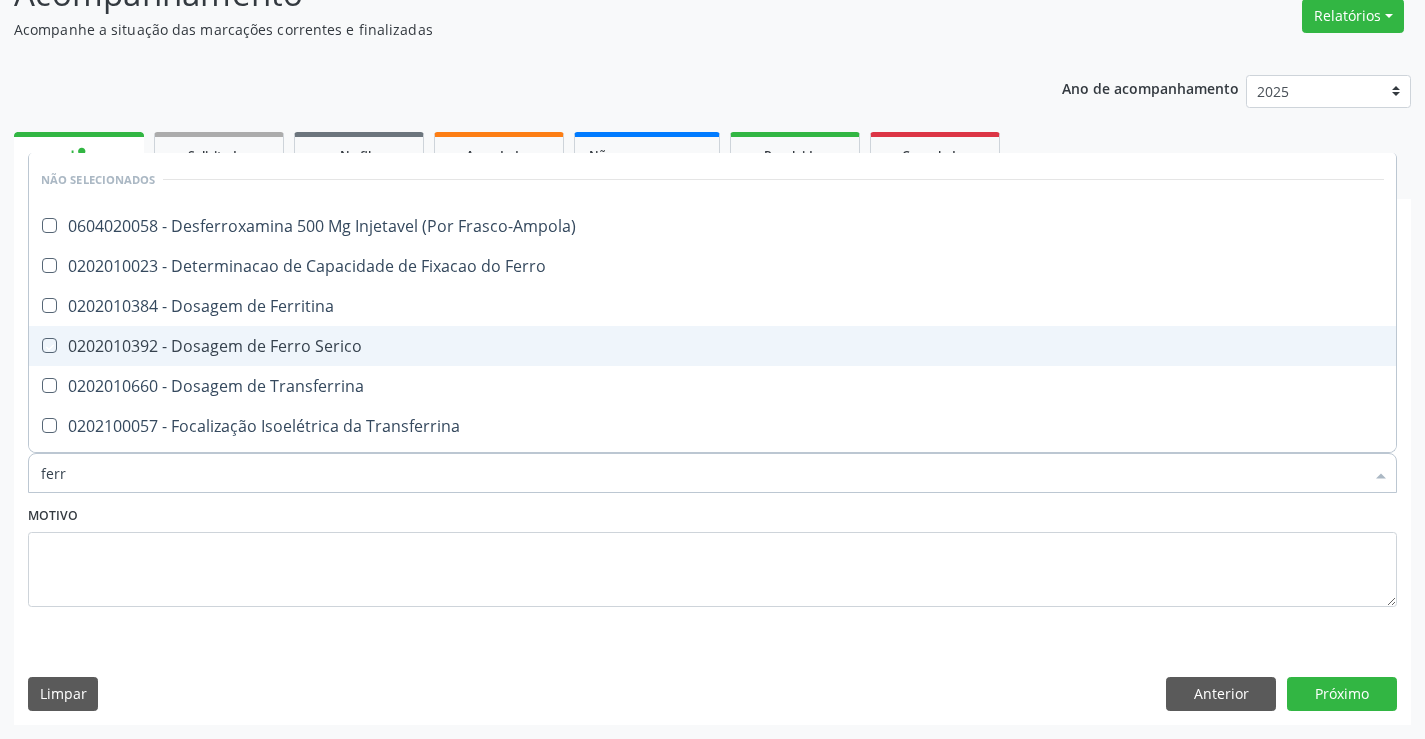 checkbox on "true" 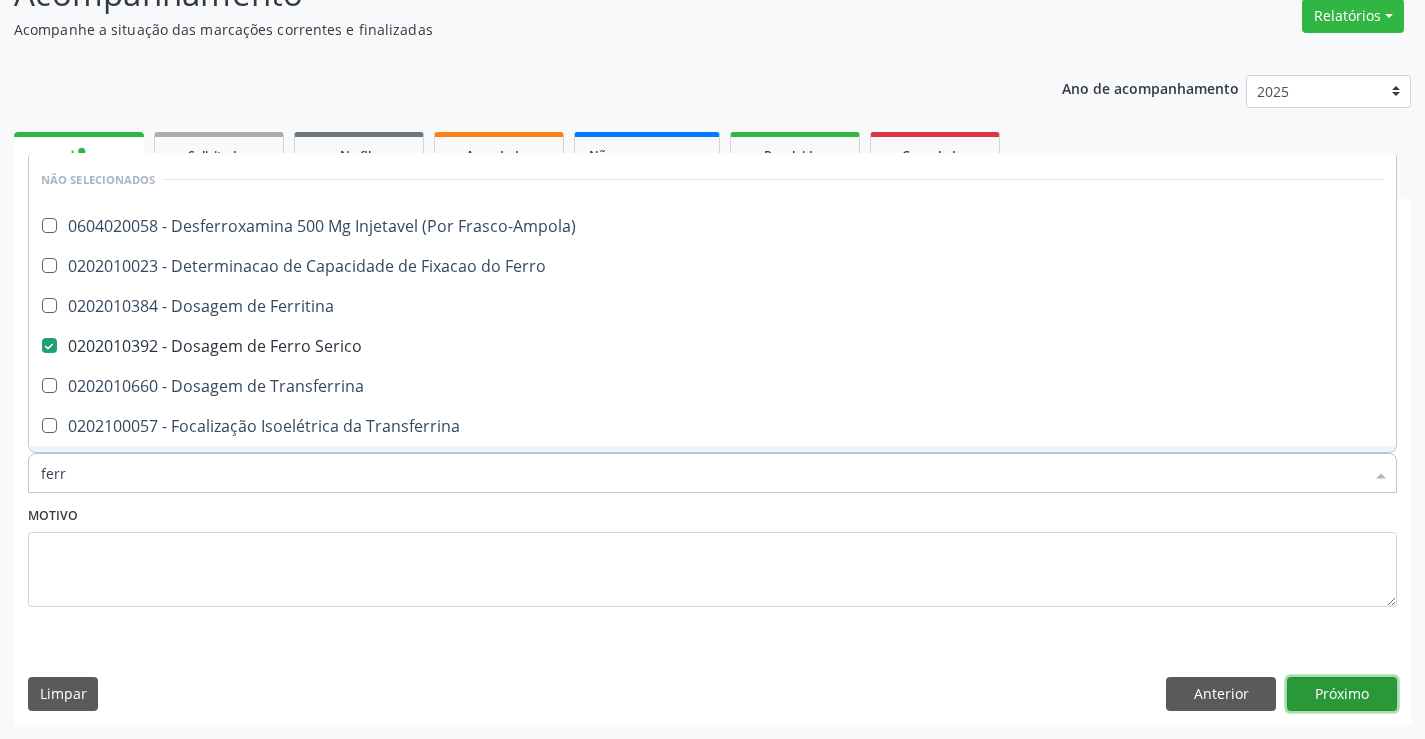 click on "Próximo" at bounding box center (1342, 694) 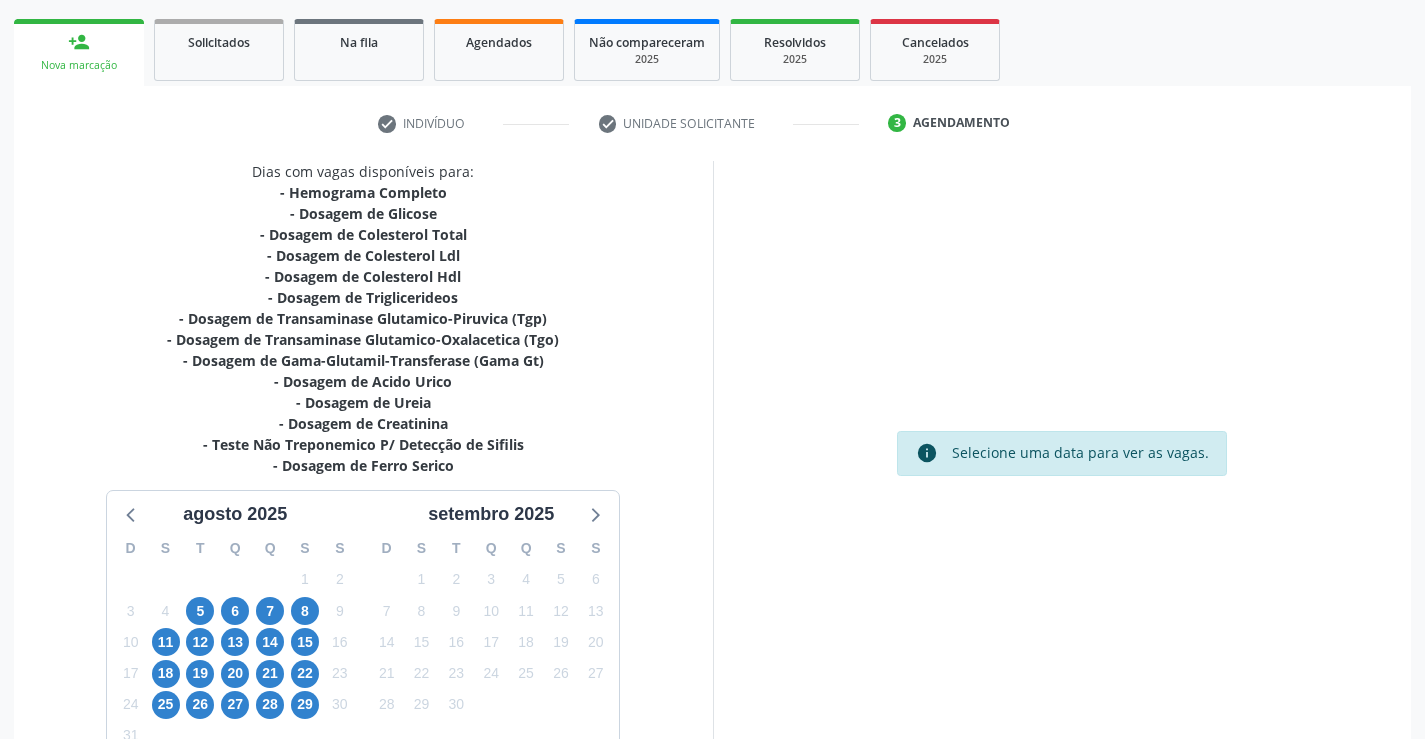 scroll, scrollTop: 404, scrollLeft: 0, axis: vertical 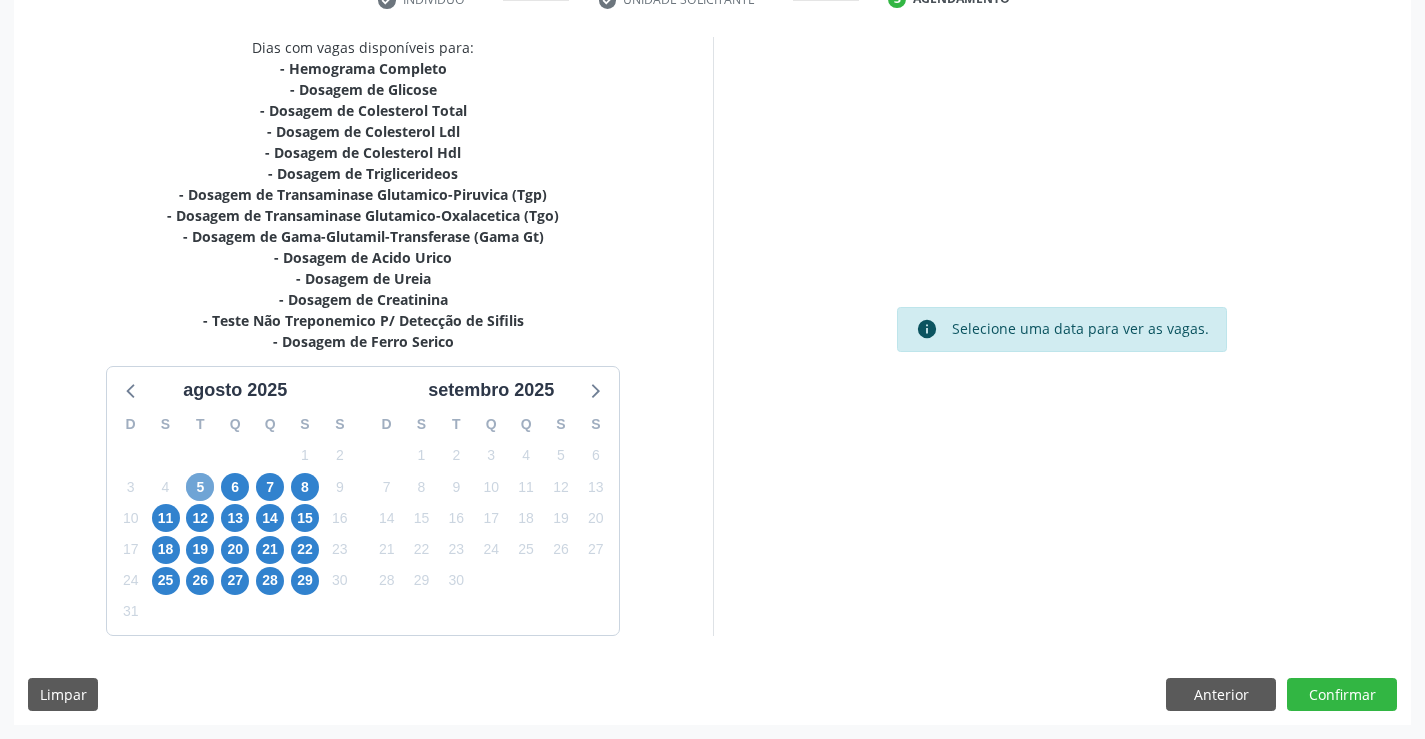 click on "5" at bounding box center (200, 487) 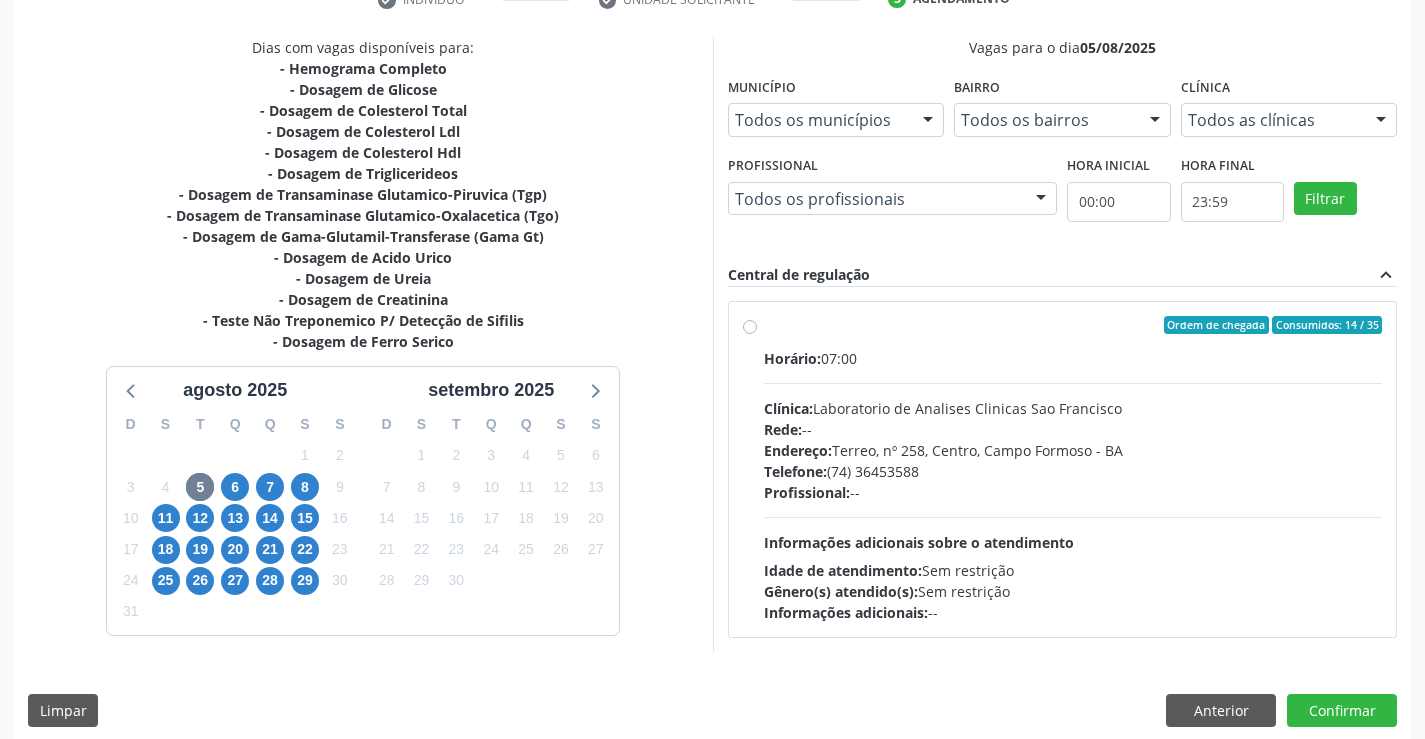 click on "Ordem de chegada
Consumidos: 14 / 35
Horário:   07:00
Clínica:  Laboratorio de Analises Clinicas Sao Francisco
Rede:
--
Endereço:   Terreo, nº 258, Centro, Campo Formoso - BA
Telefone:   (74) 36453588
Profissional:
--
Informações adicionais sobre o atendimento
Idade de atendimento:
Sem restrição
Gênero(s) atendido(s):
Sem restrição
Informações adicionais:
--" at bounding box center (1073, 469) 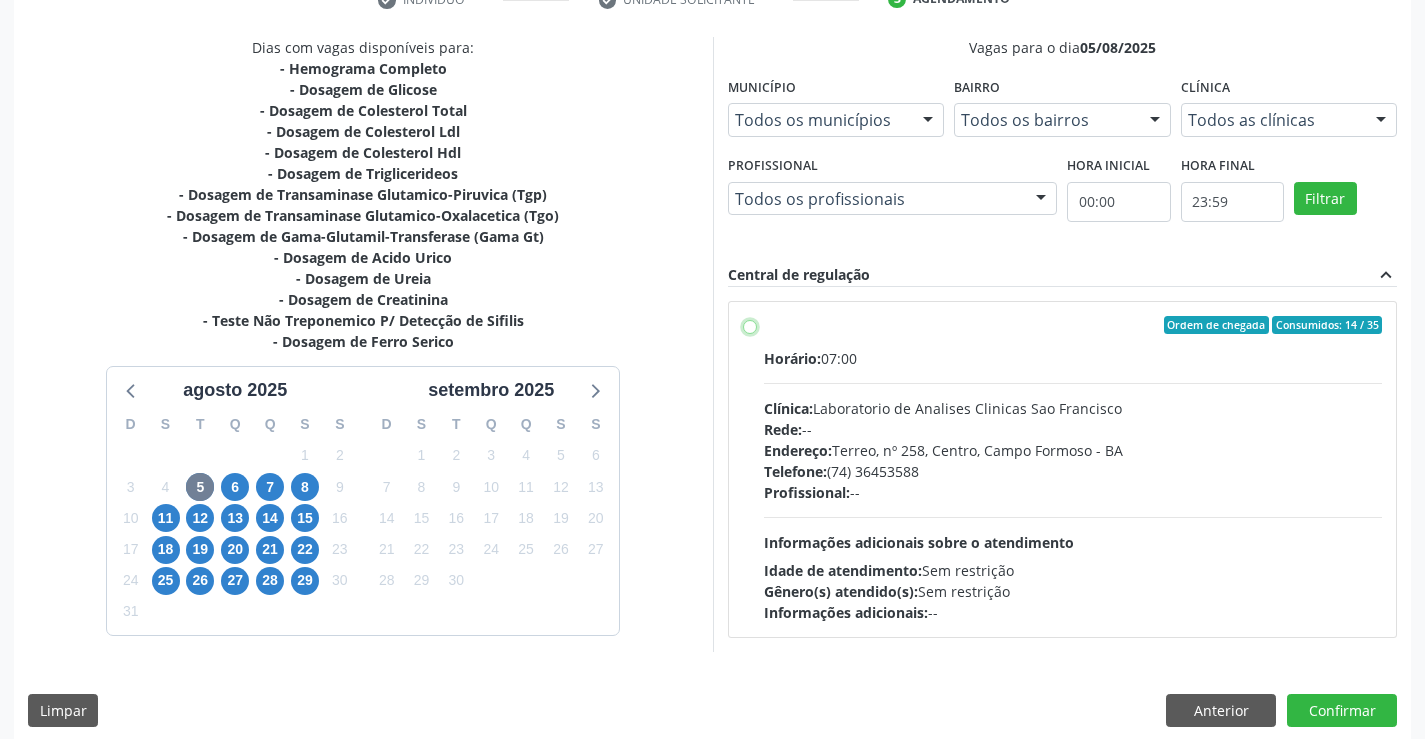 click on "Ordem de chegada
Consumidos: 14 / 35
Horário:   07:00
Clínica:  Laboratorio de Analises Clinicas Sao Francisco
Rede:
--
Endereço:   Terreo, nº 258, Centro, Campo Formoso - BA
Telefone:   (74) 36453588
Profissional:
--
Informações adicionais sobre o atendimento
Idade de atendimento:
Sem restrição
Gênero(s) atendido(s):
Sem restrição
Informações adicionais:
--" at bounding box center (750, 325) 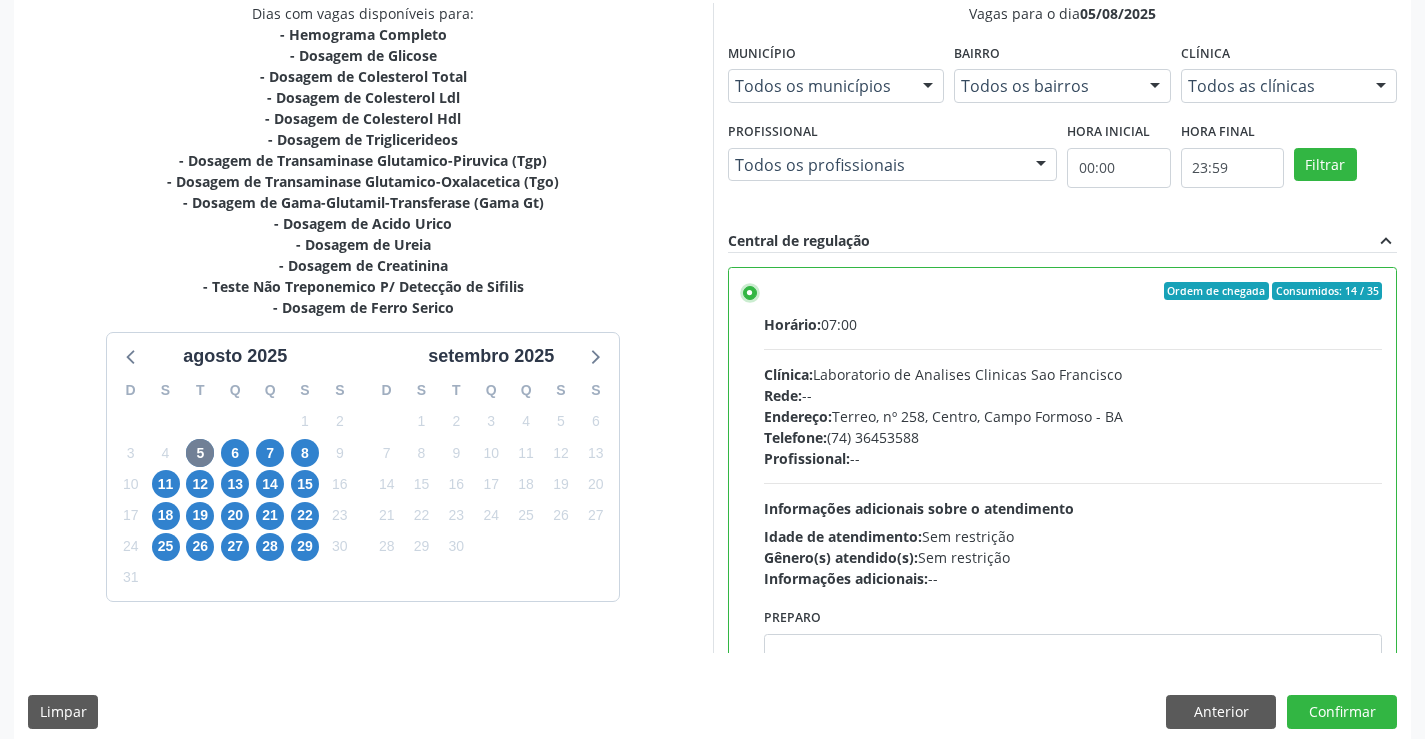 scroll, scrollTop: 456, scrollLeft: 0, axis: vertical 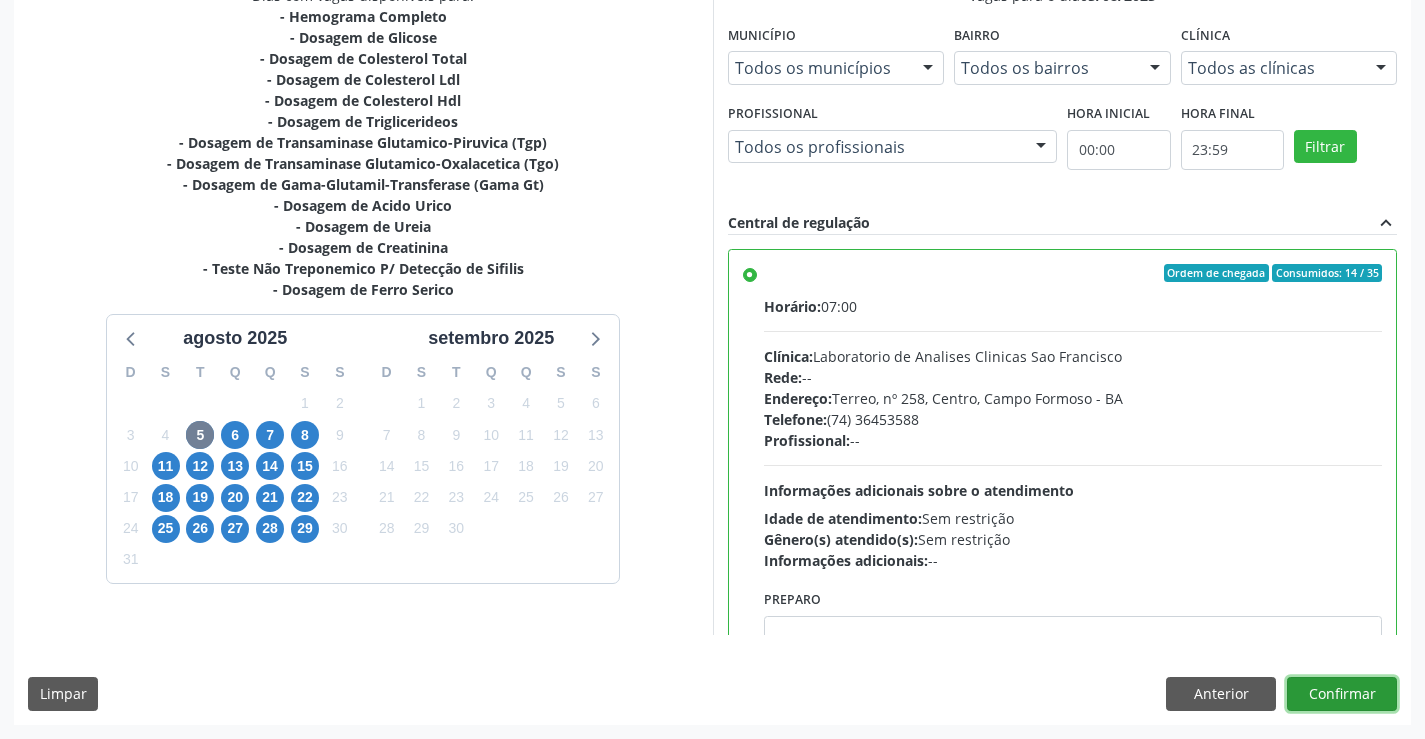 click on "Confirmar" at bounding box center [1342, 694] 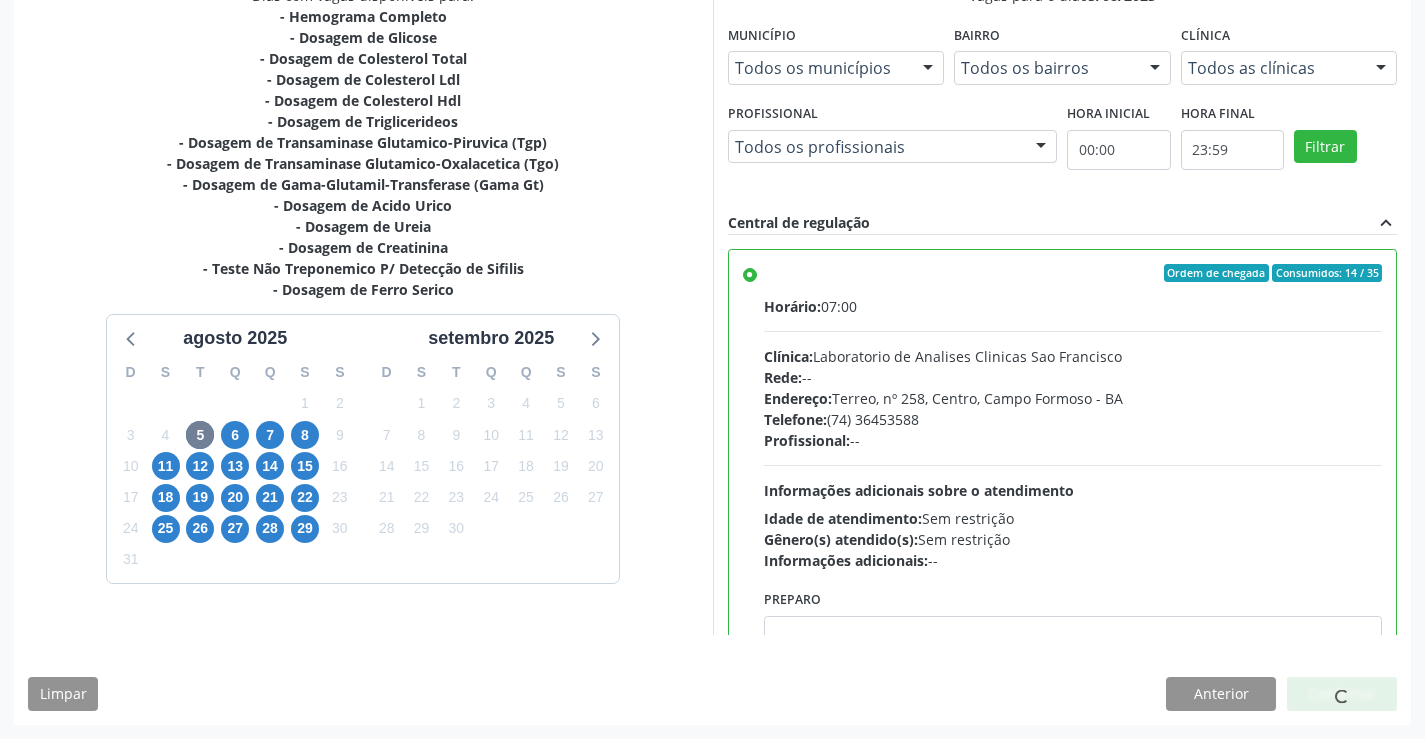 scroll, scrollTop: 0, scrollLeft: 0, axis: both 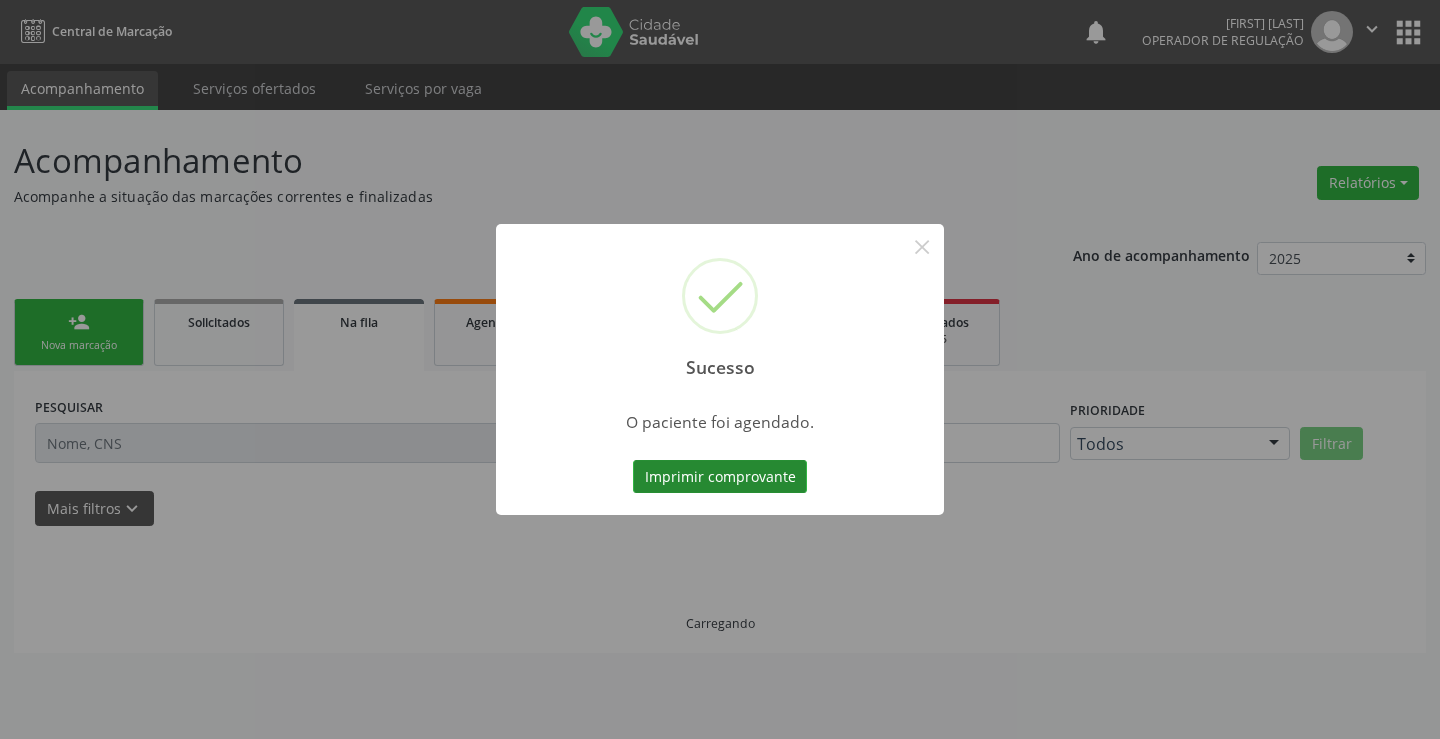 click on "Imprimir comprovante" at bounding box center (720, 477) 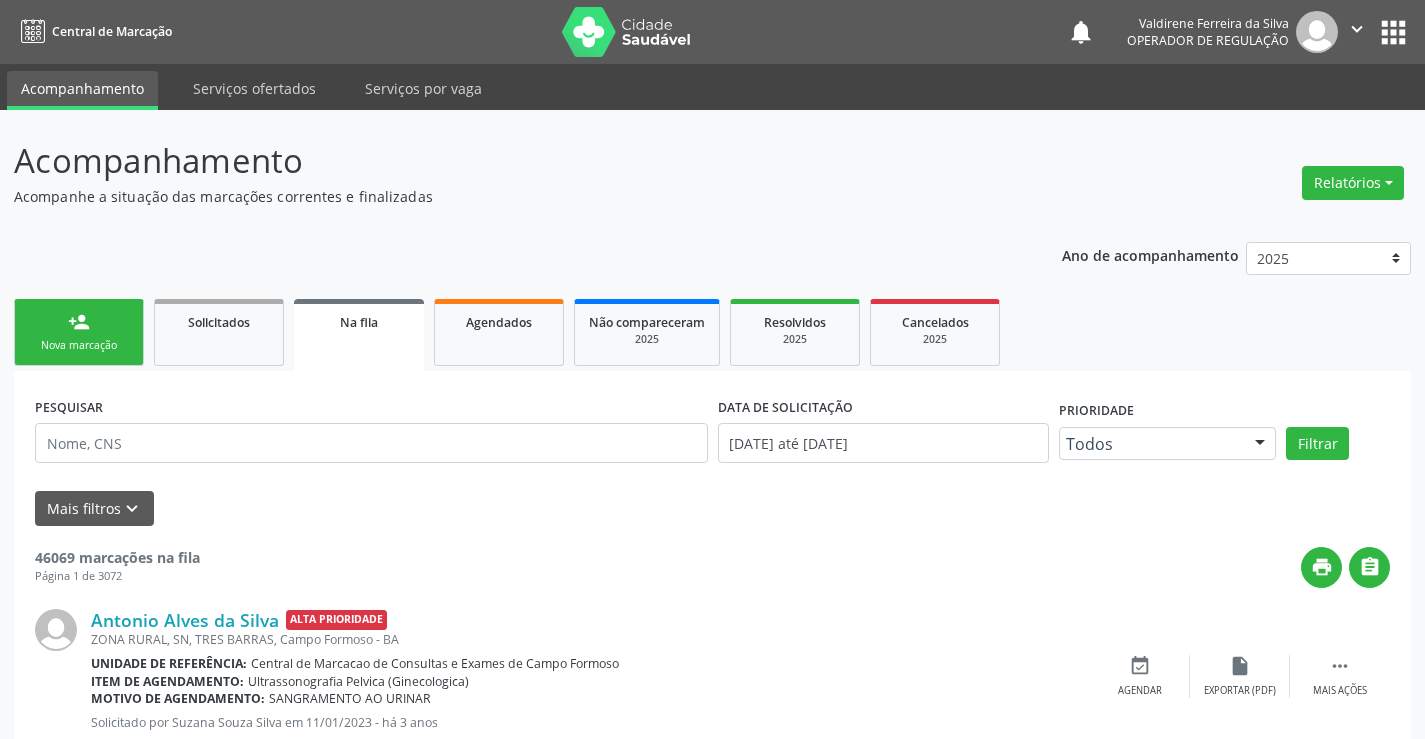 scroll, scrollTop: 0, scrollLeft: 0, axis: both 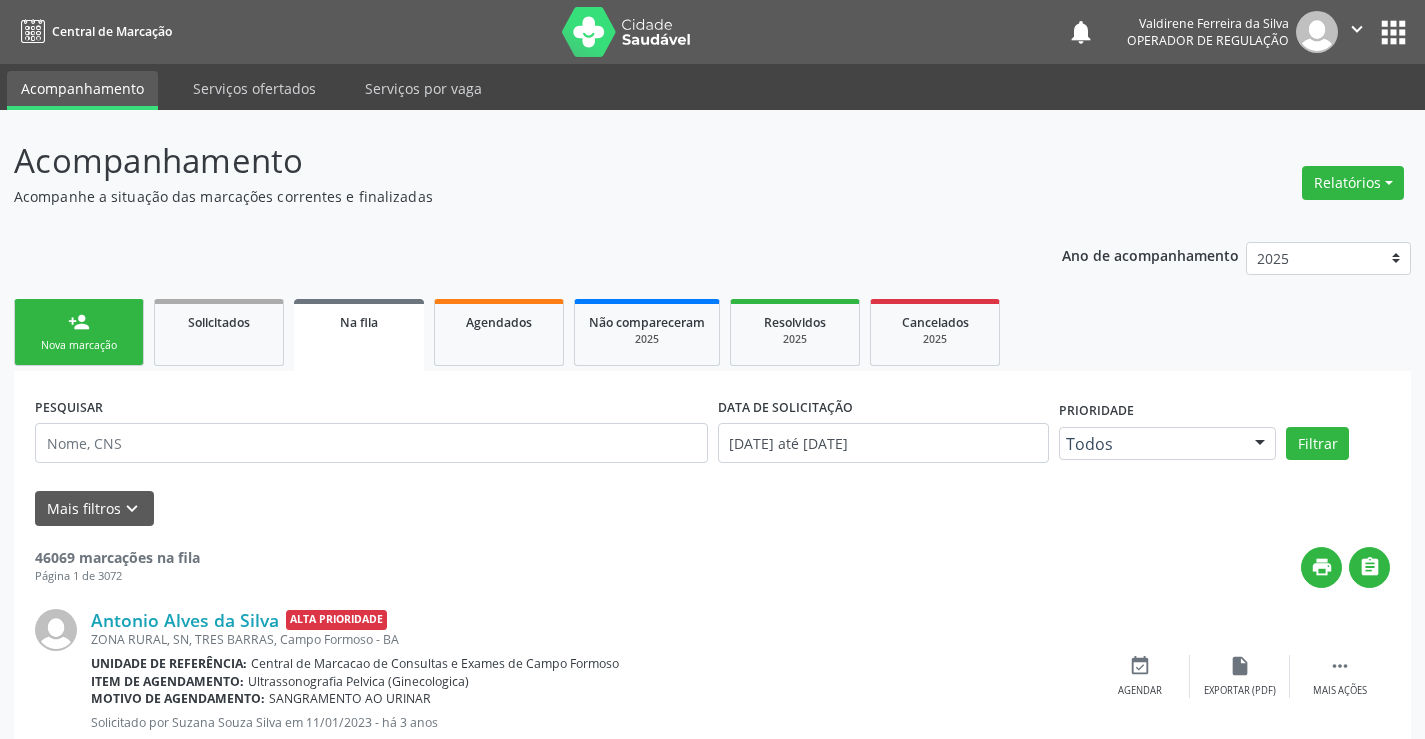click on "person_add" at bounding box center (79, 322) 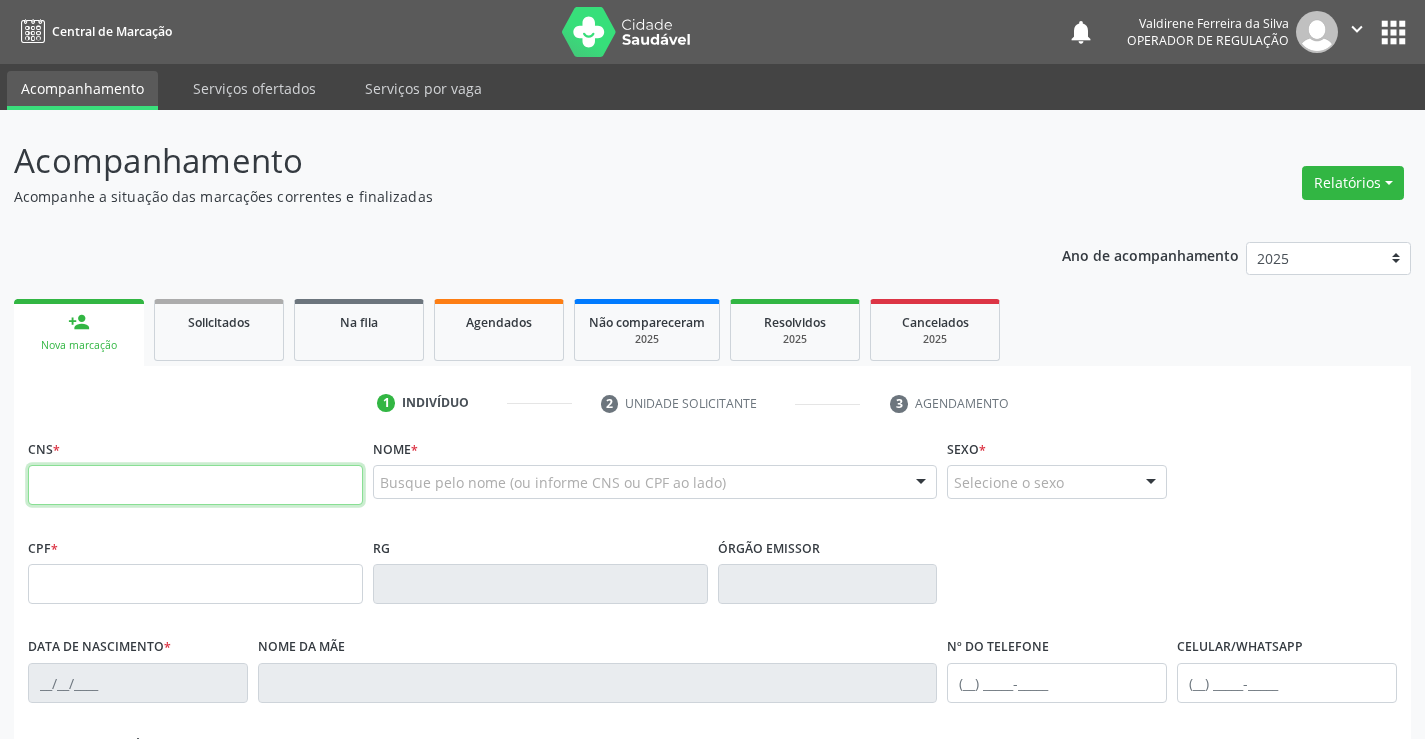 click at bounding box center [195, 485] 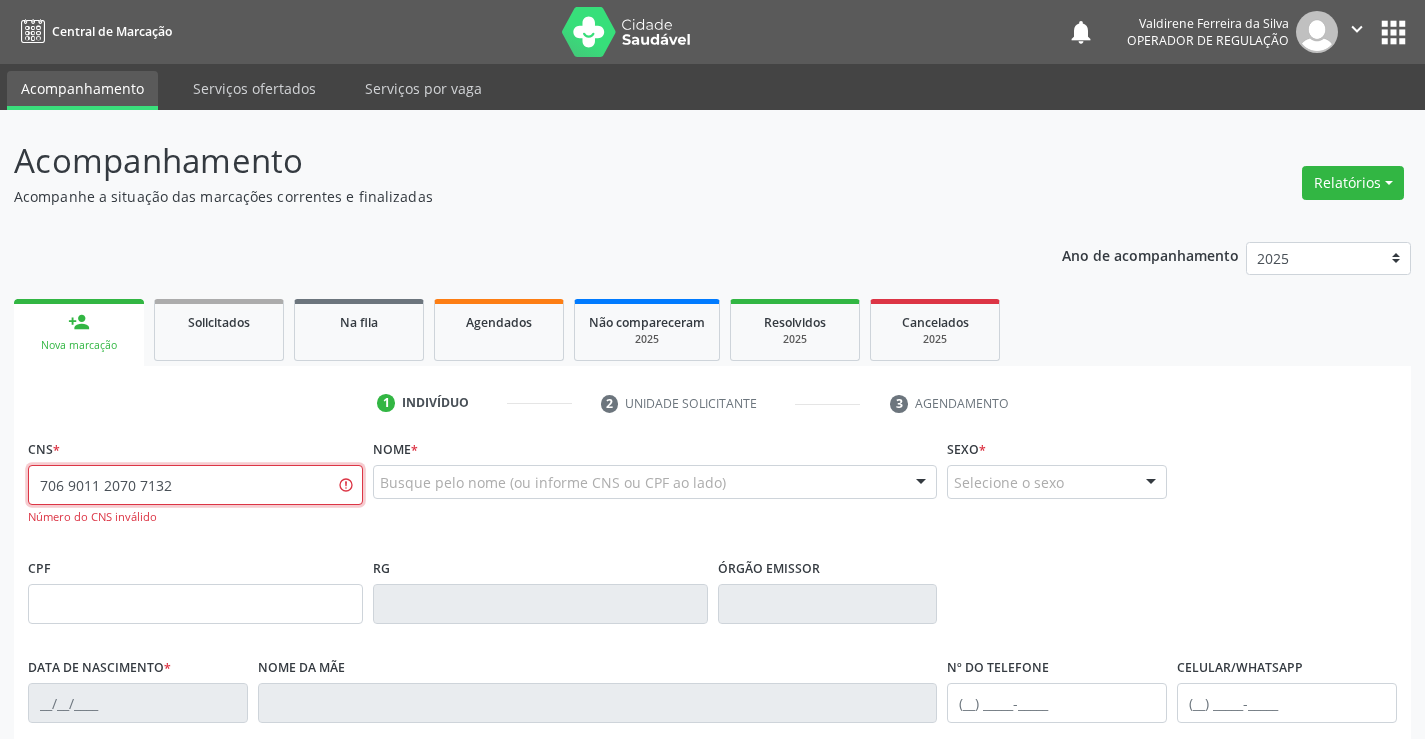 type on "706 9011 2070 7132" 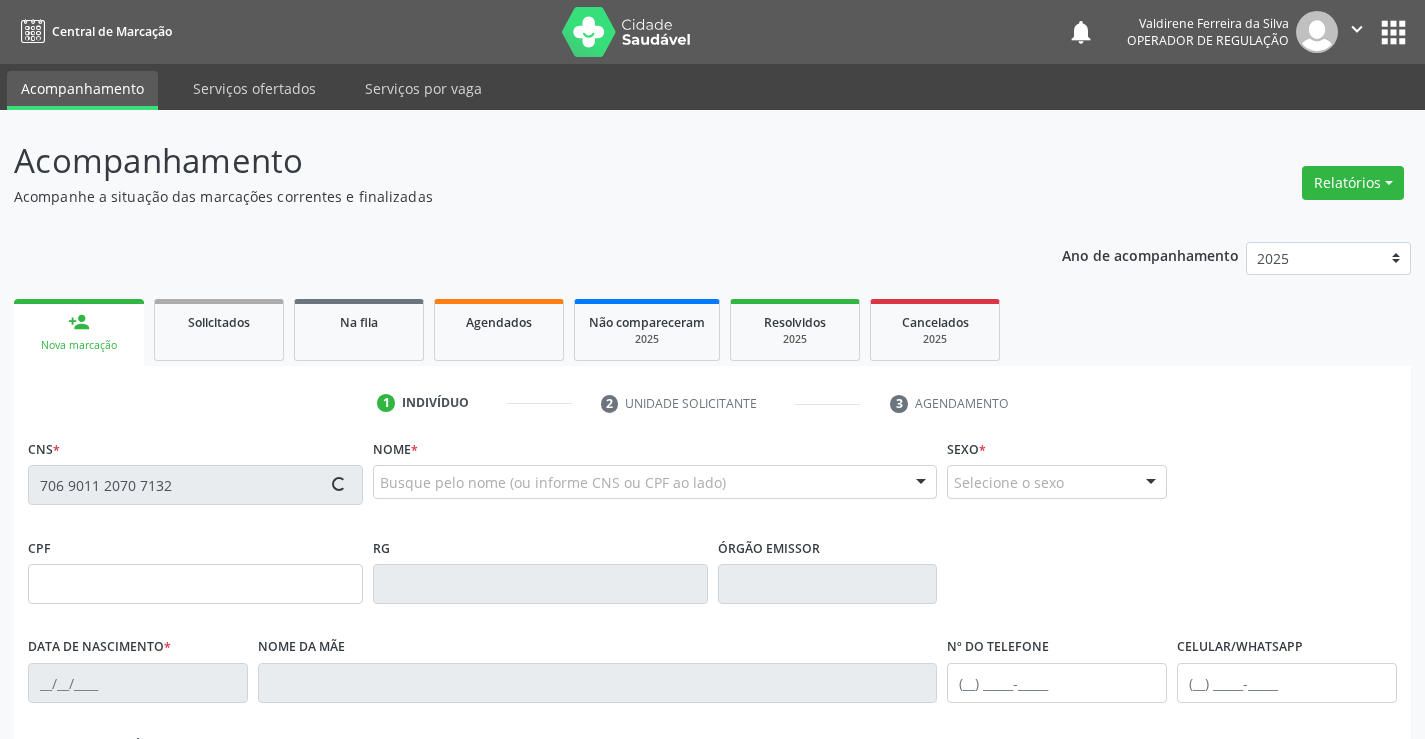type on "311.045.358-40" 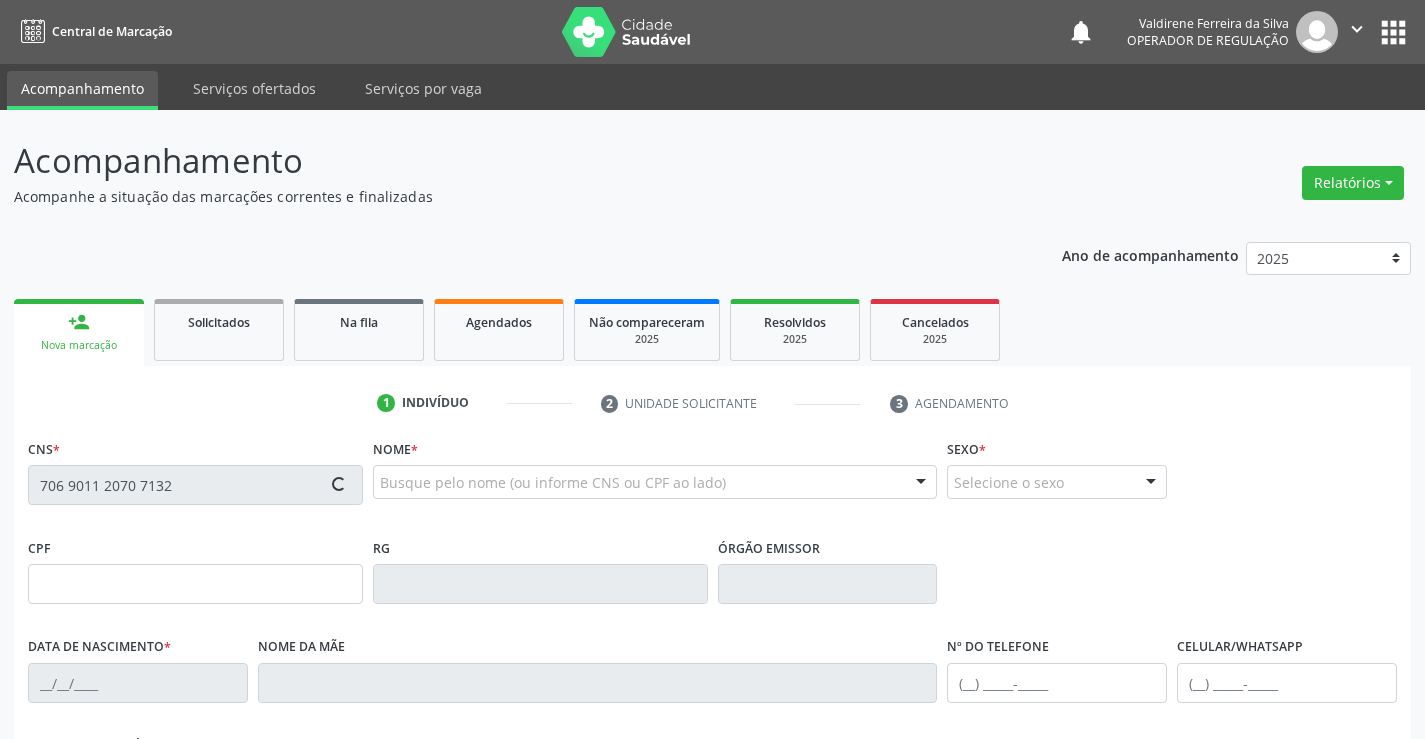 type on "356777546" 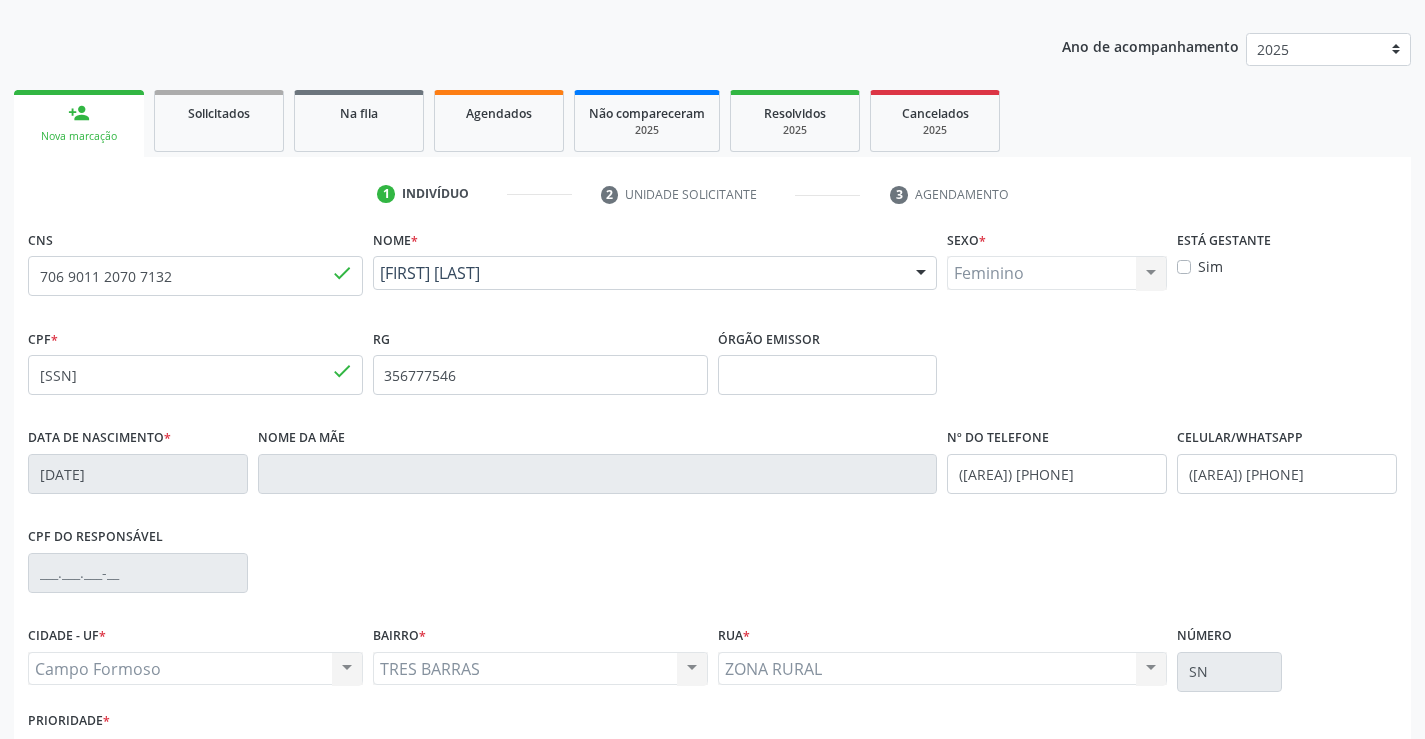 scroll, scrollTop: 345, scrollLeft: 0, axis: vertical 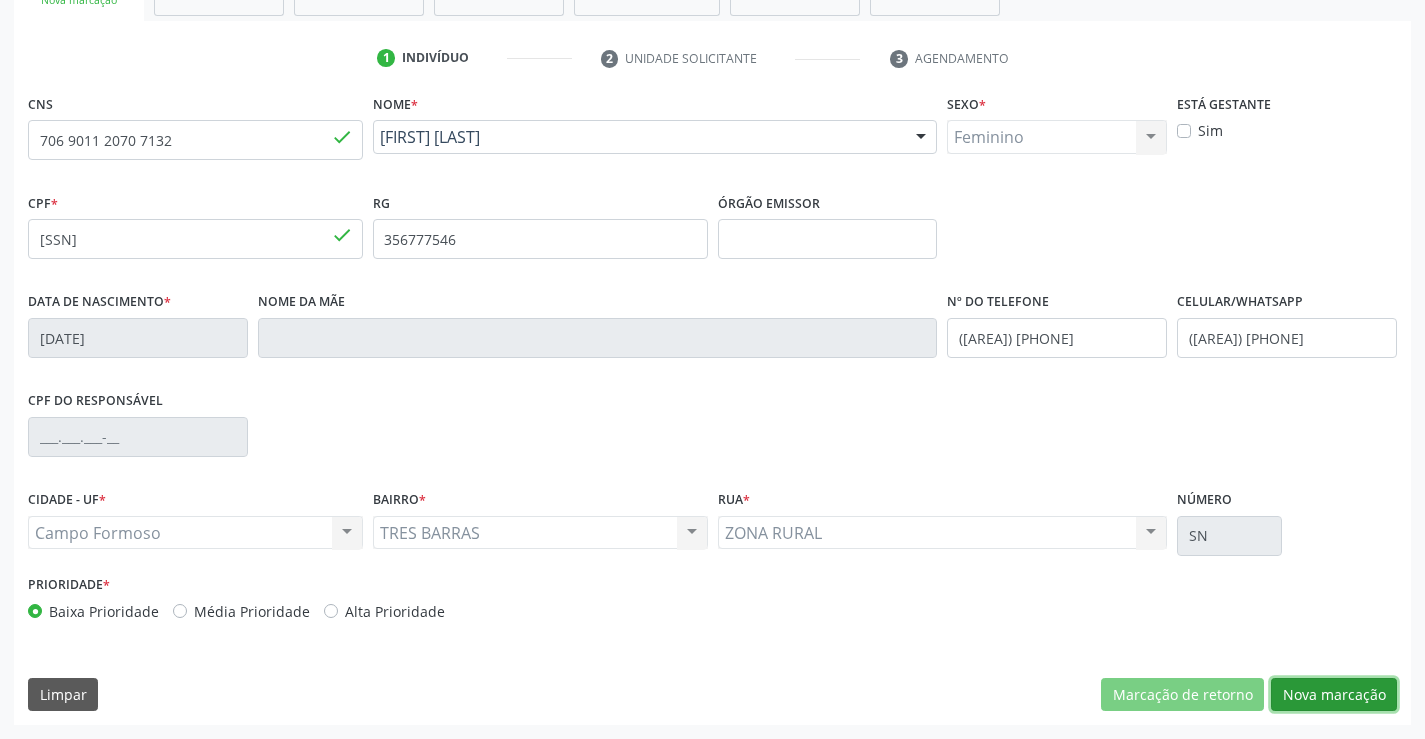 click on "Nova marcação" at bounding box center [1334, 695] 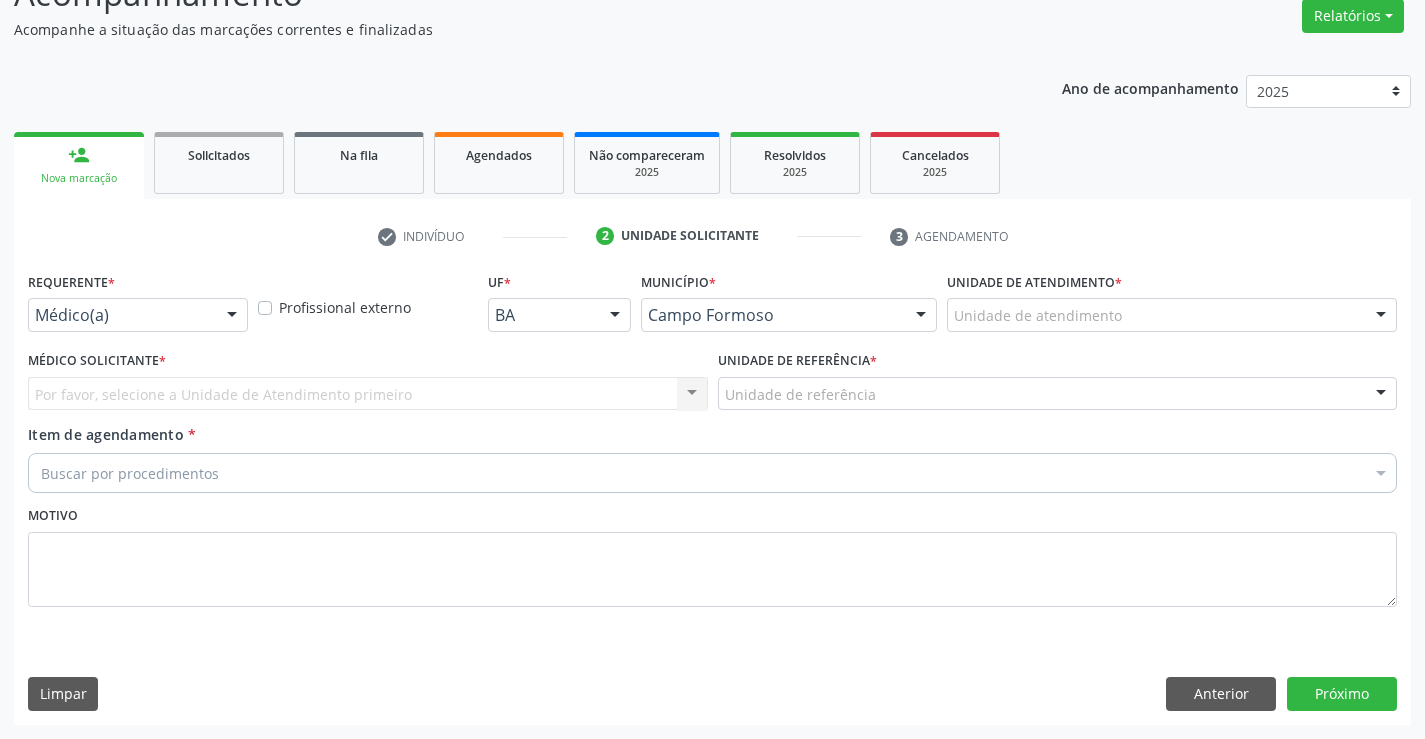 scroll, scrollTop: 167, scrollLeft: 0, axis: vertical 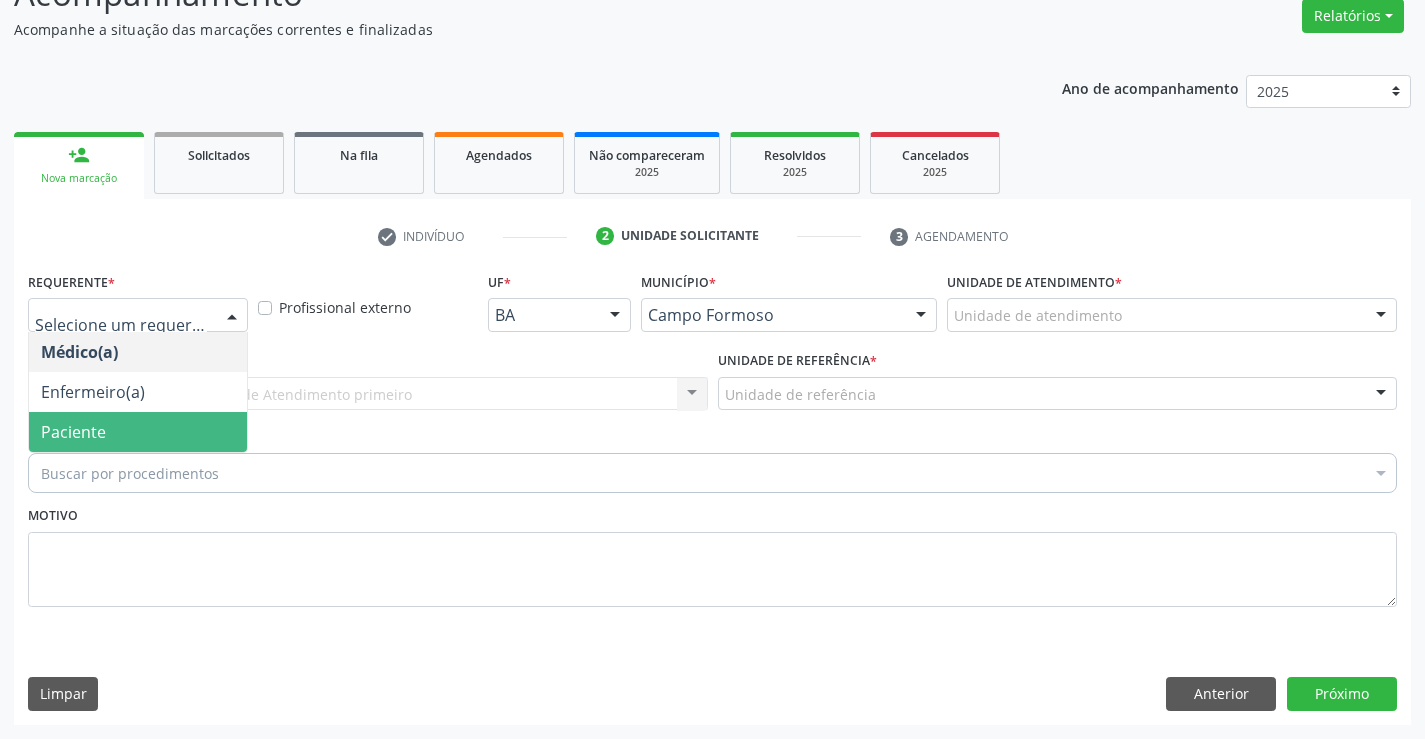 click on "Paciente" at bounding box center [73, 432] 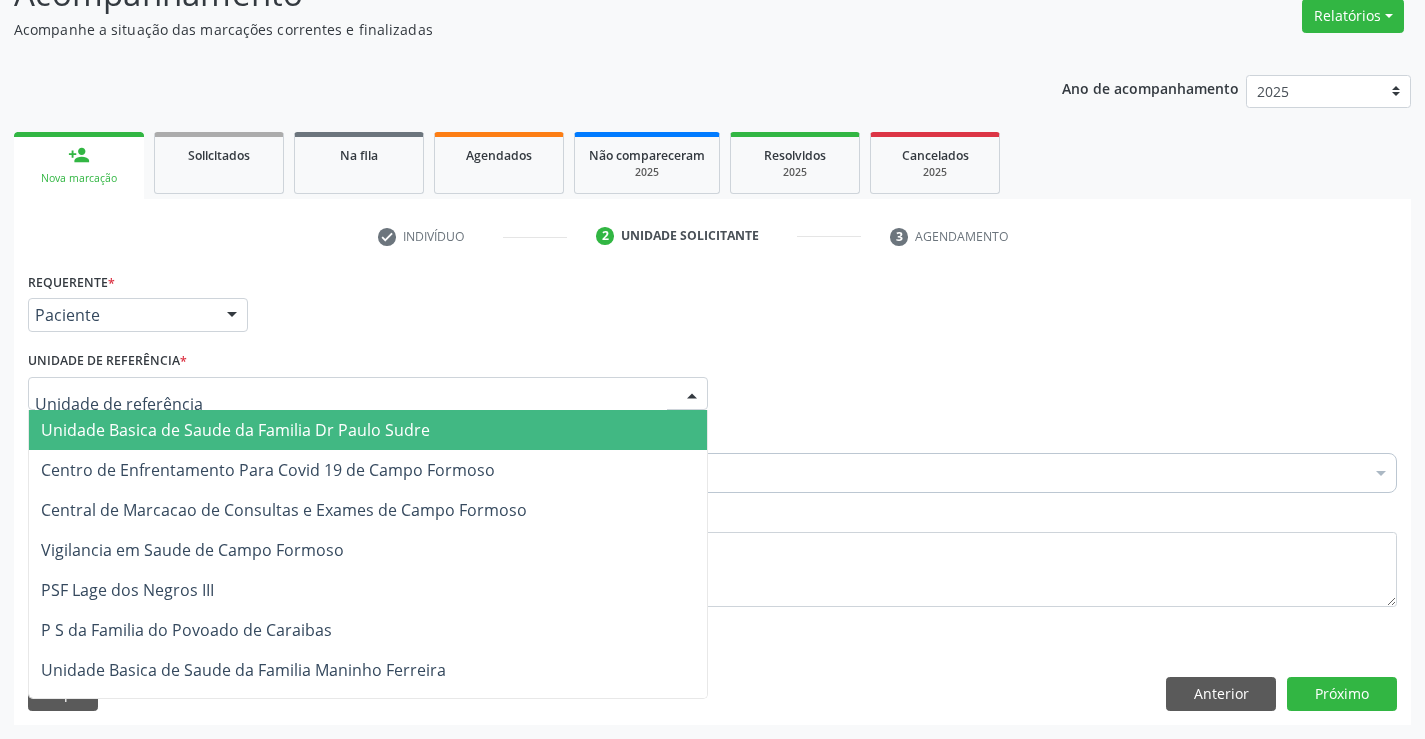 click on "Unidade Basica de Saude da Familia Dr Paulo Sudre" at bounding box center (235, 430) 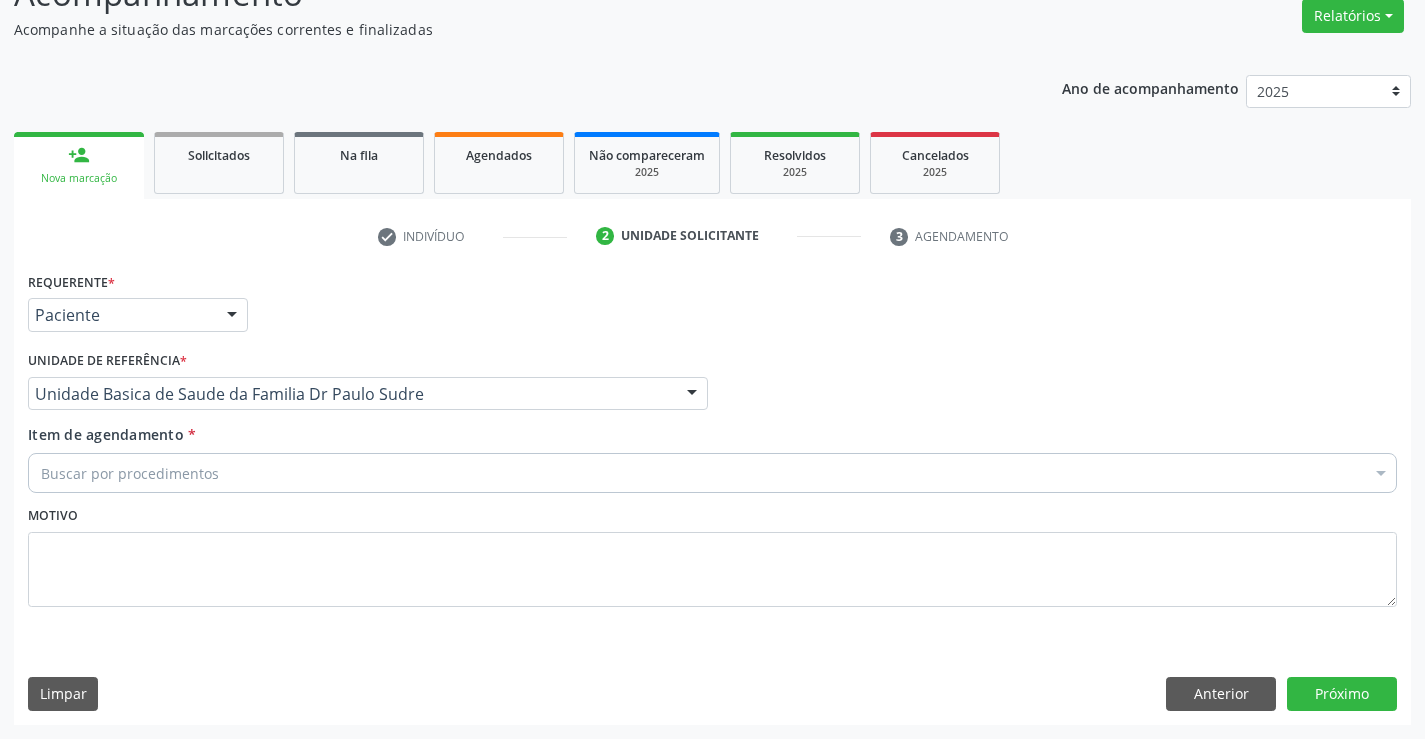 click on "Buscar por procedimentos" at bounding box center (712, 473) 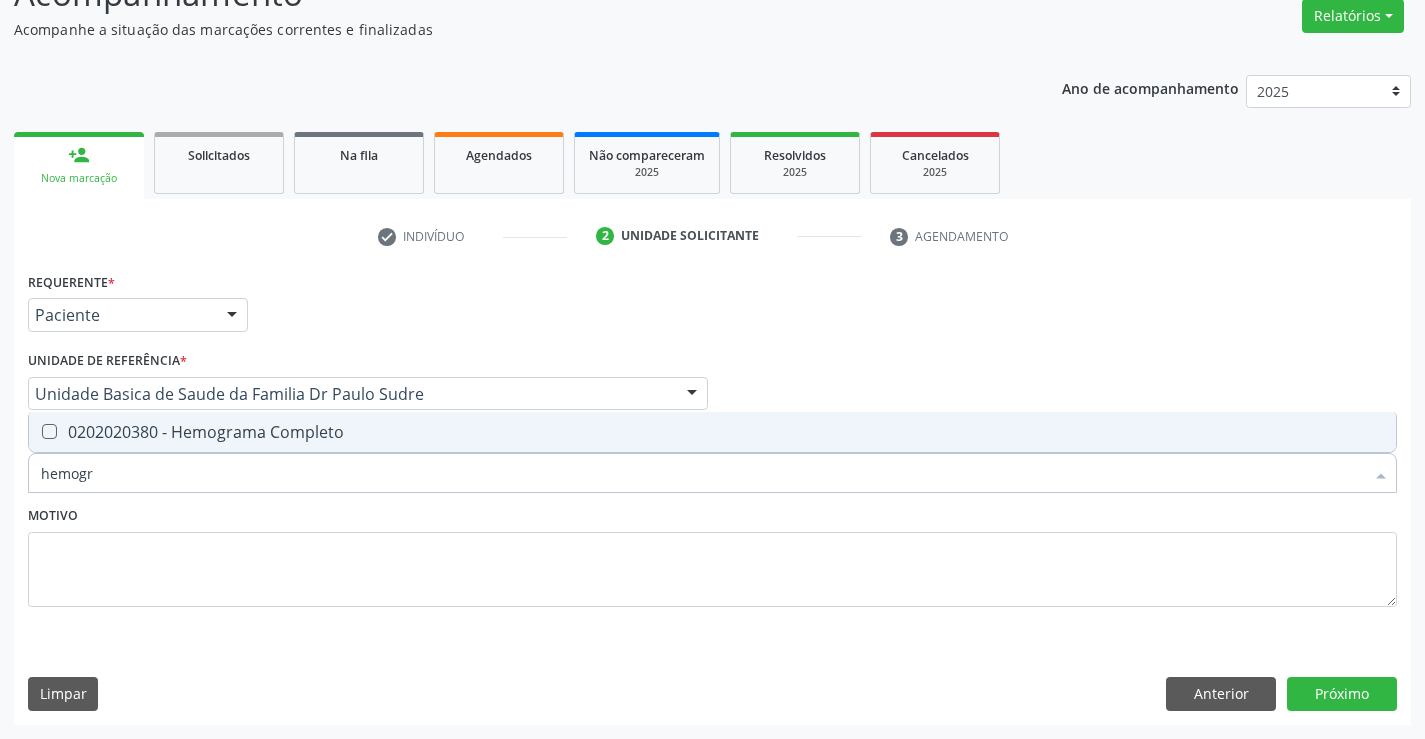 type on "hemogra" 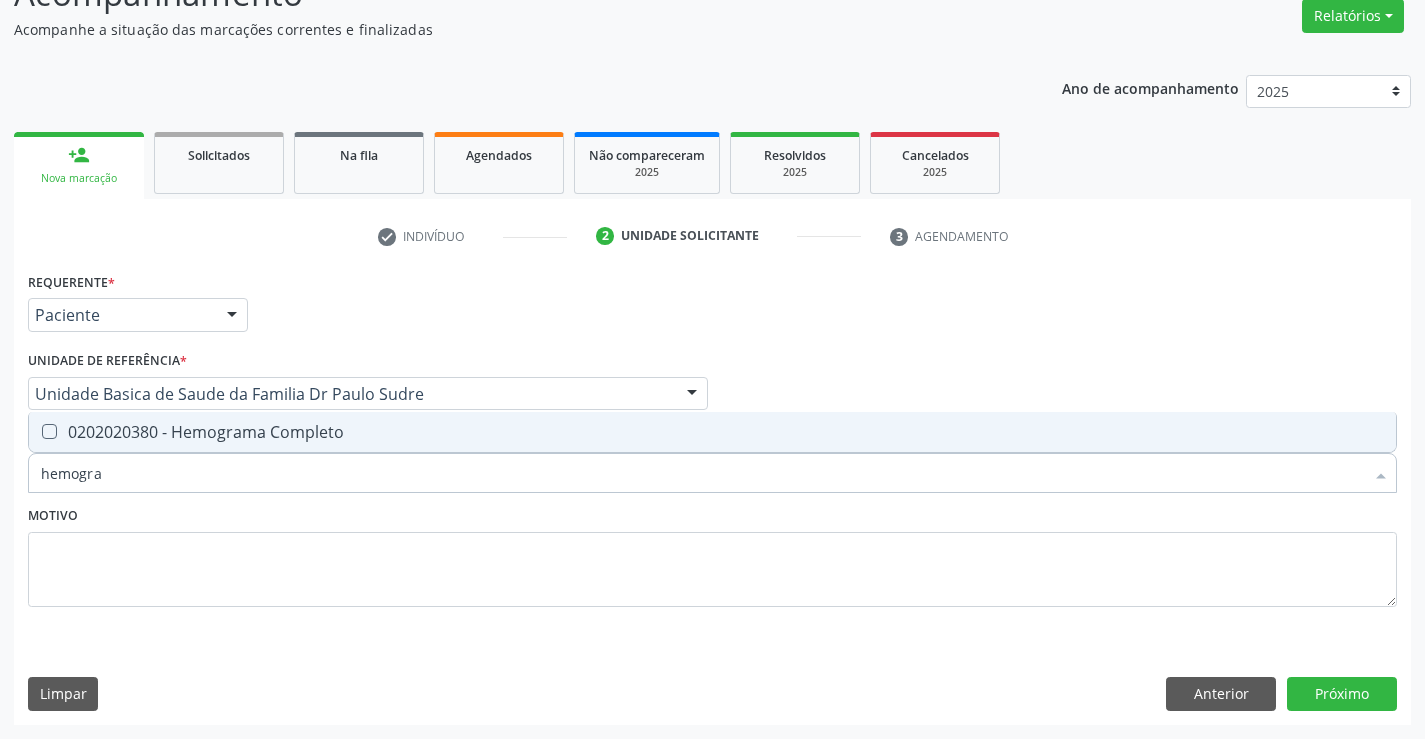 click on "0202020380 - Hemograma Completo" at bounding box center [712, 432] 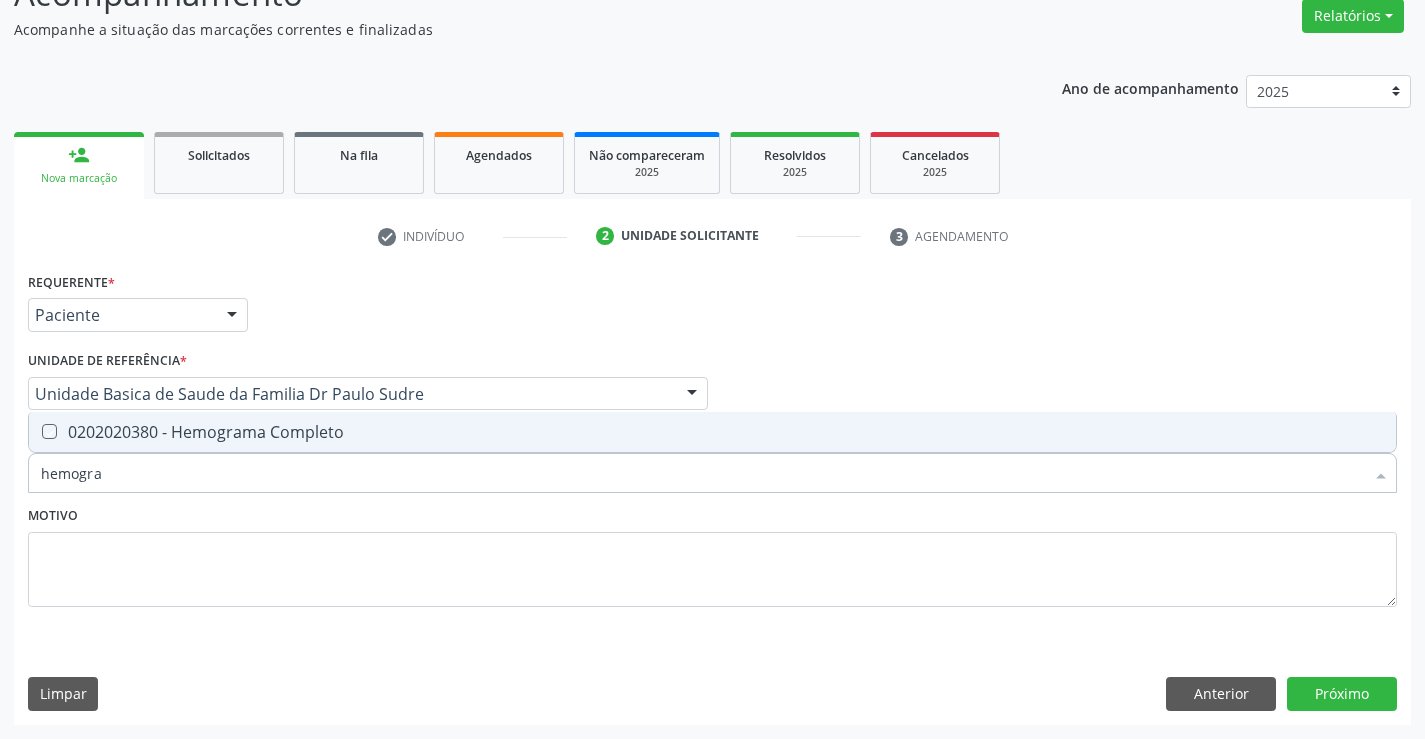 checkbox on "true" 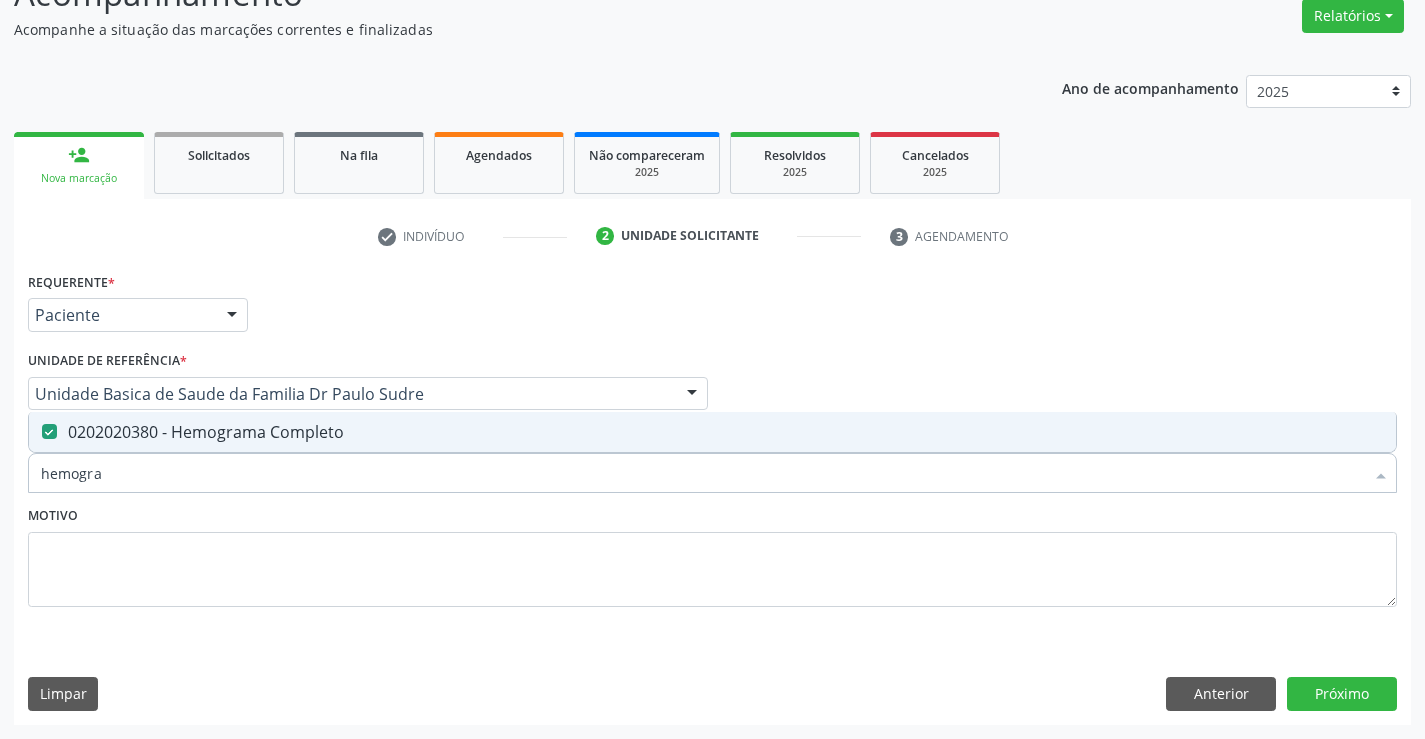 click on "Motivo" at bounding box center [712, 554] 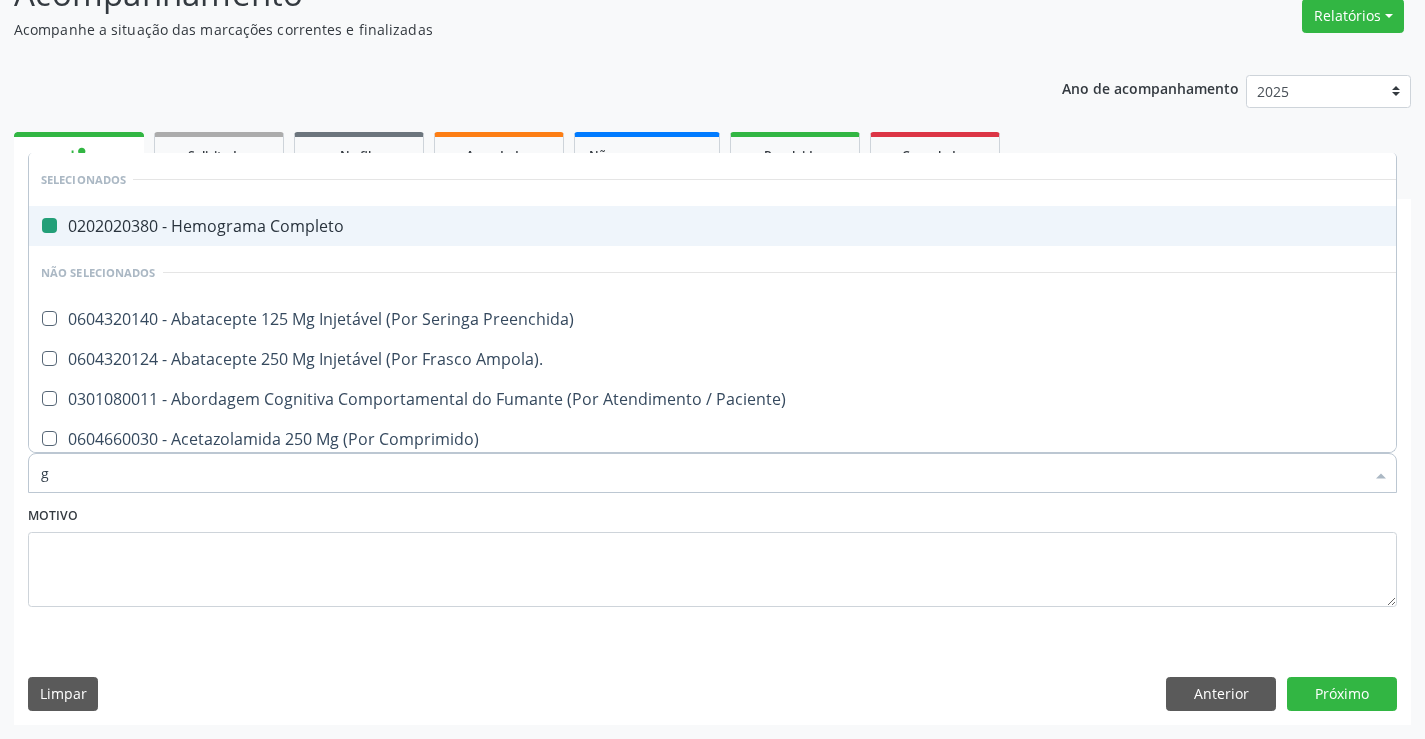 type on "gl" 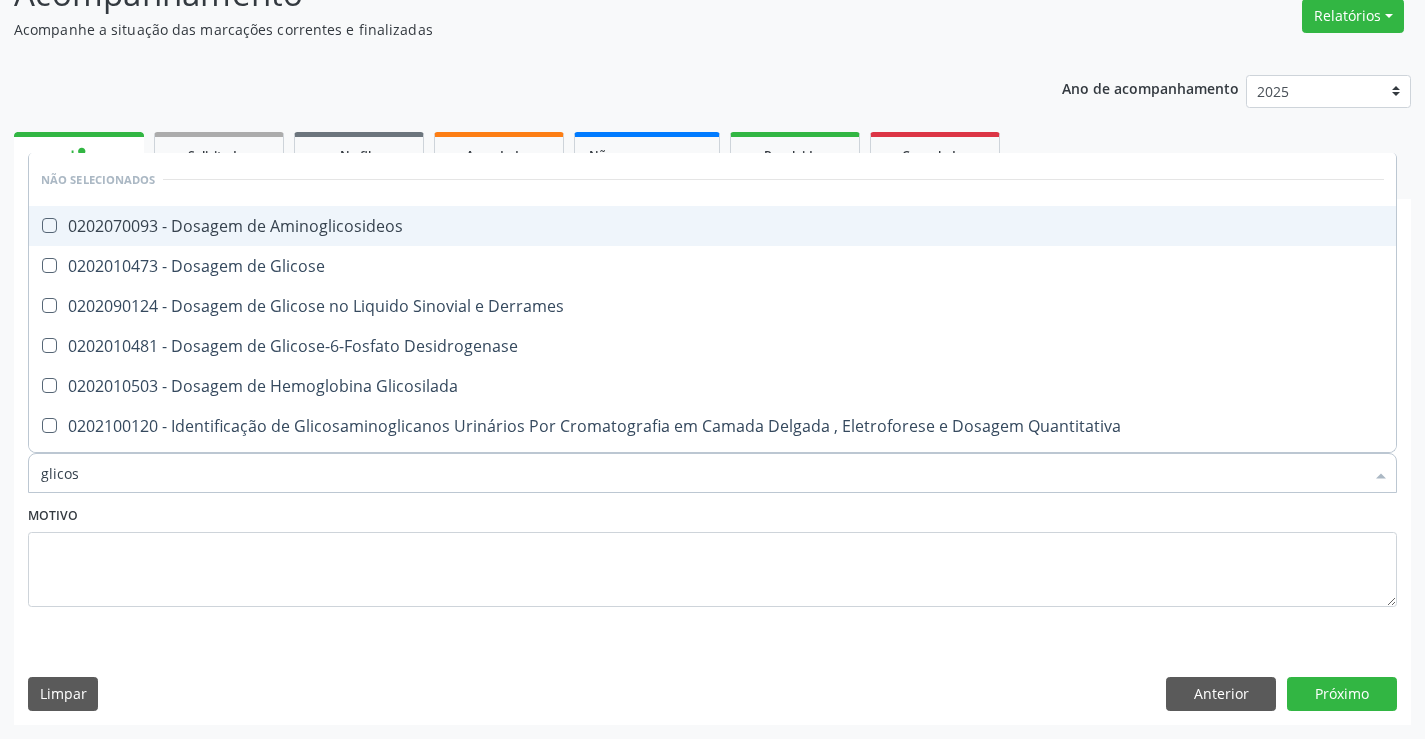 type on "glicose" 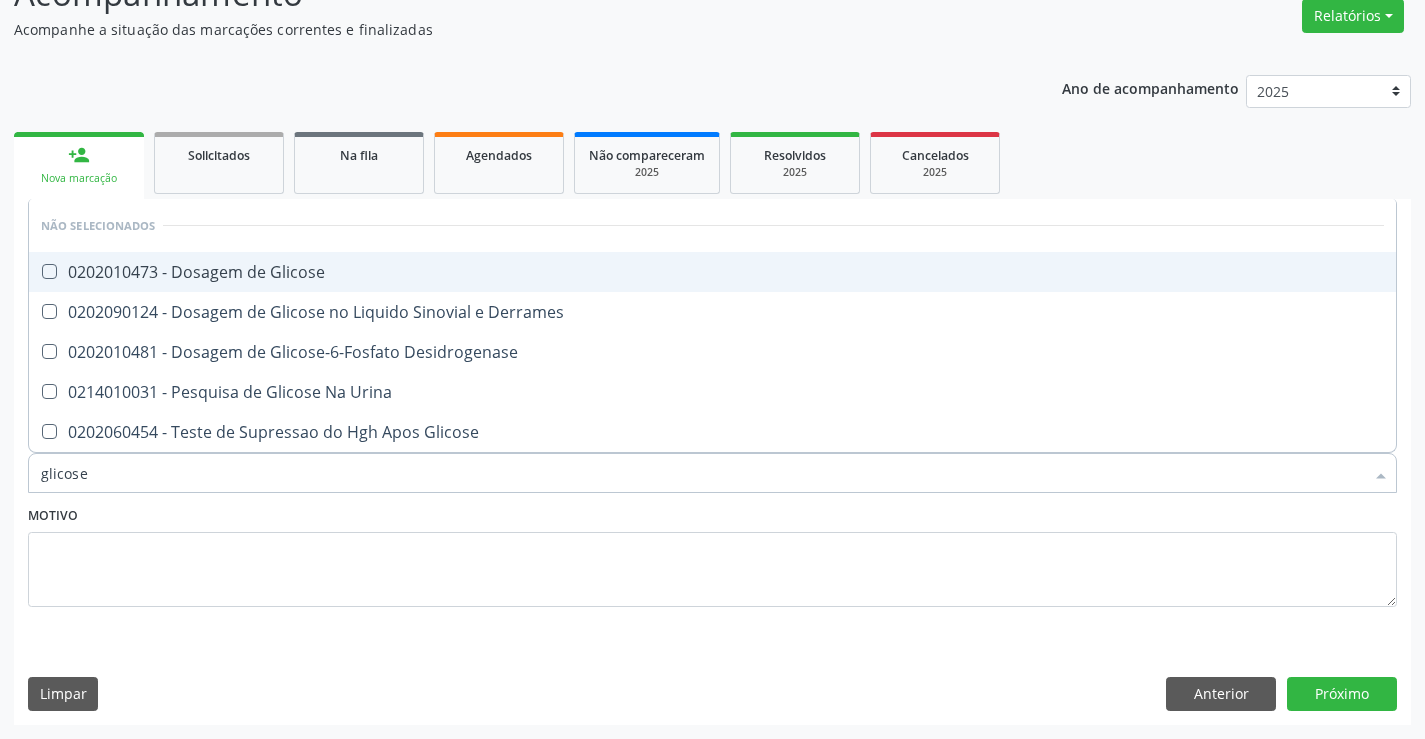click on "0202010473 - Dosagem de Glicose" at bounding box center [712, 272] 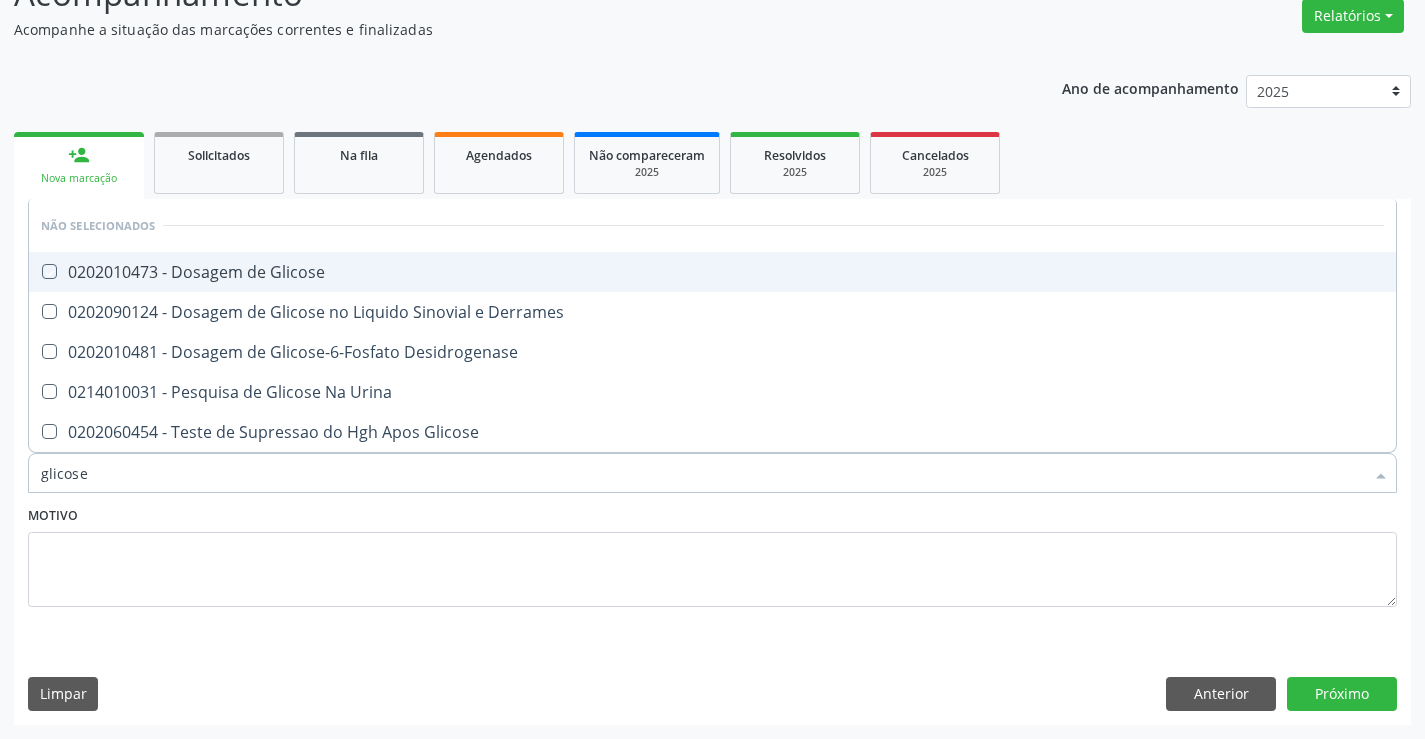 checkbox on "true" 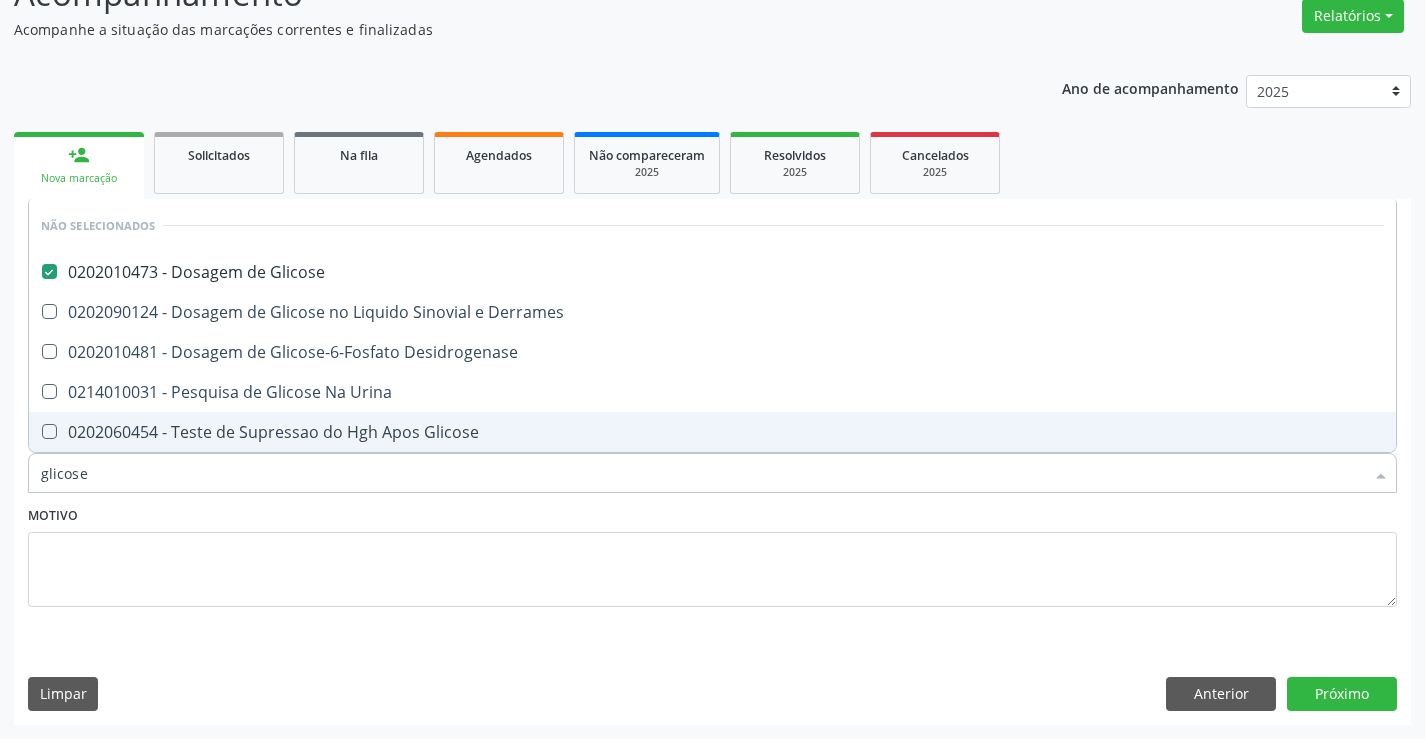 type on "glicose" 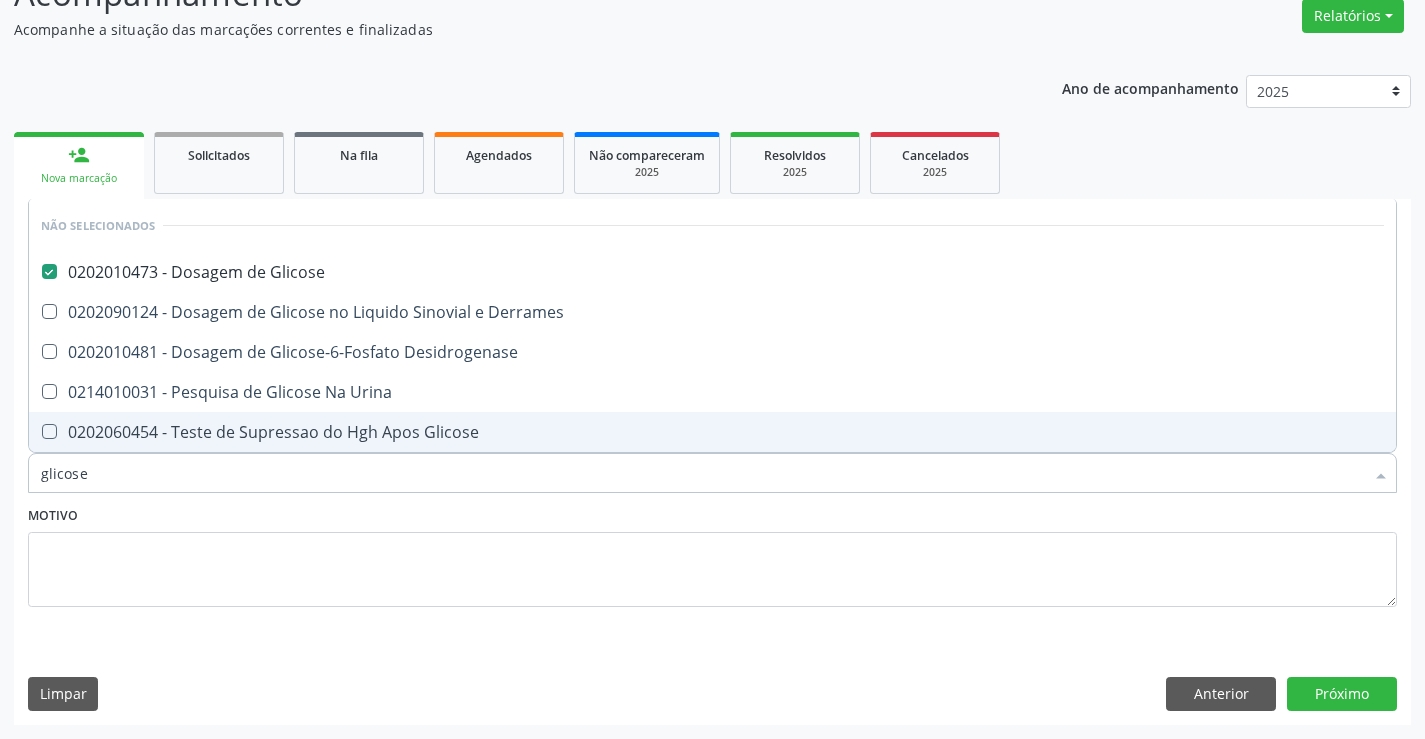 click on "Motivo" at bounding box center [712, 554] 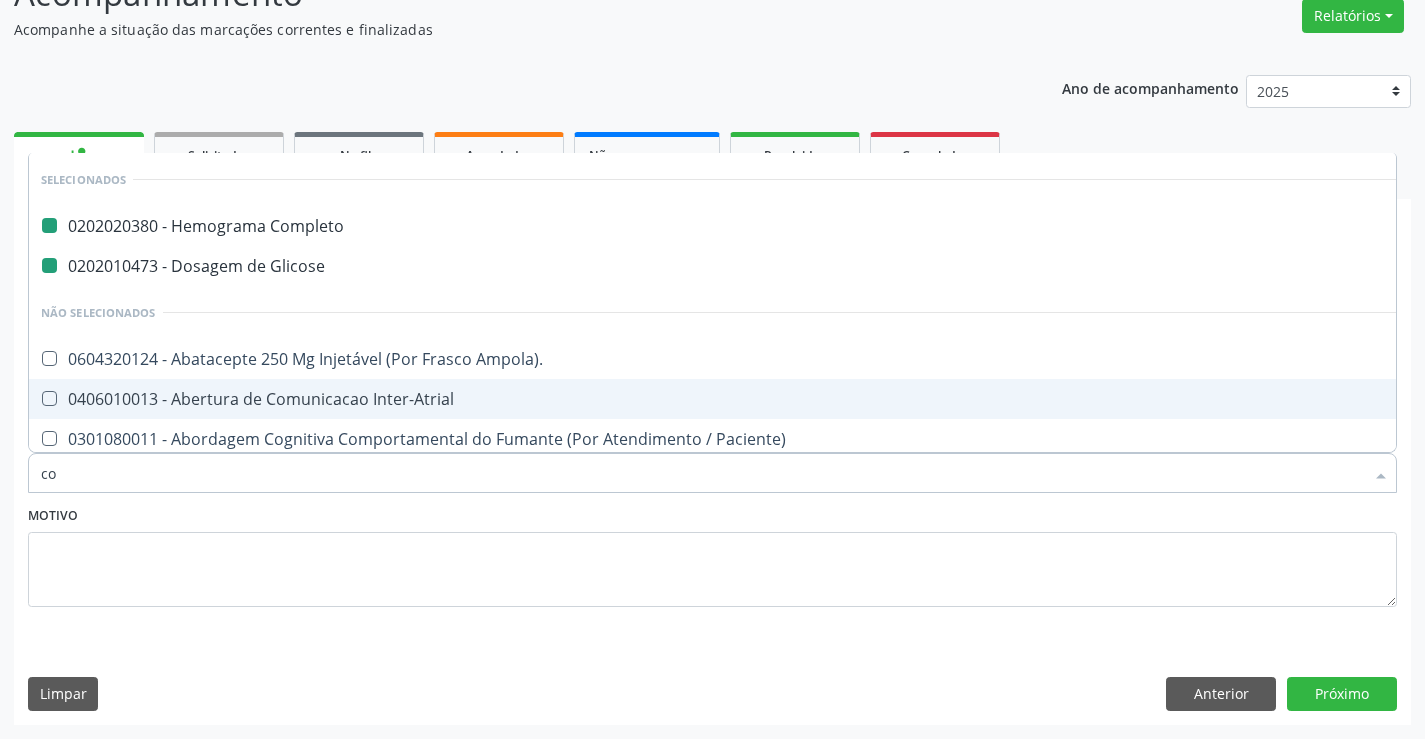type on "col" 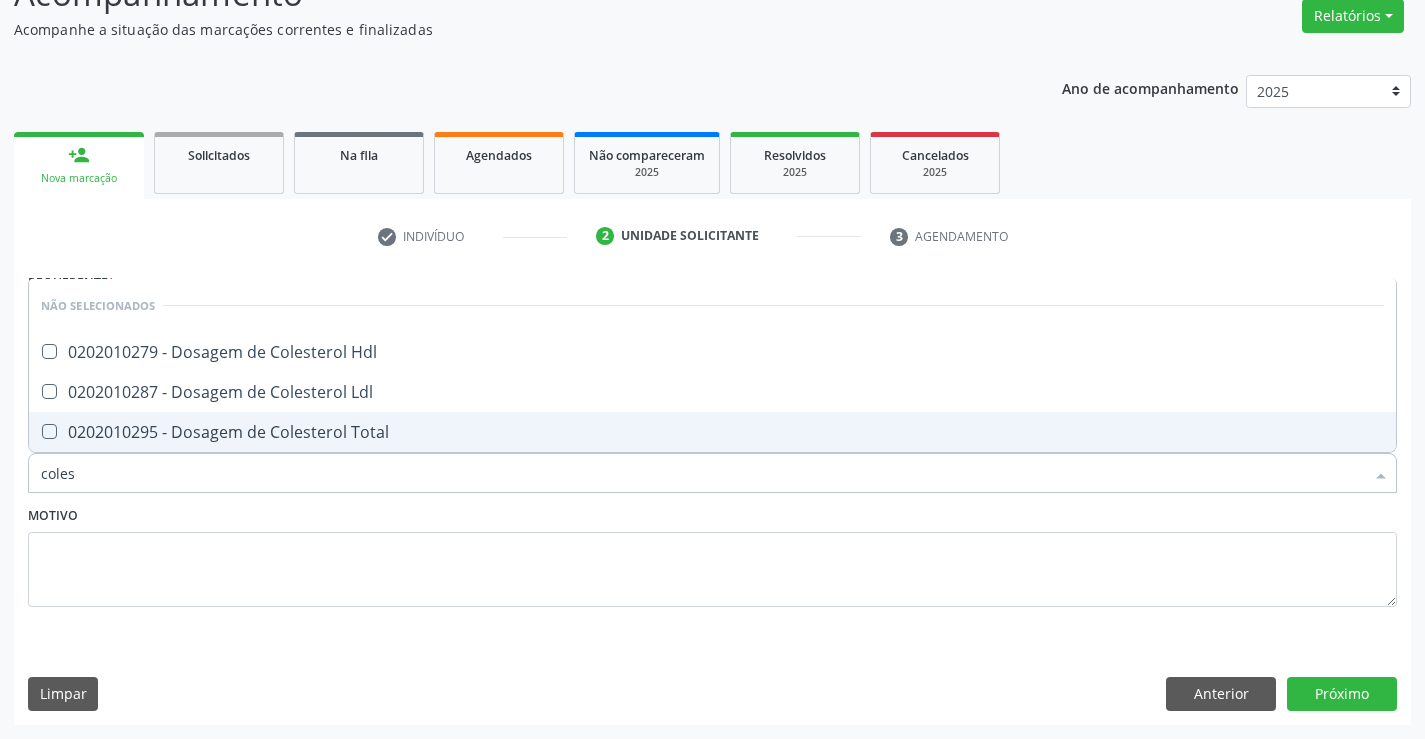 type on "colest" 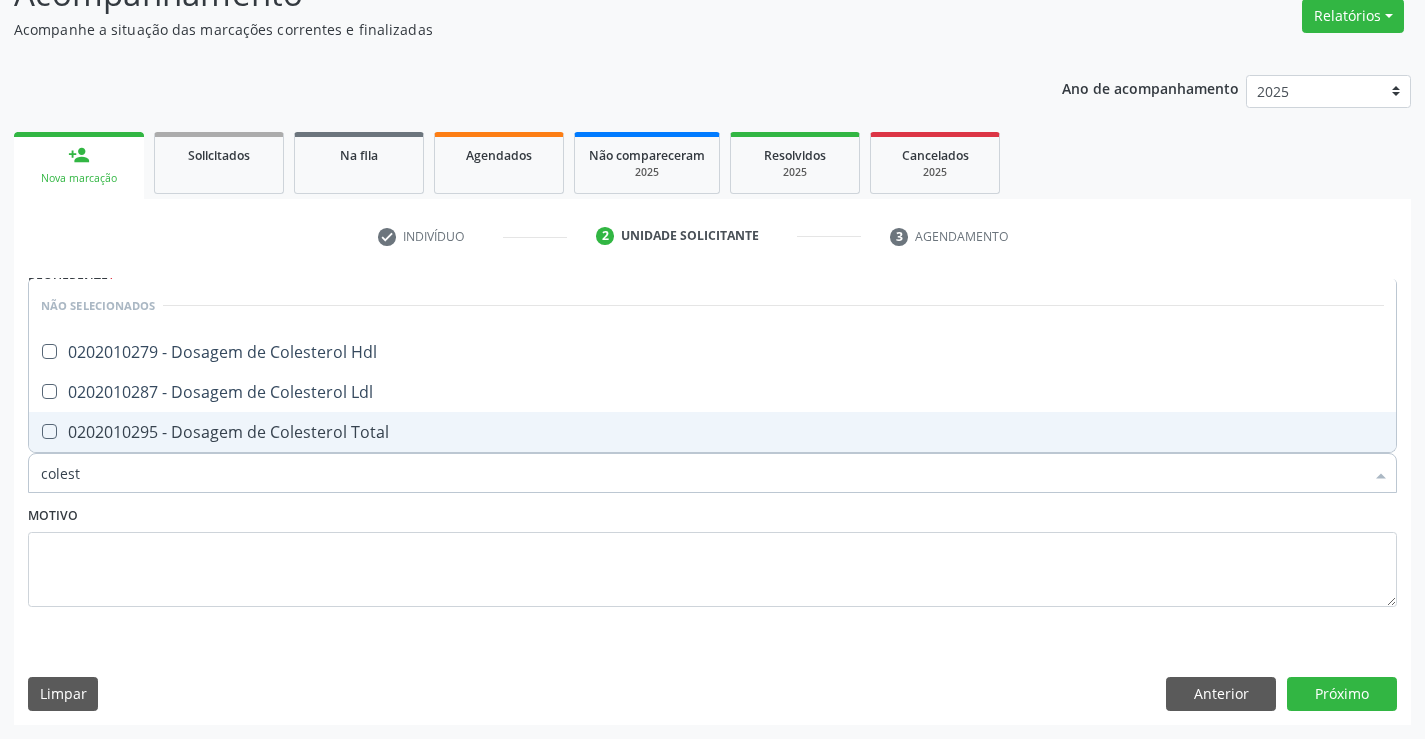 click on "0202010295 - Dosagem de Colesterol Total" at bounding box center [712, 432] 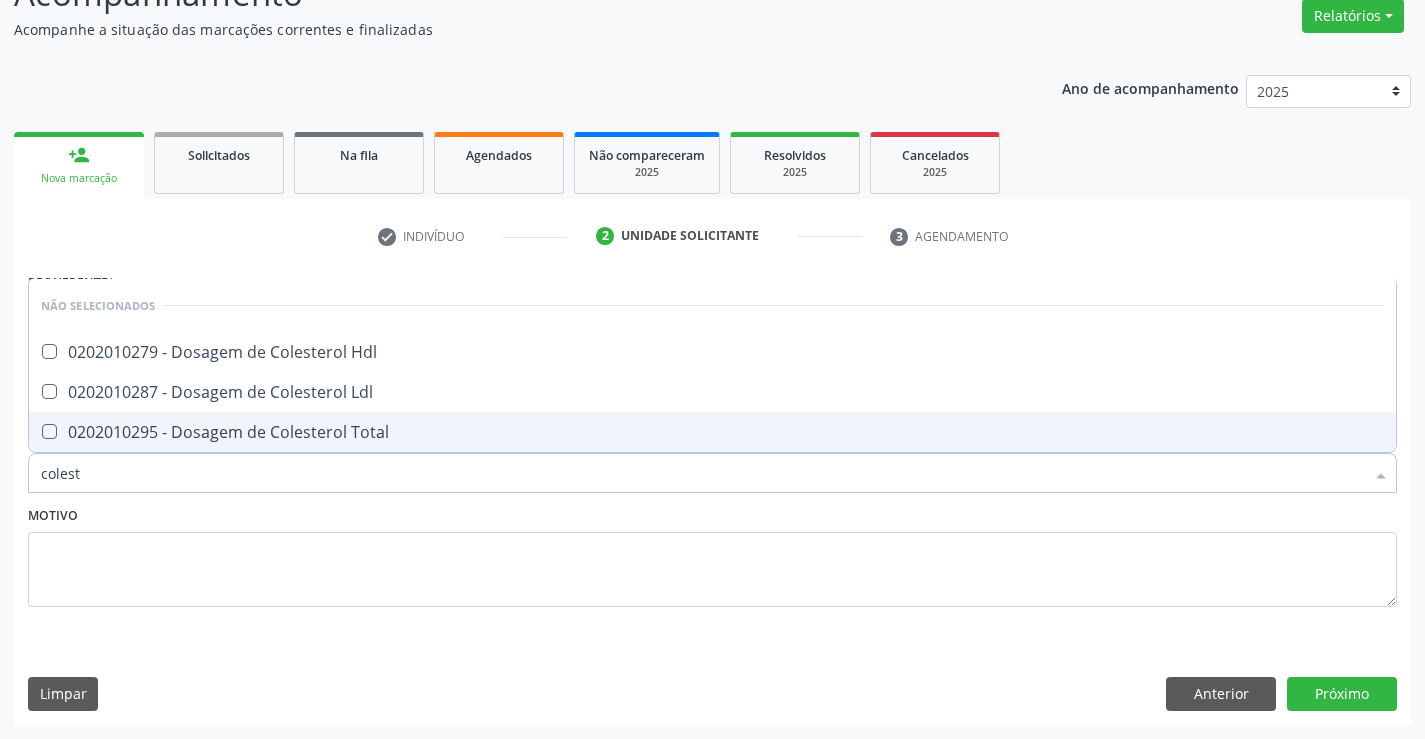 checkbox on "true" 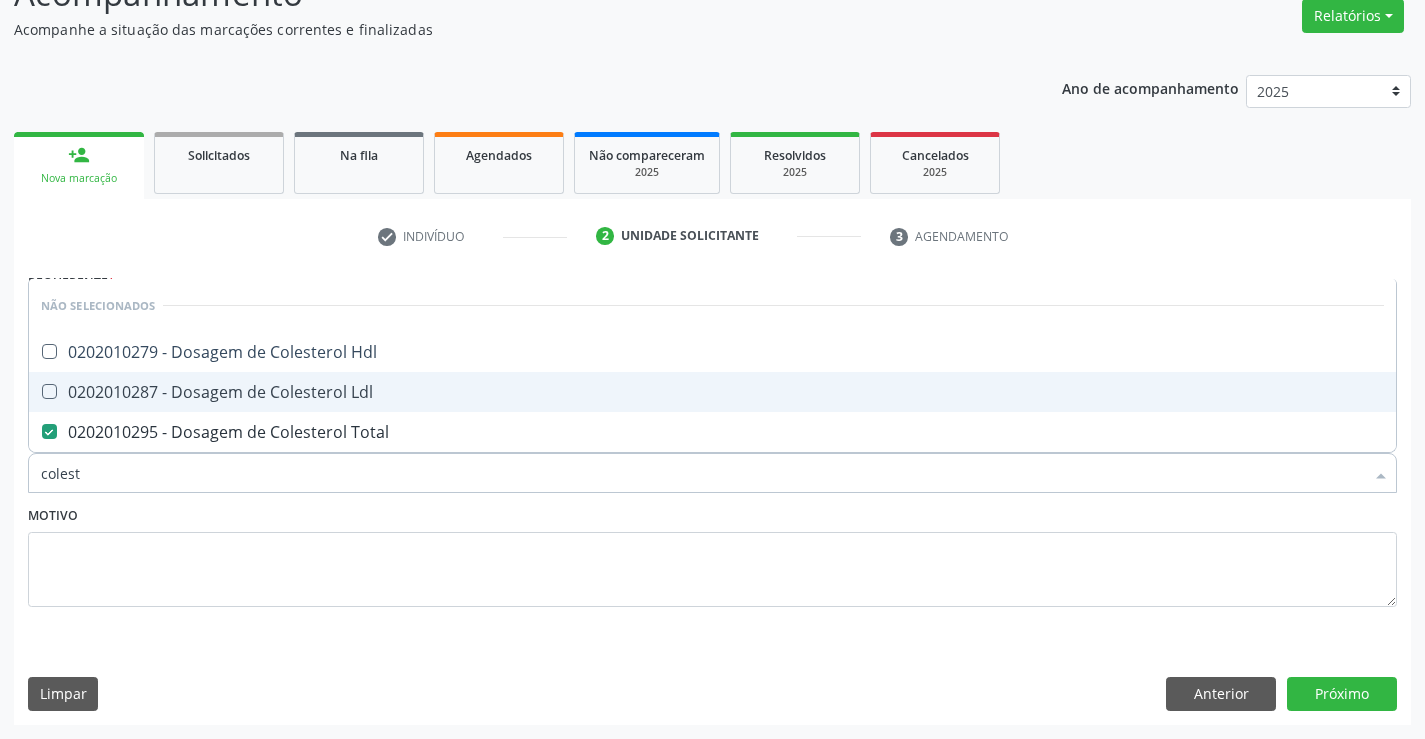click on "0202010287 - Dosagem de Colesterol Ldl" at bounding box center (712, 392) 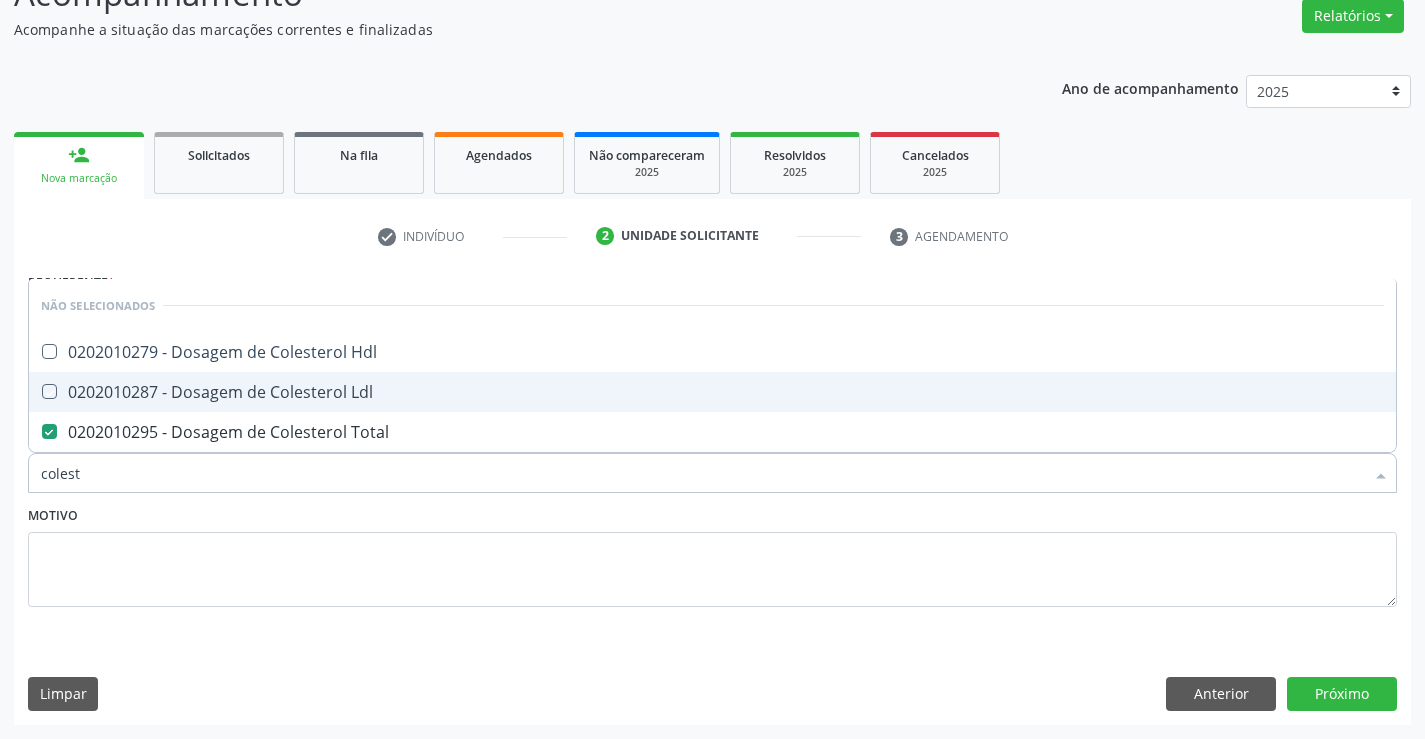 checkbox on "true" 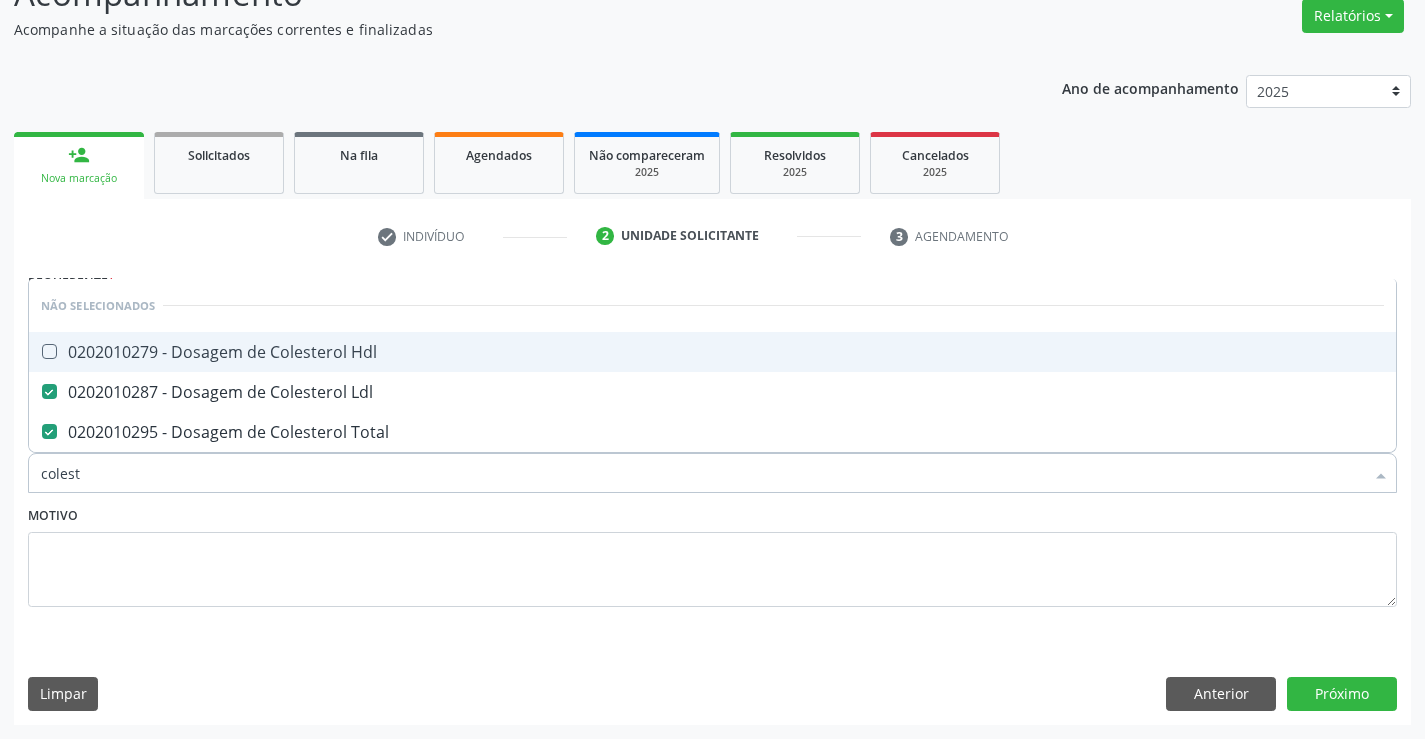 click on "0202010279 - Dosagem de Colesterol Hdl" at bounding box center (712, 352) 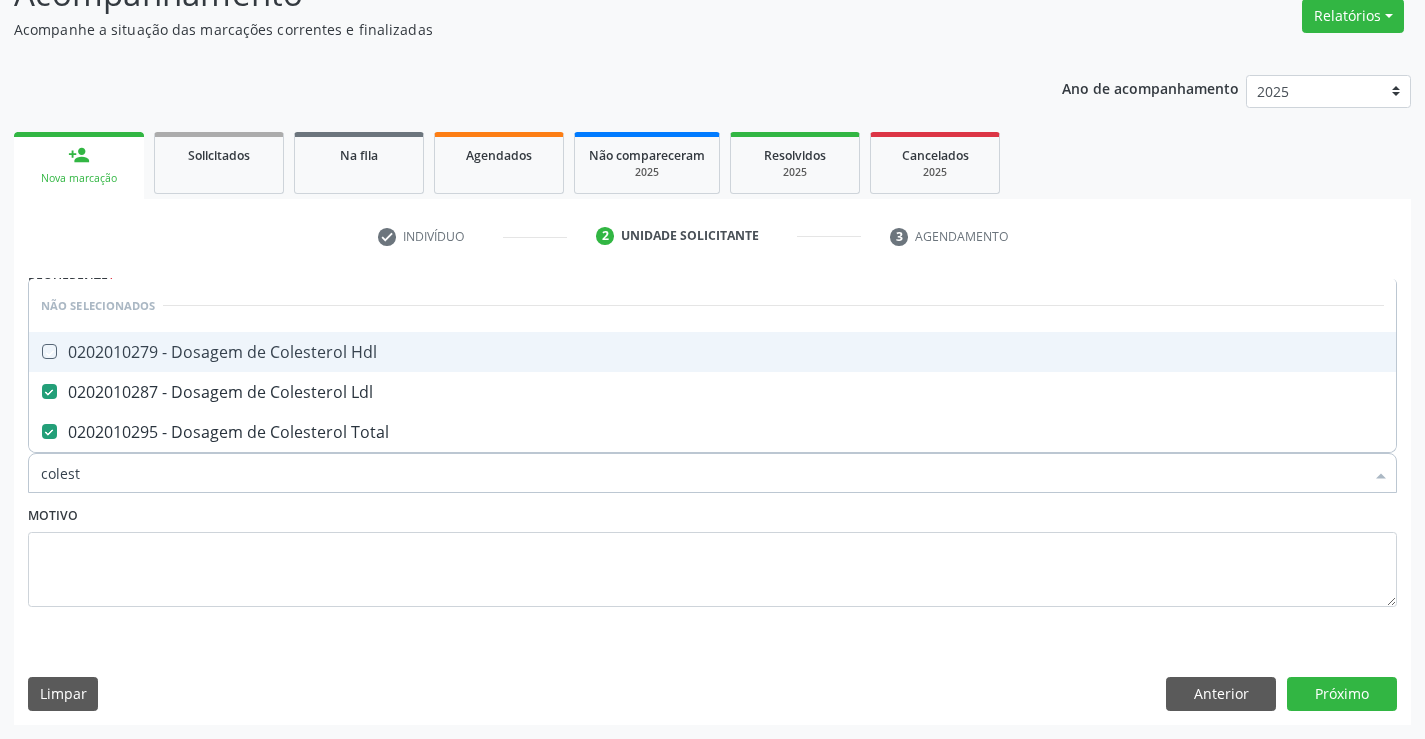 checkbox on "true" 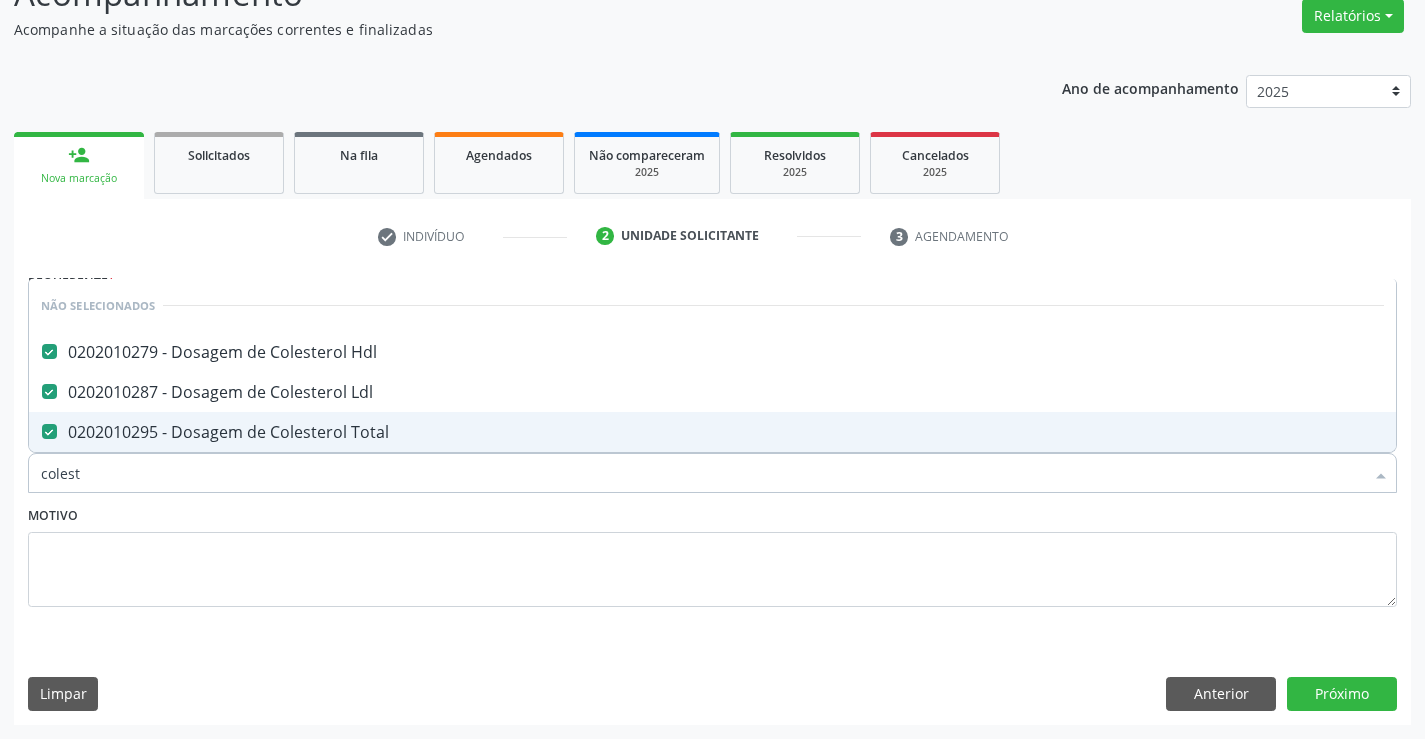 click on "Motivo" at bounding box center [712, 554] 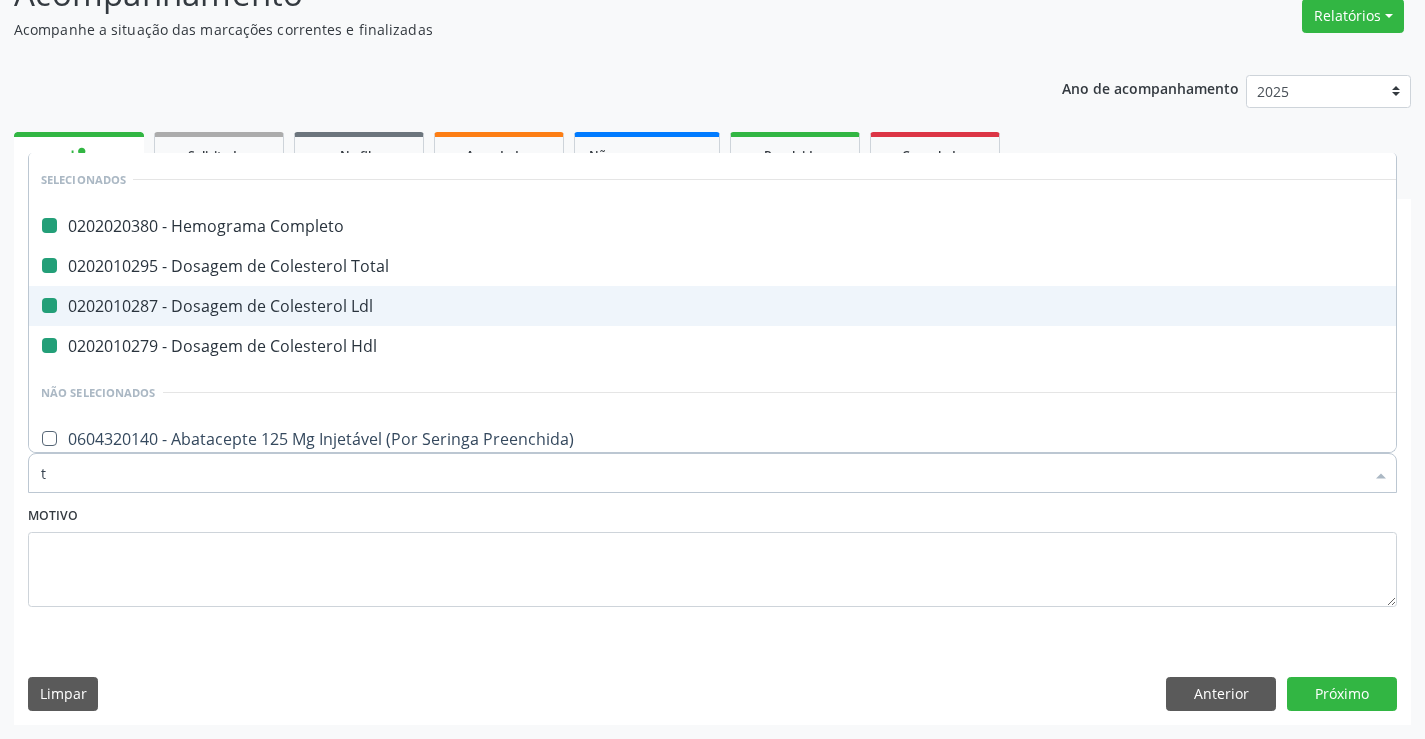 type on "tr" 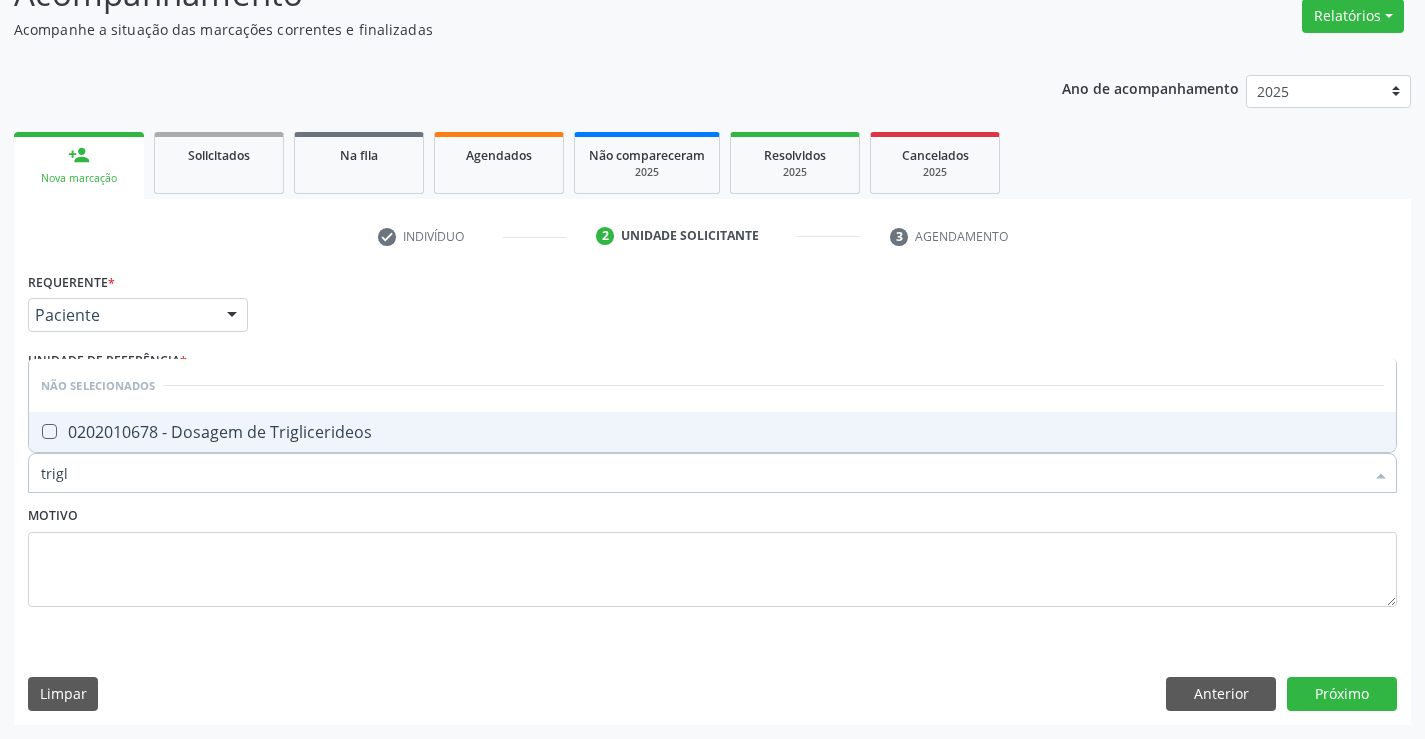 type on "trigli" 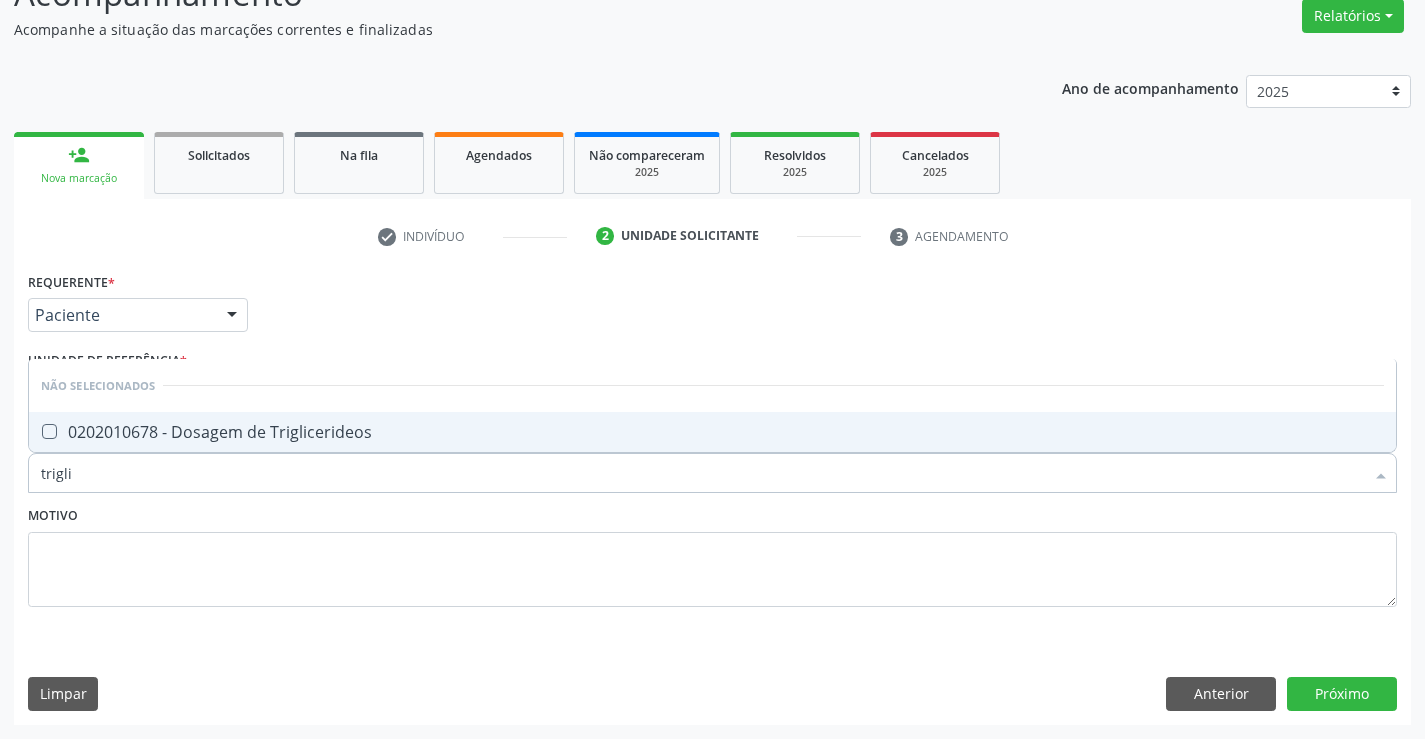 click on "0202010678 - Dosagem de Triglicerideos" at bounding box center (712, 432) 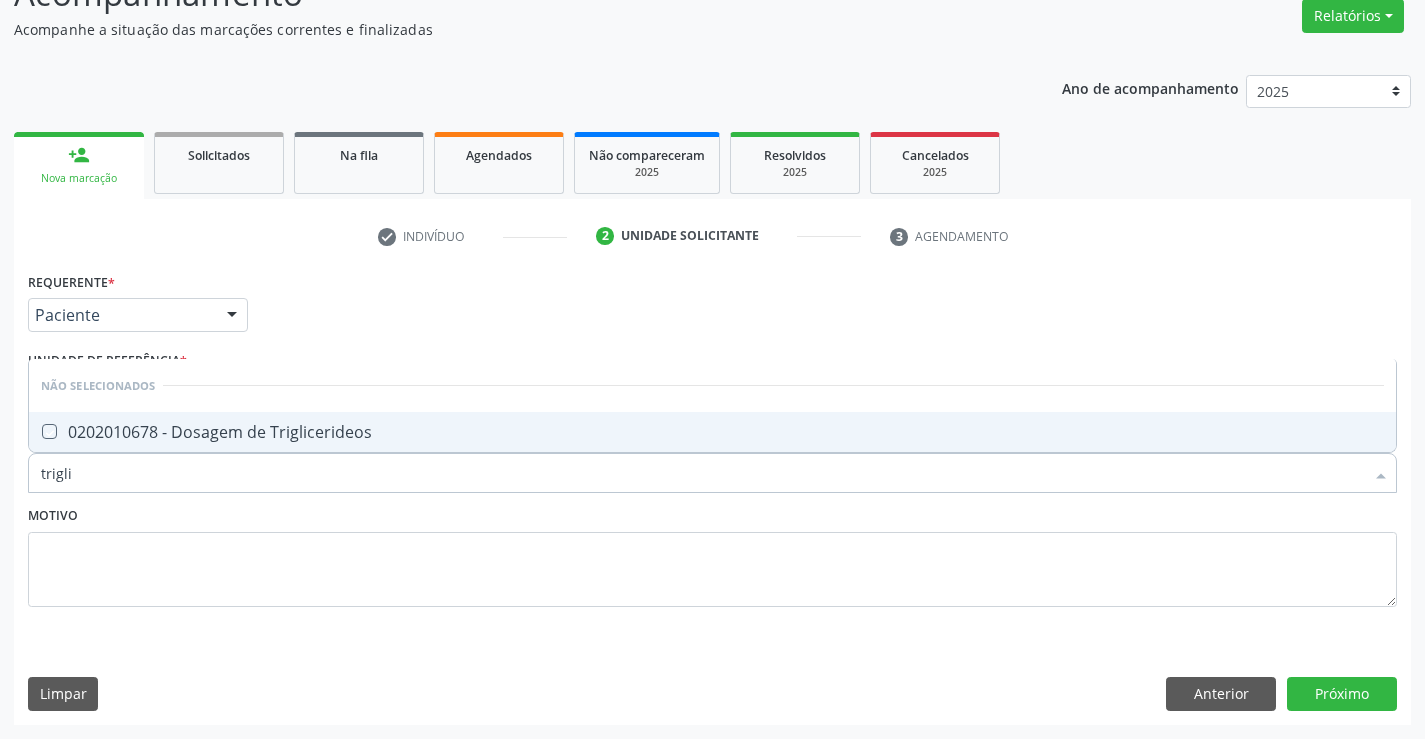 checkbox on "true" 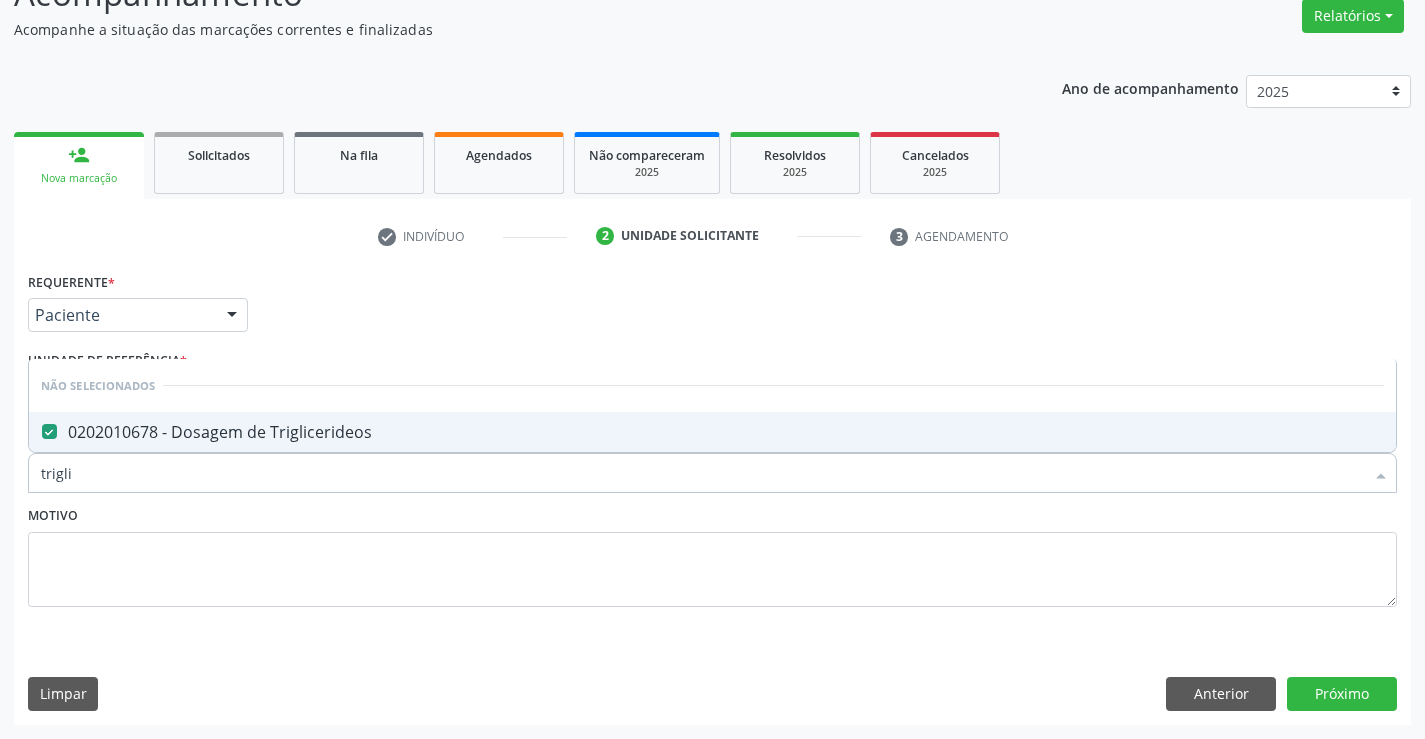 type on "trigli" 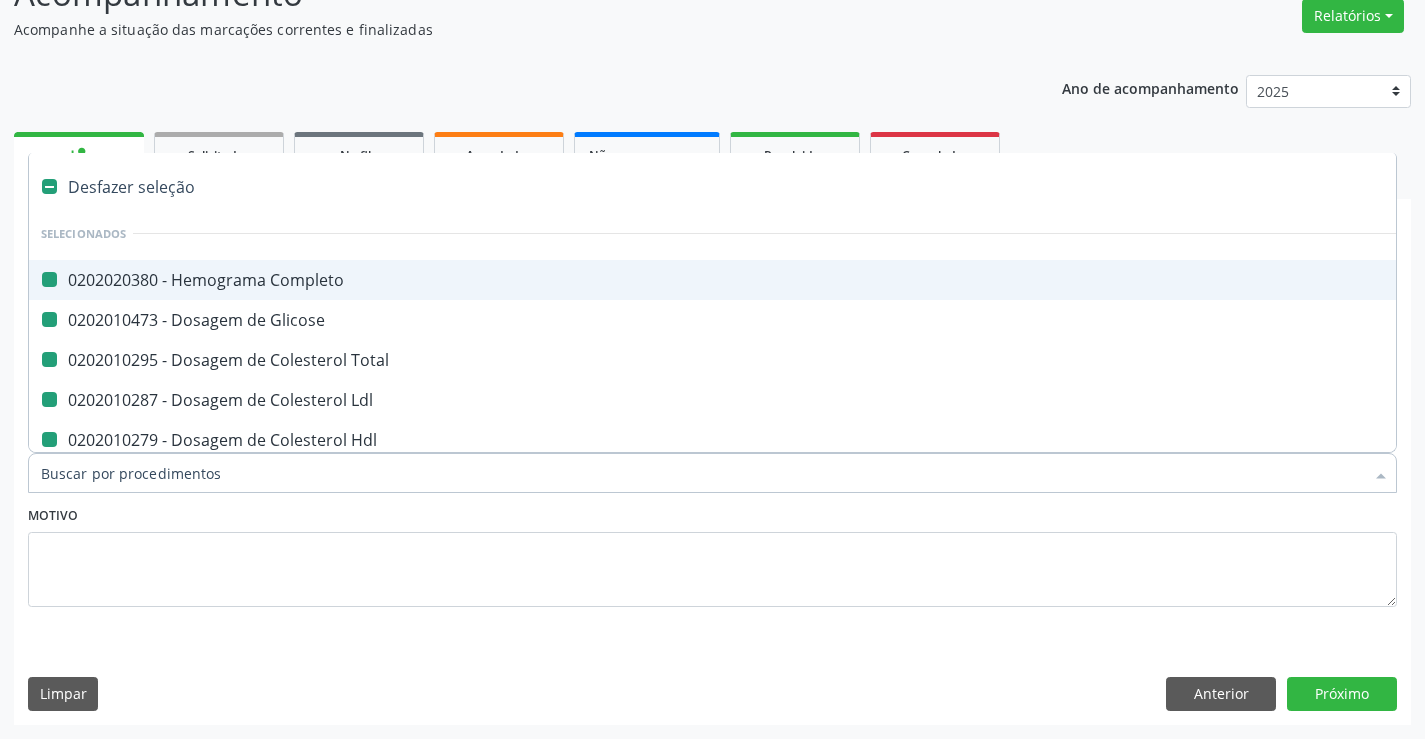 type on "u" 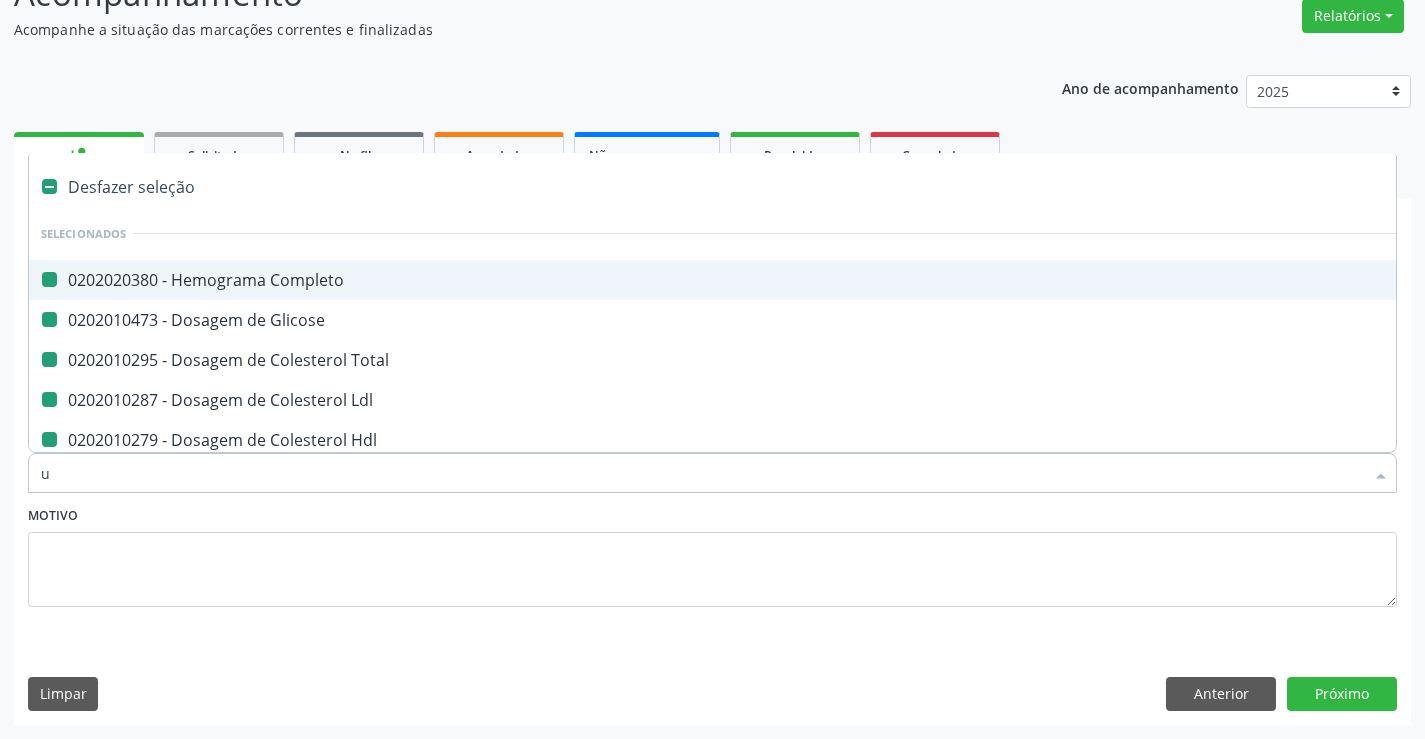 checkbox on "false" 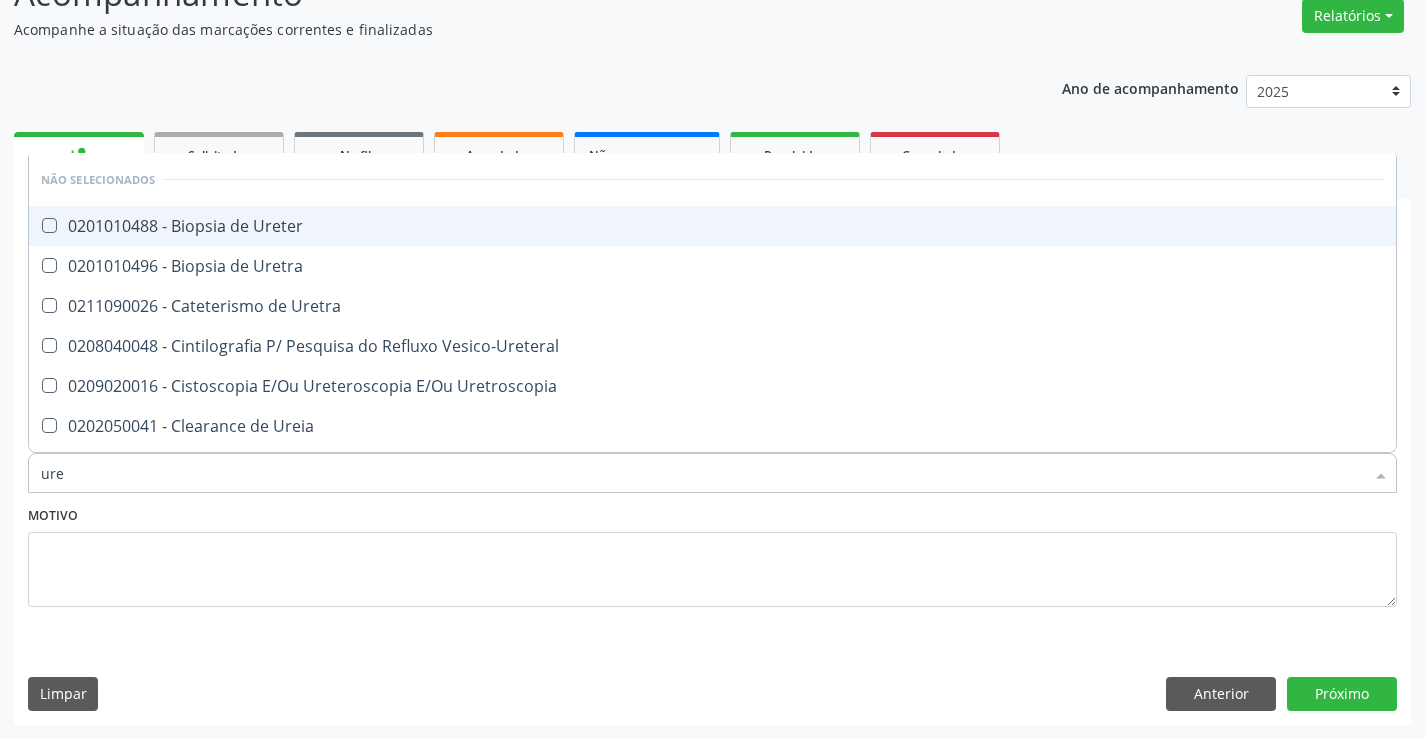 type on "urei" 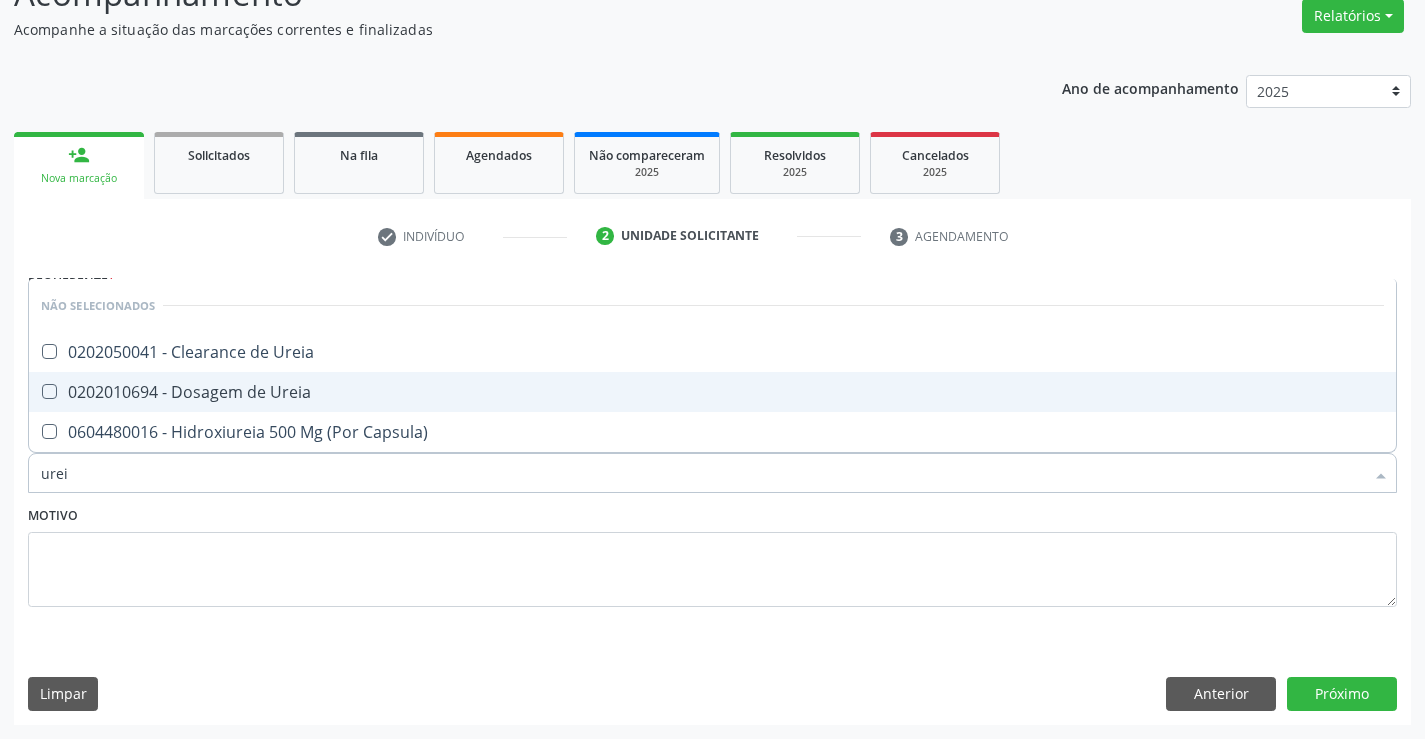 click on "0202010694 - Dosagem de Ureia" at bounding box center (712, 392) 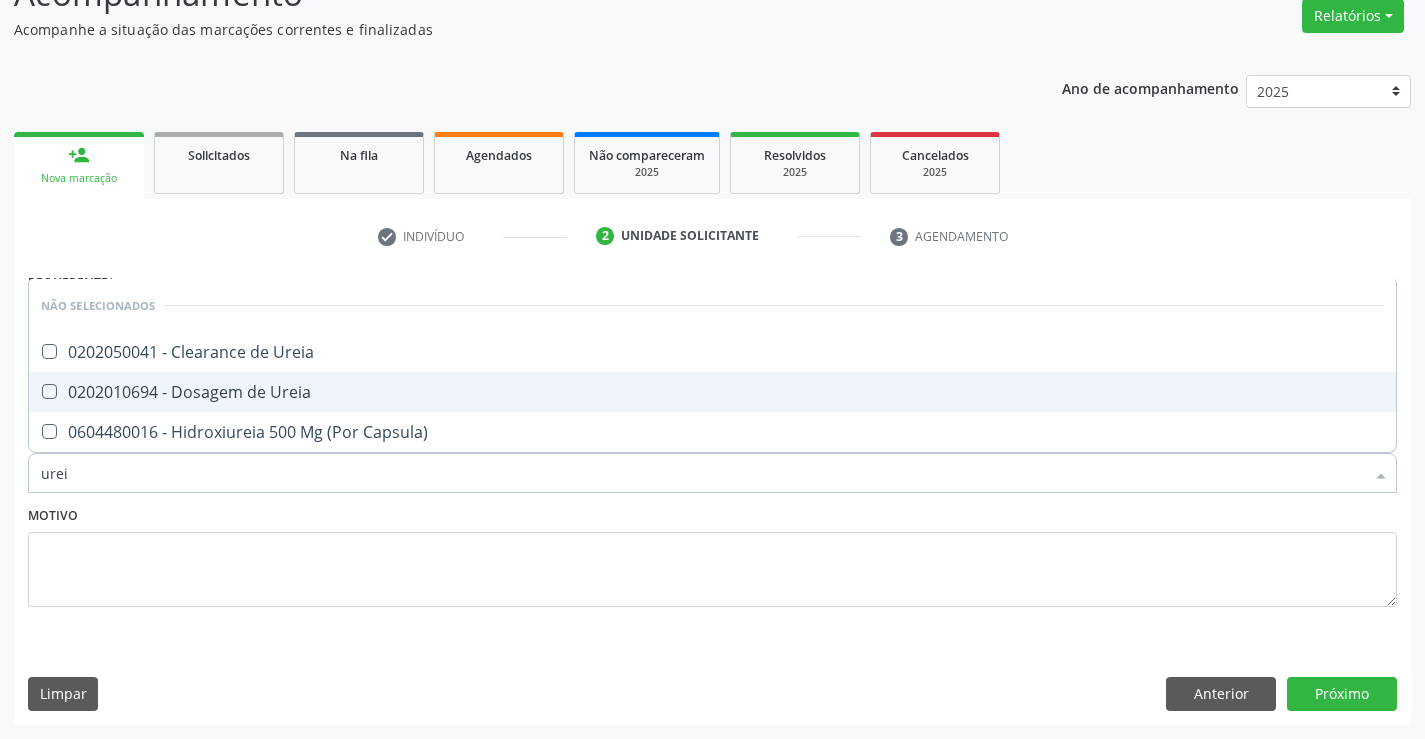 checkbox on "true" 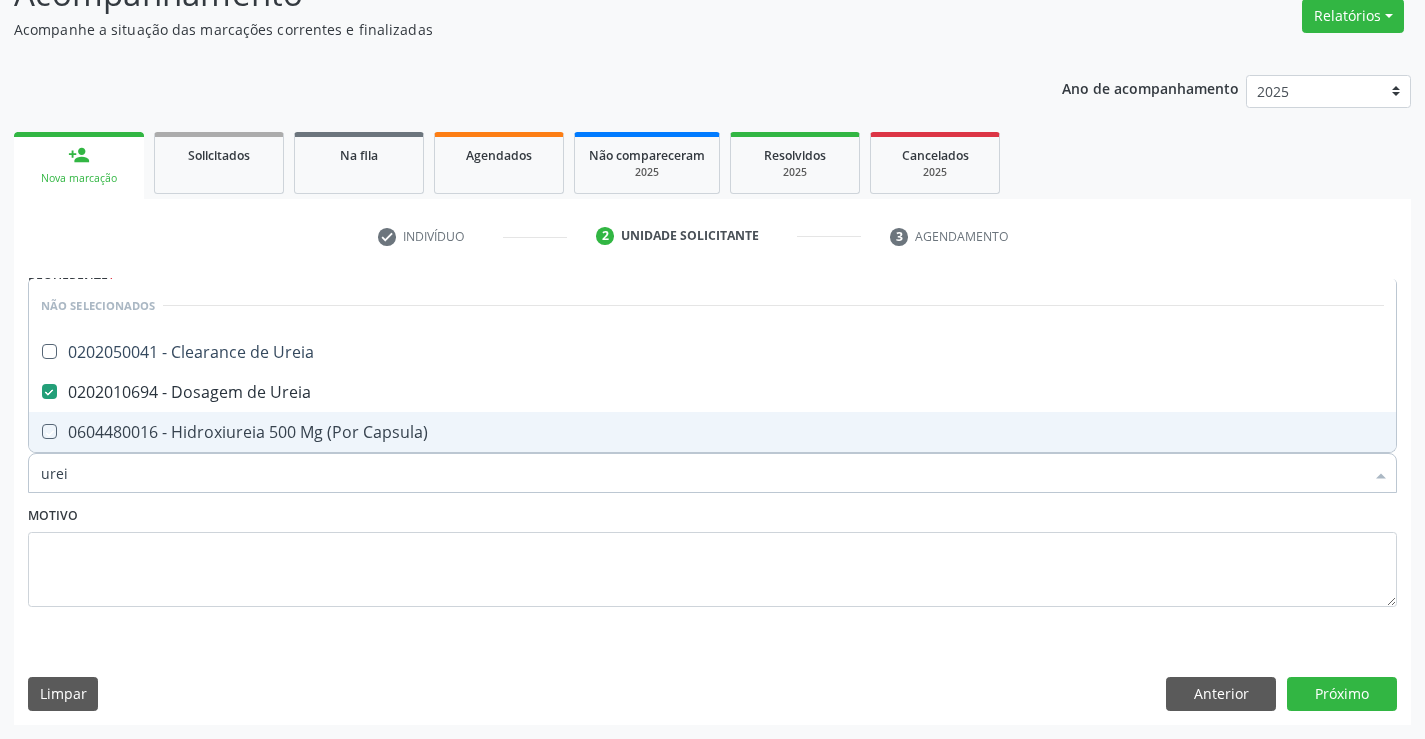 click on "Motivo" at bounding box center (712, 554) 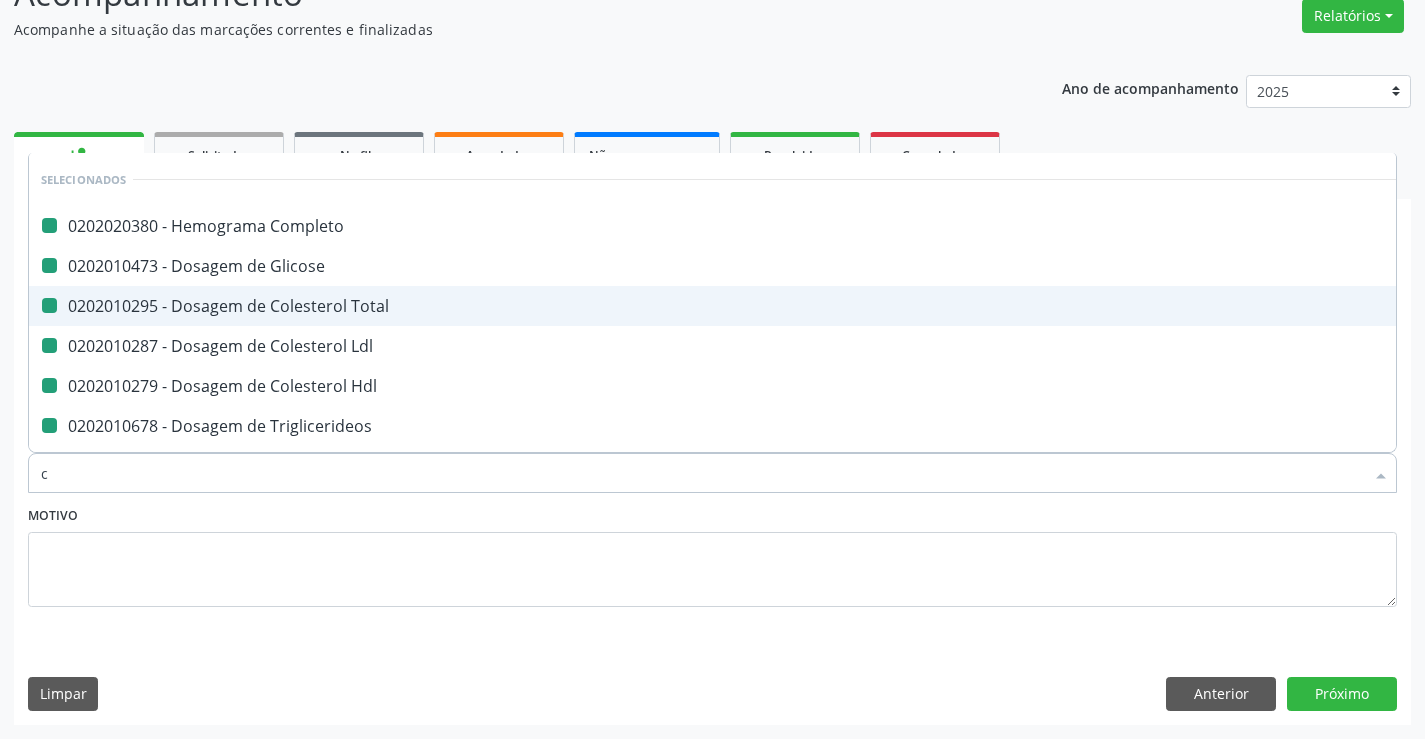 type on "cr" 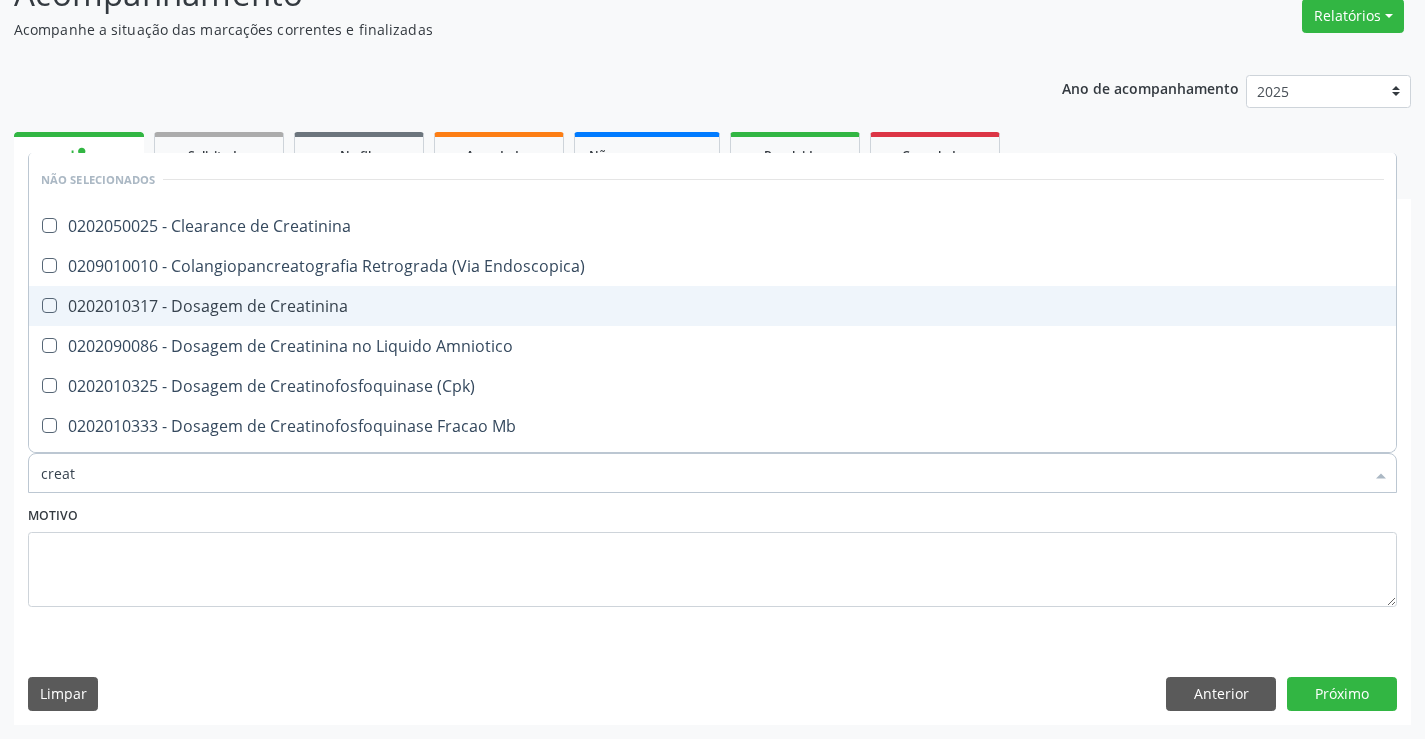 type on "creati" 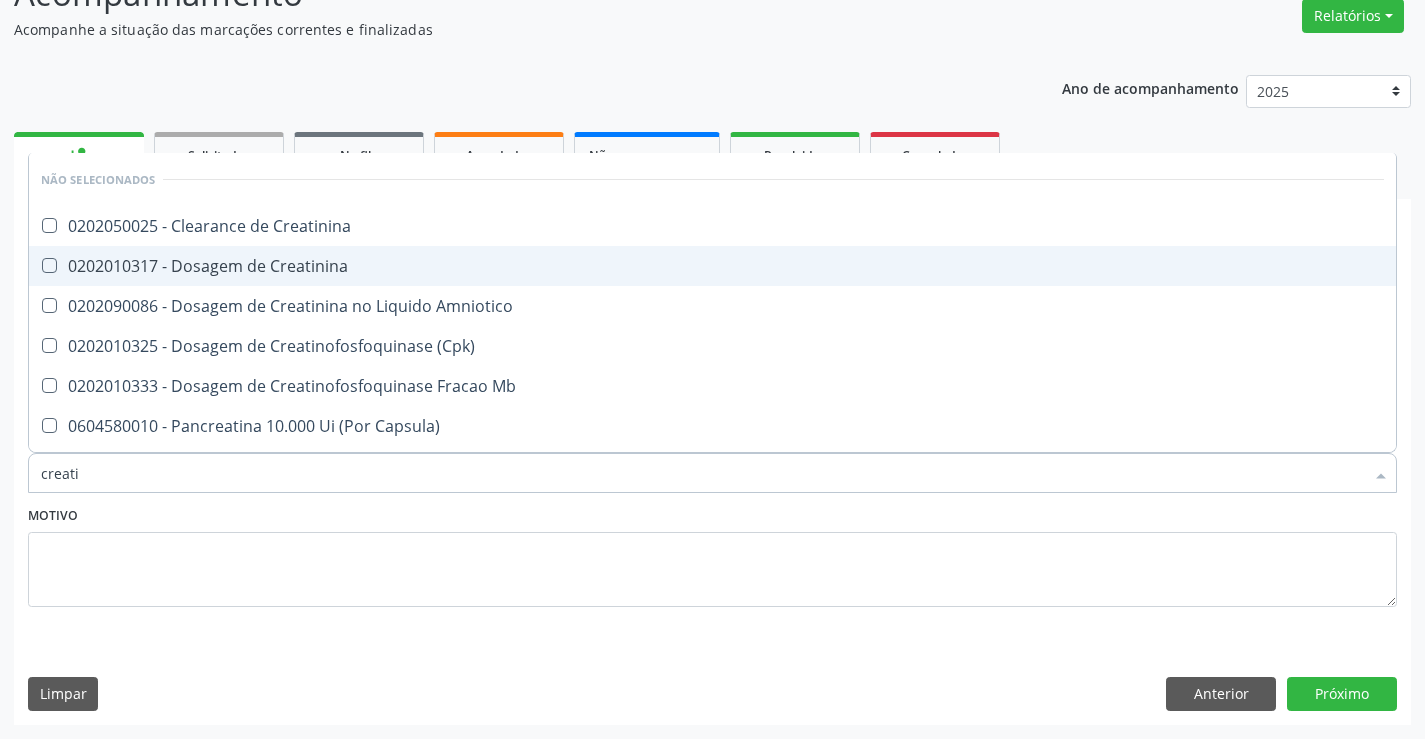 click on "0202010317 - Dosagem de Creatinina" at bounding box center [712, 266] 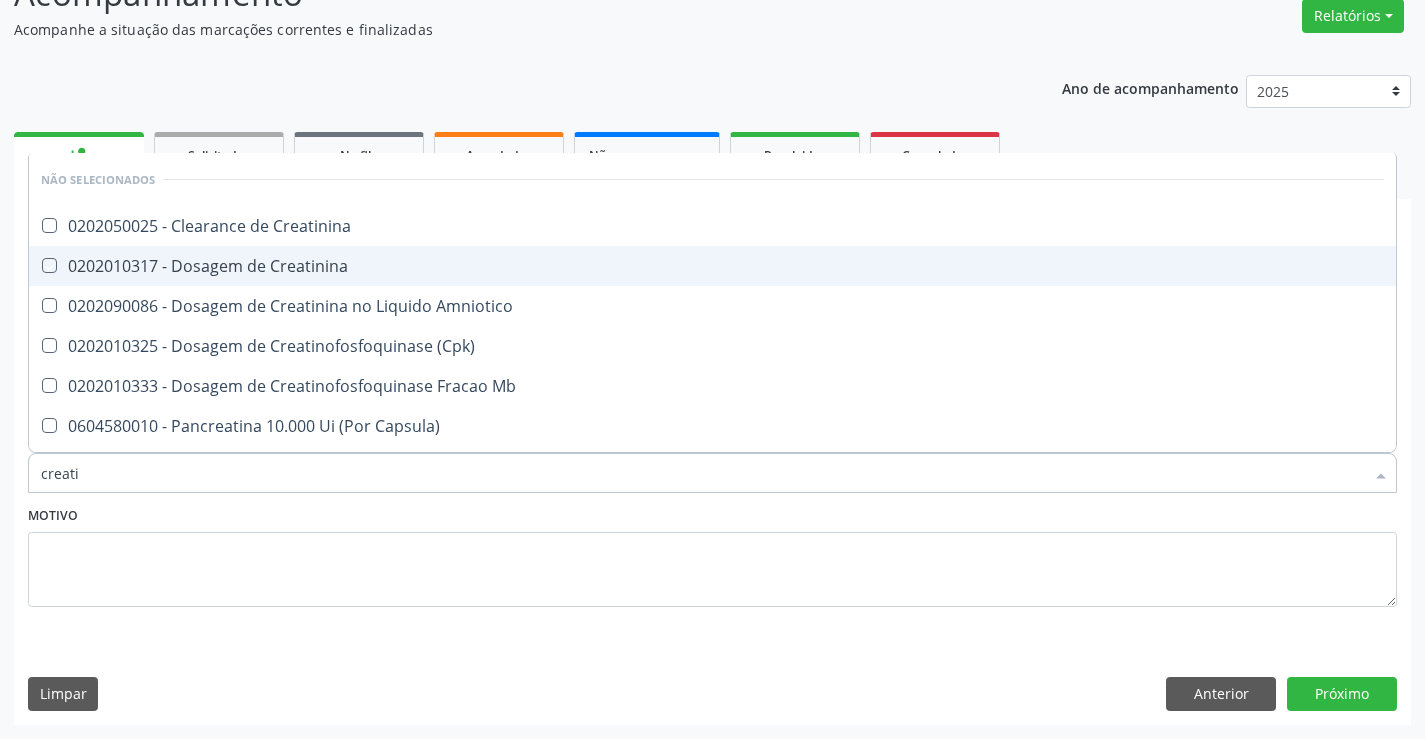 checkbox on "true" 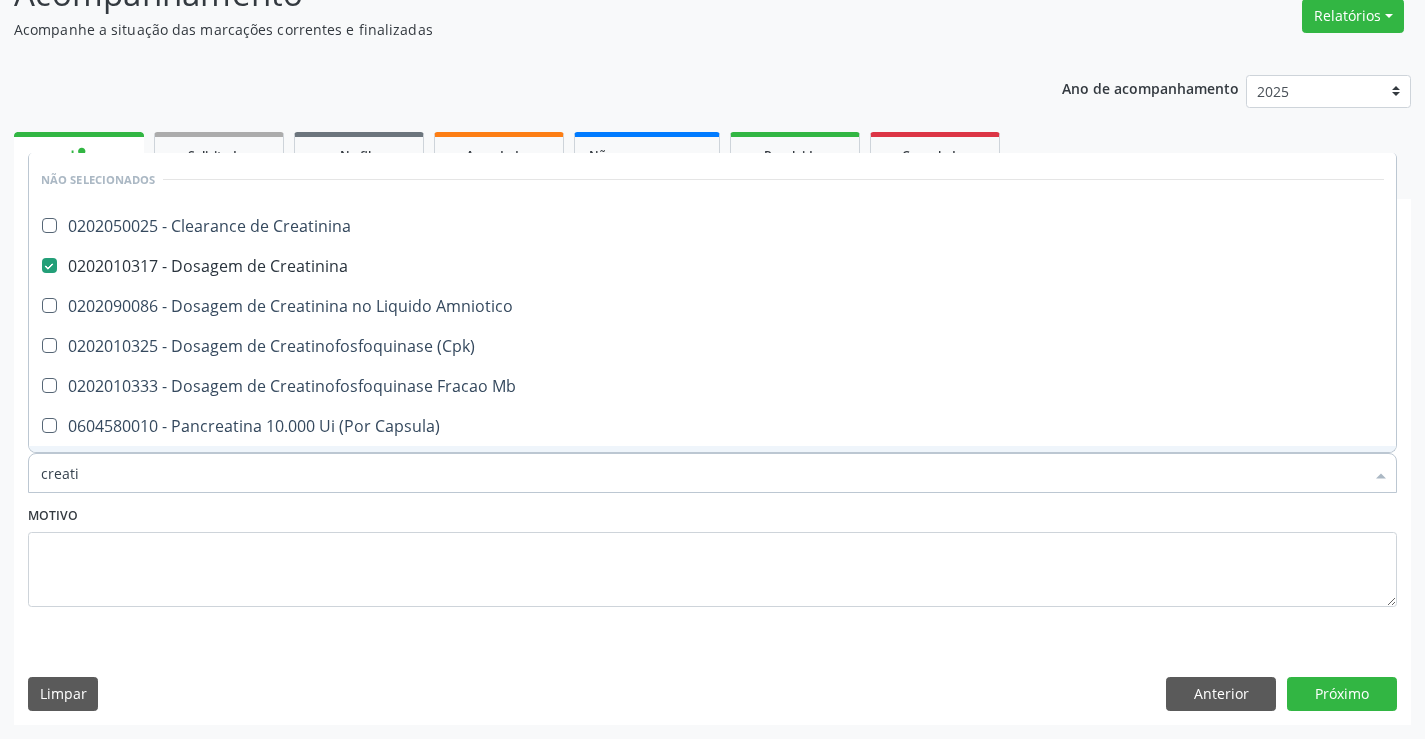 click on "Item de agendamento
*
creati
Desfazer seleção
Não selecionados
0202050025 - Clearance de Creatinina
0202010317 - Dosagem de Creatinina
0202090086 - Dosagem de Creatinina no Liquido Amniotico
0202010325 - Dosagem de Creatinofosfoquinase (Cpk)
0202010333 - Dosagem de Creatinofosfoquinase Fracao Mb
0604580010 - Pancreatina 10.000 Ui (Por Capsula)
0604580029 - Pancreatina 25000 Ui (Por Capsula)
0407030247 - Tratamento Cirurgico de Cistos Pancreaticos
Nenhum resultado encontrado para: " creati  "
Não há nenhuma opção para ser exibida." at bounding box center (712, 462) 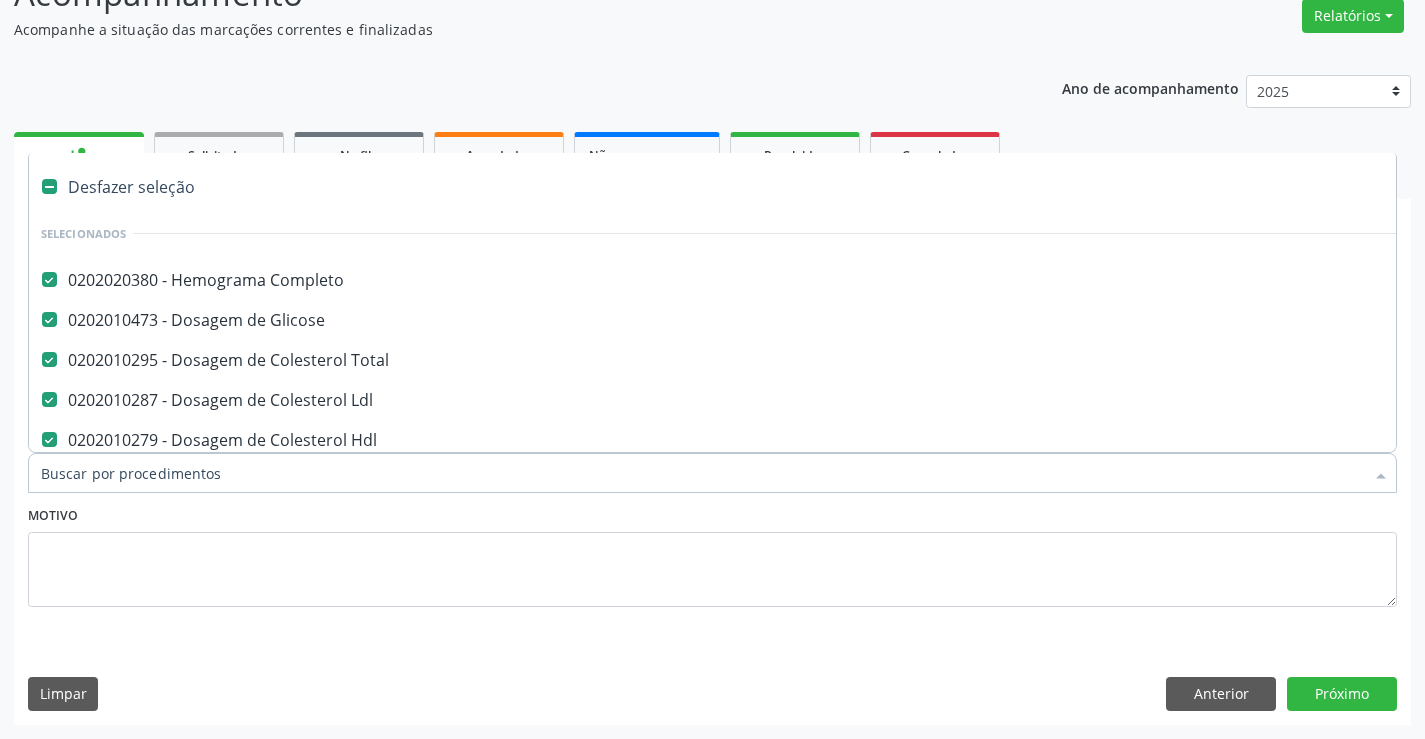 type on "t" 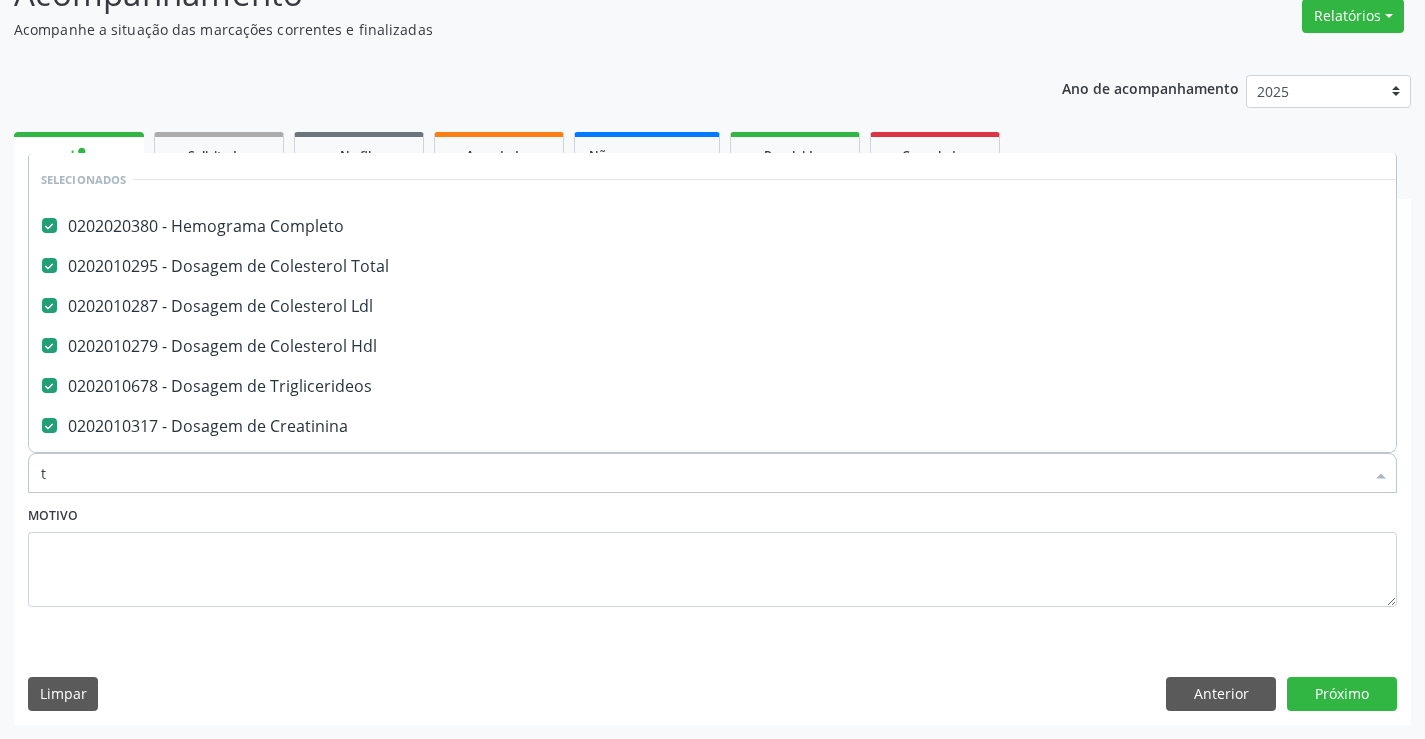 scroll, scrollTop: 6, scrollLeft: 0, axis: vertical 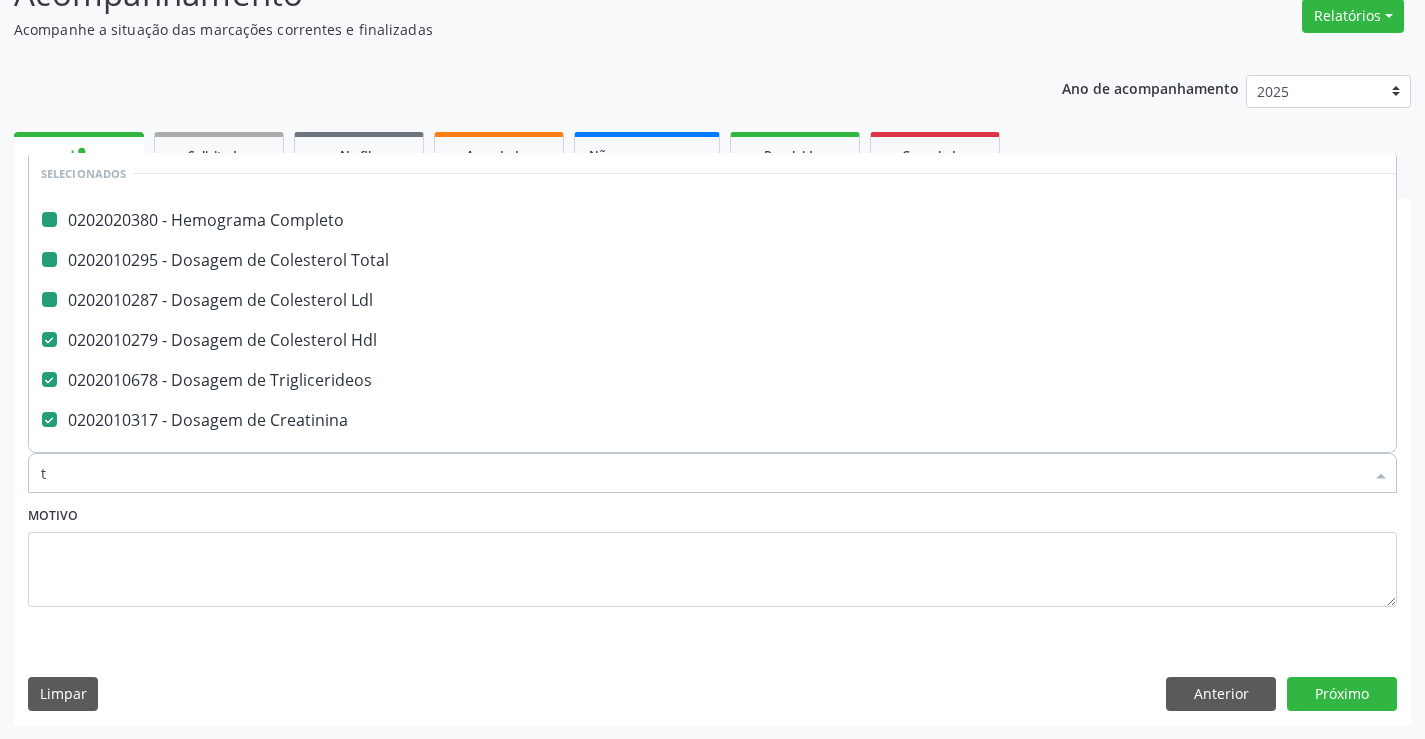 type on "tg" 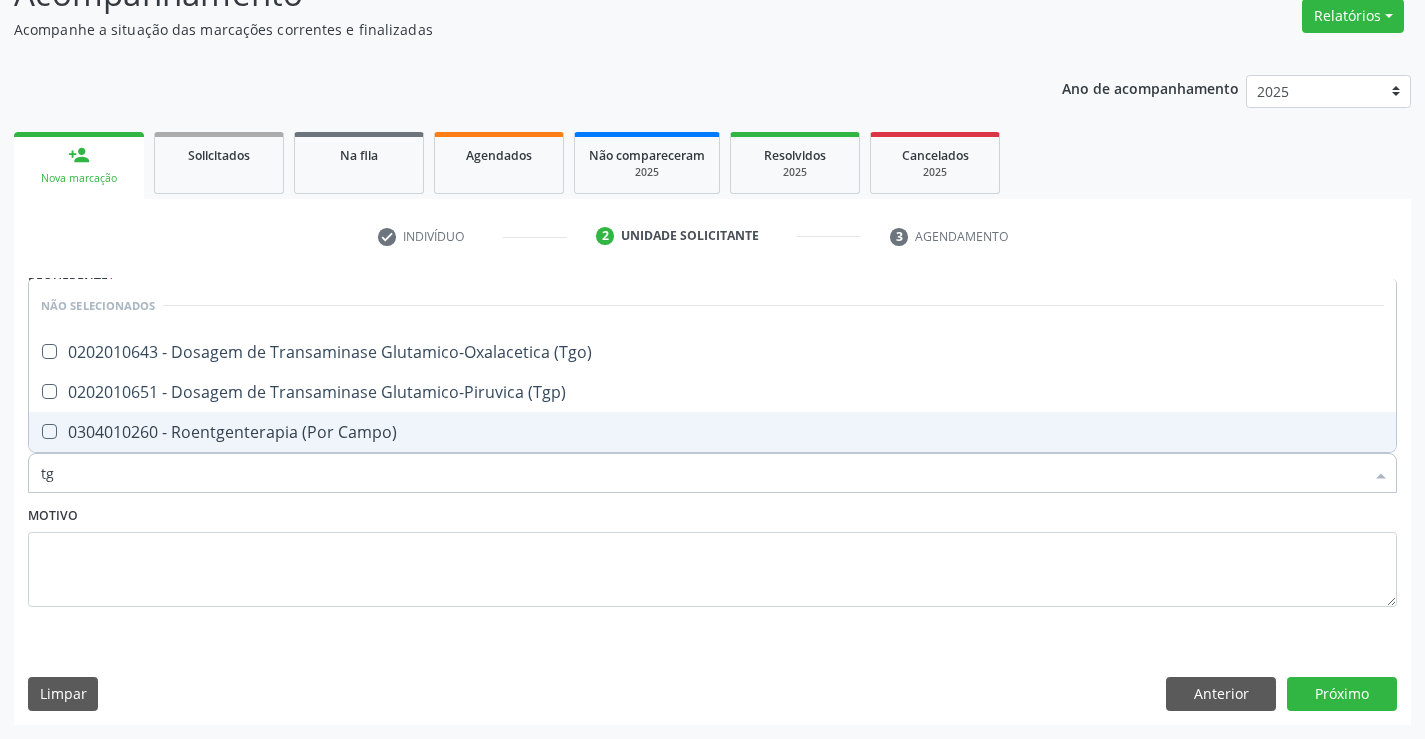 scroll, scrollTop: 0, scrollLeft: 0, axis: both 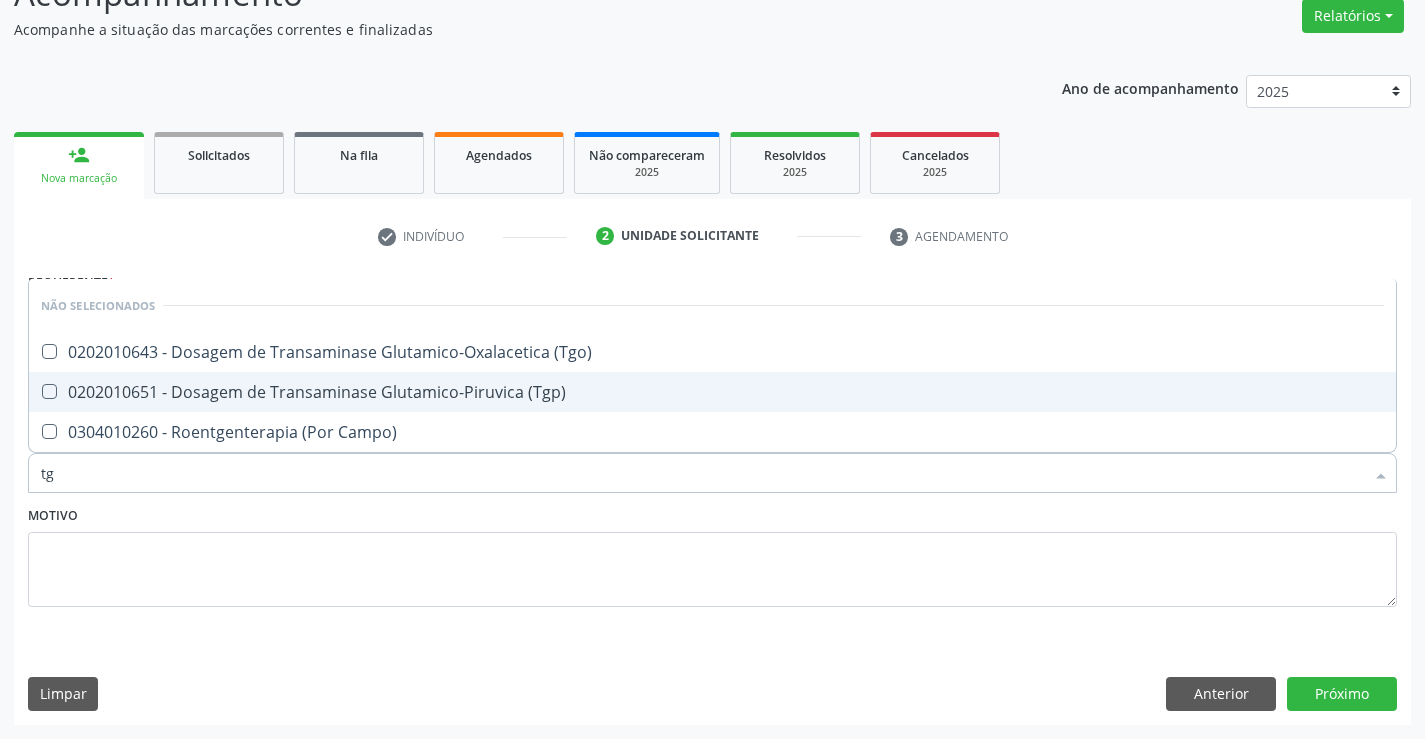 click on "0202010651 - Dosagem de Transaminase Glutamico-Piruvica (Tgp)" at bounding box center (712, 392) 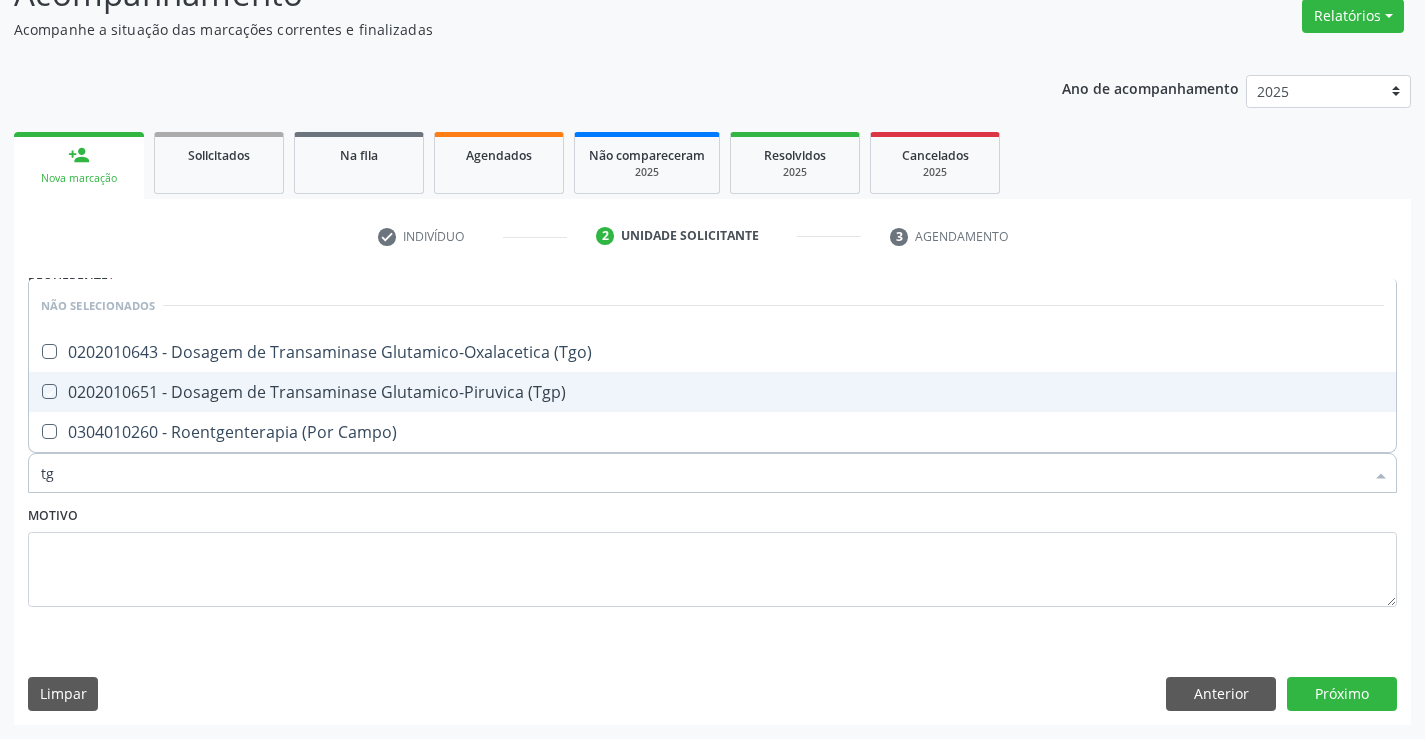 checkbox on "true" 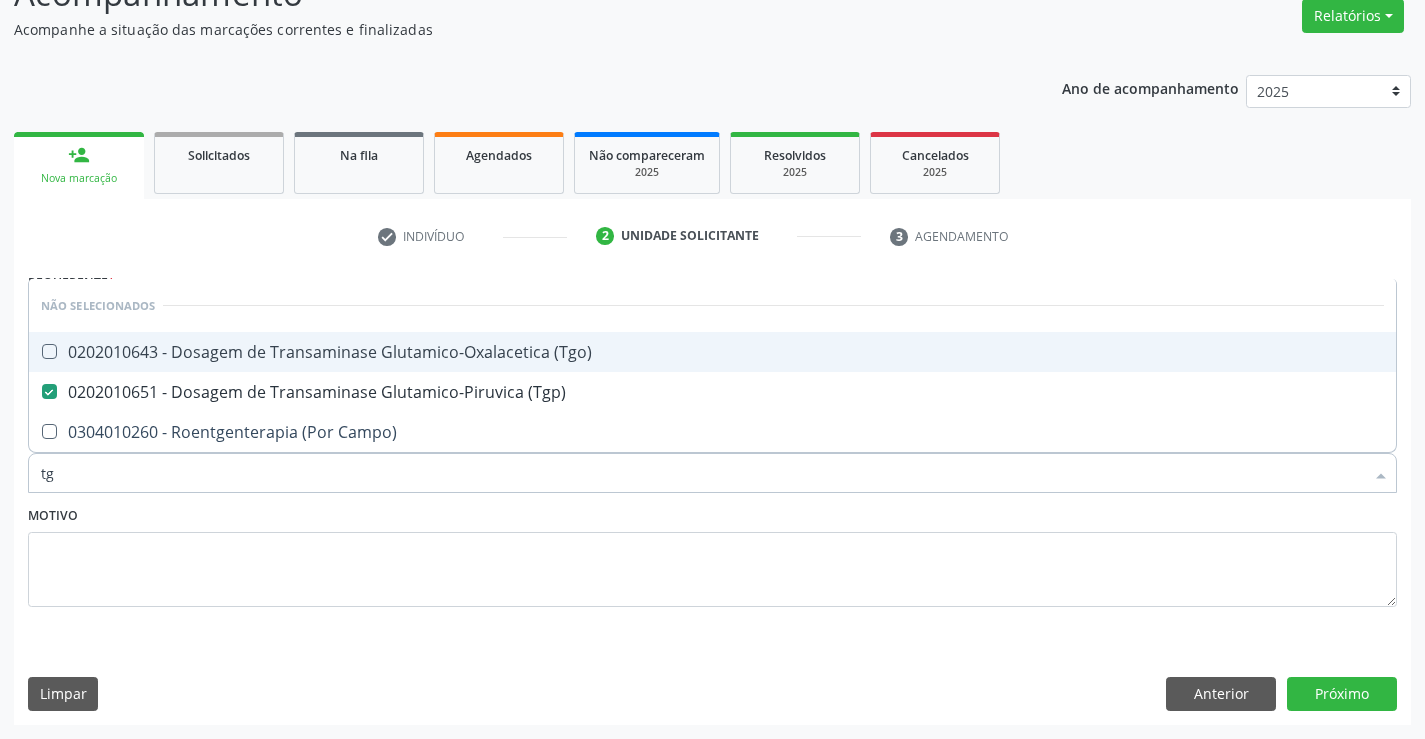 click on "0202010643 - Dosagem de Transaminase Glutamico-Oxalacetica (Tgo)" at bounding box center [712, 352] 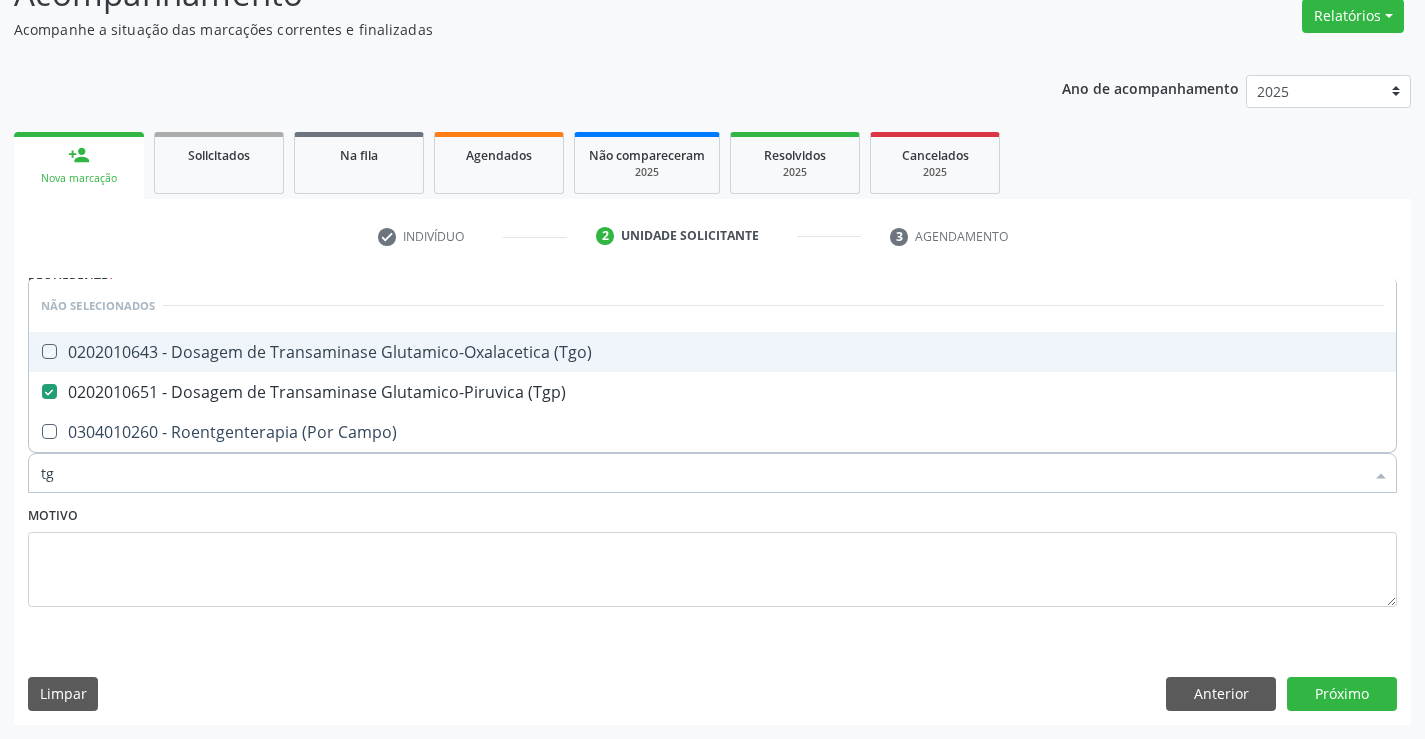 checkbox on "true" 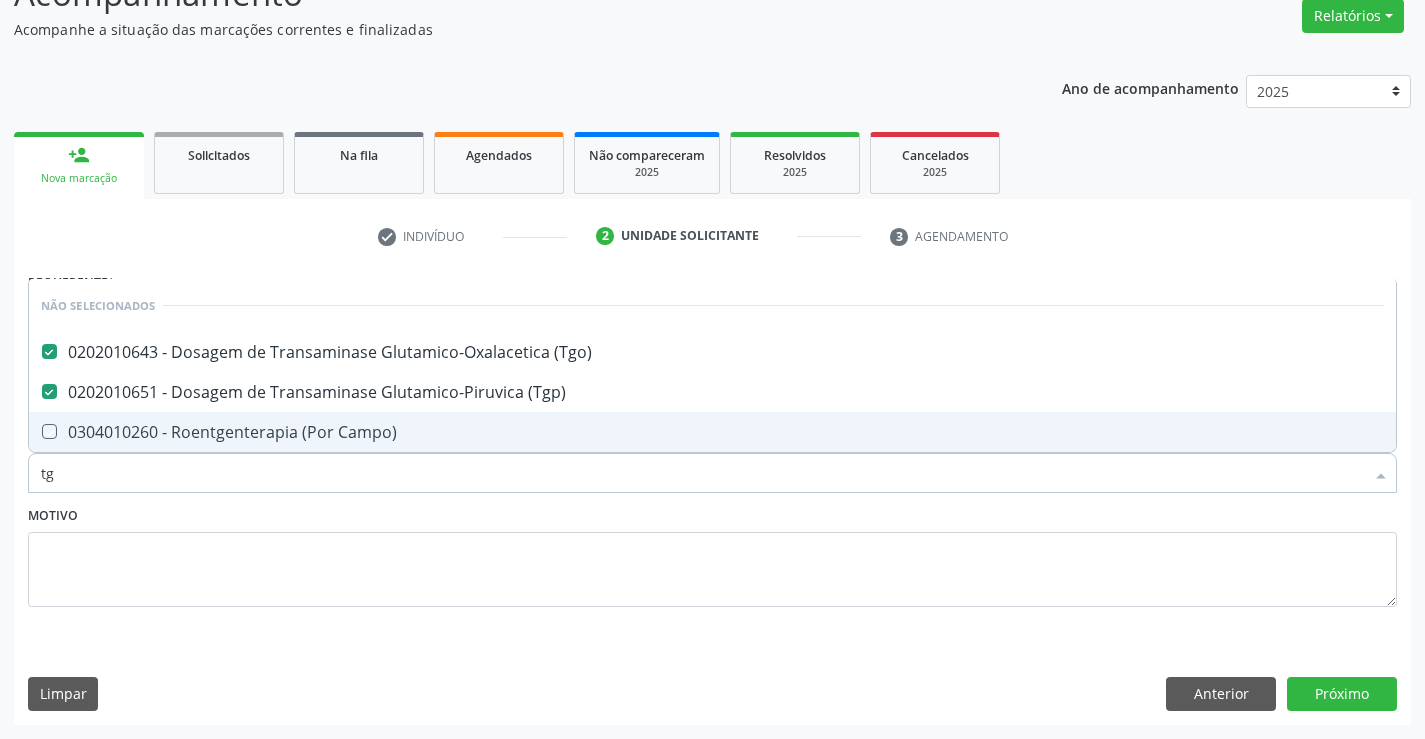 click on "Motivo" at bounding box center (712, 554) 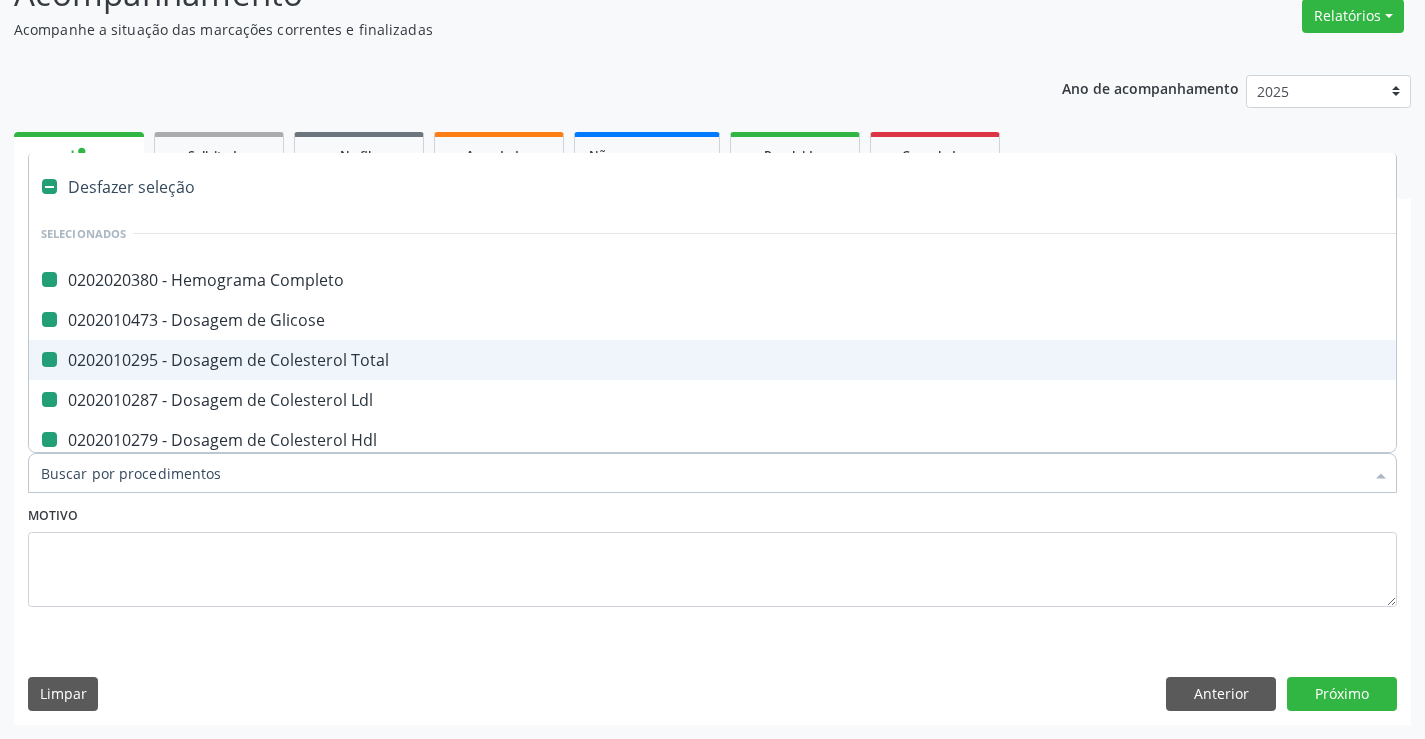 type on "f" 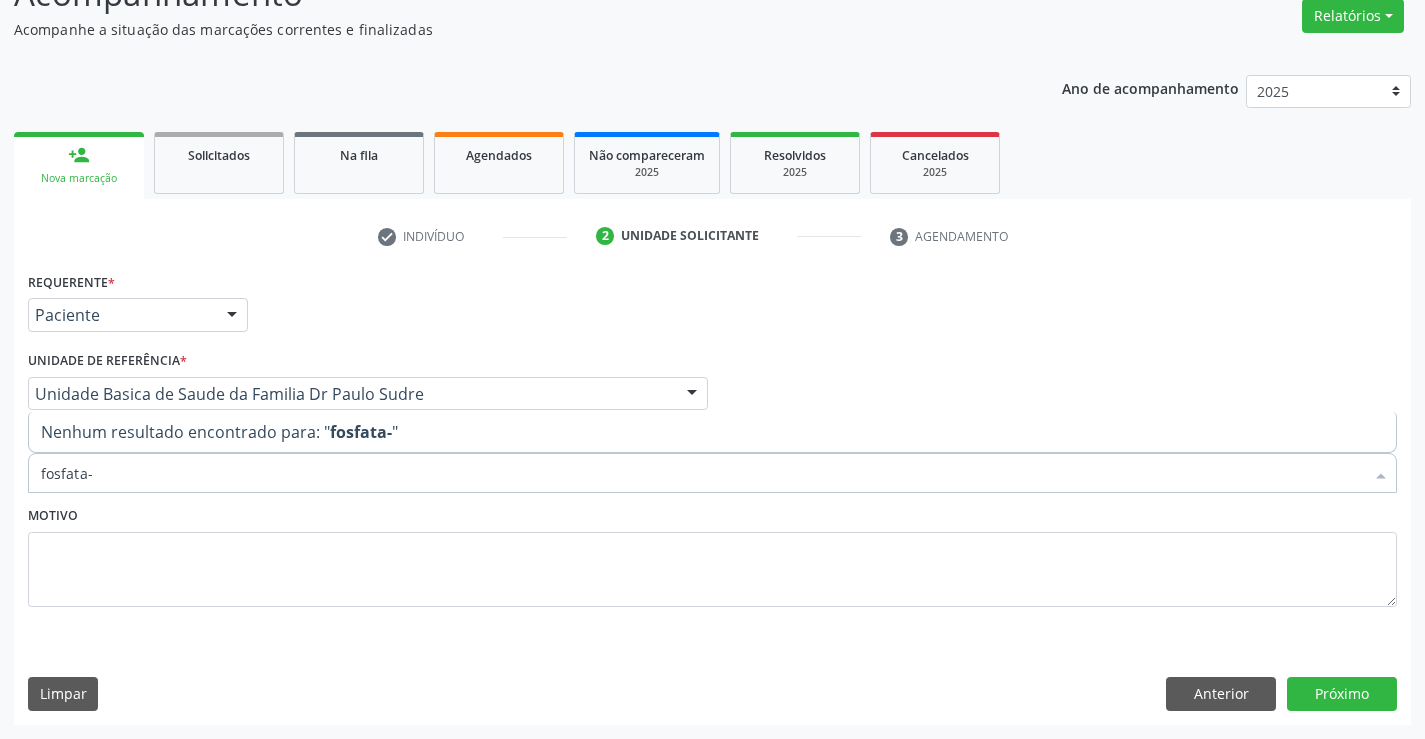 type on "fosfata" 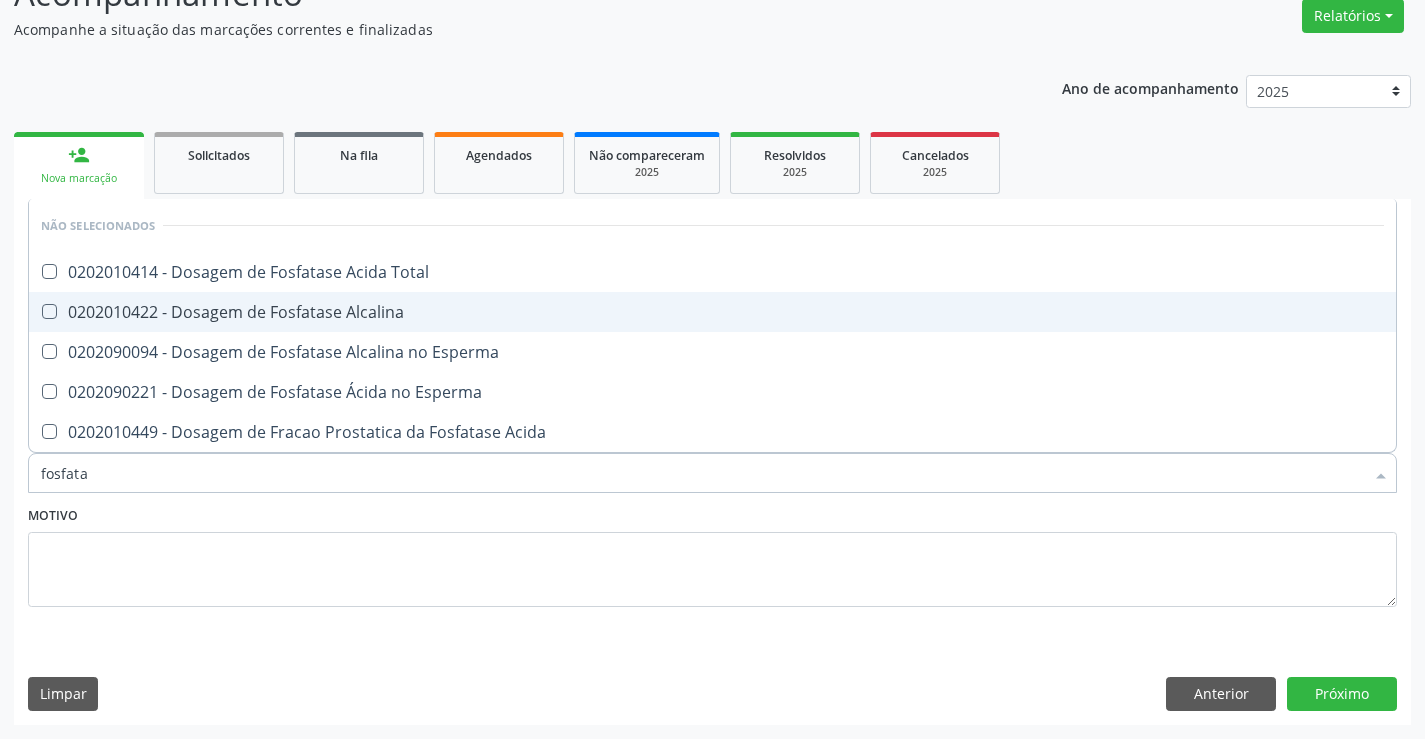 click on "0202010422 - Dosagem de Fosfatase Alcalina" at bounding box center (712, 312) 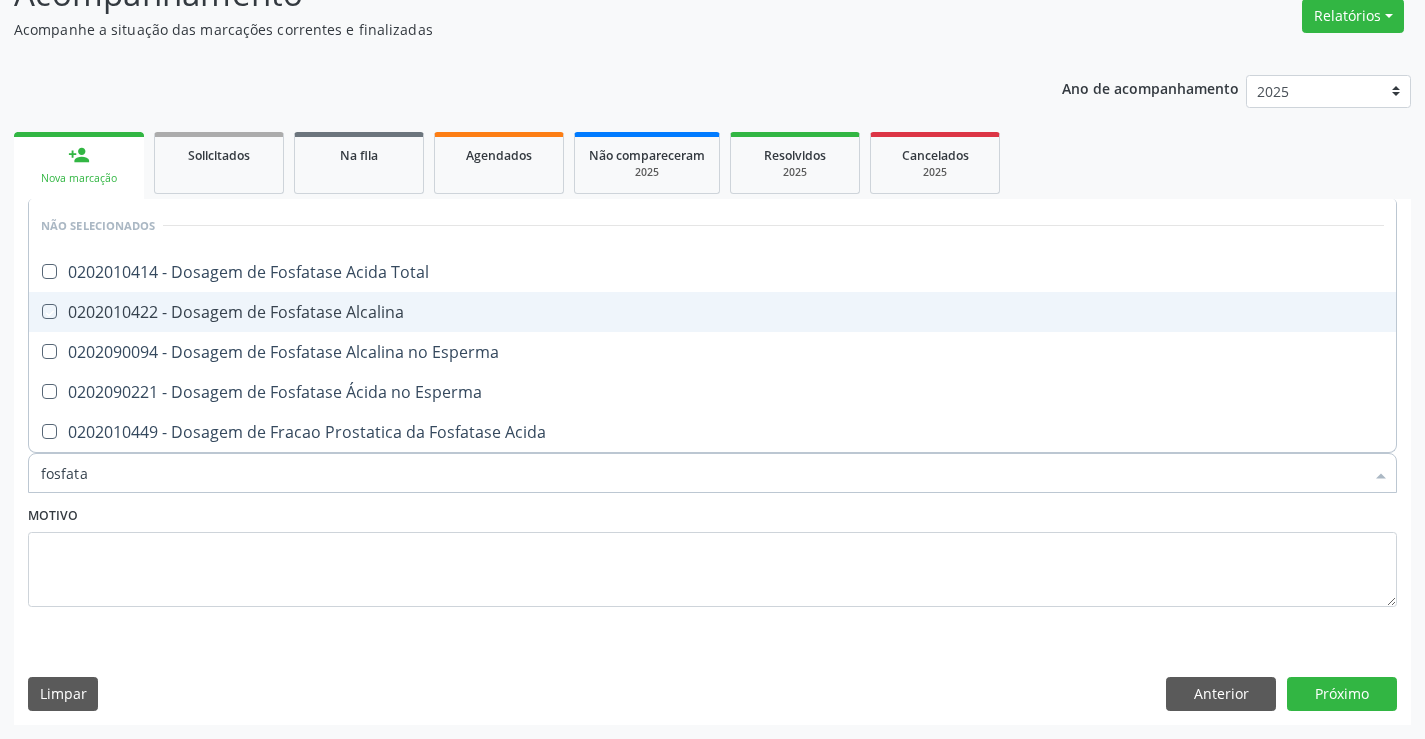 checkbox on "true" 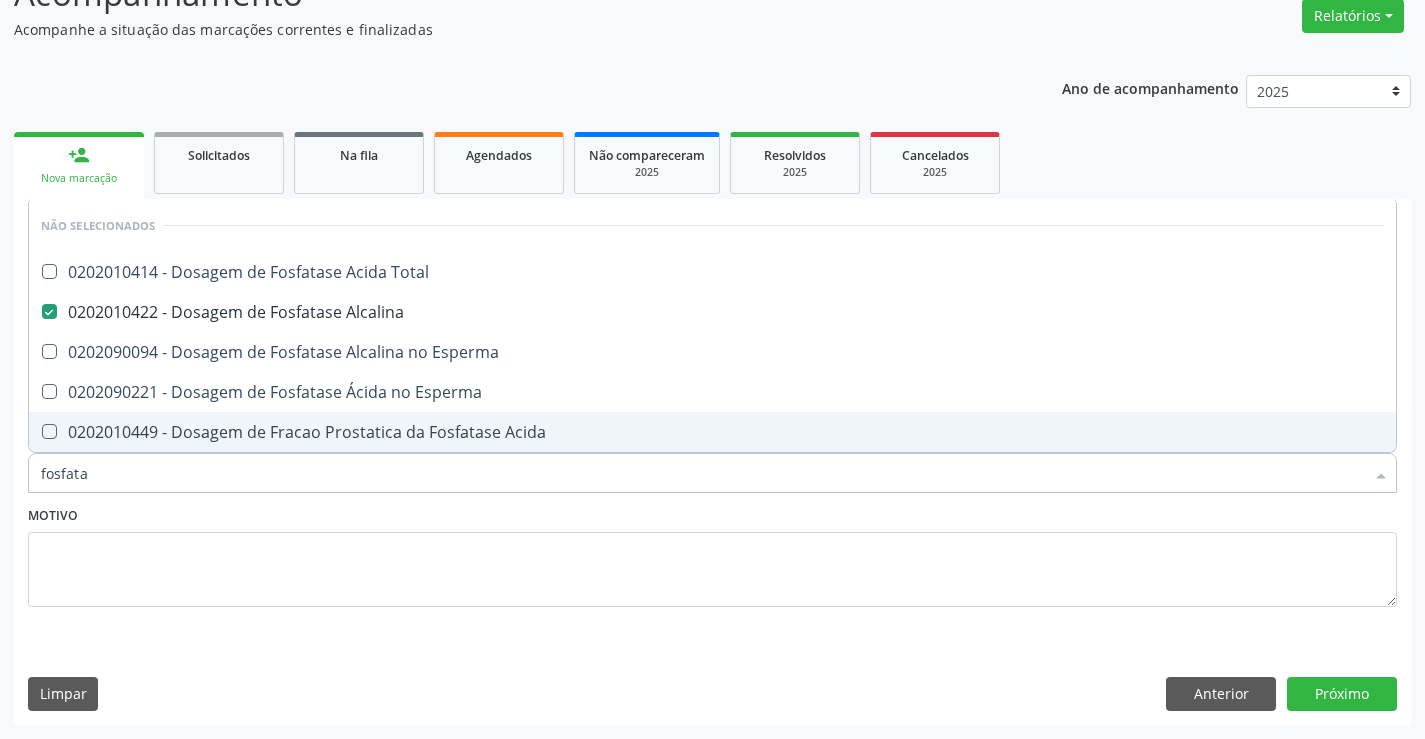 click on "Motivo" at bounding box center (712, 554) 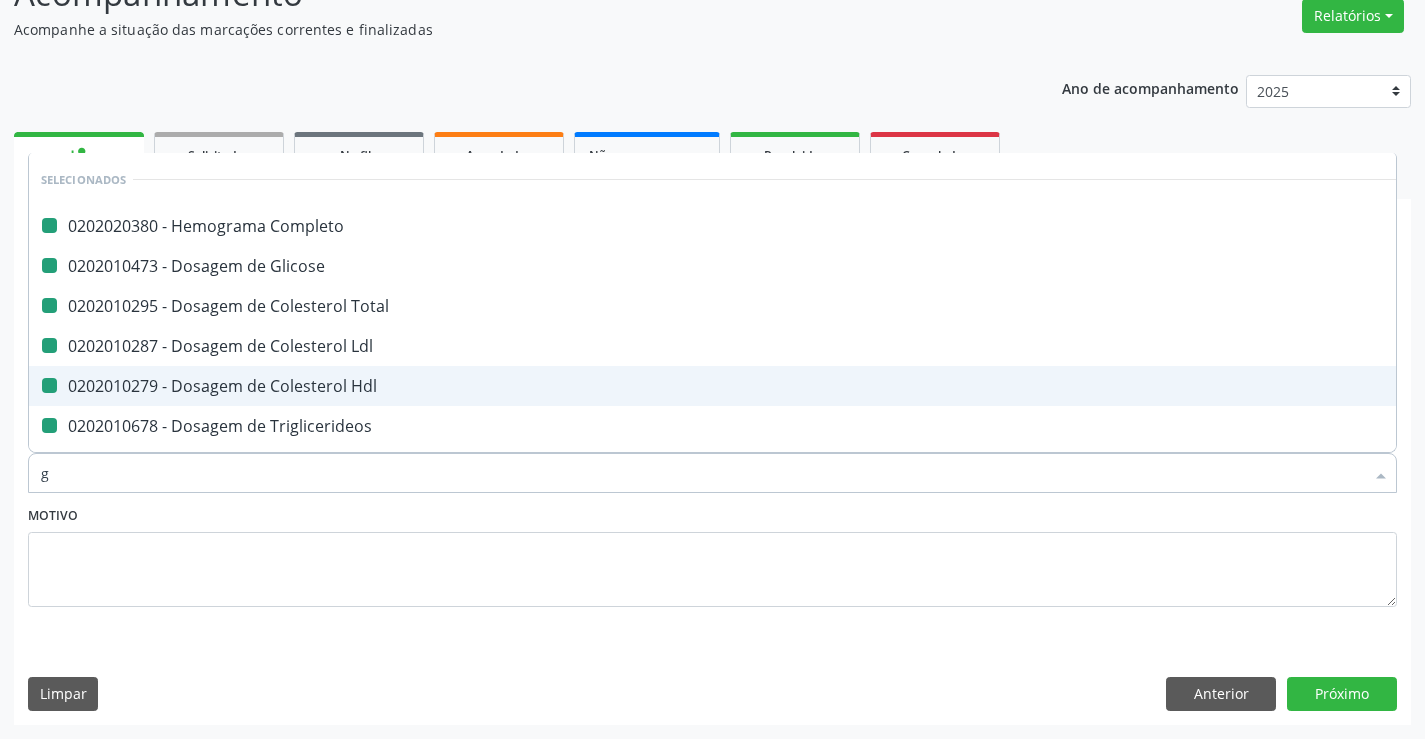 type on "ga" 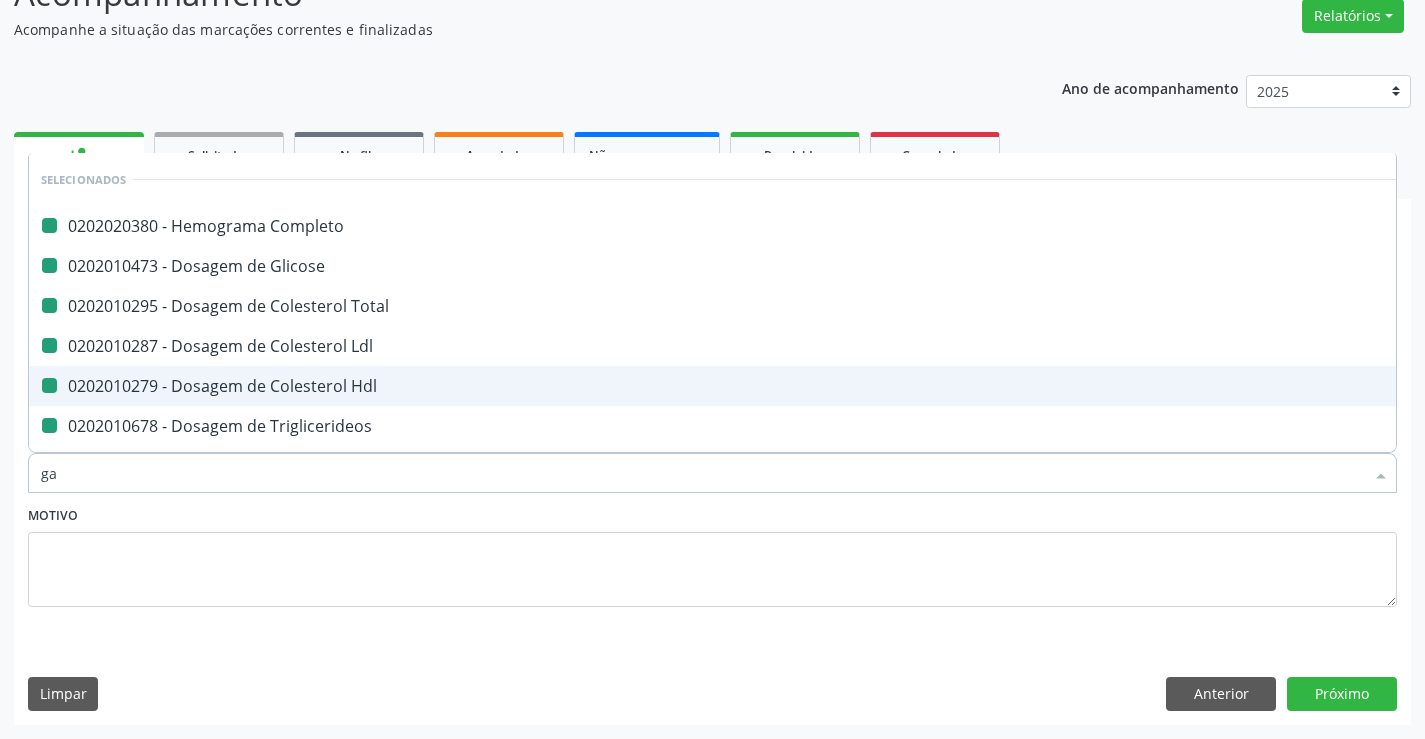 checkbox on "false" 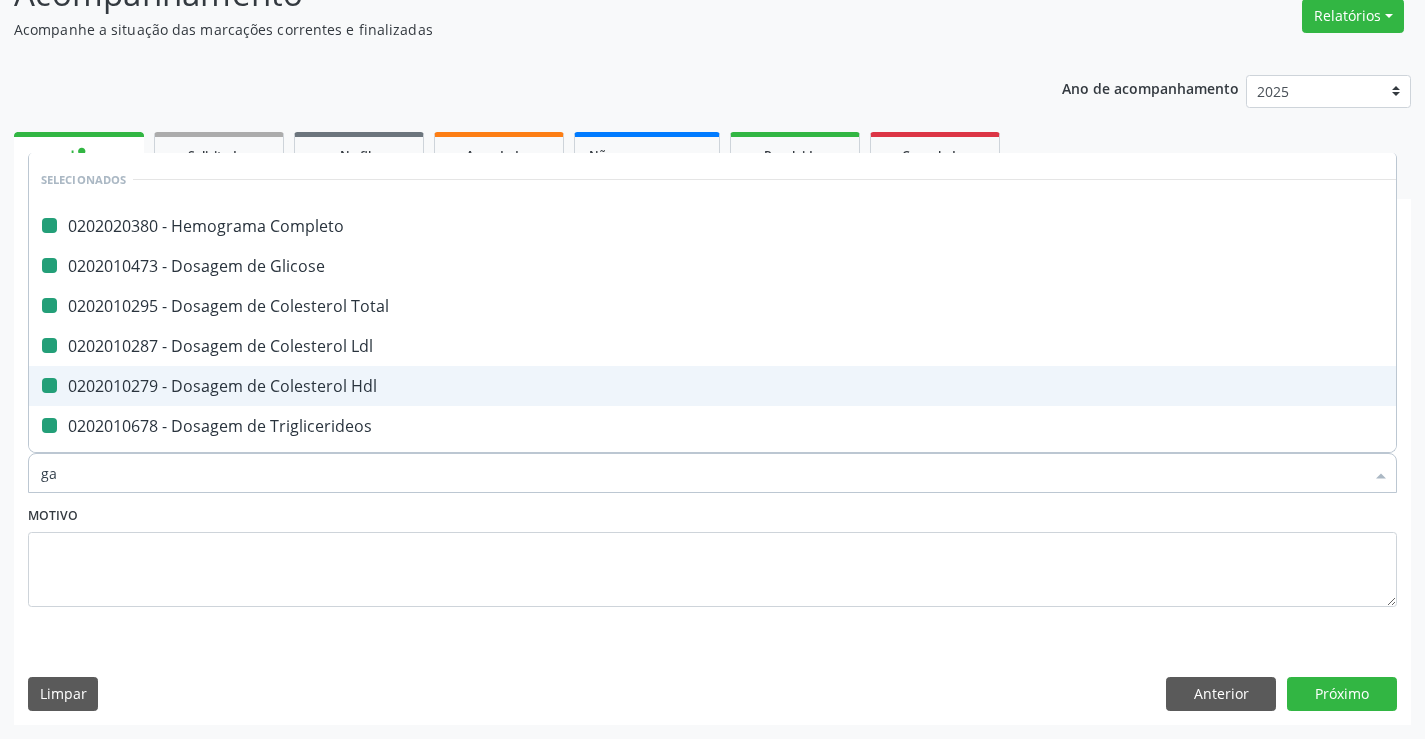checkbox on "false" 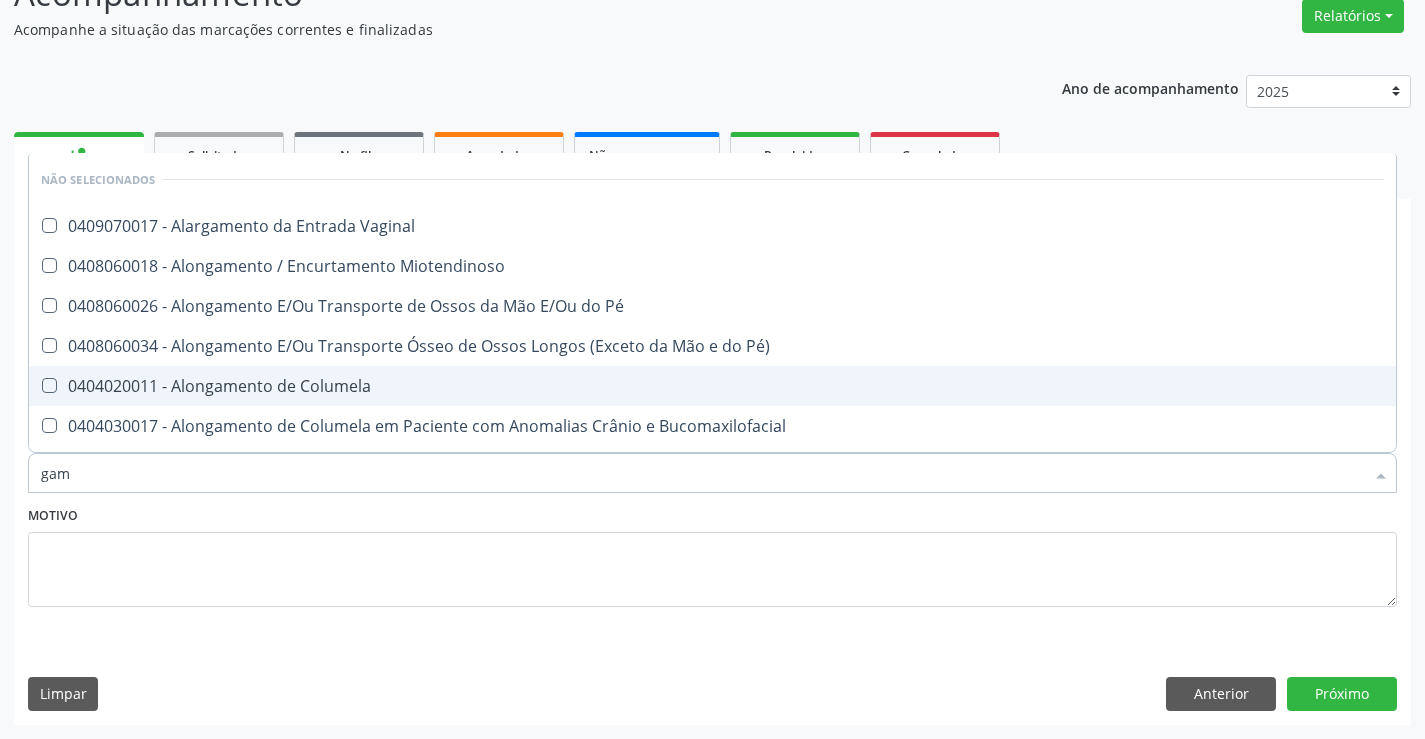 type on "gama" 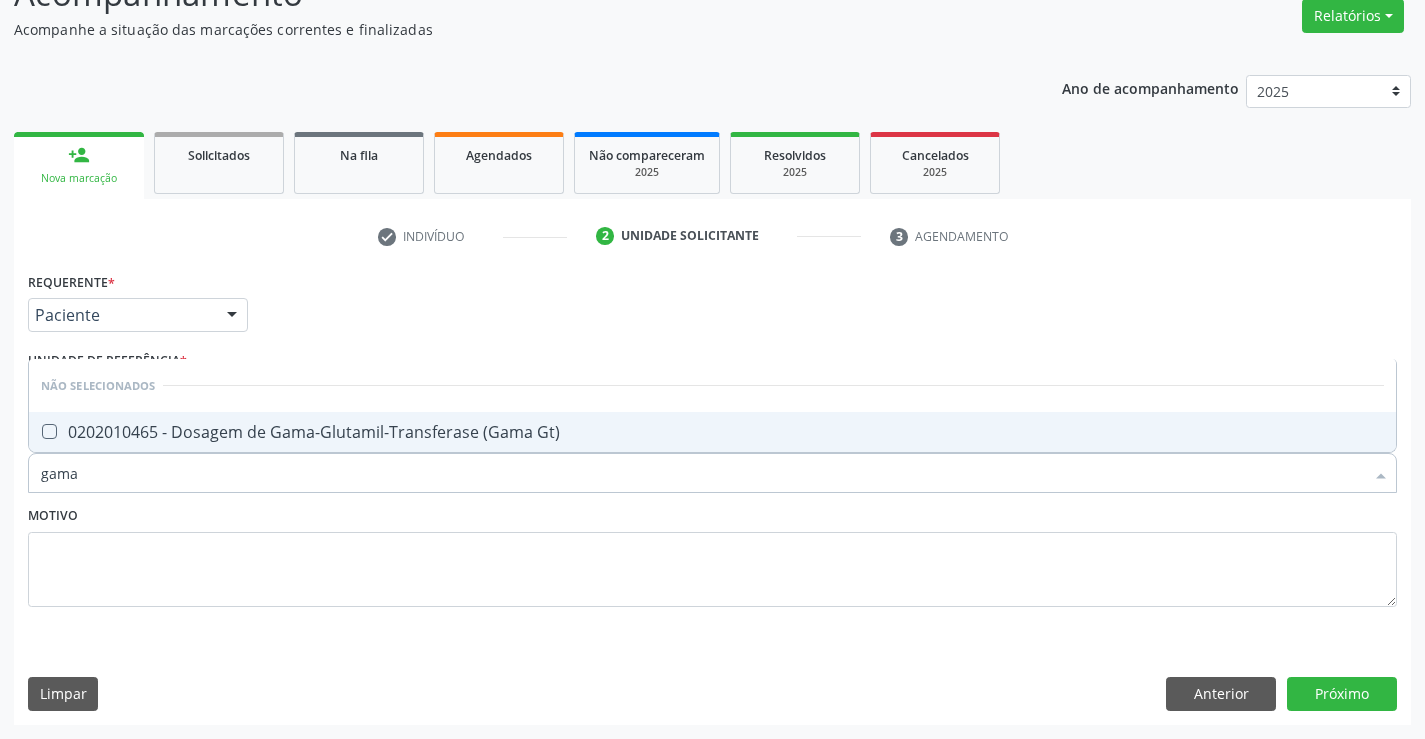 click on "0202010465 - Dosagem de Gama-Glutamil-Transferase (Gama Gt)" at bounding box center [712, 432] 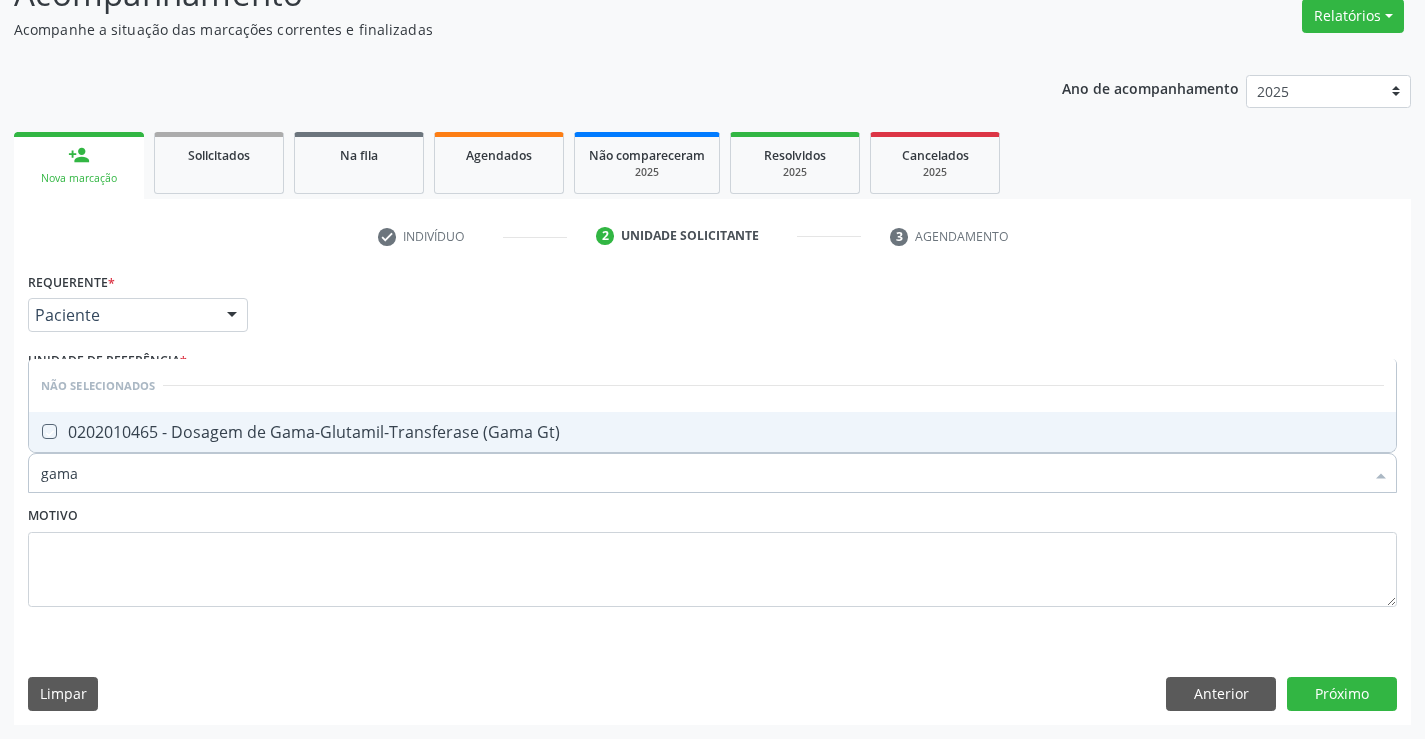 checkbox on "true" 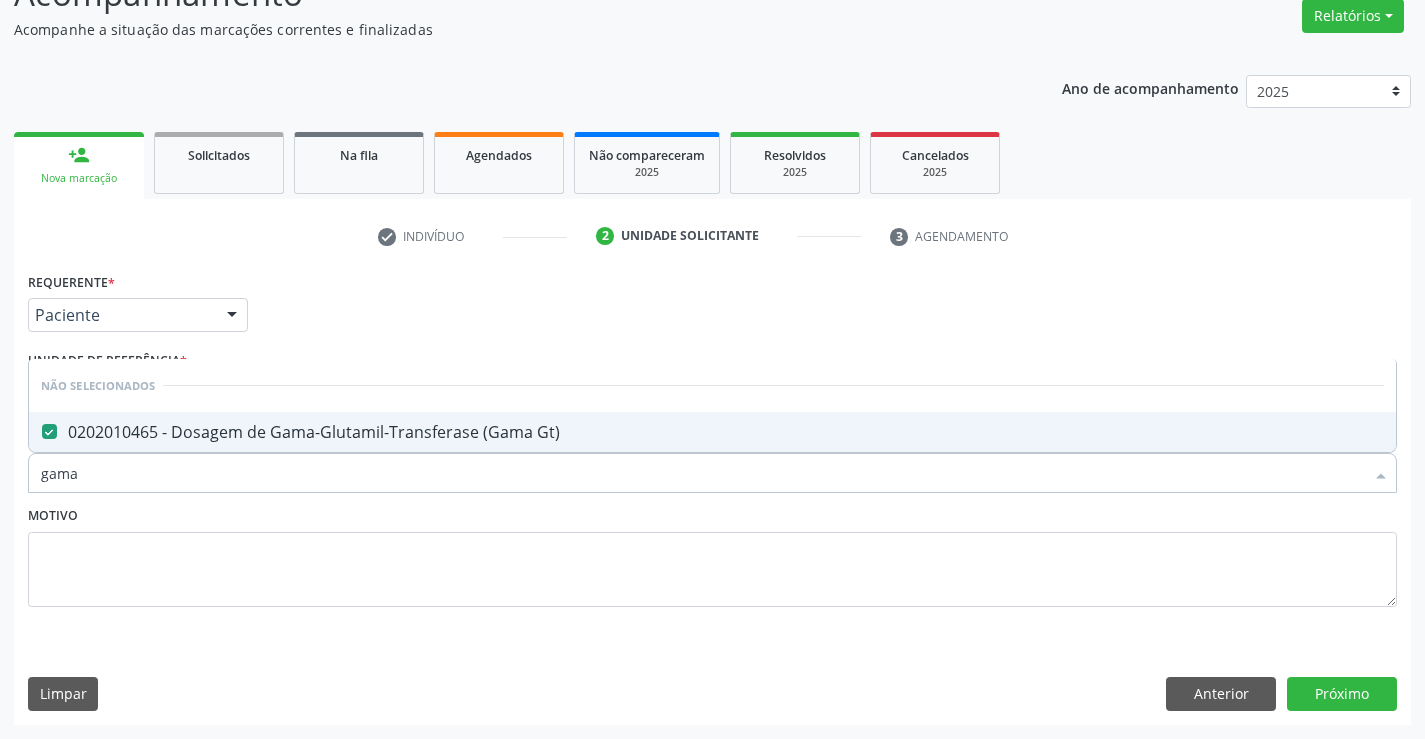 click on "Motivo" at bounding box center (712, 554) 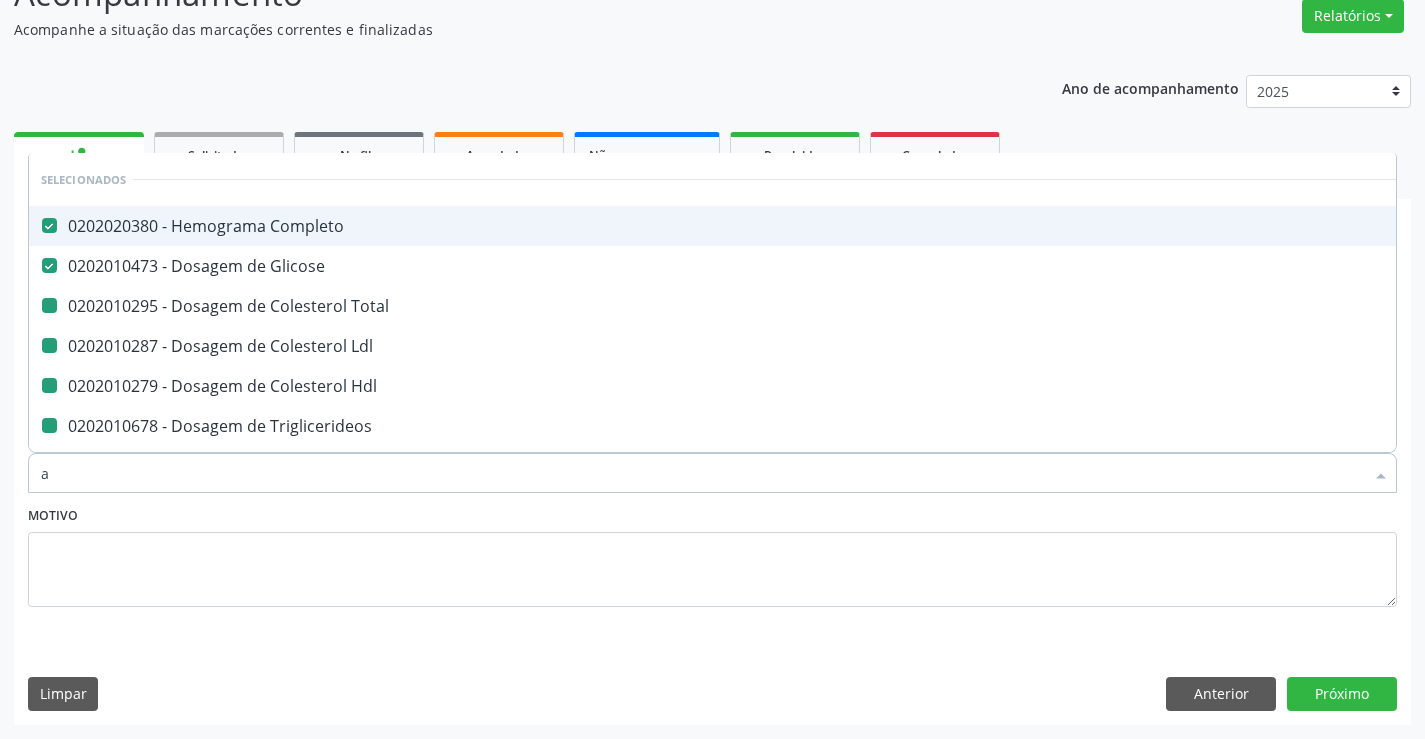 type on "ac" 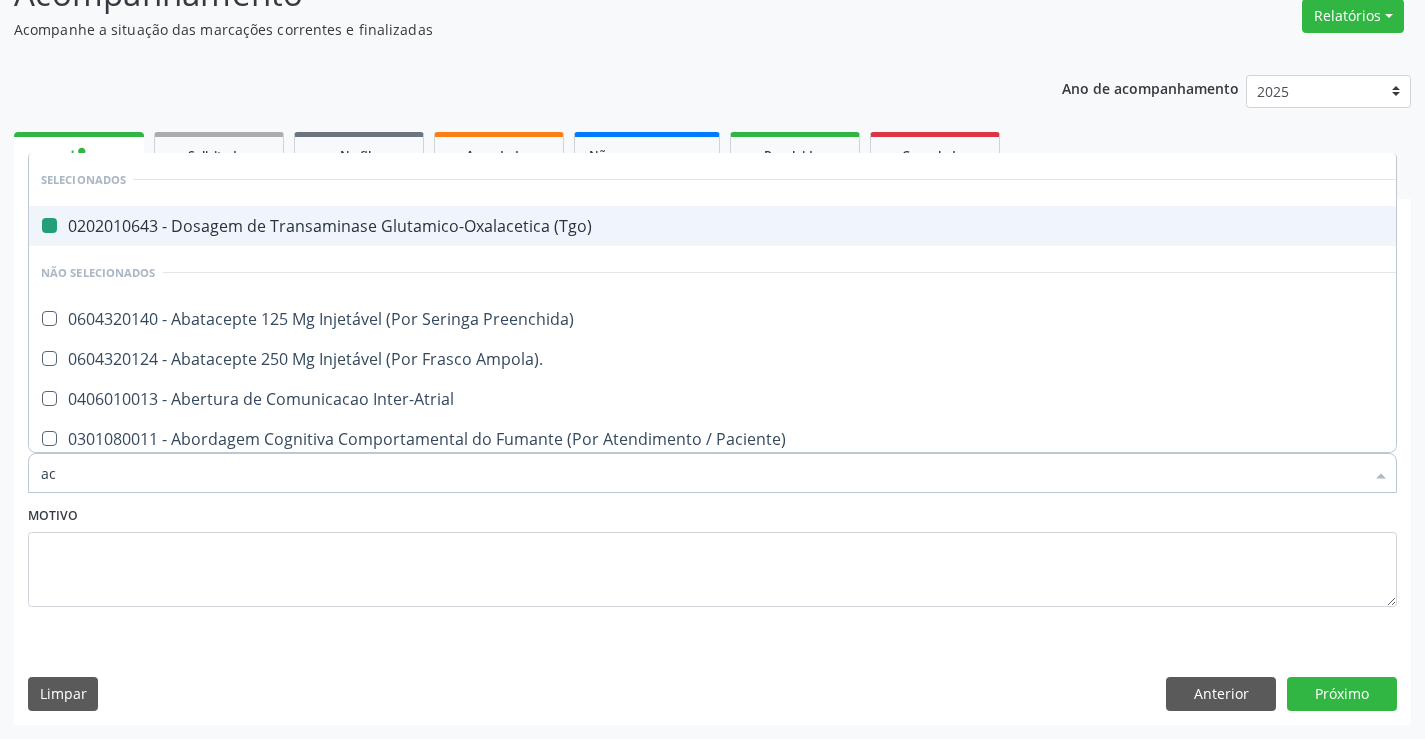 type on "aci" 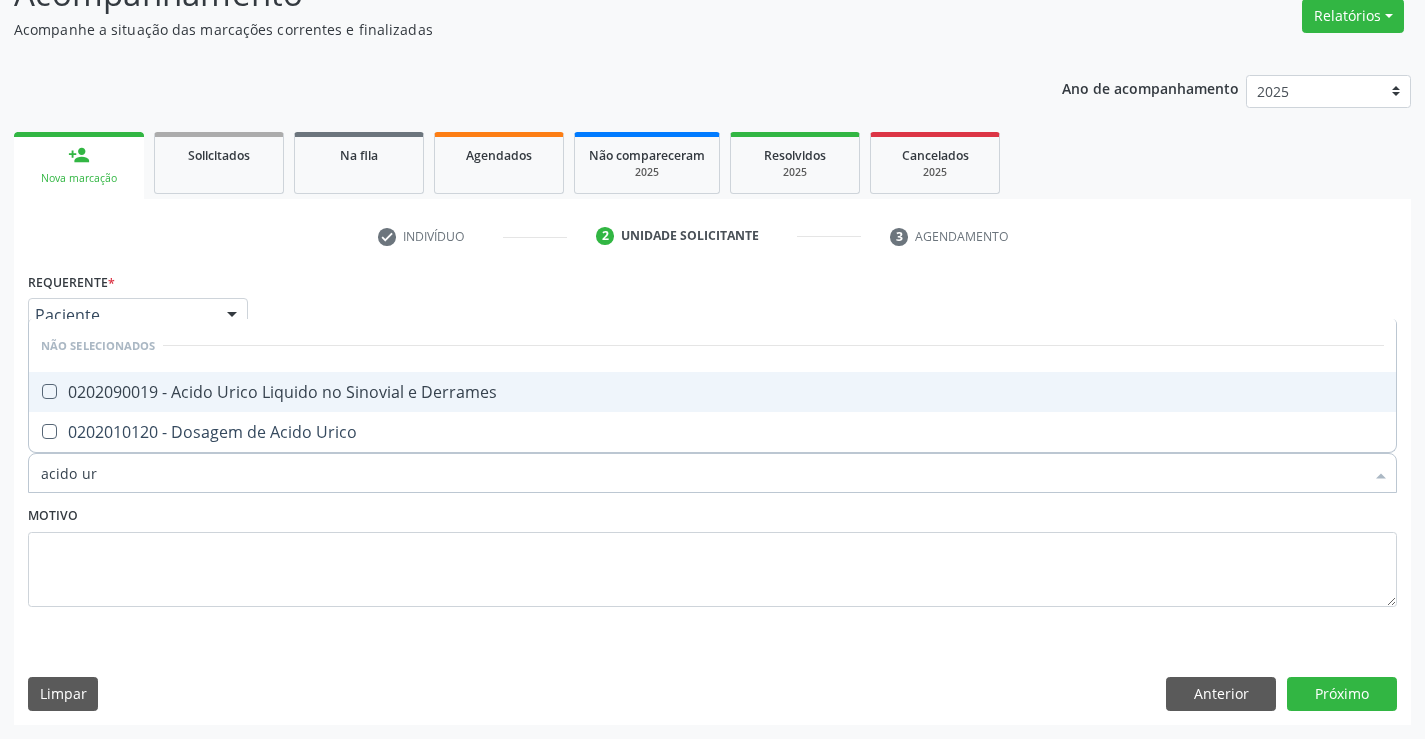 type on "acido uri" 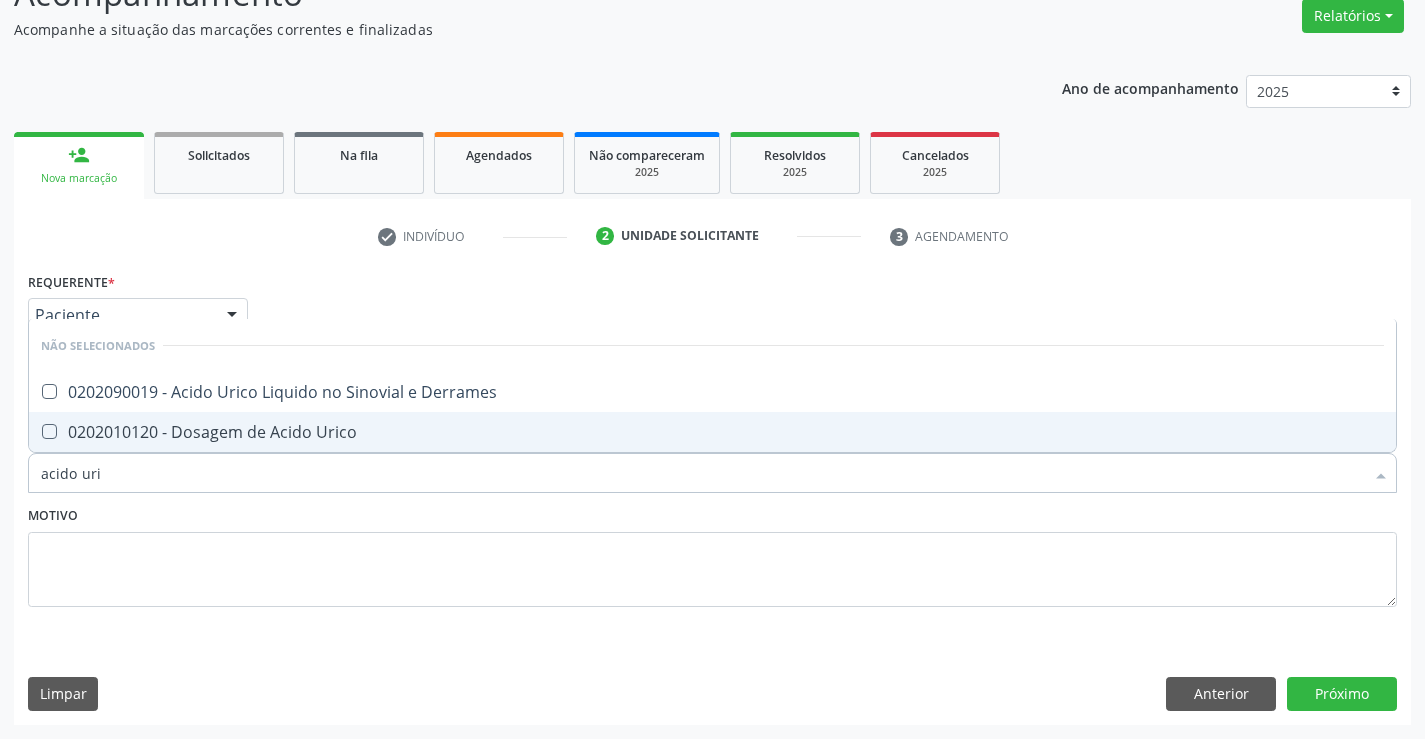 click on "0202010120 - Dosagem de Acido Urico" at bounding box center (712, 432) 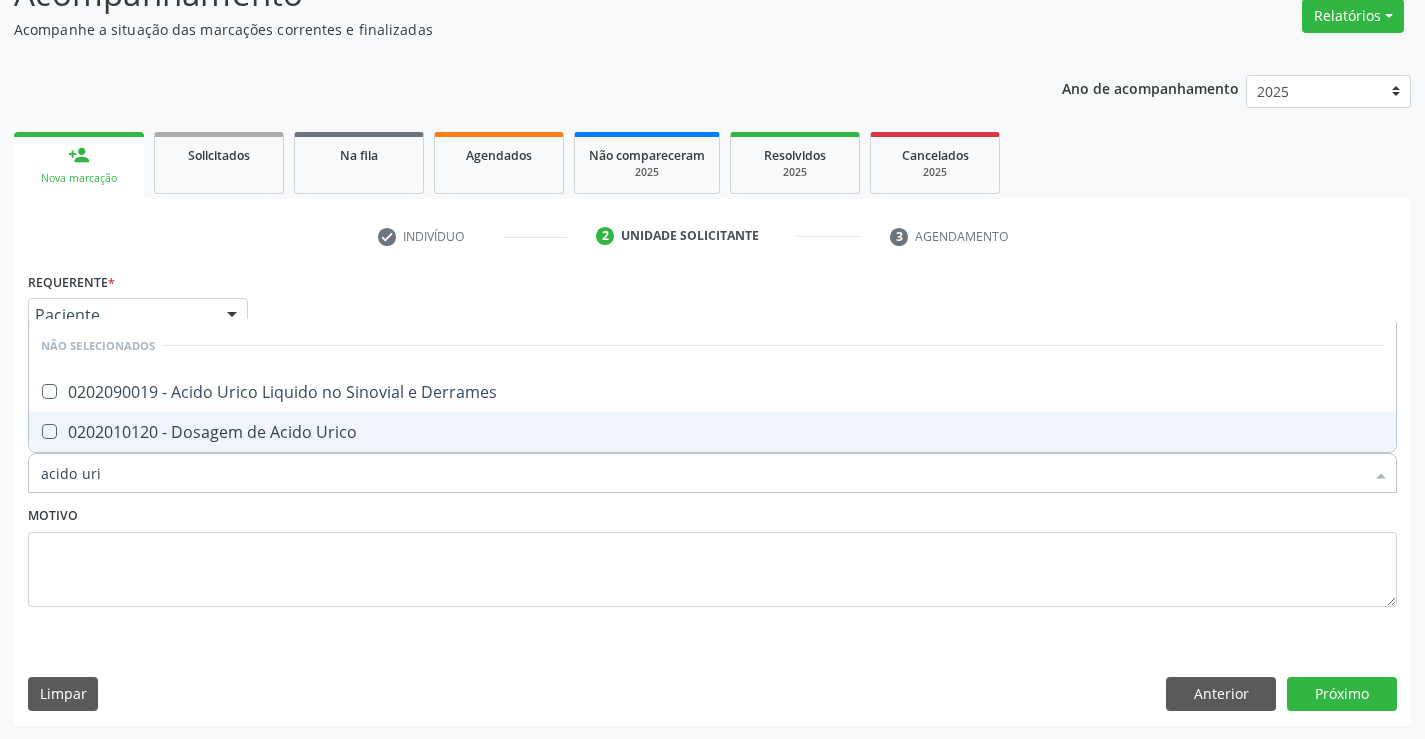 checkbox on "true" 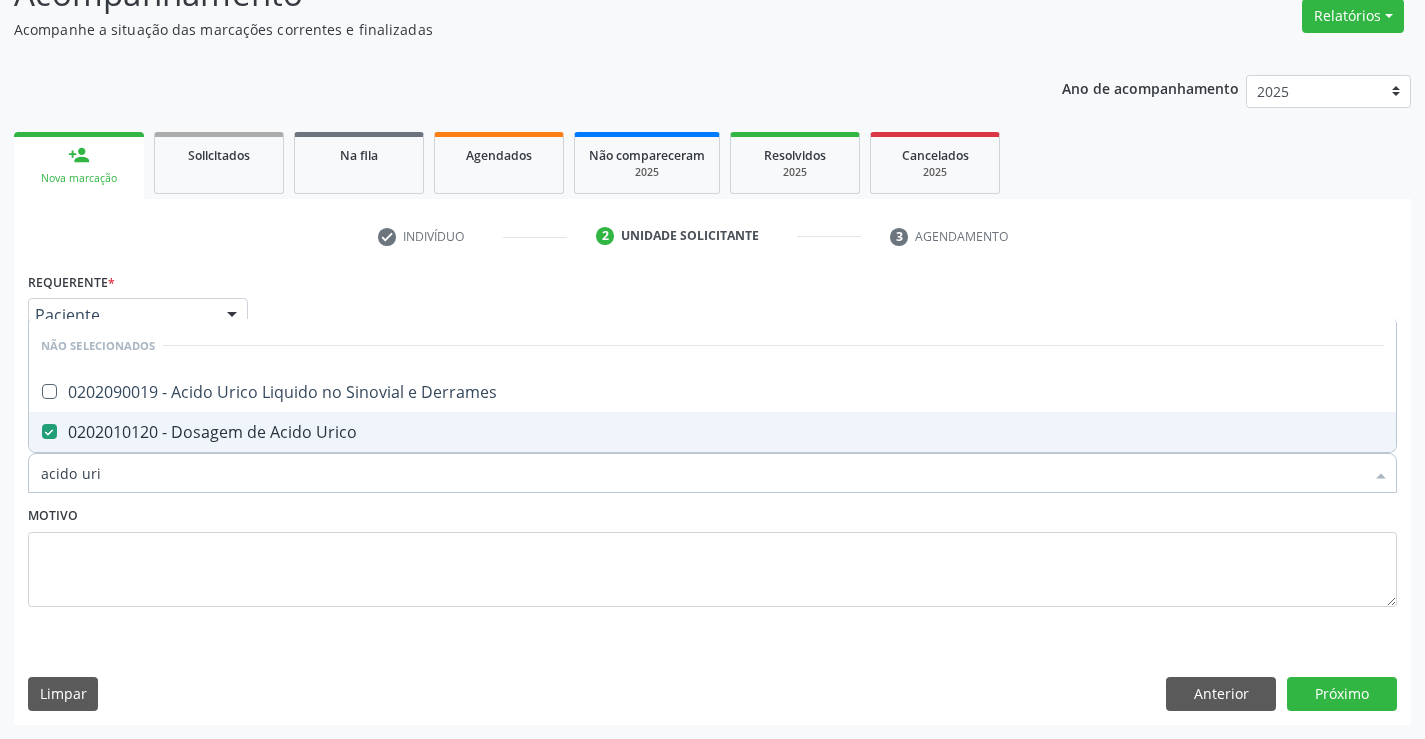 click on "Motivo" at bounding box center [712, 554] 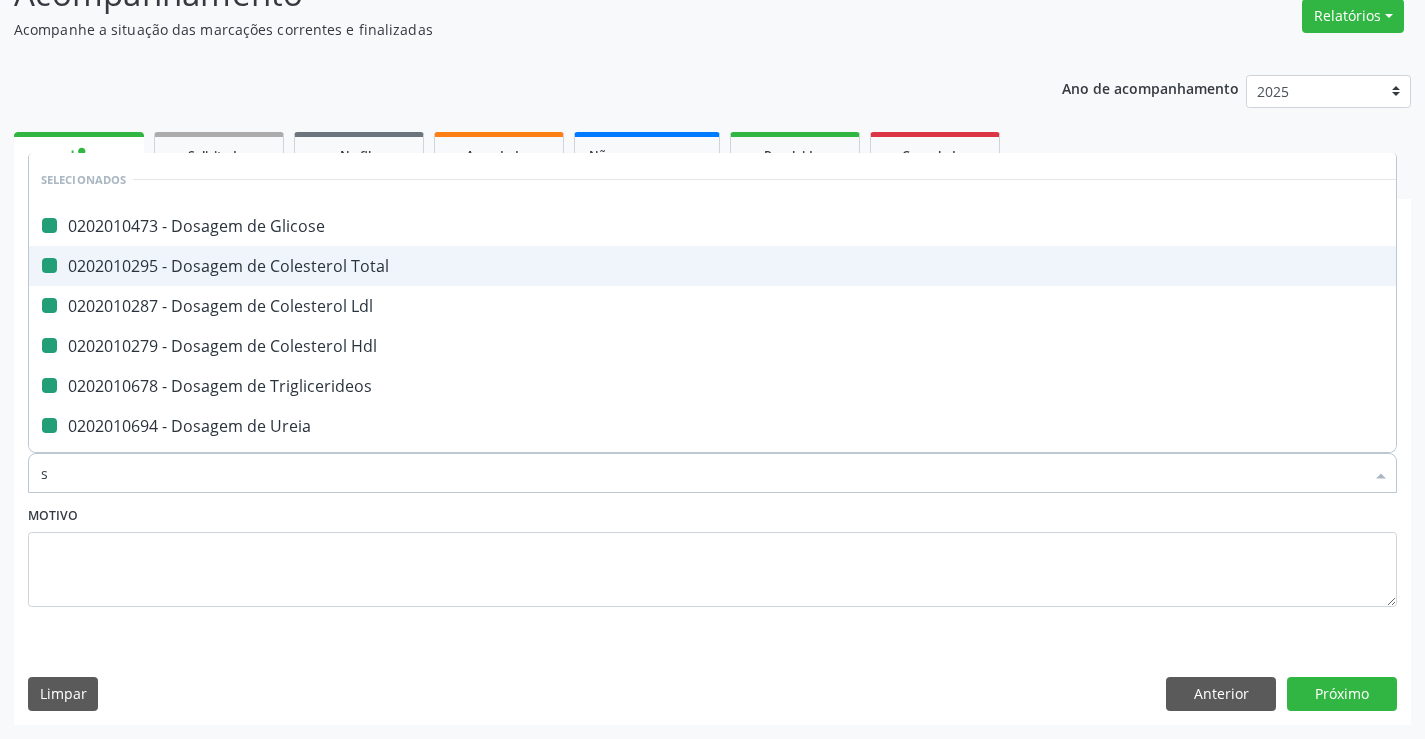type on "si" 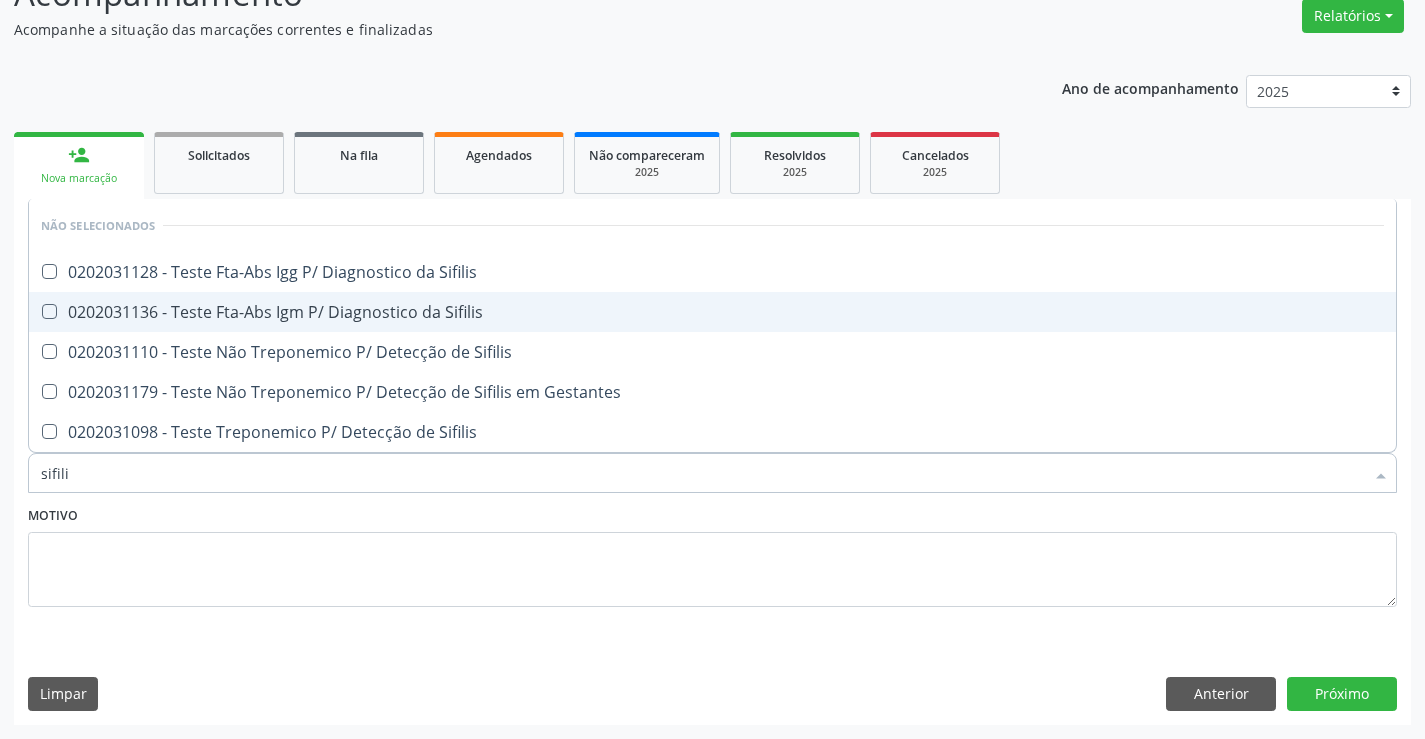 type on "sifilis" 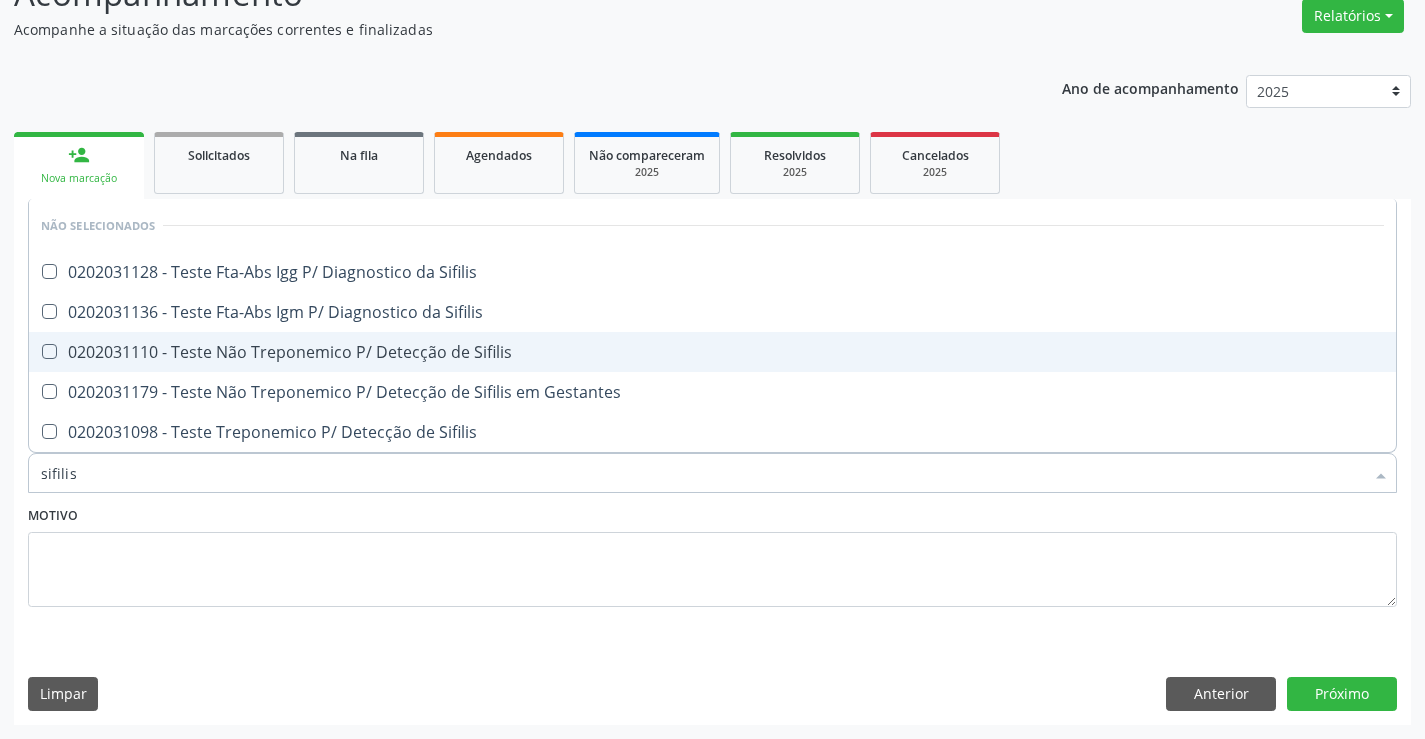 click on "0202031110 - Teste Não Treponemico P/ Detecção de Sifilis" at bounding box center (712, 352) 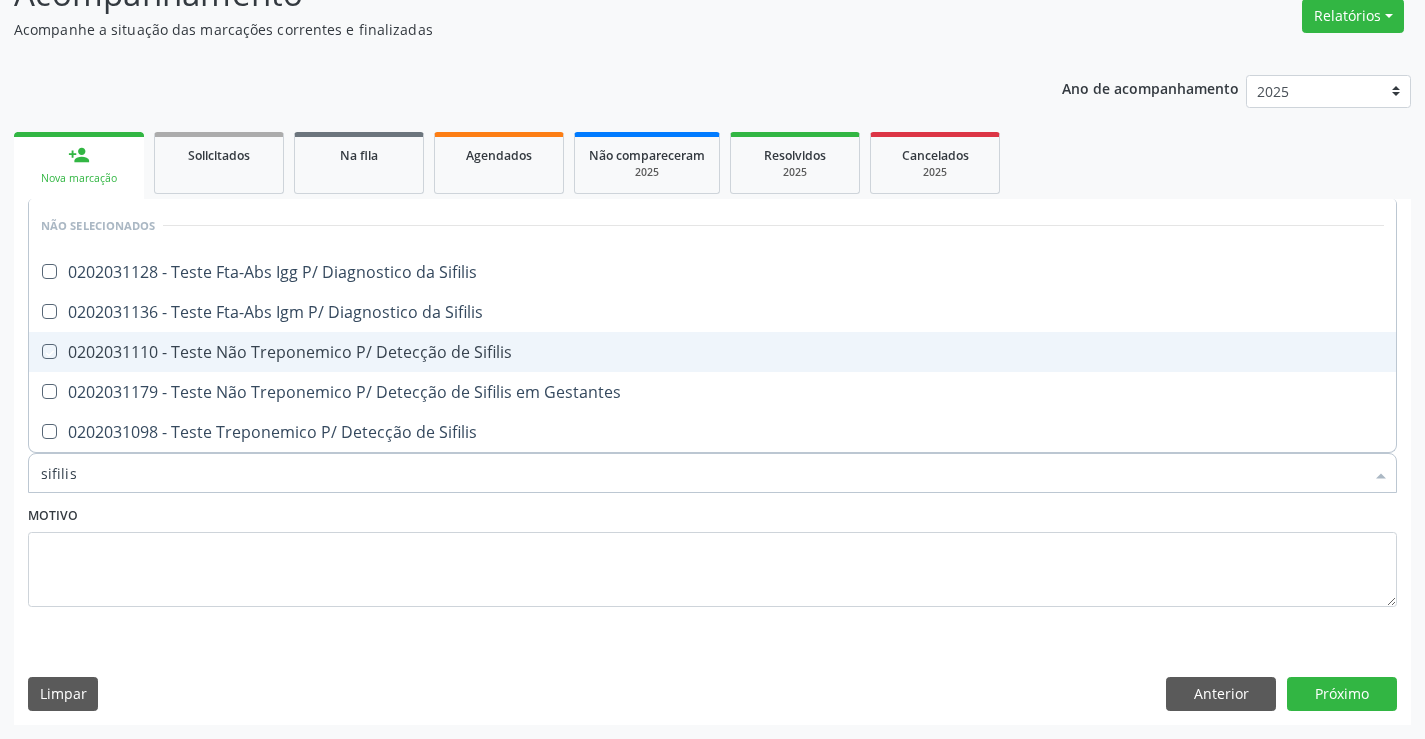 checkbox on "true" 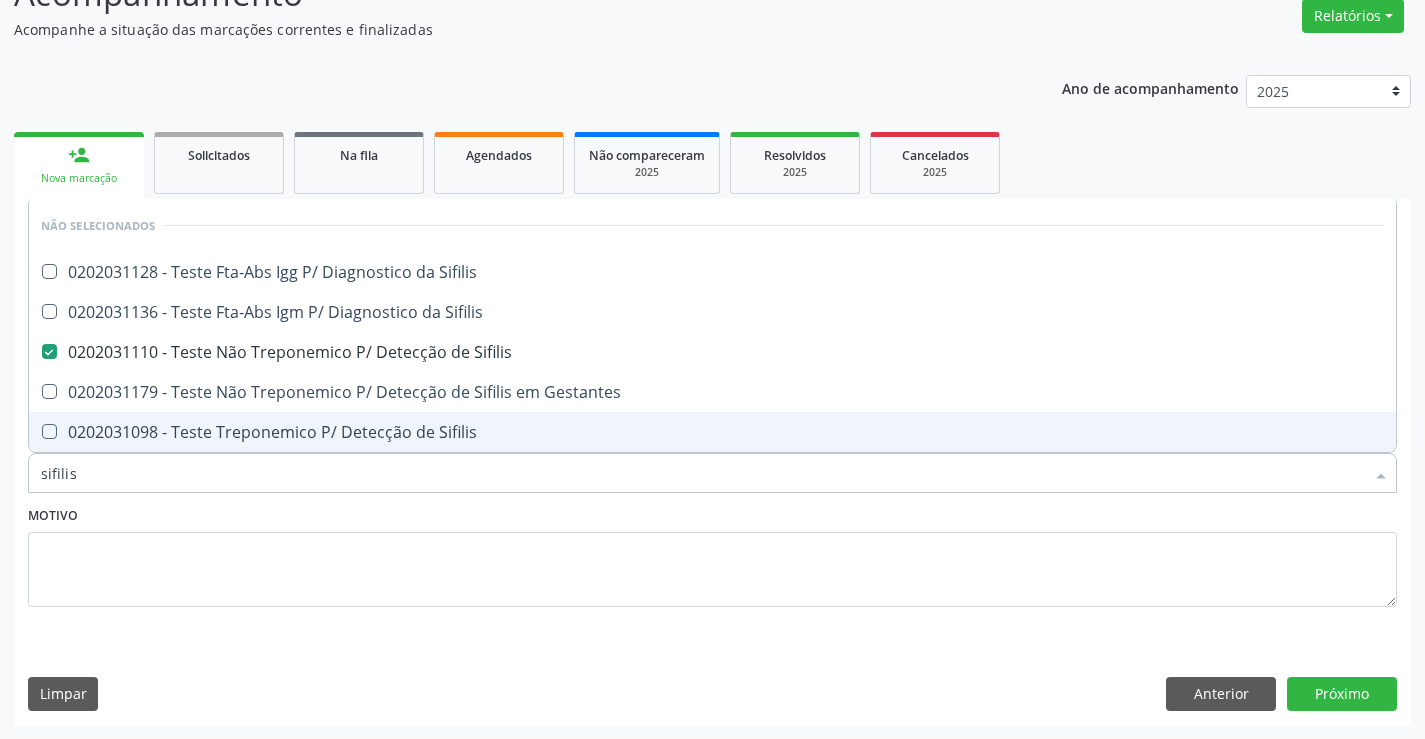 click on "Motivo" at bounding box center [712, 554] 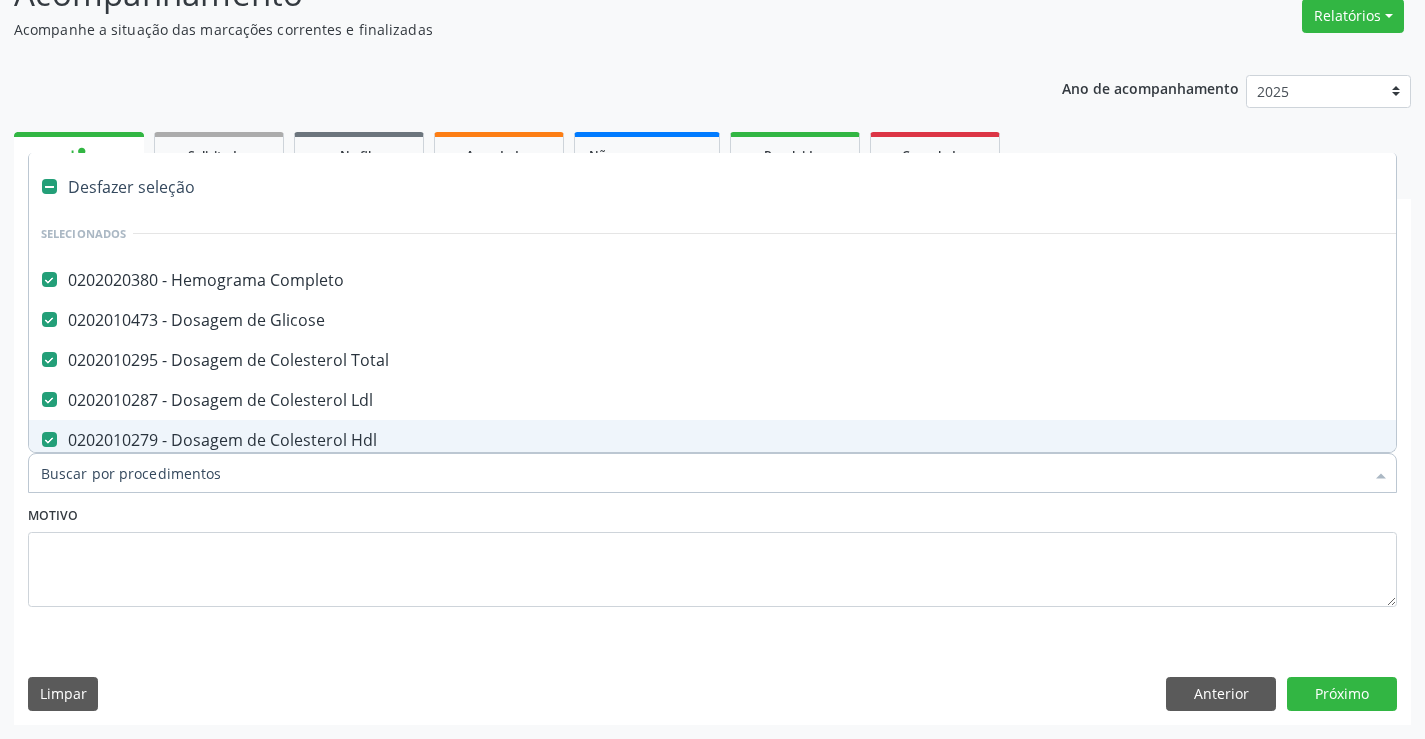 type on "u" 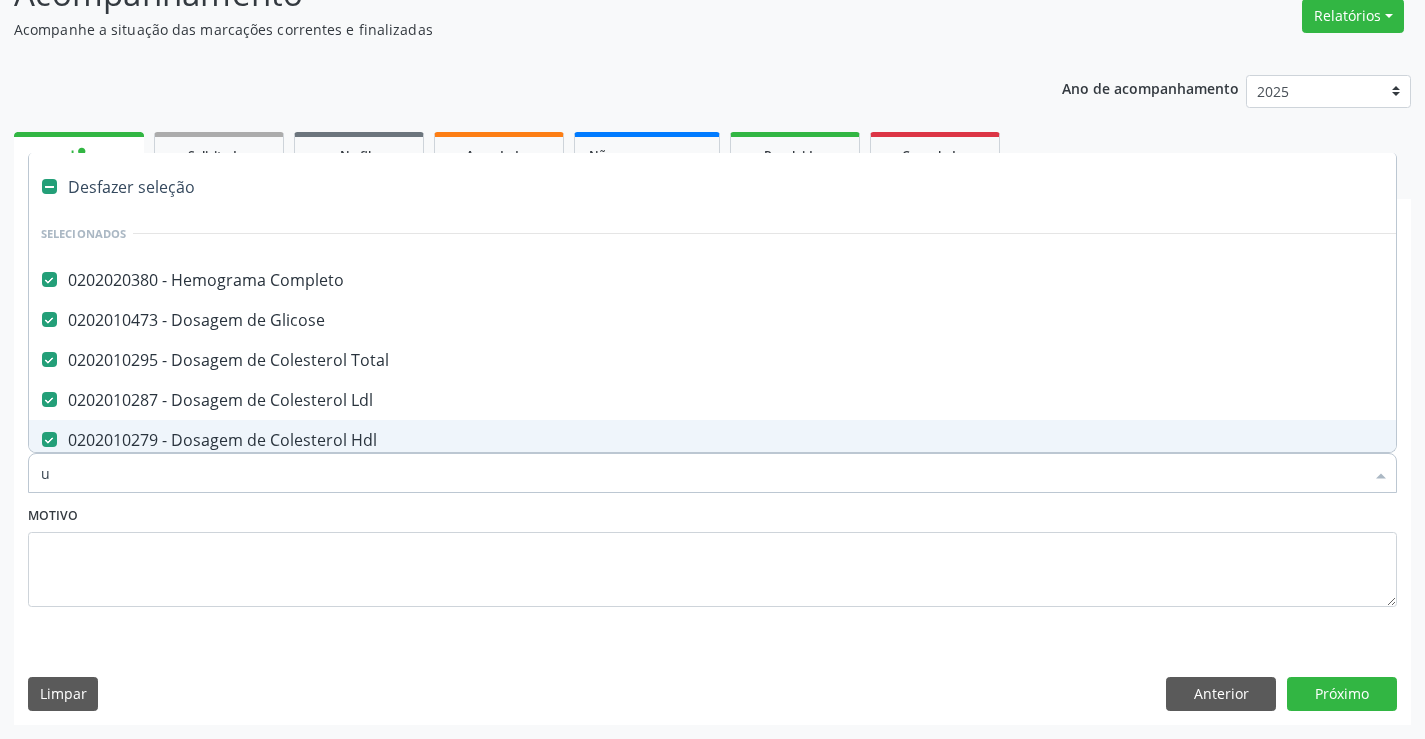 checkbox on "false" 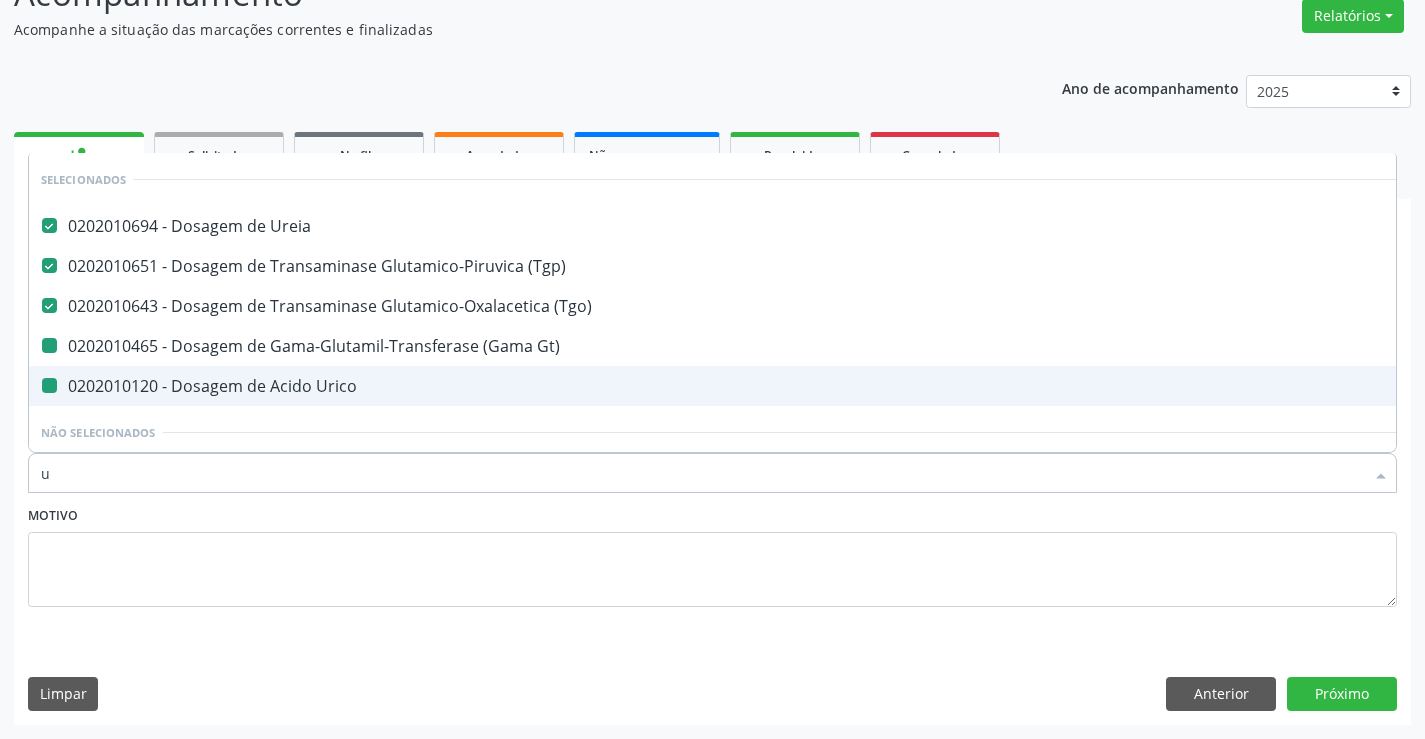 type on "ur" 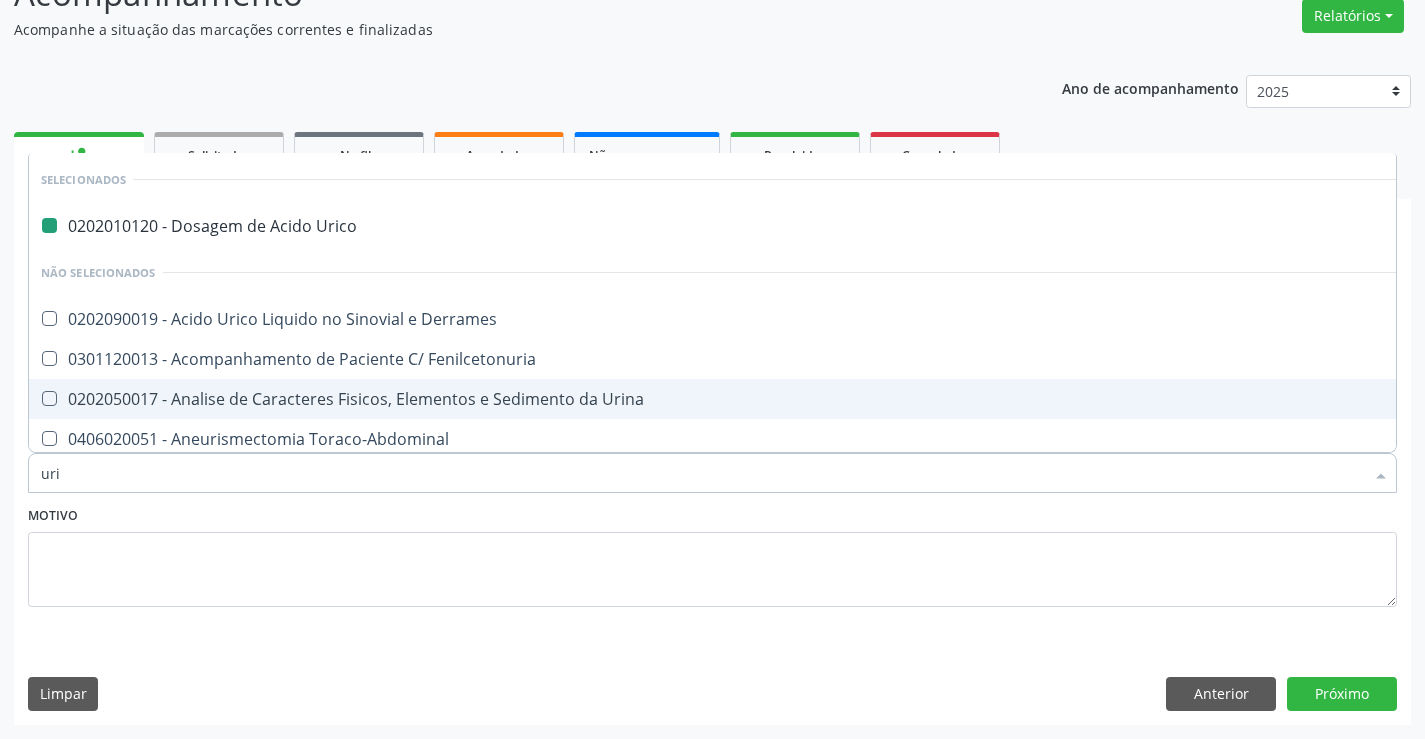 type on "urin" 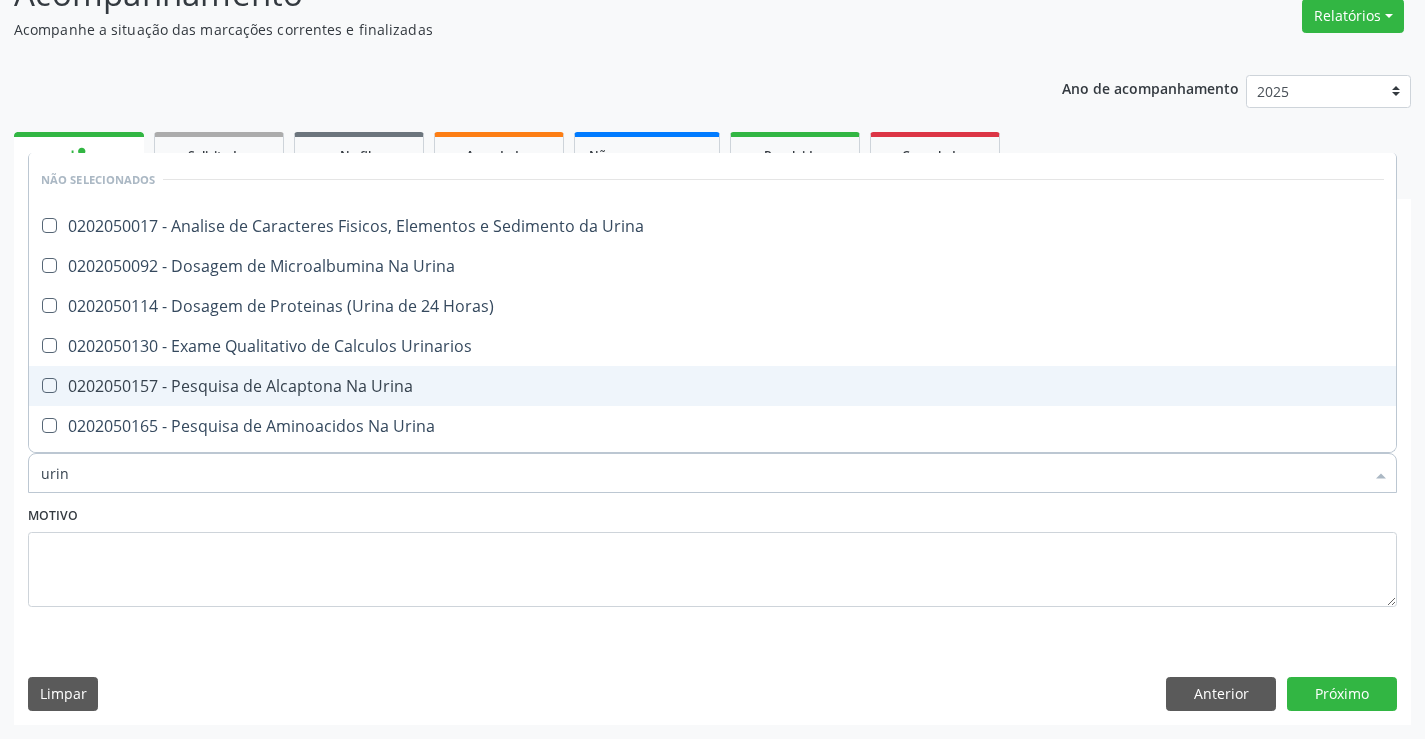 type on "urina" 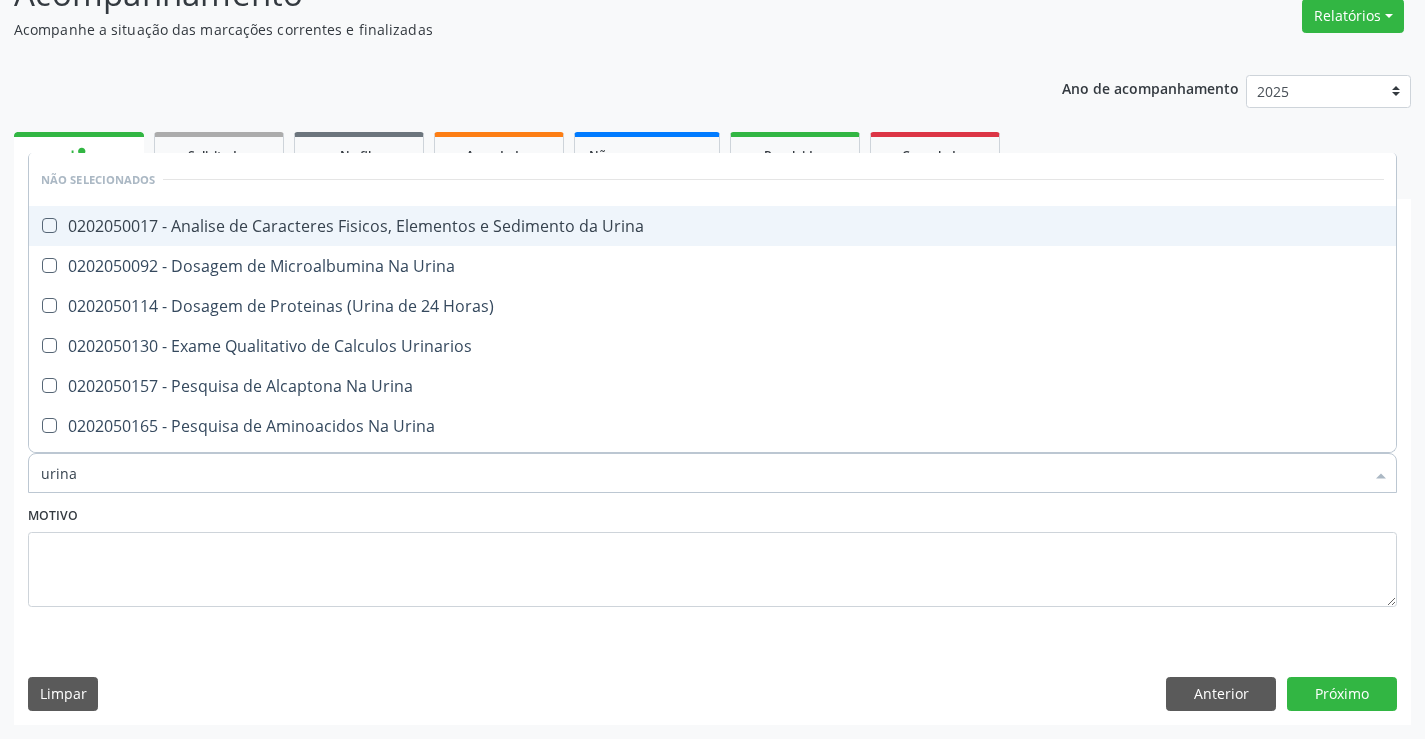click on "0202050017 - Analise de Caracteres Fisicos, Elementos e Sedimento da Urina" at bounding box center [712, 226] 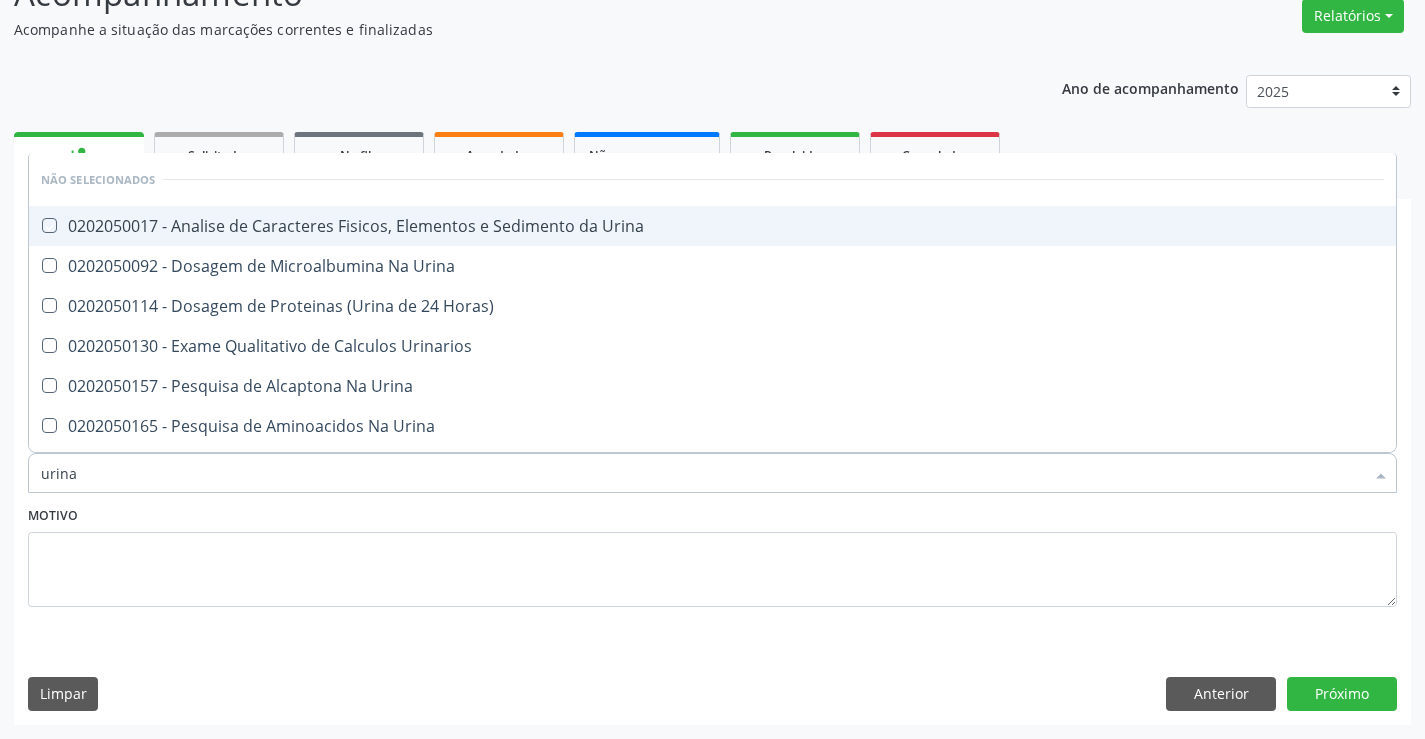 checkbox on "true" 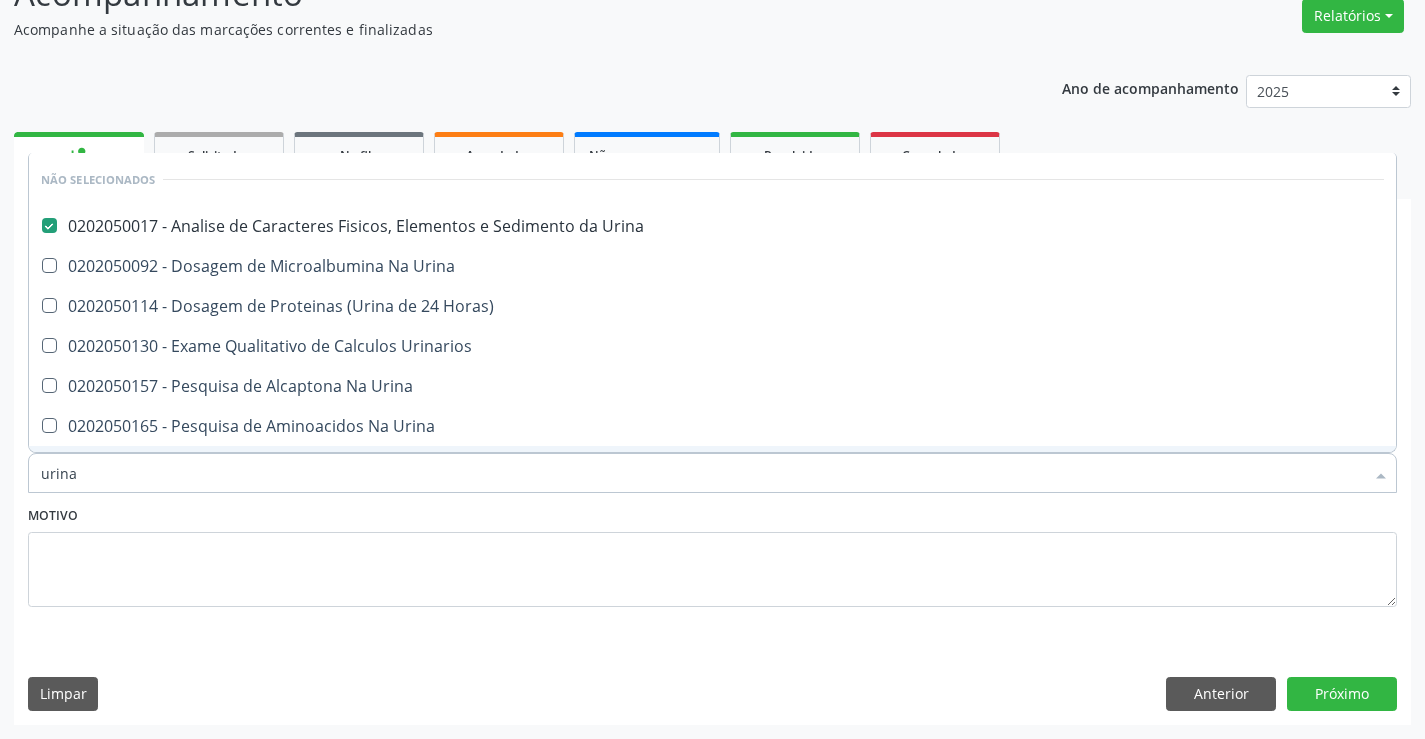 click on "Motivo" at bounding box center (712, 554) 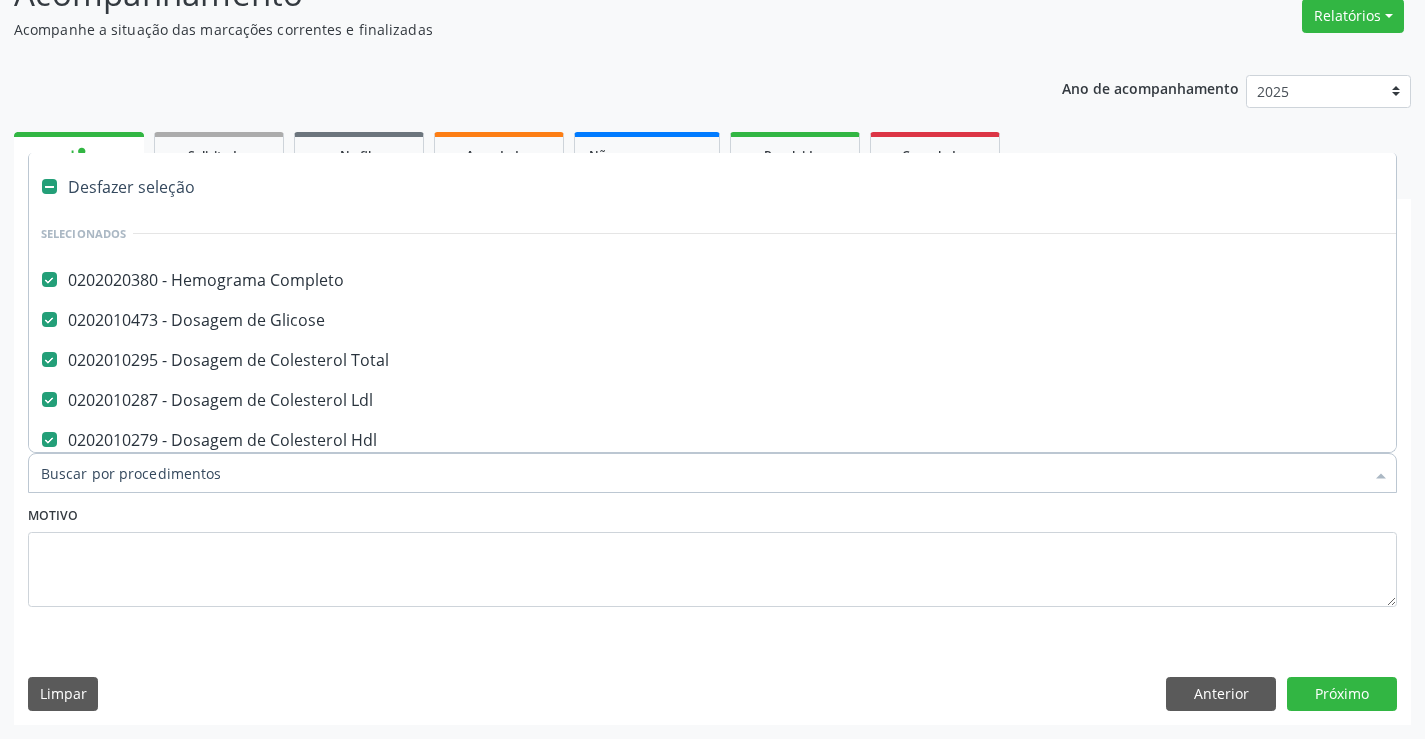 type on "f" 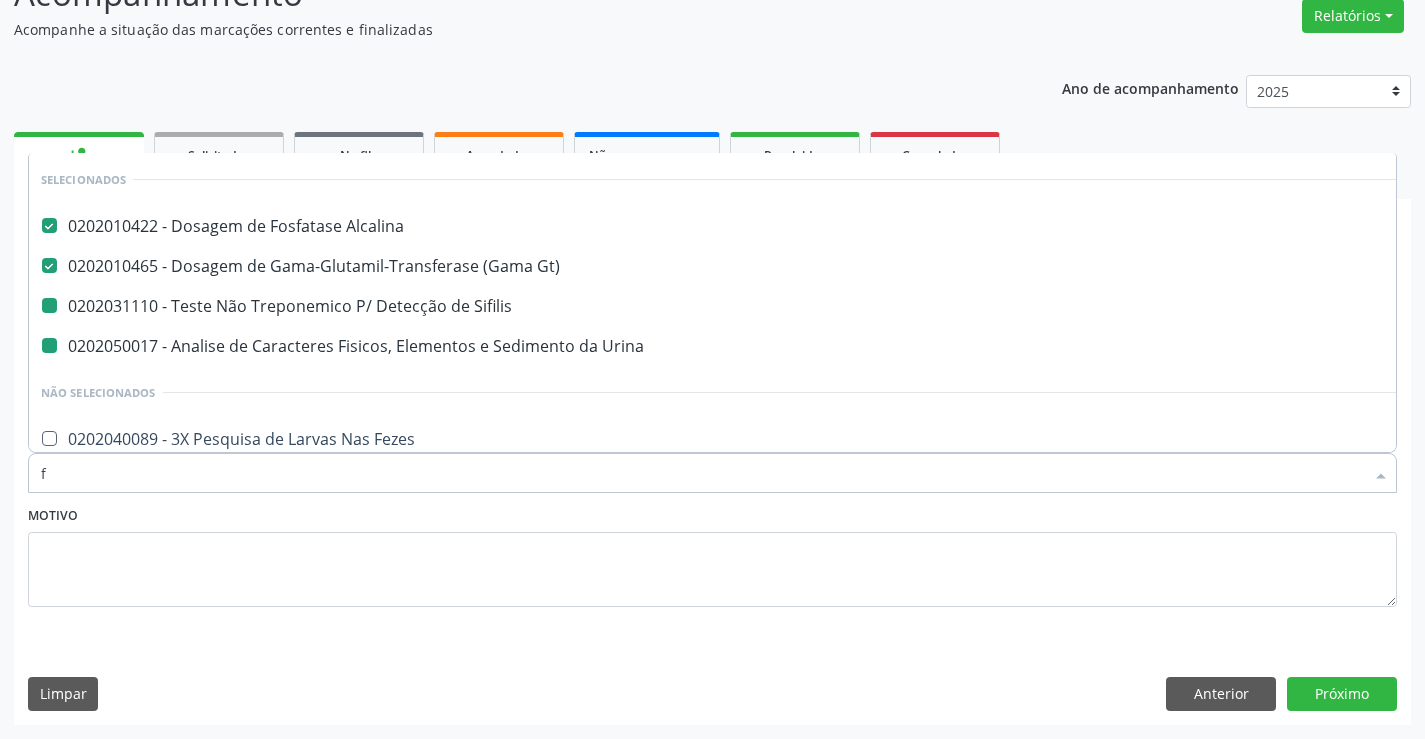 type on "fe" 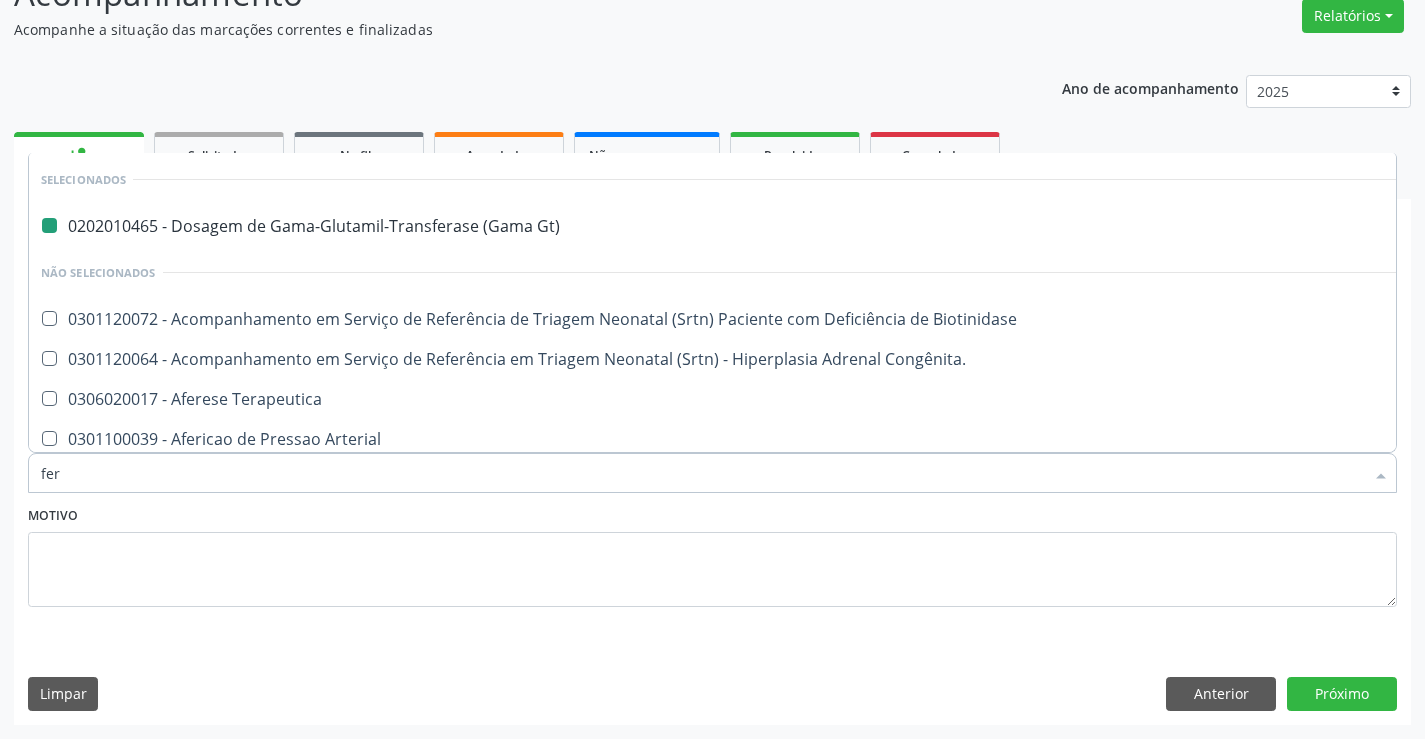 type on "ferr" 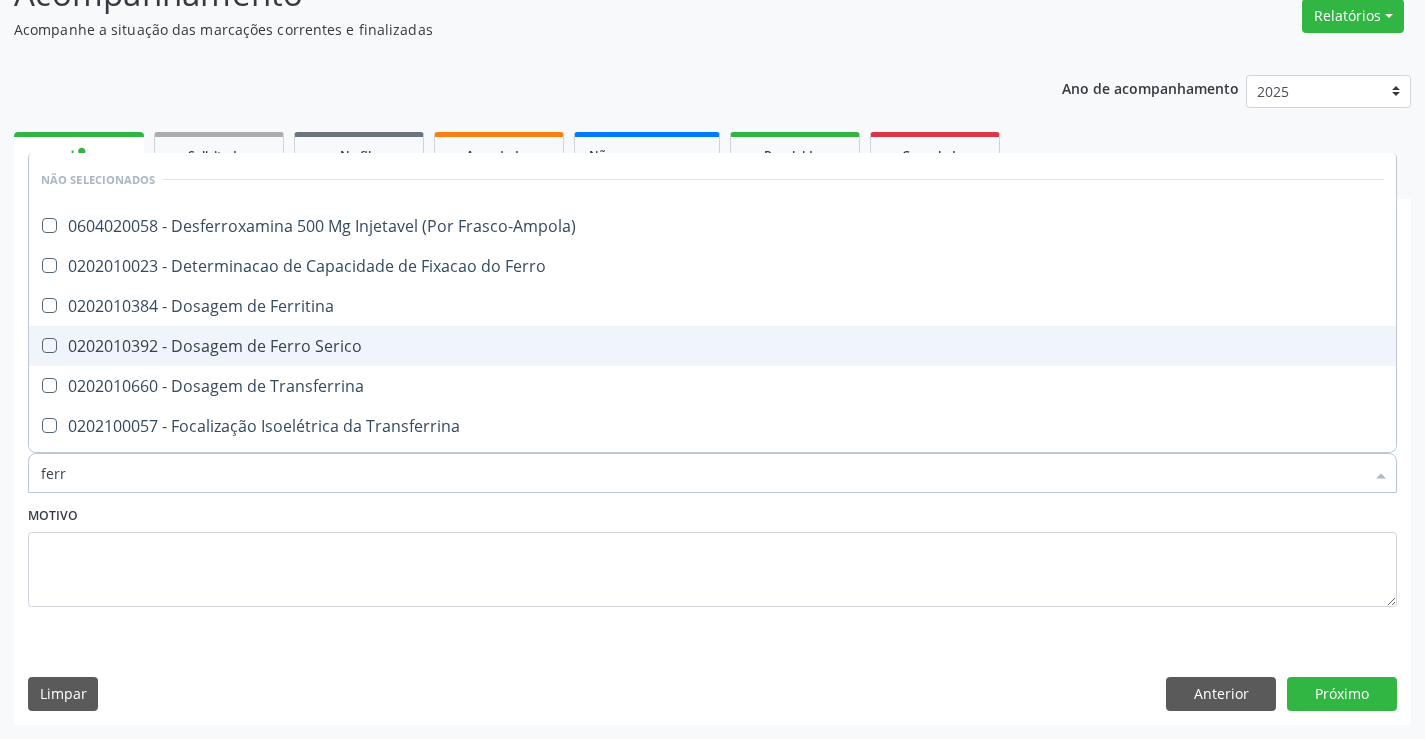 click on "0202010392 - Dosagem de Ferro Serico" at bounding box center (712, 346) 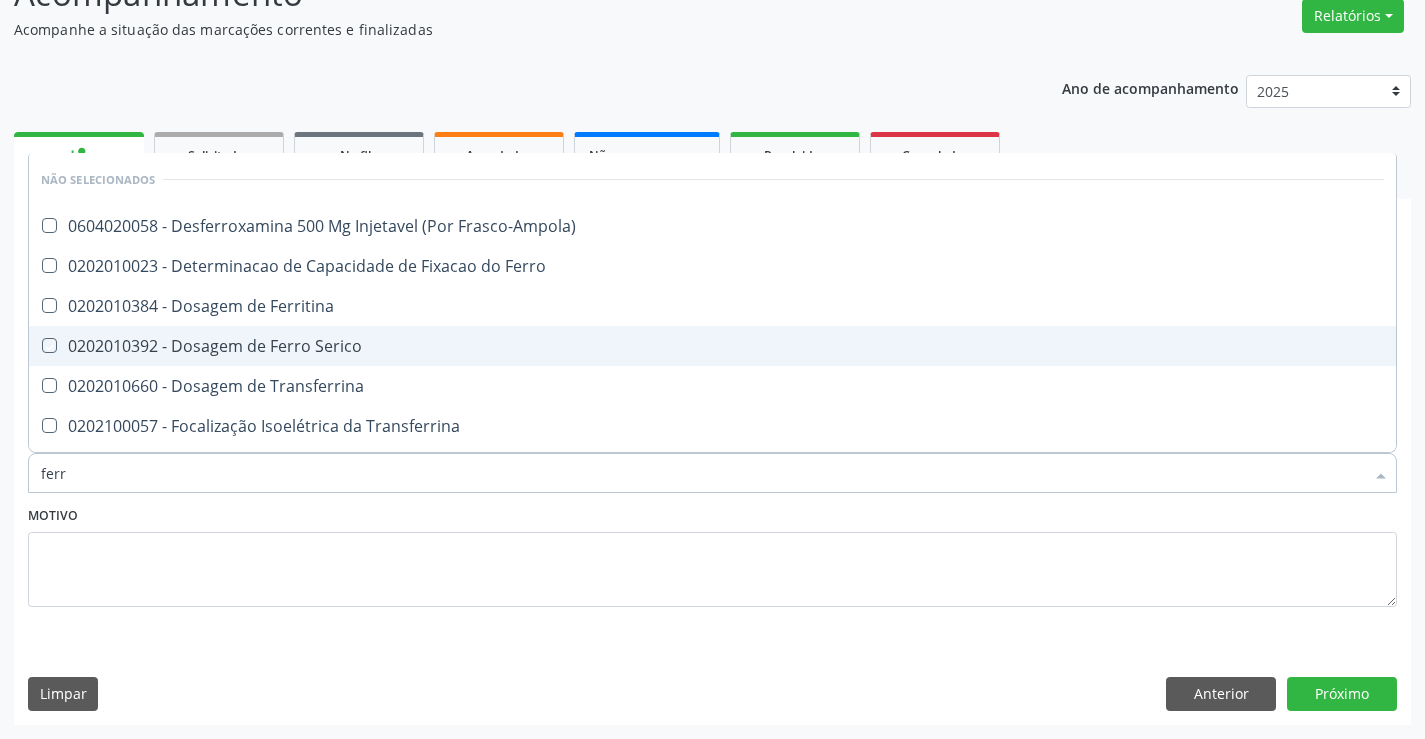 checkbox on "true" 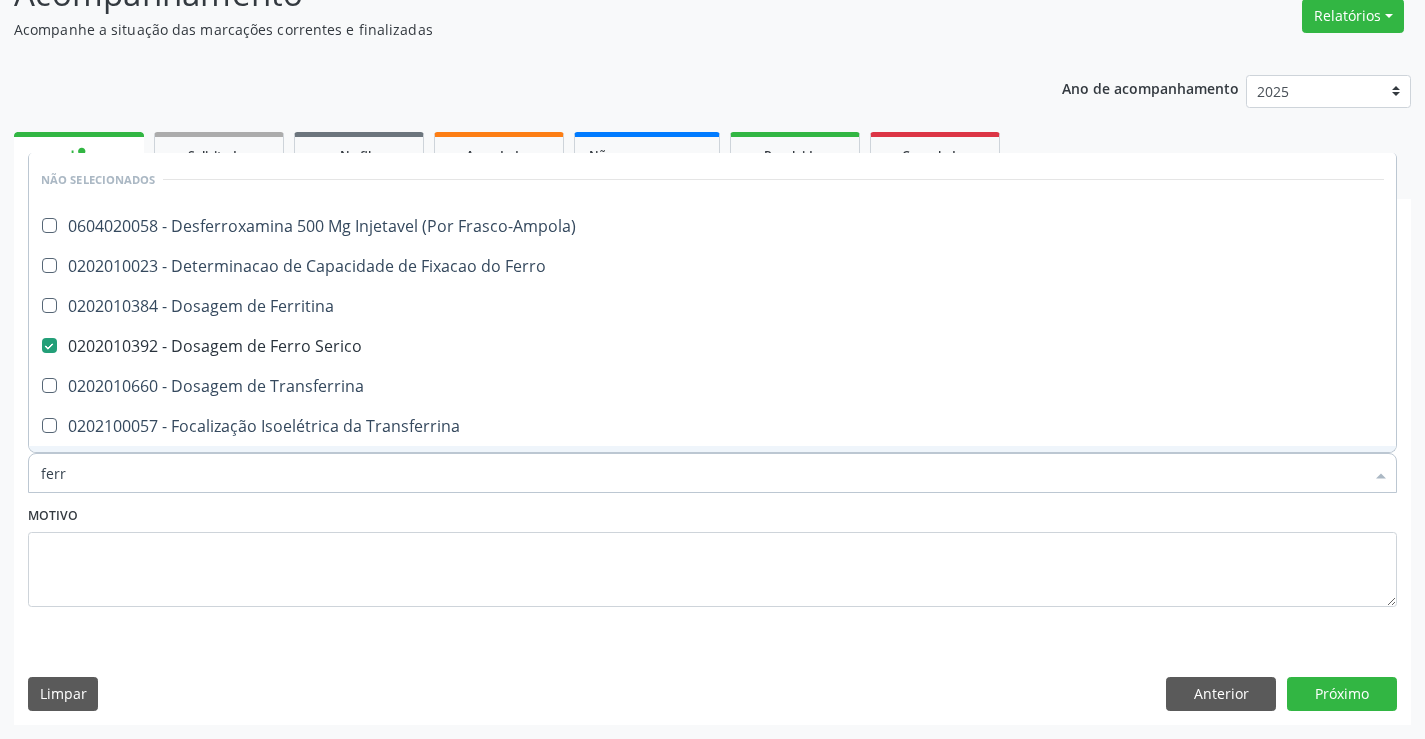 click on "Motivo" at bounding box center (712, 554) 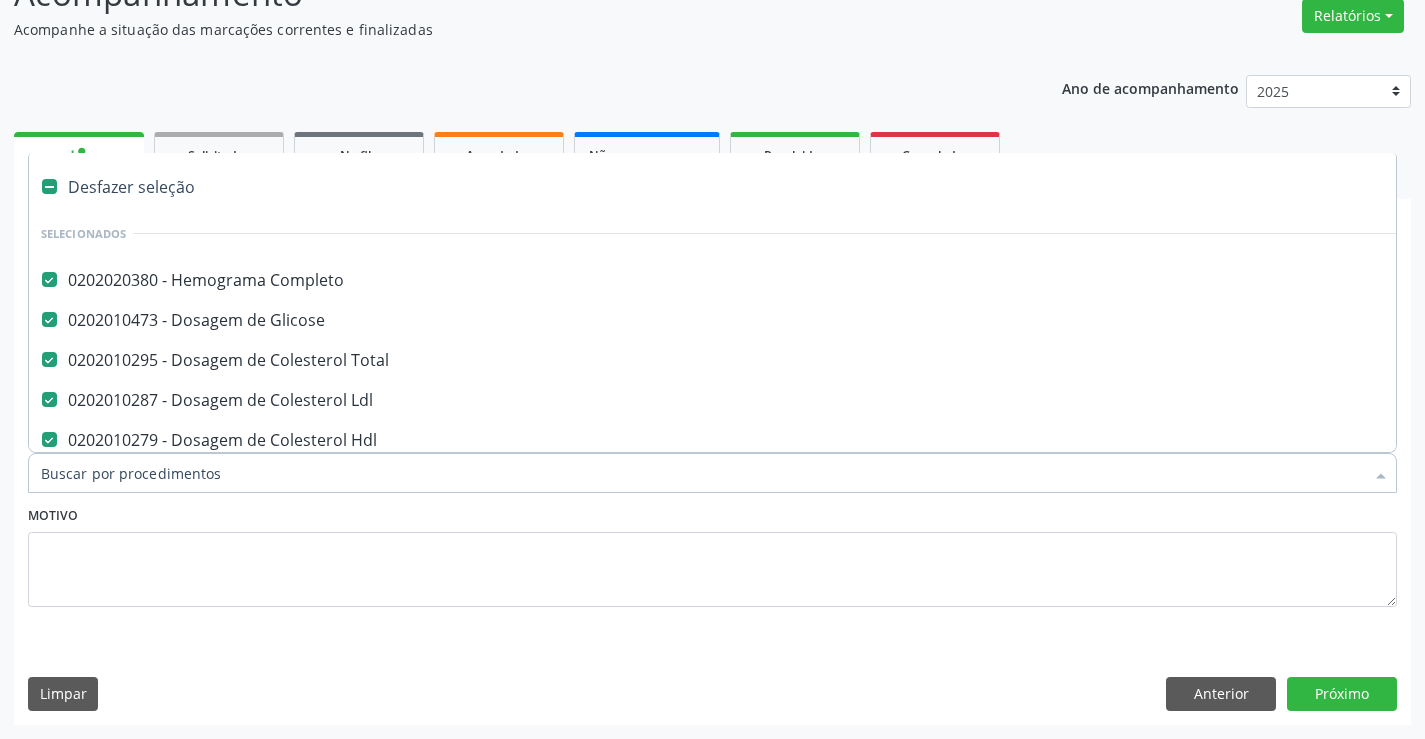 type on "t" 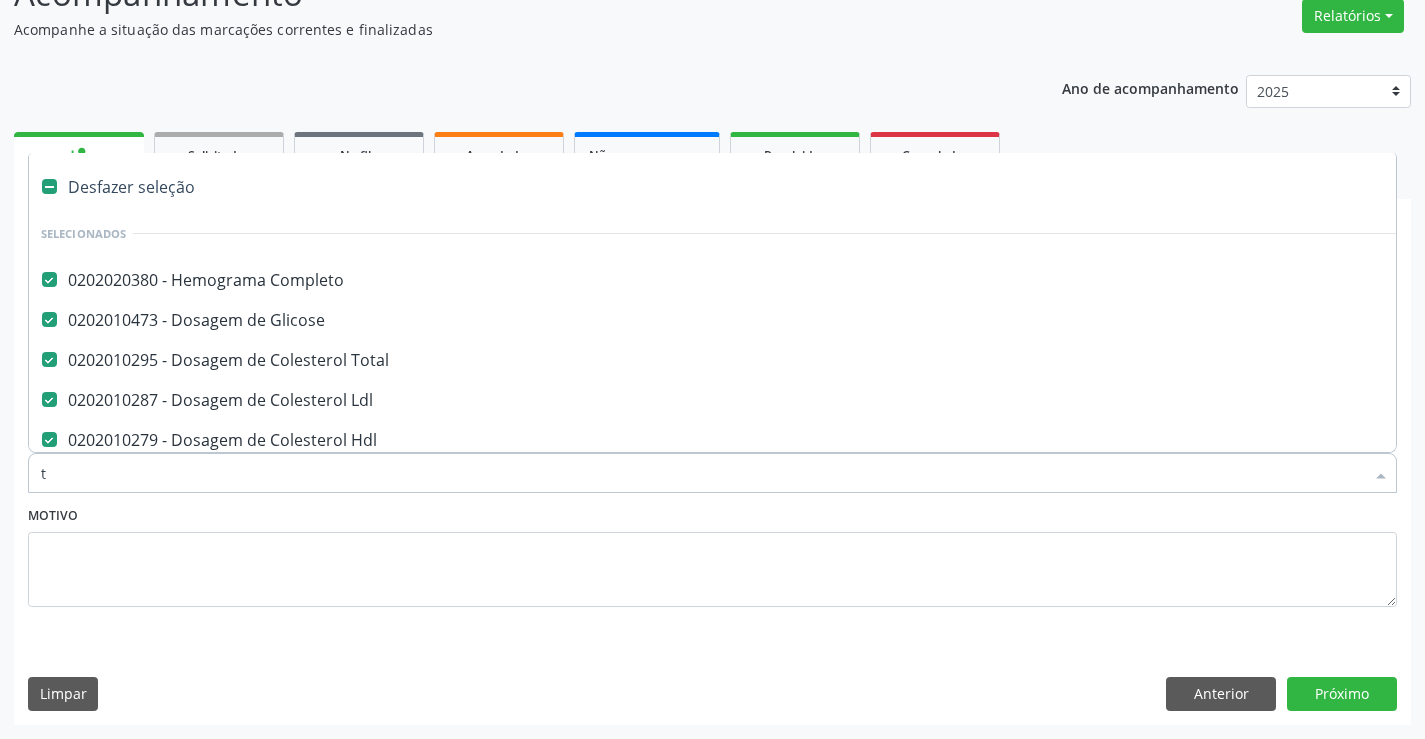 checkbox on "false" 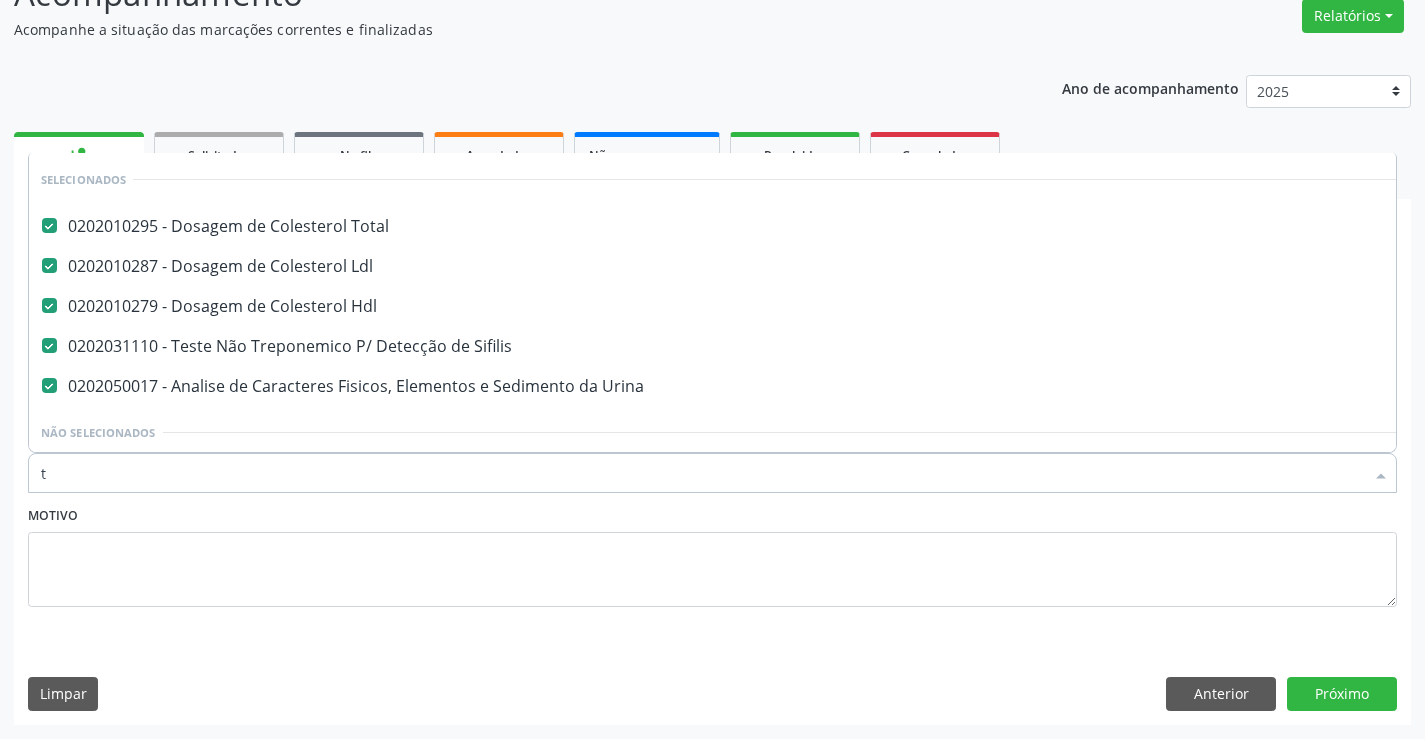 type on "te" 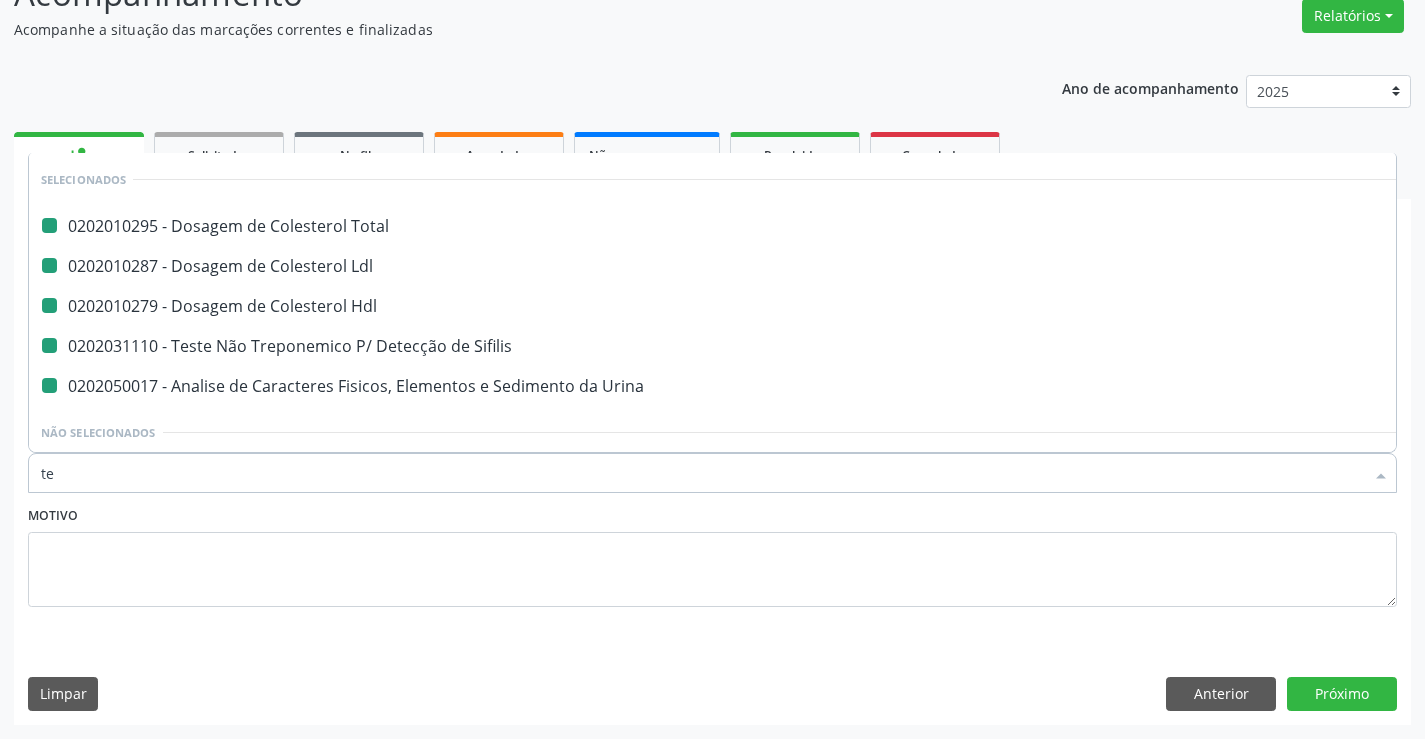 type on "tem" 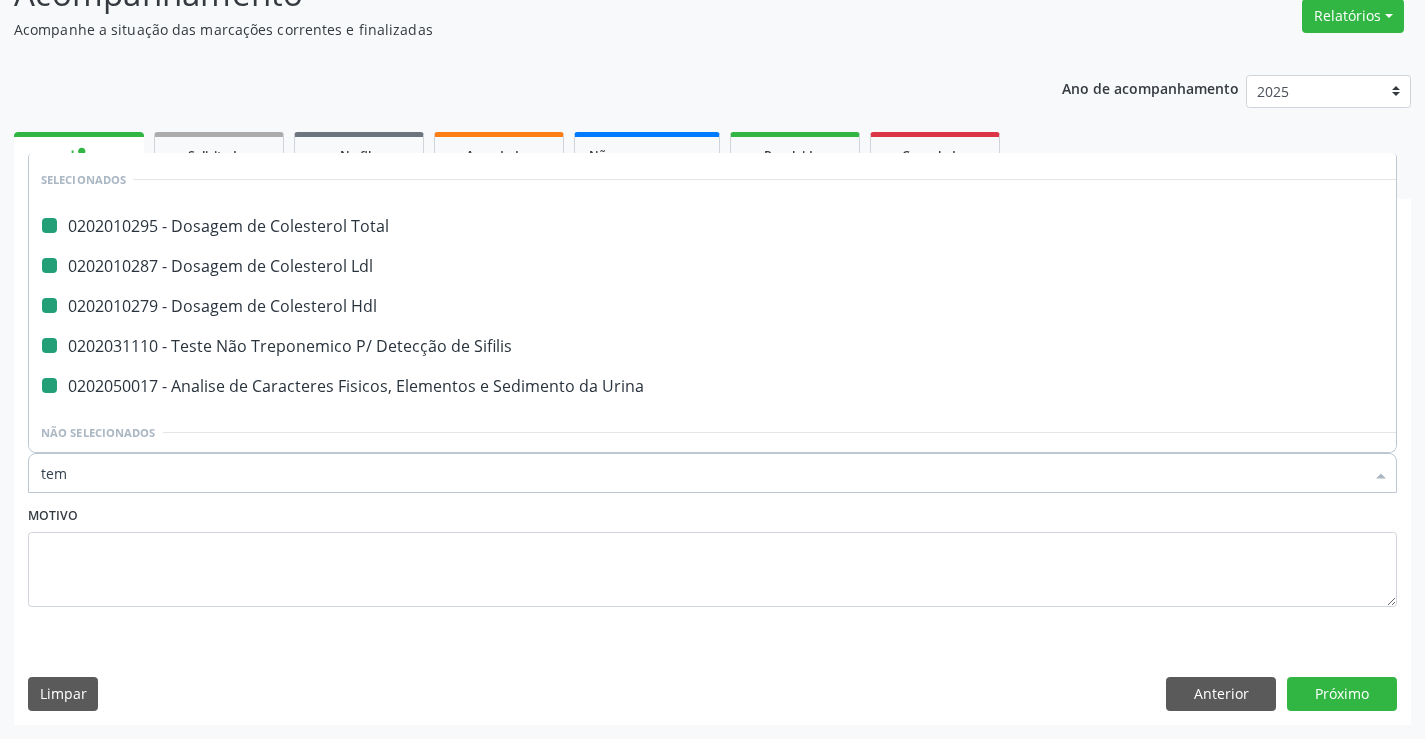 checkbox on "false" 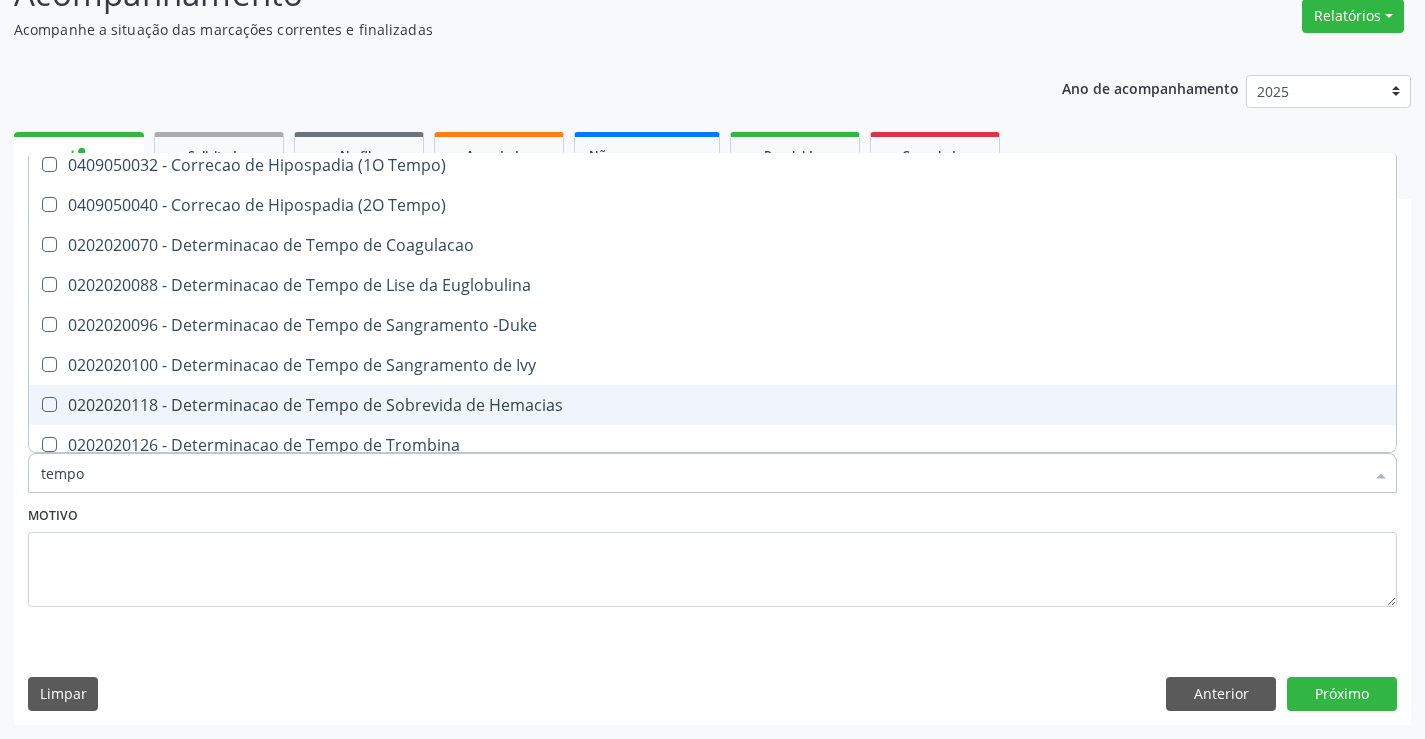 scroll, scrollTop: 300, scrollLeft: 0, axis: vertical 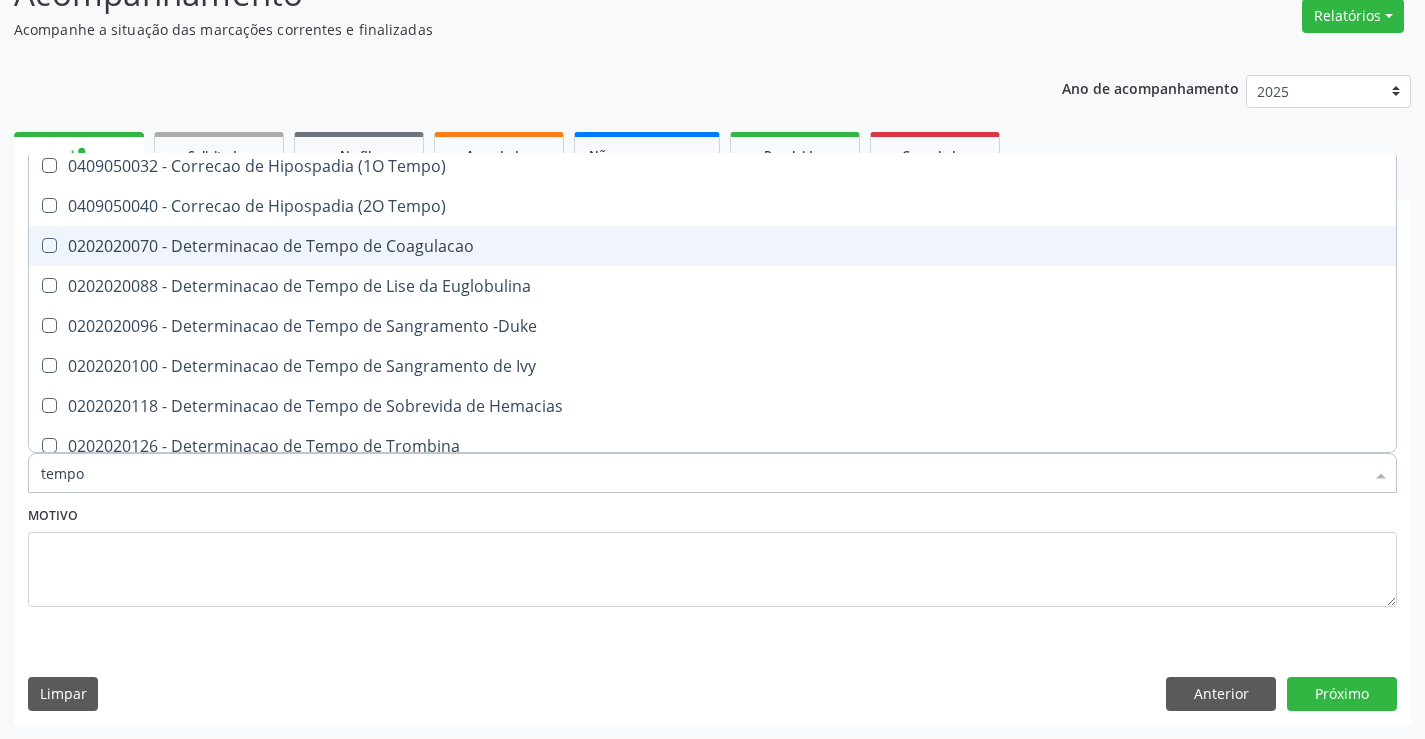 click on "0202020070 - Determinacao de Tempo de Coagulacao" at bounding box center (756, 246) 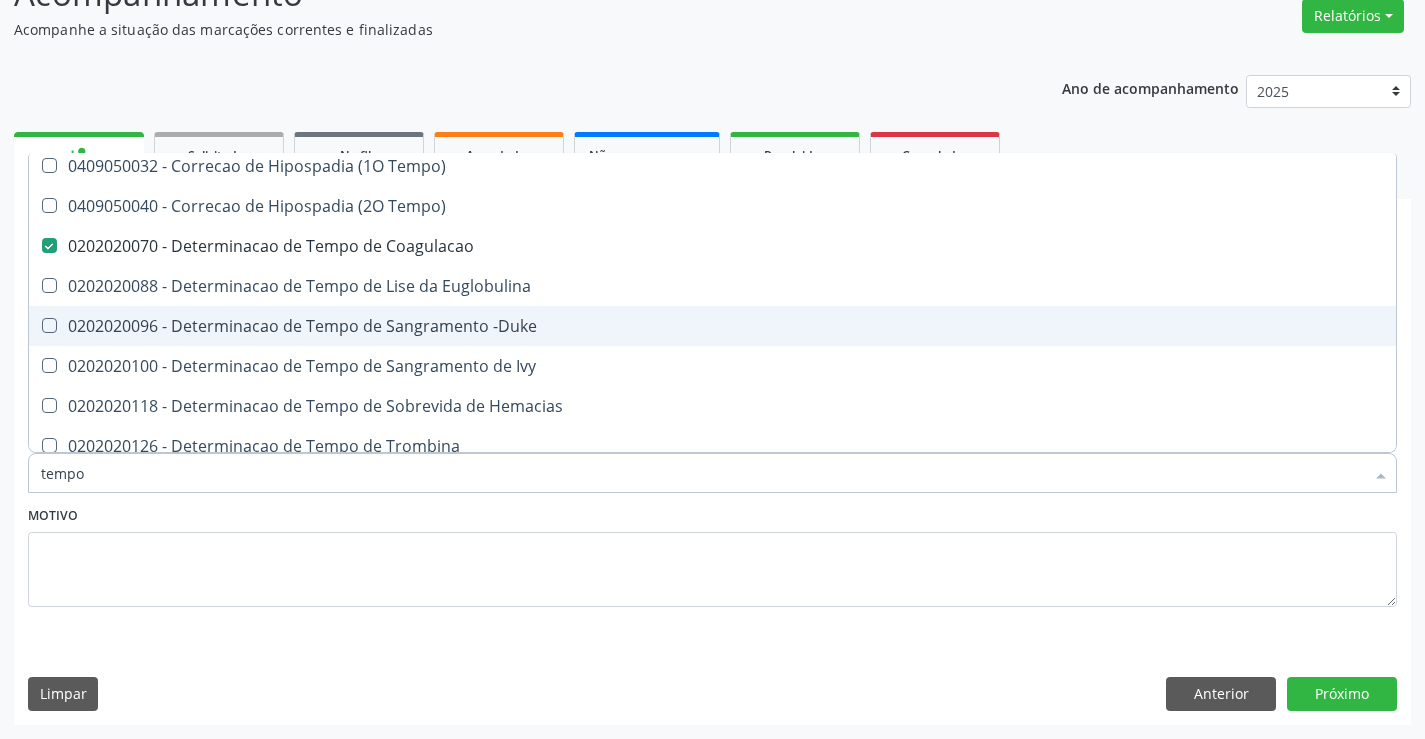 click on "0202020096 - Determinacao de Tempo de Sangramento -Duke" at bounding box center [756, 326] 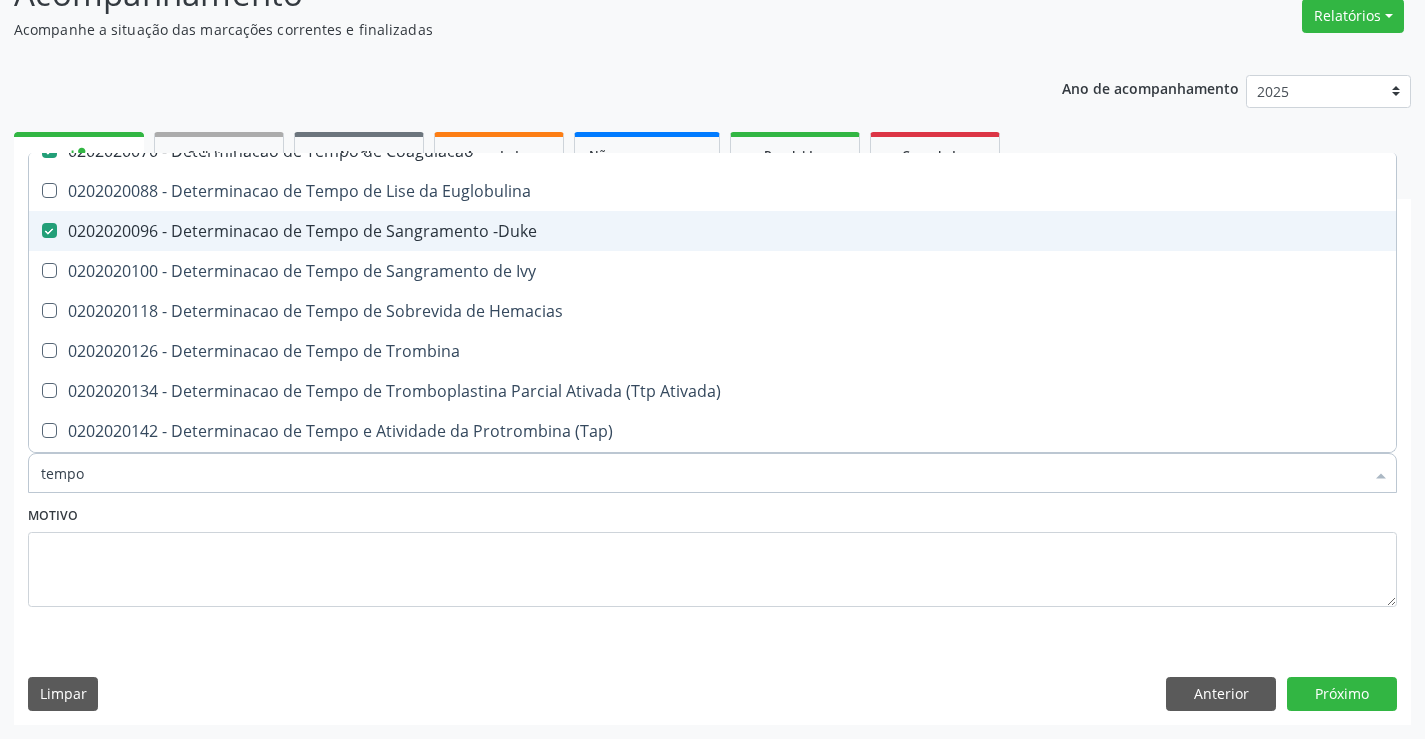 scroll, scrollTop: 600, scrollLeft: 0, axis: vertical 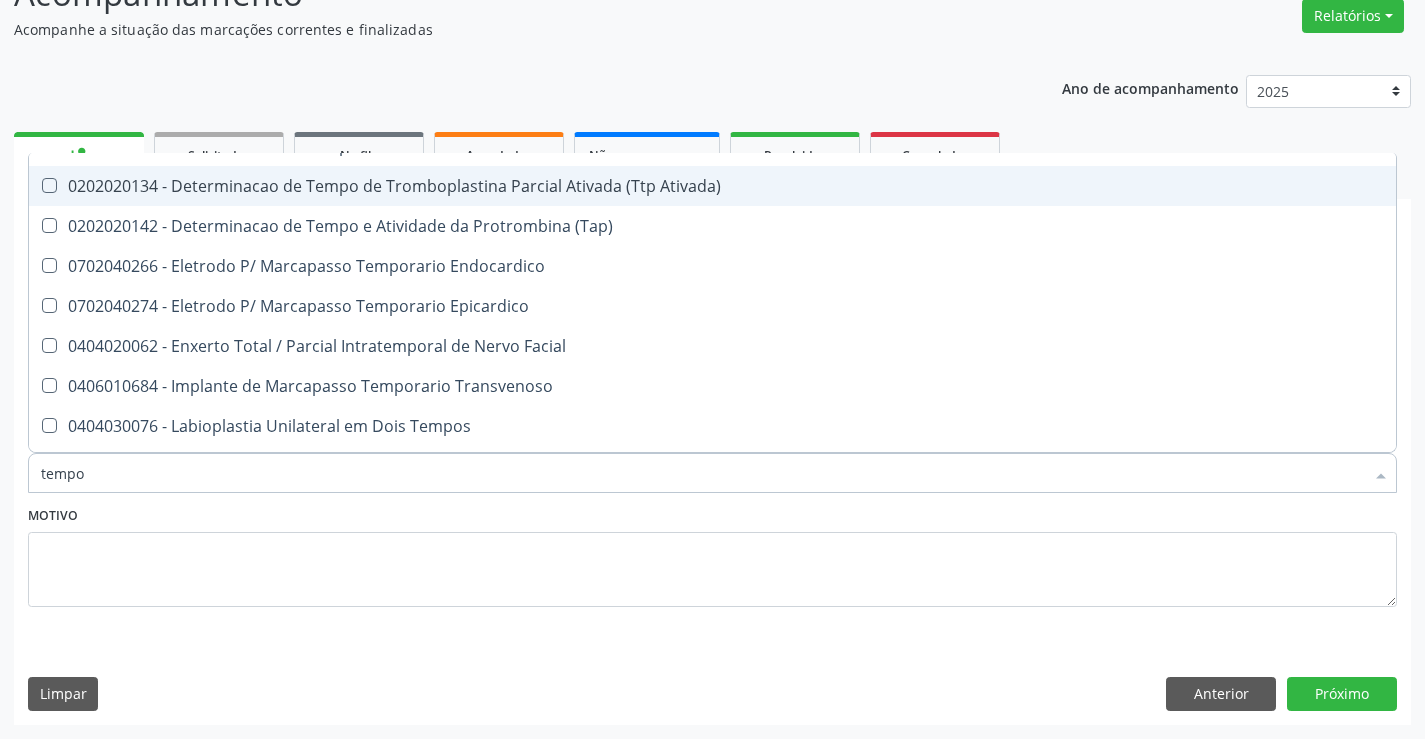 click on "0202020134 - Determinacao de Tempo de Tromboplastina Parcial Ativada (Ttp Ativada)" at bounding box center (756, 186) 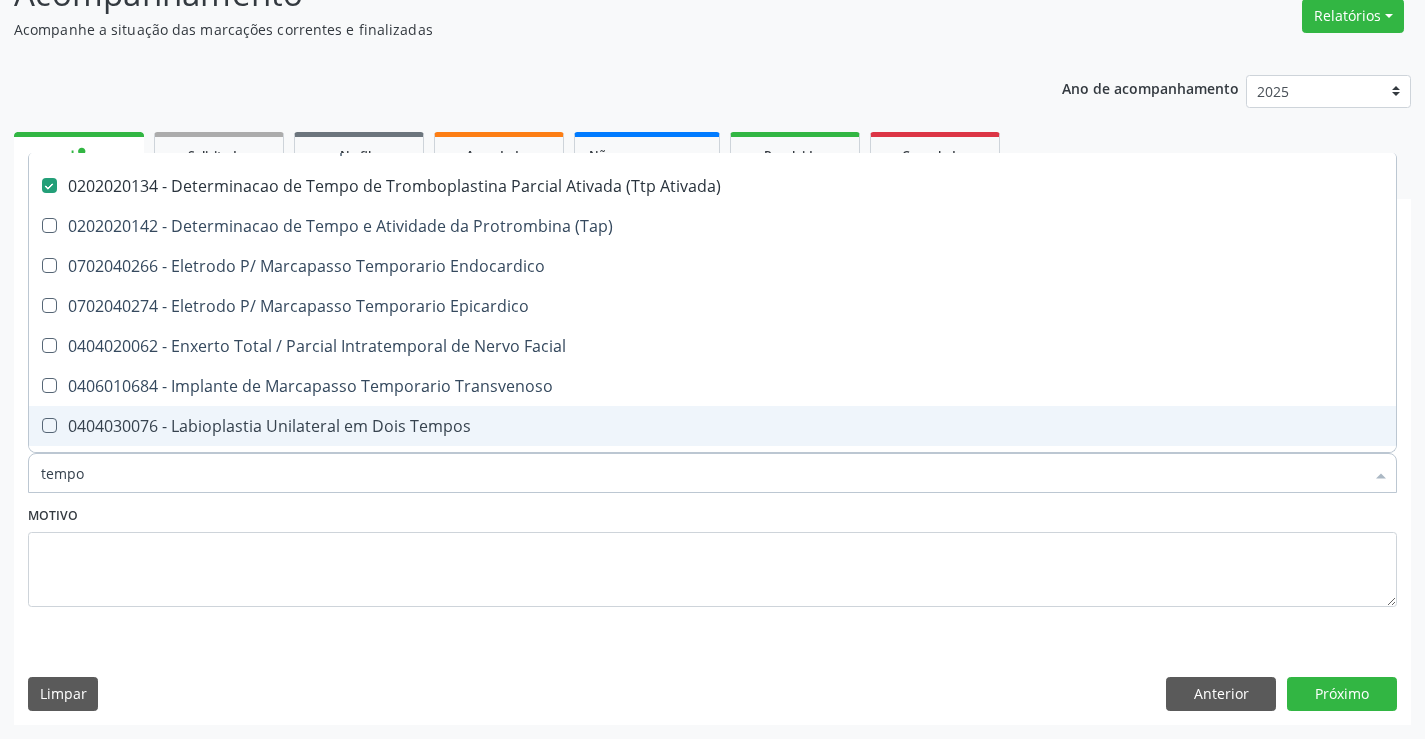 click on "Motivo" at bounding box center [712, 554] 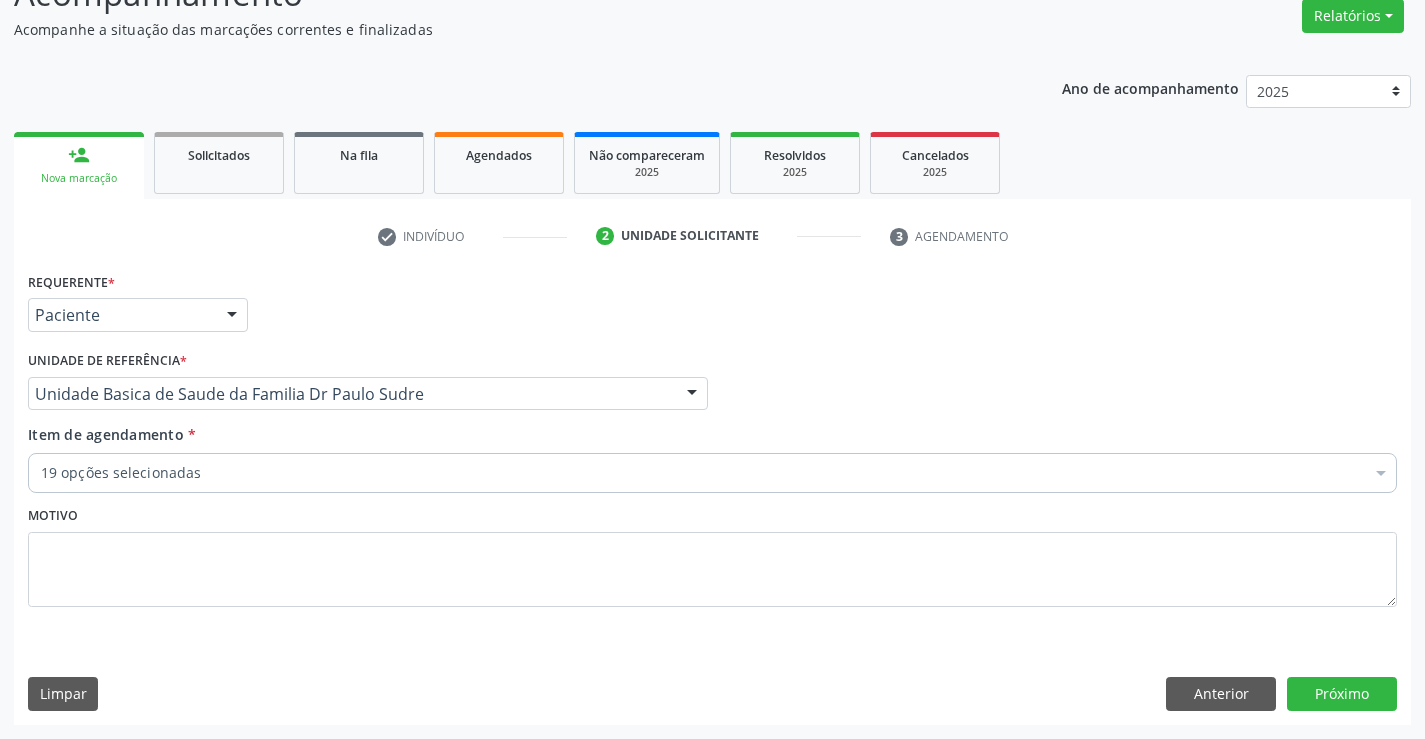 scroll, scrollTop: 0, scrollLeft: 0, axis: both 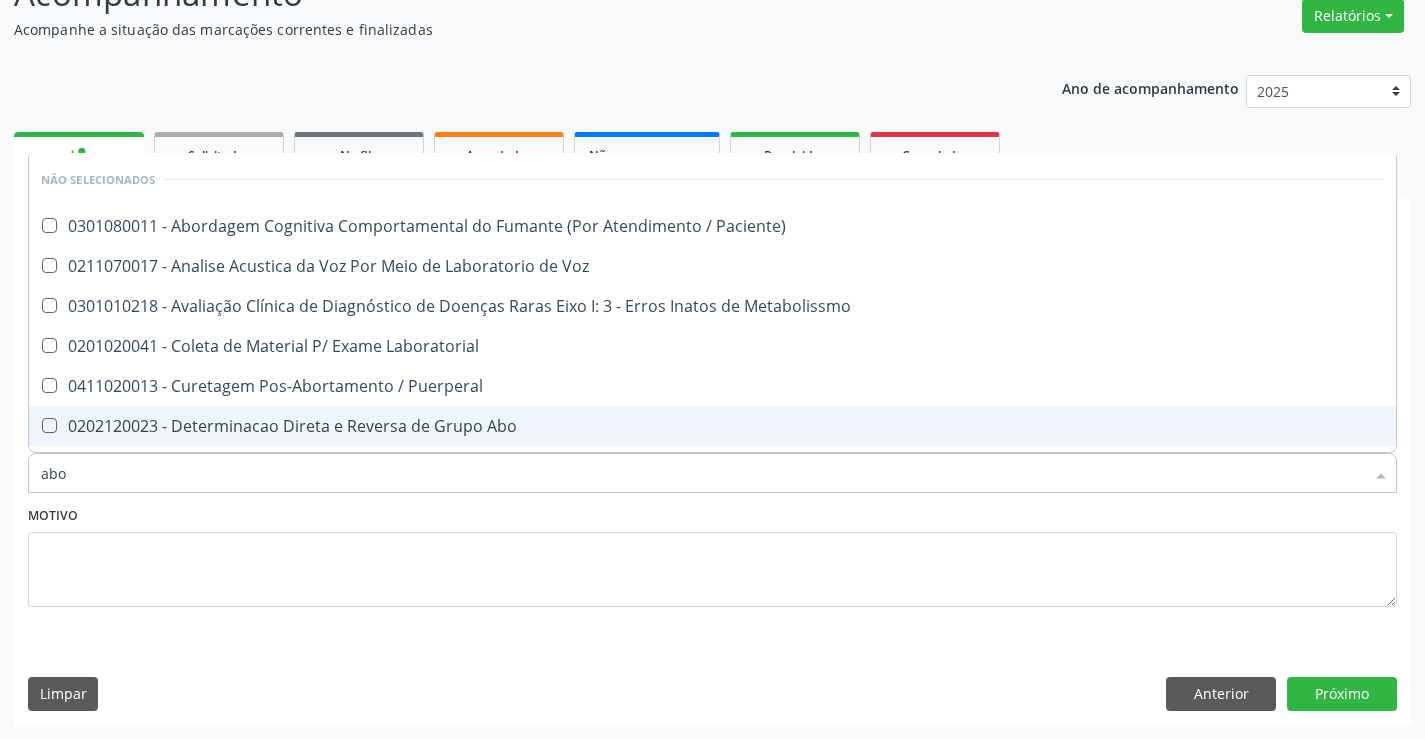 click on "0202120023 - Determinacao Direta e Reversa de Grupo Abo" at bounding box center (712, 426) 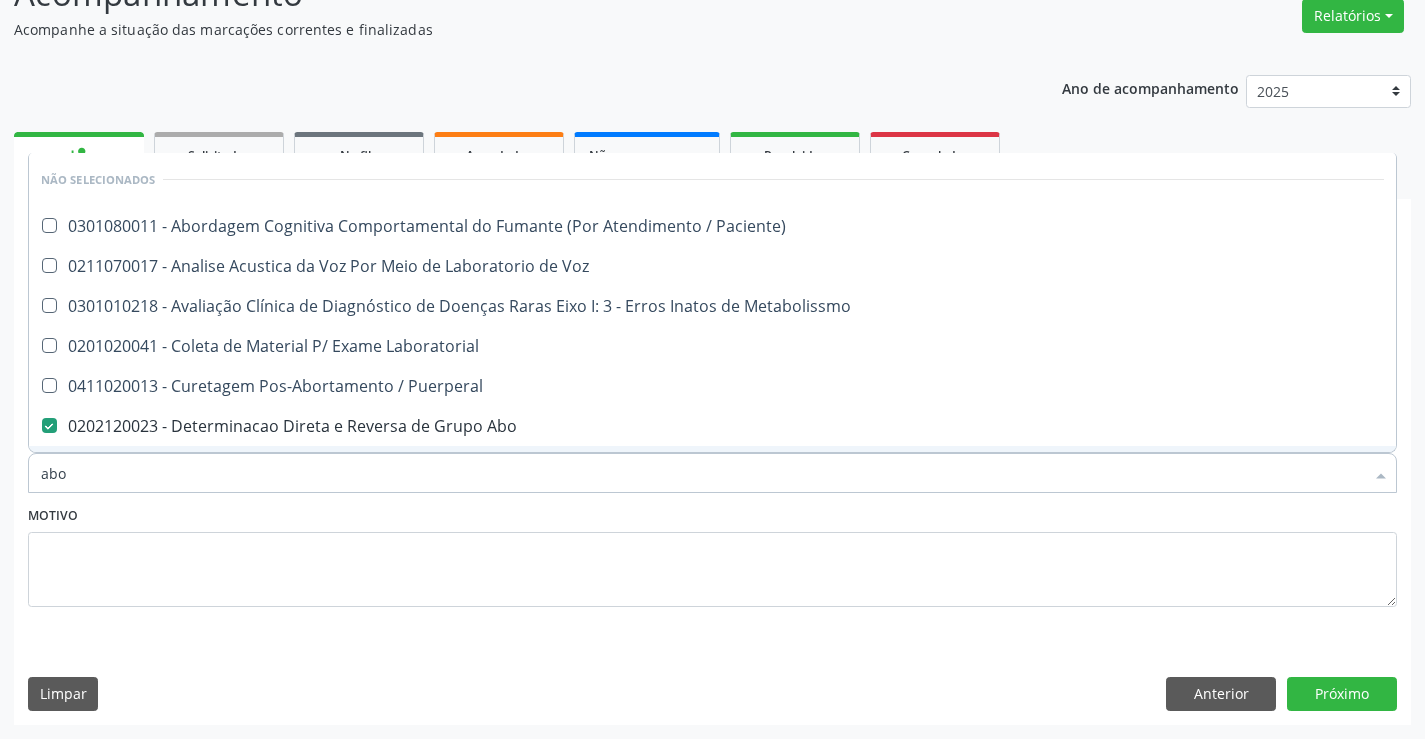 click on "Motivo" at bounding box center (712, 554) 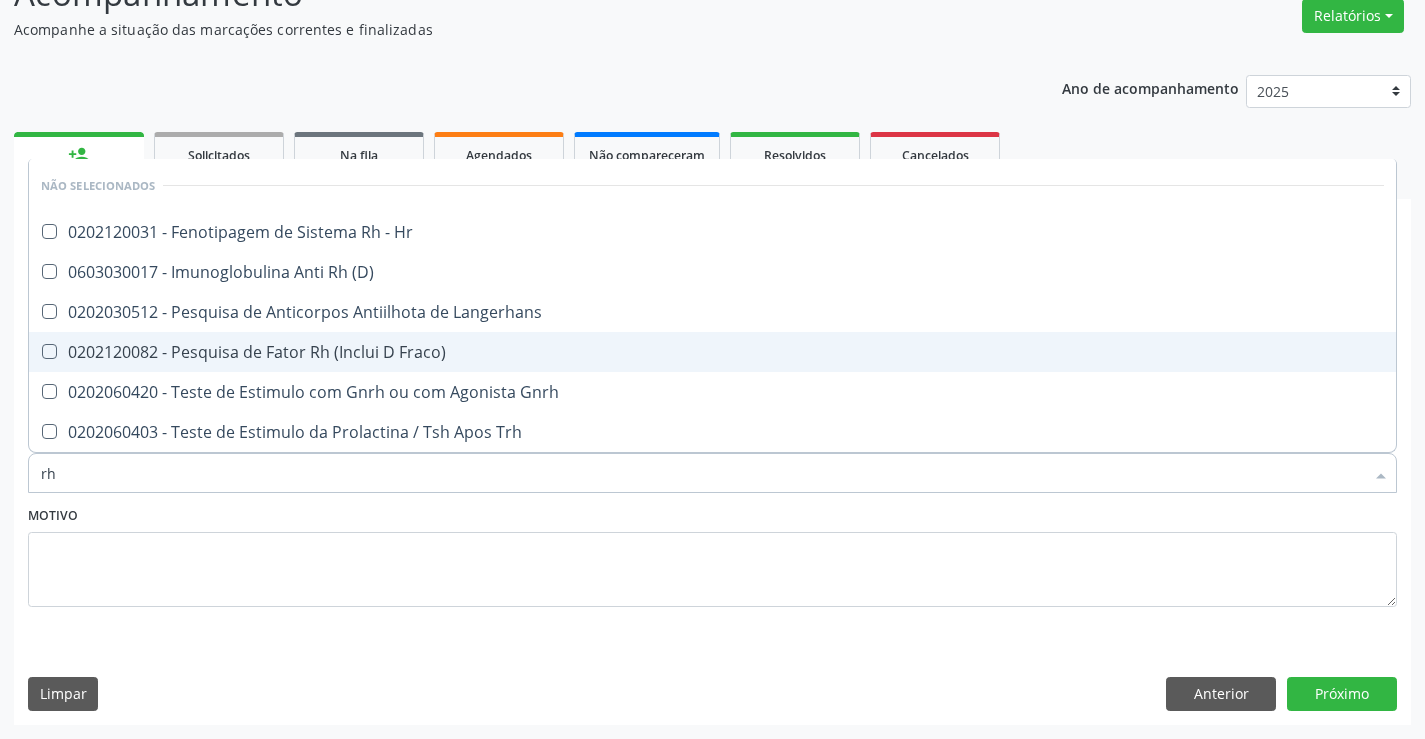 click on "0202120082 - Pesquisa de Fator Rh (Inclui D Fraco)" at bounding box center (712, 352) 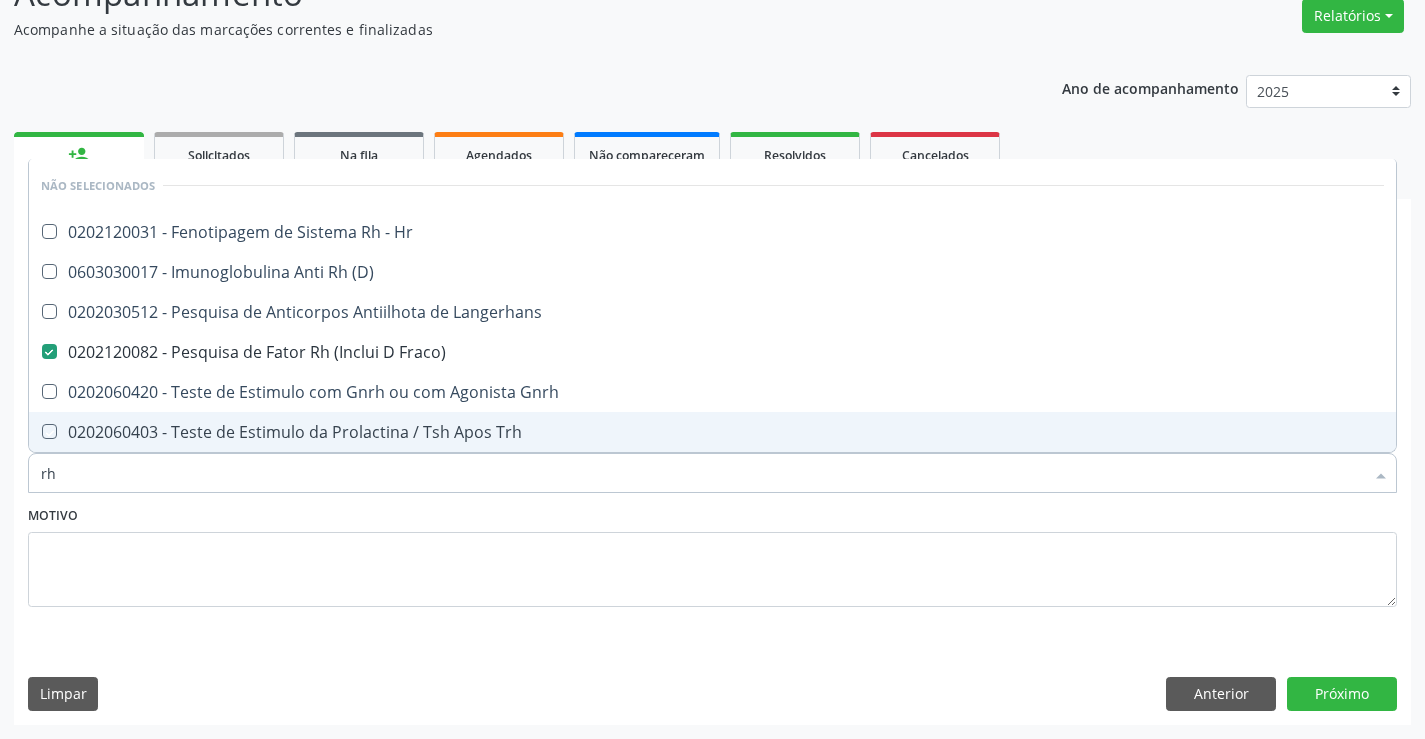 click on "Motivo" at bounding box center (712, 554) 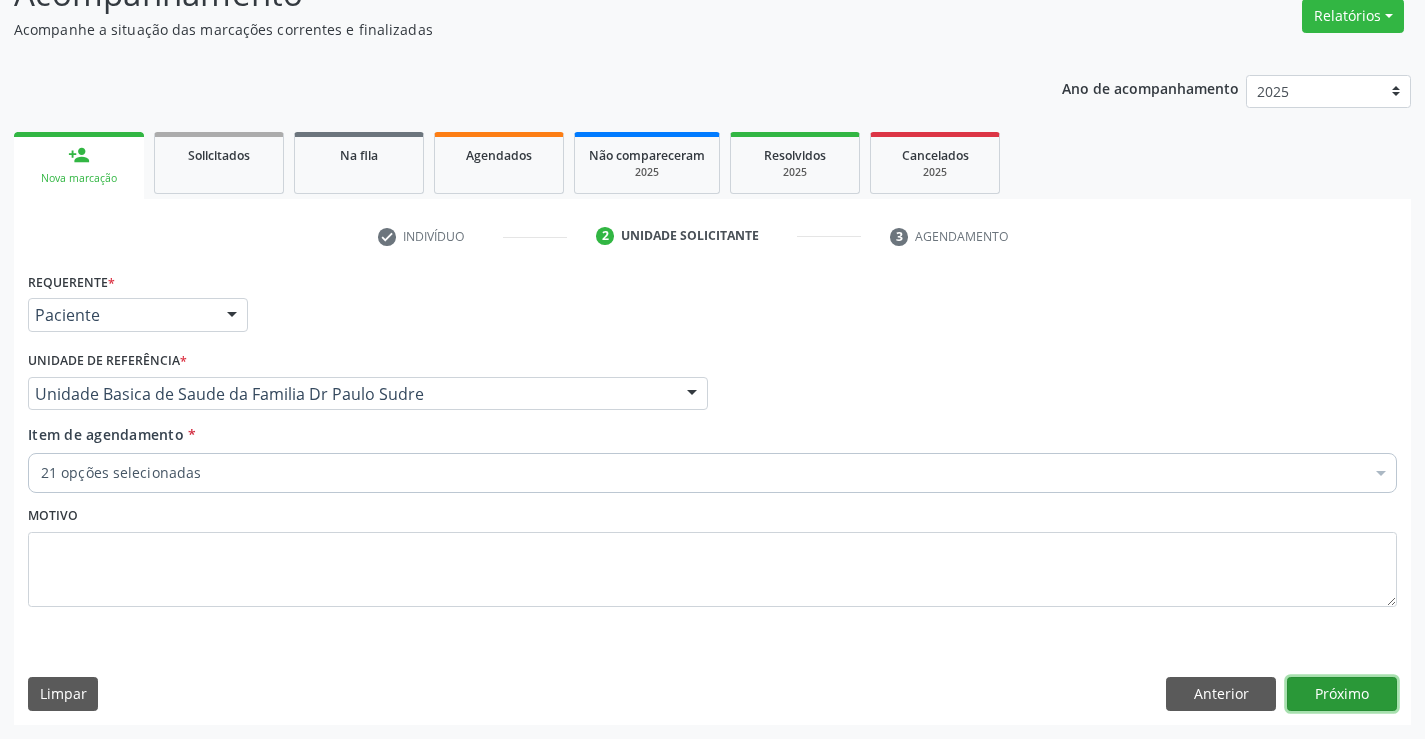 click on "Próximo" at bounding box center [1342, 694] 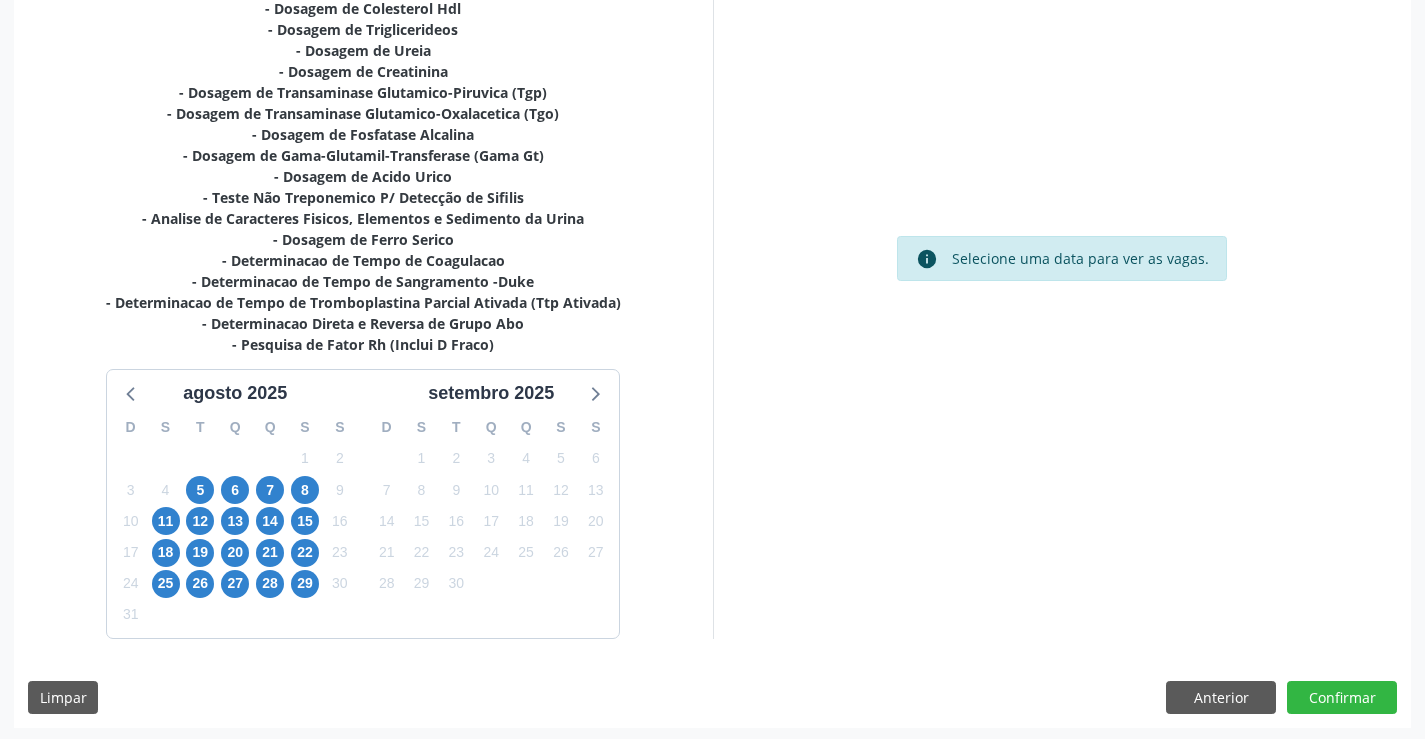 scroll, scrollTop: 551, scrollLeft: 0, axis: vertical 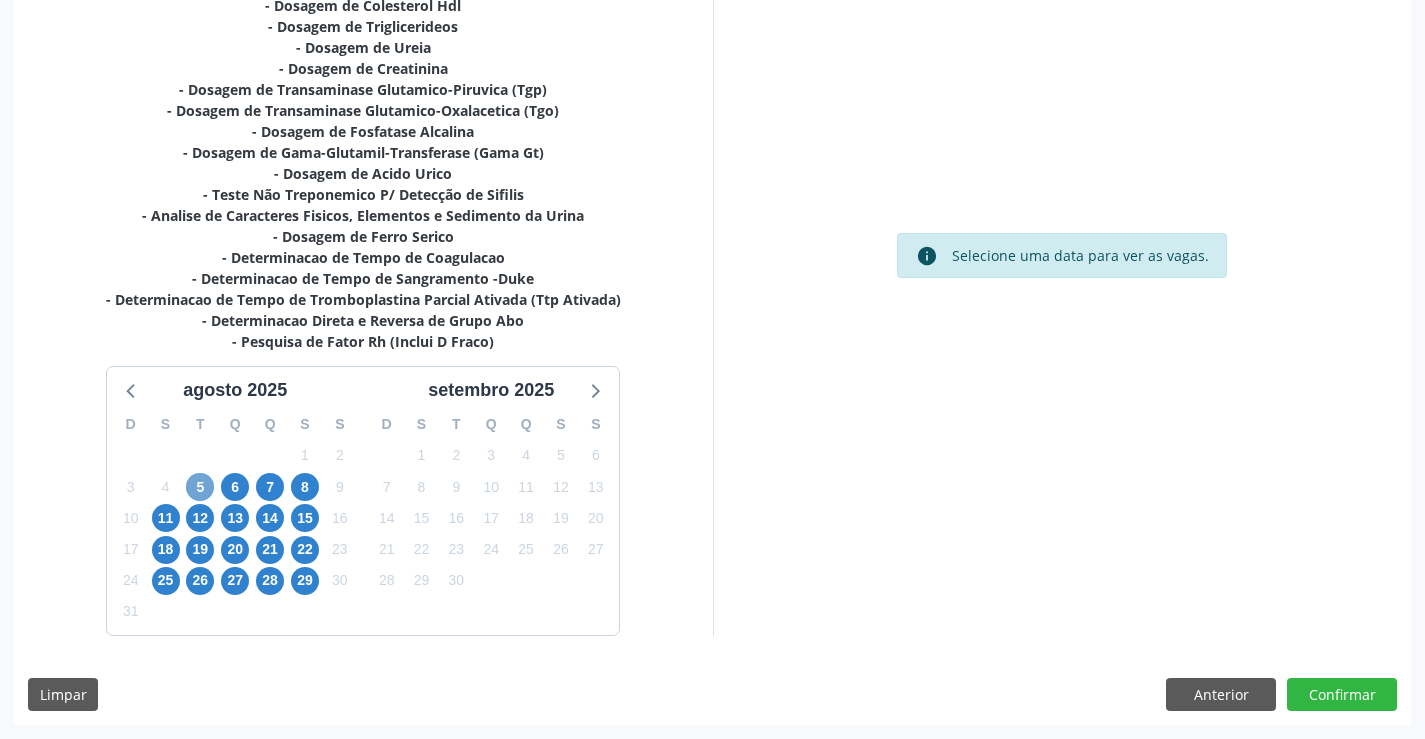 click on "5" at bounding box center (200, 487) 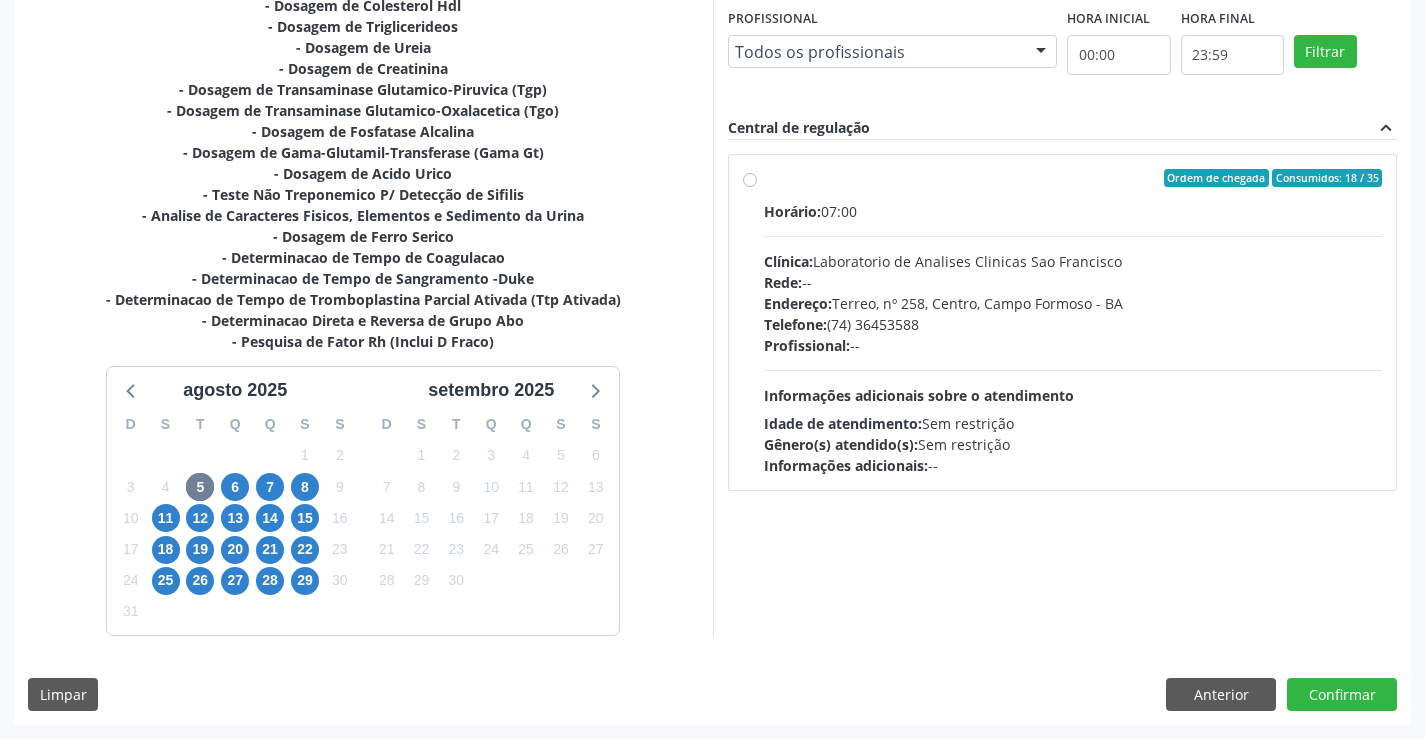click on "Horário:   07:00" at bounding box center (1073, 211) 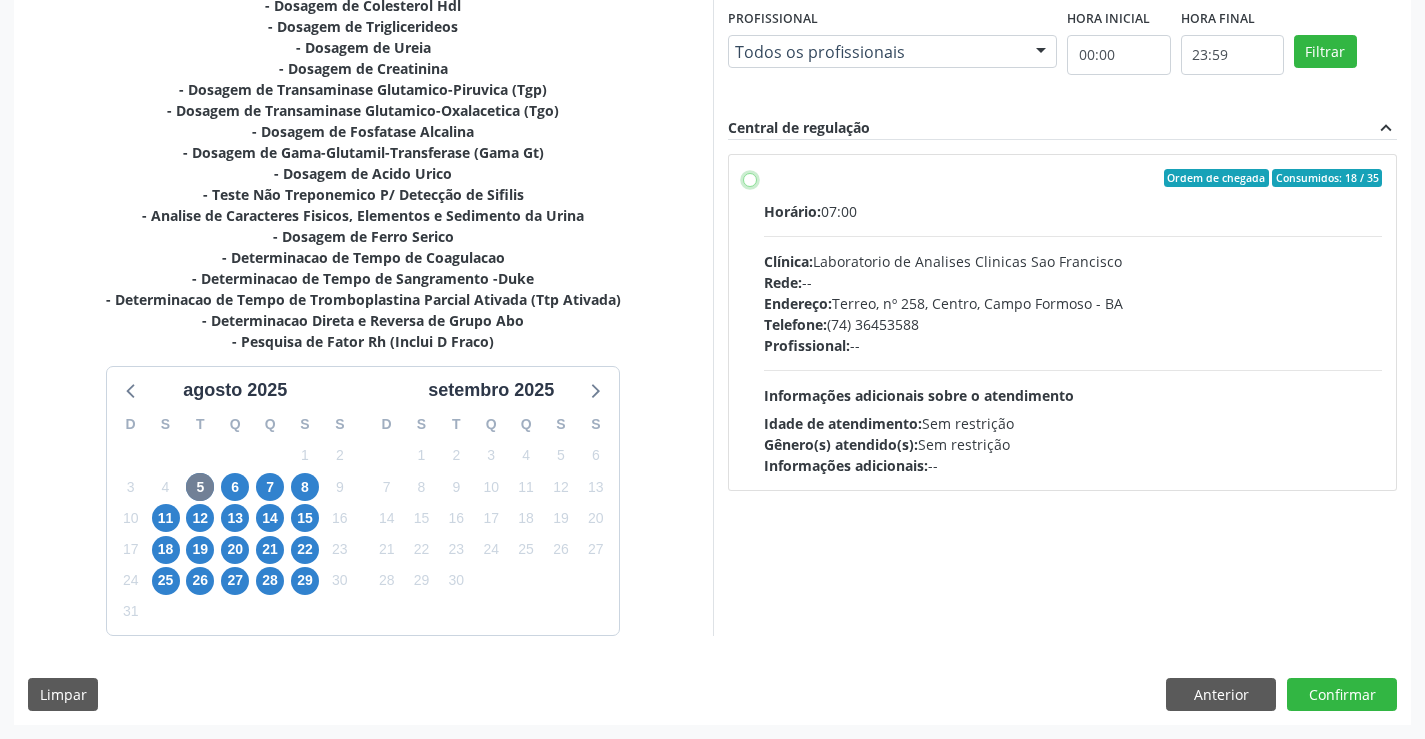 click on "Ordem de chegada
Consumidos: 18 / 35
Horário:   07:00
Clínica:  Laboratorio de Analises Clinicas Sao Francisco
Rede:
--
Endereço:   Terreo, nº 258, Centro, Campo Formoso - BA
Telefone:   (74) 36453588
Profissional:
--
Informações adicionais sobre o atendimento
Idade de atendimento:
Sem restrição
Gênero(s) atendido(s):
Sem restrição
Informações adicionais:
--" at bounding box center (750, 178) 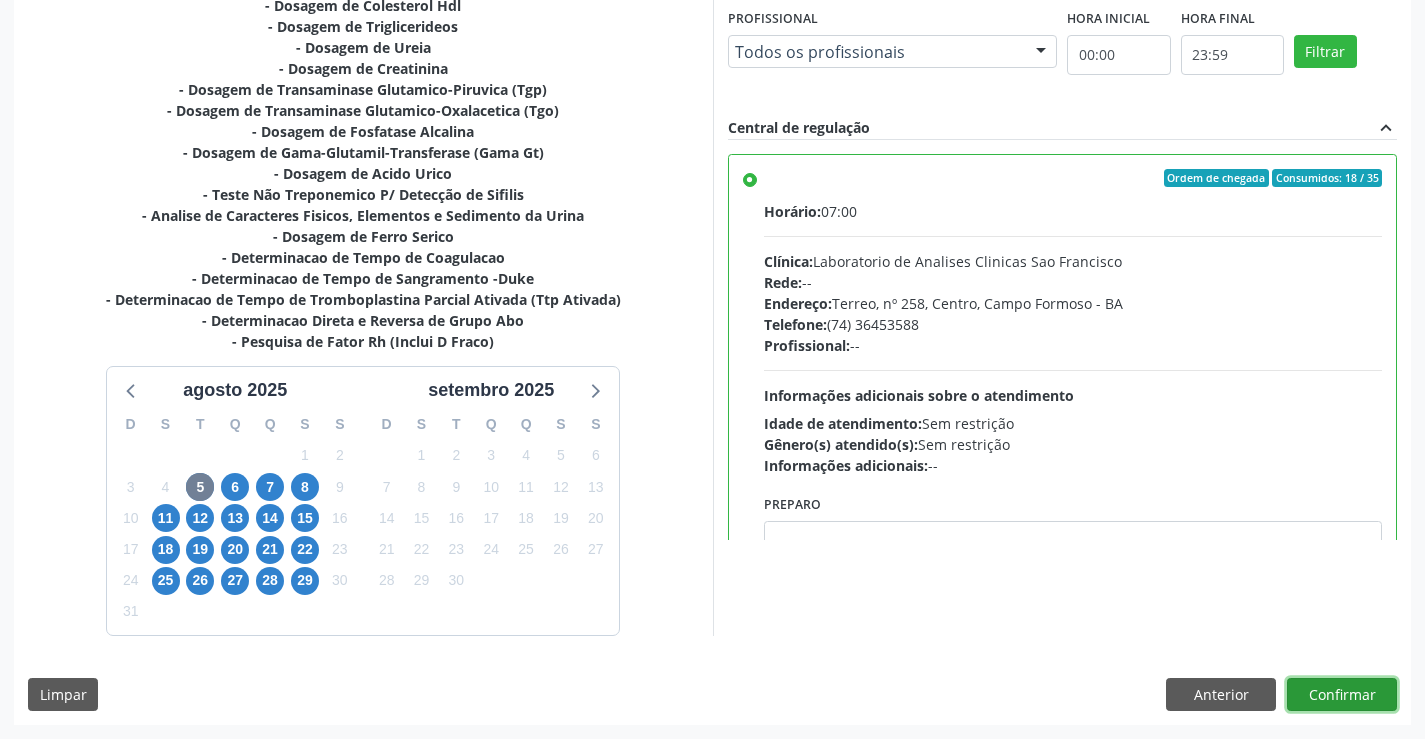 click on "Confirmar" at bounding box center [1342, 695] 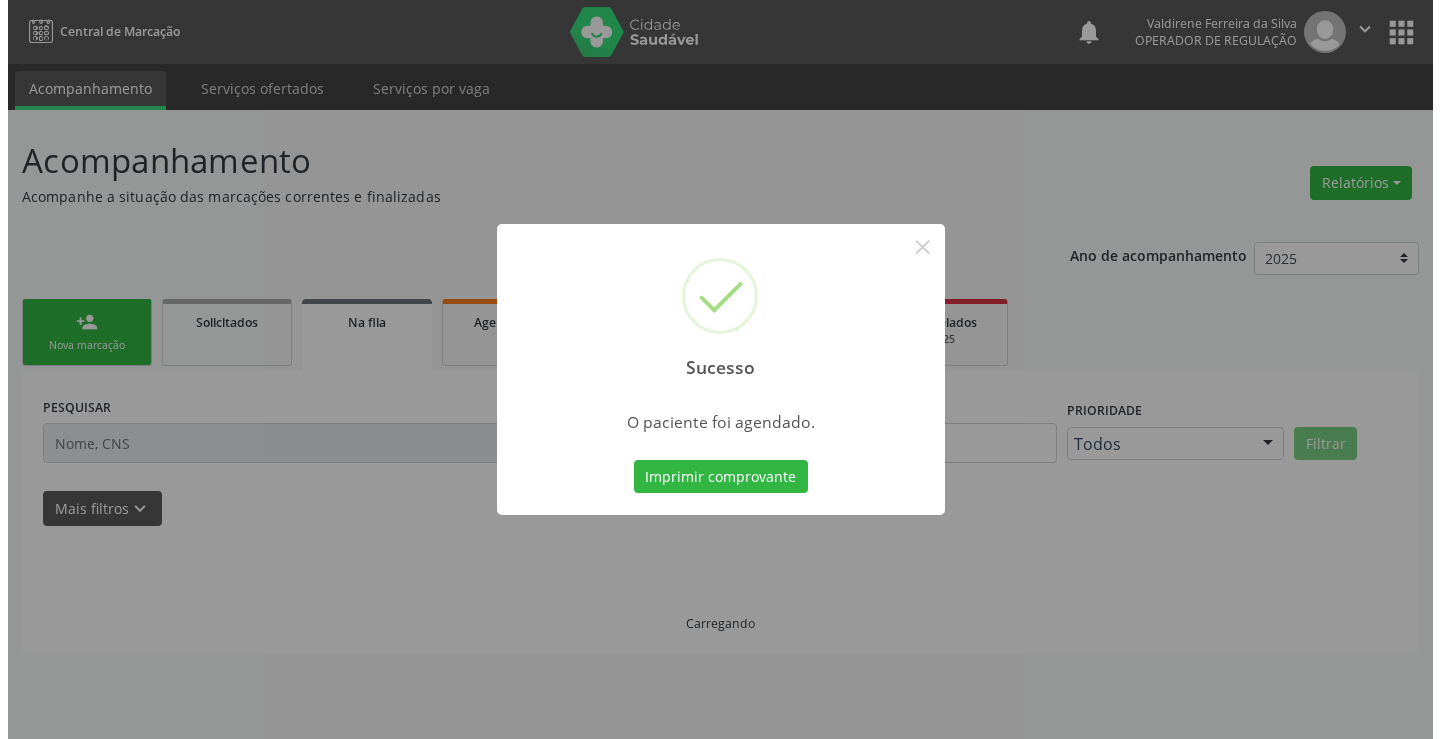 scroll, scrollTop: 0, scrollLeft: 0, axis: both 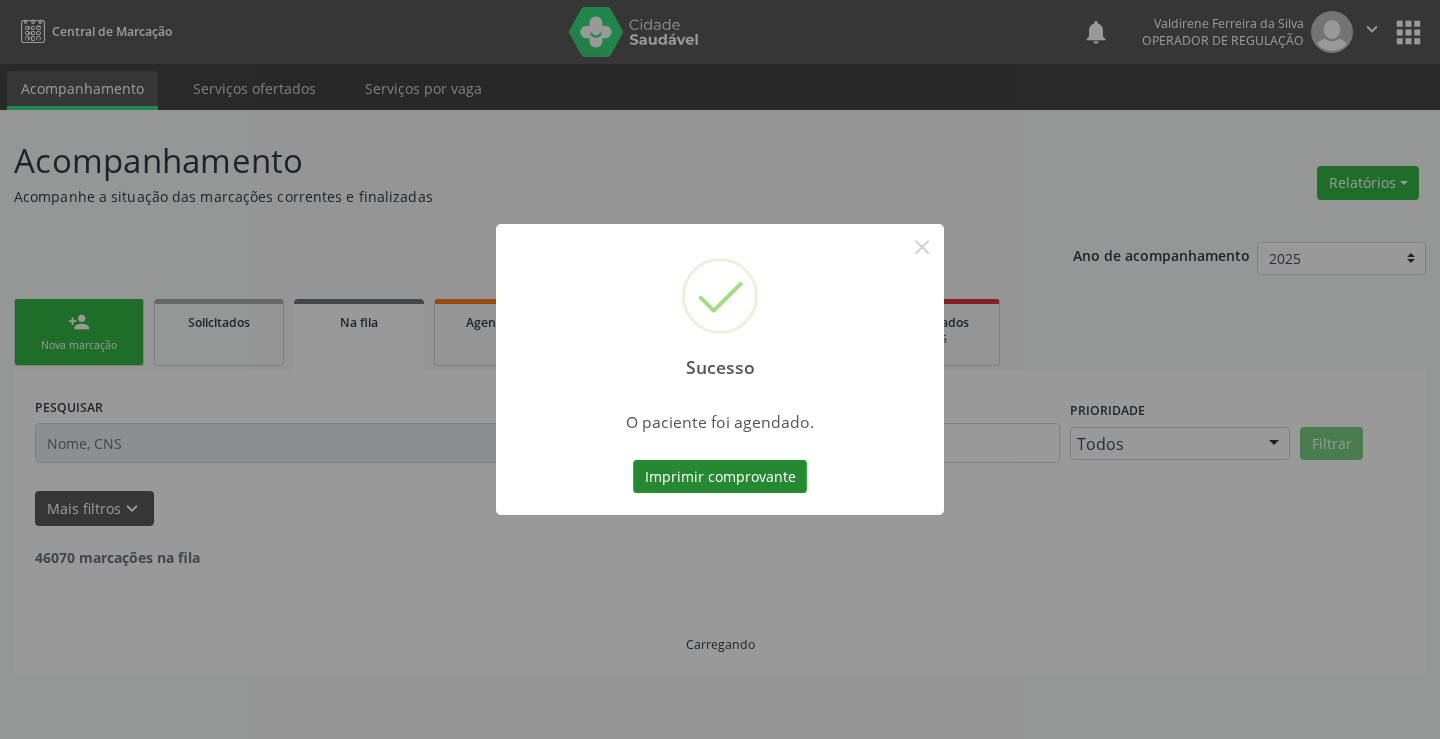 click on "Imprimir comprovante" at bounding box center (720, 477) 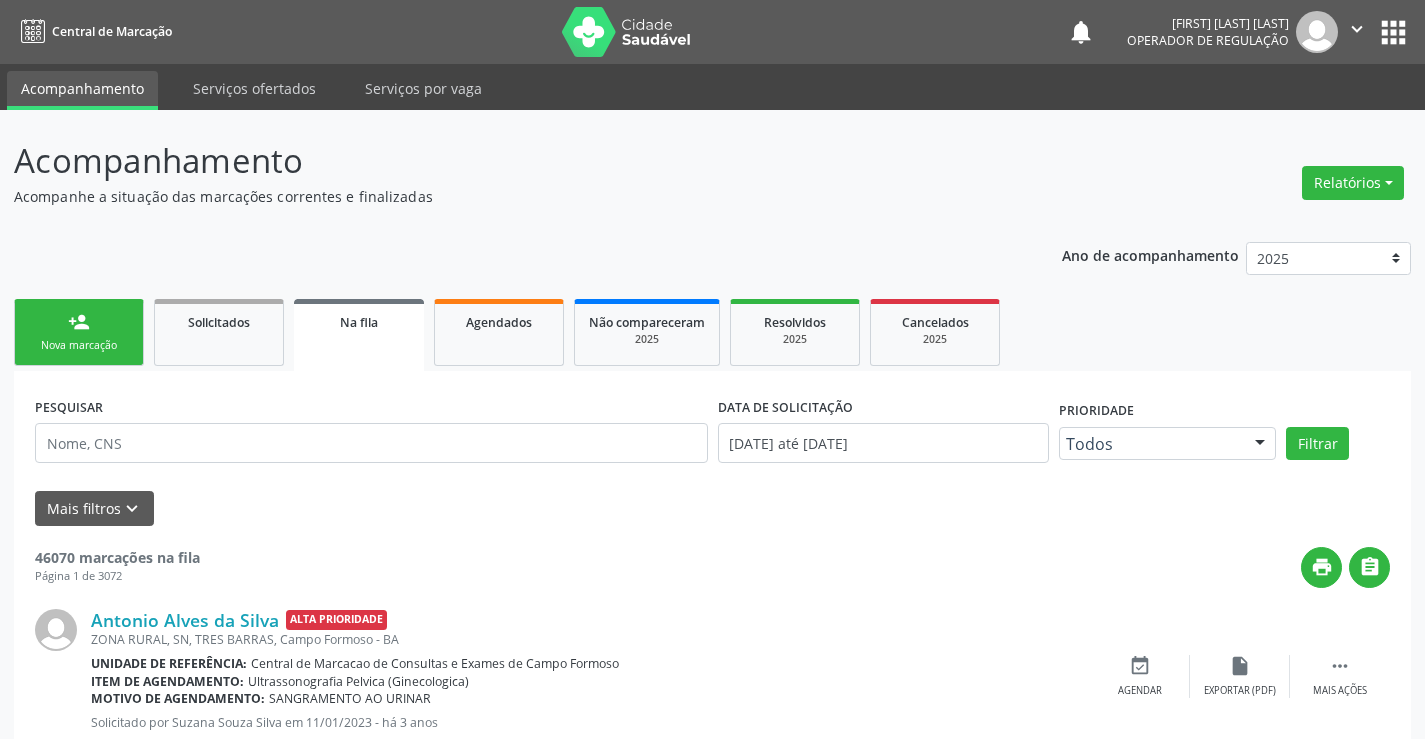 scroll, scrollTop: 0, scrollLeft: 0, axis: both 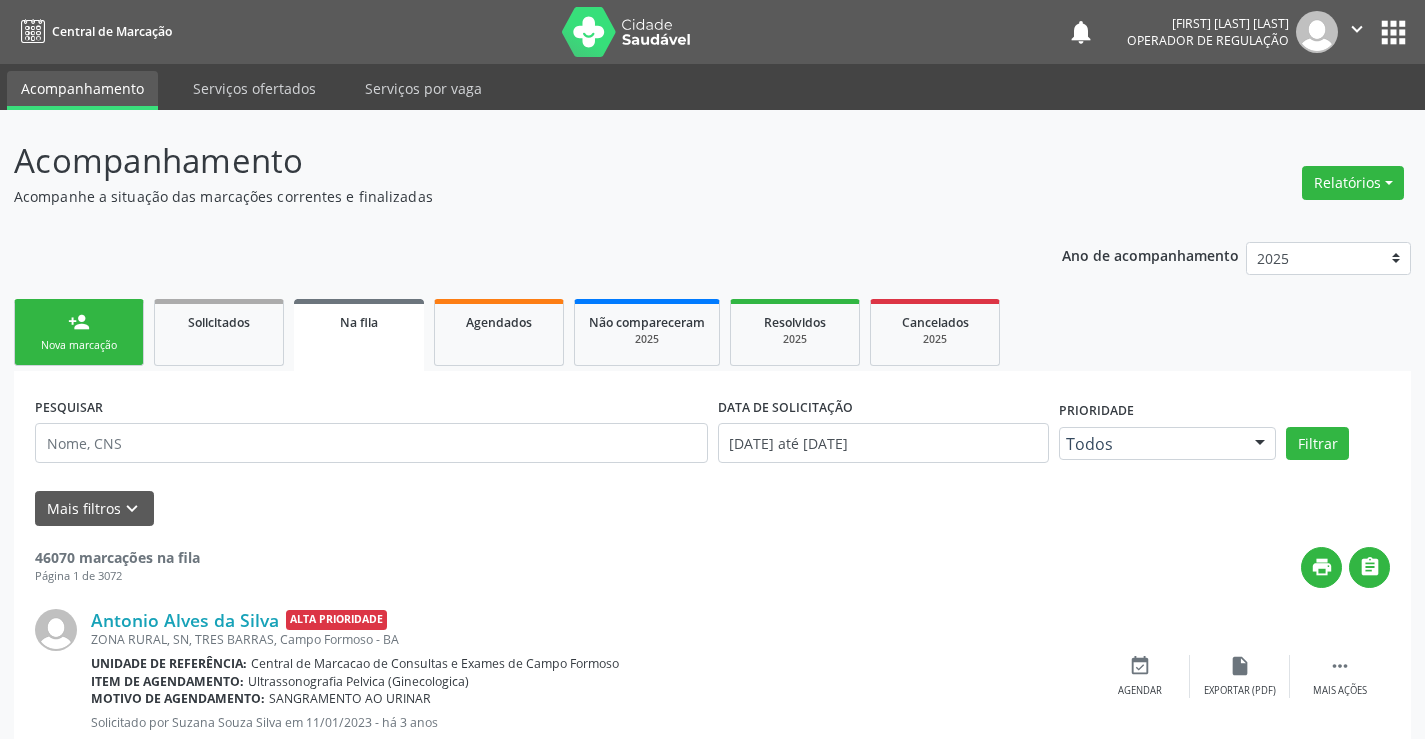 click on "person_add
Nova marcação" at bounding box center [79, 332] 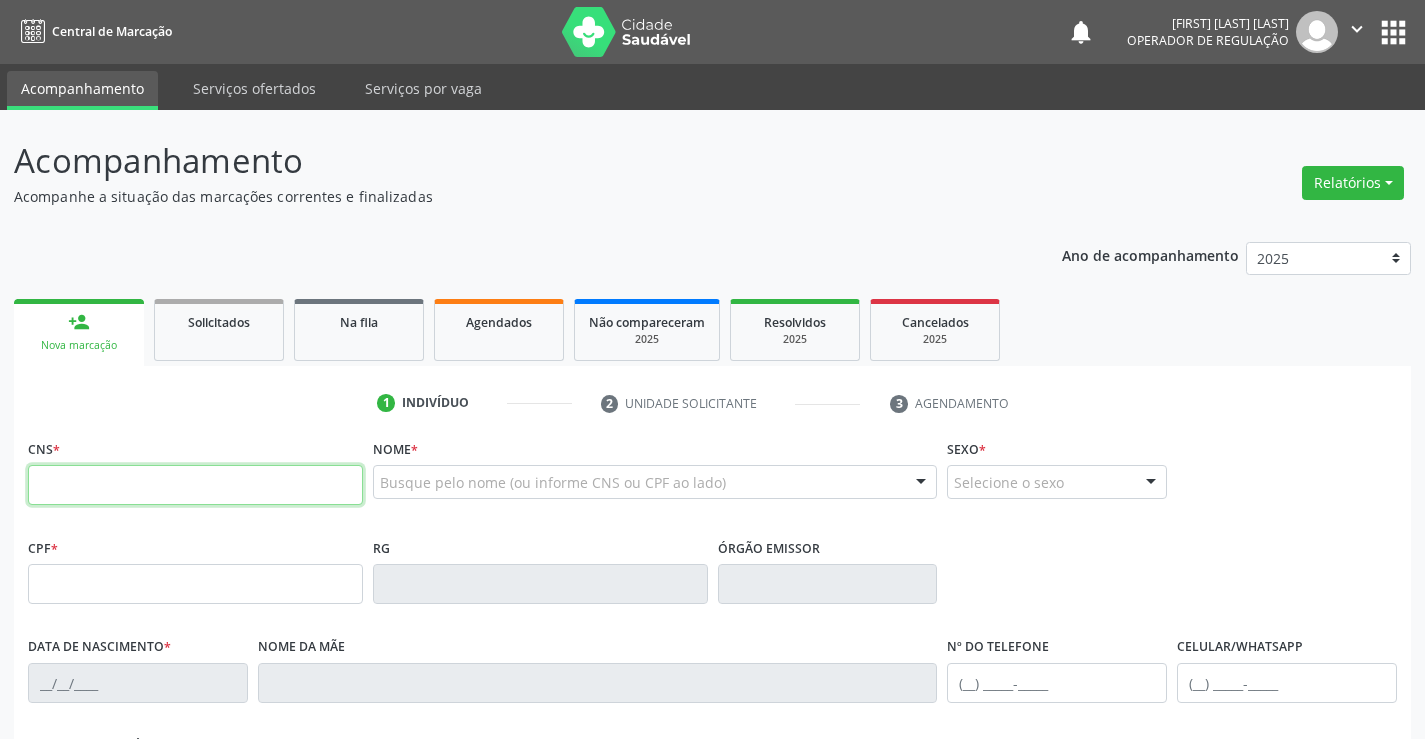 click at bounding box center (195, 485) 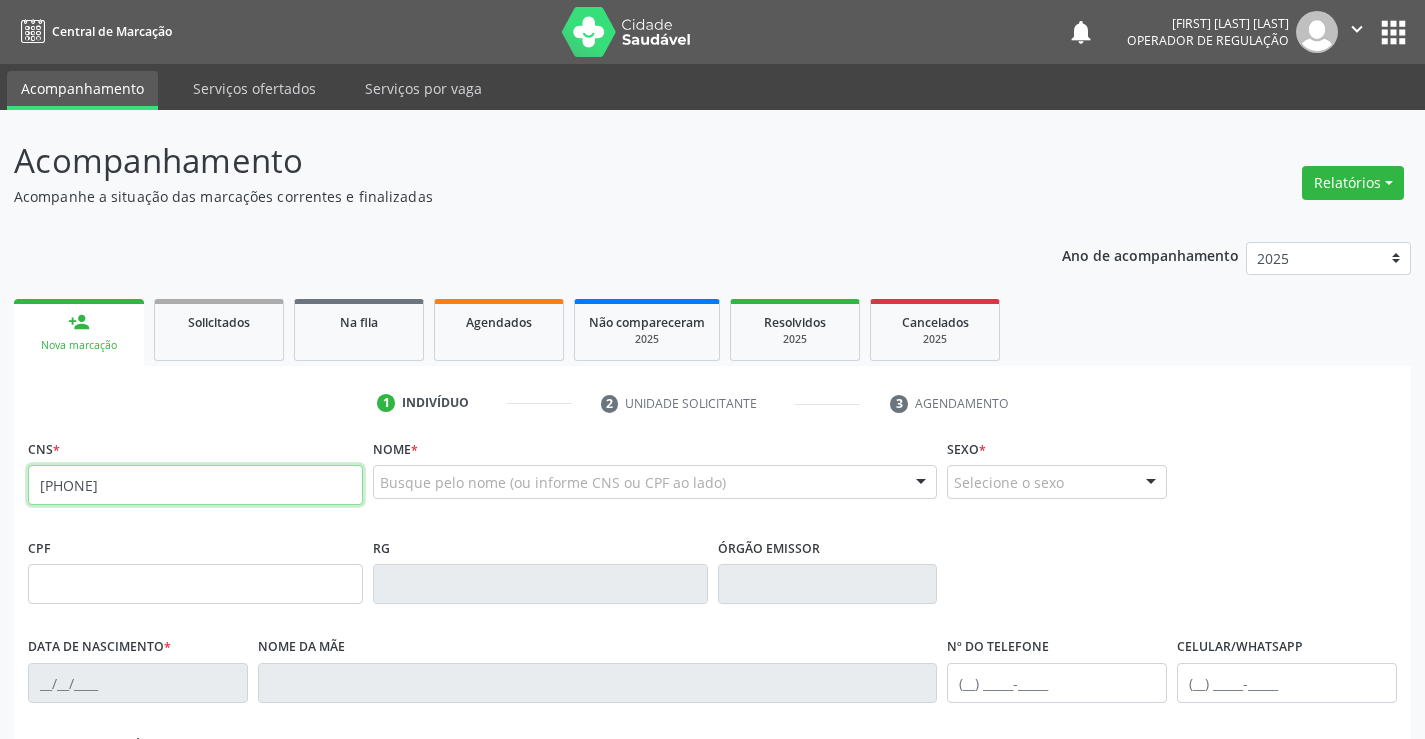 type on "[PHONE]" 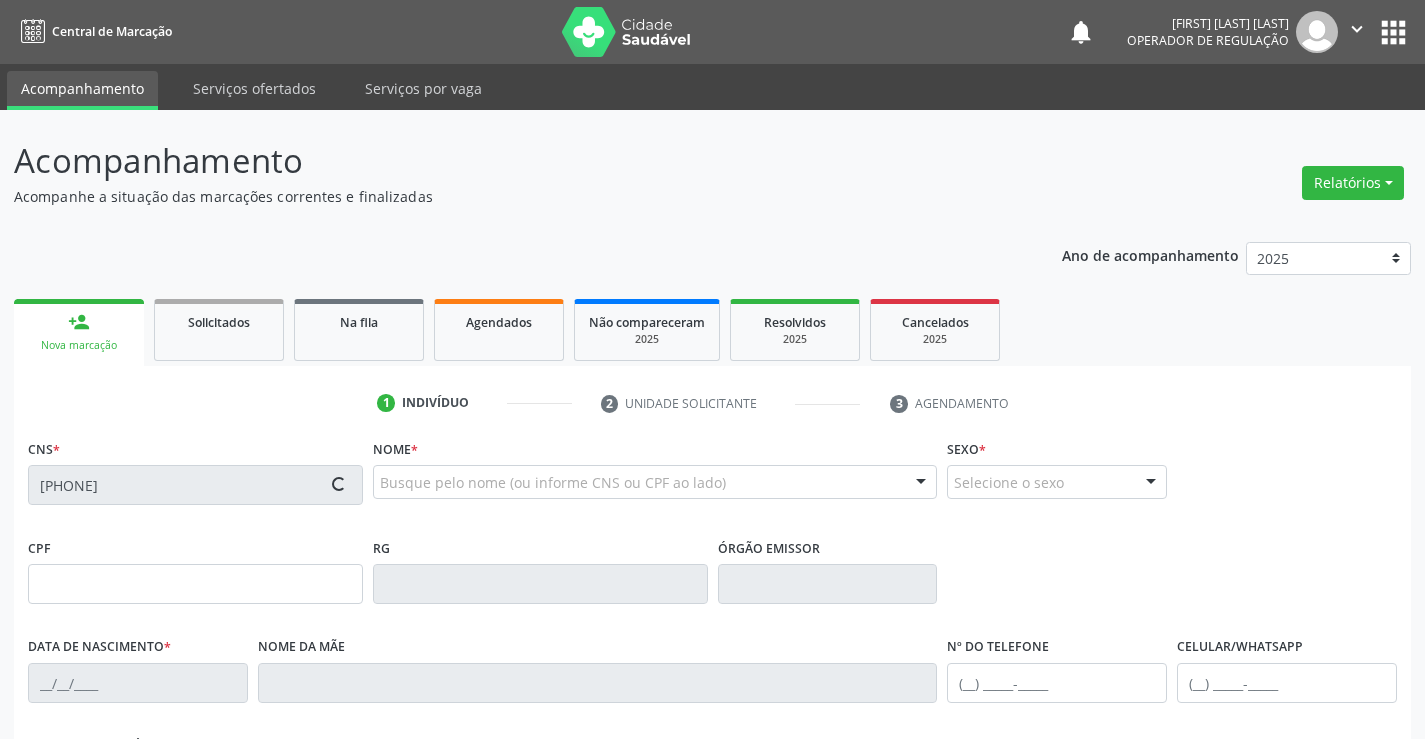 type on "[SSN]" 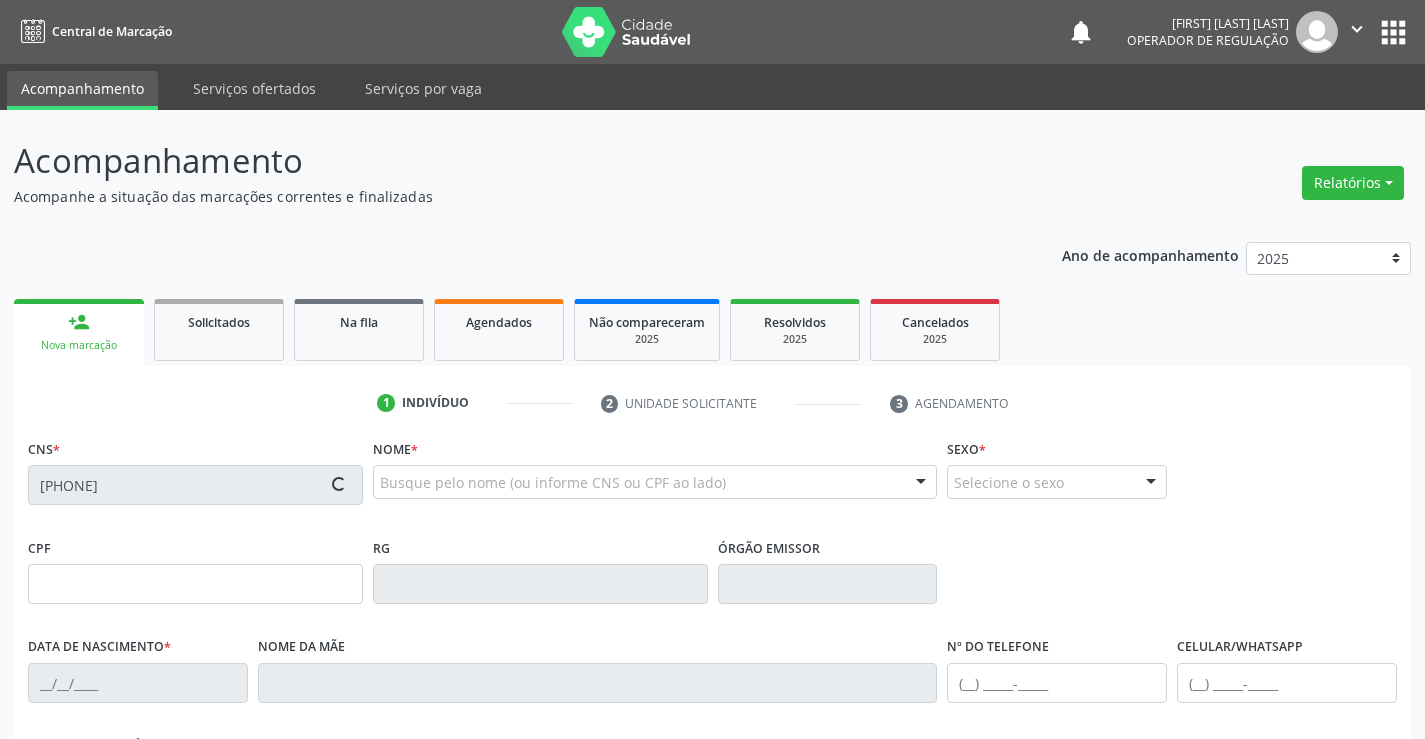 type on "[DATE]" 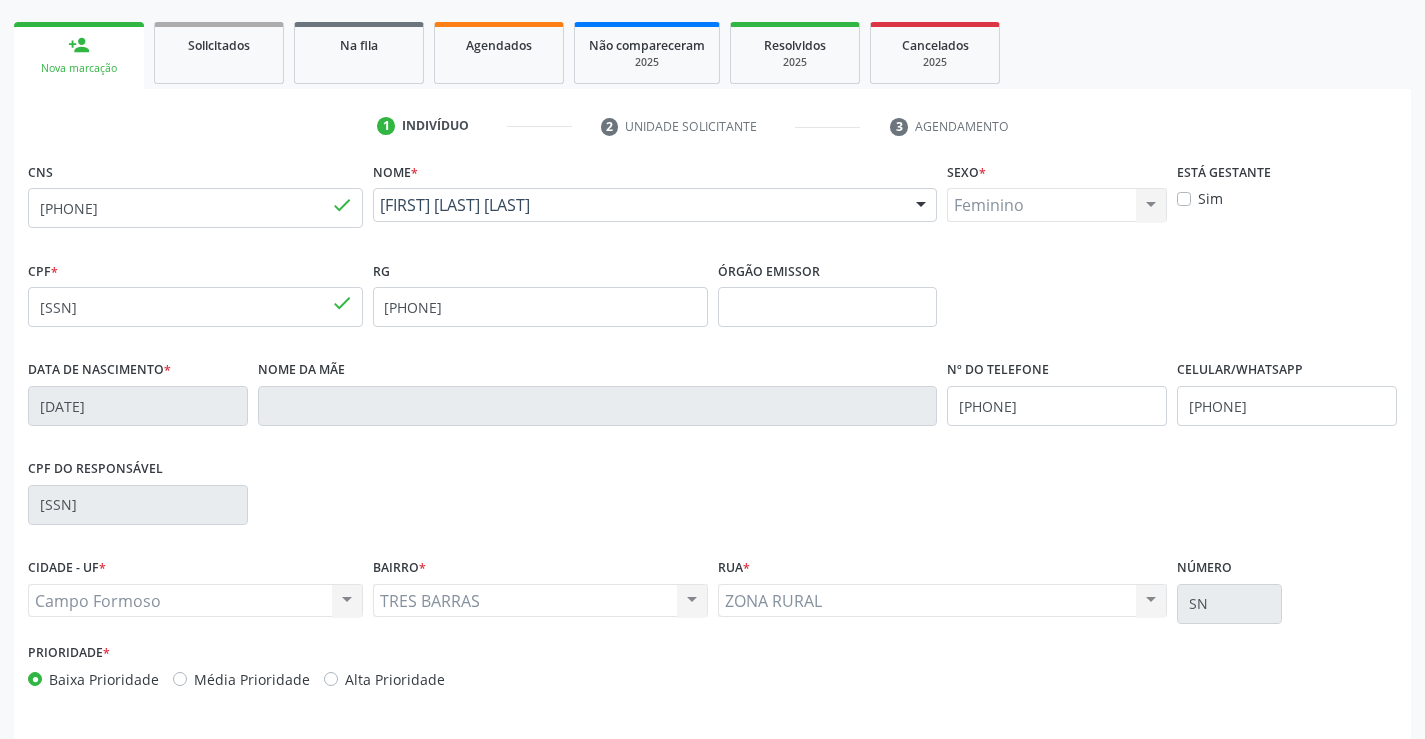 scroll, scrollTop: 300, scrollLeft: 0, axis: vertical 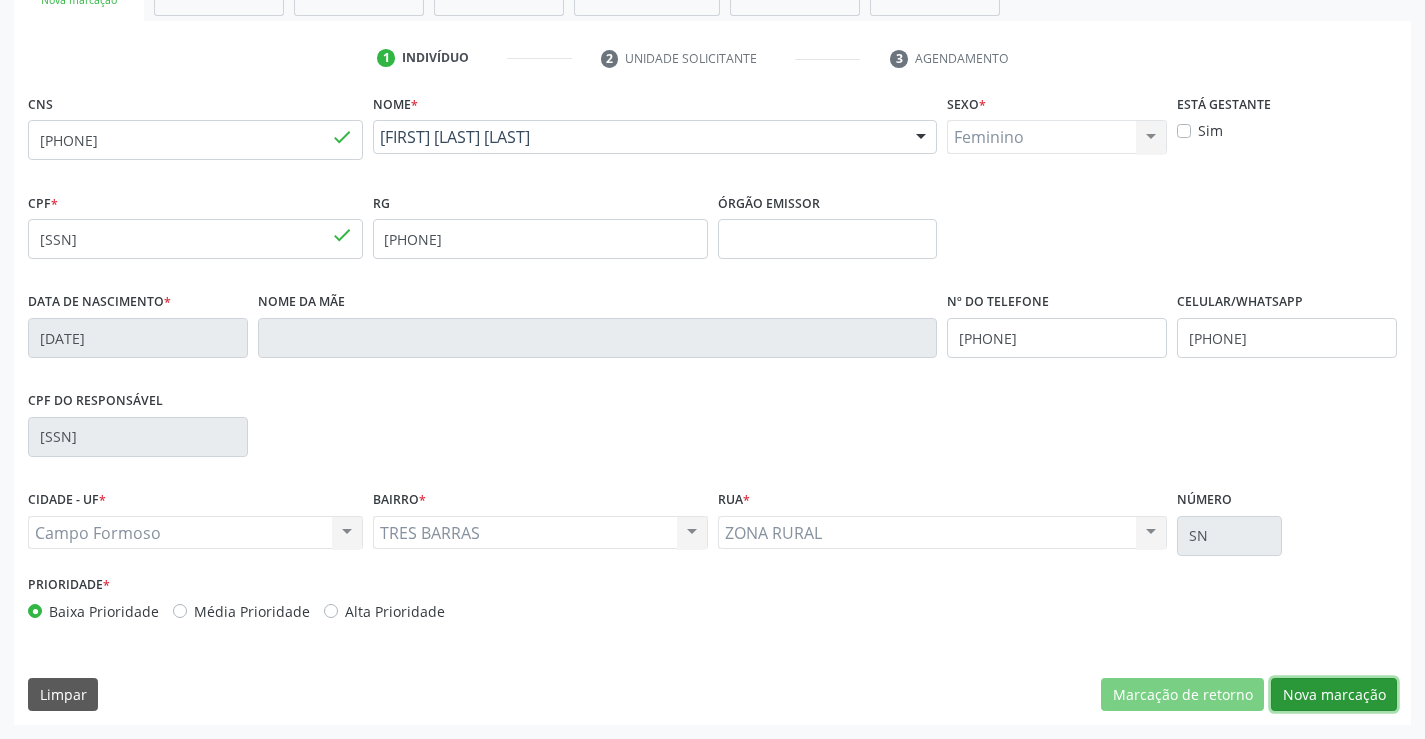 click on "Nova marcação" at bounding box center [1334, 695] 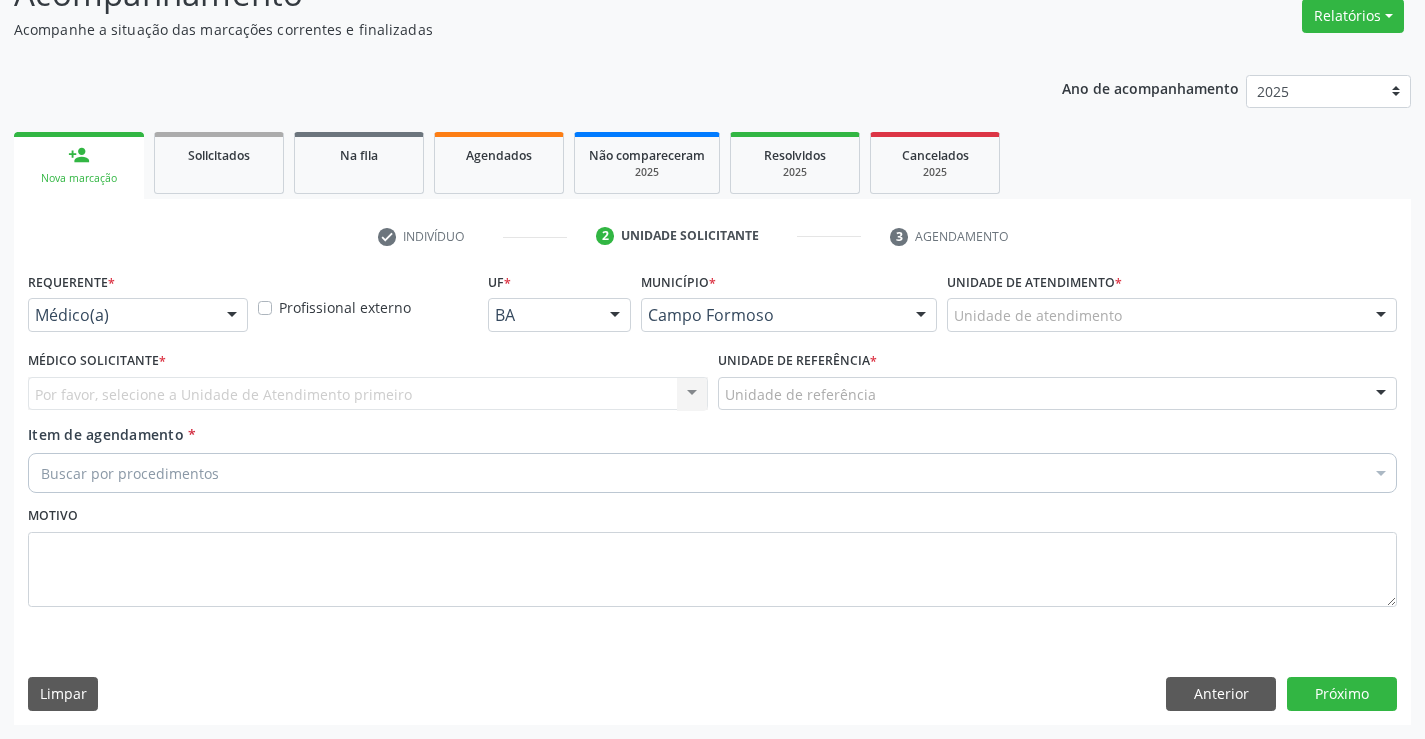 scroll, scrollTop: 167, scrollLeft: 0, axis: vertical 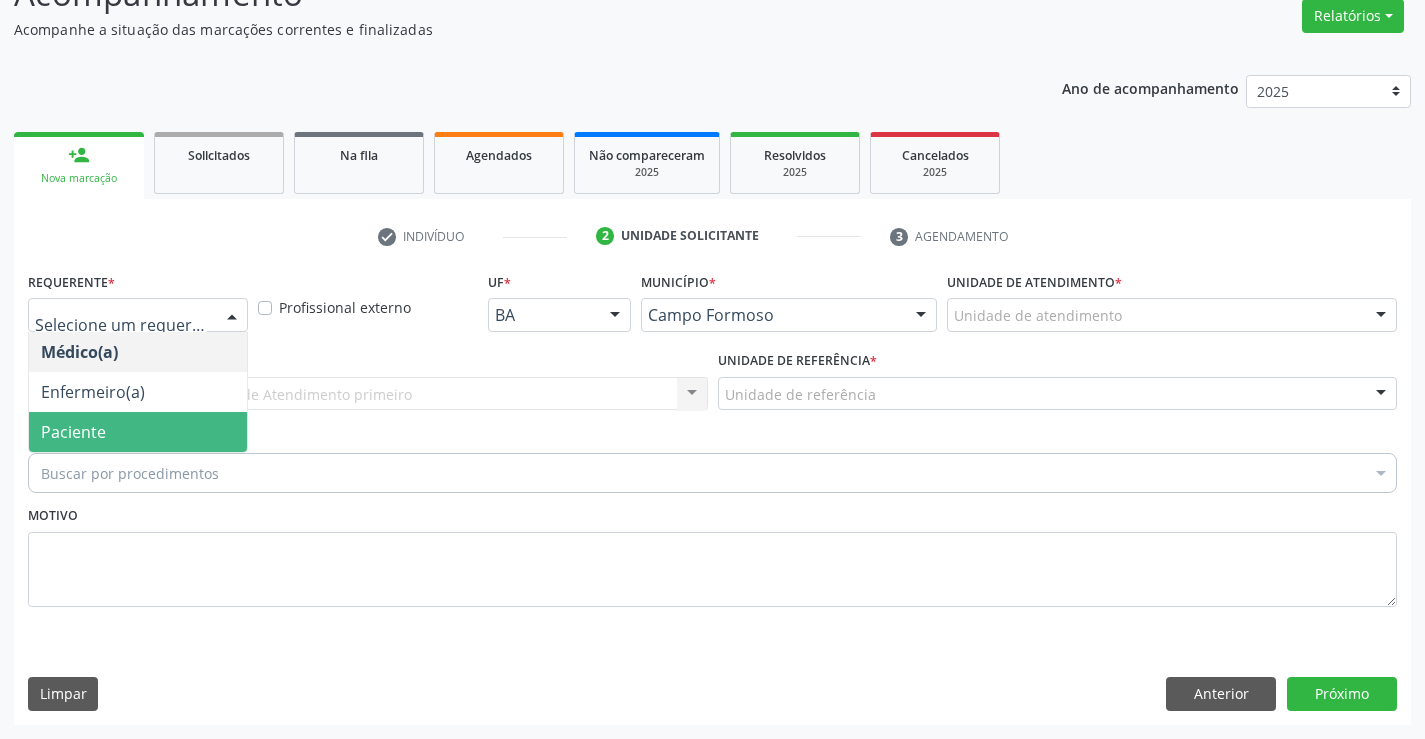 click on "Paciente" at bounding box center [138, 432] 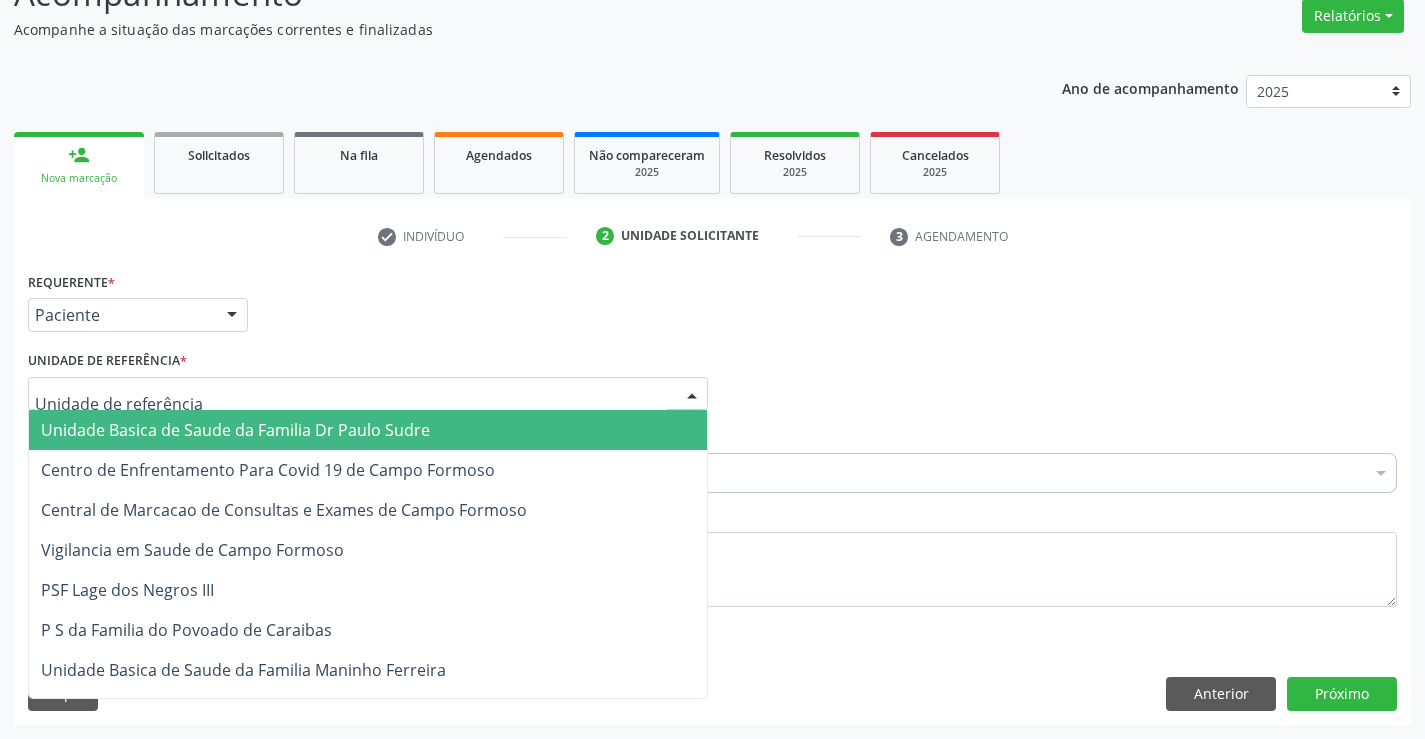 click on "Unidade Basica de Saude da Familia Dr Paulo Sudre" at bounding box center (235, 430) 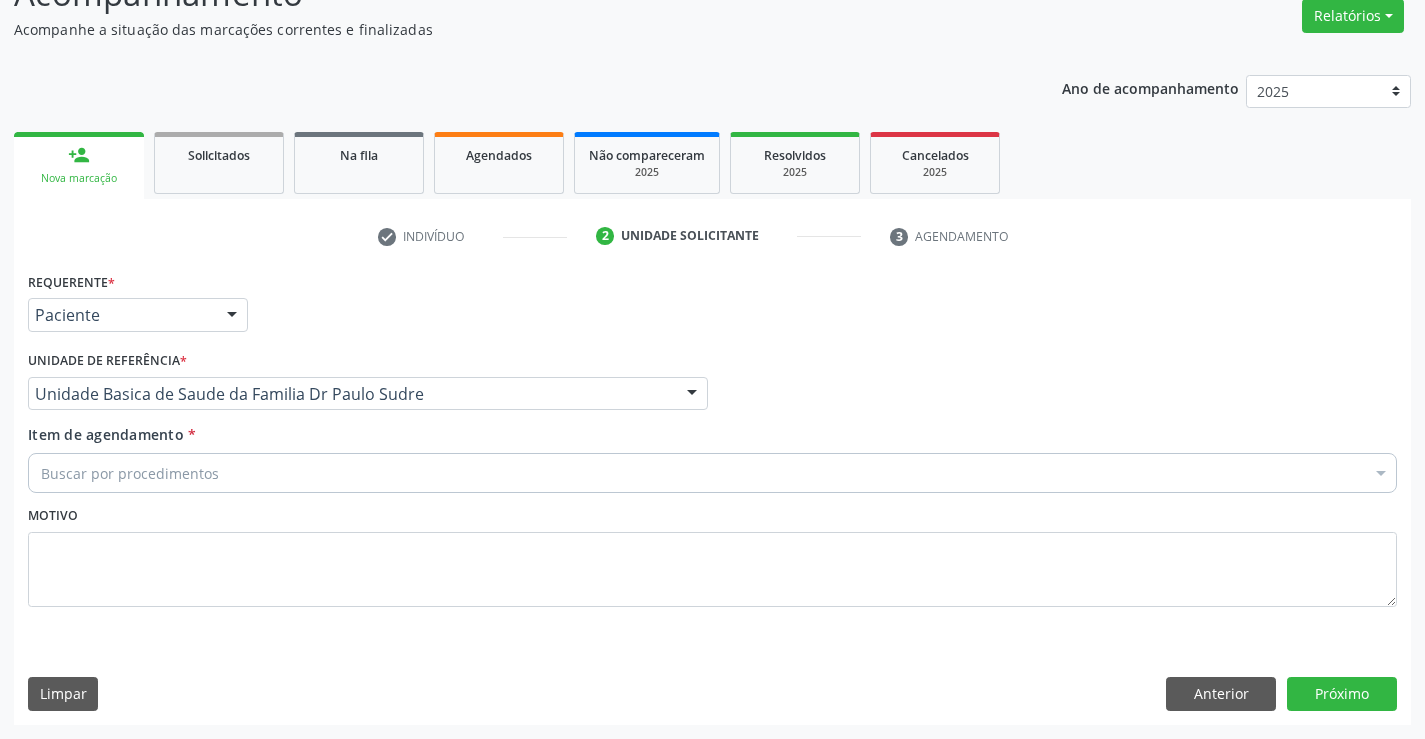 click on "Buscar por procedimentos" at bounding box center [712, 473] 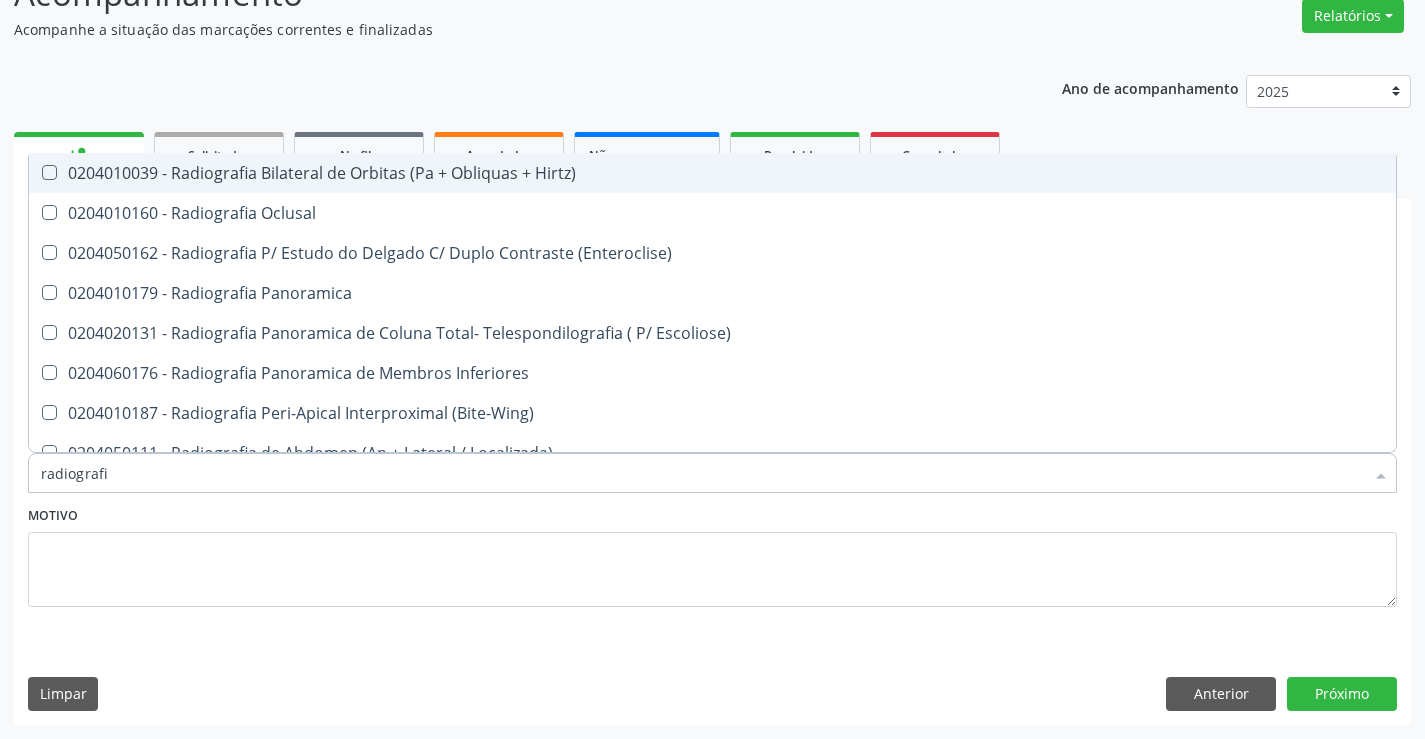 type on "radiografia" 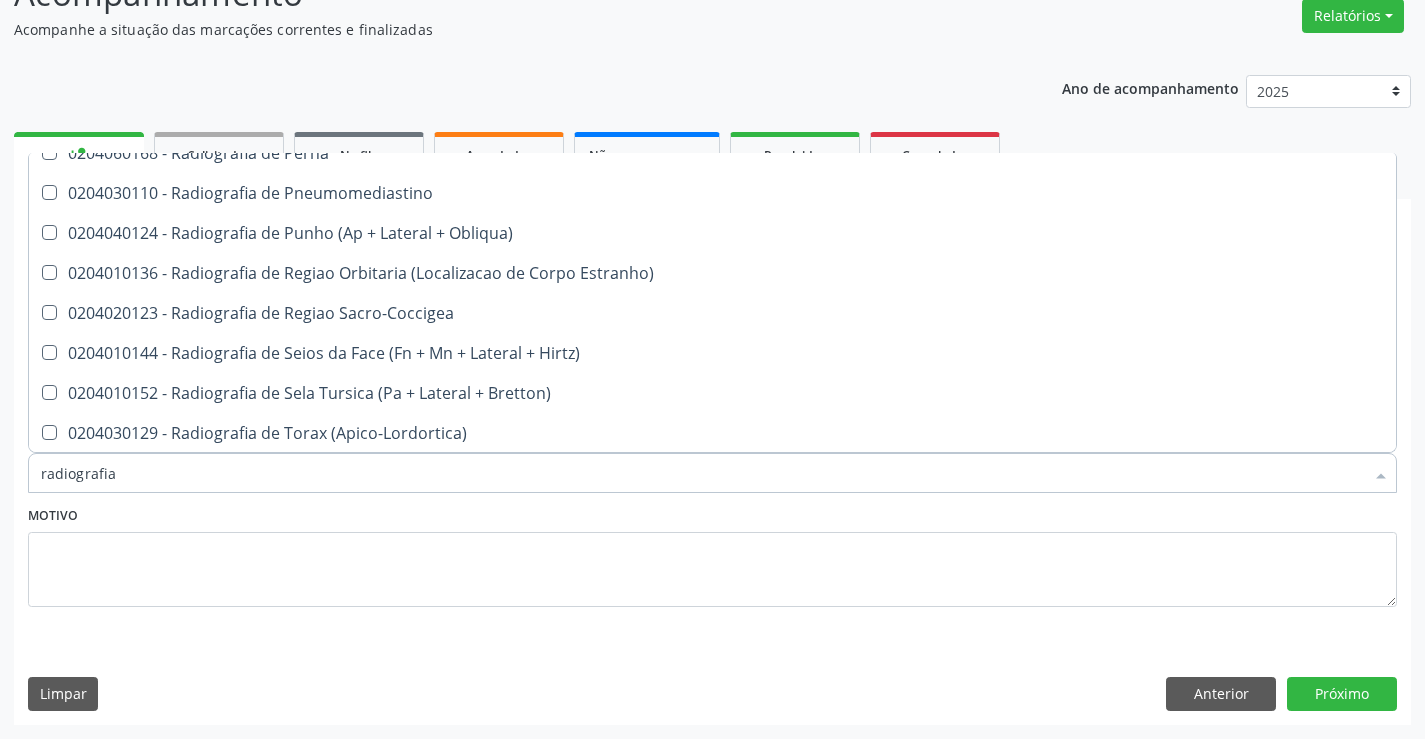 scroll, scrollTop: 2541, scrollLeft: 0, axis: vertical 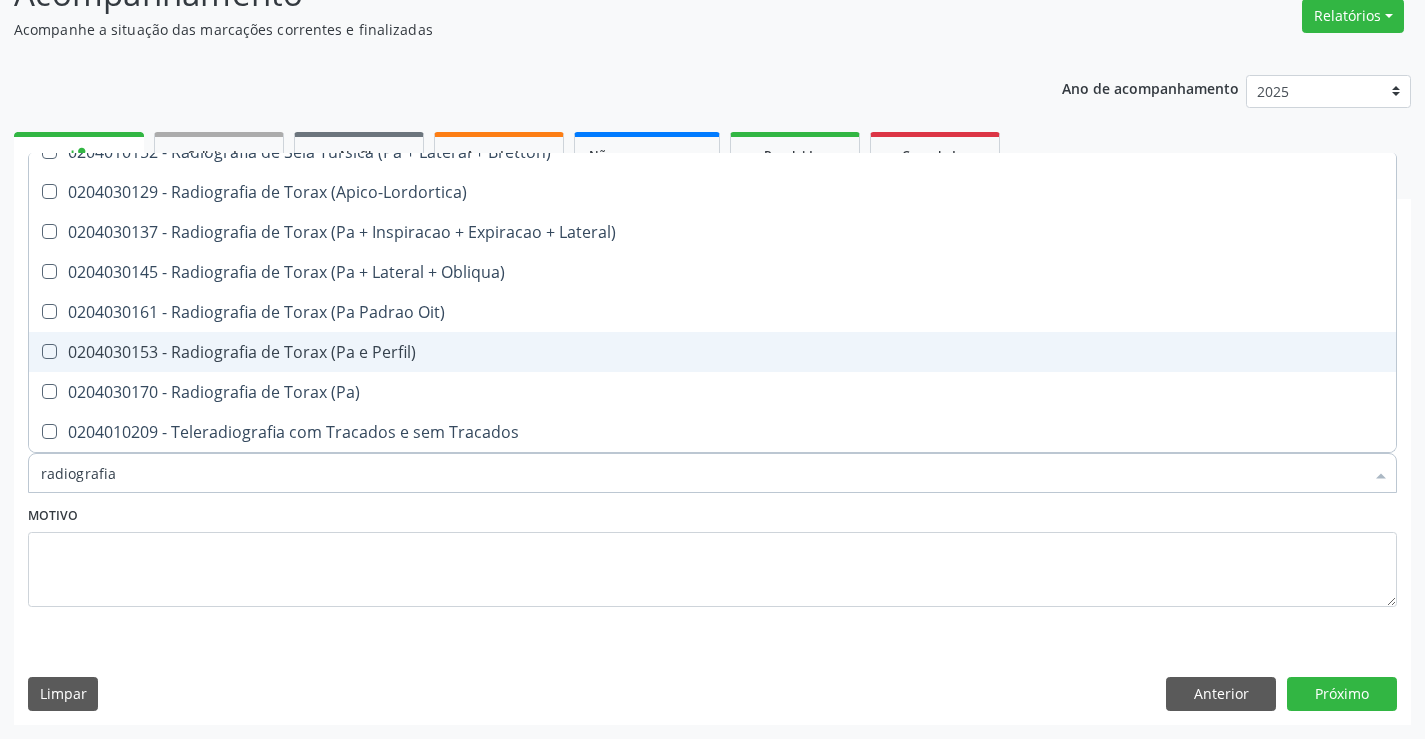click on "0204030153 - Radiografia de Torax (Pa e Perfil)" at bounding box center (712, 352) 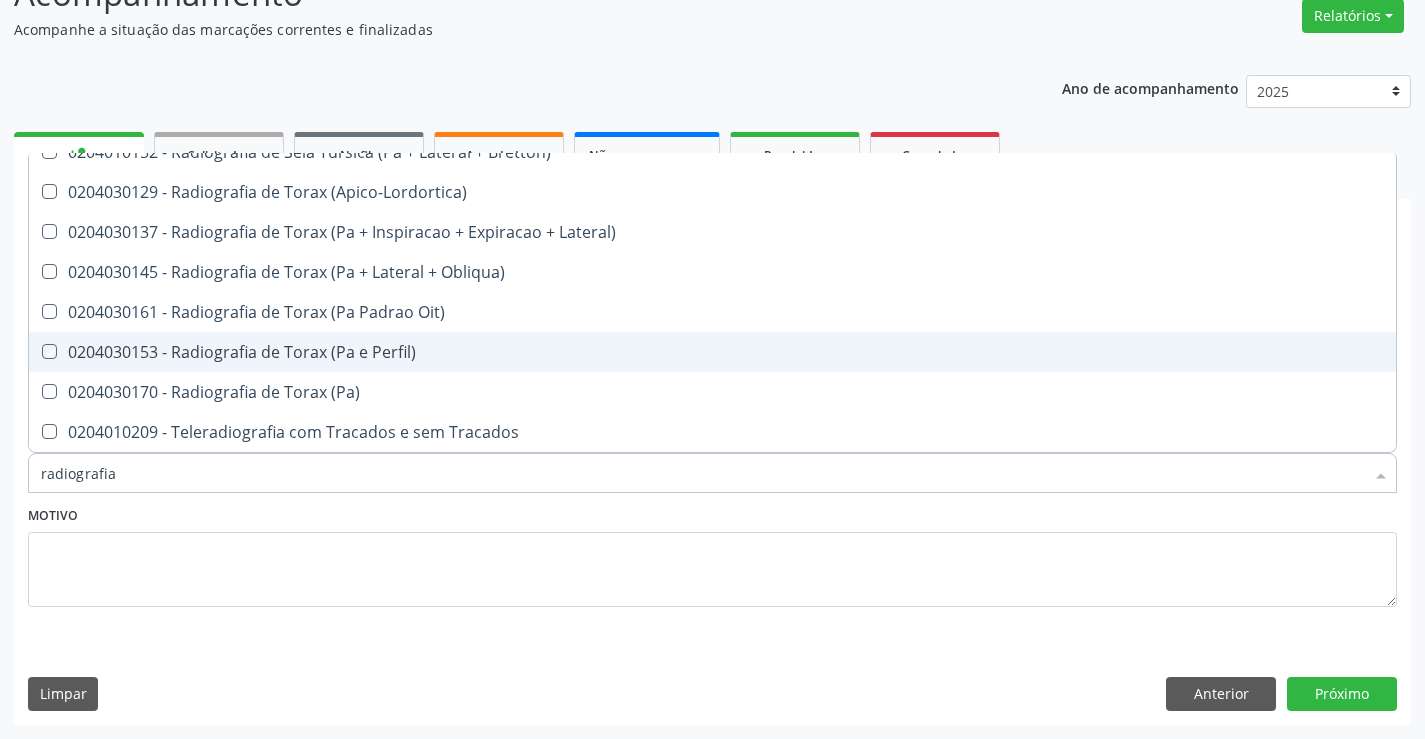 checkbox on "true" 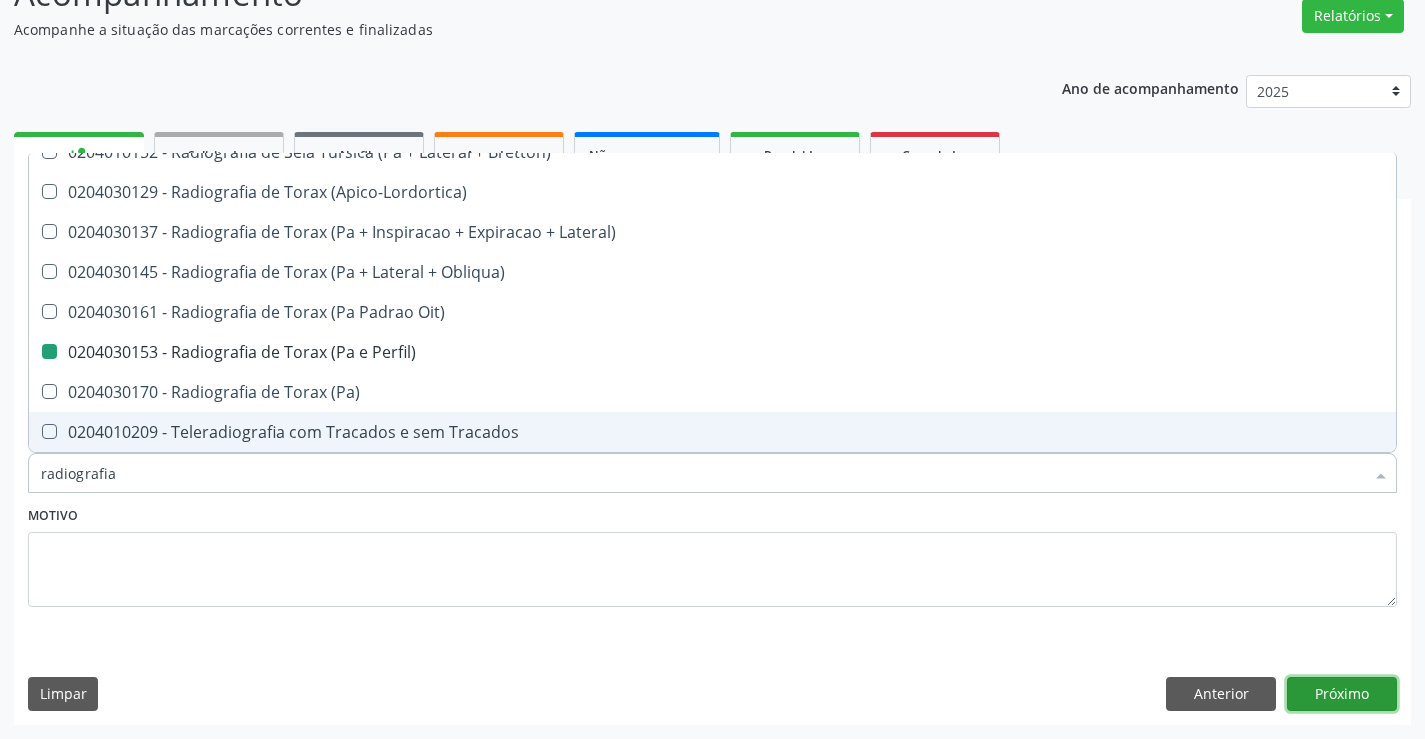 click on "Próximo" at bounding box center [1342, 694] 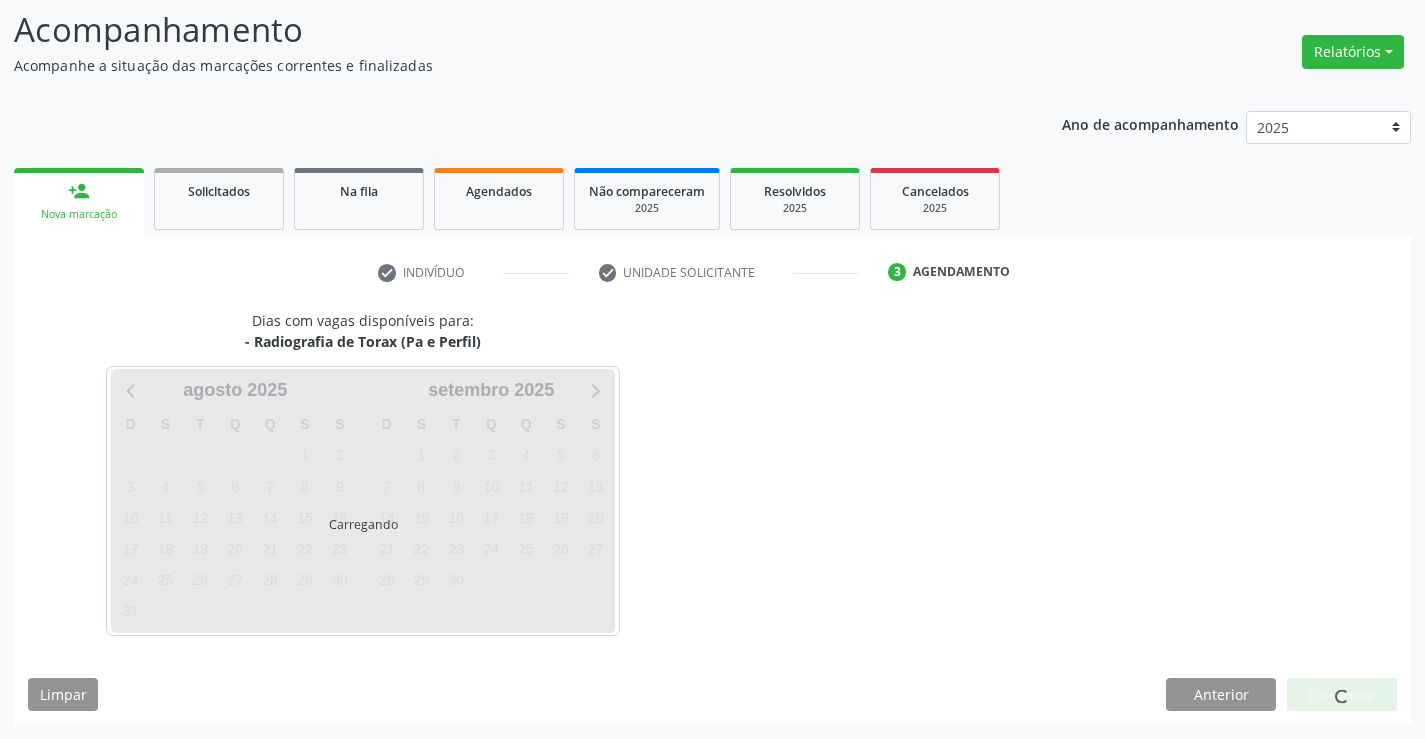 scroll, scrollTop: 131, scrollLeft: 0, axis: vertical 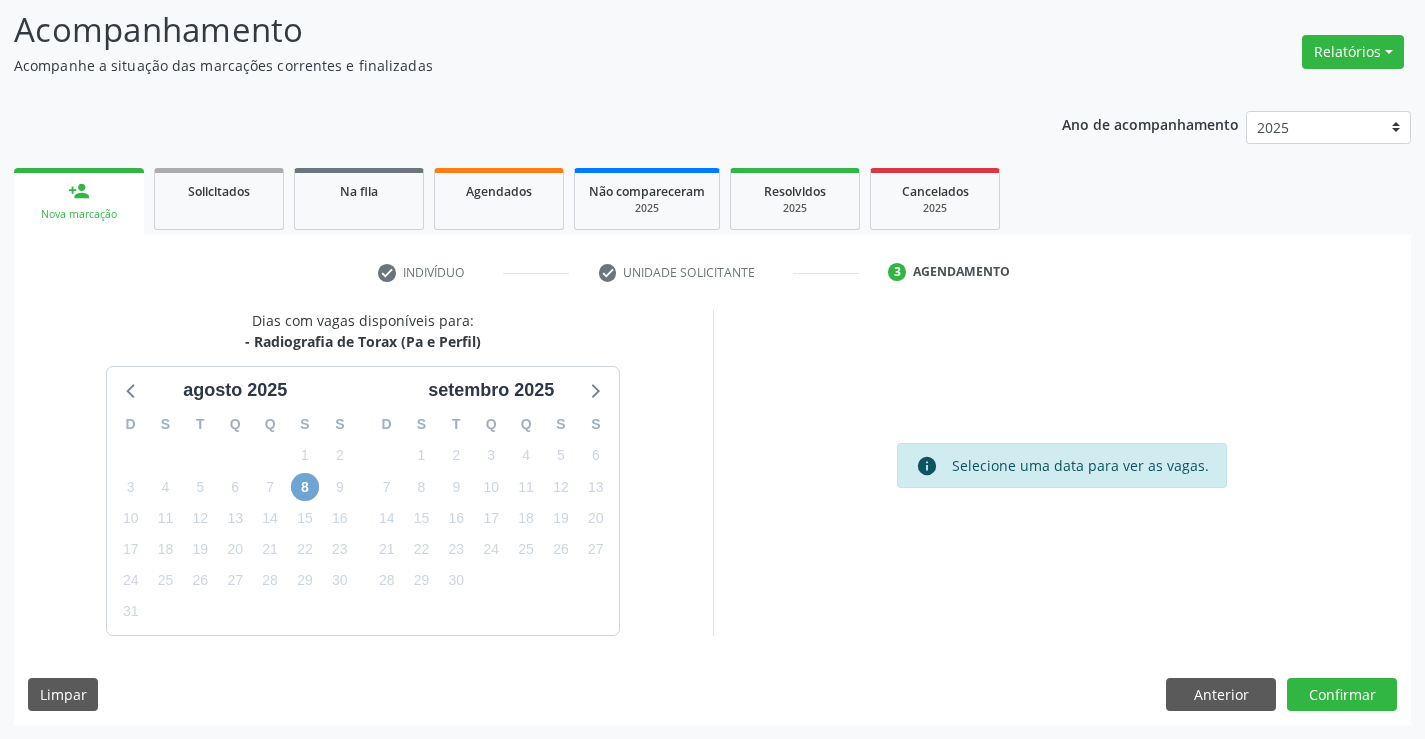 click on "8" at bounding box center [305, 487] 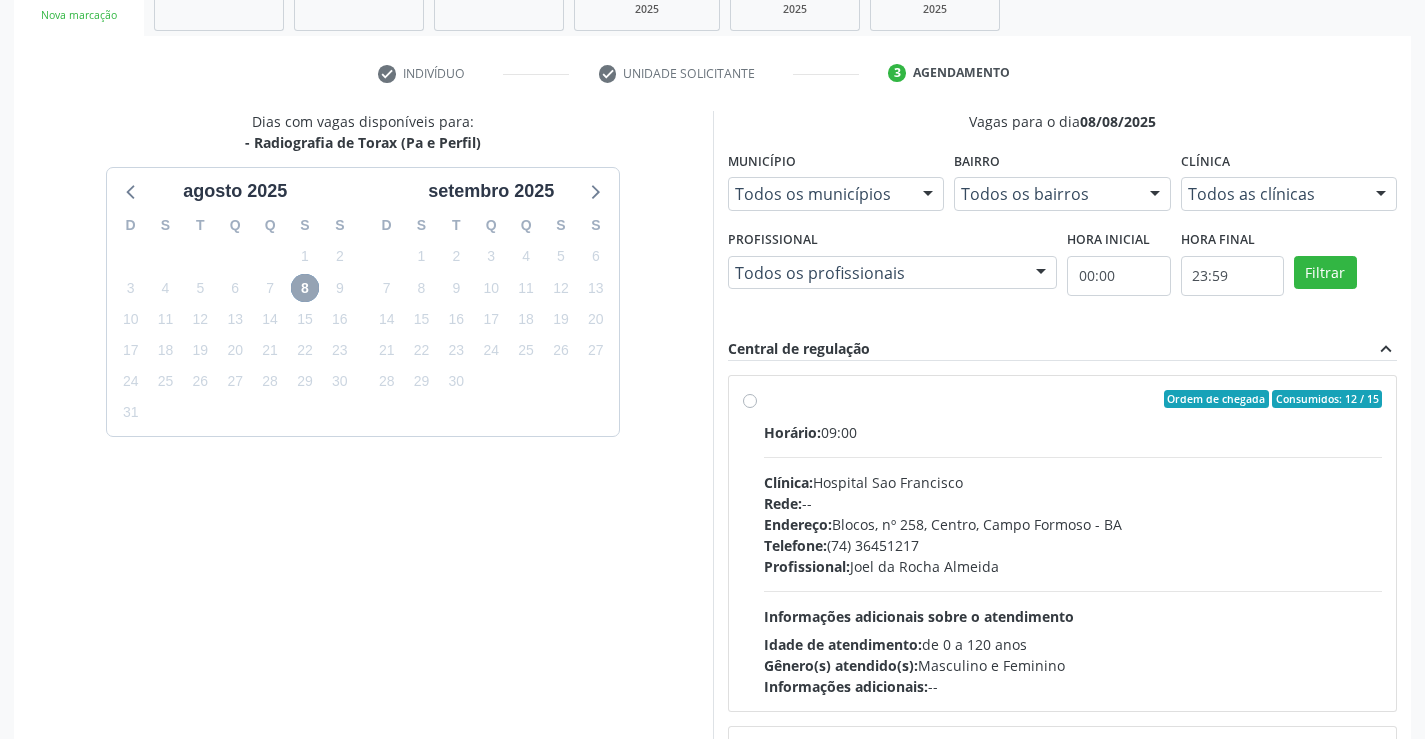 scroll, scrollTop: 456, scrollLeft: 0, axis: vertical 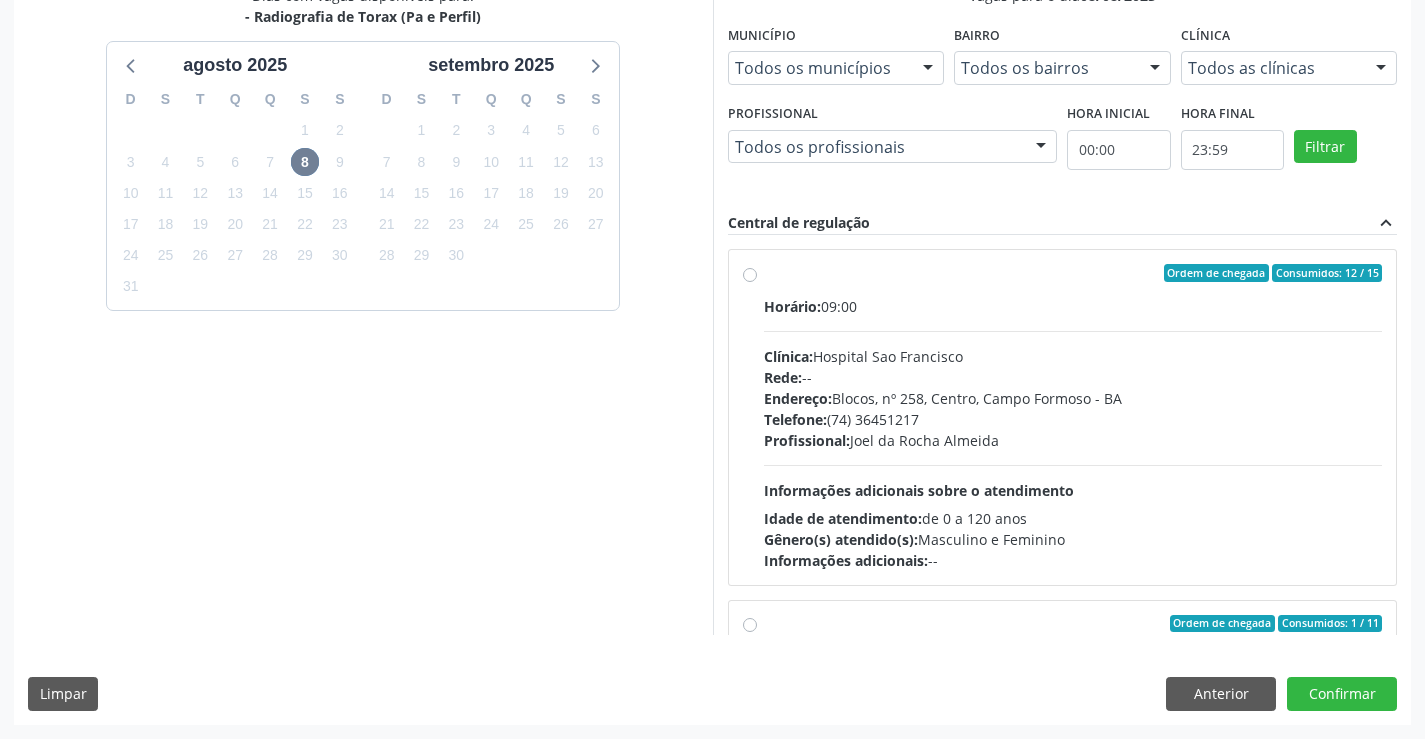 click on "Ordem de chegada
Consumidos: 12 / 15
Horário:   09:00
Clínica:  Hospital Sao Francisco
Rede:
--
Endereço:   Blocos, nº 258, Centro, [CITY] - [STATE]
Telefone:   [PHONE]
Profissional:
[FIRST] [LAST] [LAST]
Informações adicionais sobre o atendimento
Idade de atendimento:
de 0 a 120 anos
Gênero(s) atendido(s):
Masculino e Feminino
Informações adicionais:
--" at bounding box center (1073, 417) 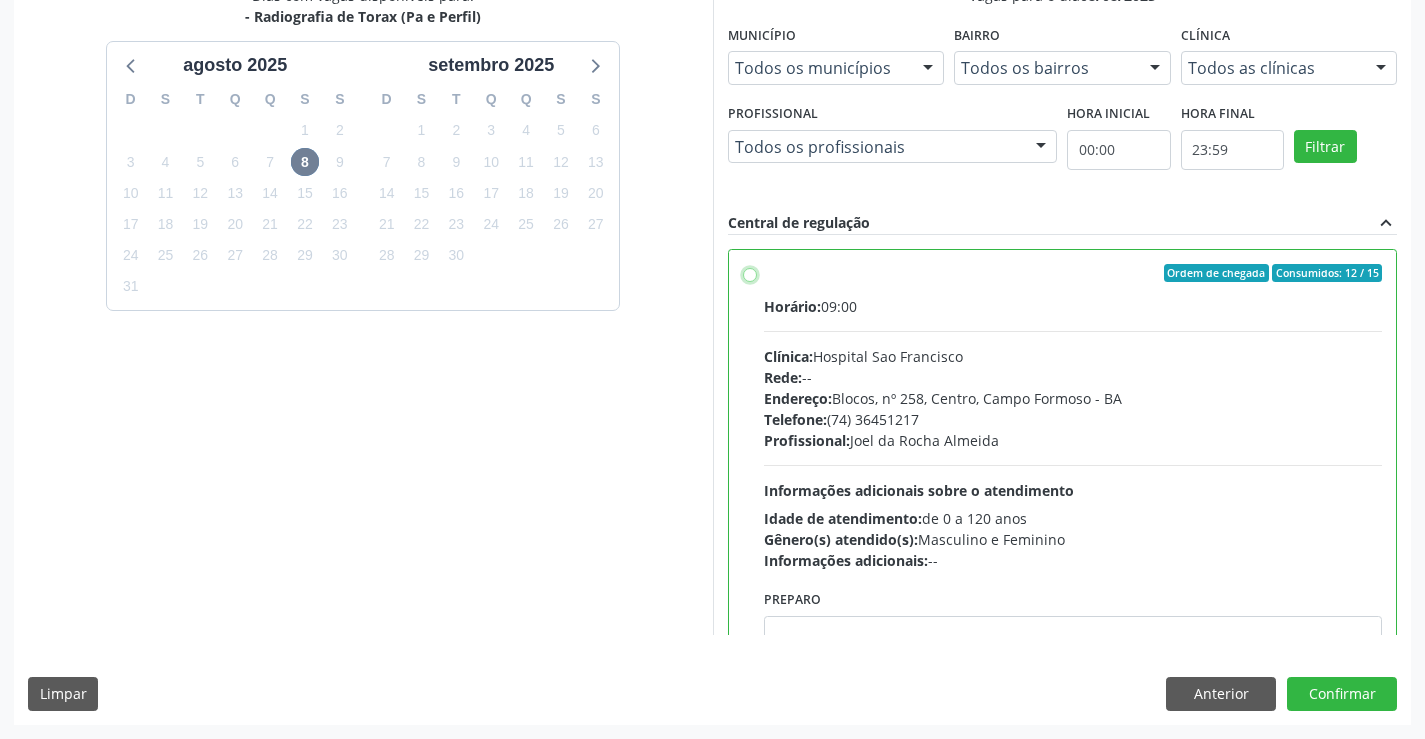 radio on "true" 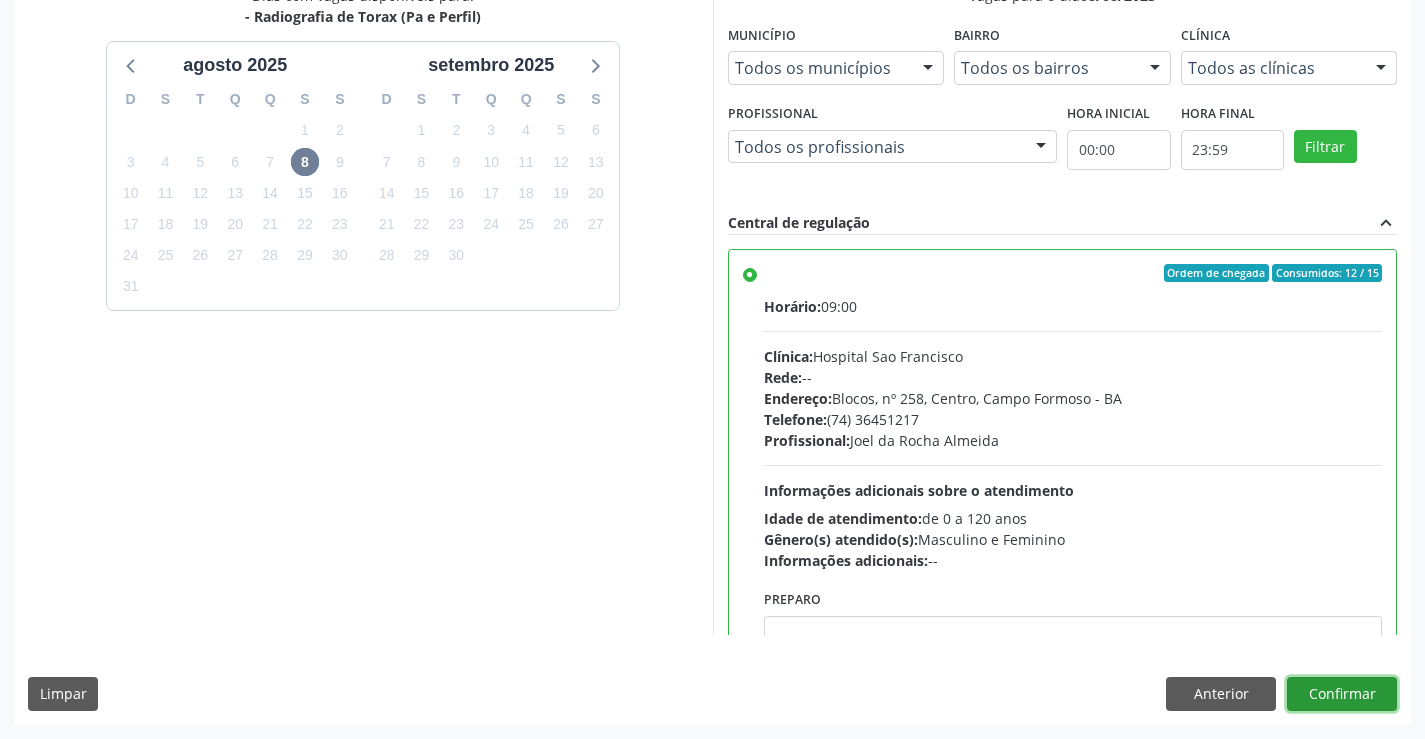 click on "Confirmar" at bounding box center [1342, 694] 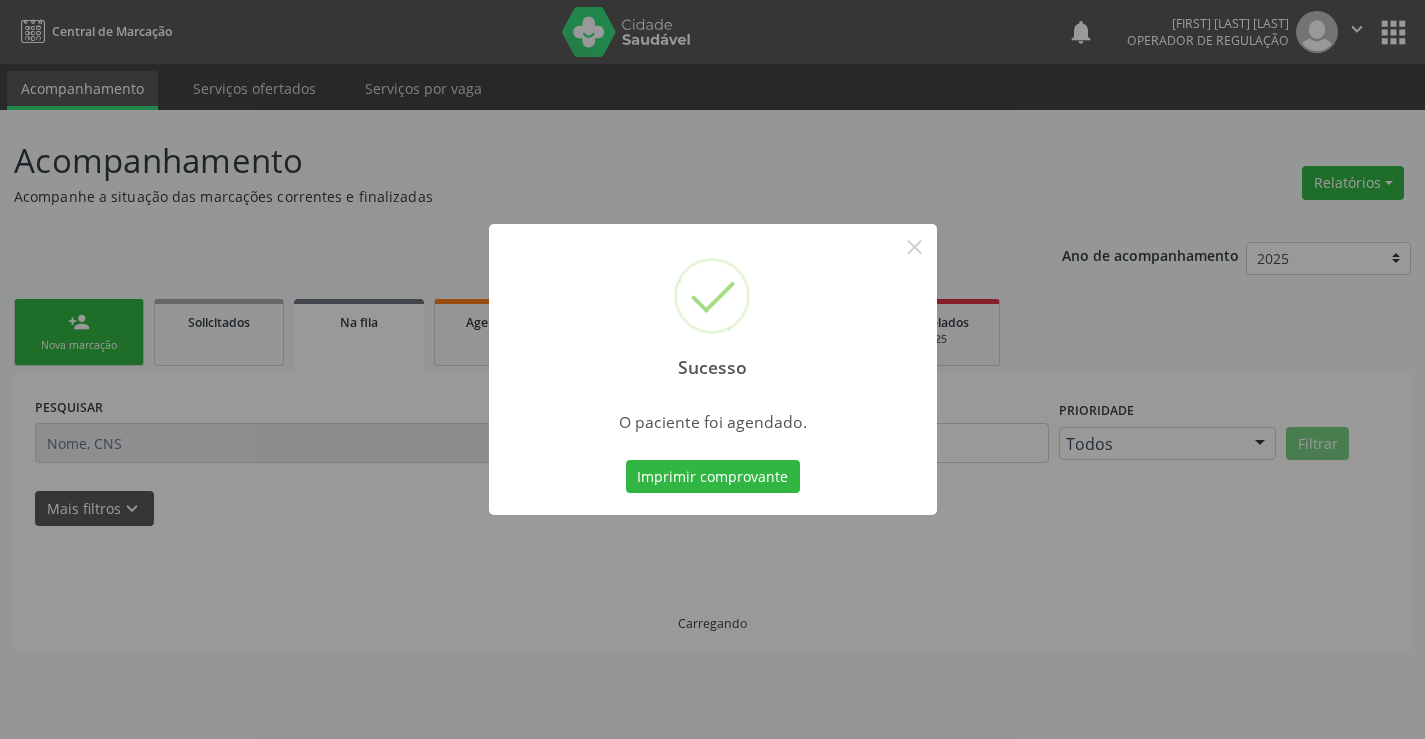 scroll, scrollTop: 0, scrollLeft: 0, axis: both 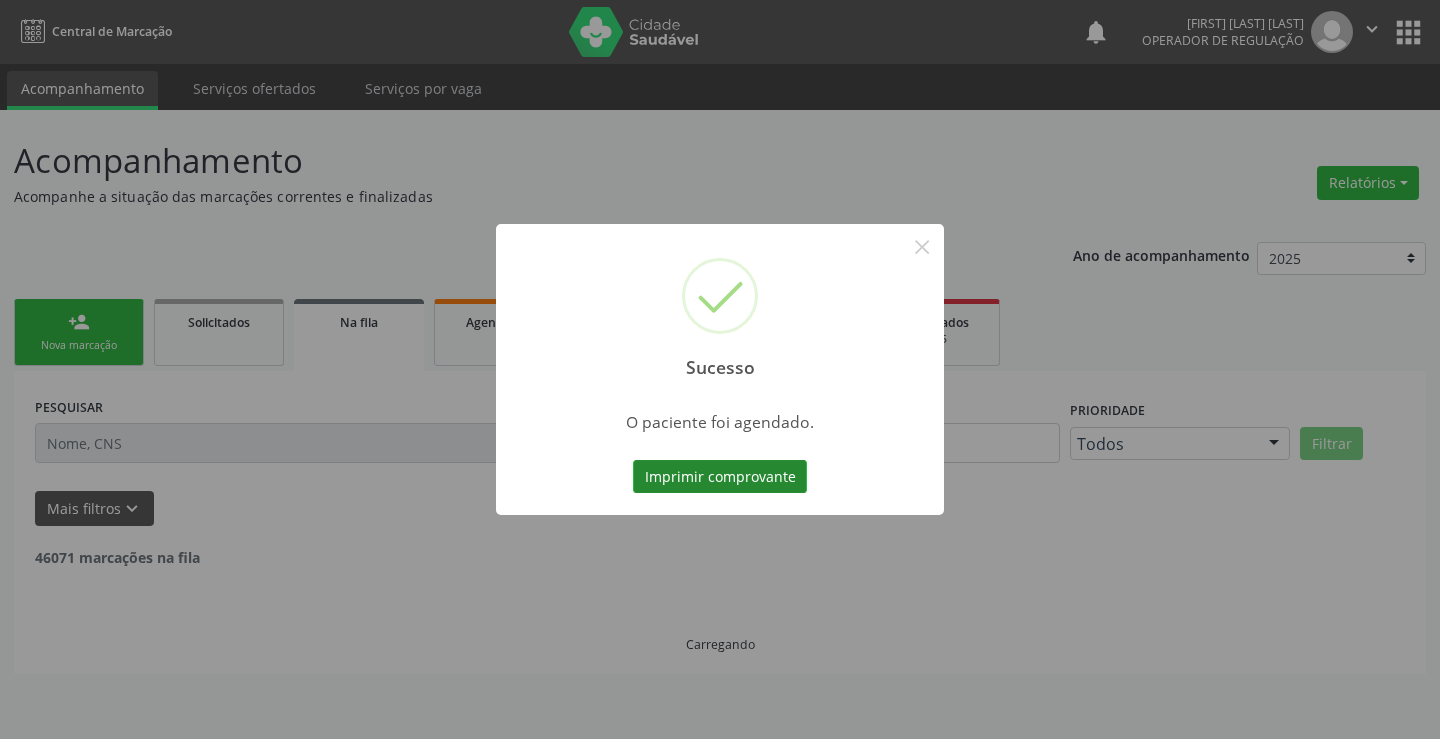 click on "Imprimir comprovante" at bounding box center [720, 477] 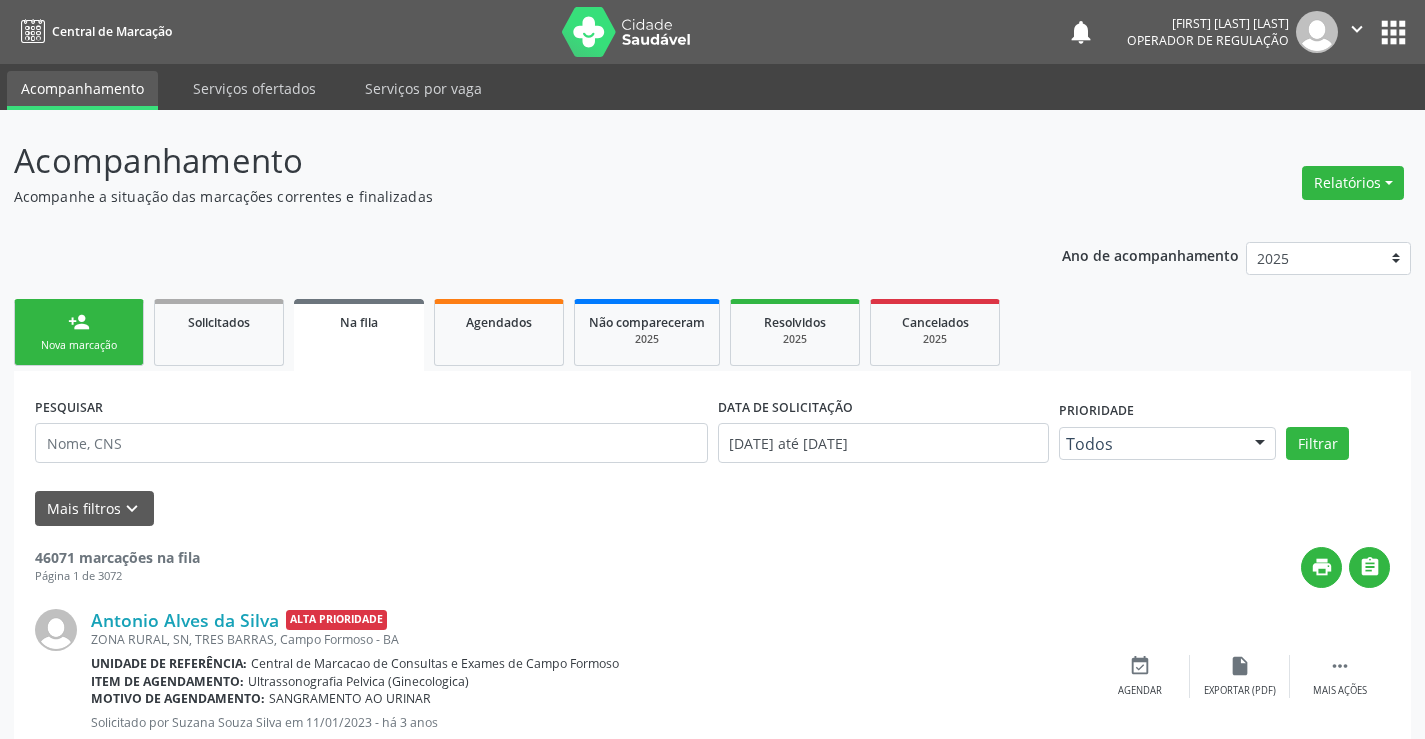 click on "person_add
Nova marcação" at bounding box center [79, 332] 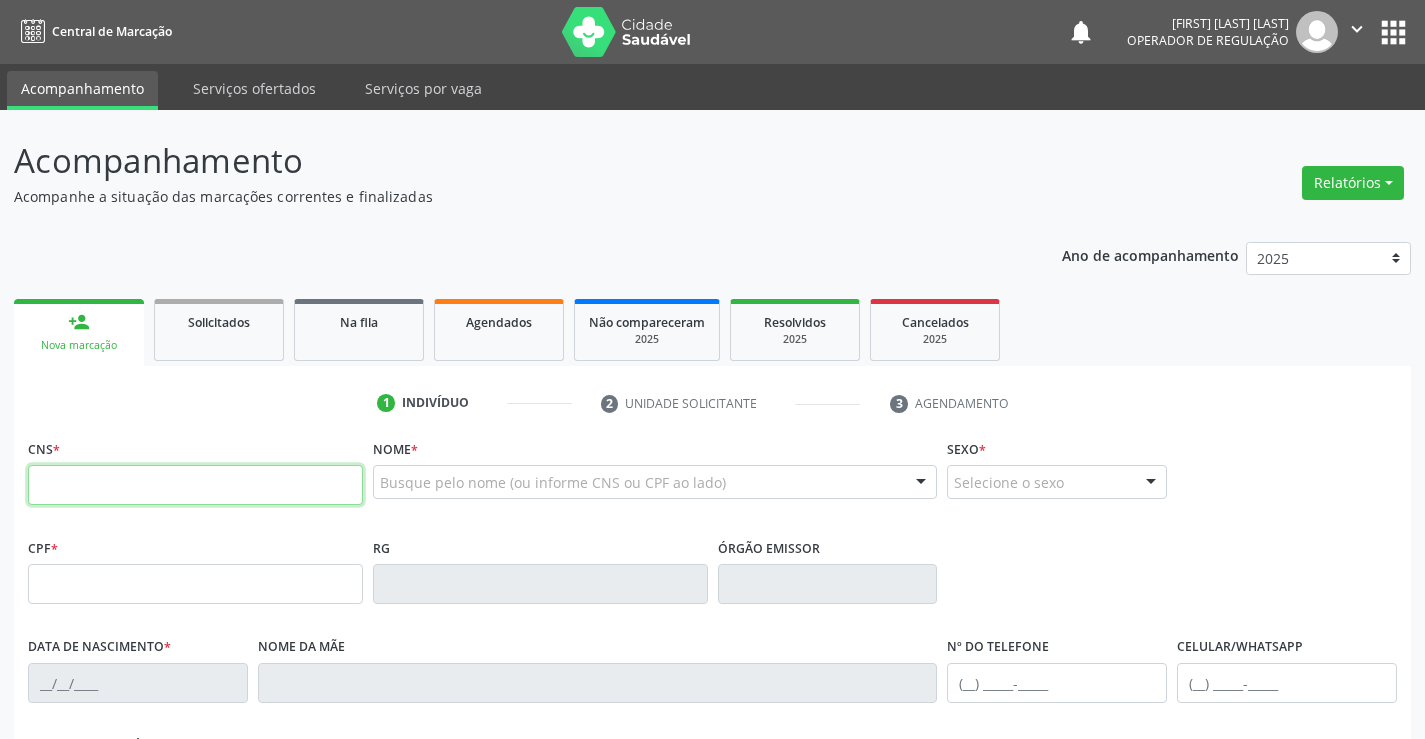 click at bounding box center [195, 485] 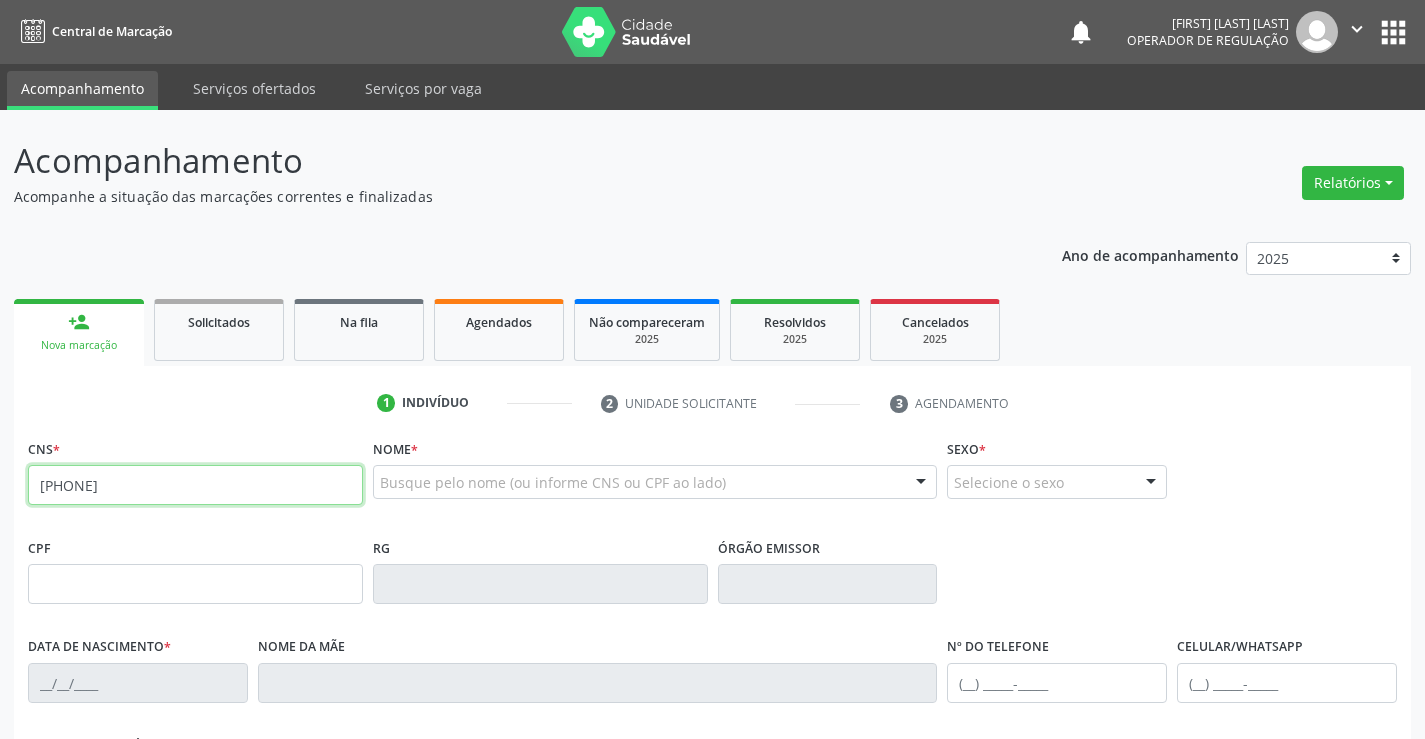 type on "[PHONE]" 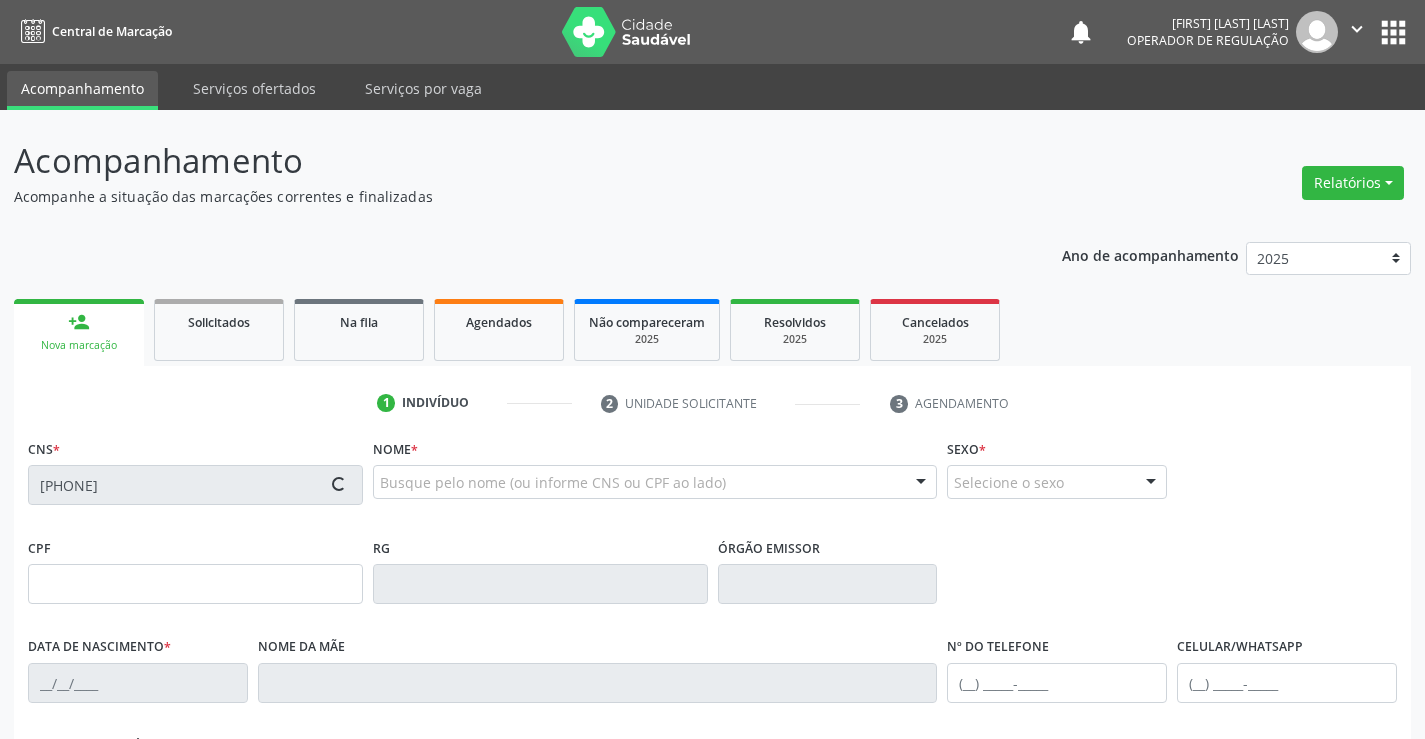 type on "[SSN]" 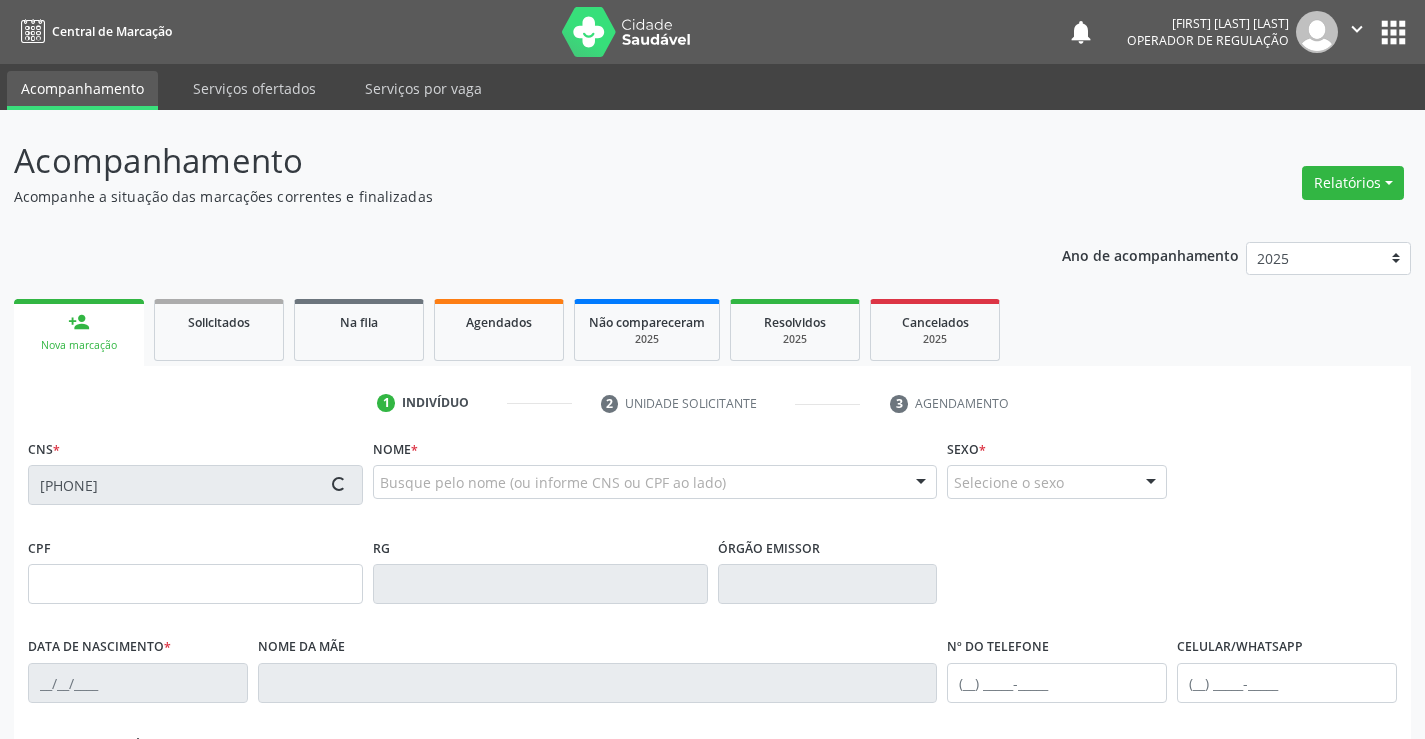 type on "[PHONE]" 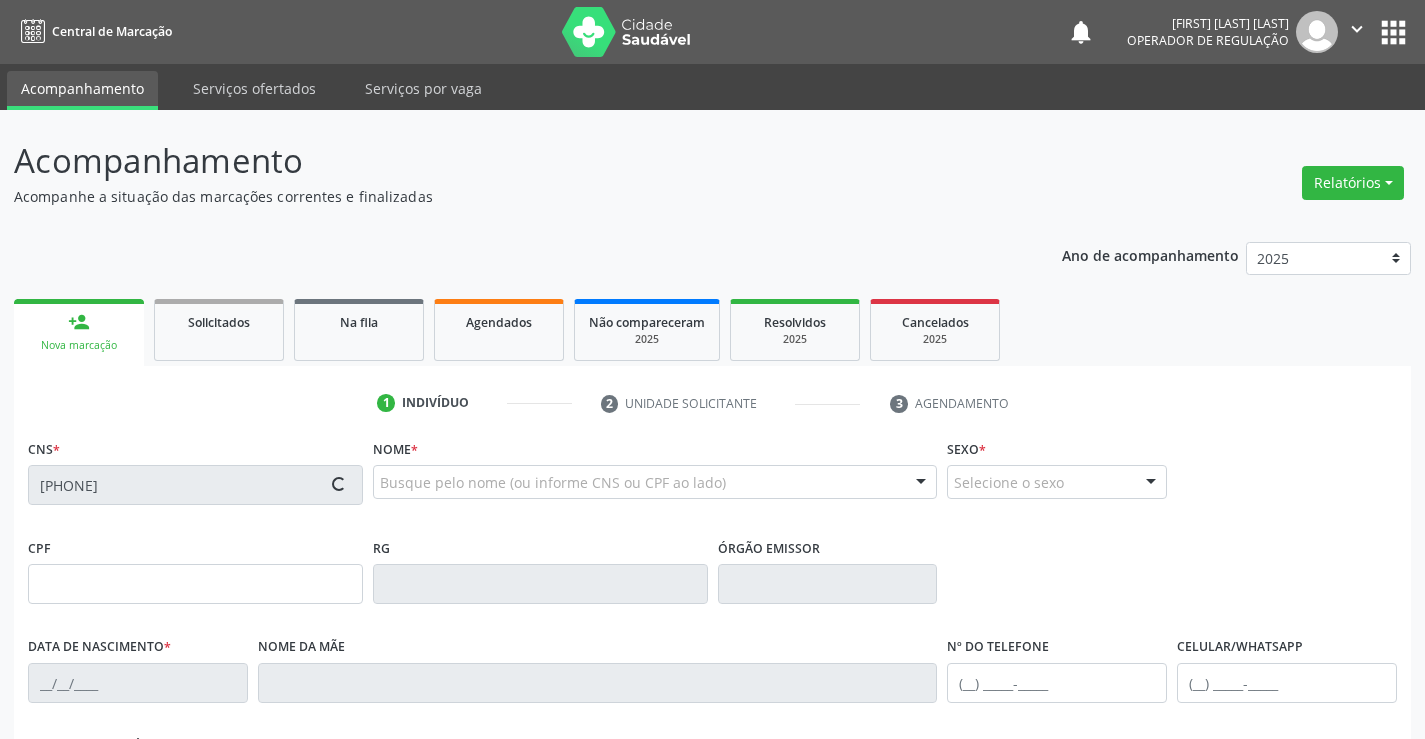 type on "[DATE]" 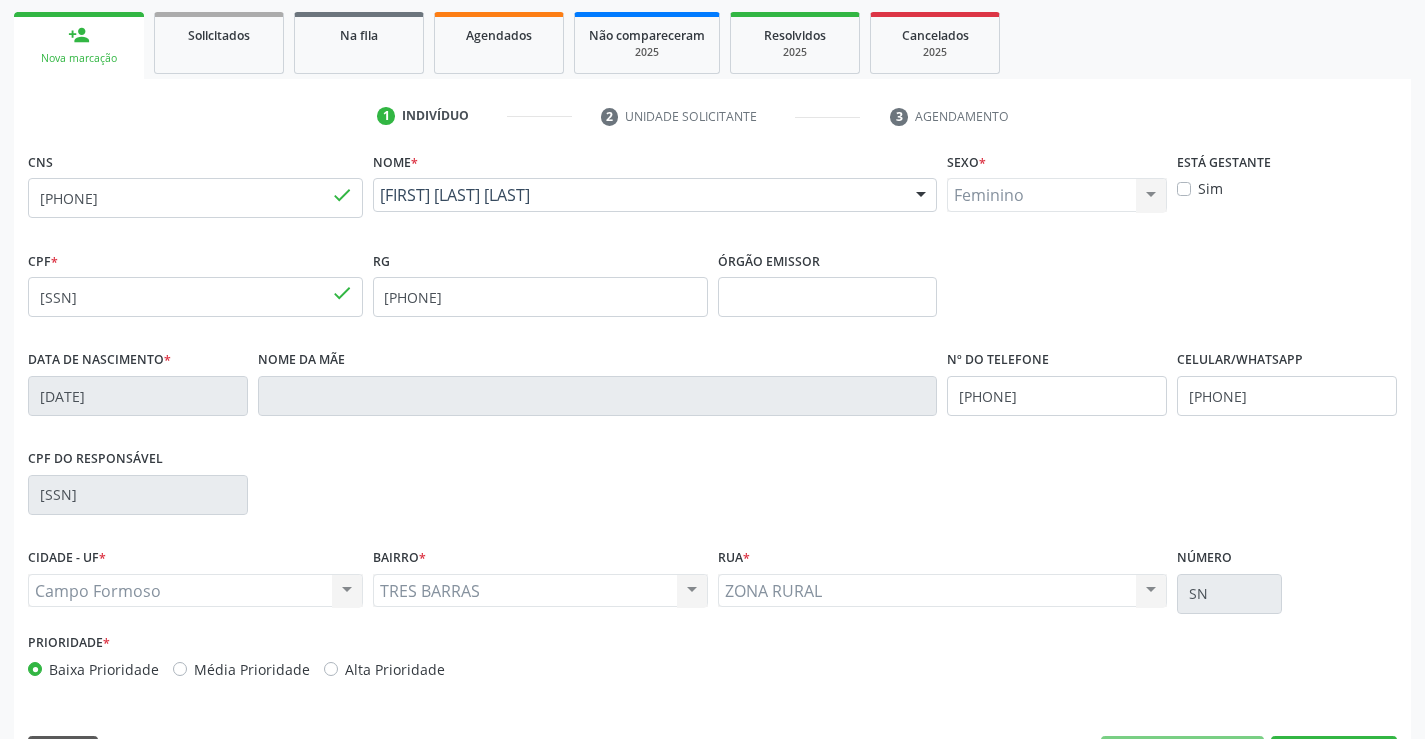 scroll, scrollTop: 345, scrollLeft: 0, axis: vertical 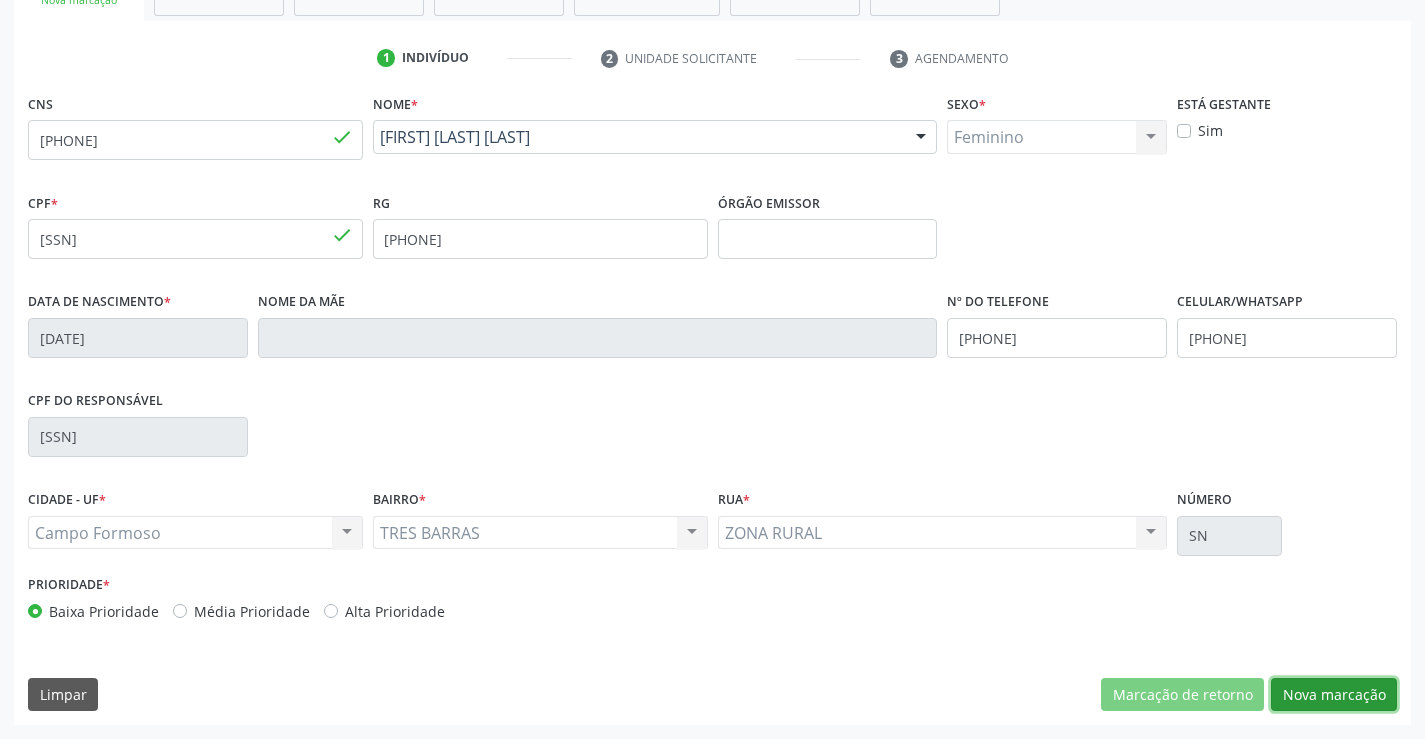 click on "Nova marcação" at bounding box center (1334, 695) 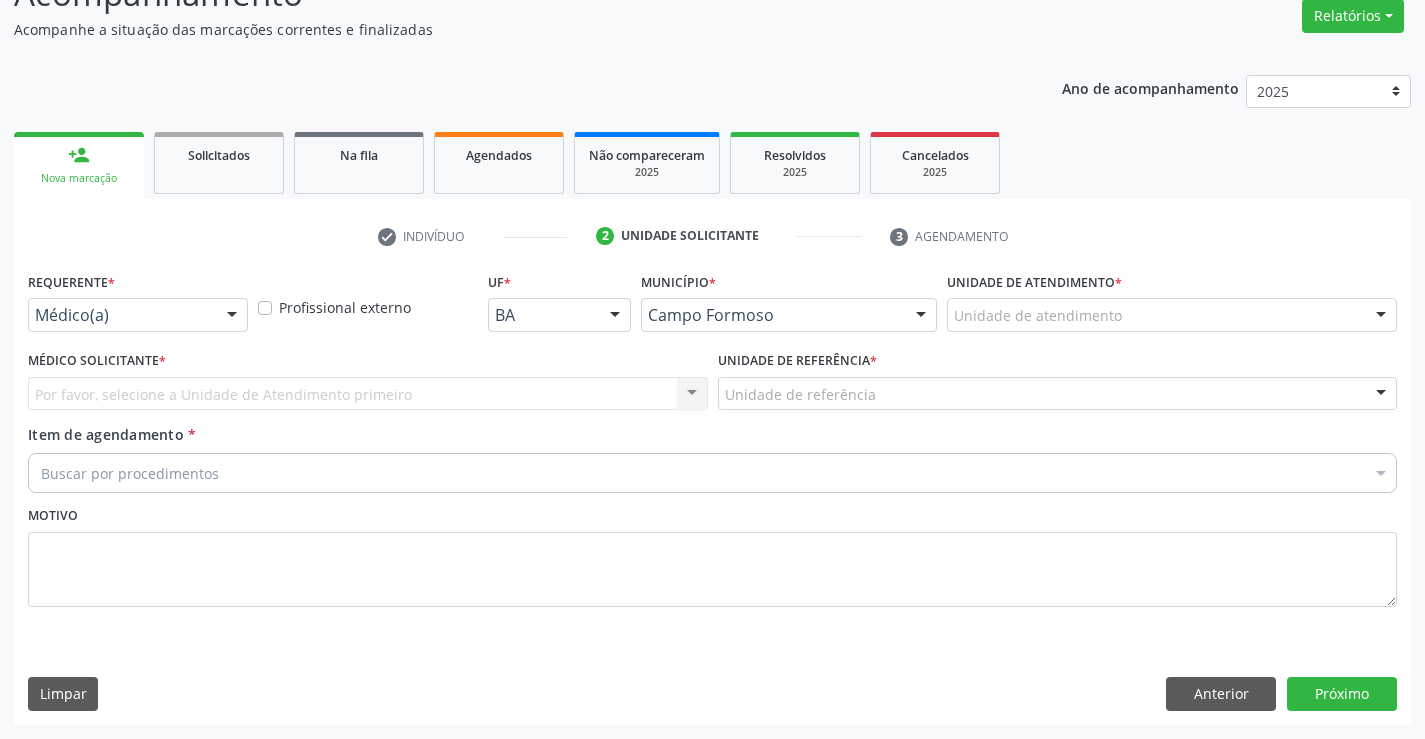 scroll, scrollTop: 167, scrollLeft: 0, axis: vertical 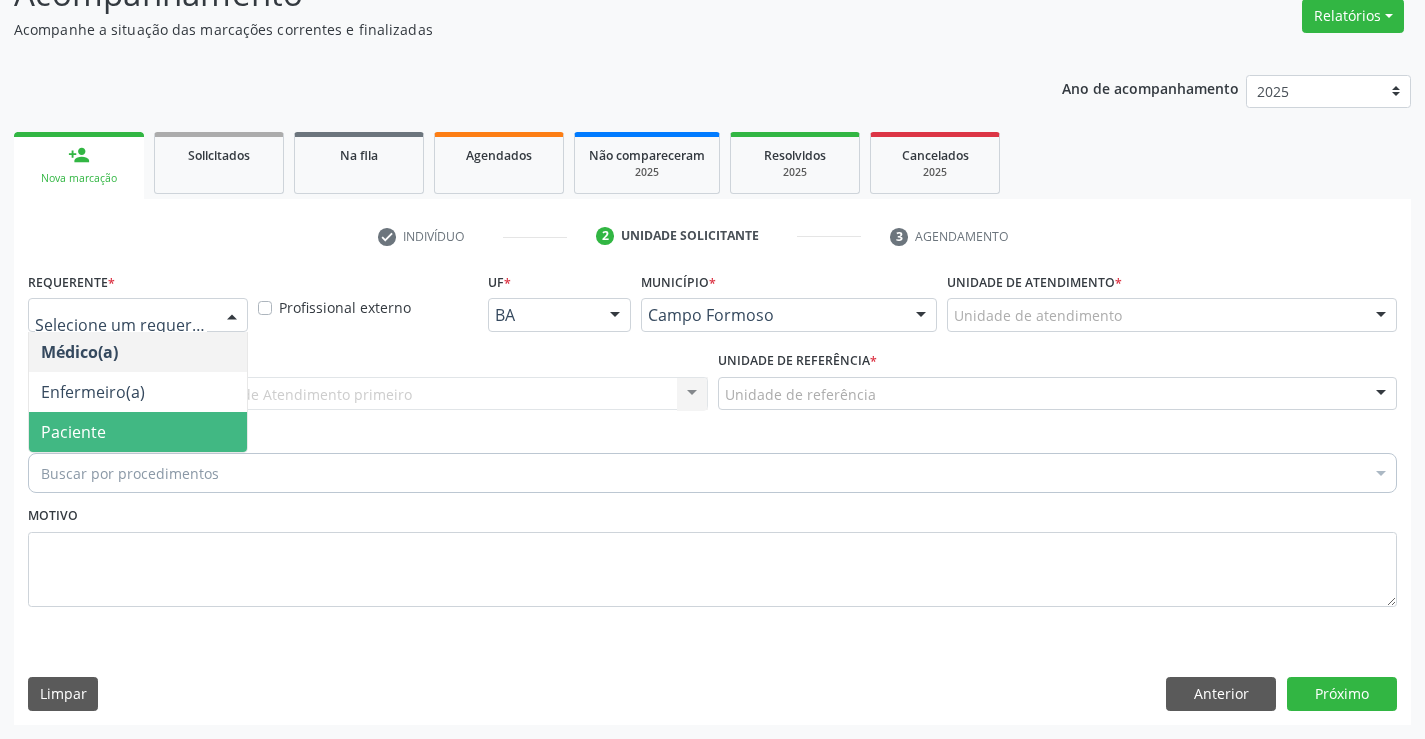 click on "Paciente" at bounding box center [138, 432] 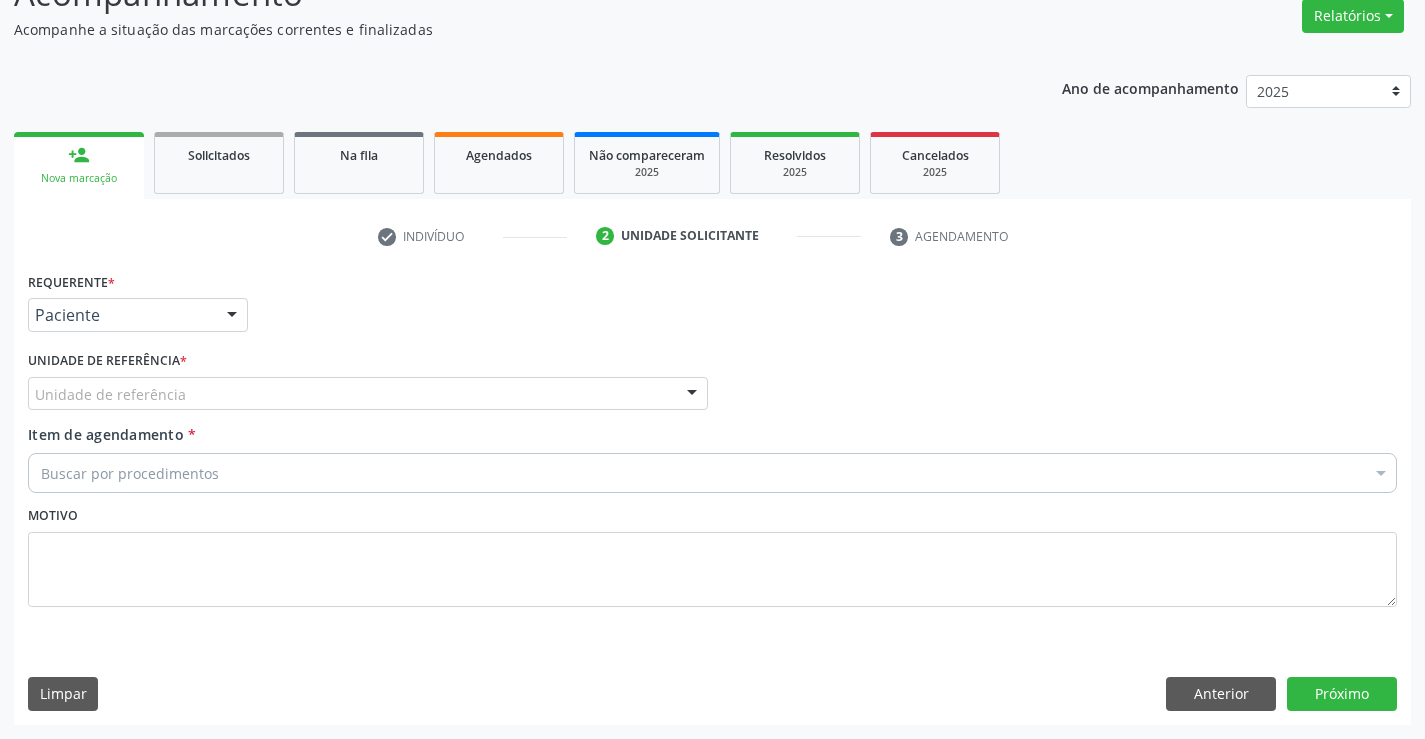click on "Unidade de referência" at bounding box center [368, 394] 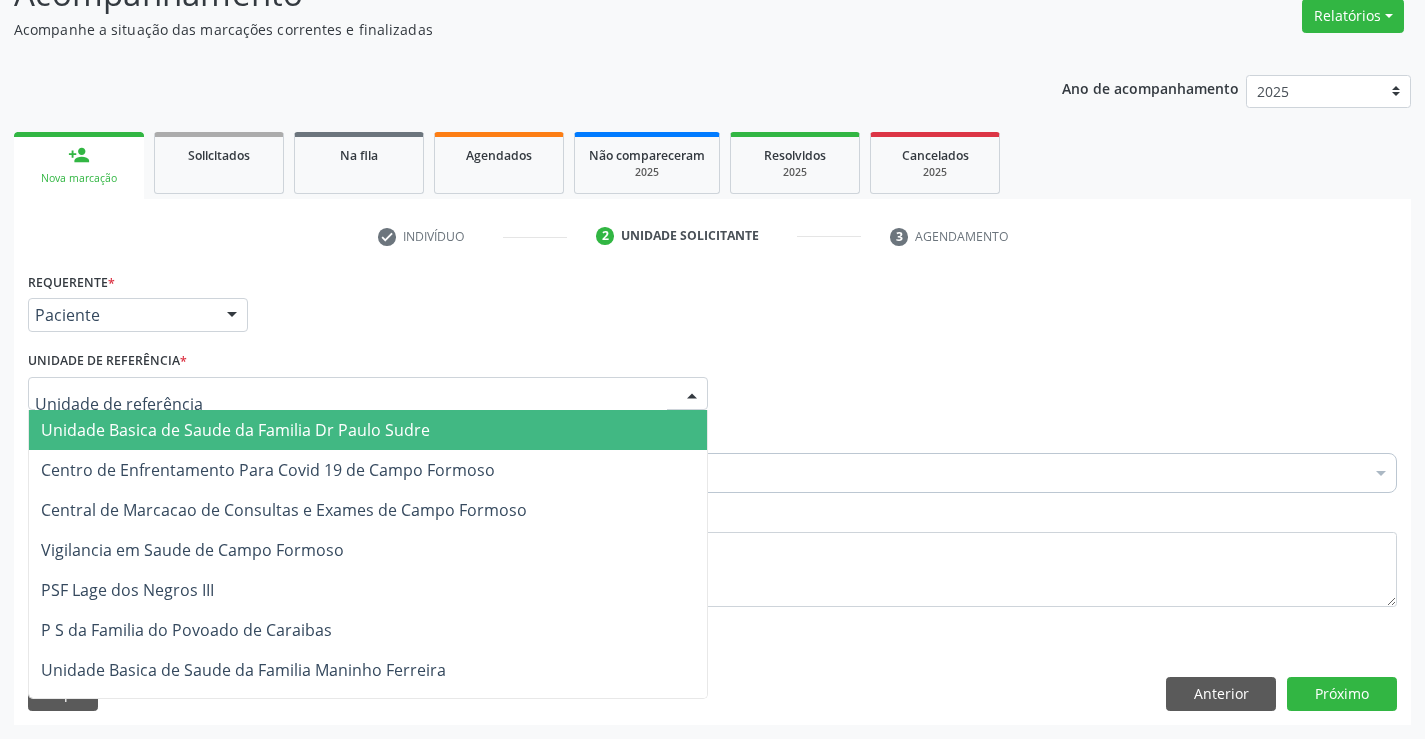 click on "Unidade Basica de Saude da Familia Dr Paulo Sudre" at bounding box center (235, 430) 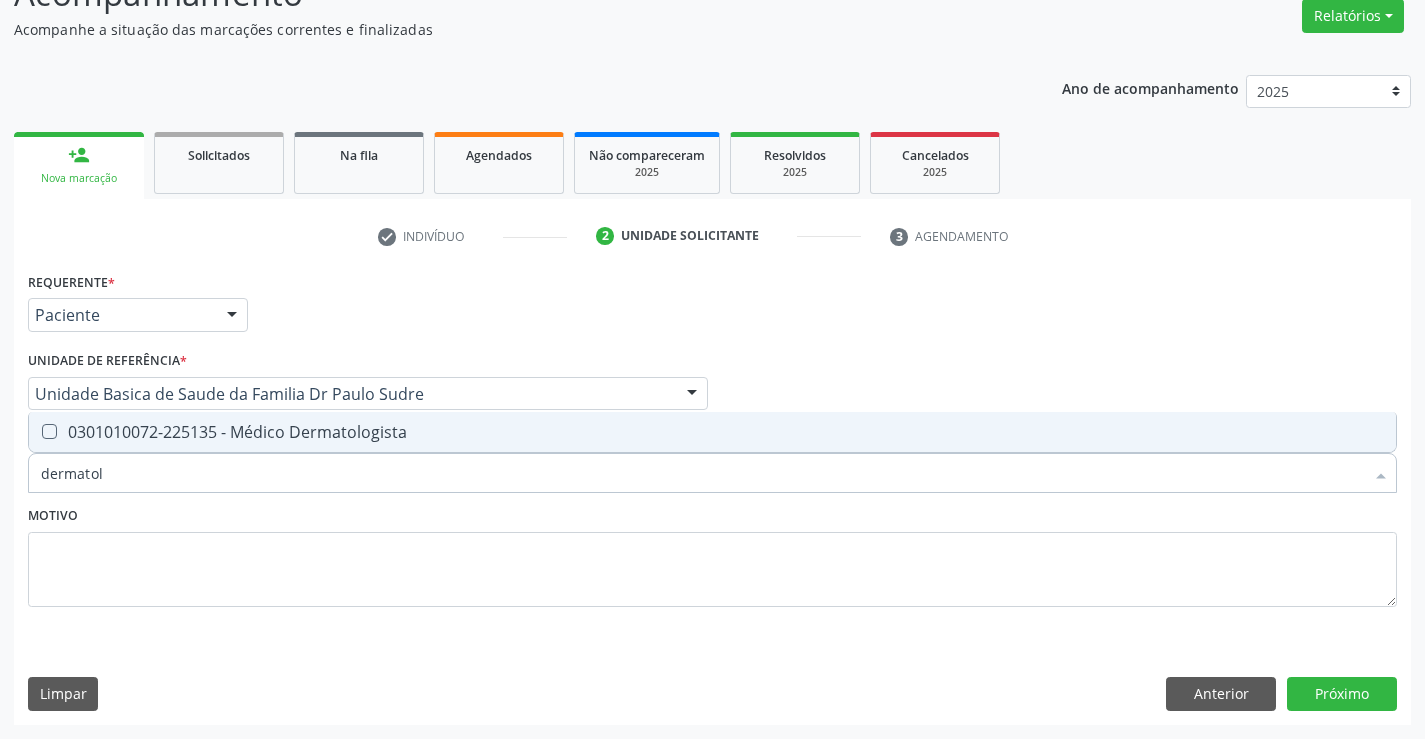 type on "dermatolo" 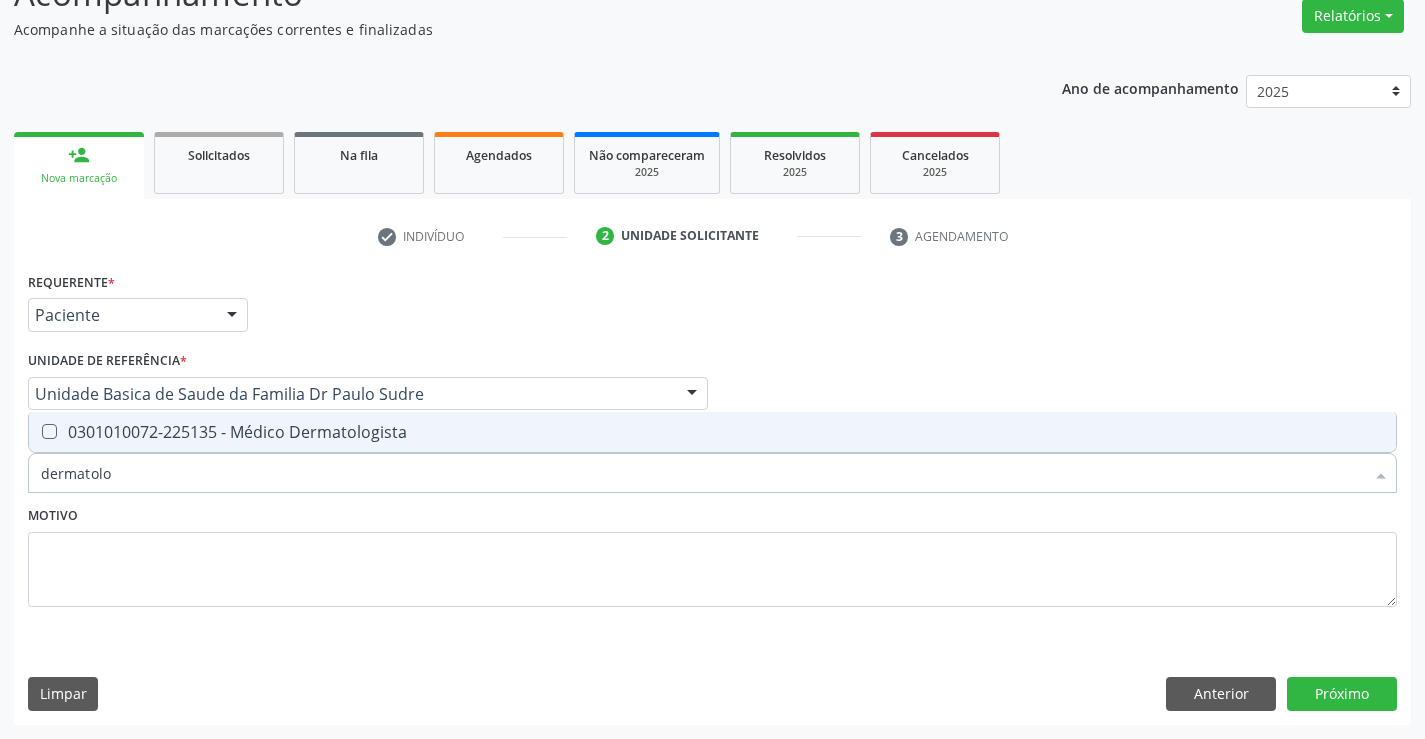 click on "0301010072-225135 - Médico Dermatologista" at bounding box center (712, 432) 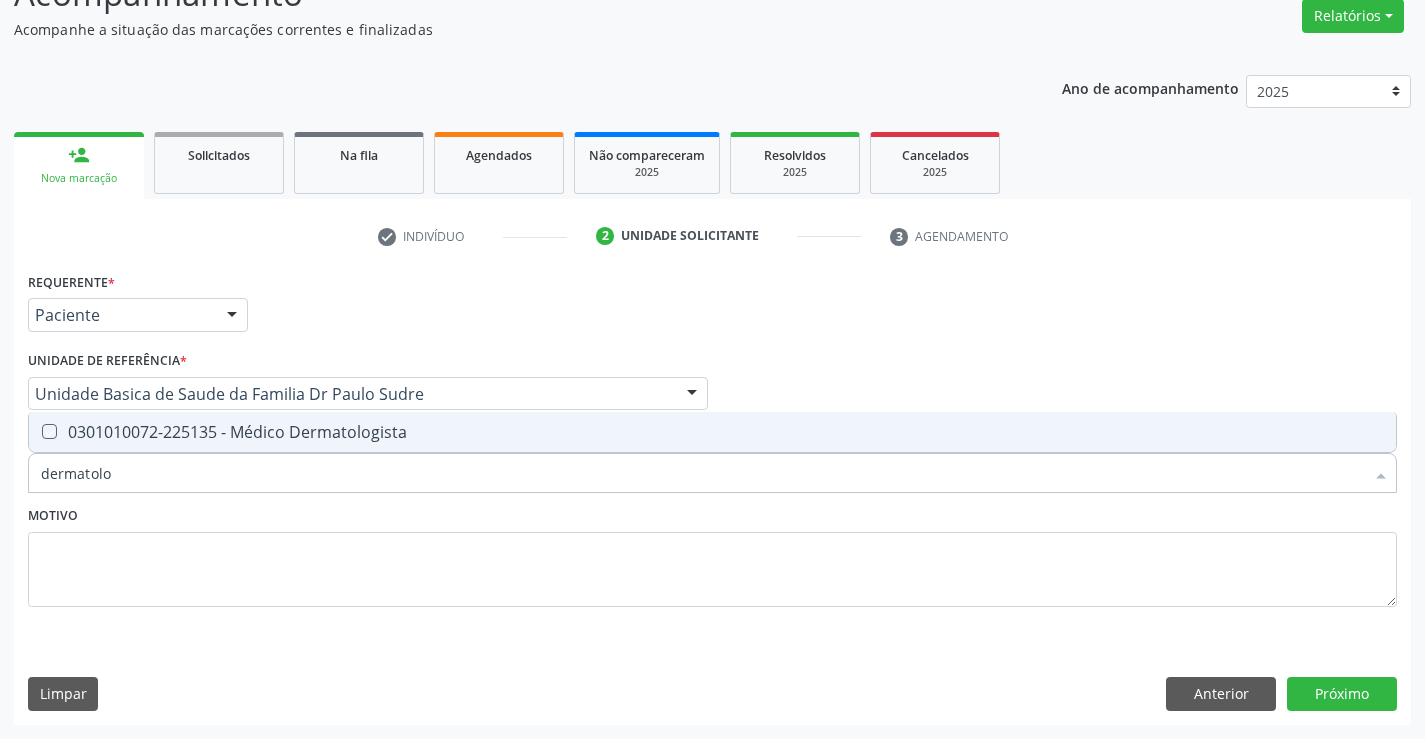 checkbox on "true" 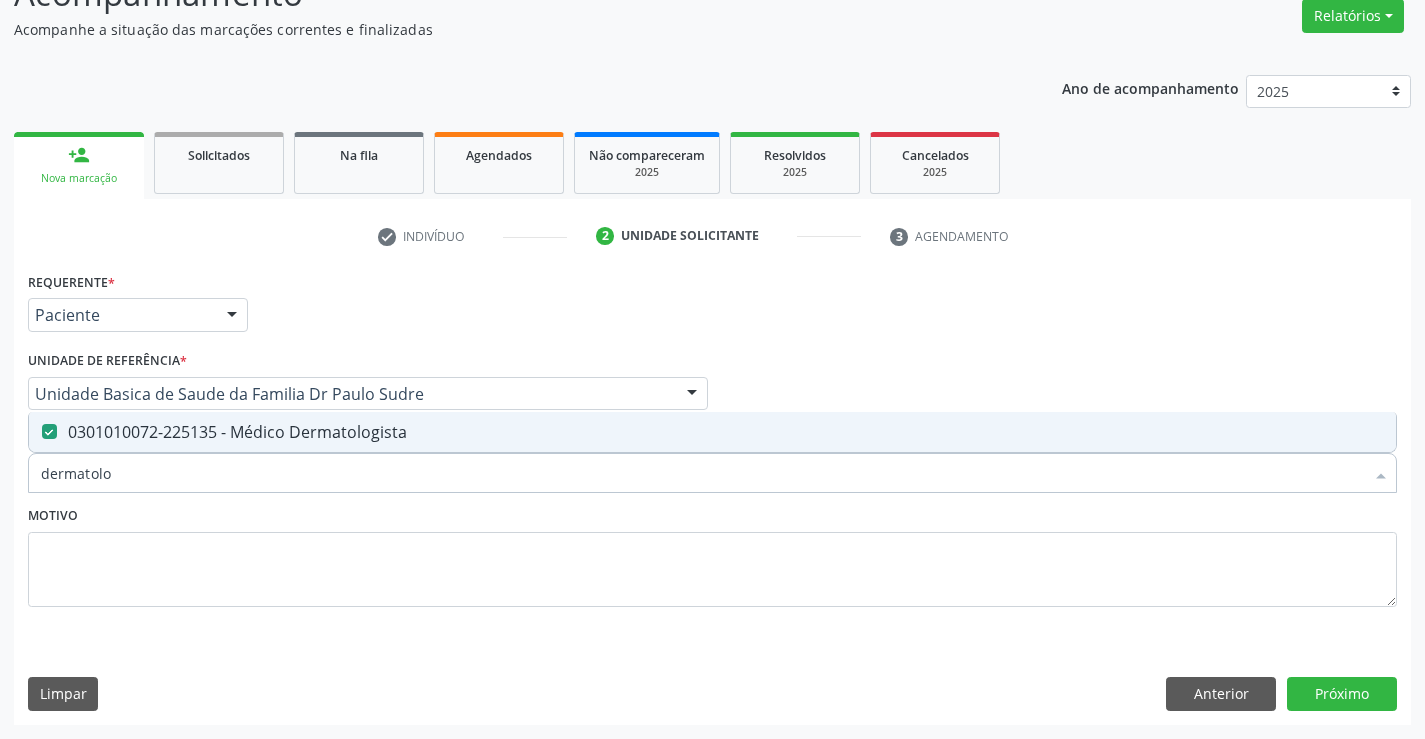 type on "dermatolo" 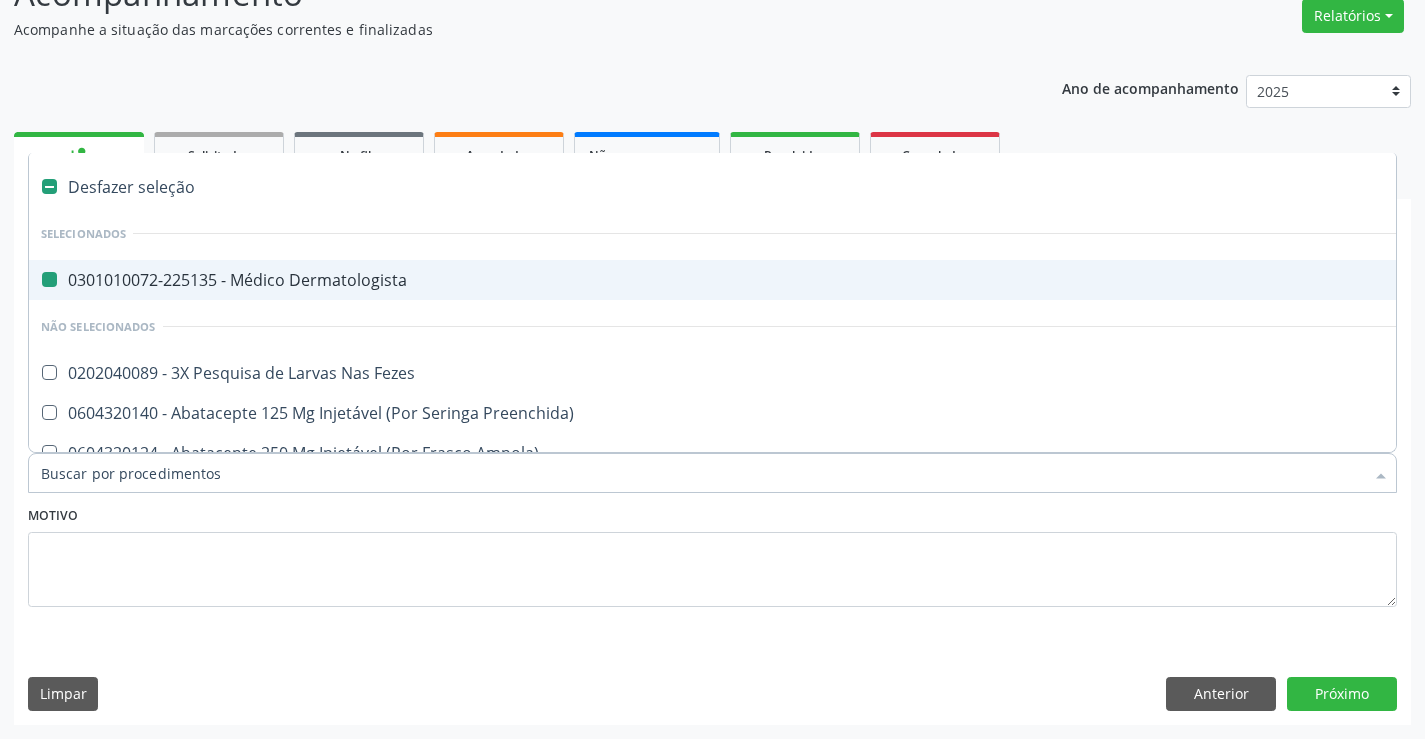 type on "u" 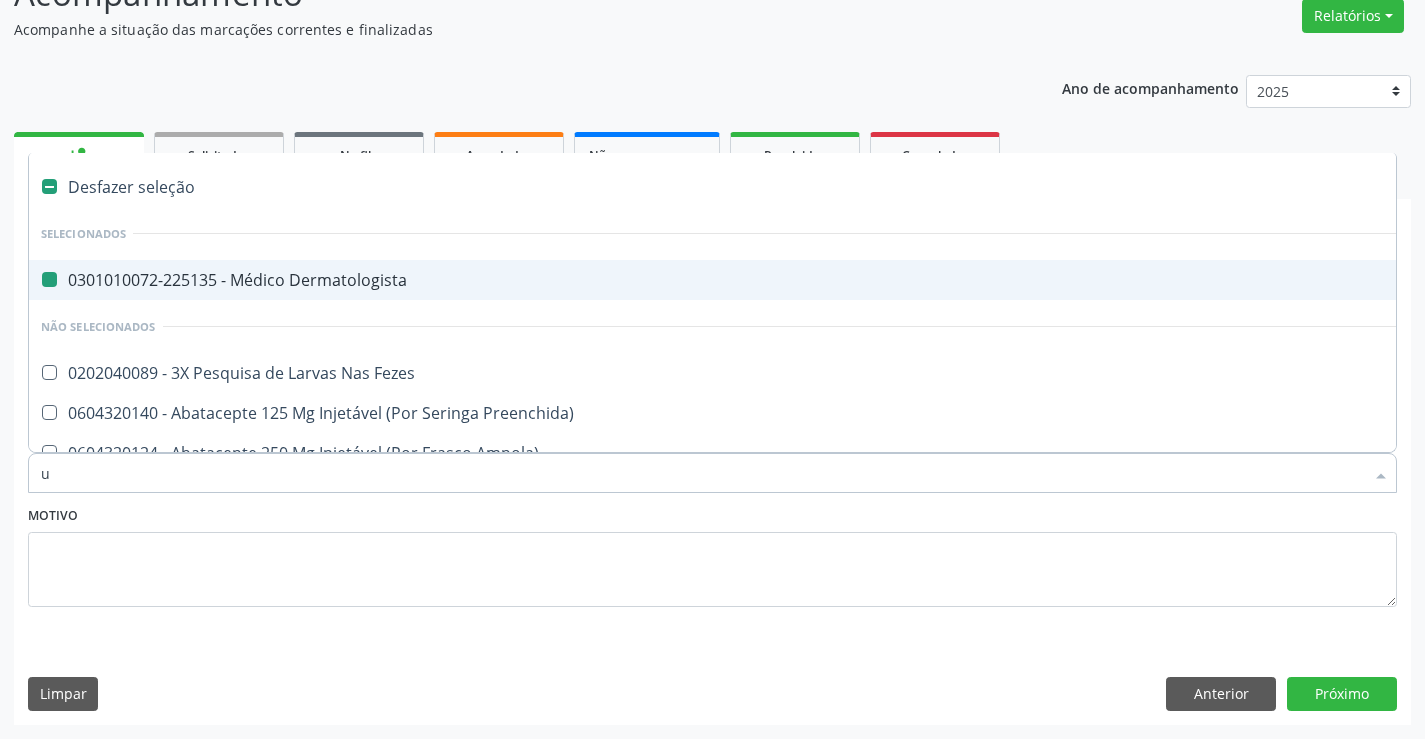 checkbox on "false" 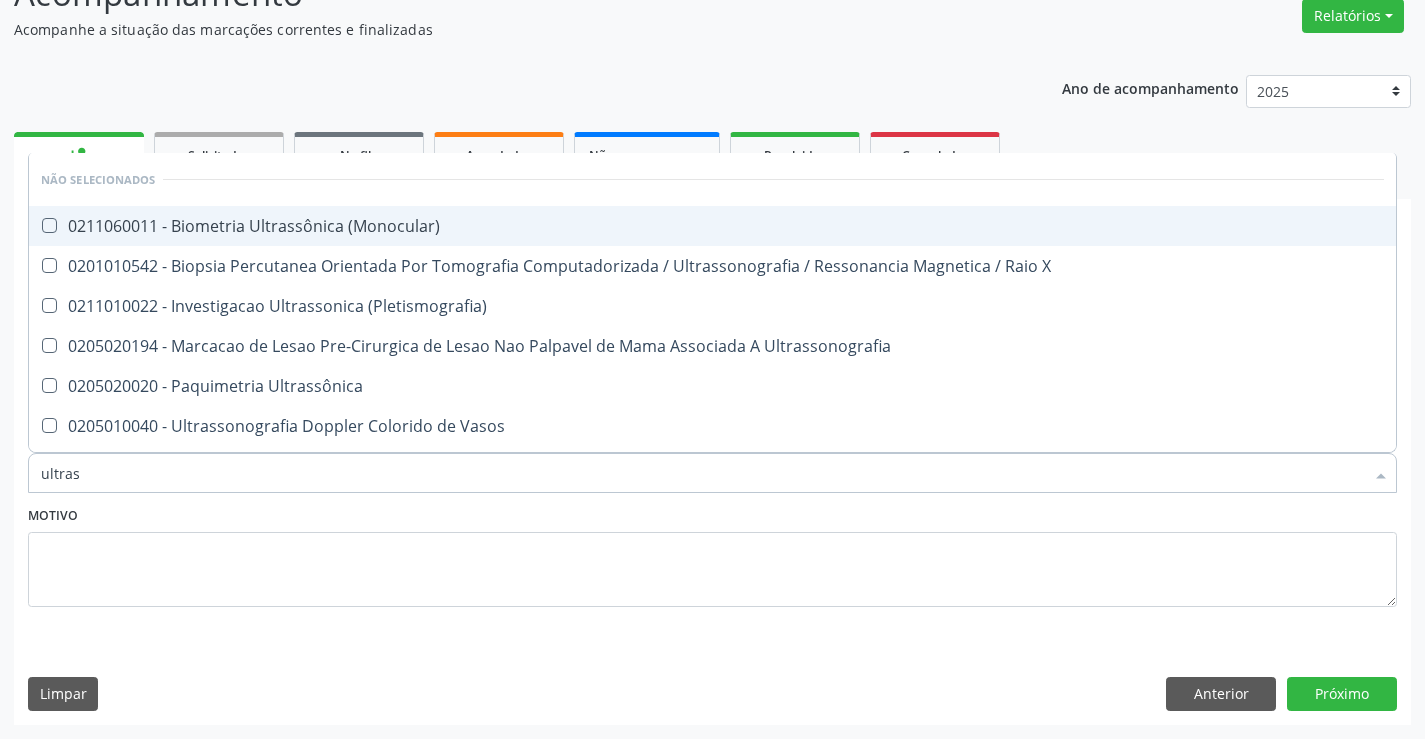 type on "ultrass" 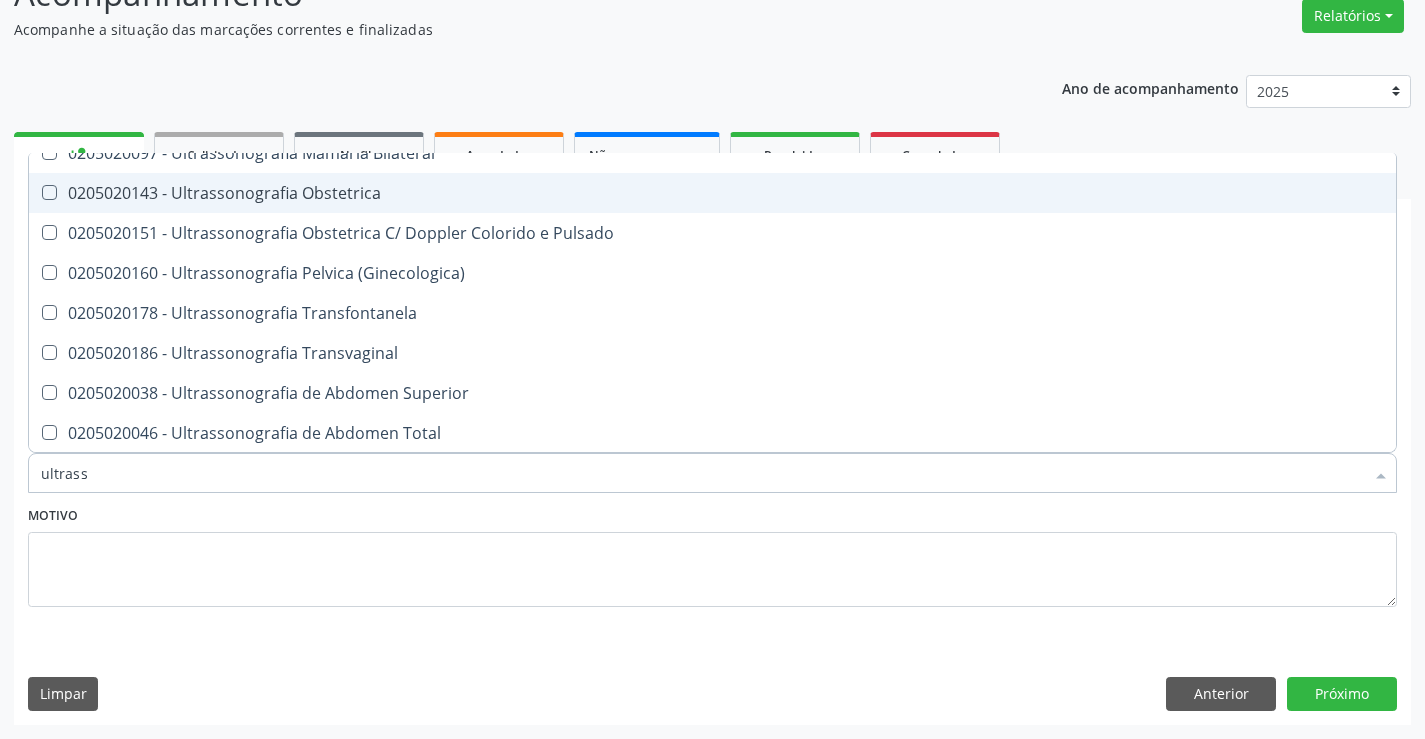 scroll, scrollTop: 400, scrollLeft: 0, axis: vertical 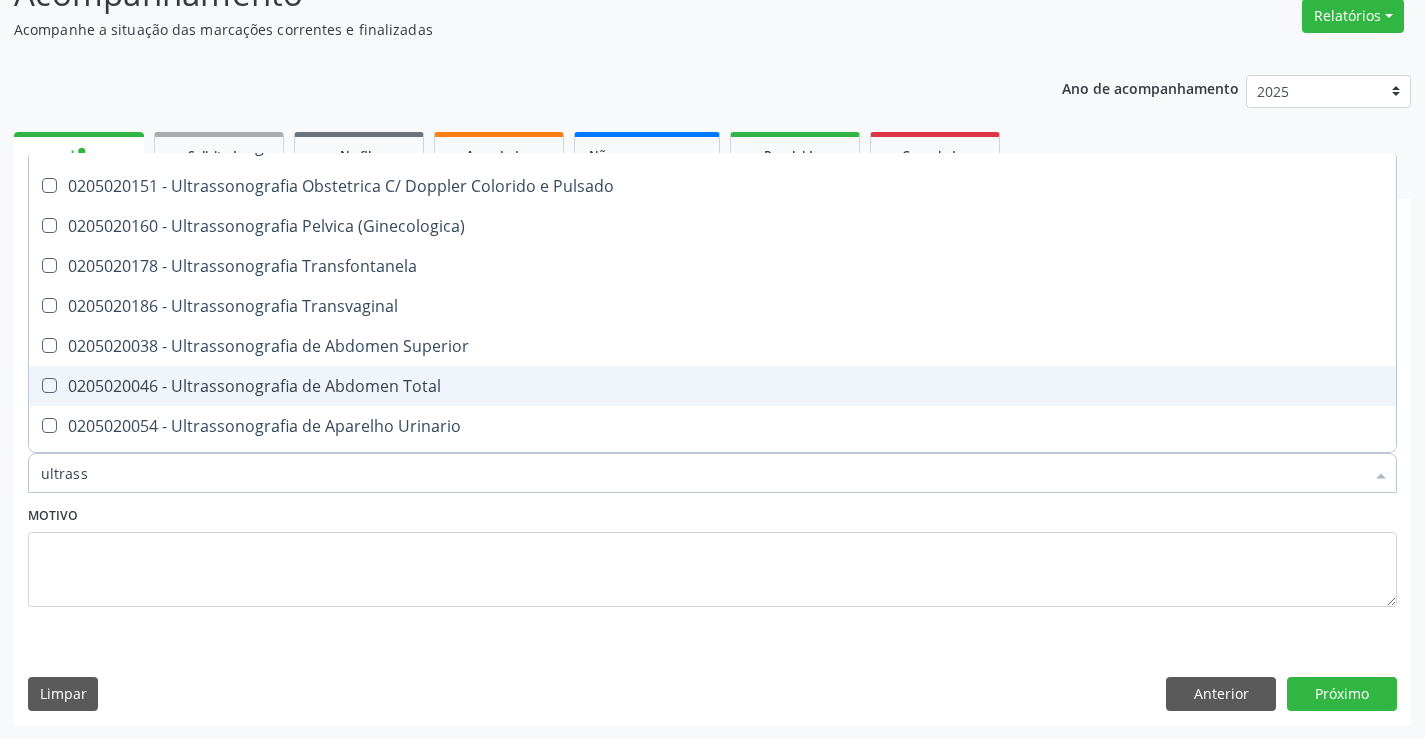 click on "0205020046 - Ultrassonografia de Abdomen Total" at bounding box center (712, 386) 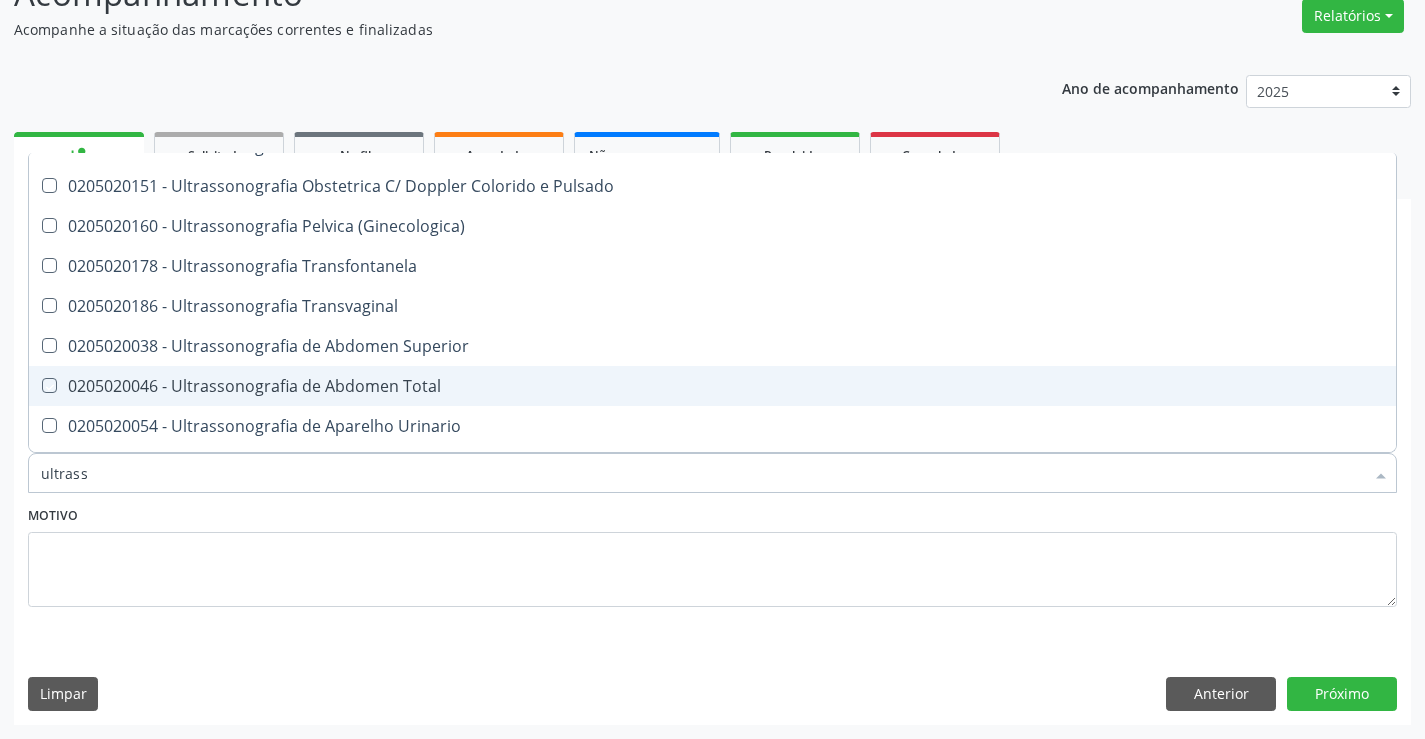 checkbox on "true" 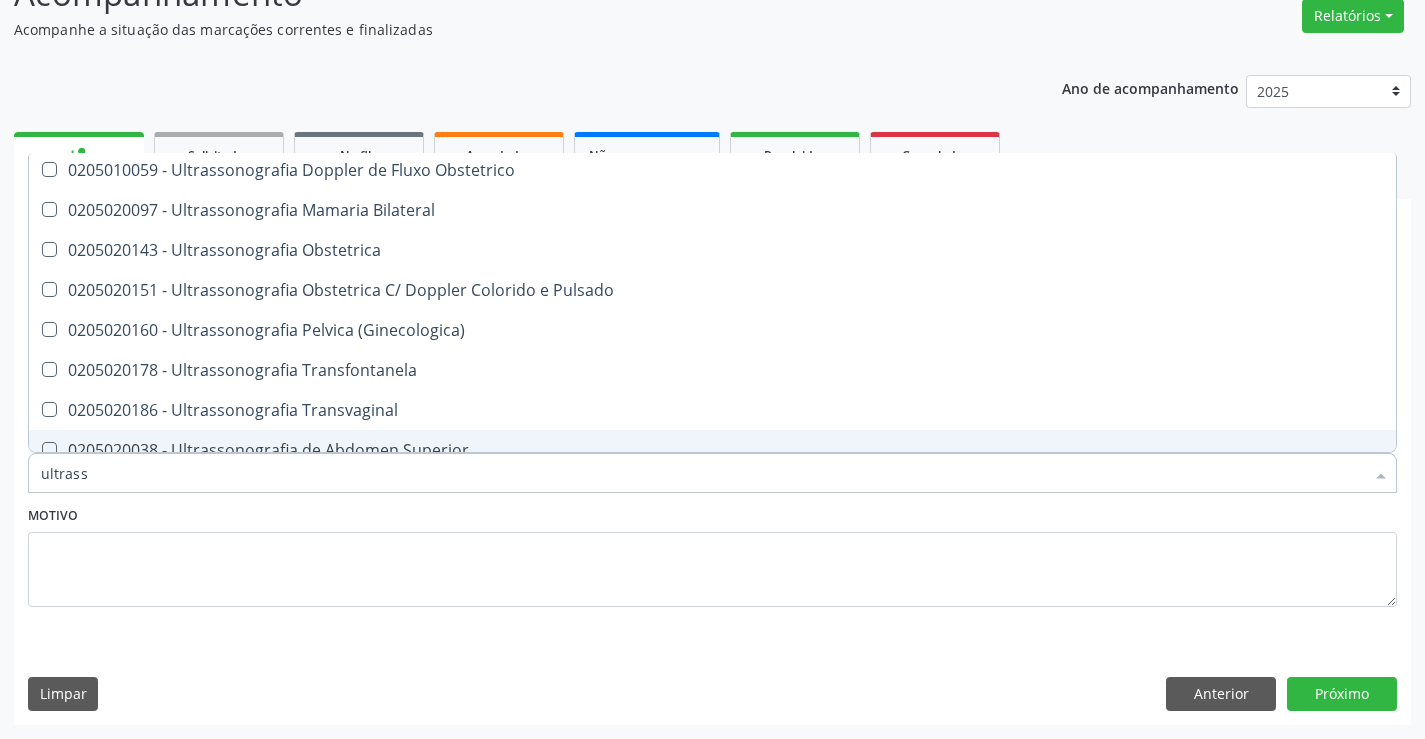 scroll, scrollTop: 274, scrollLeft: 0, axis: vertical 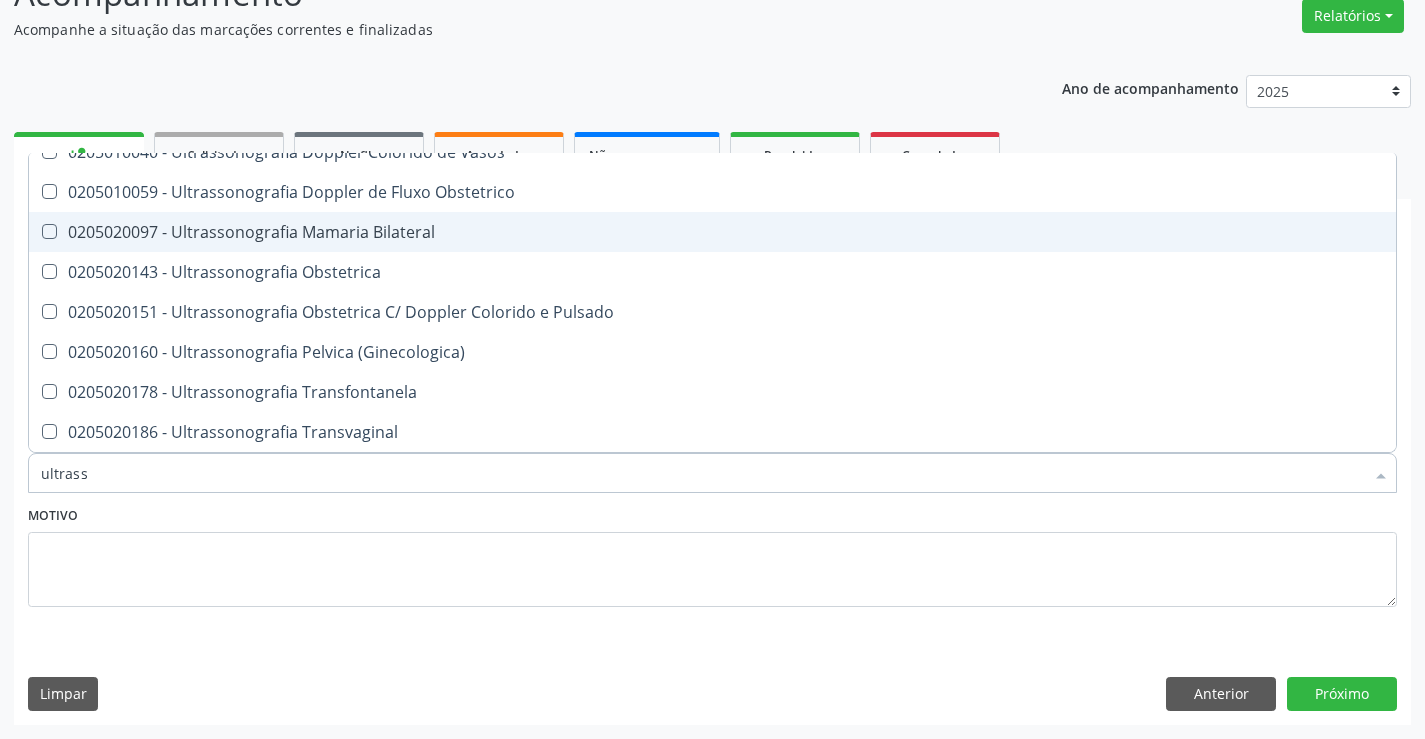 click on "0205020097 - Ultrassonografia Mamaria Bilateral" at bounding box center [712, 232] 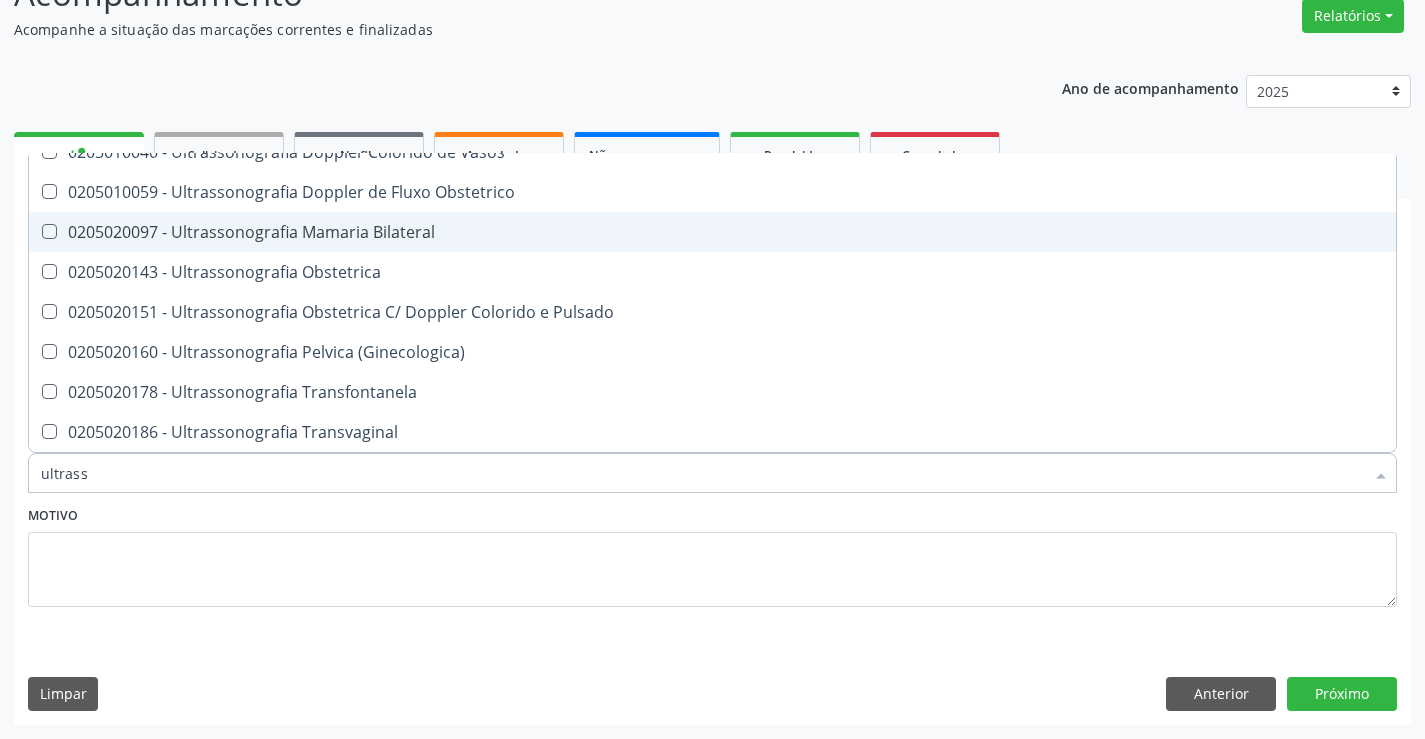 checkbox on "true" 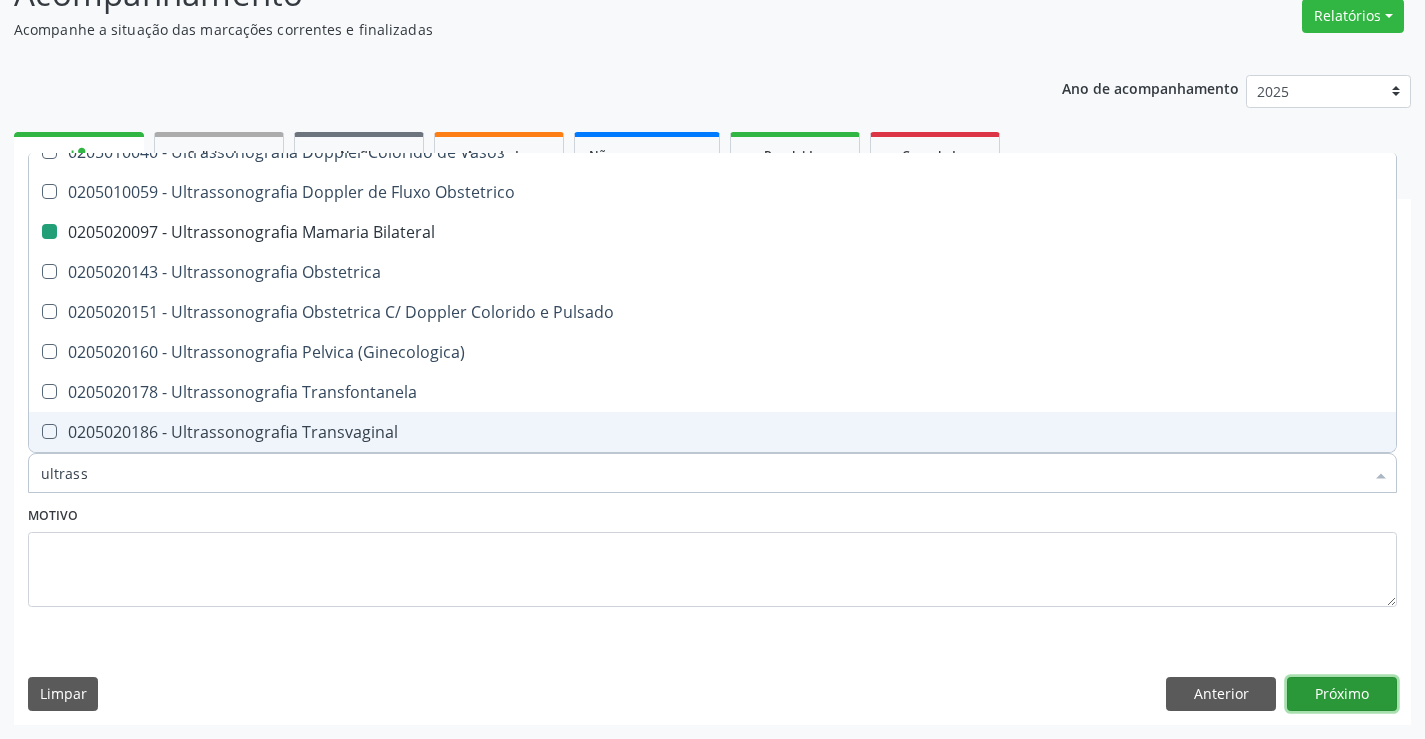 click on "Próximo" at bounding box center [1342, 694] 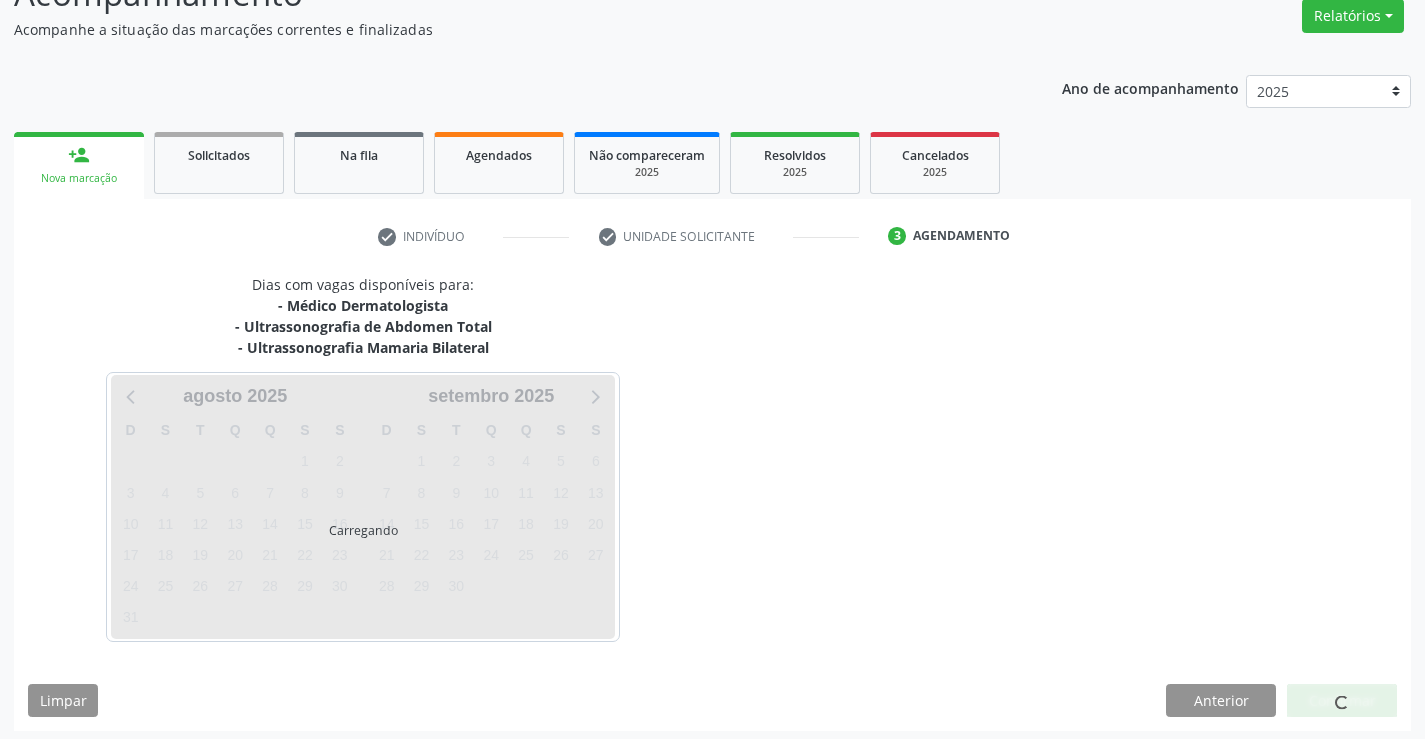 scroll, scrollTop: 0, scrollLeft: 0, axis: both 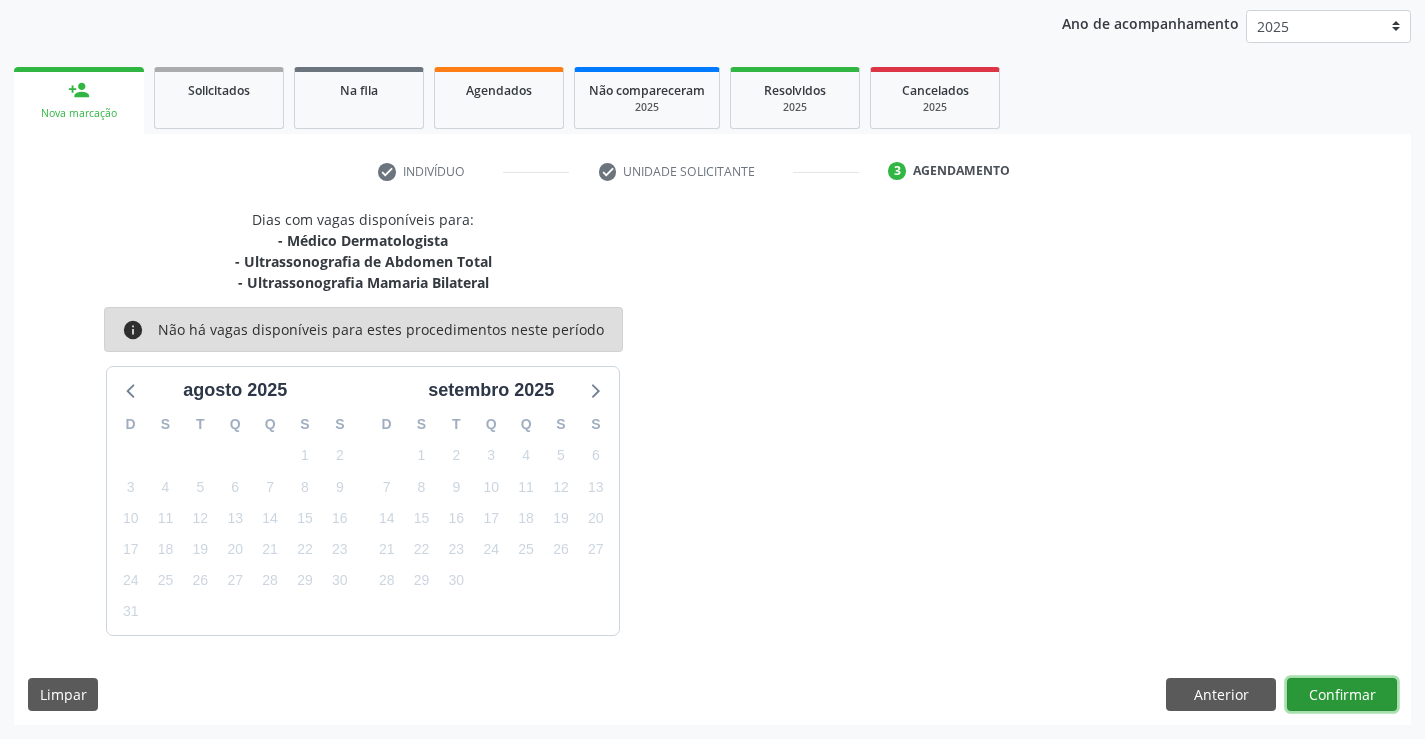 click on "Confirmar" at bounding box center (1342, 695) 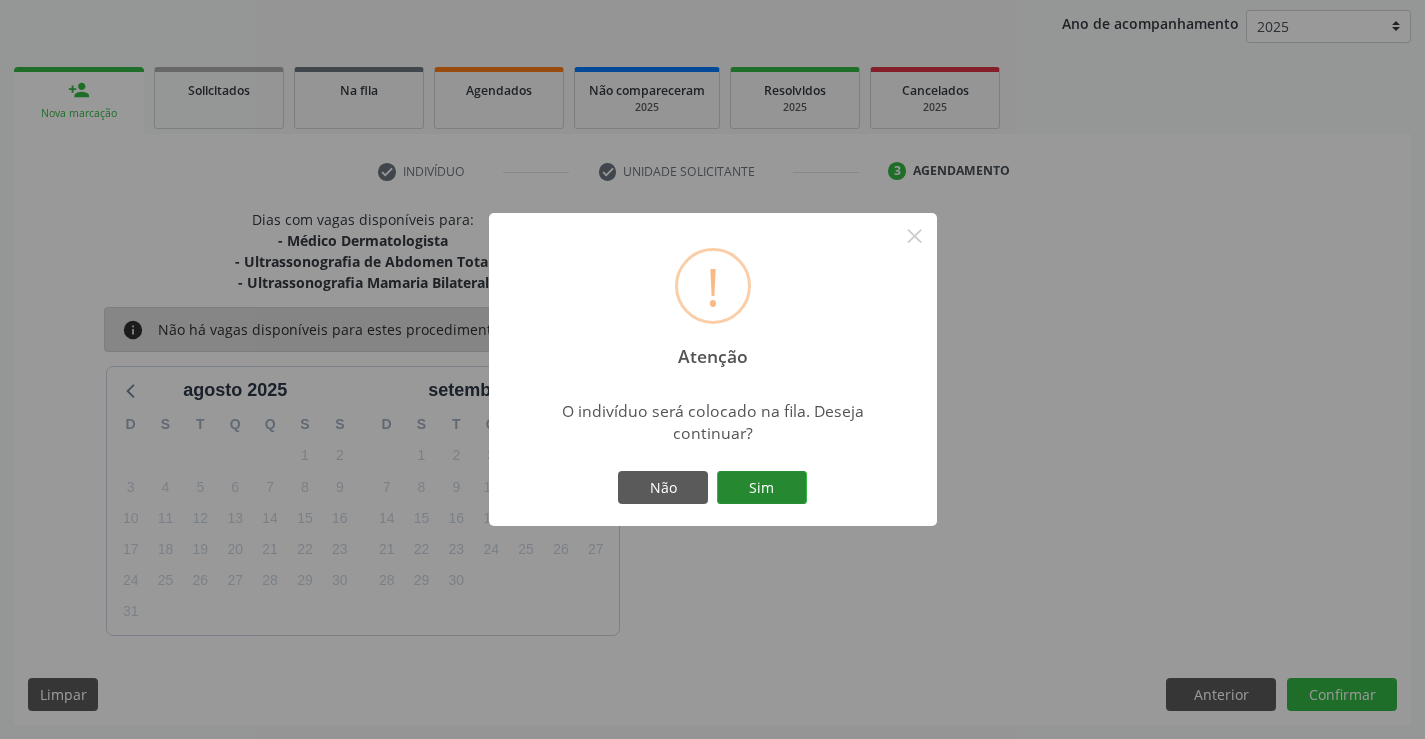 click on "Sim" at bounding box center [762, 488] 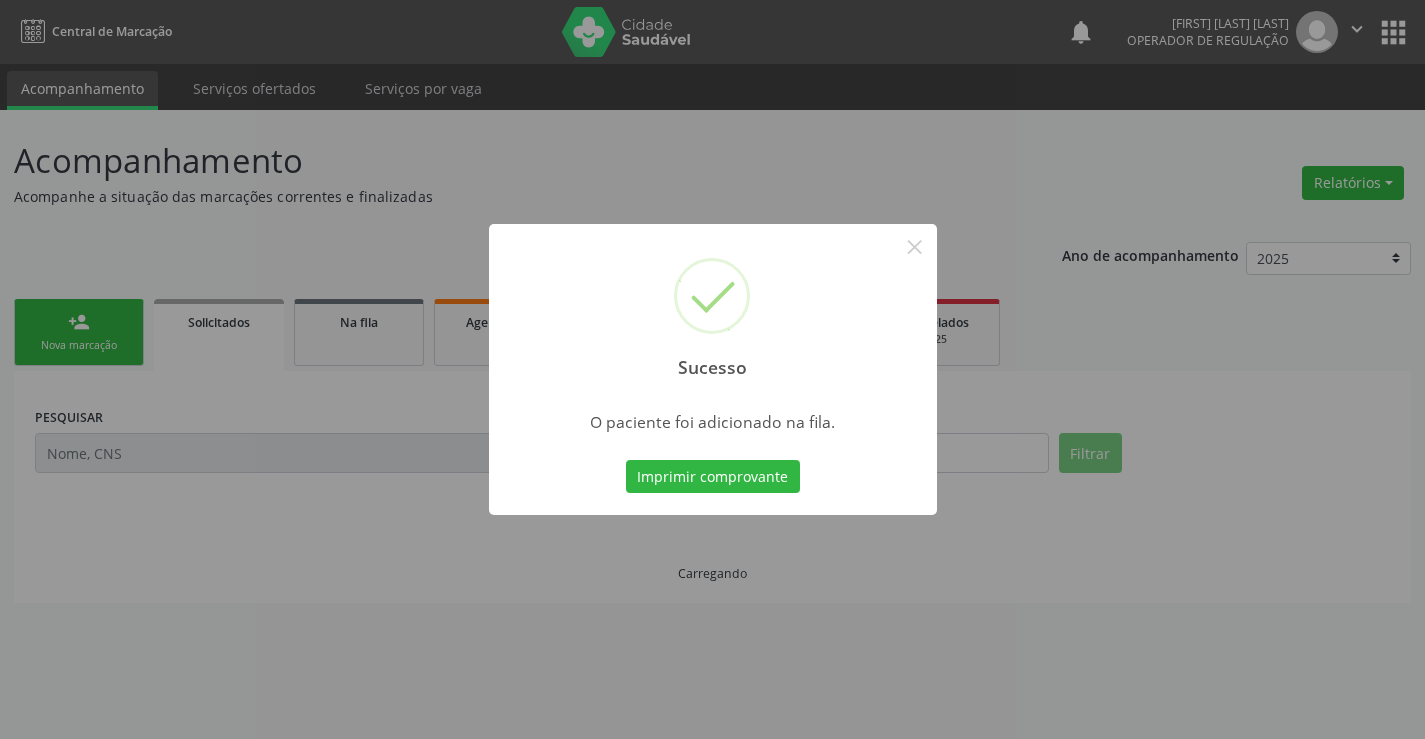 scroll, scrollTop: 0, scrollLeft: 0, axis: both 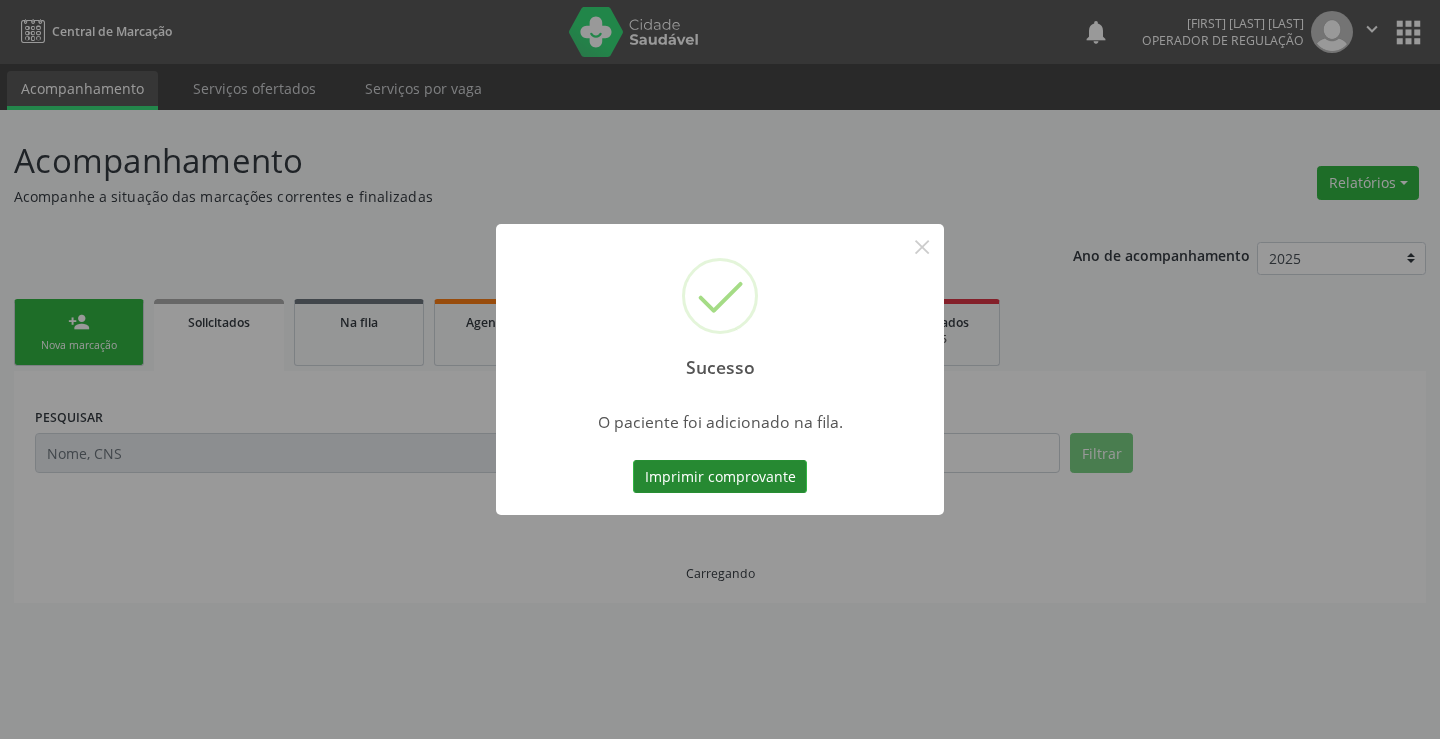 click on "Imprimir comprovante" at bounding box center [720, 477] 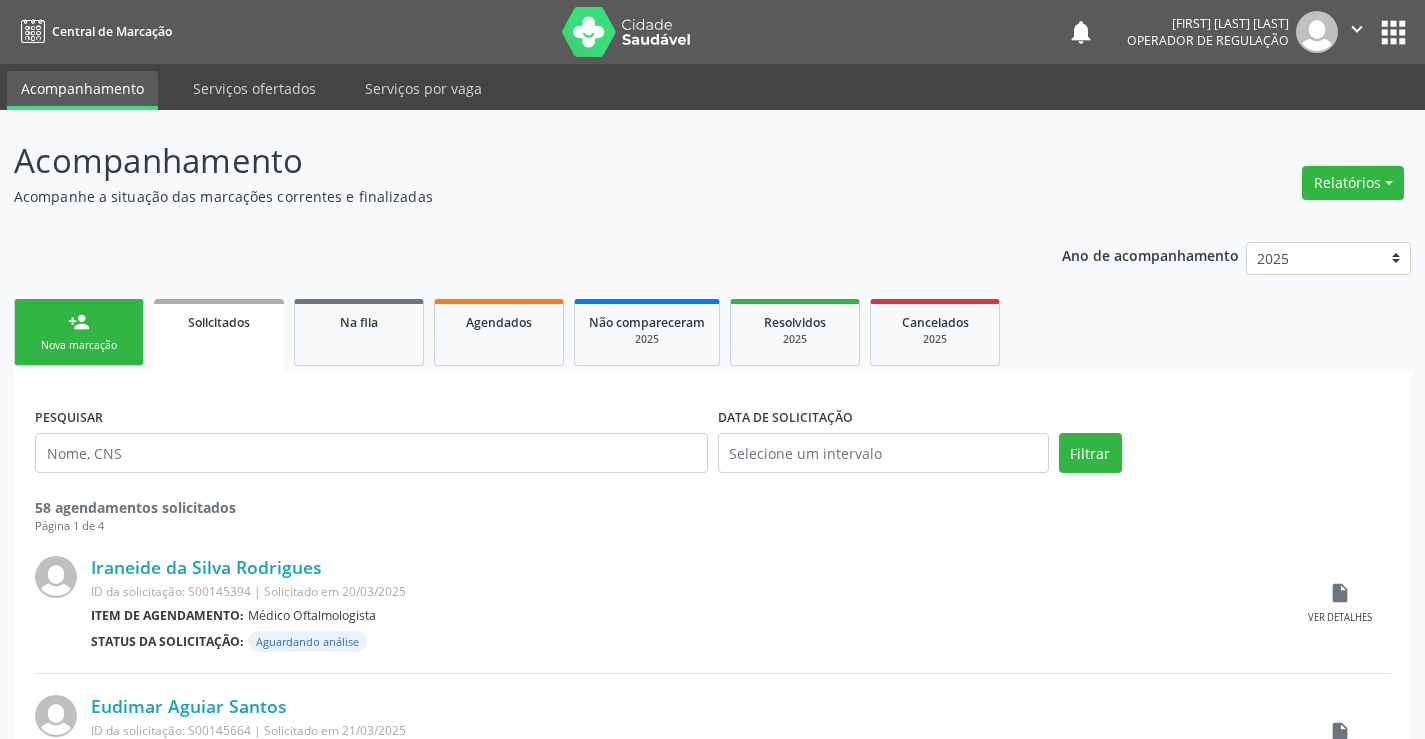 click on "Nova marcação" at bounding box center [79, 345] 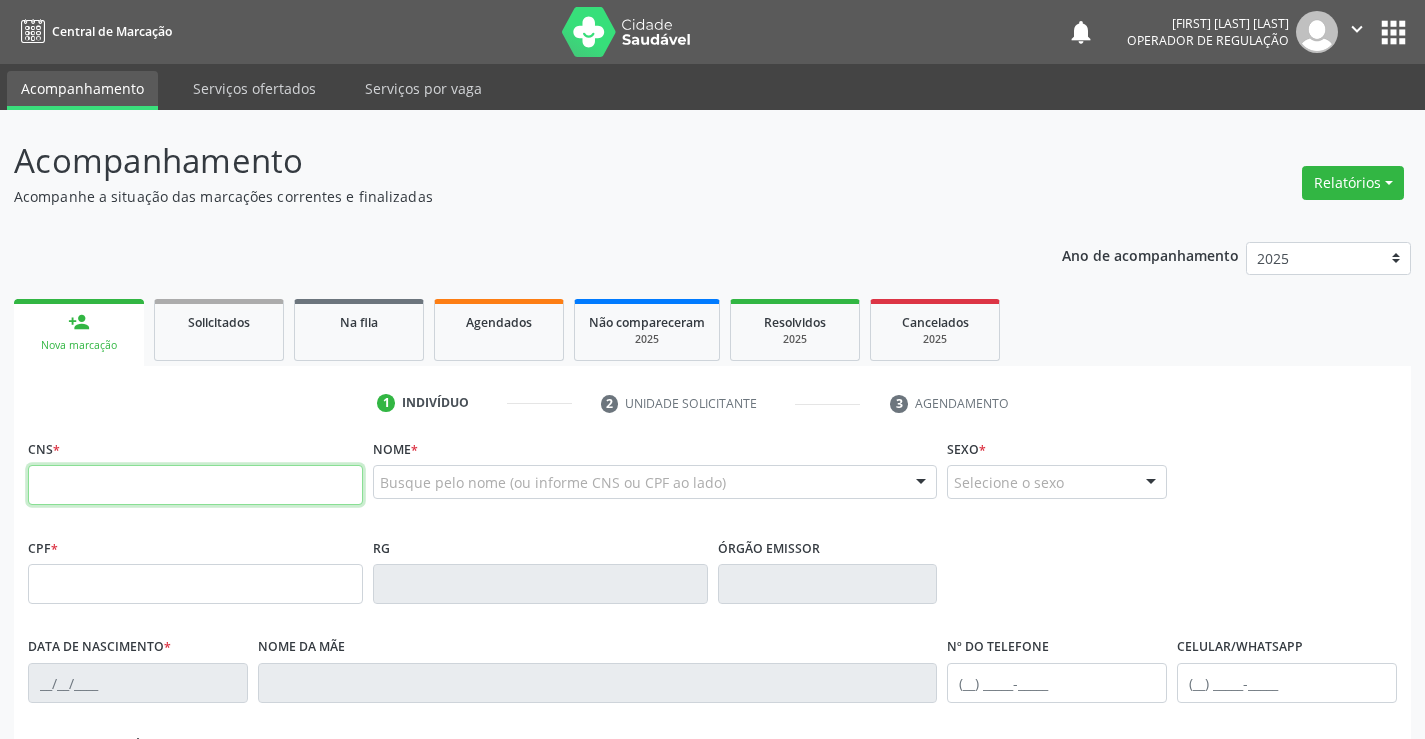 click at bounding box center (195, 485) 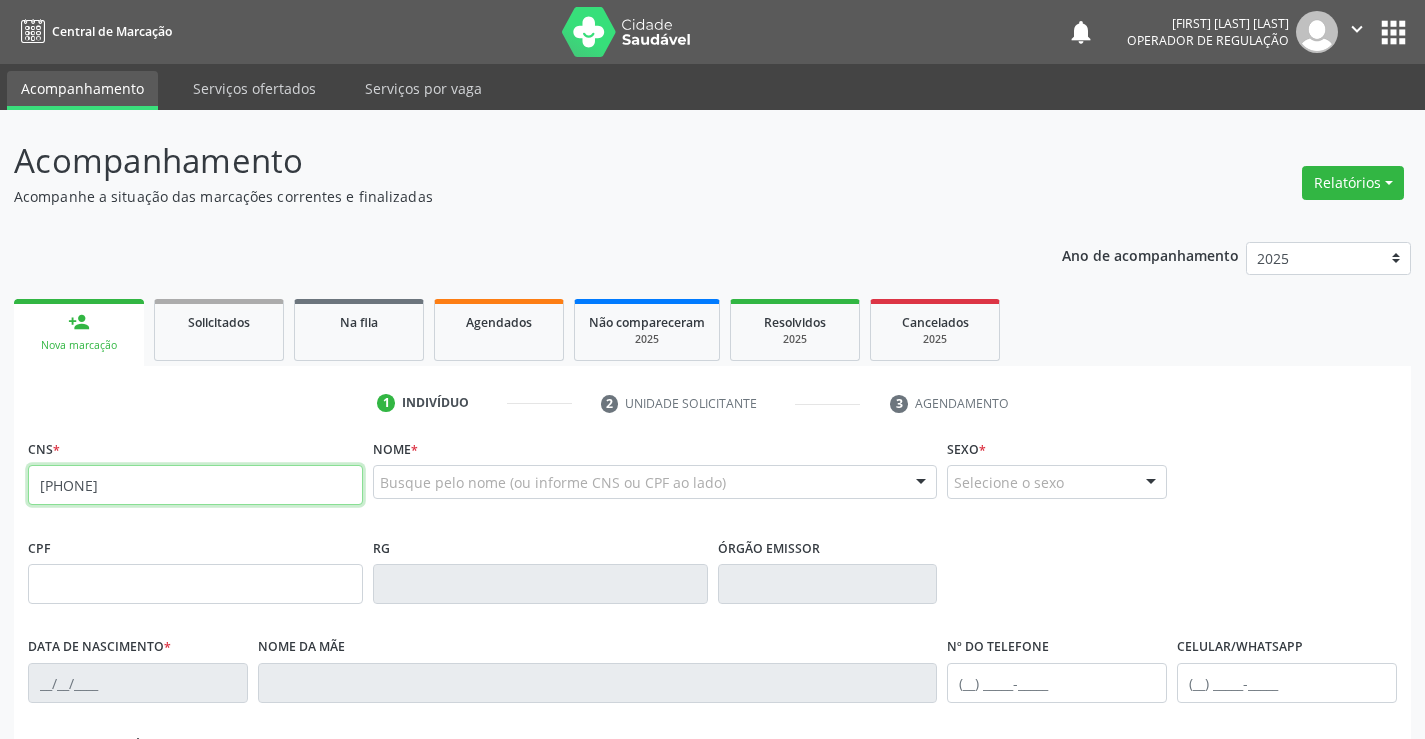 type on "700 6094 8561 2566" 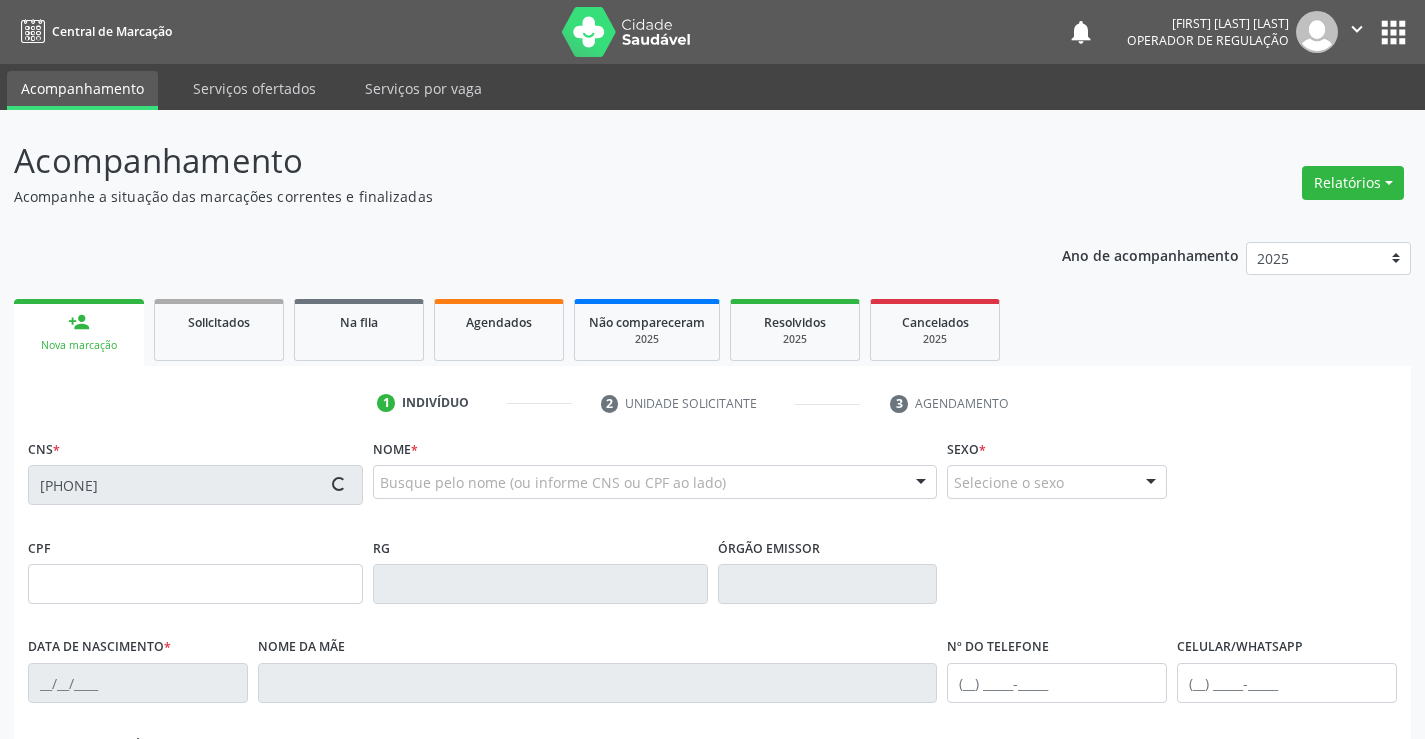 type on "7111480" 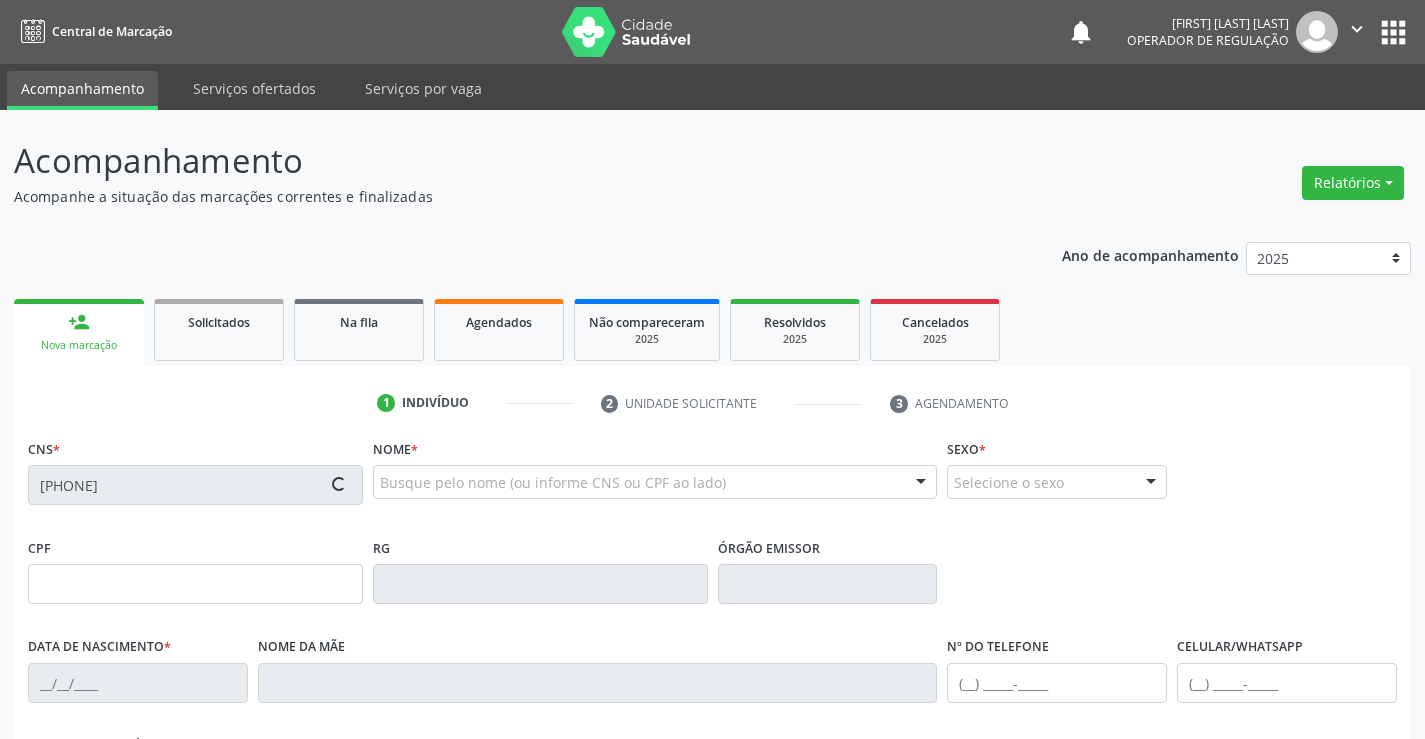 type on "05/03/2003" 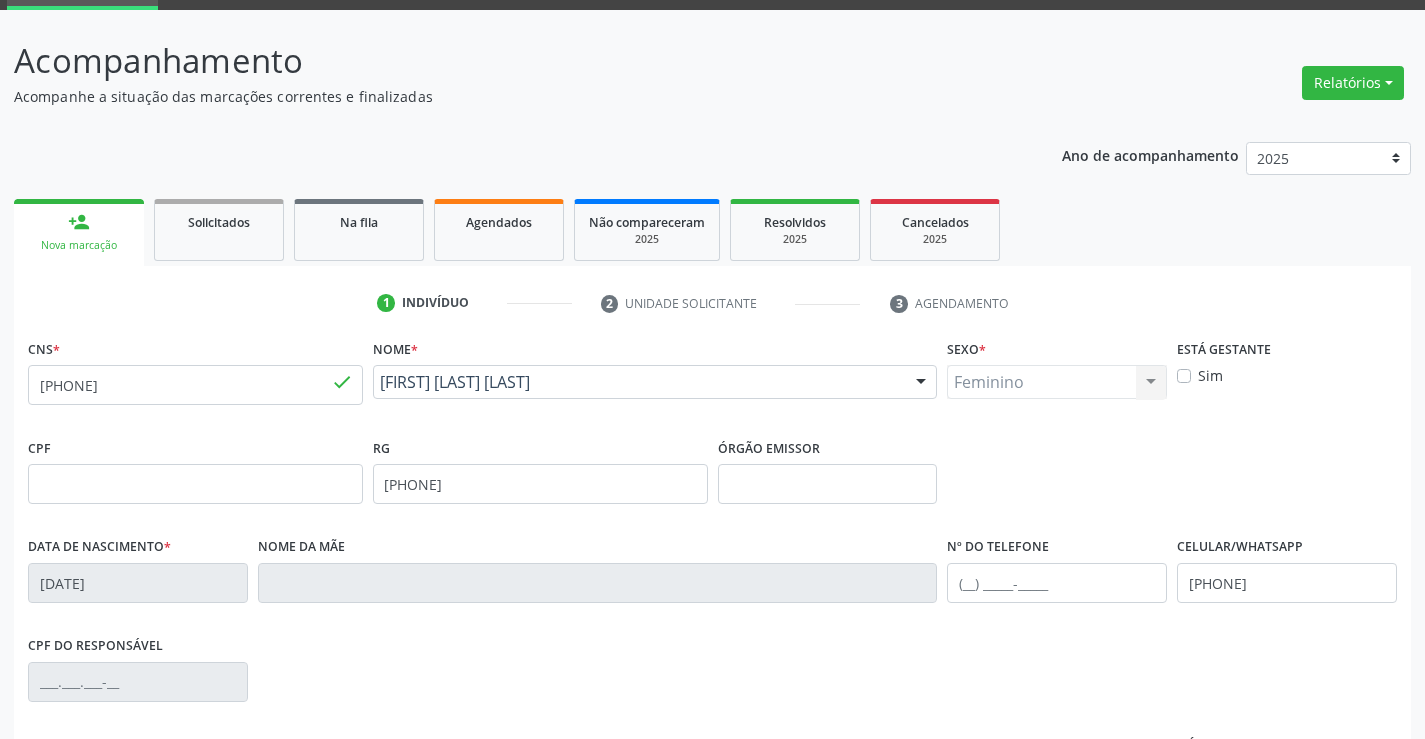 scroll, scrollTop: 345, scrollLeft: 0, axis: vertical 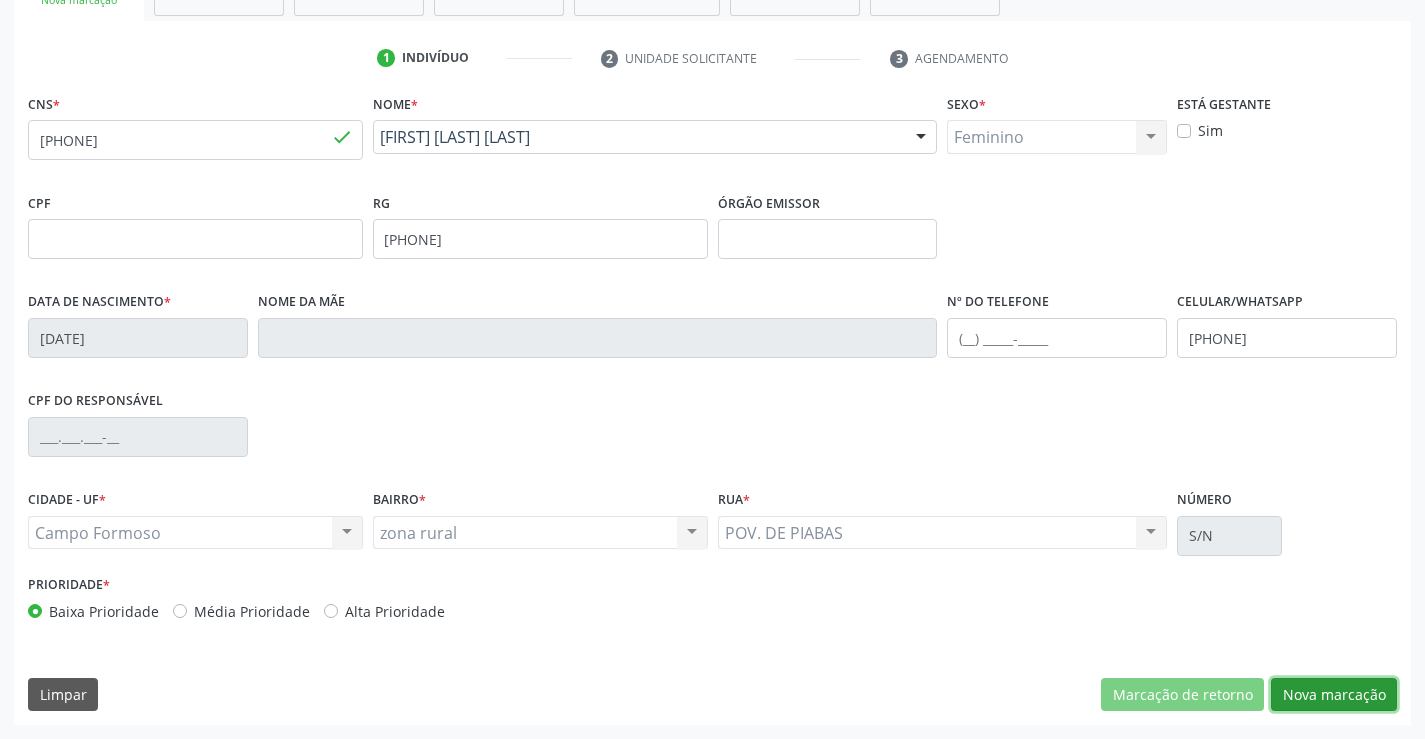 click on "Nova marcação" at bounding box center (1334, 695) 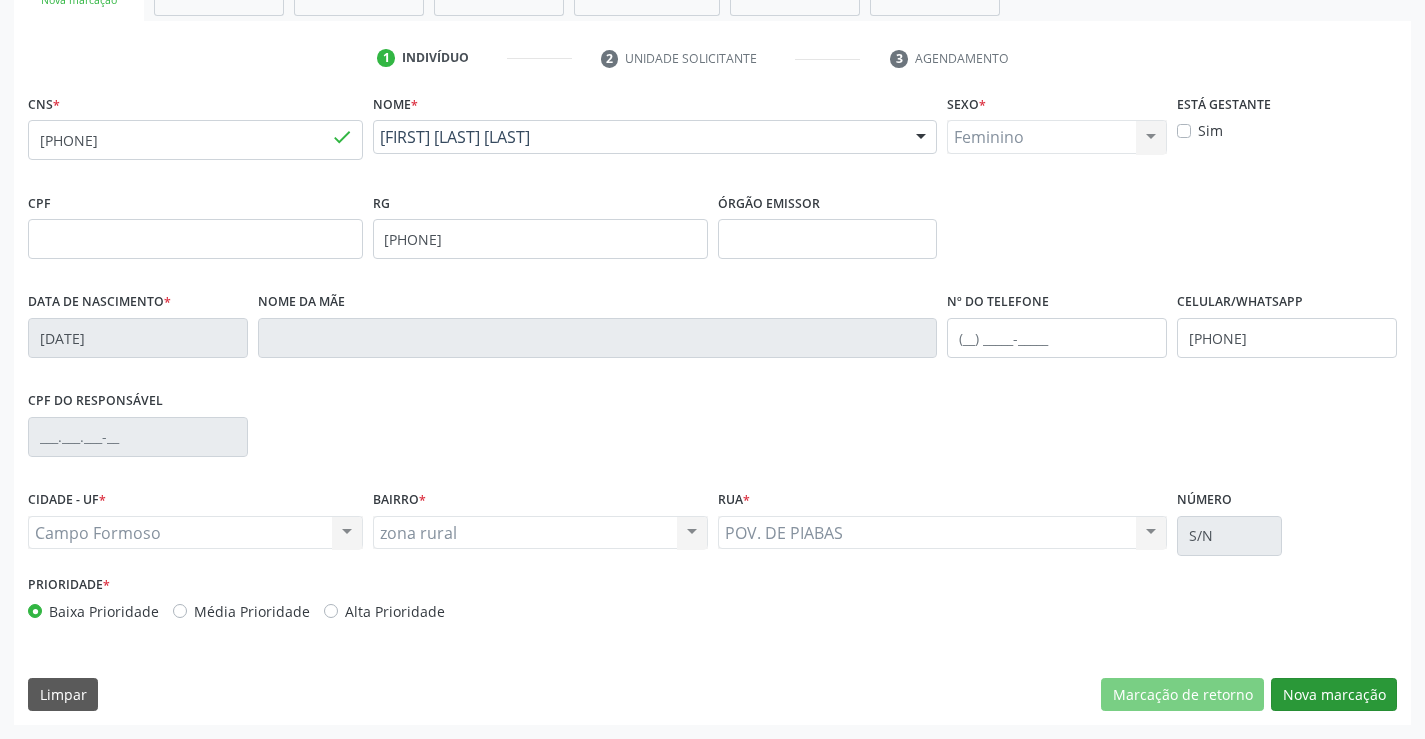 scroll, scrollTop: 167, scrollLeft: 0, axis: vertical 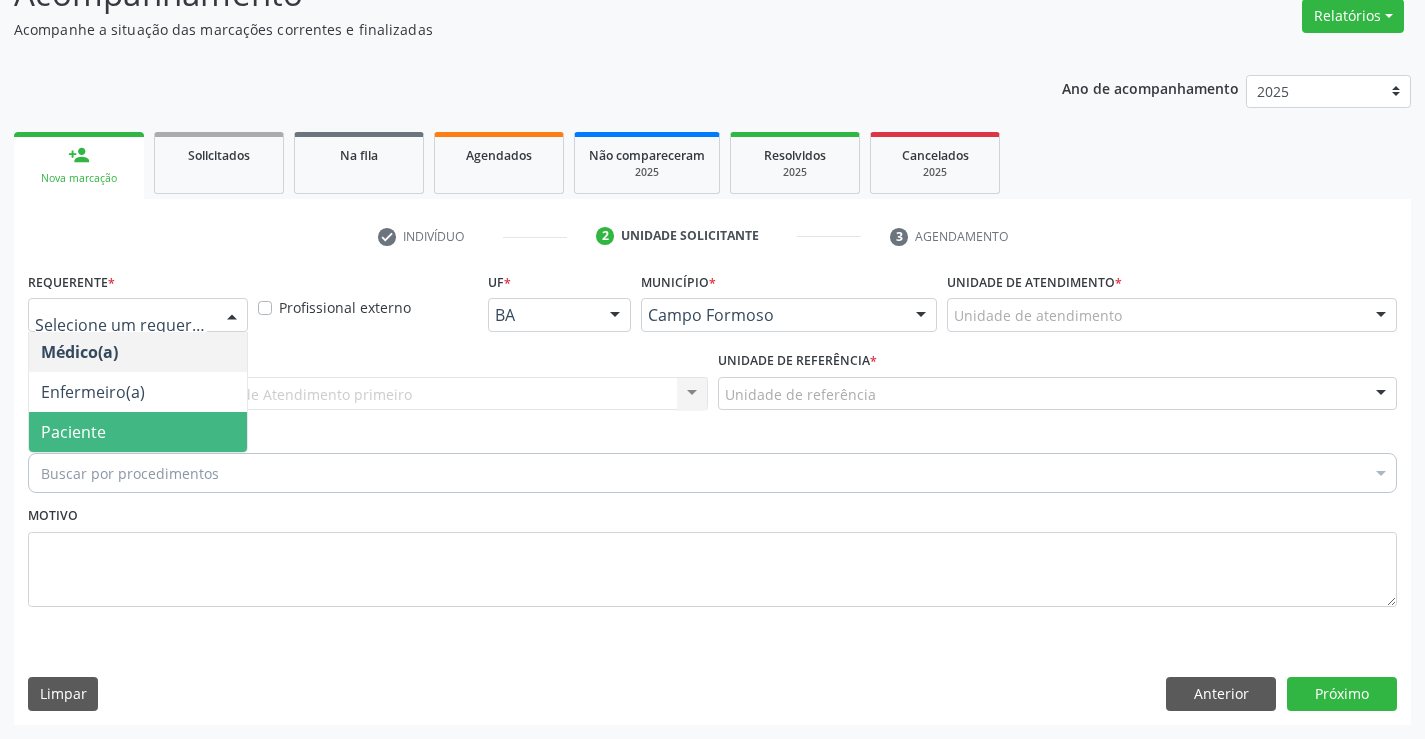click on "Paciente" at bounding box center (138, 432) 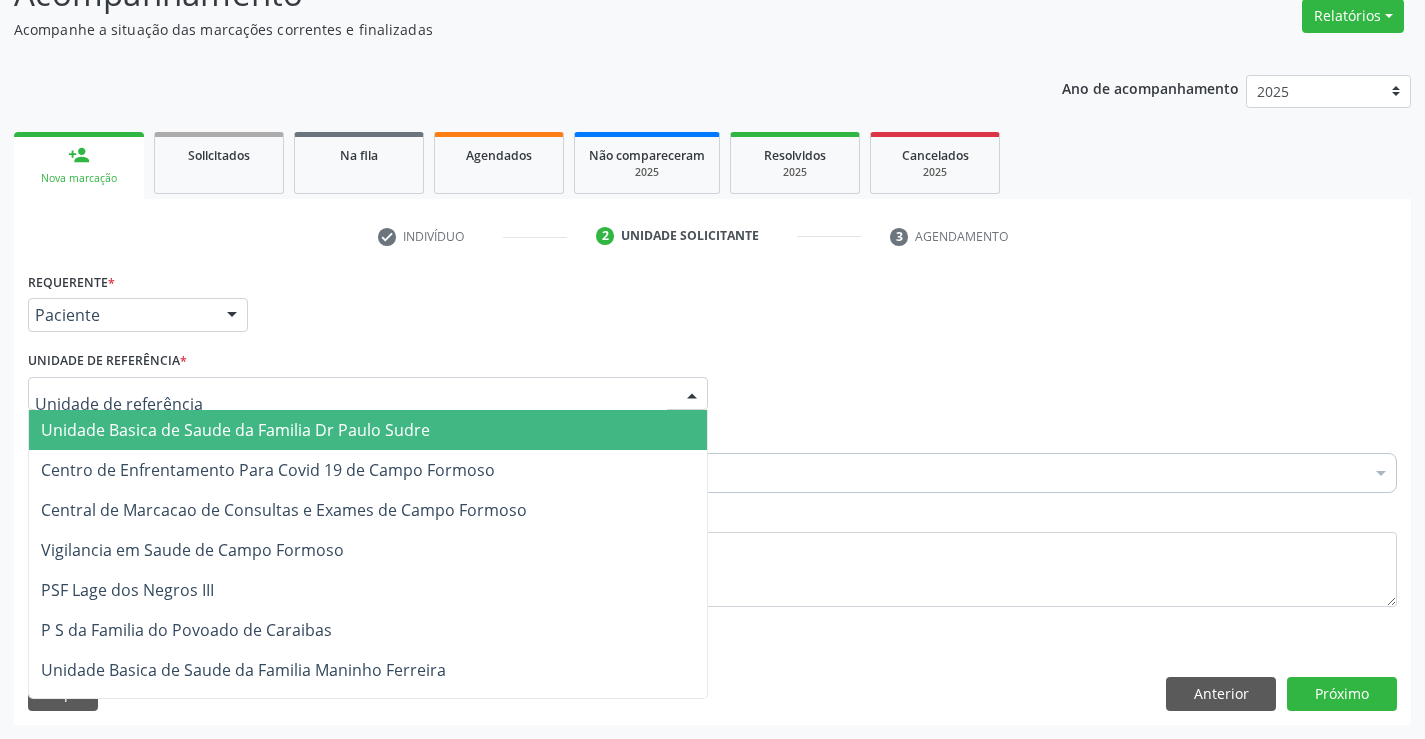 click on "Unidade Basica de Saude da Familia Dr Paulo Sudre" at bounding box center [368, 430] 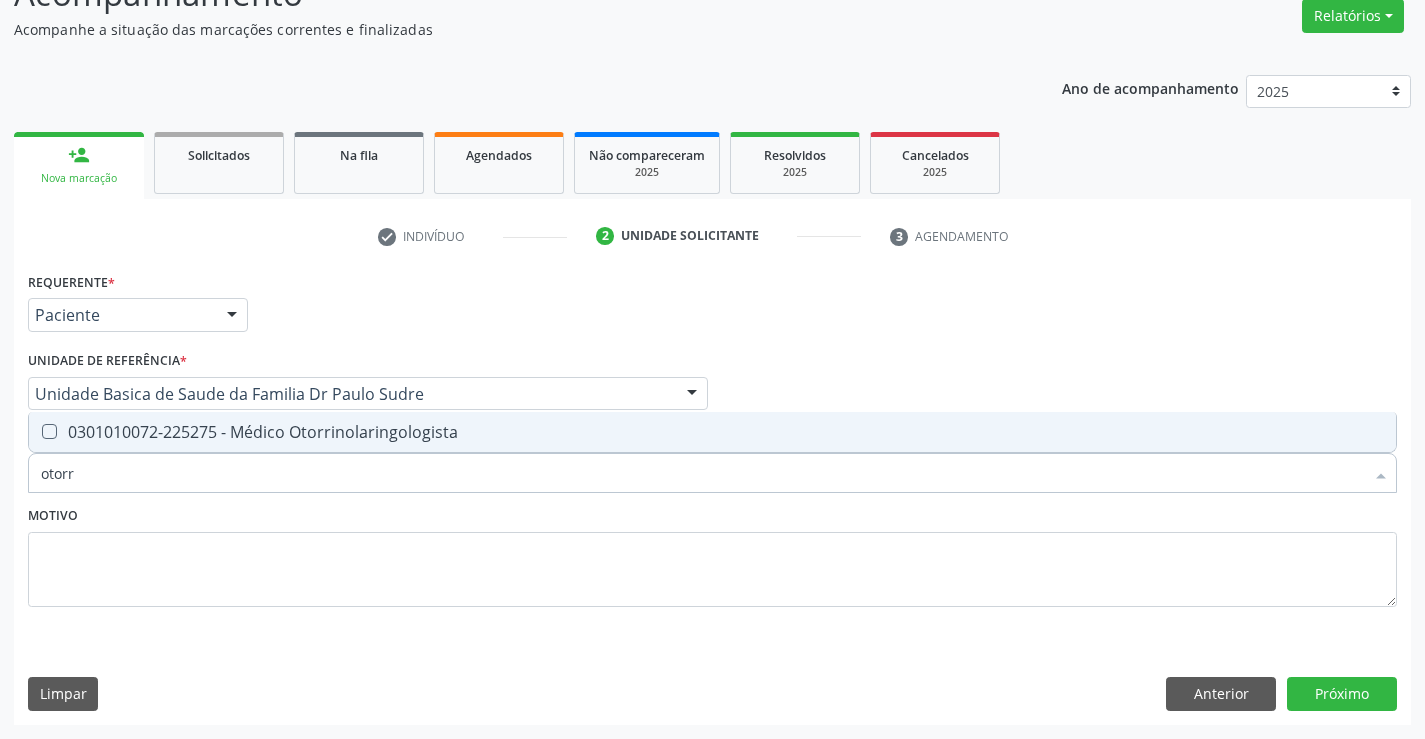 type on "otorri" 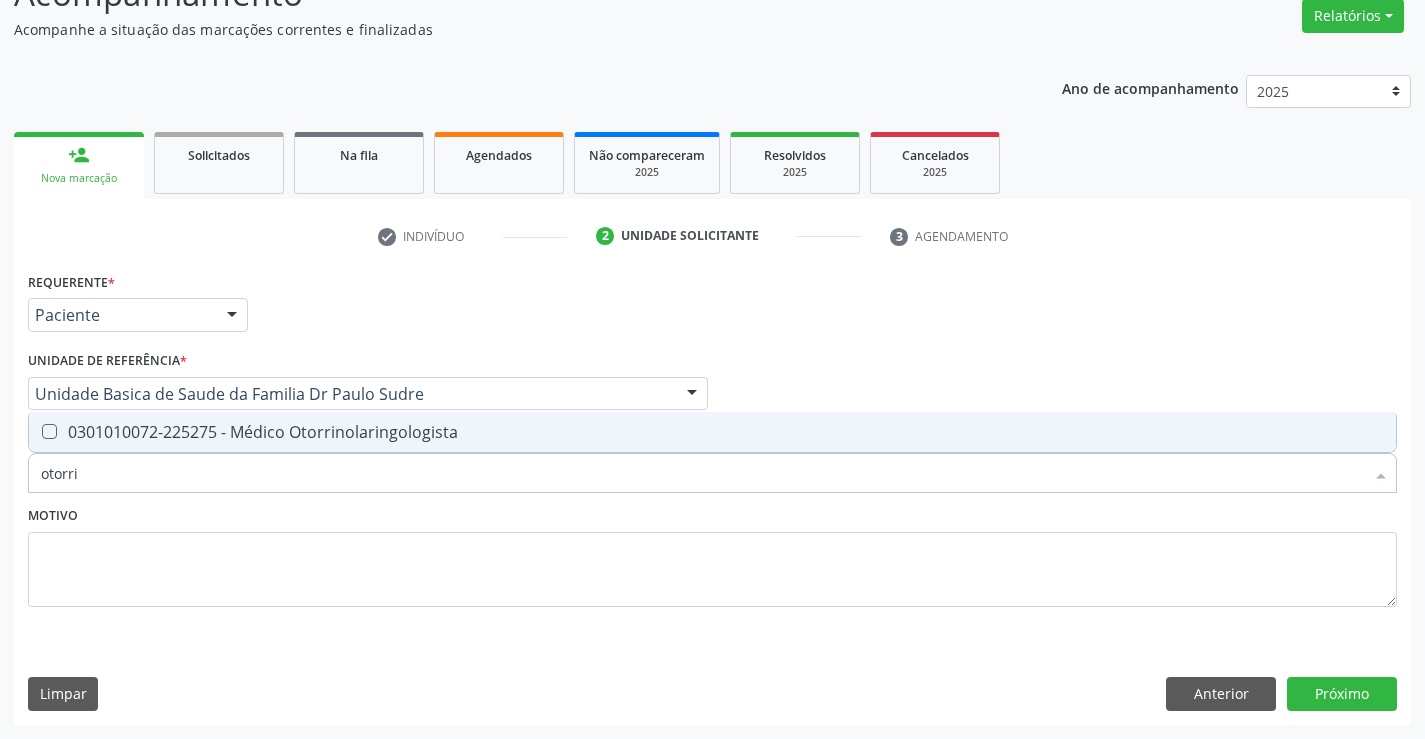 click on "0301010072-225275 - Médico Otorrinolaringologista" at bounding box center [712, 432] 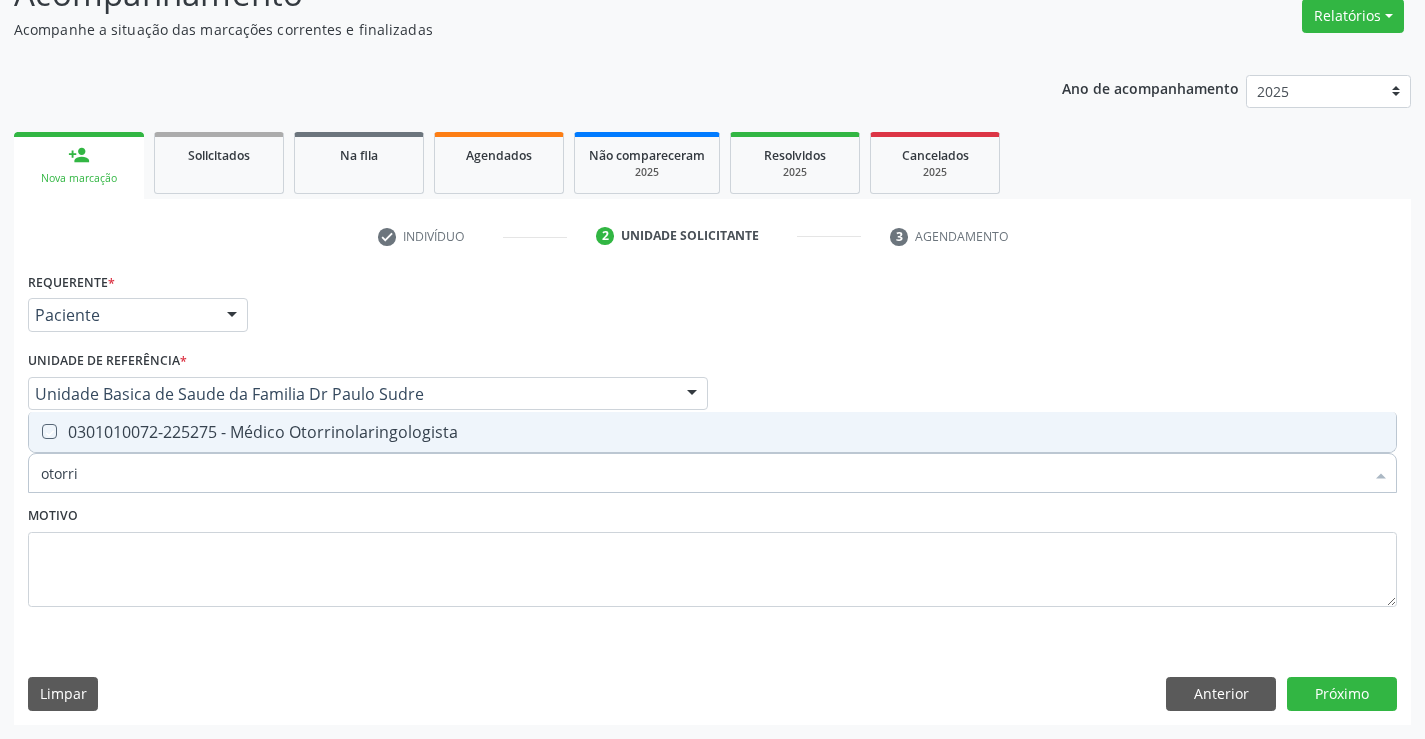 checkbox on "true" 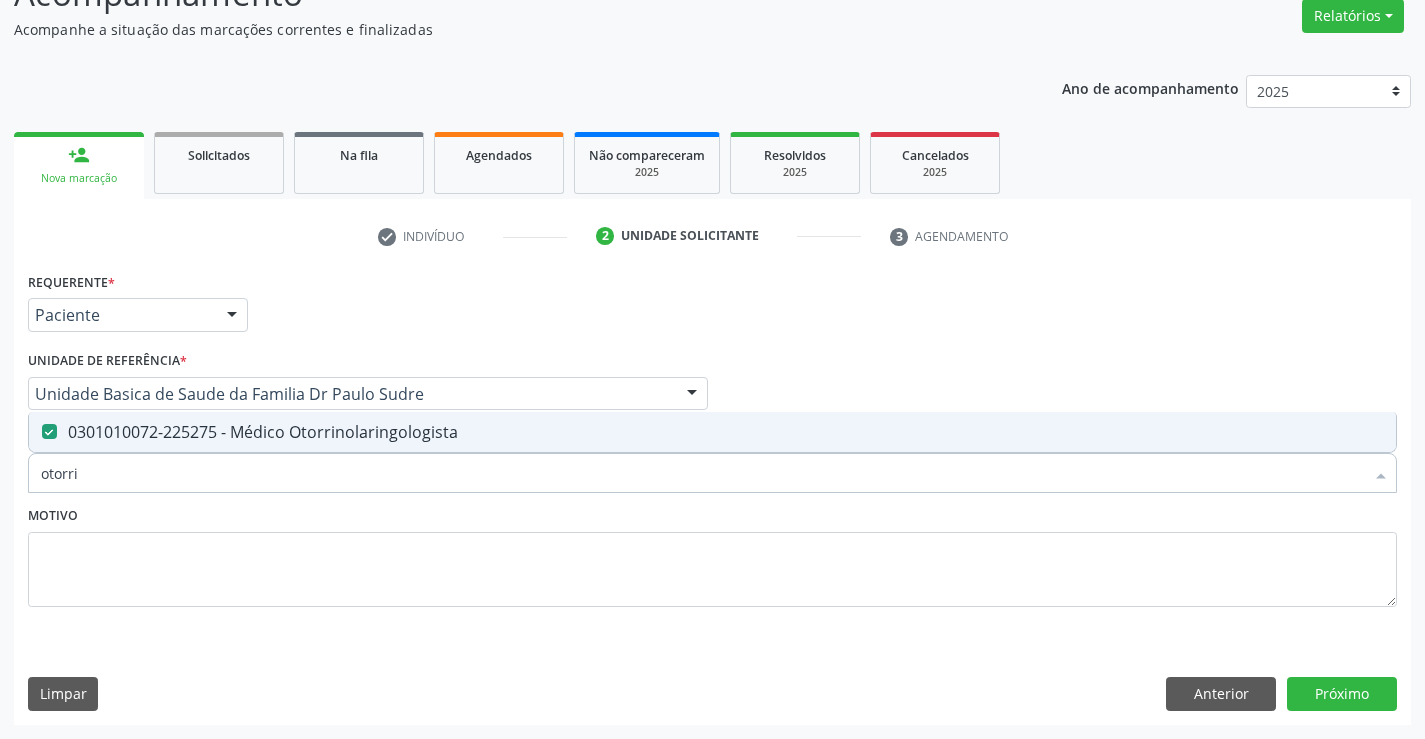 click on "Motivo" at bounding box center (712, 554) 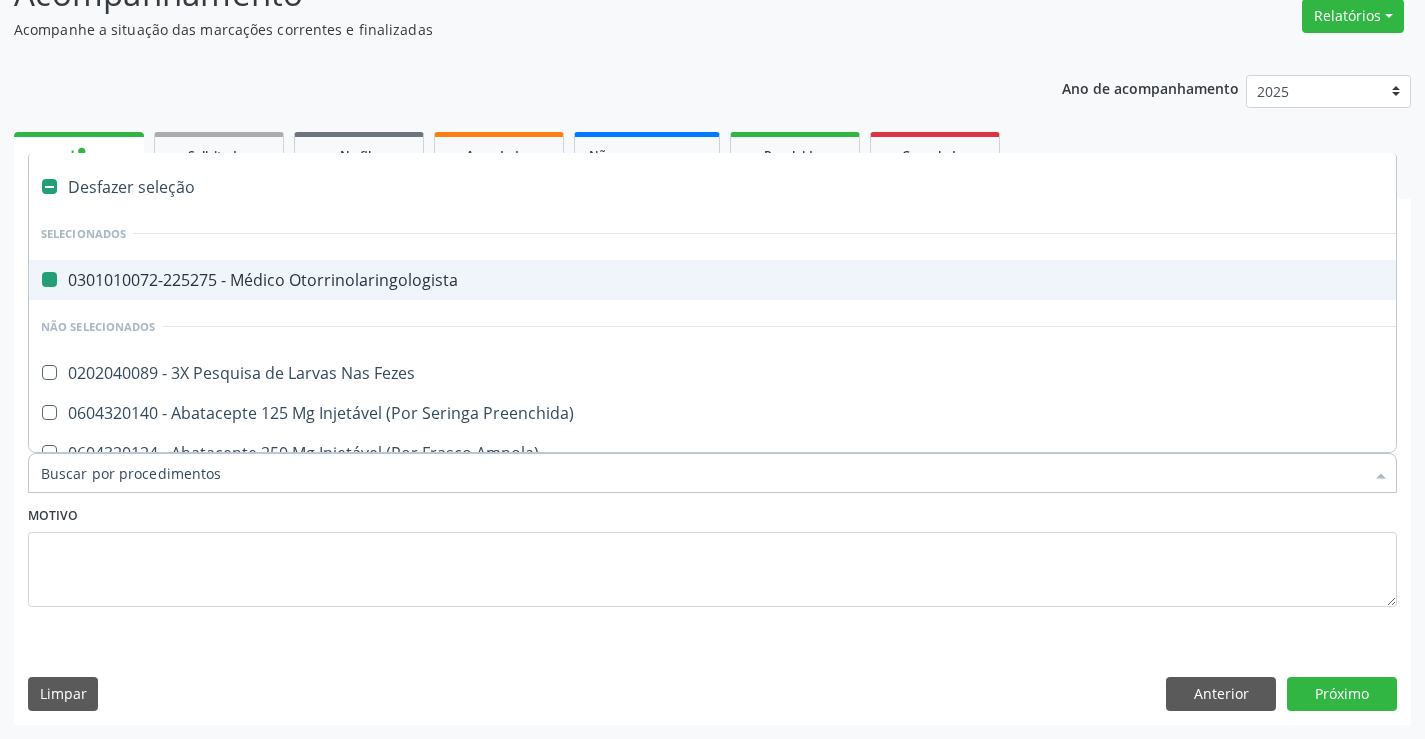 type on "p" 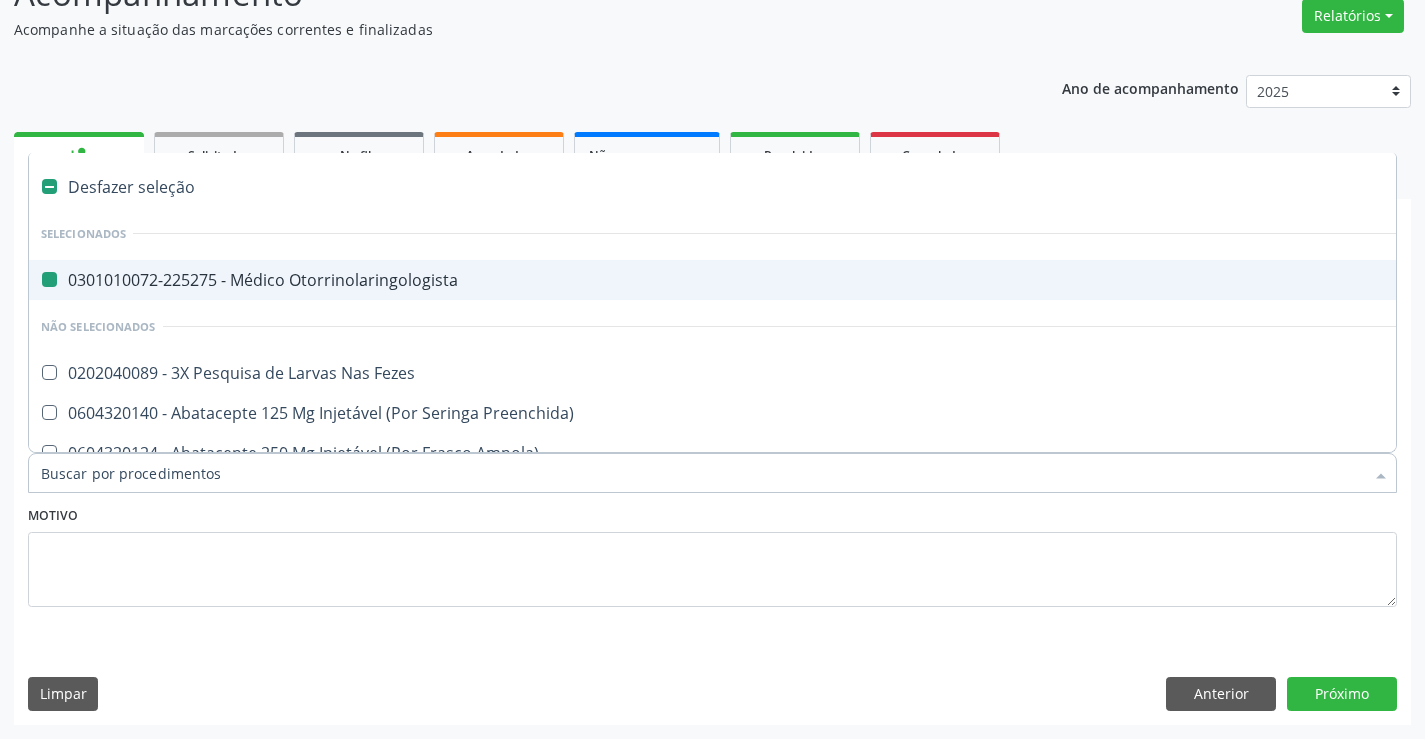 checkbox on "false" 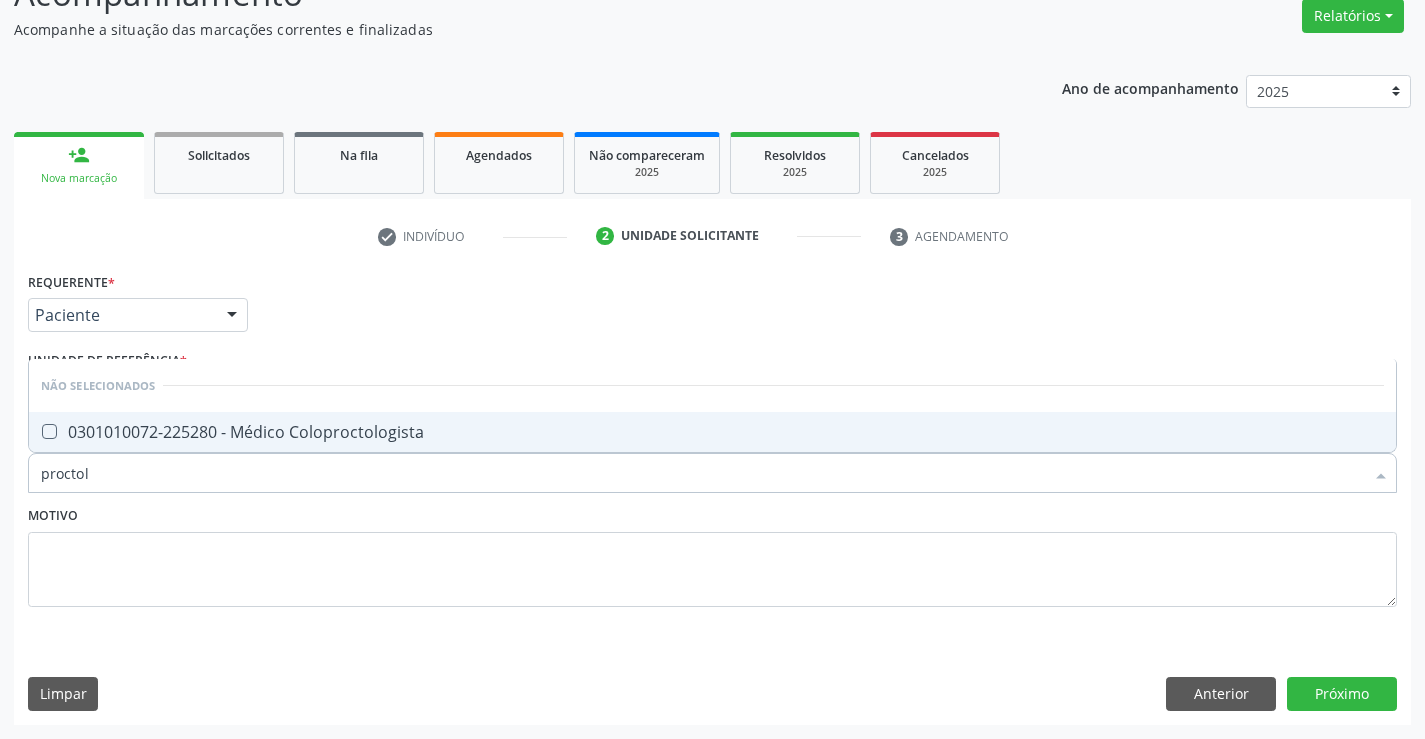 type on "proctolo" 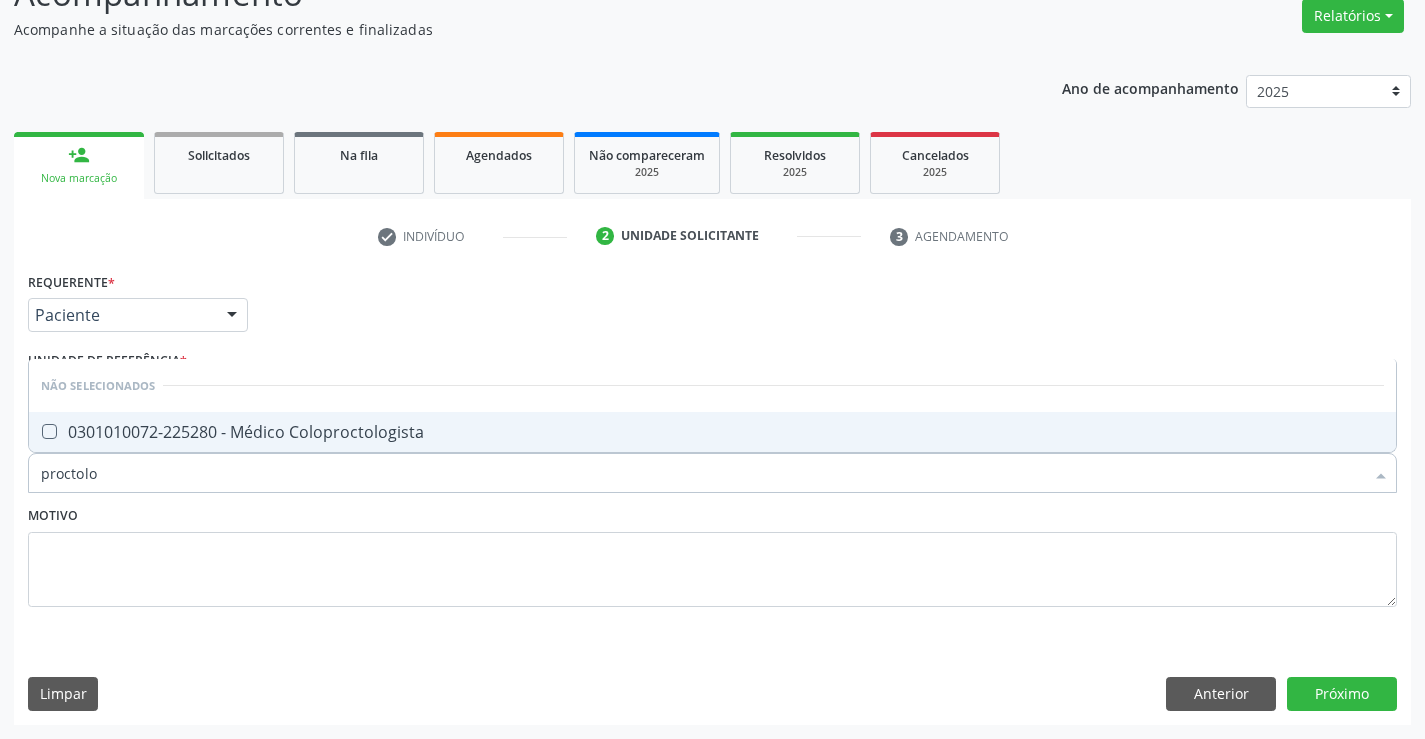 click on "0301010072-225280 - Médico Coloproctologista" at bounding box center (712, 432) 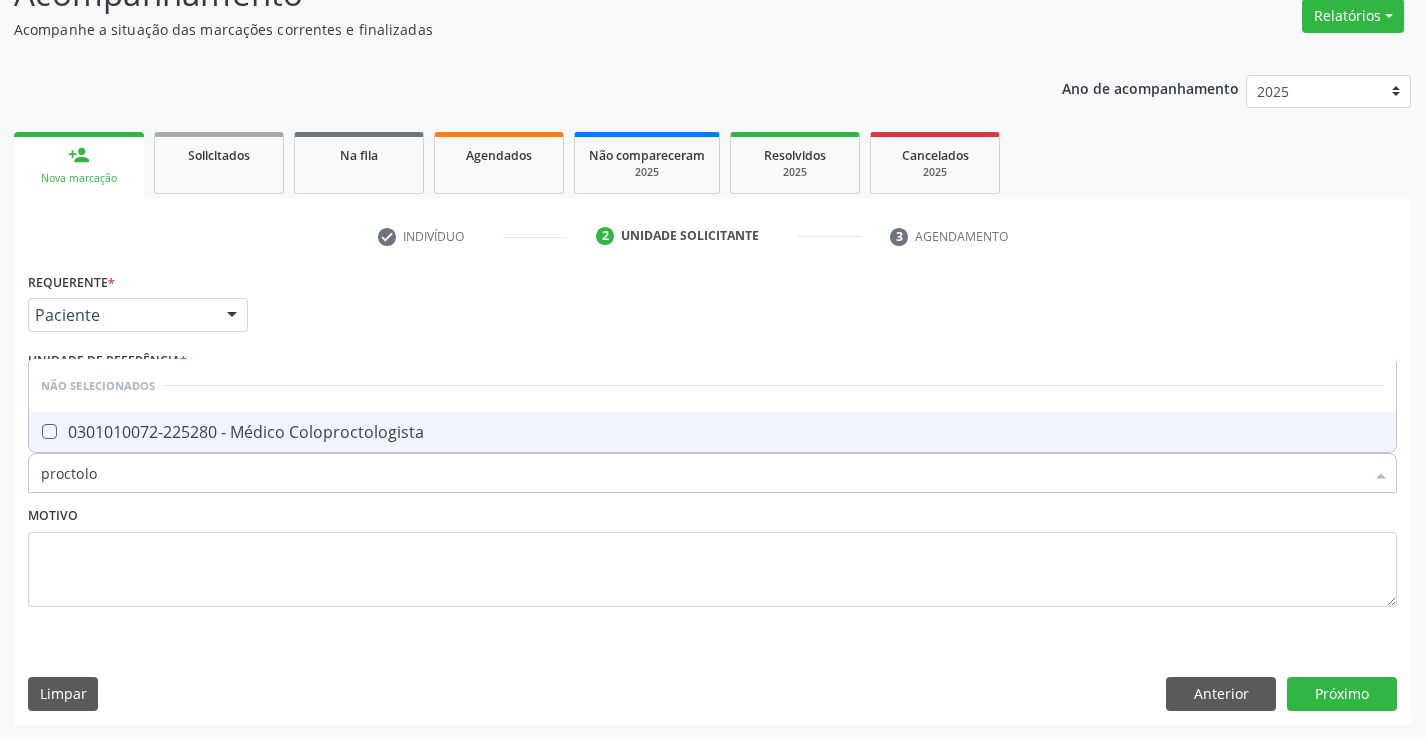 checkbox on "true" 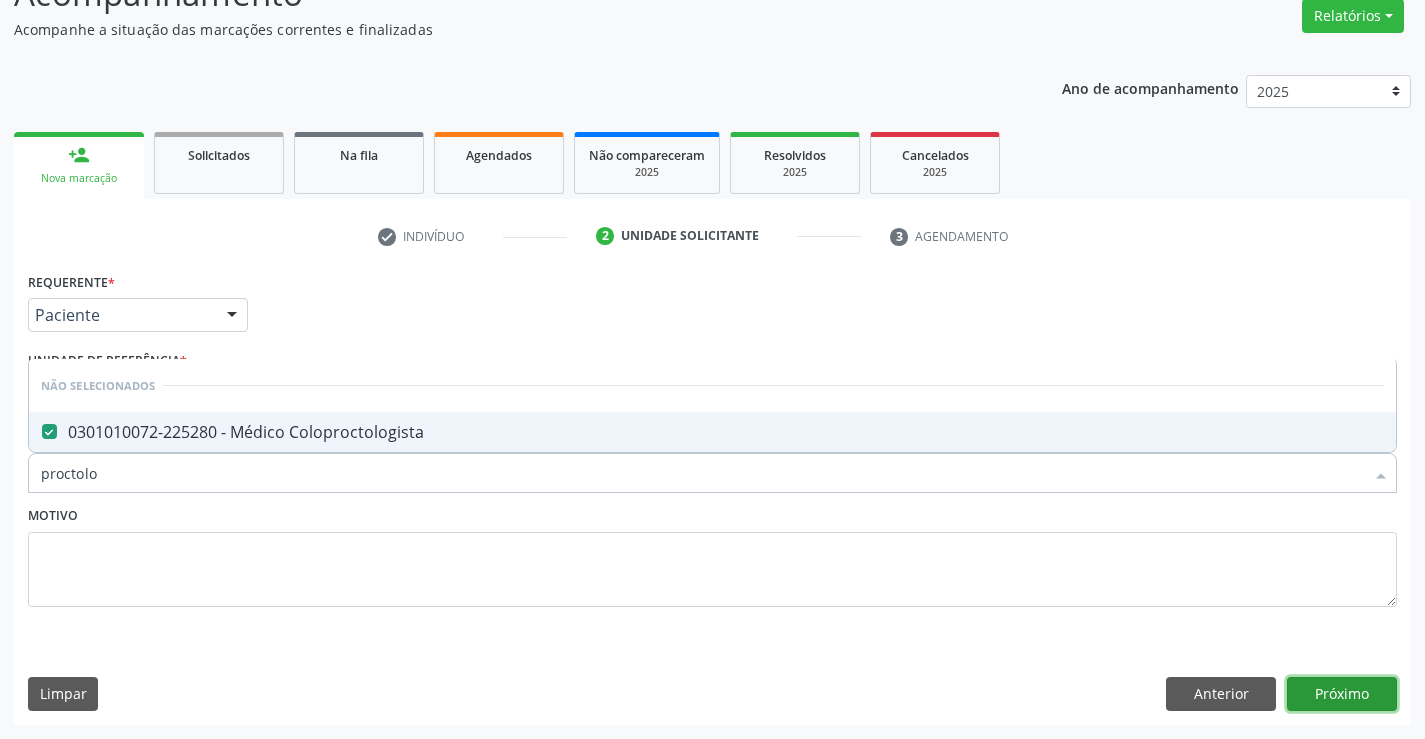click on "Próximo" at bounding box center (1342, 694) 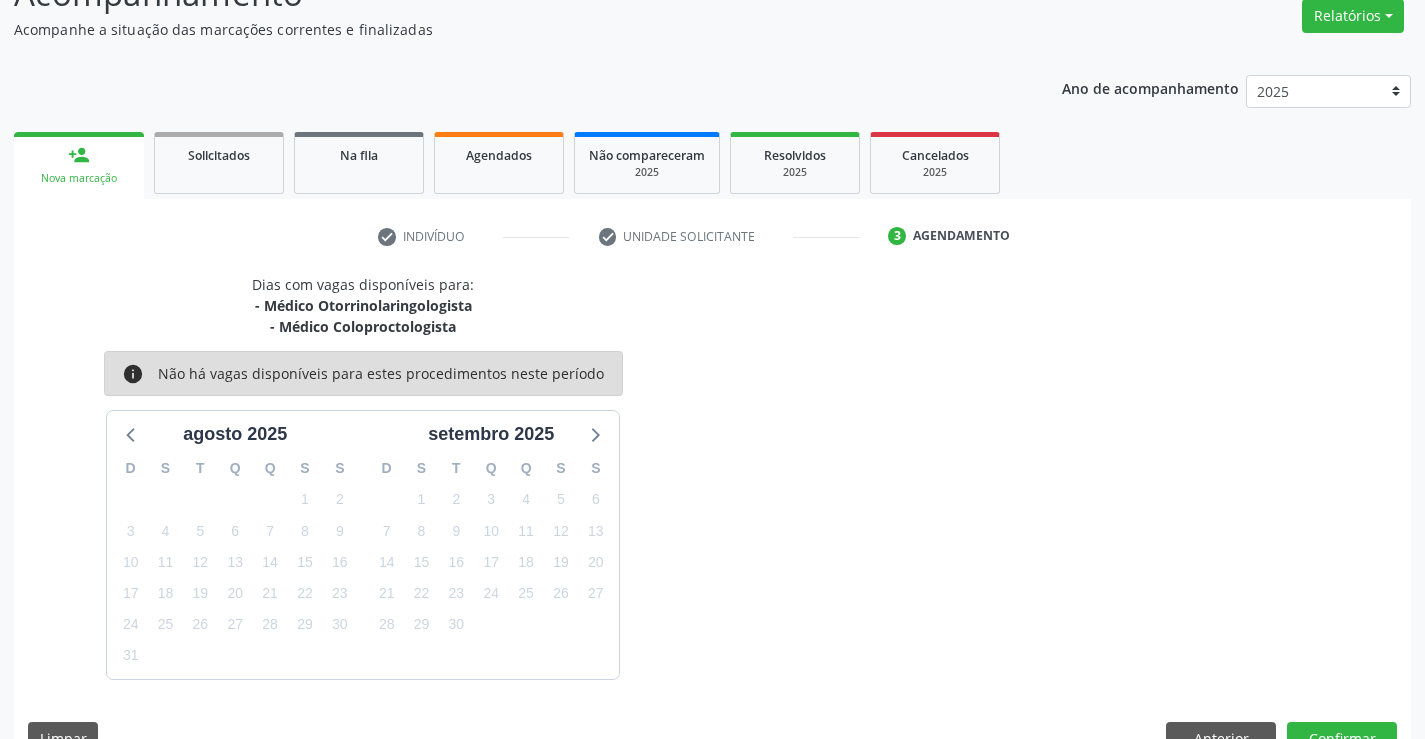 scroll, scrollTop: 211, scrollLeft: 0, axis: vertical 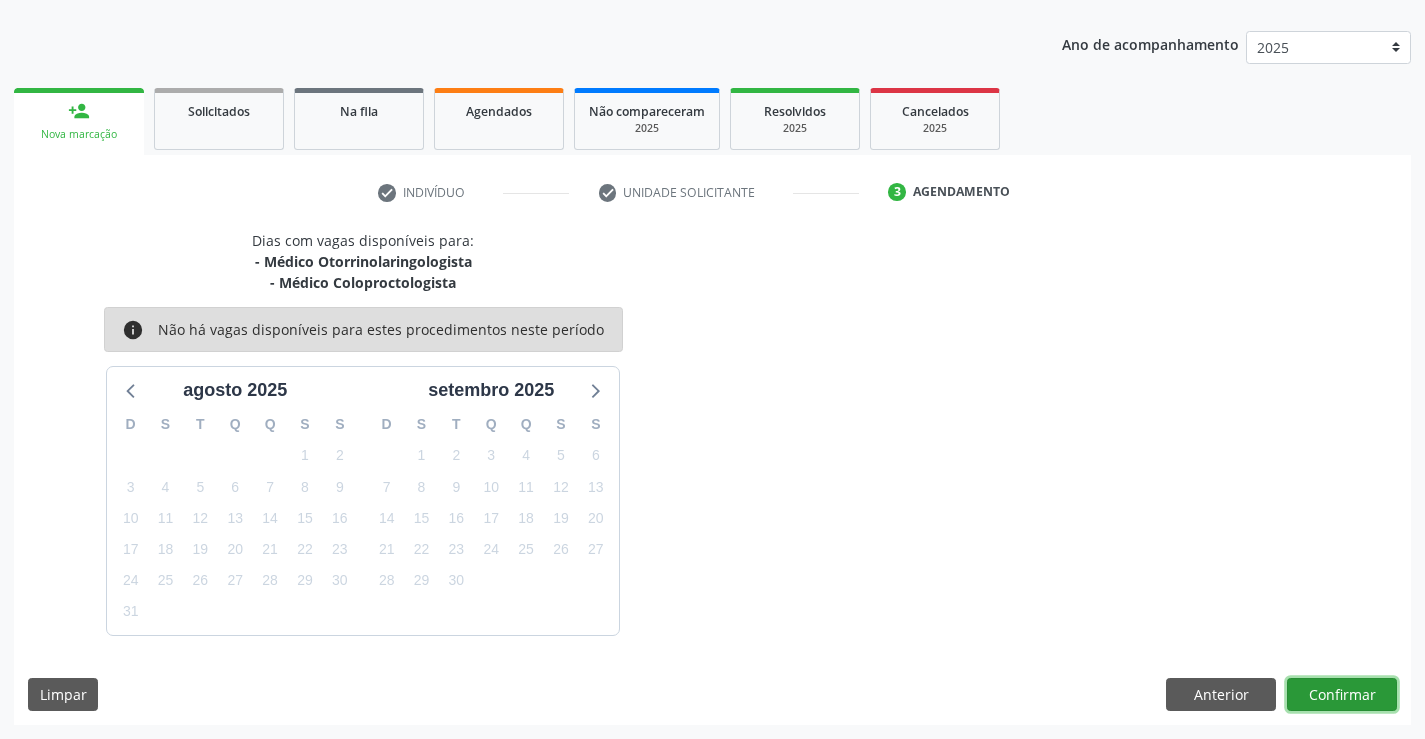 click on "Confirmar" at bounding box center (1342, 695) 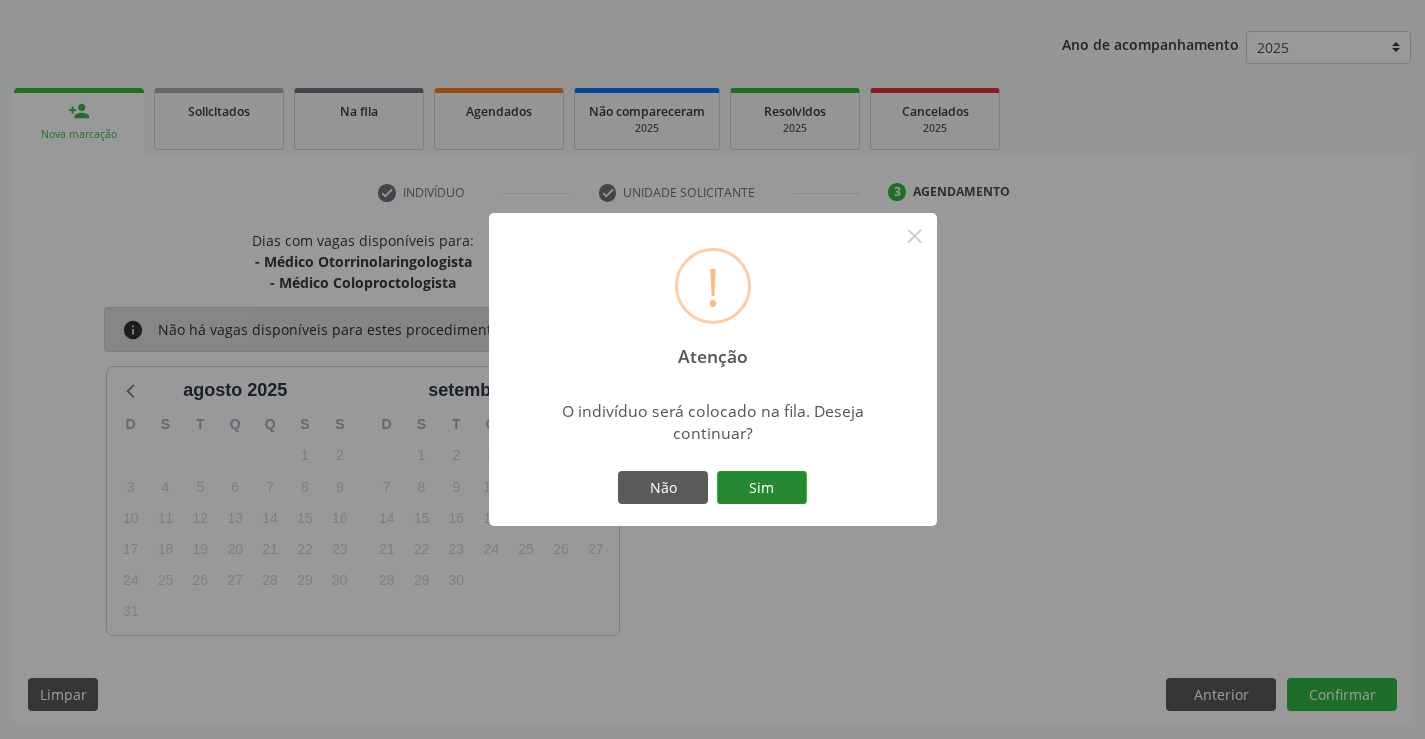 click on "Sim" at bounding box center [762, 488] 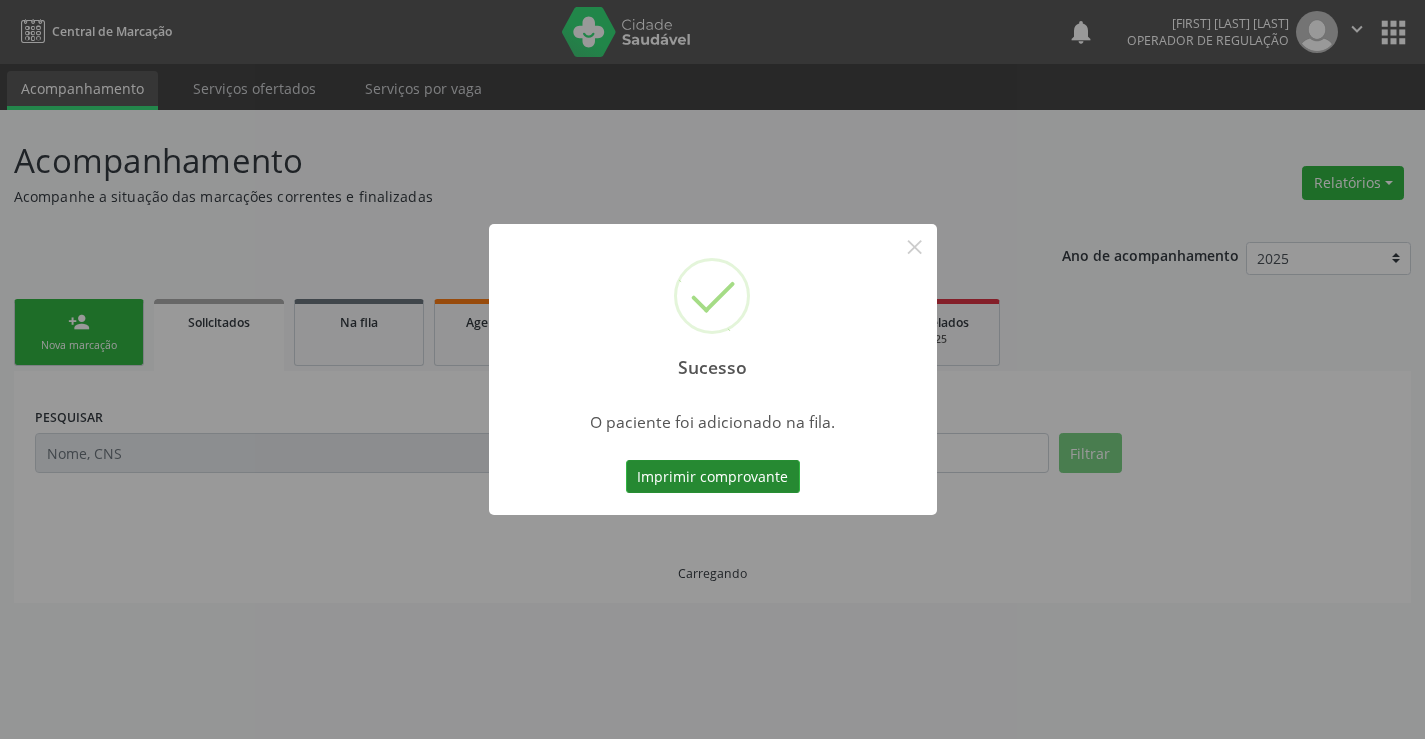 scroll, scrollTop: 0, scrollLeft: 0, axis: both 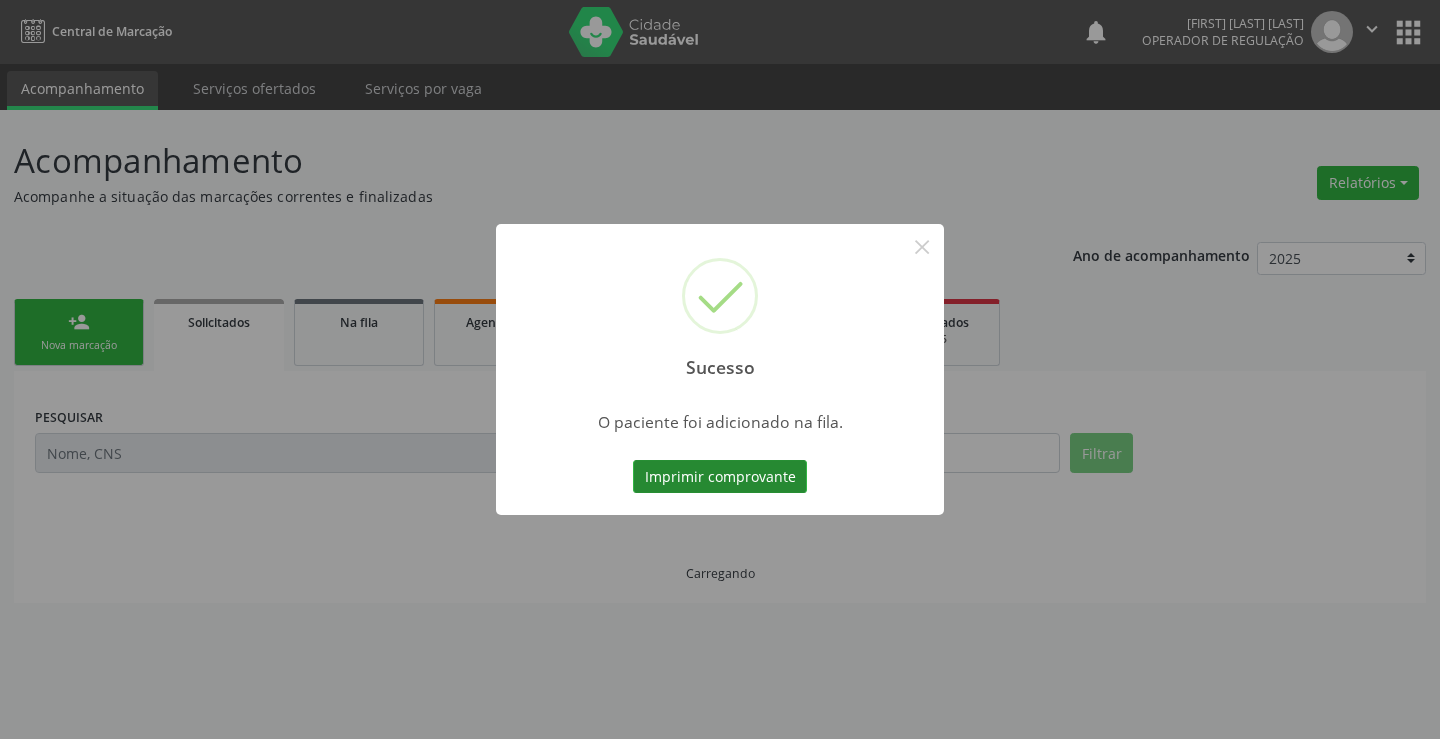 click on "Imprimir comprovante" at bounding box center [720, 477] 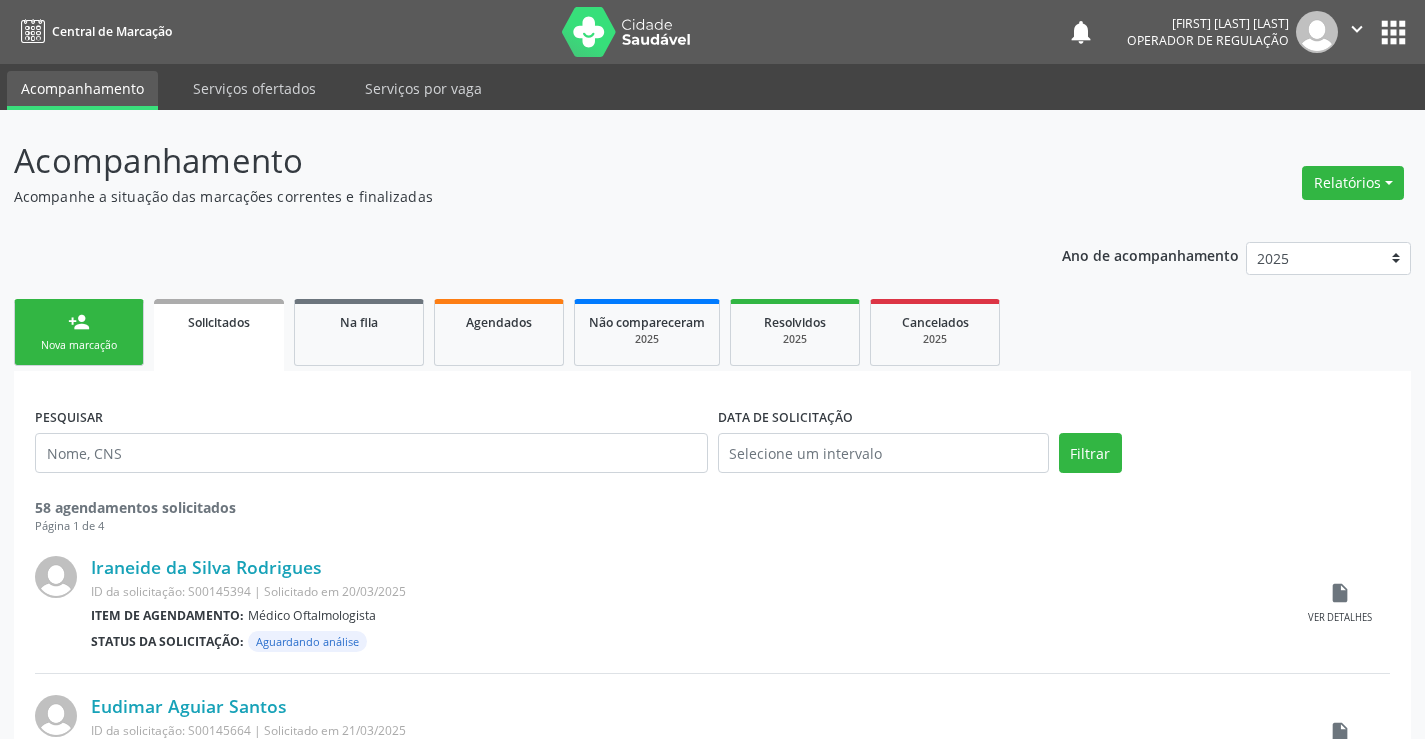click on "person_add" at bounding box center (79, 322) 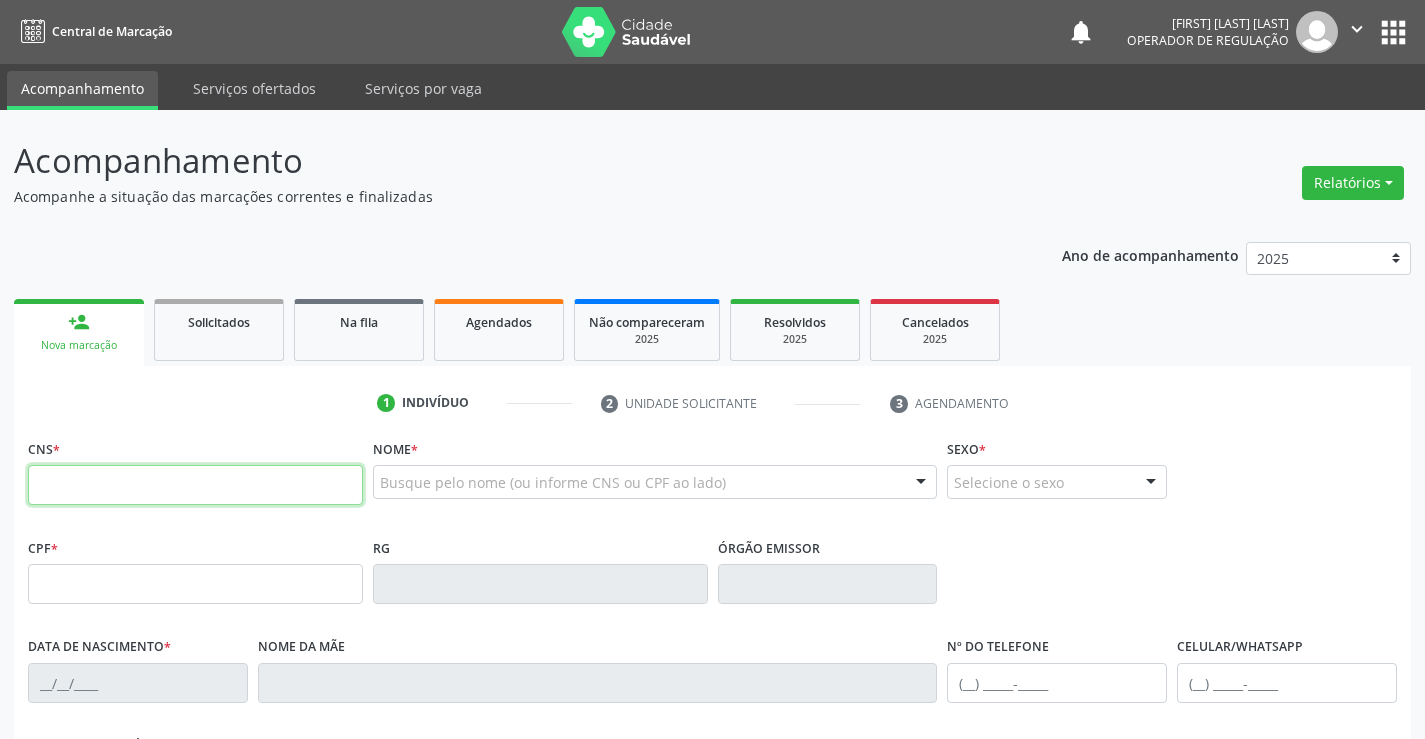 click at bounding box center [195, 485] 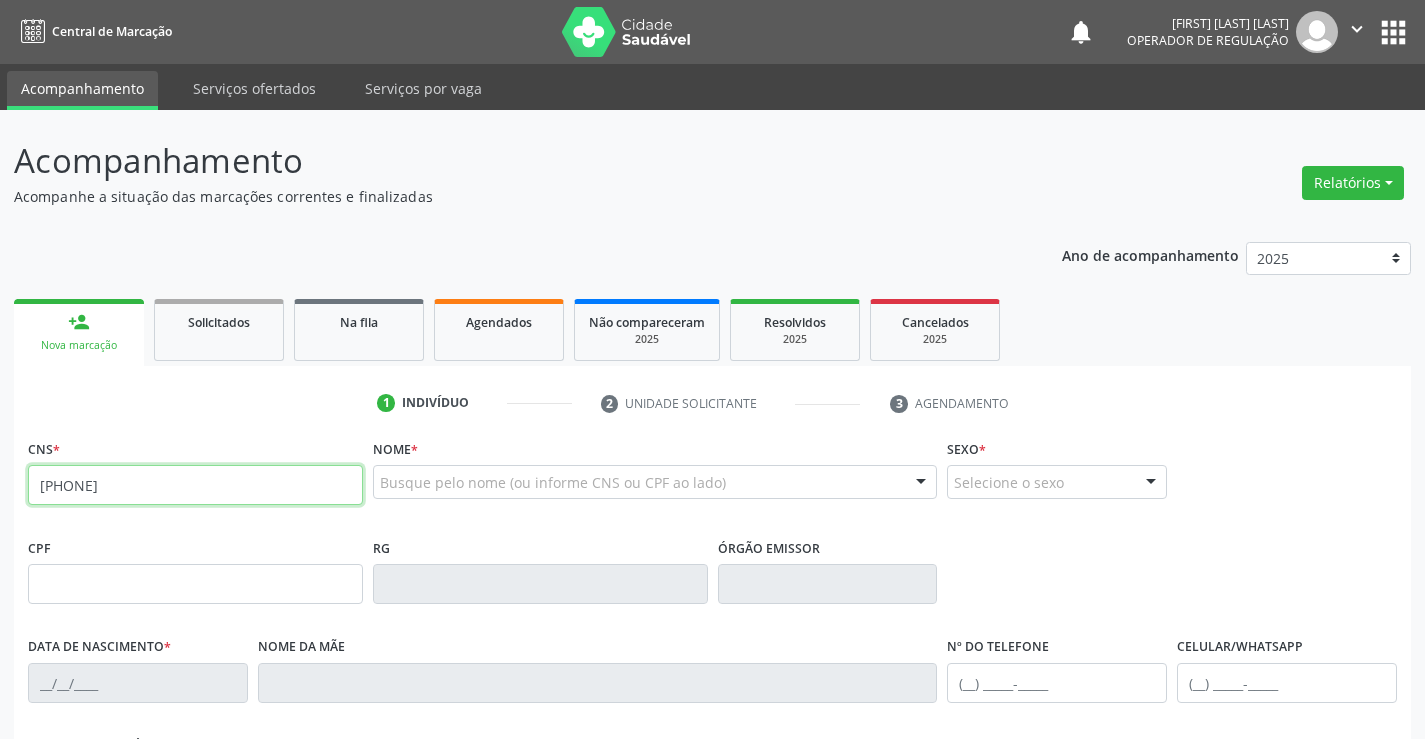 type on "700 0081 5736 1103" 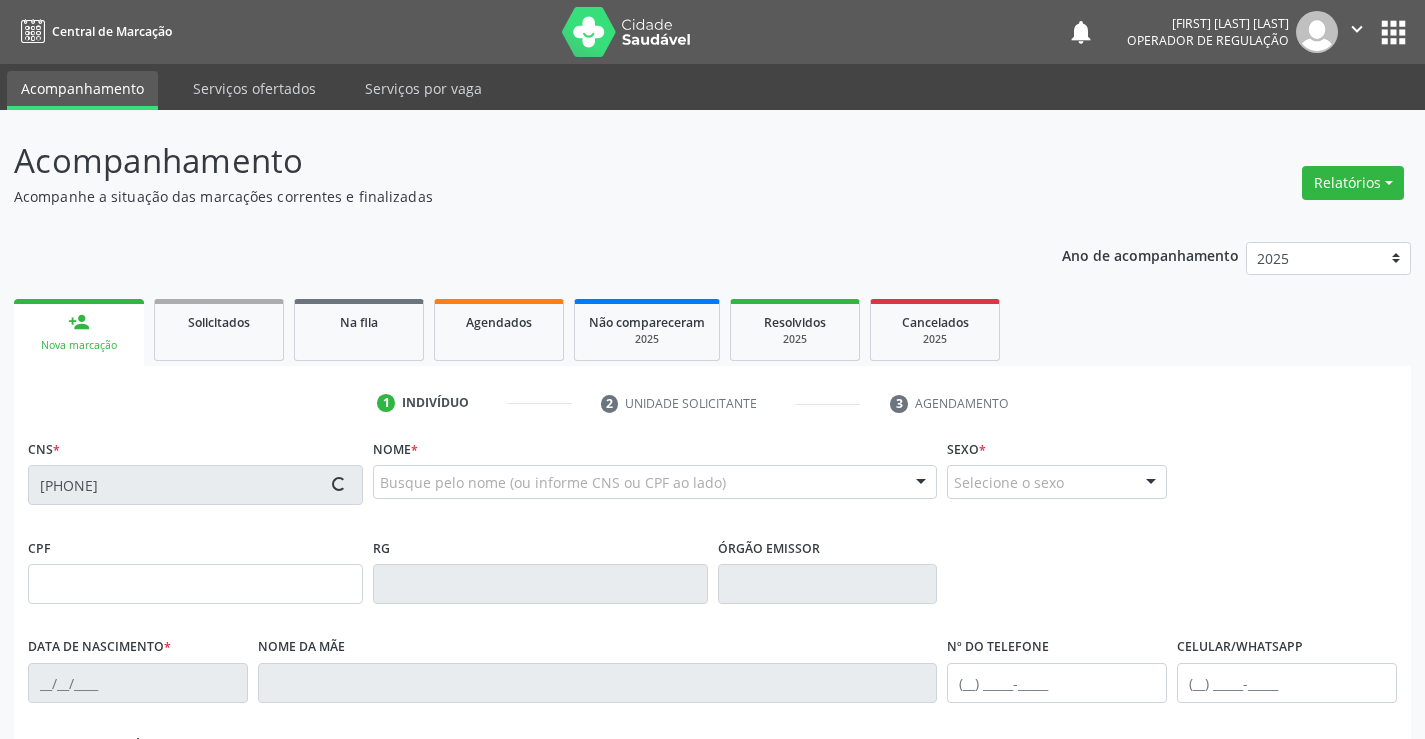 type on "24/02/2021" 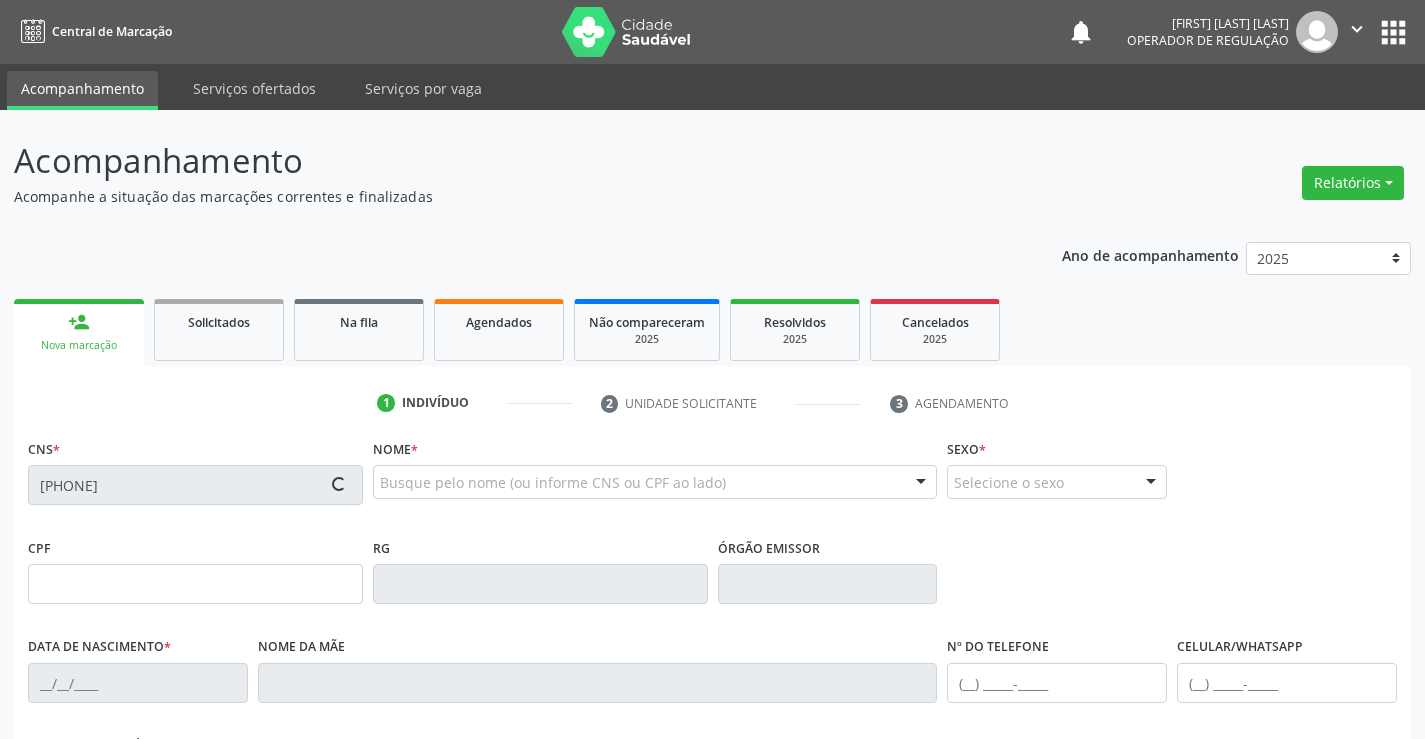 type on "123.356.915-54" 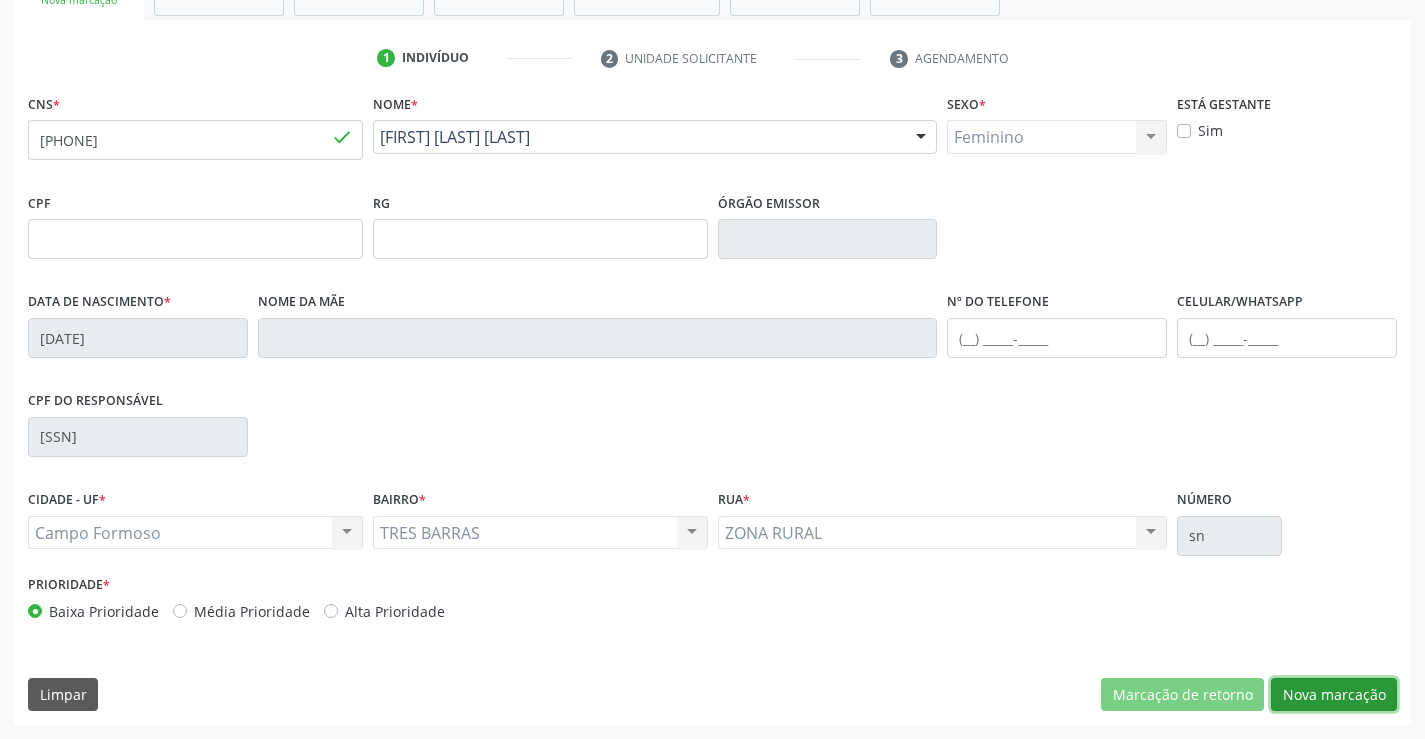 click on "Nova marcação" at bounding box center [1334, 695] 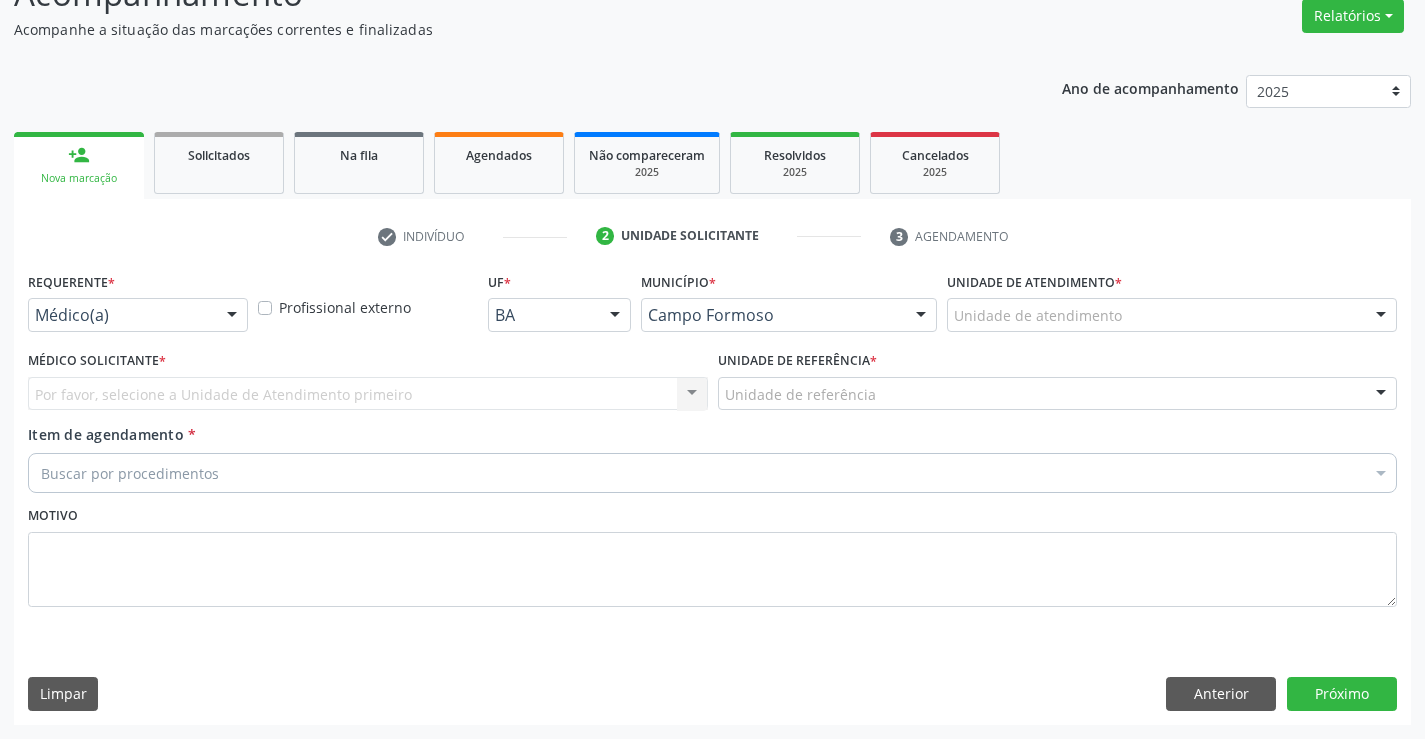 scroll, scrollTop: 167, scrollLeft: 0, axis: vertical 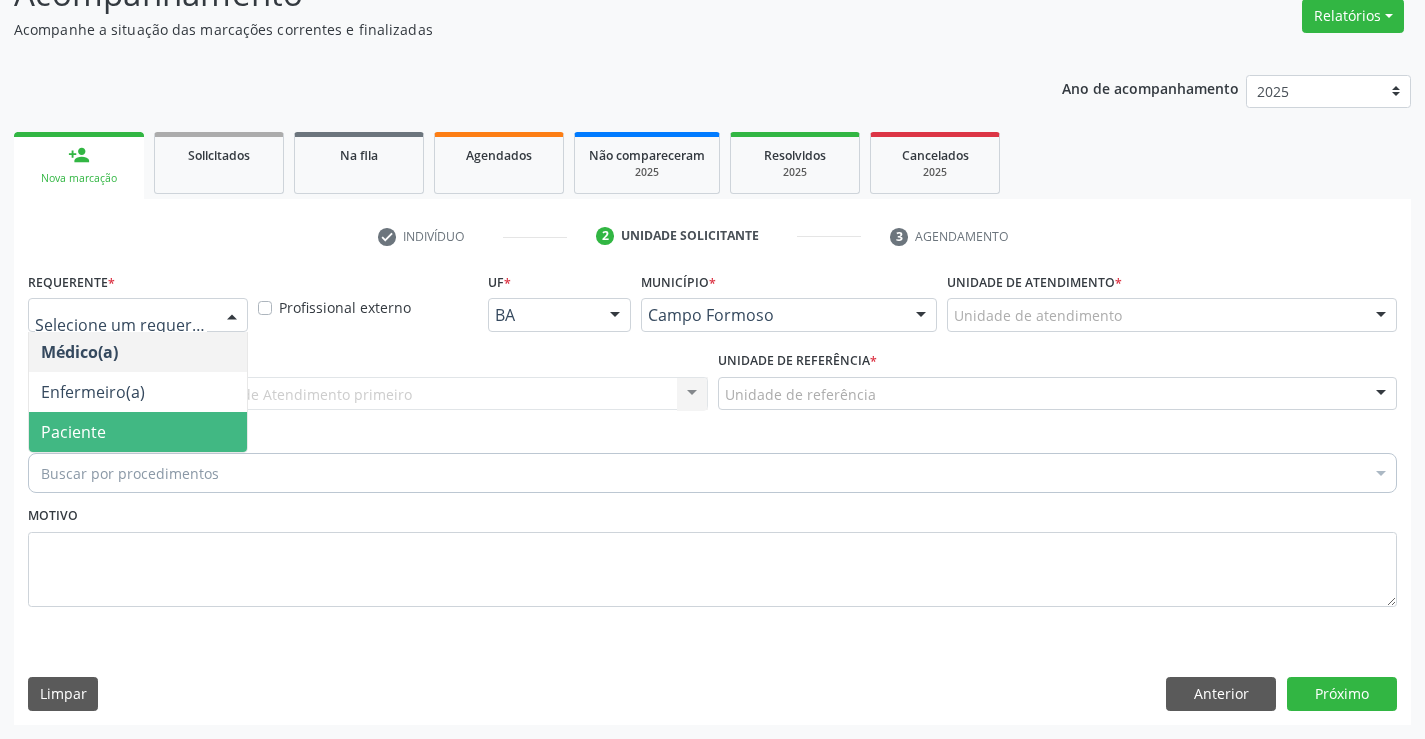 click on "Paciente" at bounding box center (73, 432) 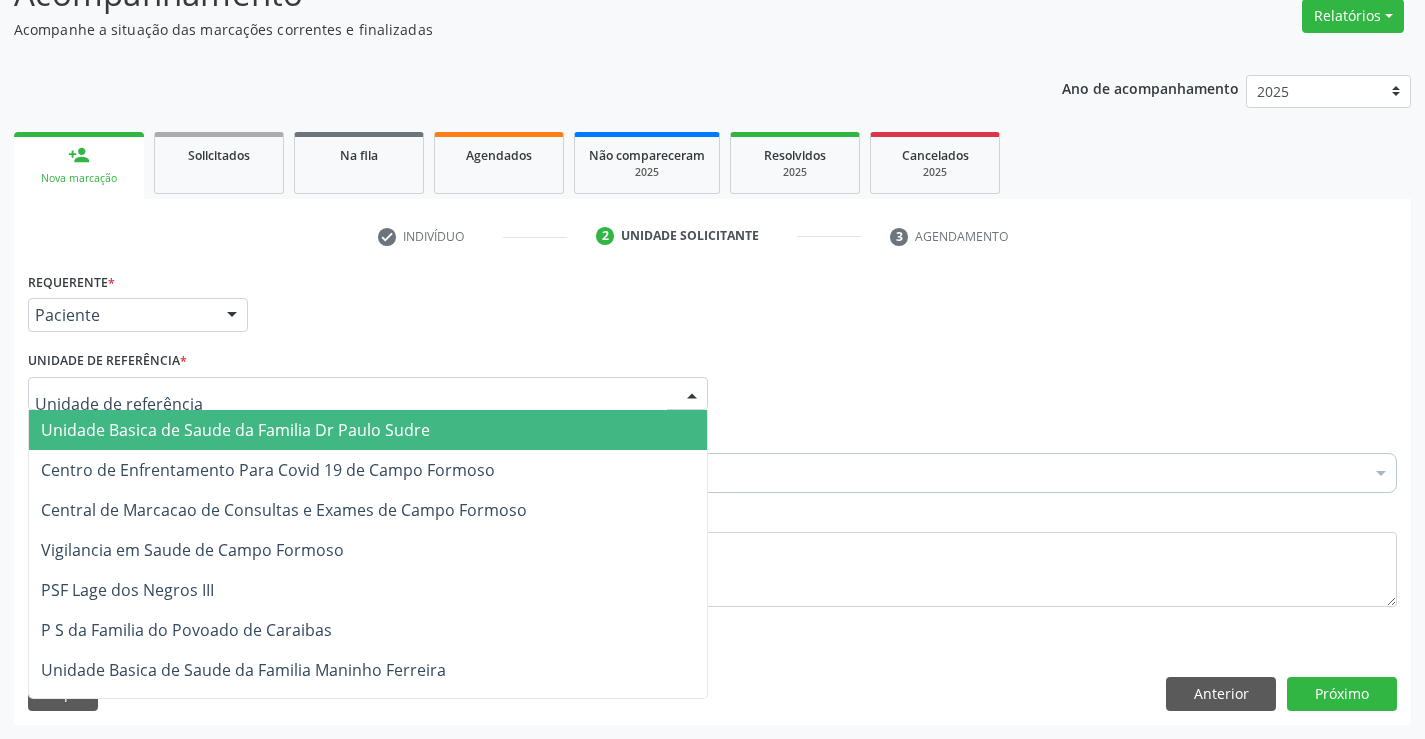 click on "Unidade Basica de Saude da Familia Dr Paulo Sudre" at bounding box center (235, 430) 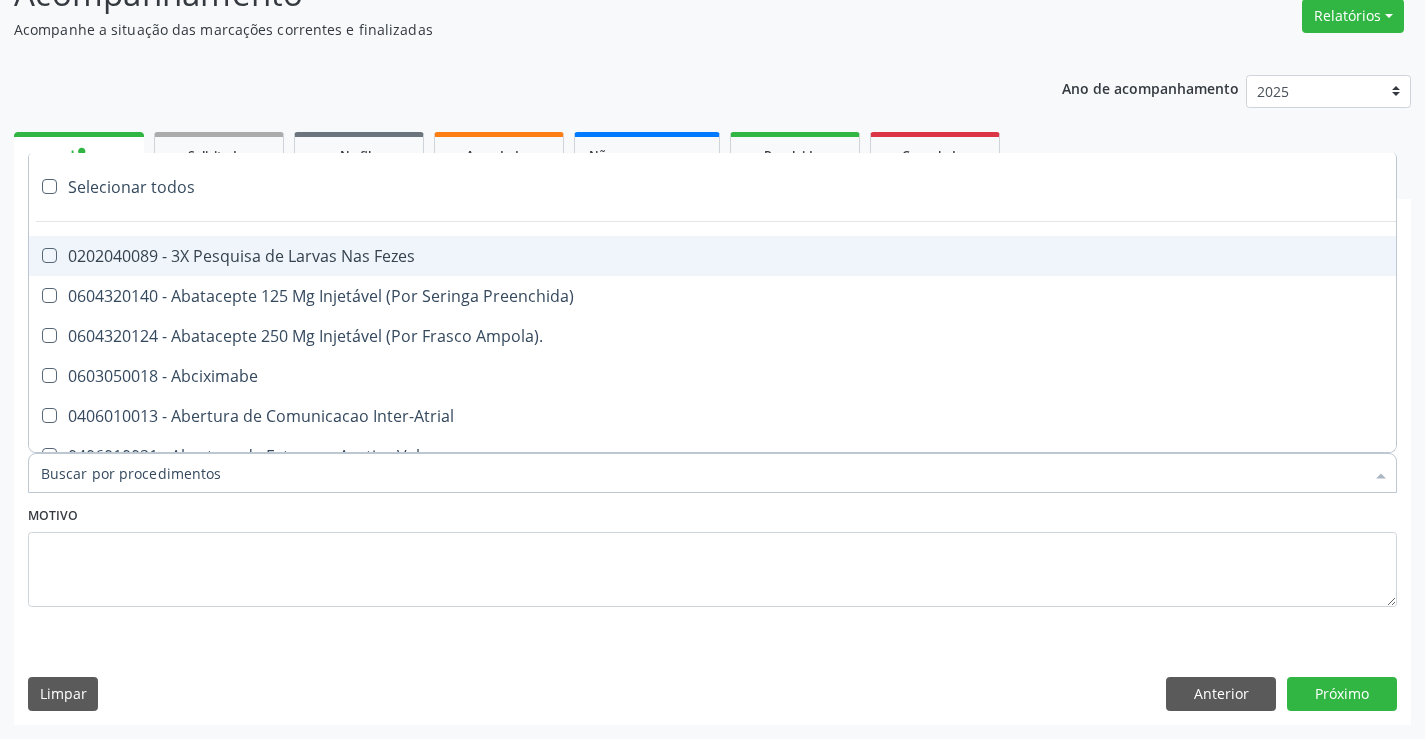 click at bounding box center (712, 473) 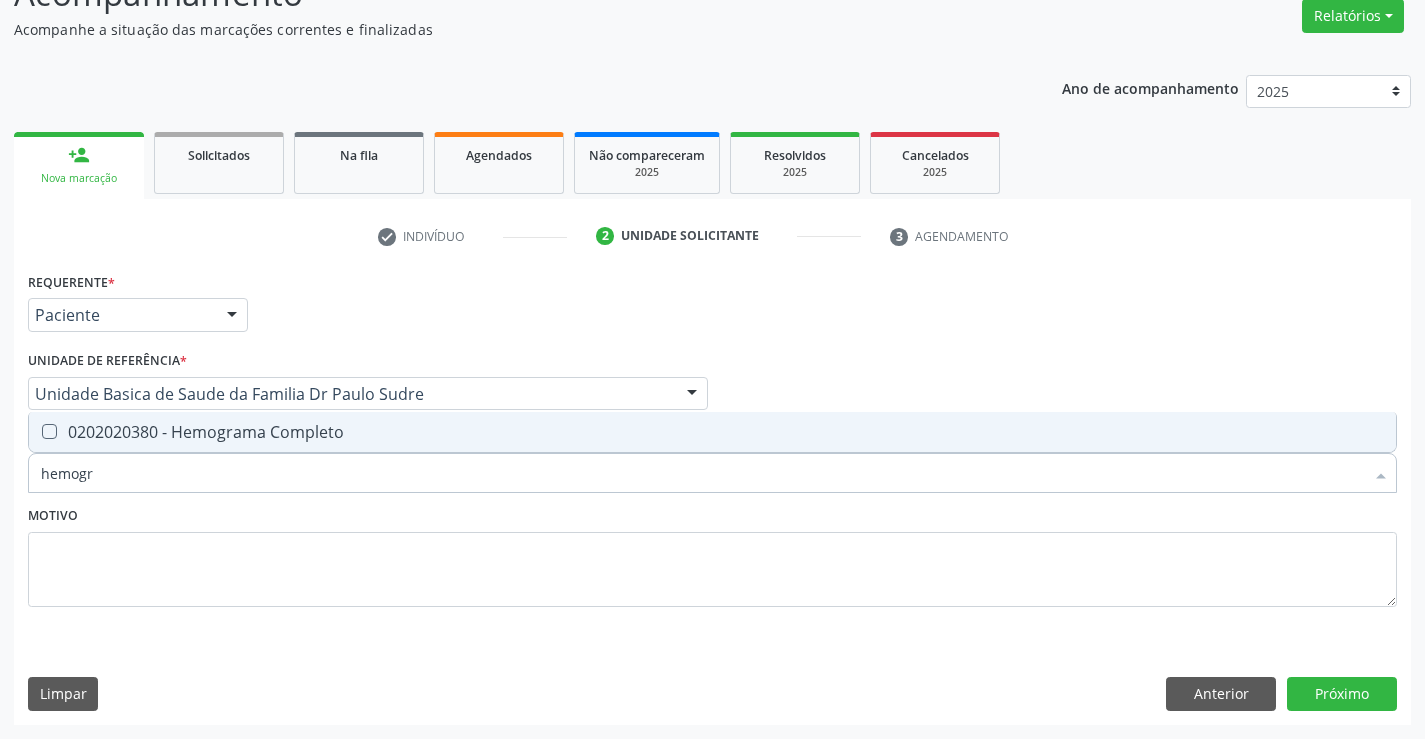 type on "hemogra" 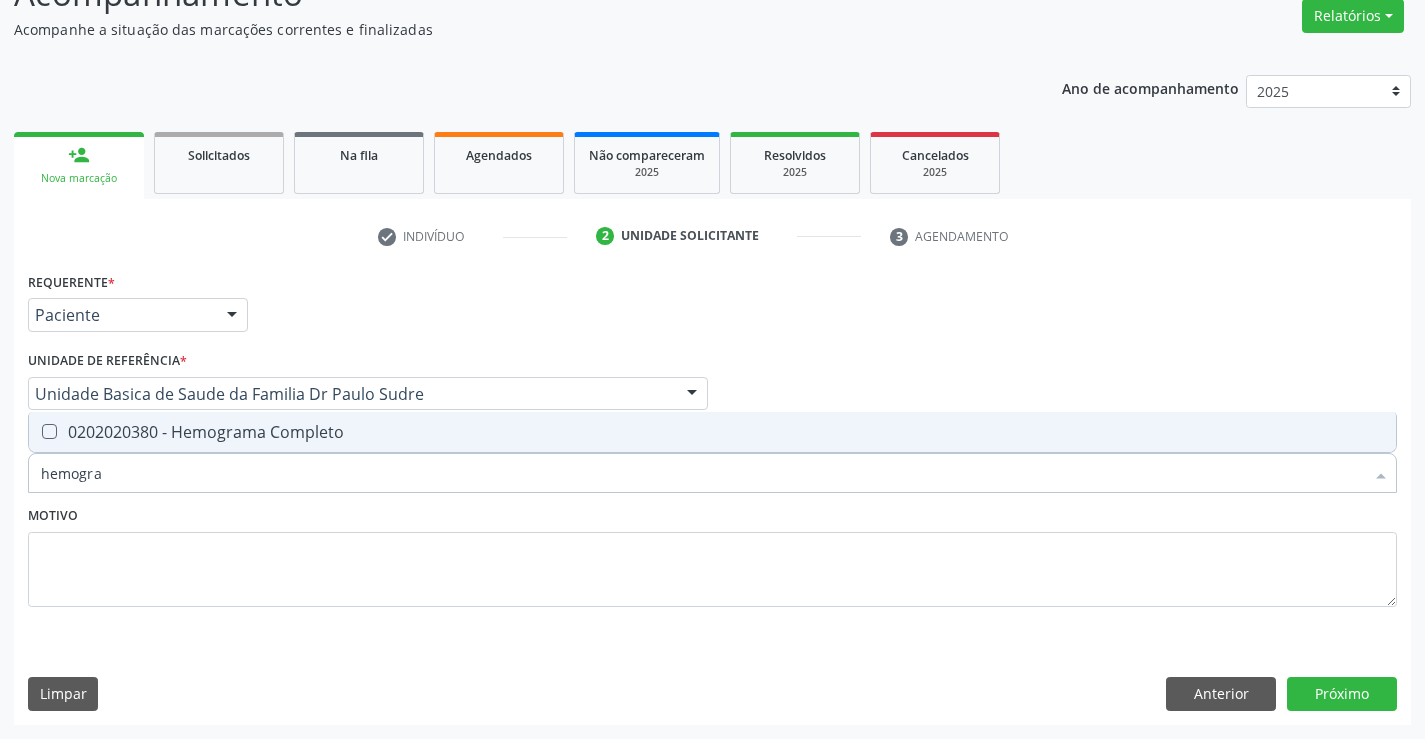 click on "0202020380 - Hemograma Completo" at bounding box center (712, 432) 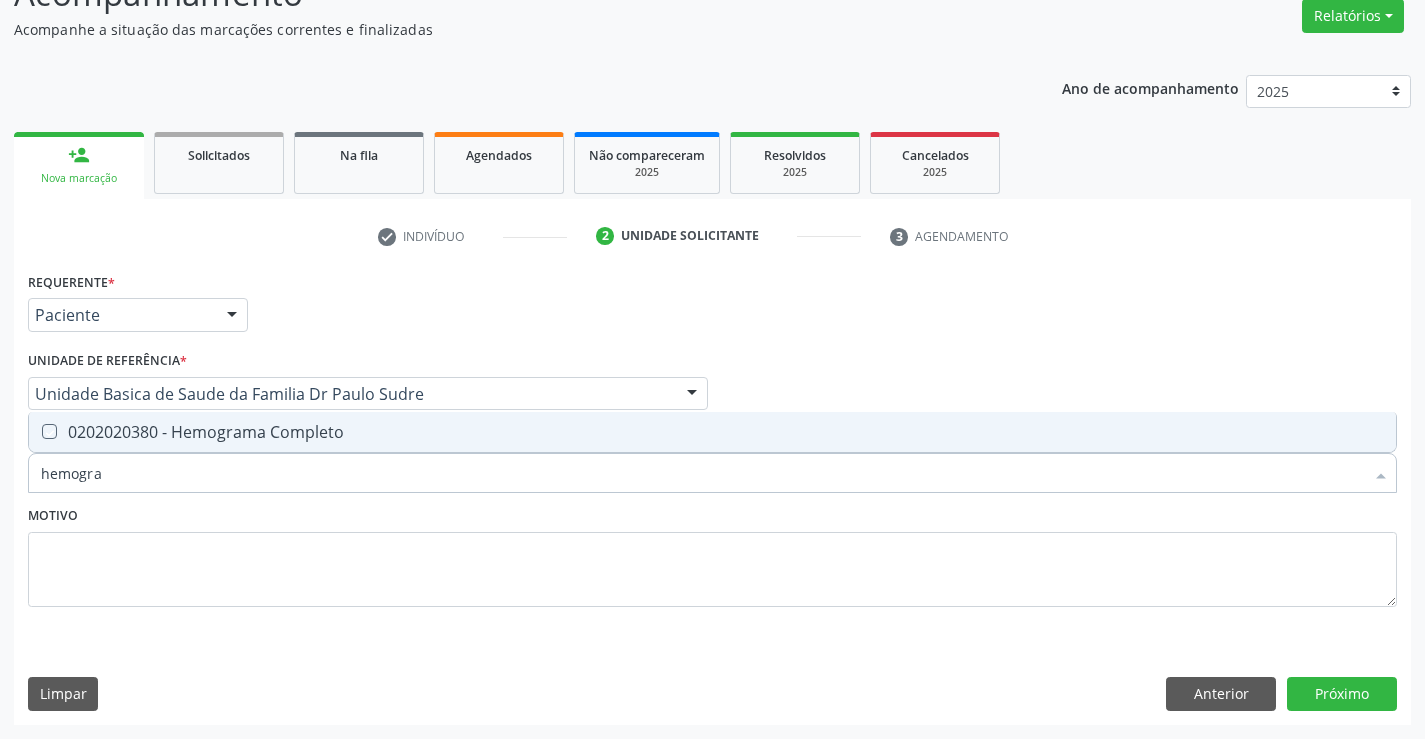 checkbox on "true" 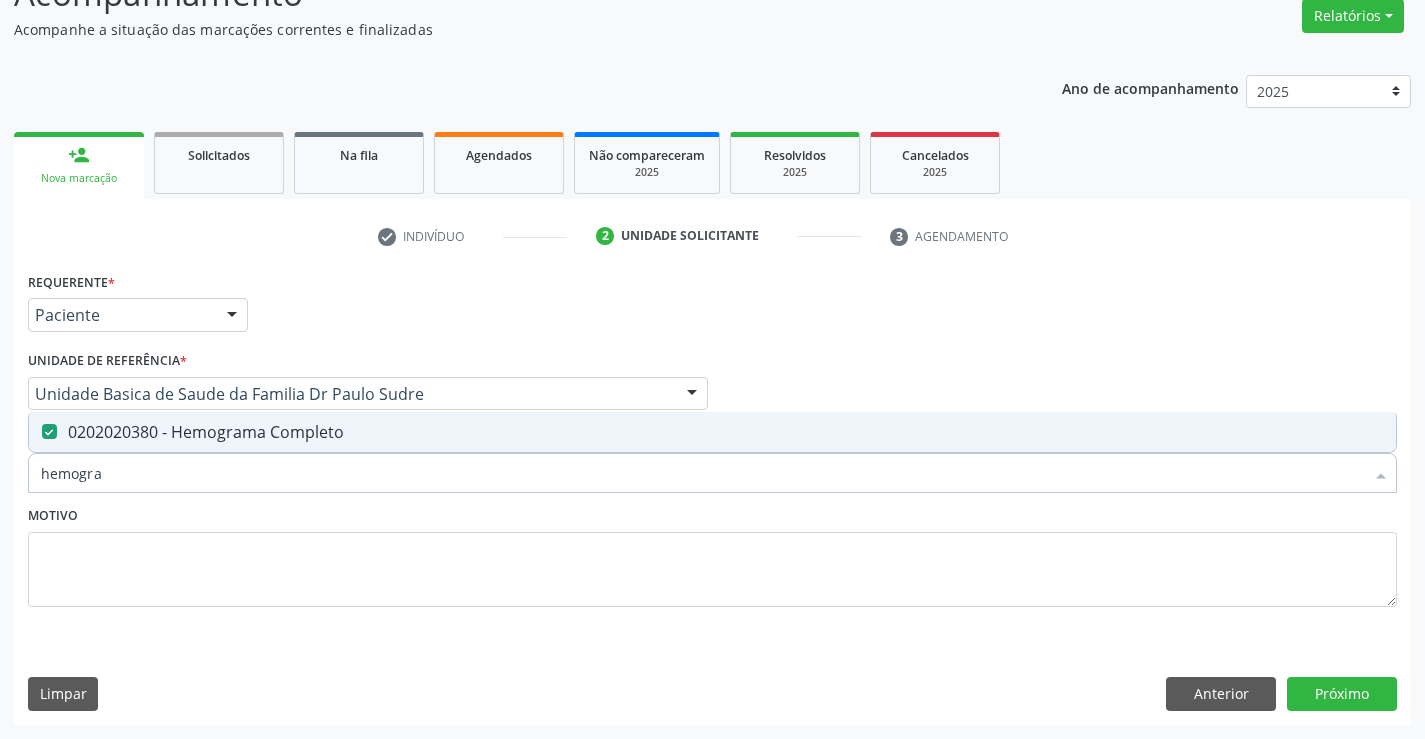 type on "hemogra" 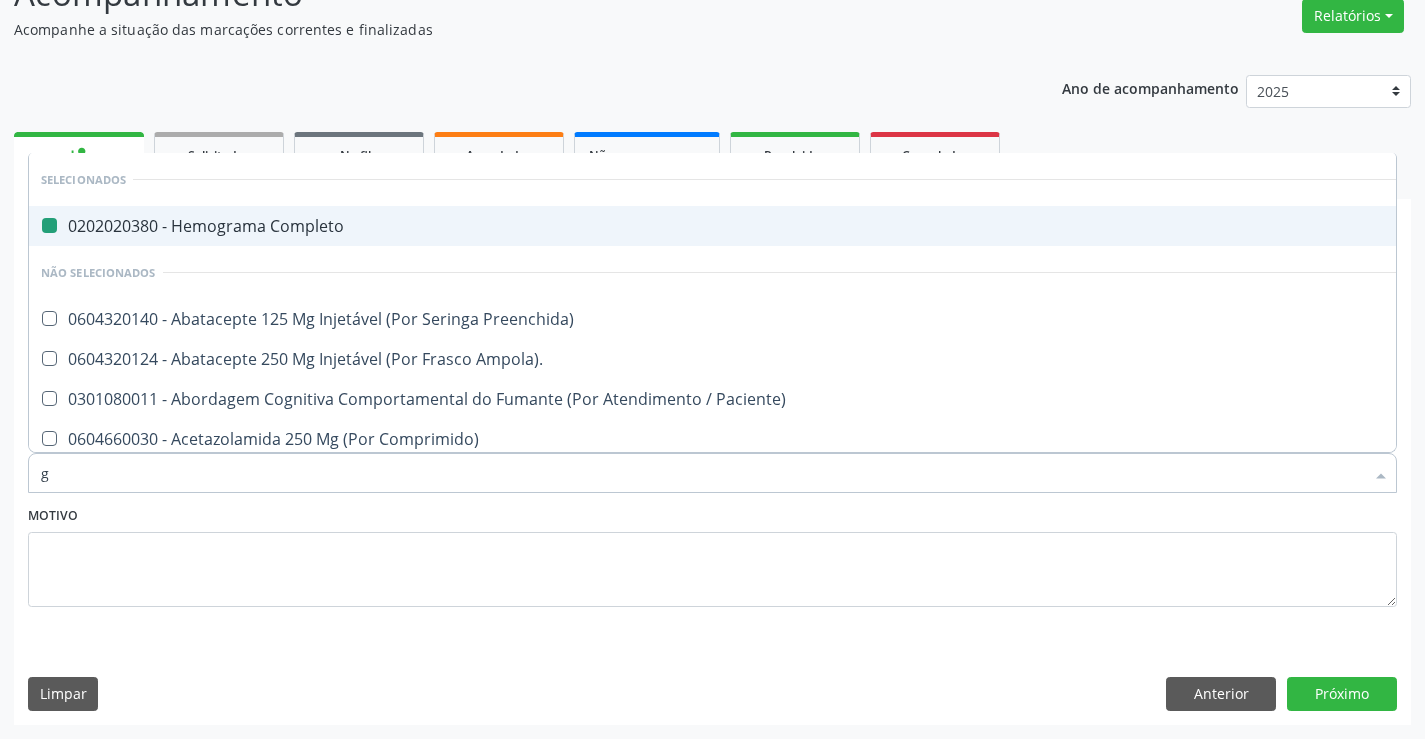 type on "gl" 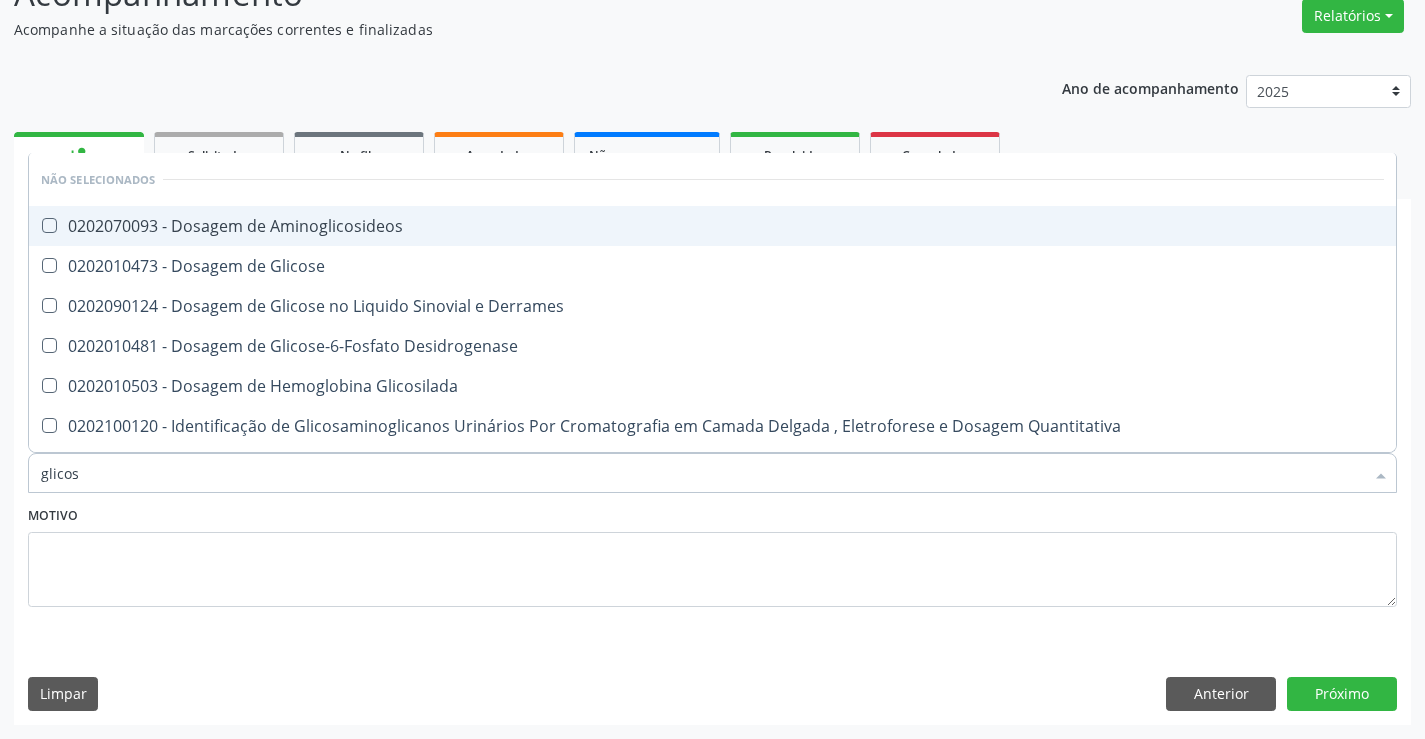 type on "glicose" 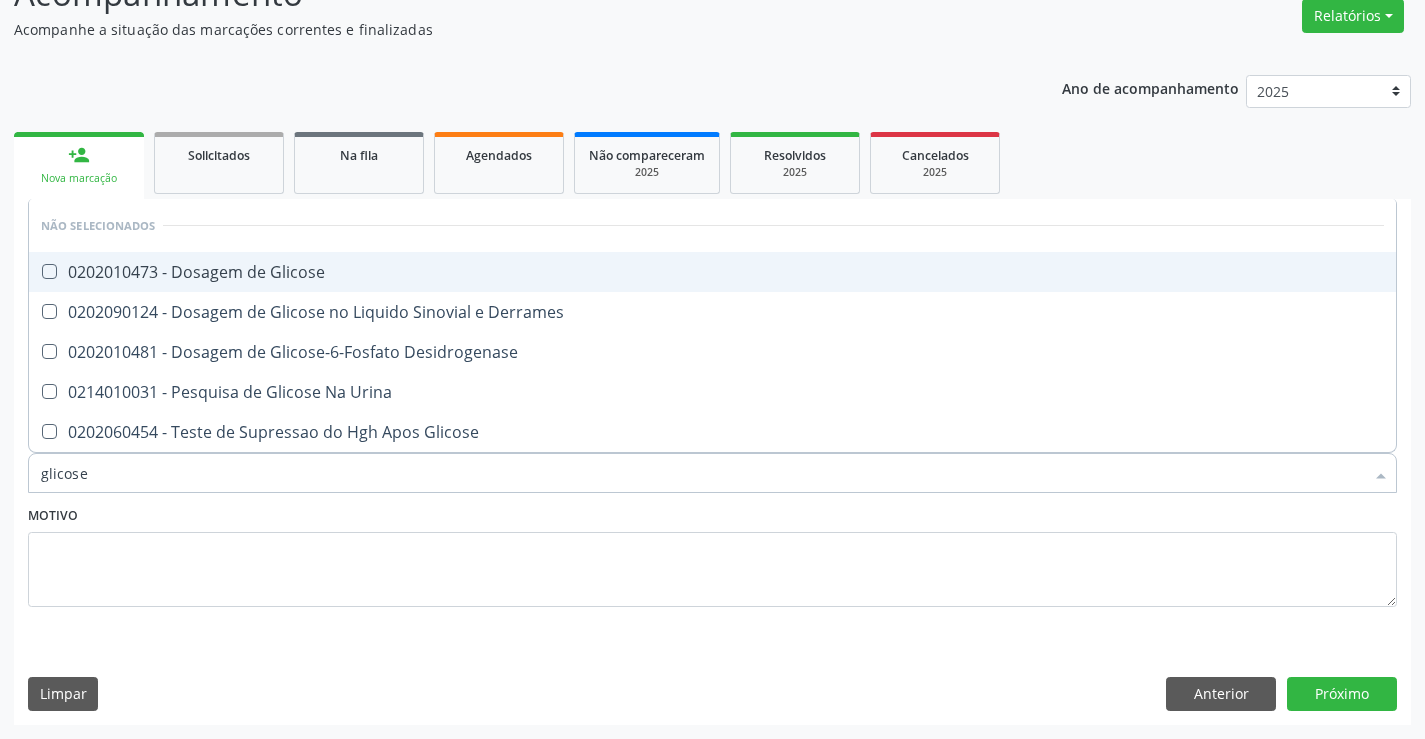 click on "0202010473 - Dosagem de Glicose" at bounding box center [712, 272] 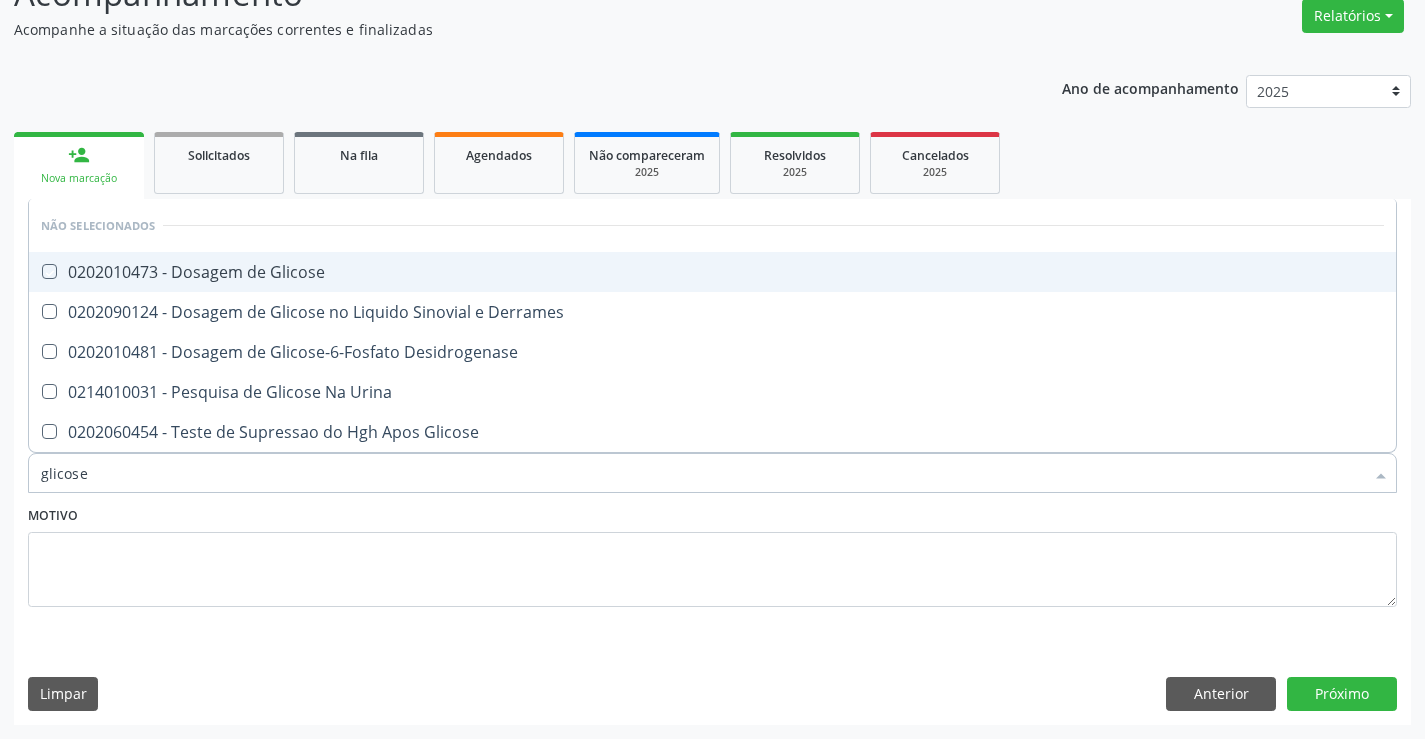 checkbox on "true" 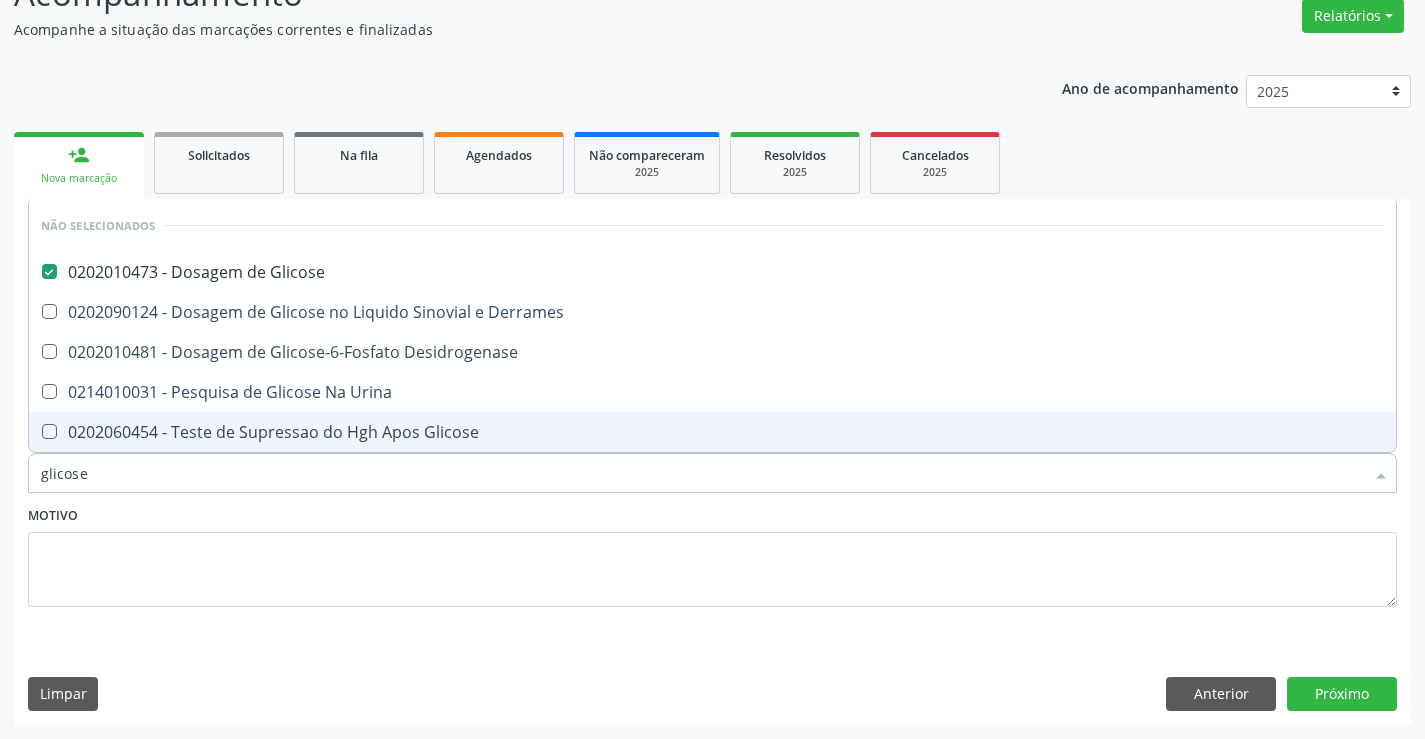 type on "glicose" 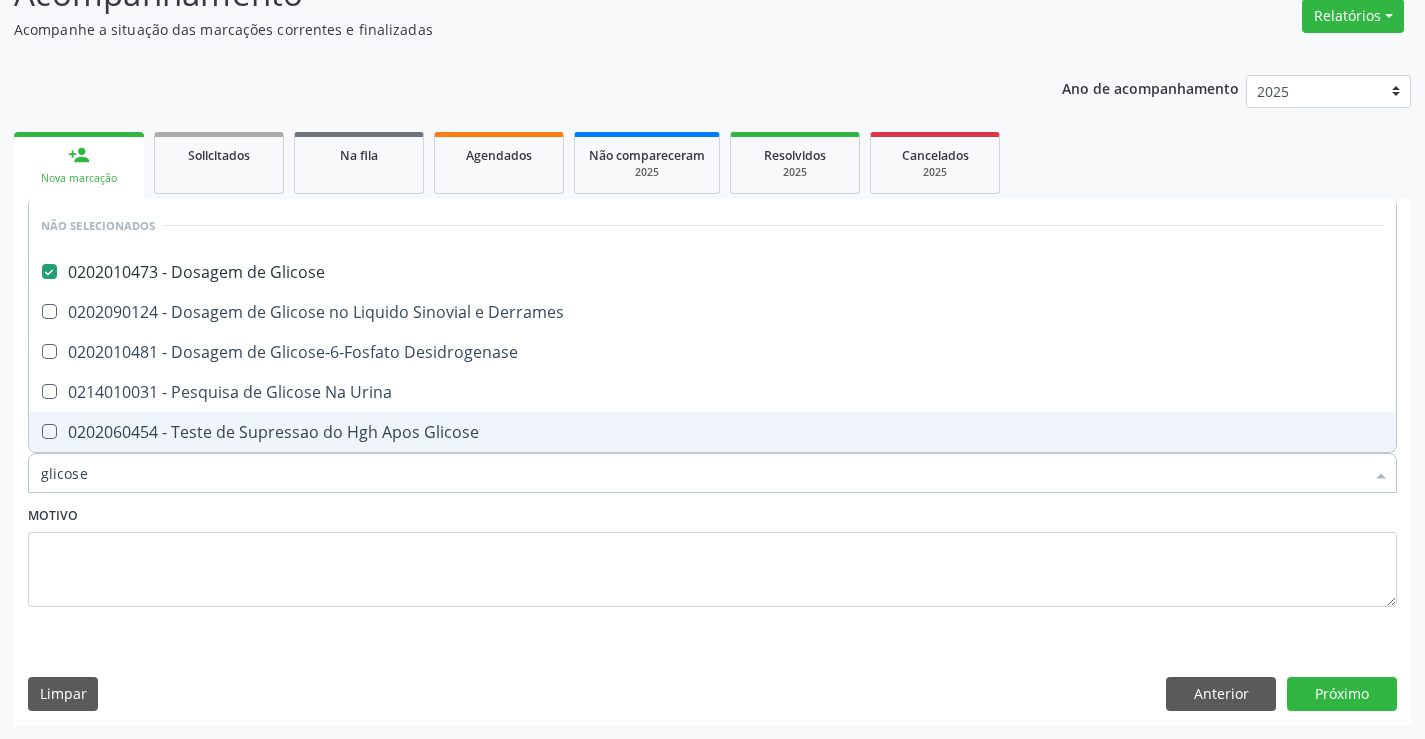 click on "Motivo" at bounding box center [712, 554] 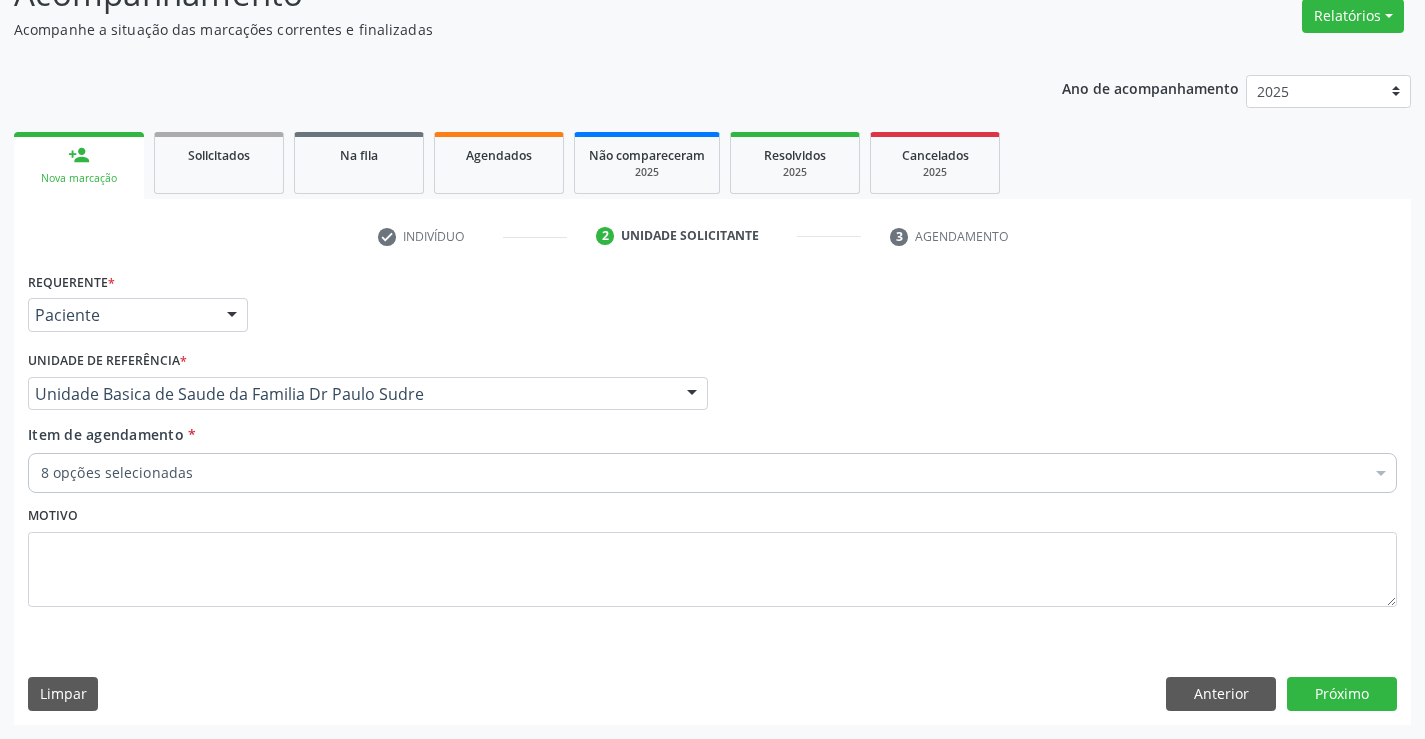 scroll, scrollTop: 167, scrollLeft: 0, axis: vertical 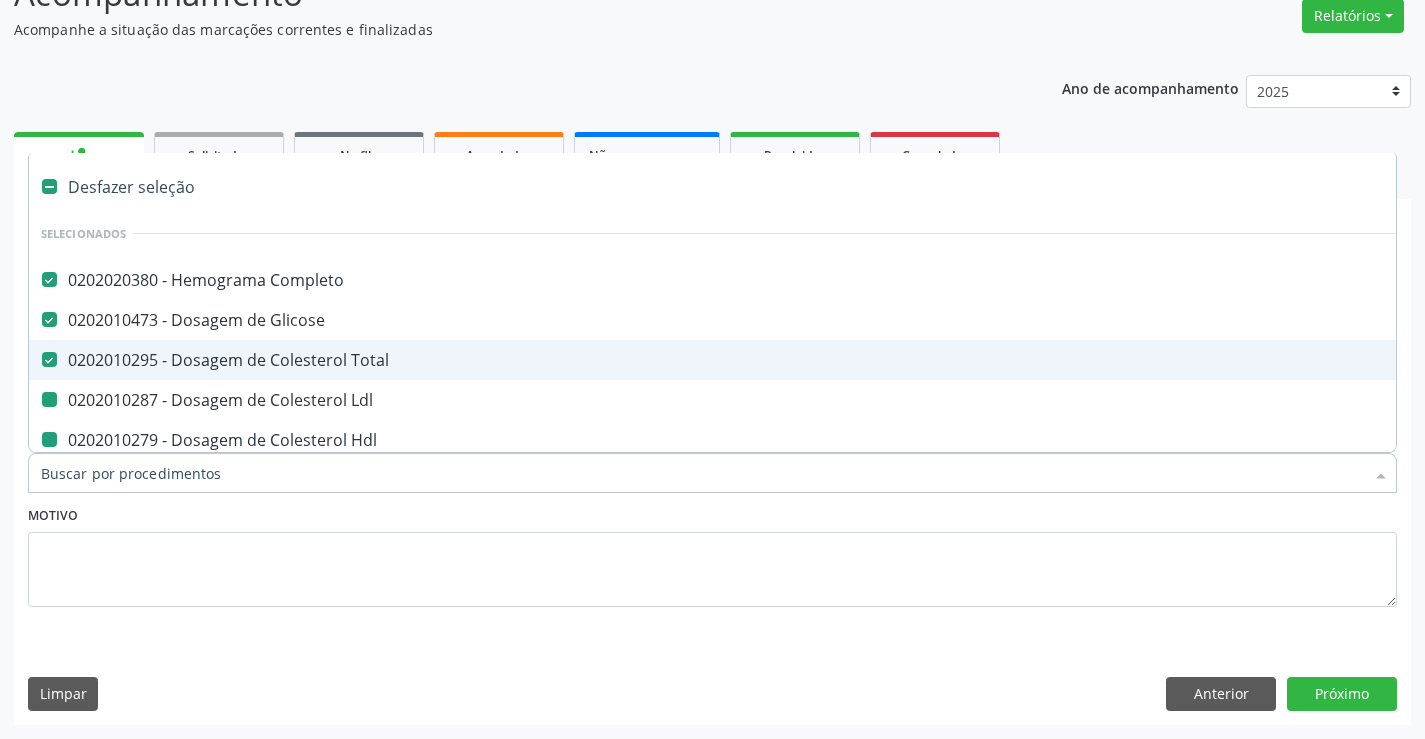 type on "u" 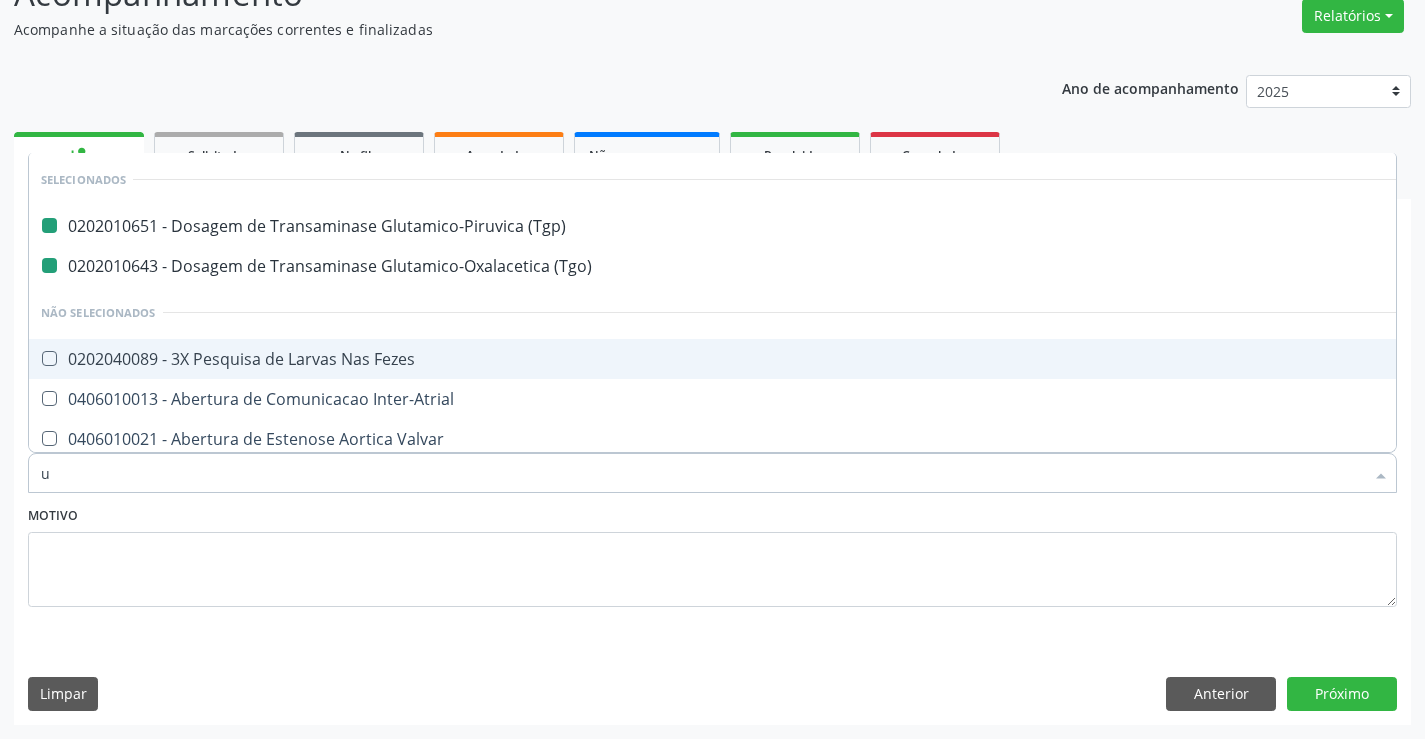 type on "ur" 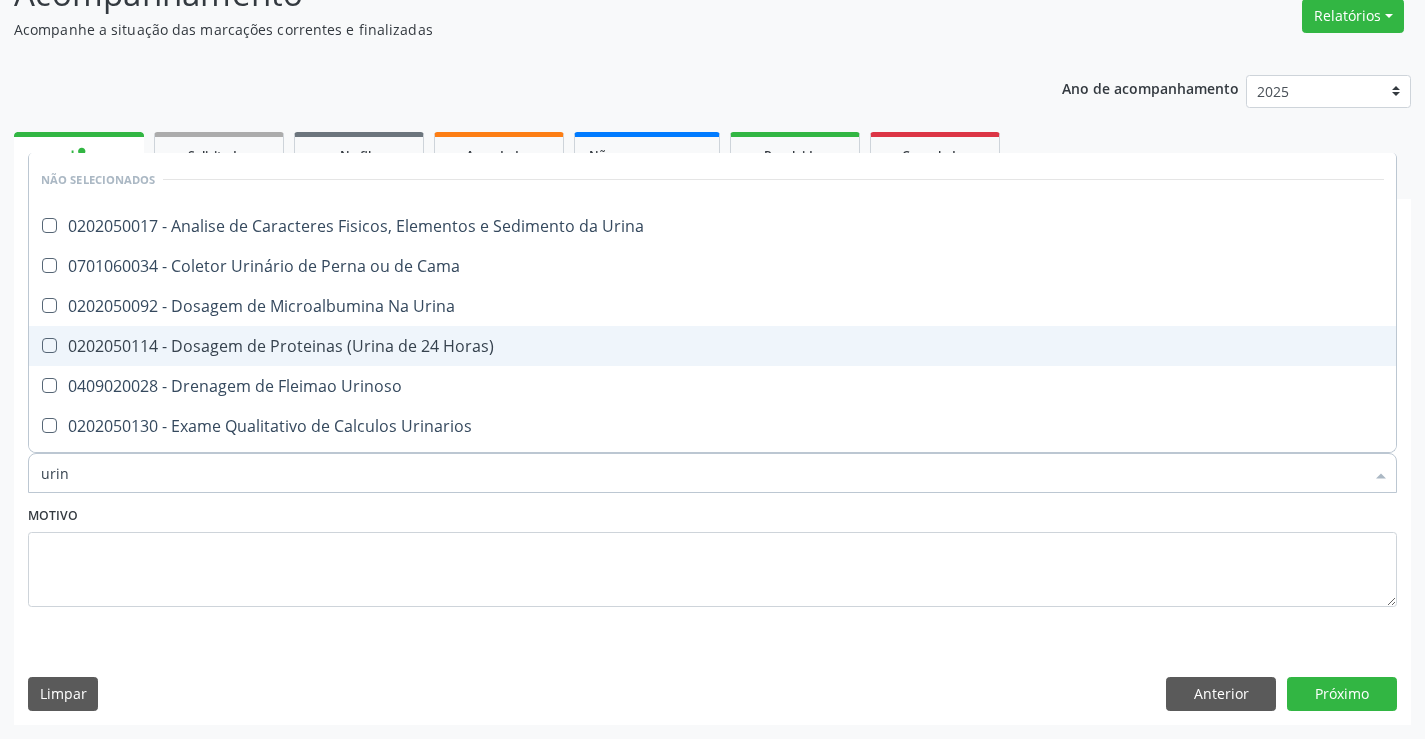 type on "urina" 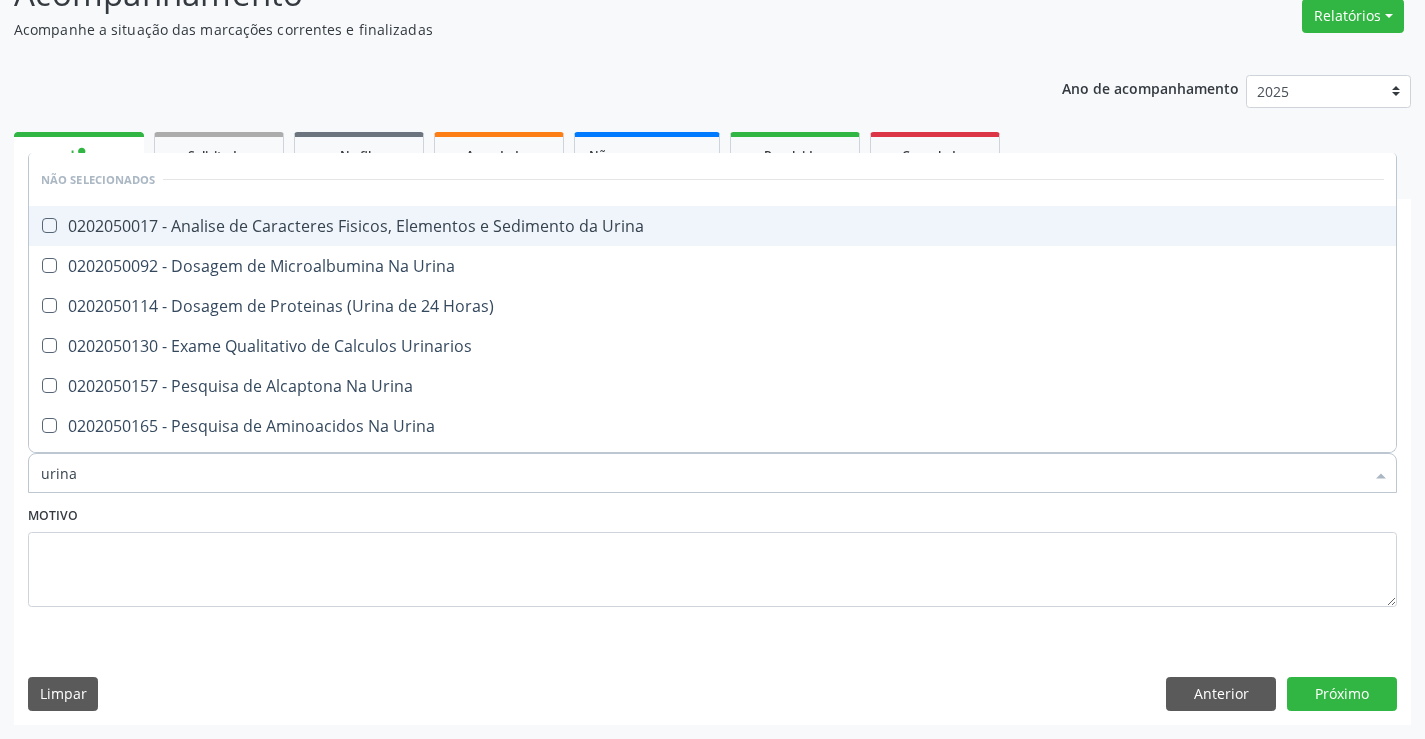click on "0202050017 - Analise de Caracteres Fisicos, Elementos e Sedimento da Urina" at bounding box center [712, 226] 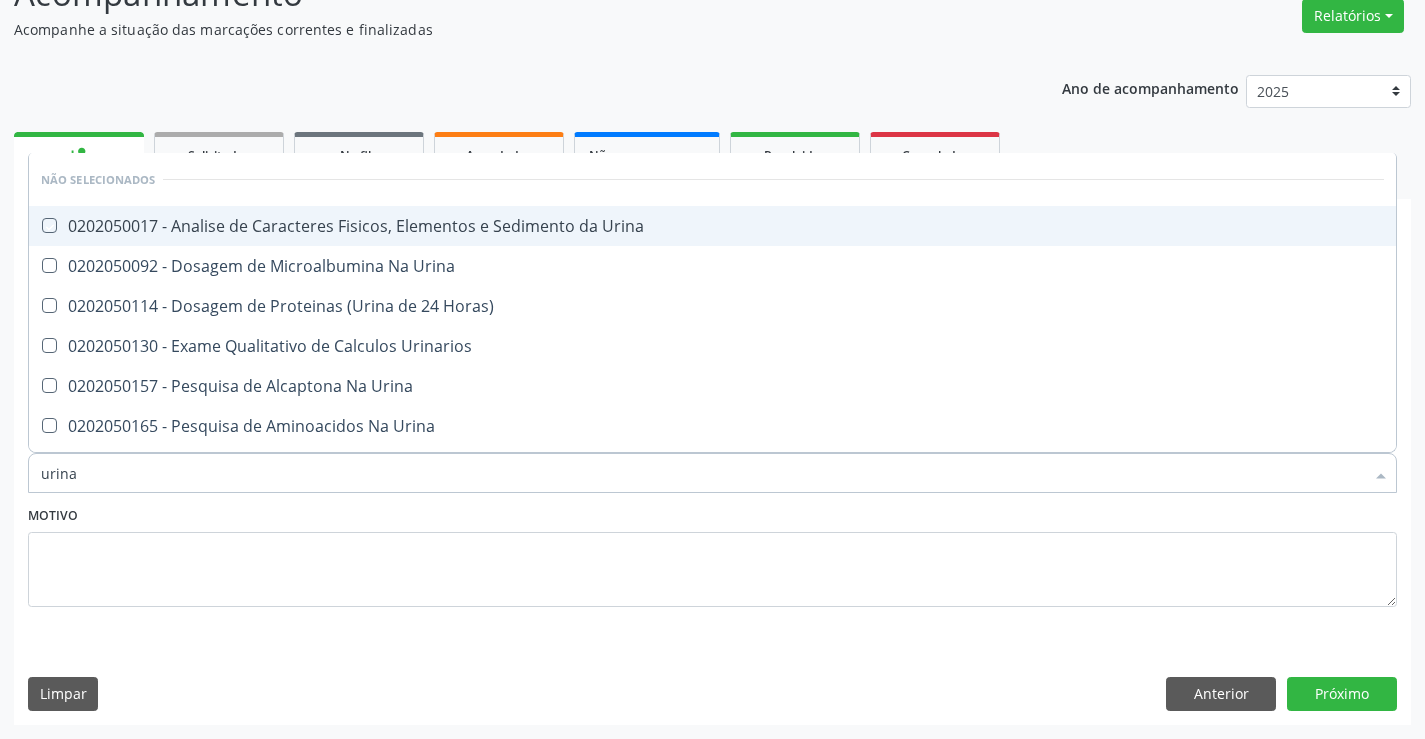 checkbox on "true" 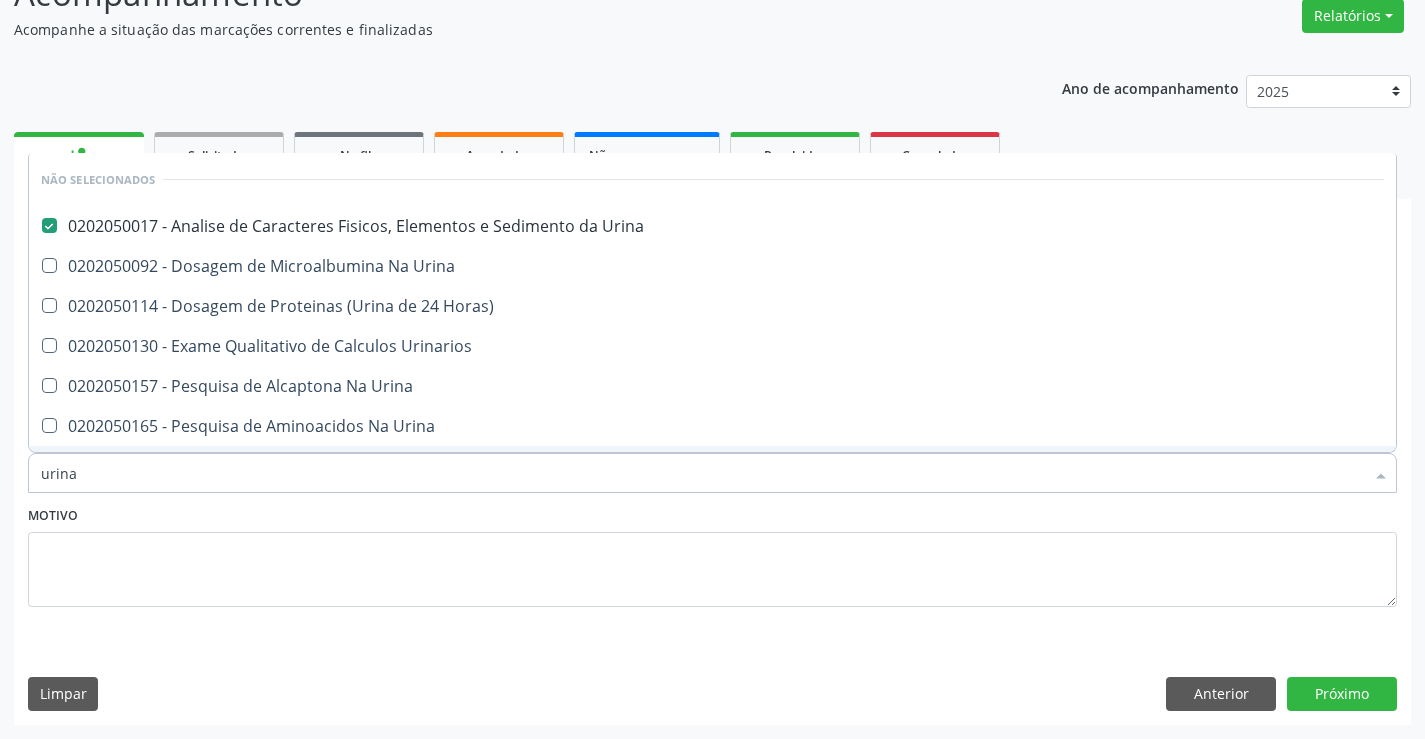 click on "Motivo" at bounding box center (712, 554) 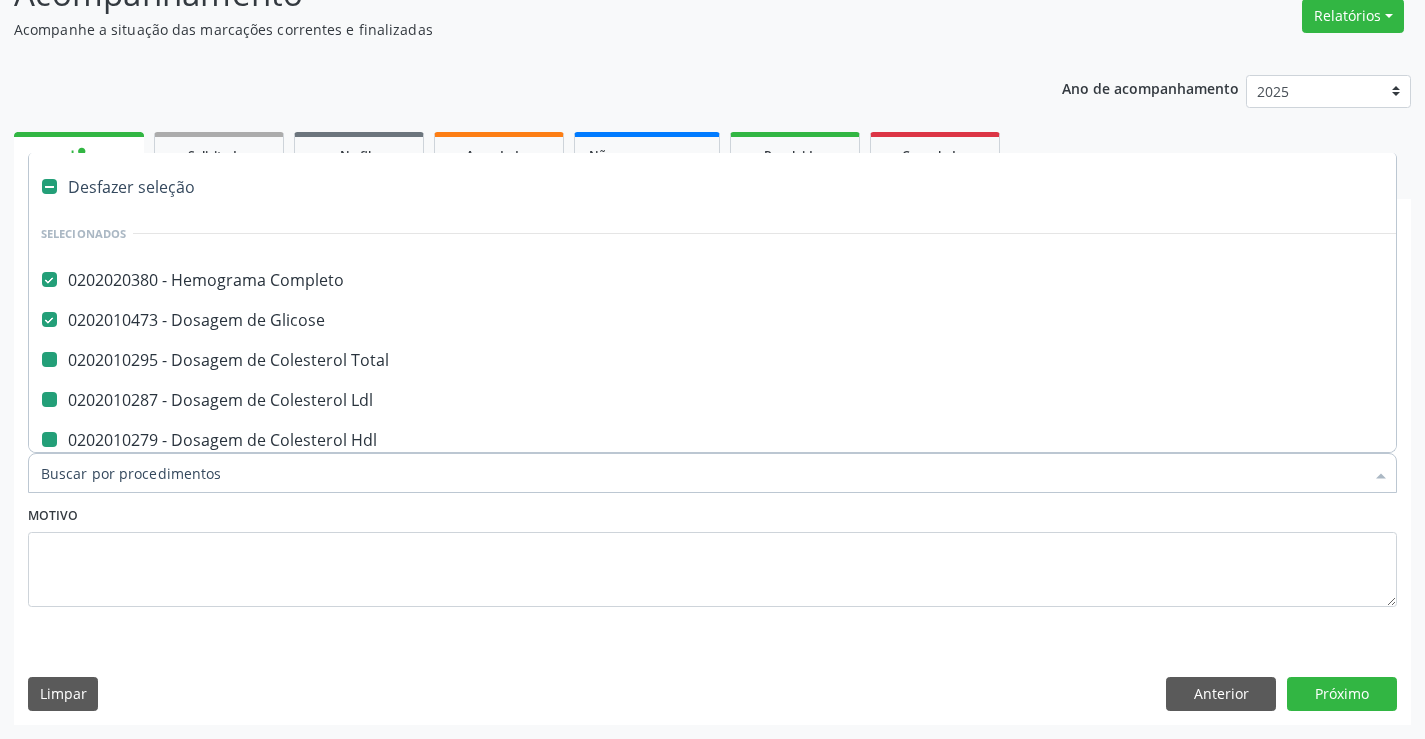 type on "f" 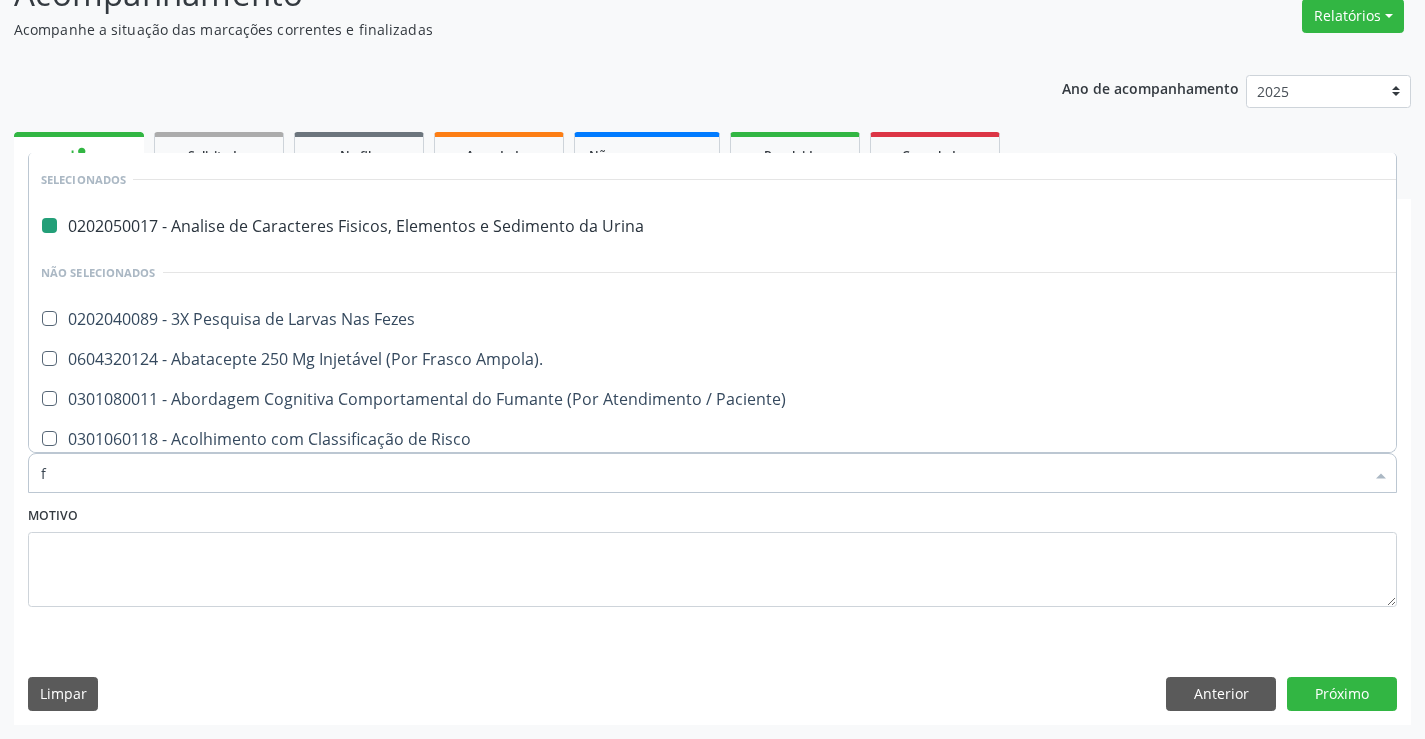 type on "fe" 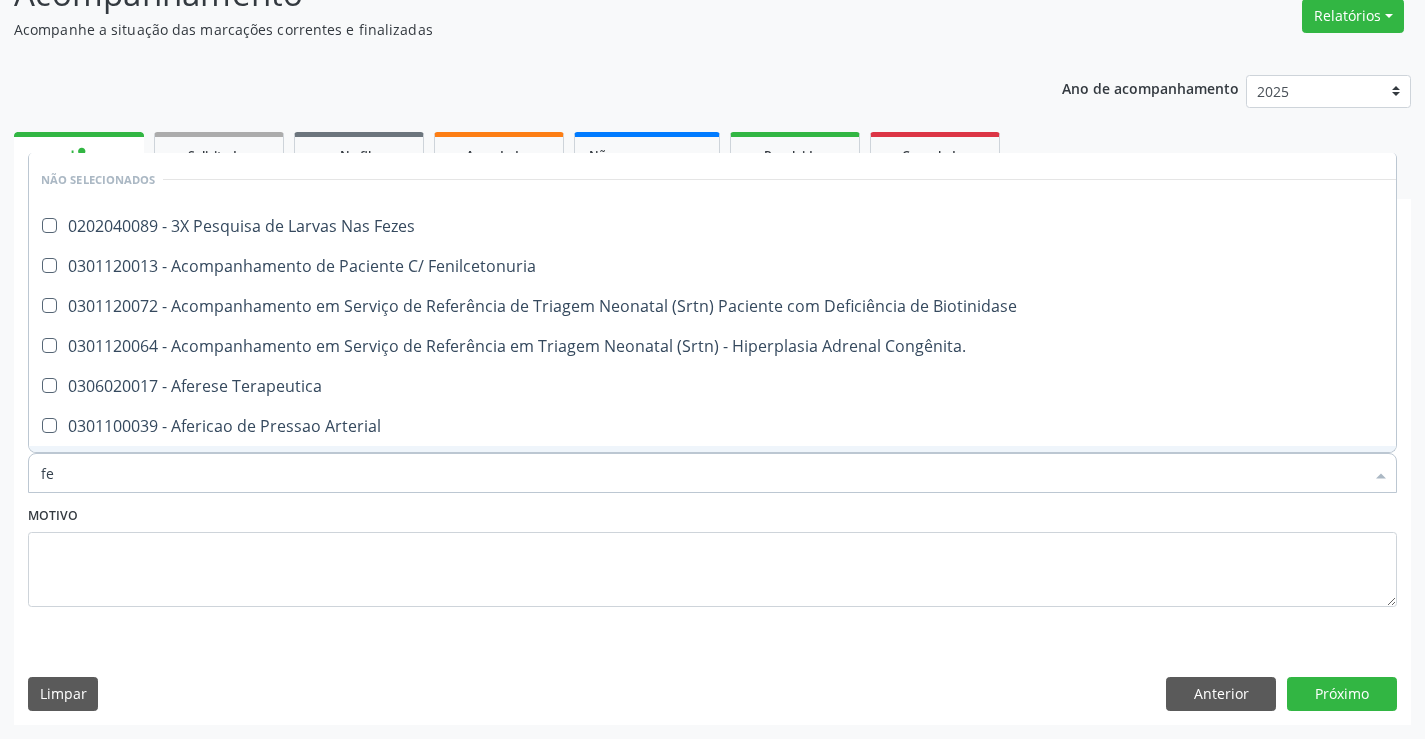 type on "fez" 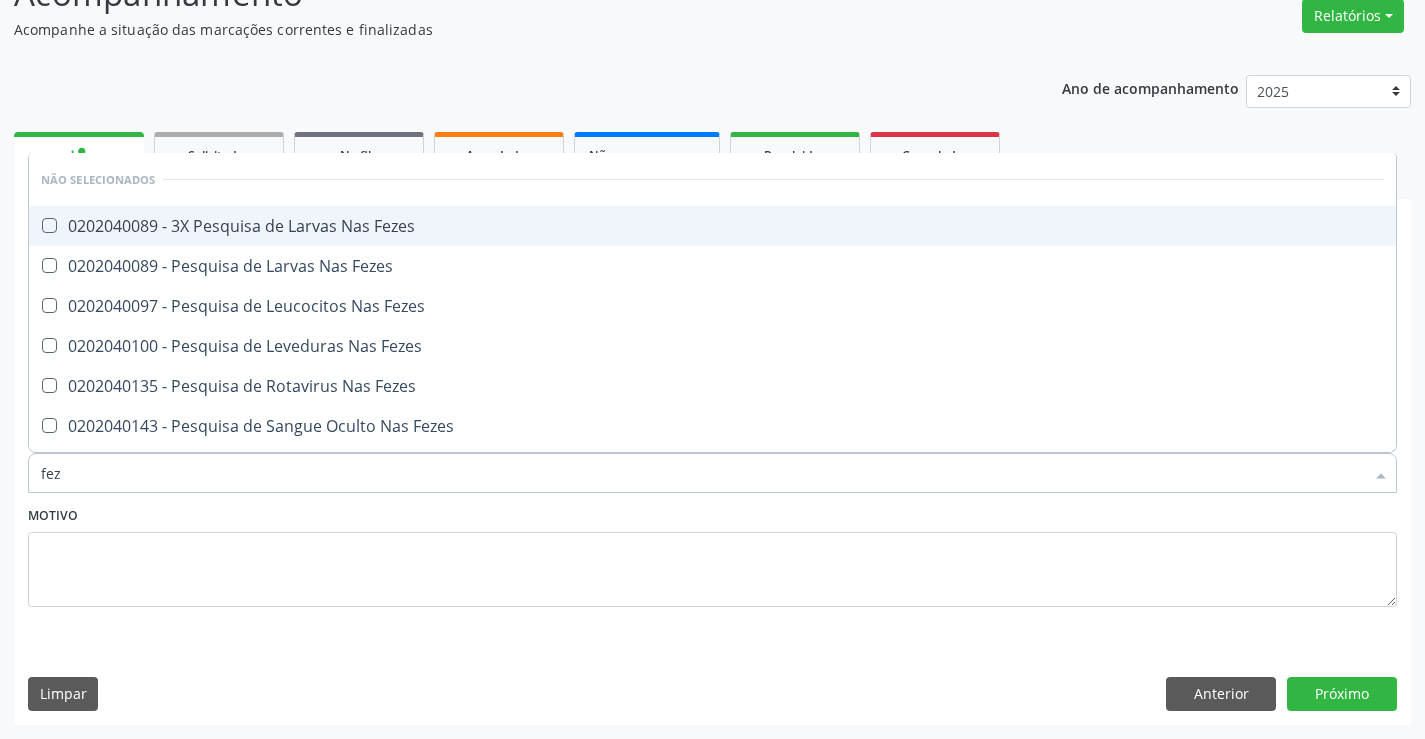click on "0202040089 - 3X Pesquisa de Larvas Nas Fezes" at bounding box center [712, 226] 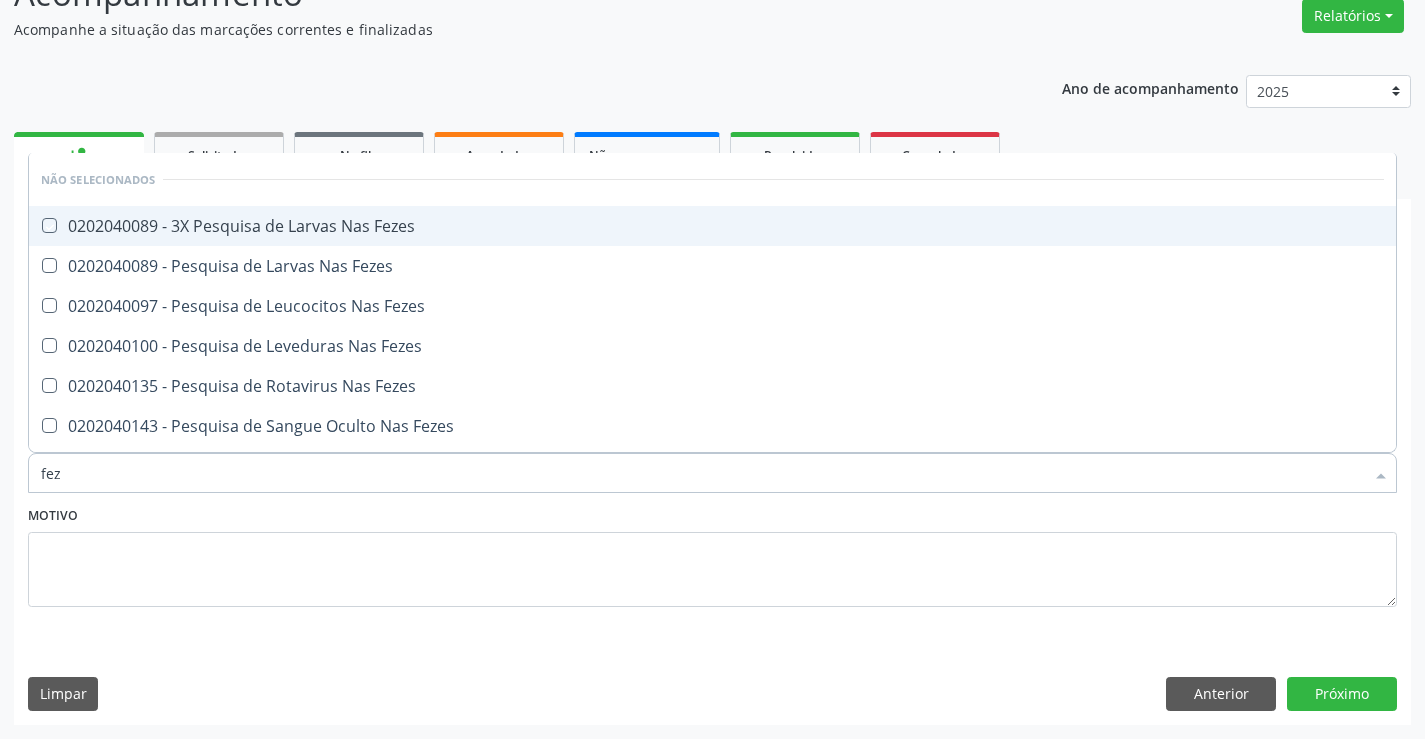 checkbox on "true" 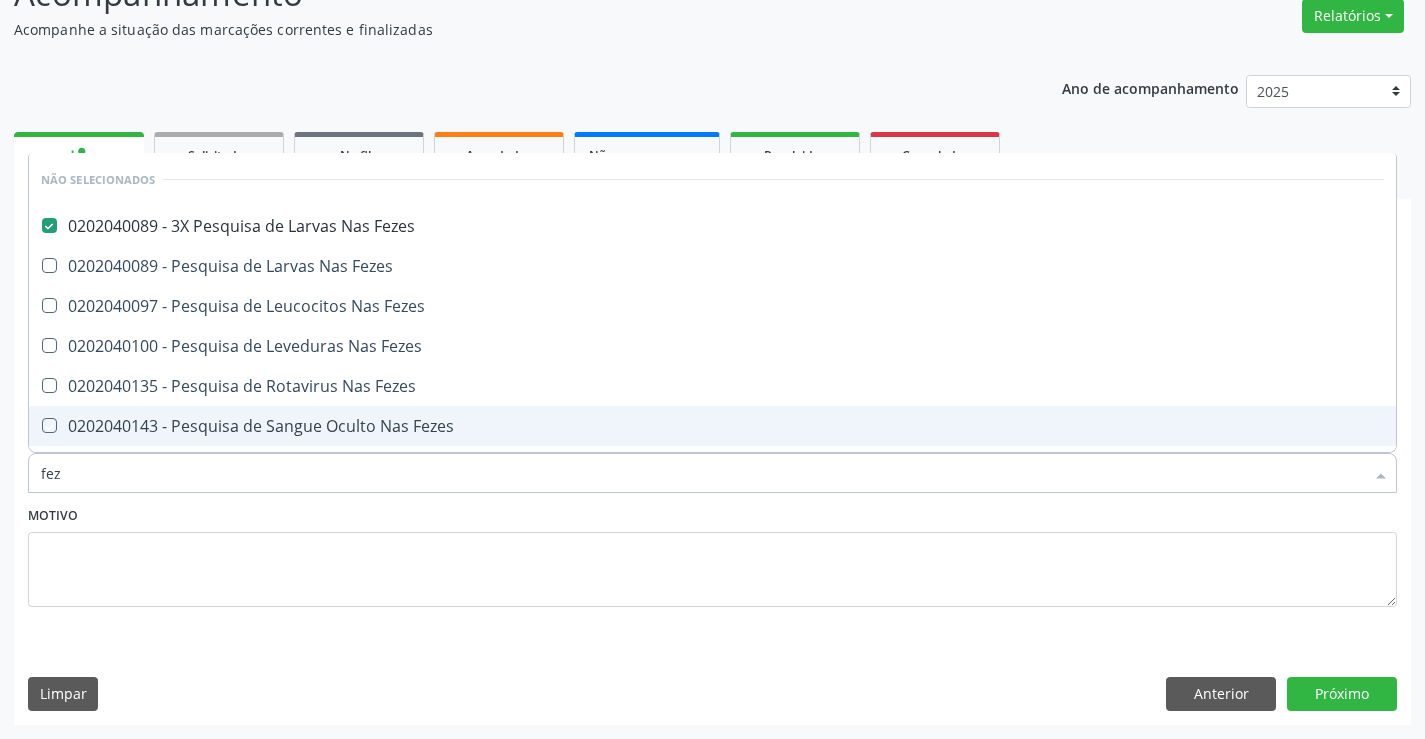 click on "Motivo" at bounding box center [712, 554] 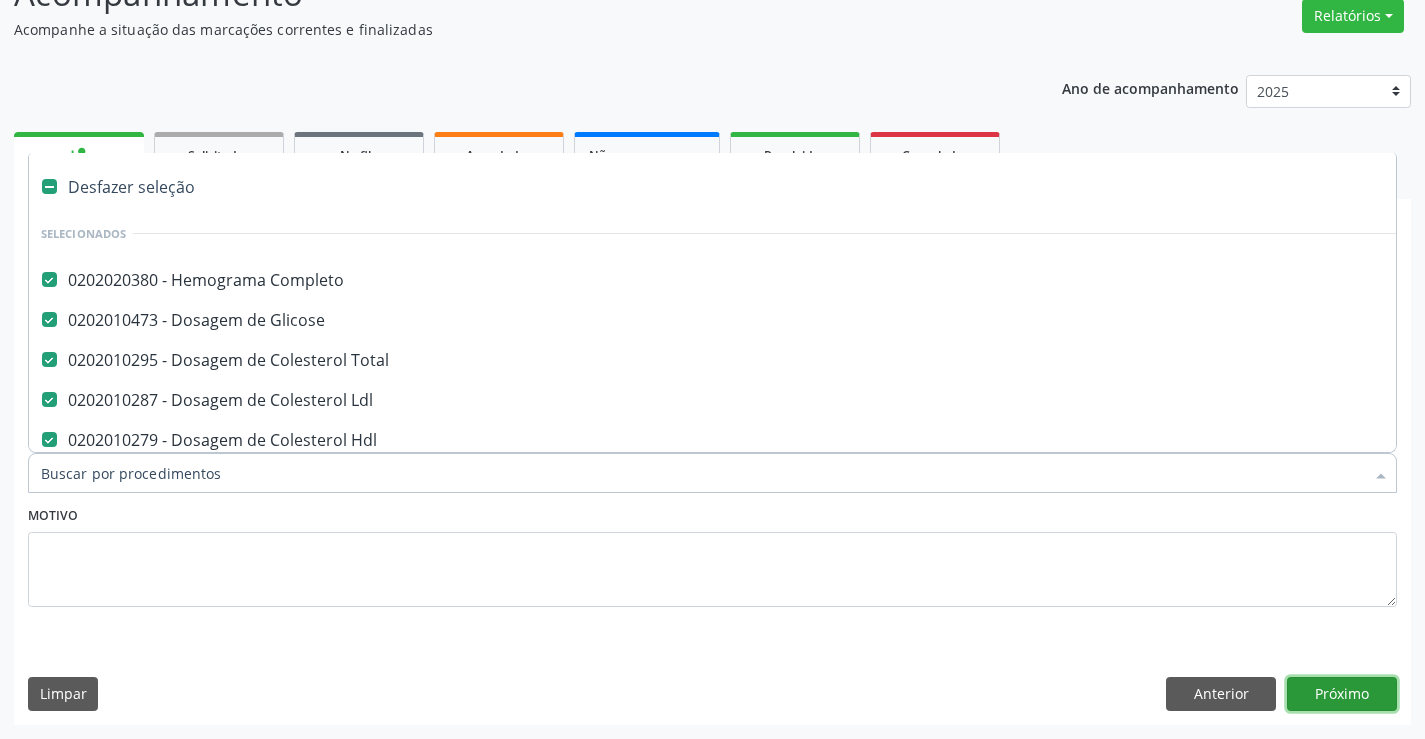 click on "Próximo" at bounding box center [1342, 694] 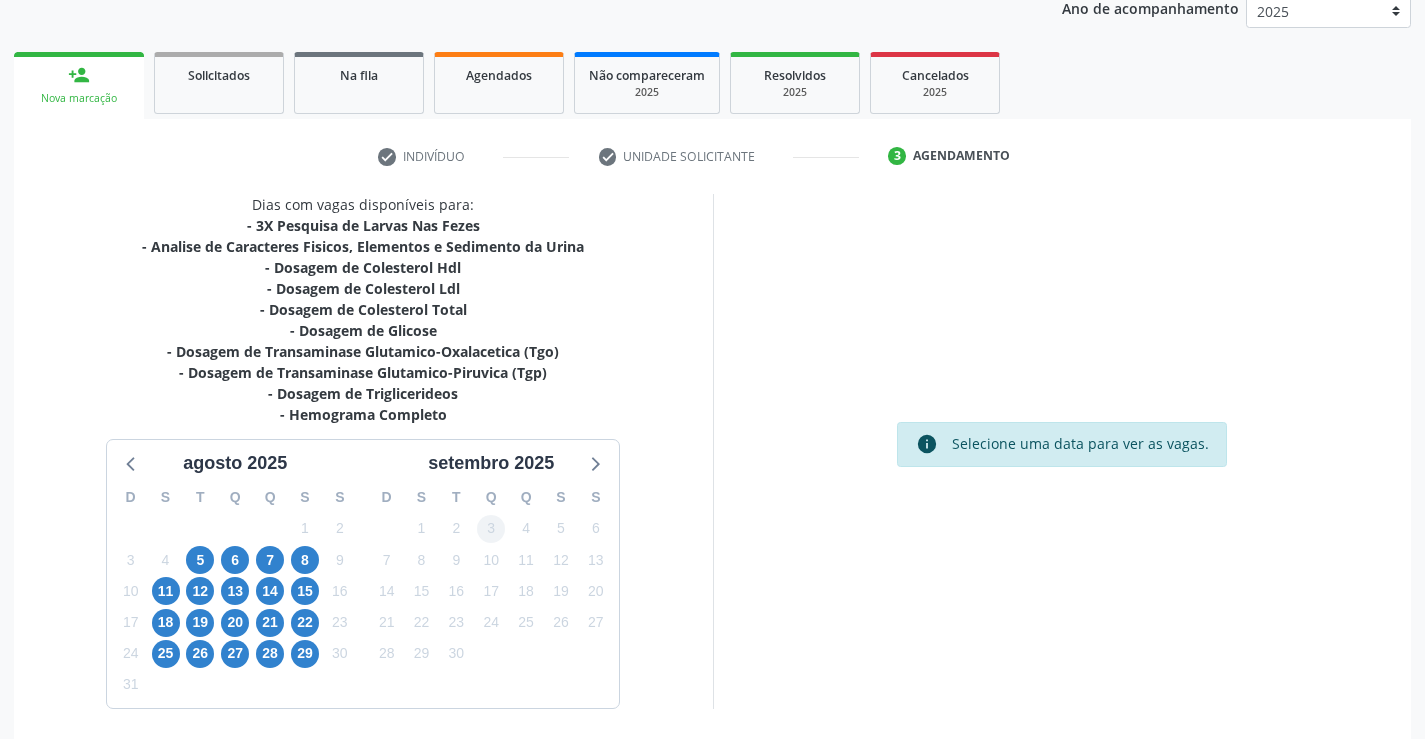 scroll, scrollTop: 320, scrollLeft: 0, axis: vertical 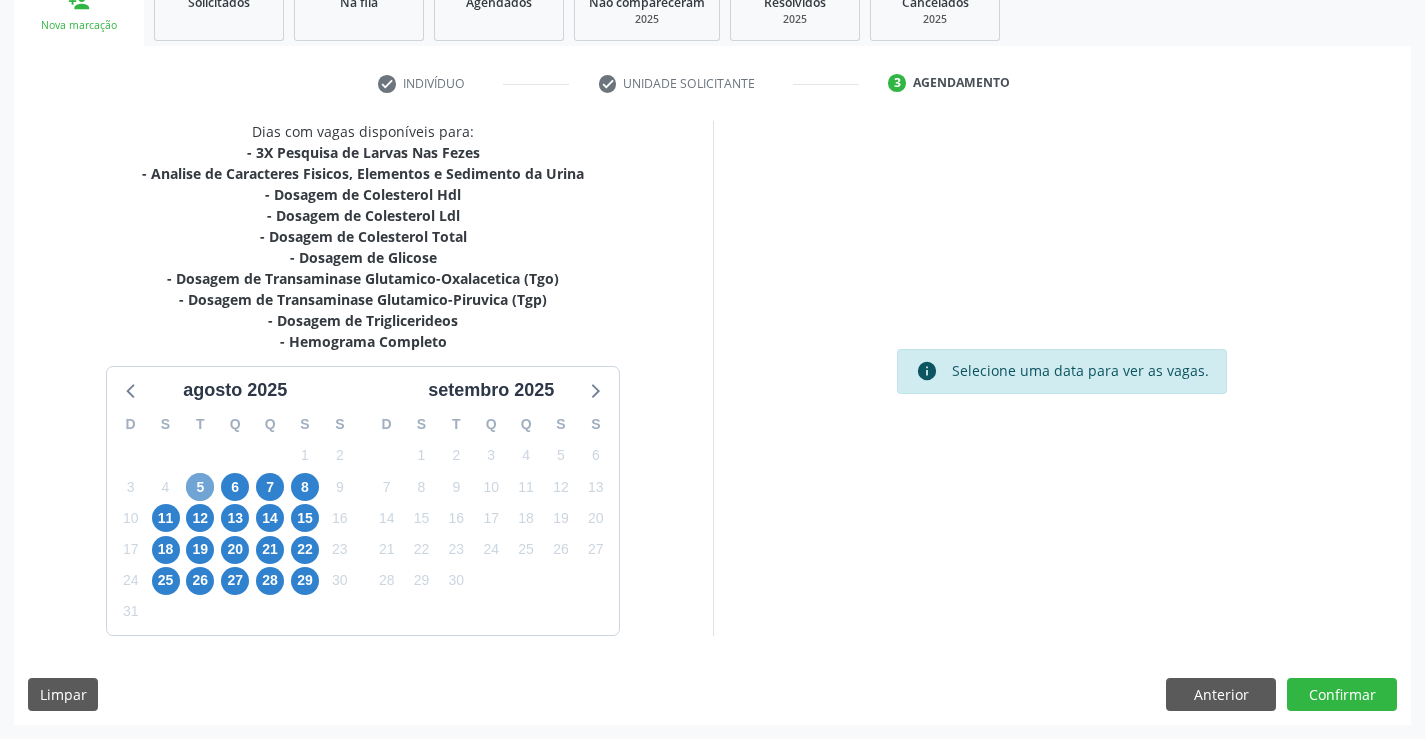 click on "5" at bounding box center [200, 487] 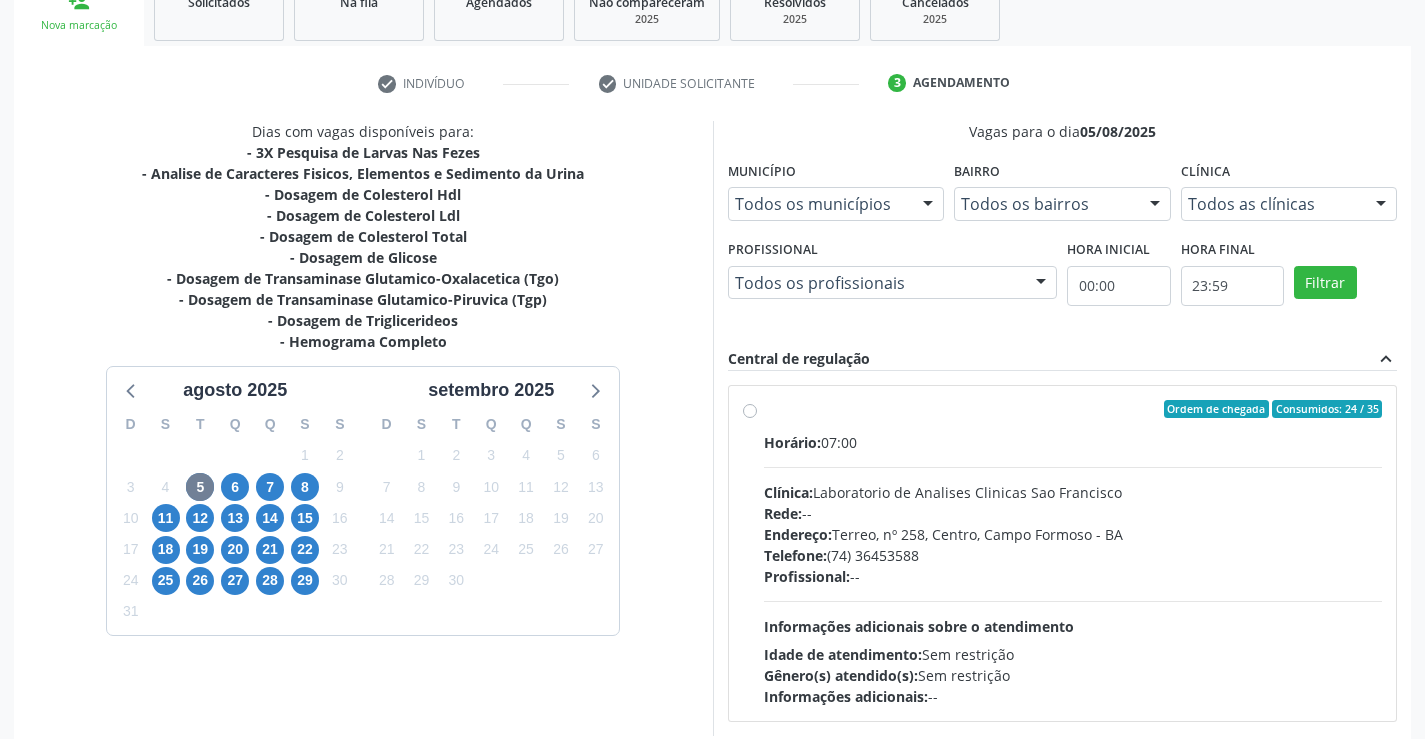 click on "Ordem de chegada
Consumidos: 24 / 35
Horário:   07:00
Clínica:  Laboratorio de Analises Clinicas Sao Francisco
Rede:
--
Endereço:   Terreo, nº 258, Centro, Campo Formoso - BA
Telefone:   (74) 36453588
Profissional:
--
Informações adicionais sobre o atendimento
Idade de atendimento:
Sem restrição
Gênero(s) atendido(s):
Sem restrição
Informações adicionais:
--" at bounding box center (1073, 553) 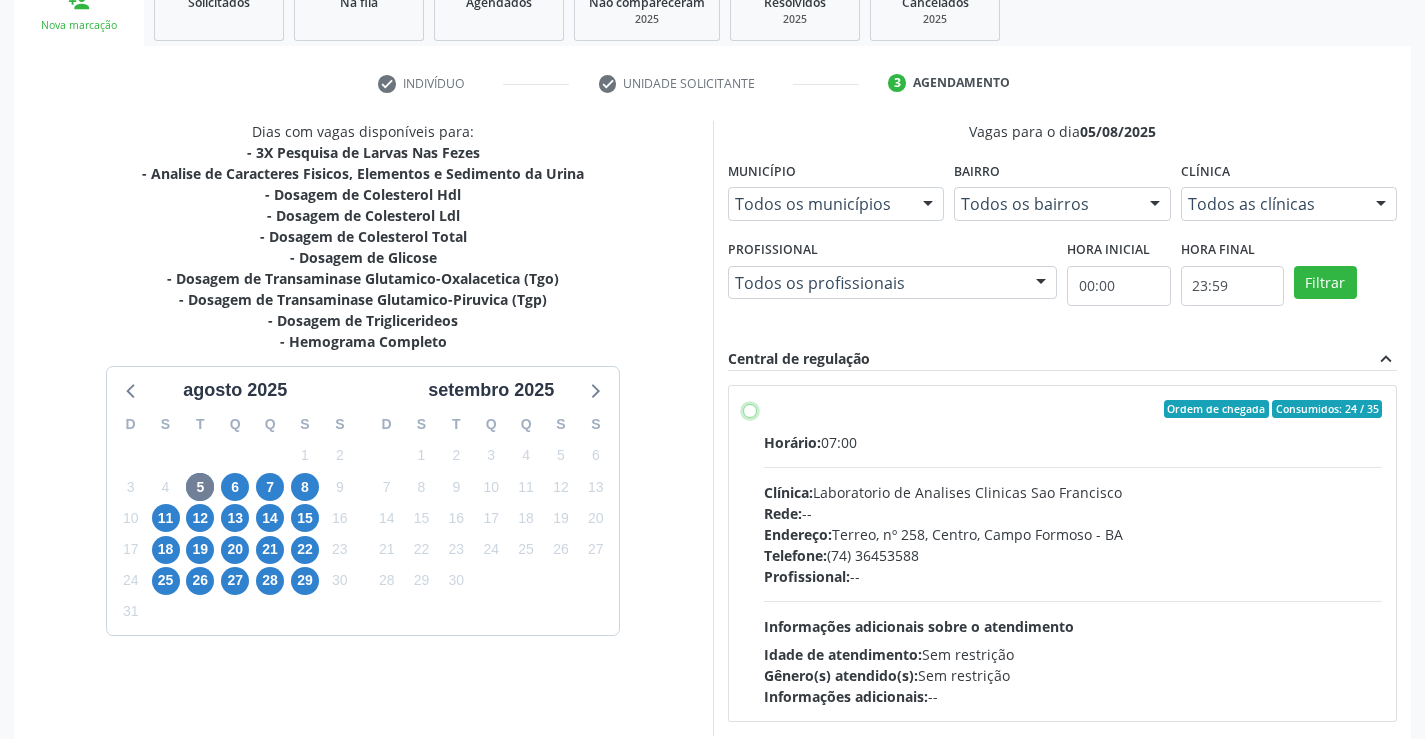 click on "Ordem de chegada
Consumidos: 24 / 35
Horário:   07:00
Clínica:  Laboratorio de Analises Clinicas Sao Francisco
Rede:
--
Endereço:   Terreo, nº 258, Centro, Campo Formoso - BA
Telefone:   (74) 36453588
Profissional:
--
Informações adicionais sobre o atendimento
Idade de atendimento:
Sem restrição
Gênero(s) atendido(s):
Sem restrição
Informações adicionais:
--" at bounding box center [750, 409] 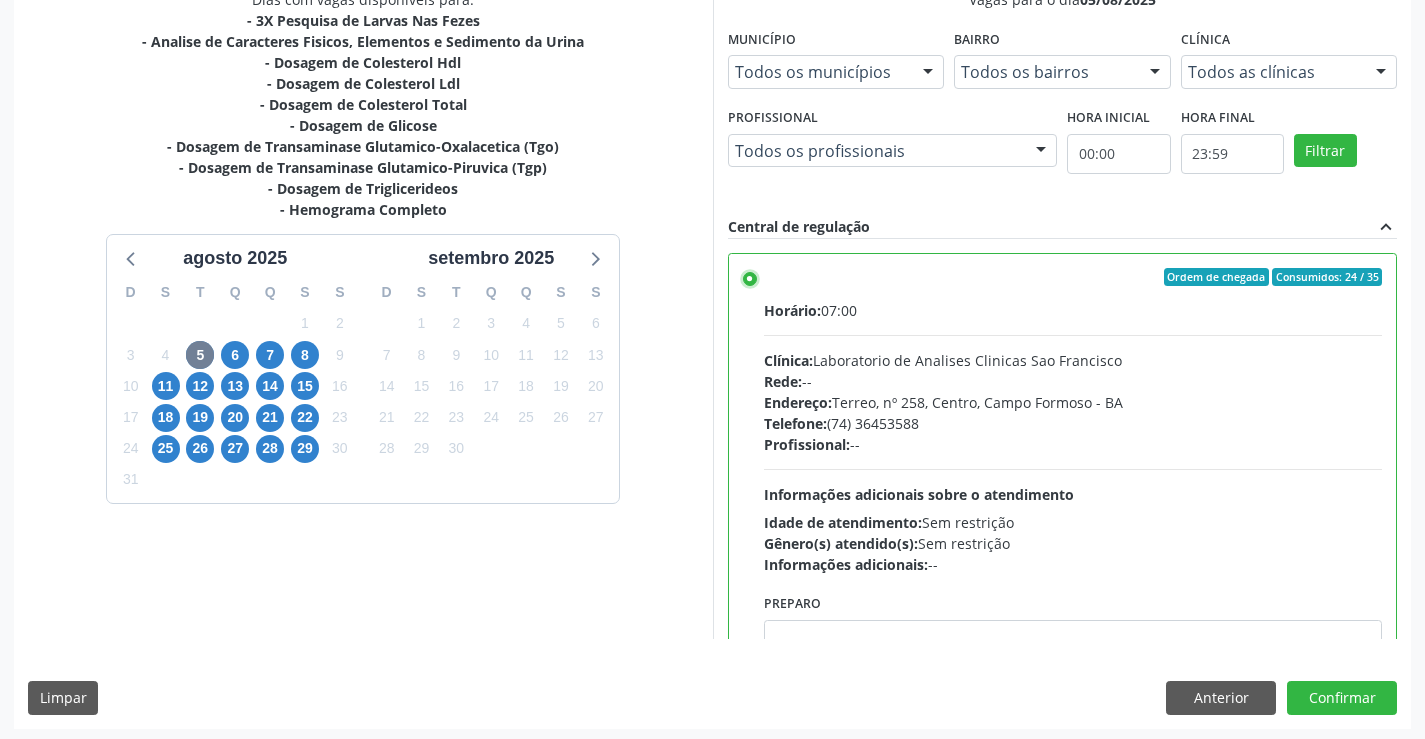 scroll, scrollTop: 456, scrollLeft: 0, axis: vertical 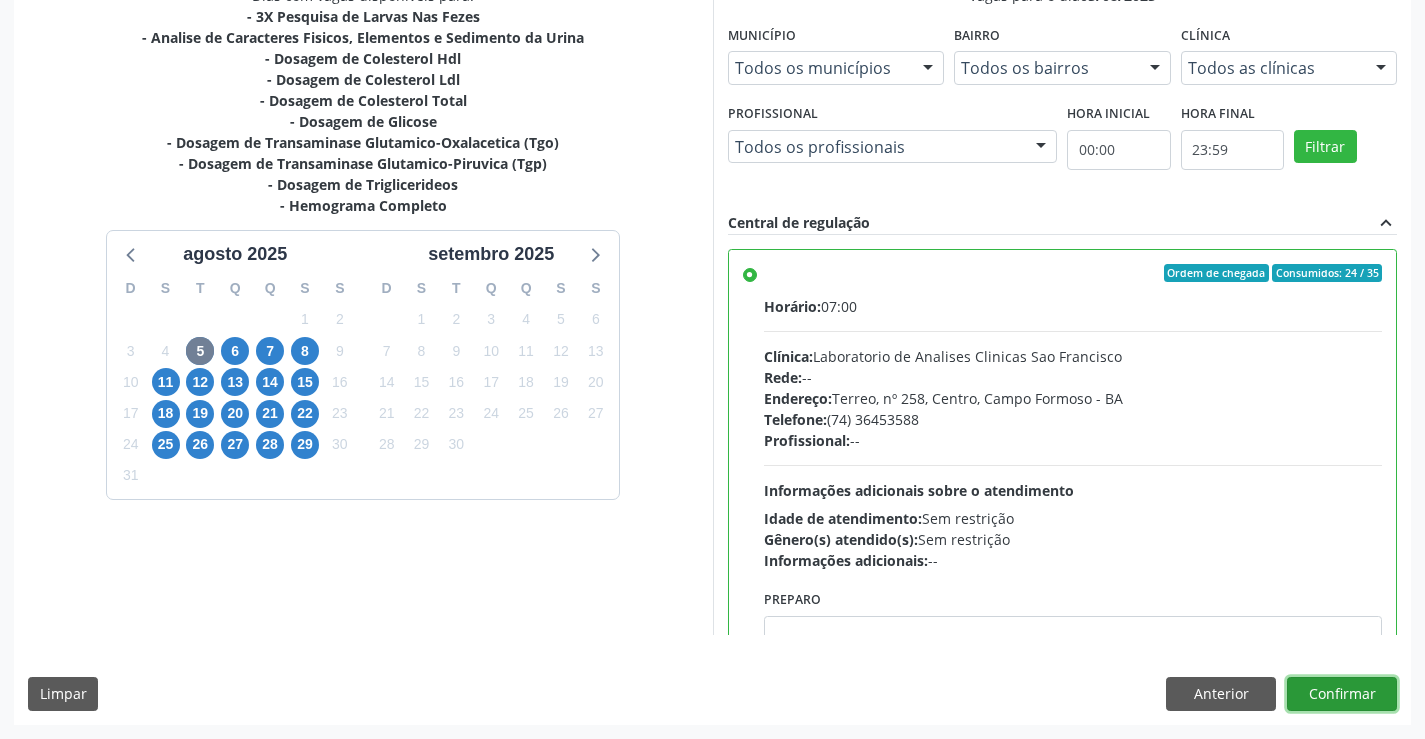 click on "Confirmar" at bounding box center [1342, 694] 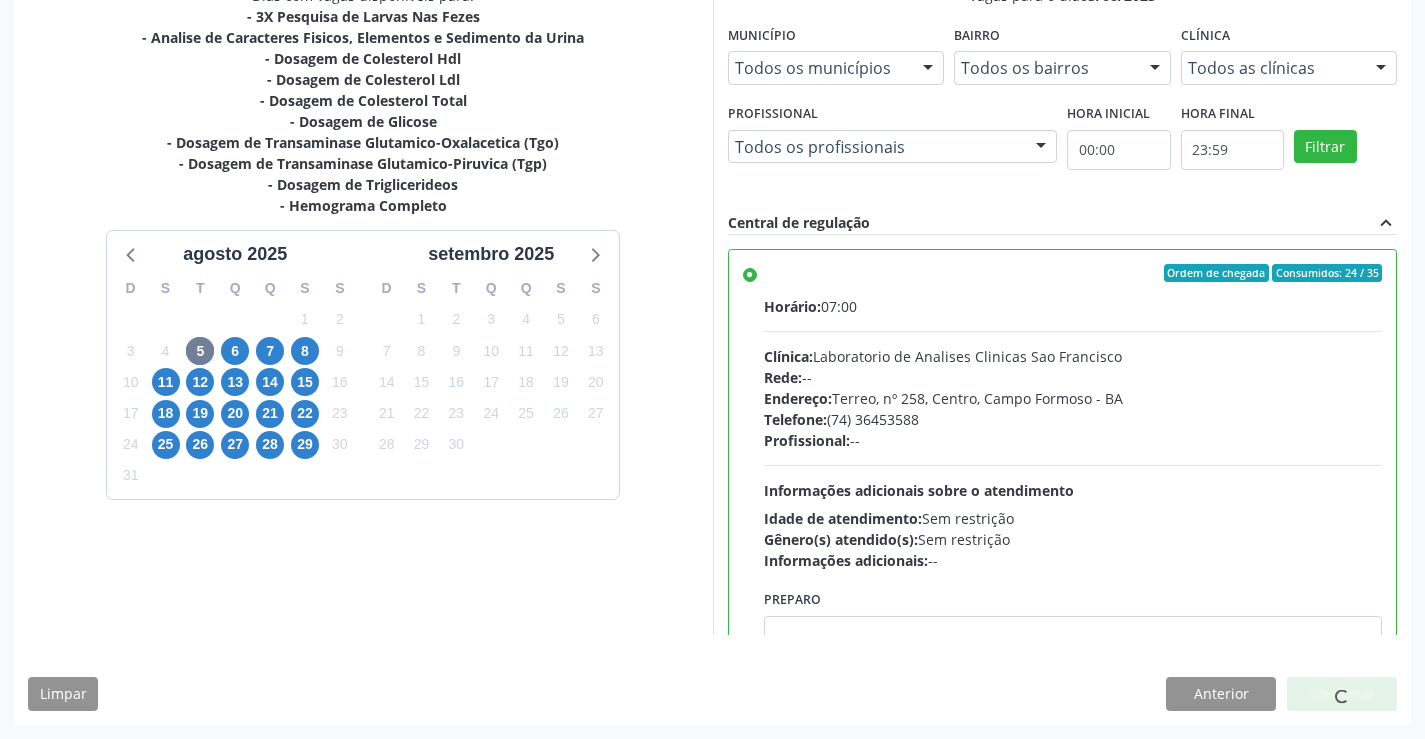 scroll, scrollTop: 0, scrollLeft: 0, axis: both 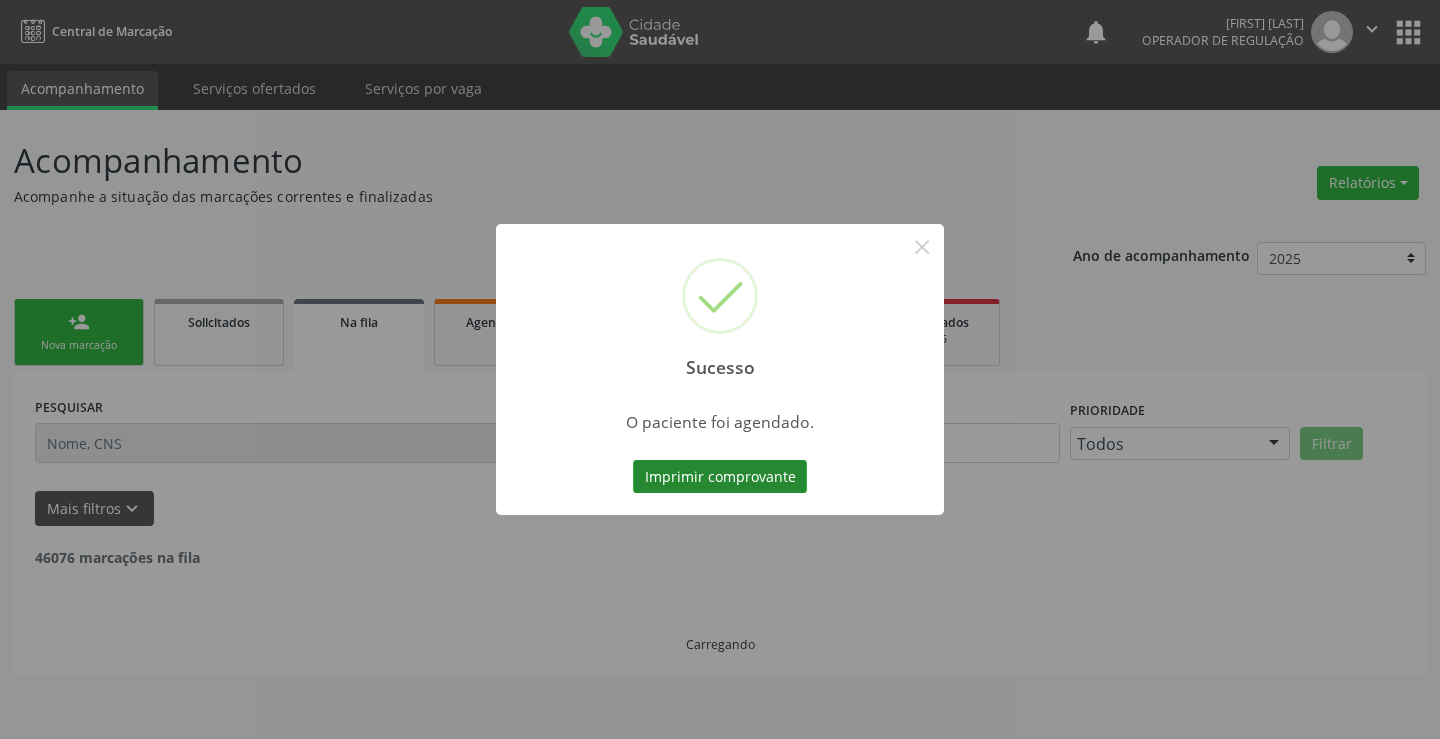click on "Imprimir comprovante" at bounding box center (720, 477) 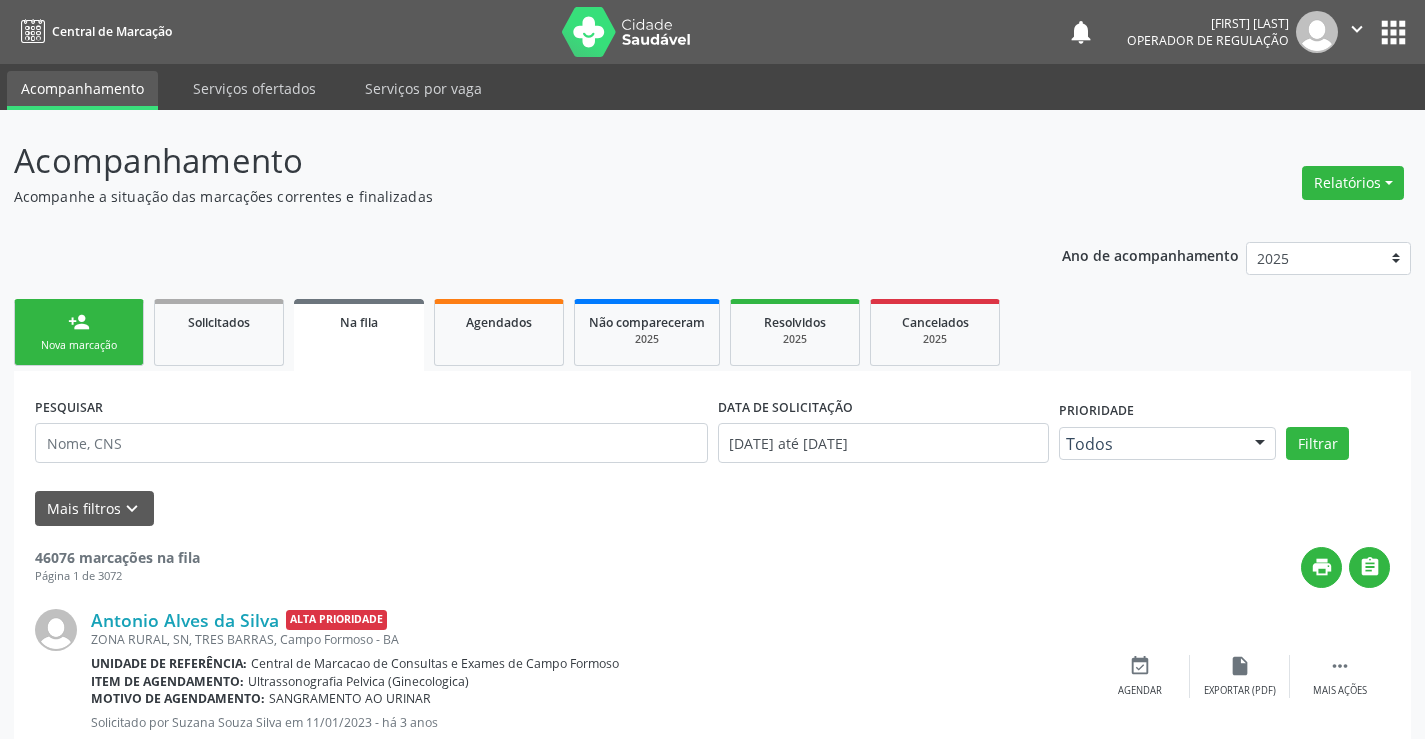 click on "person_add
Nova marcação" at bounding box center (79, 332) 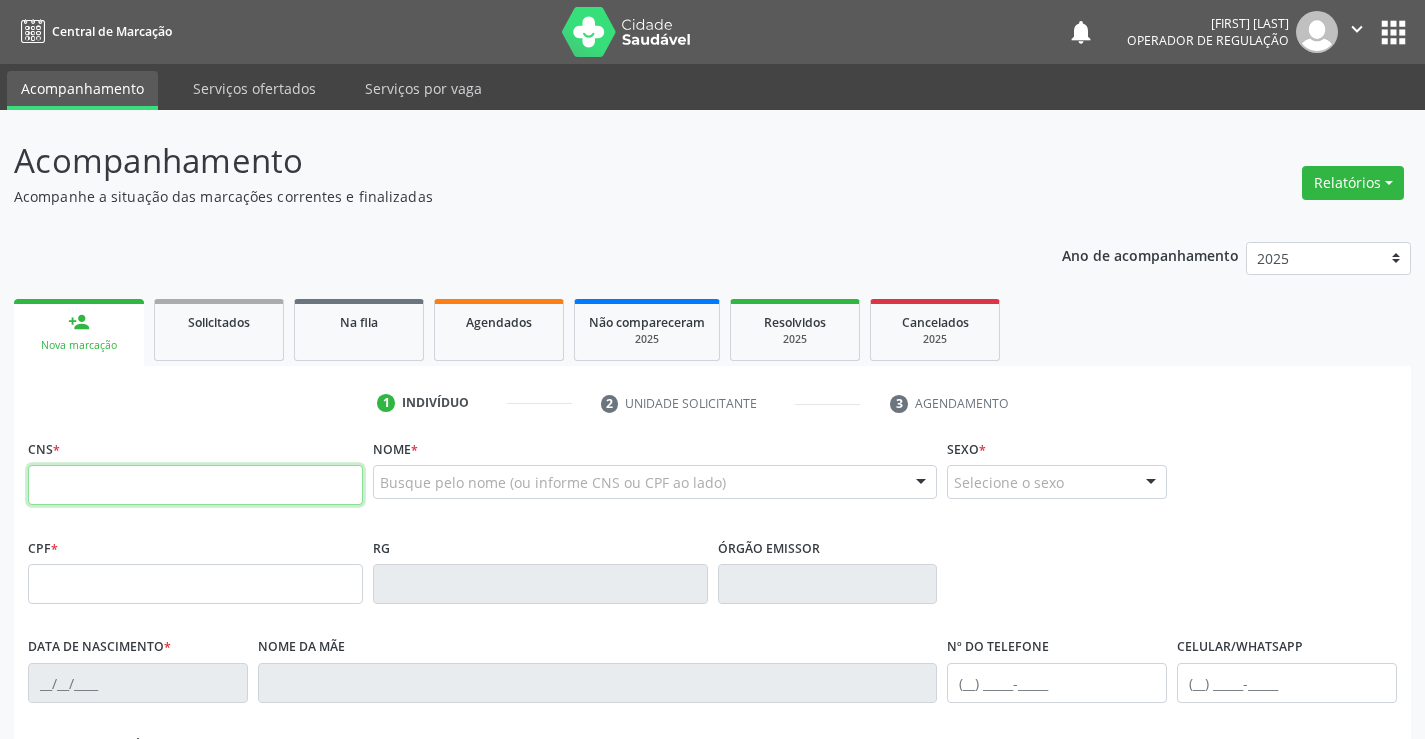 click at bounding box center (195, 485) 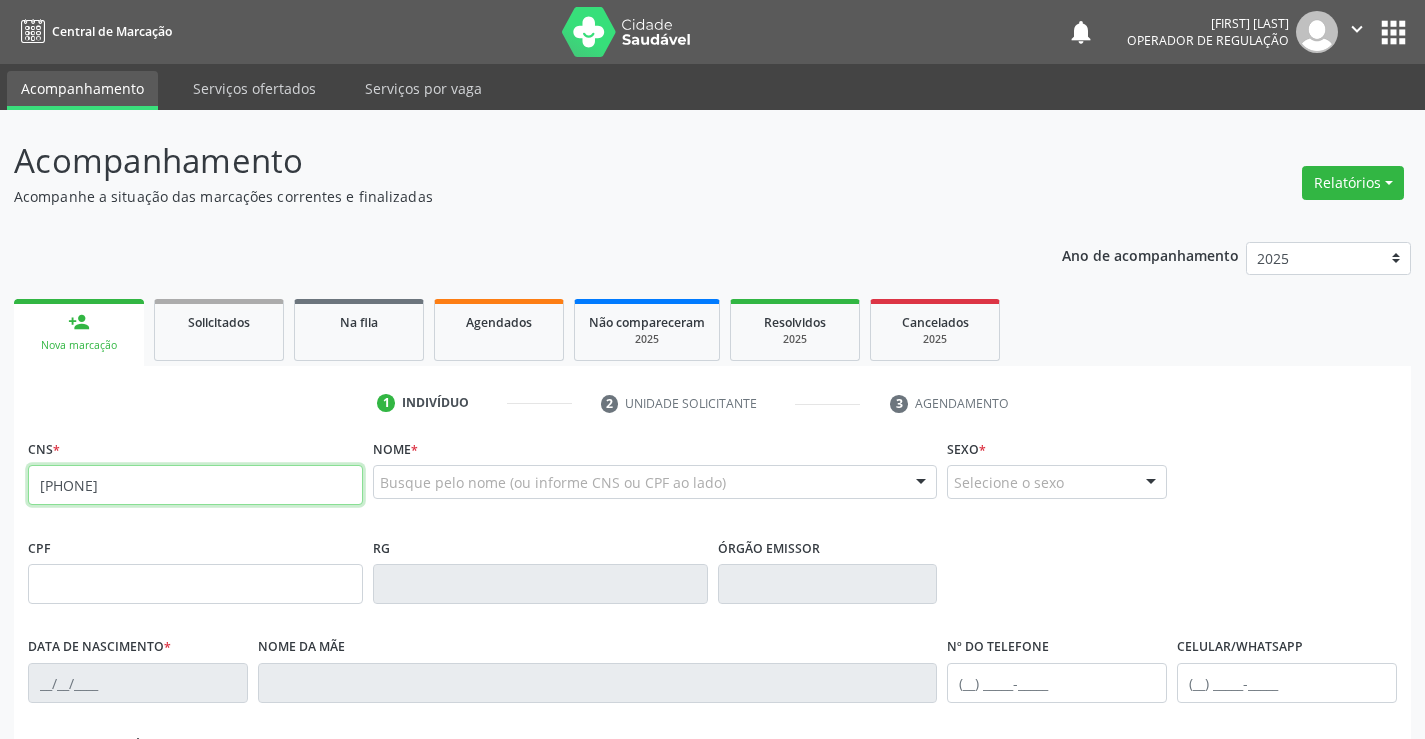 type on "706 7087 6370 5920" 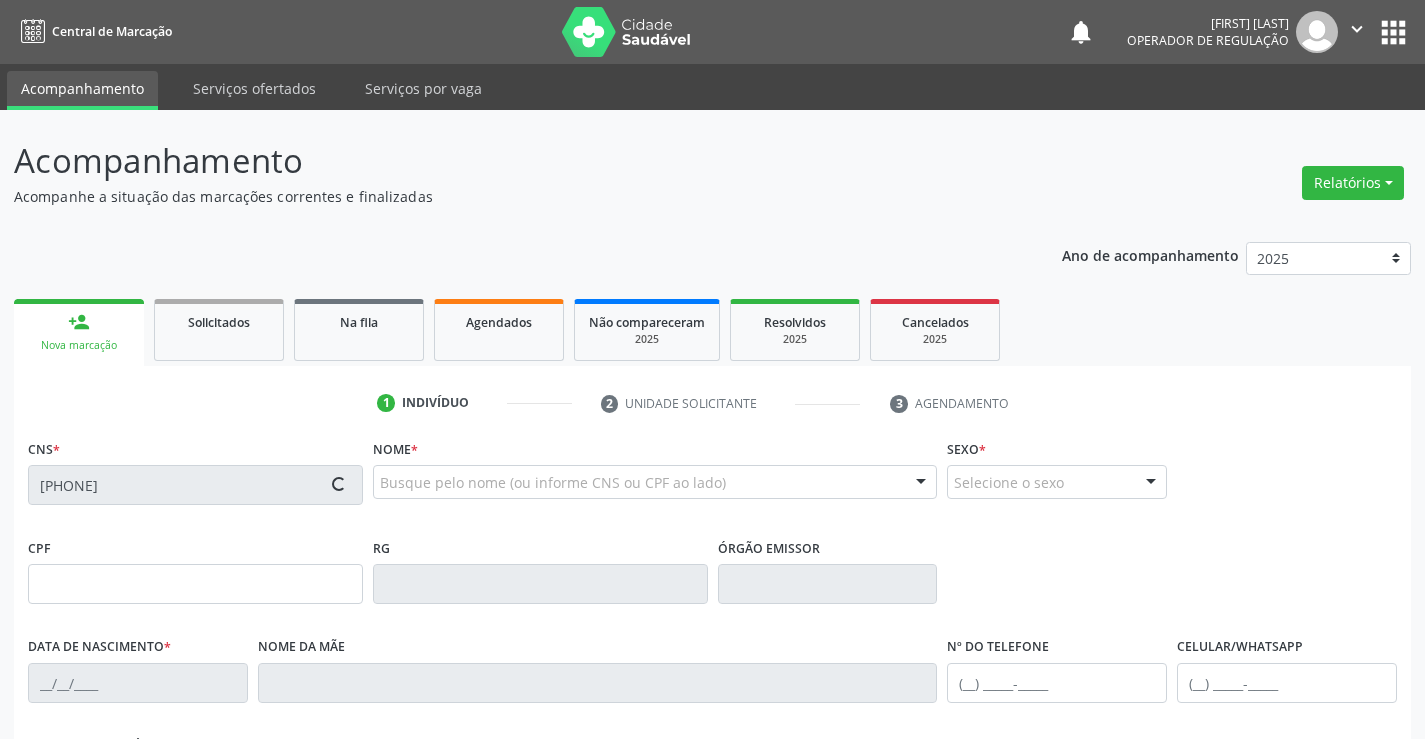 type on "1311417400" 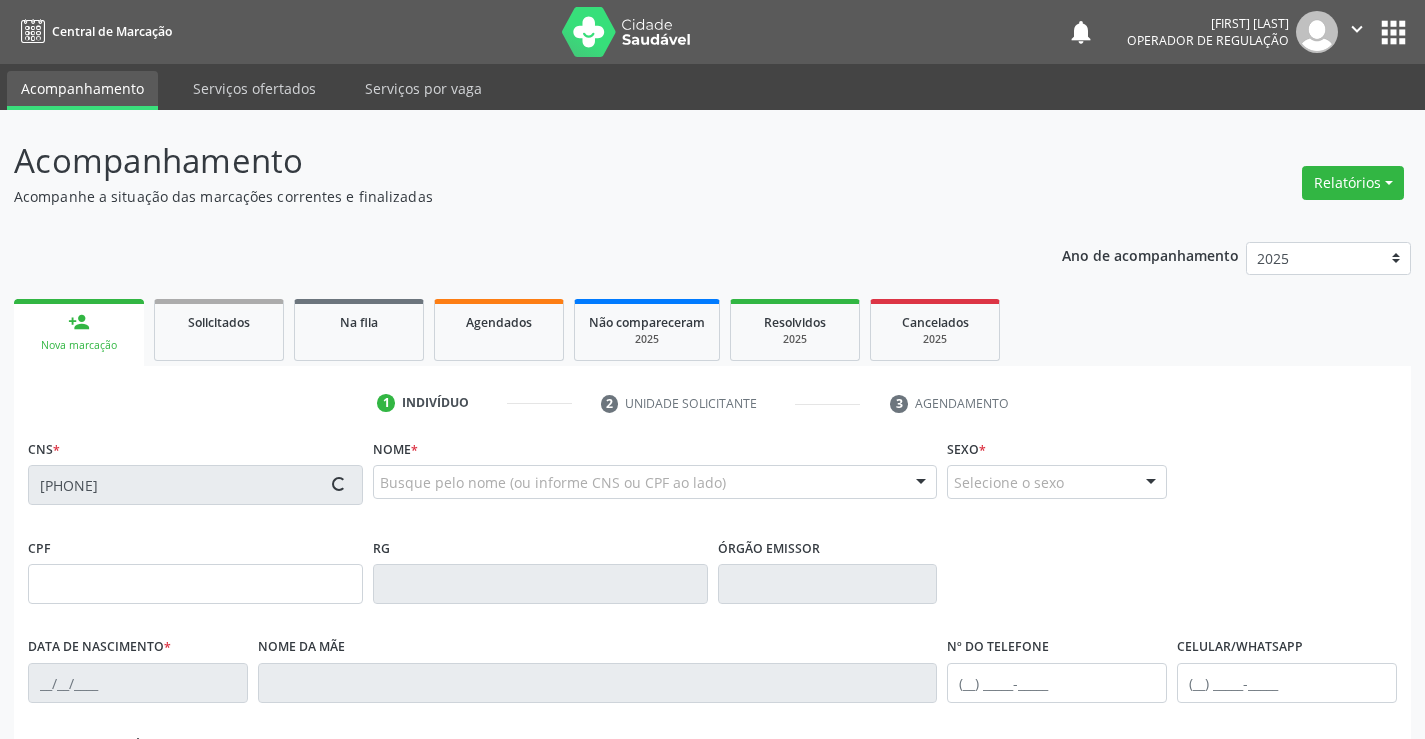 type on "12/05/1983" 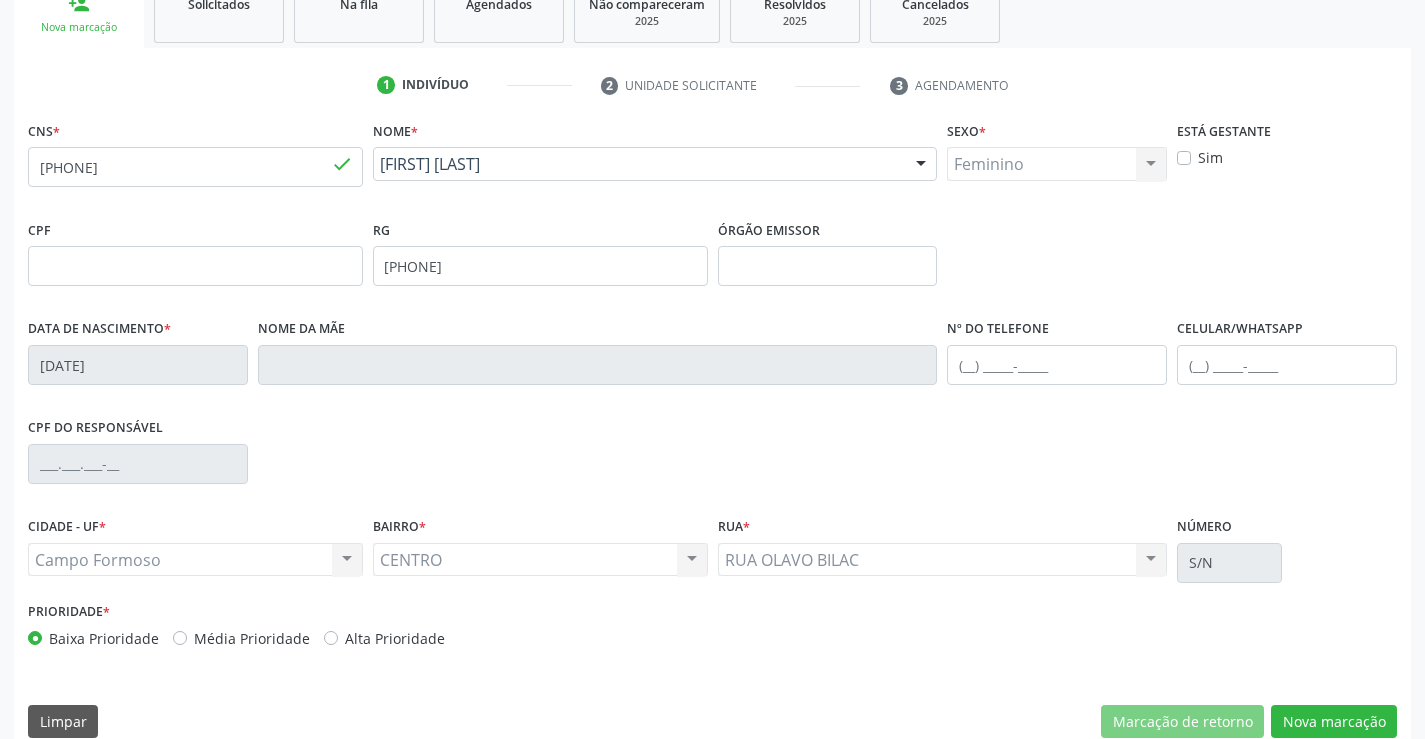 scroll, scrollTop: 345, scrollLeft: 0, axis: vertical 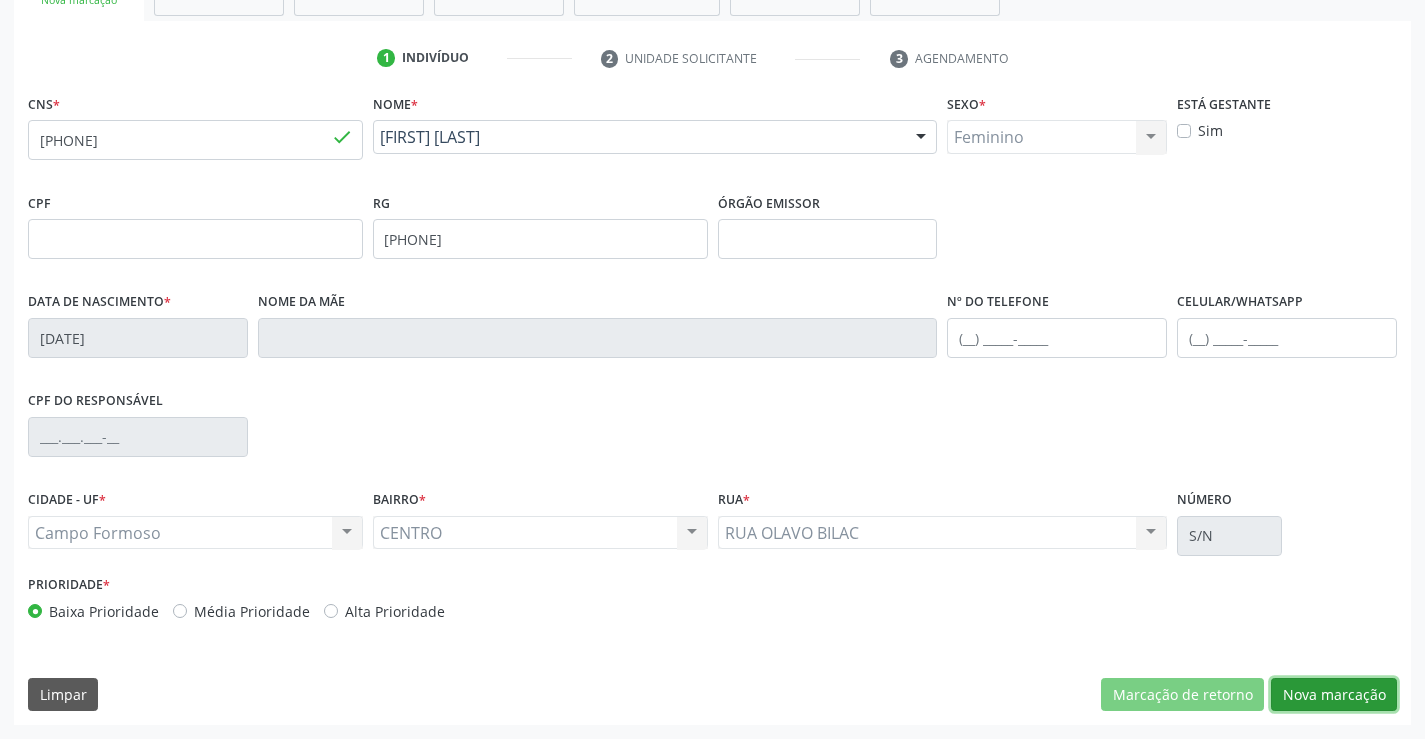 click on "Nova marcação" at bounding box center [1334, 695] 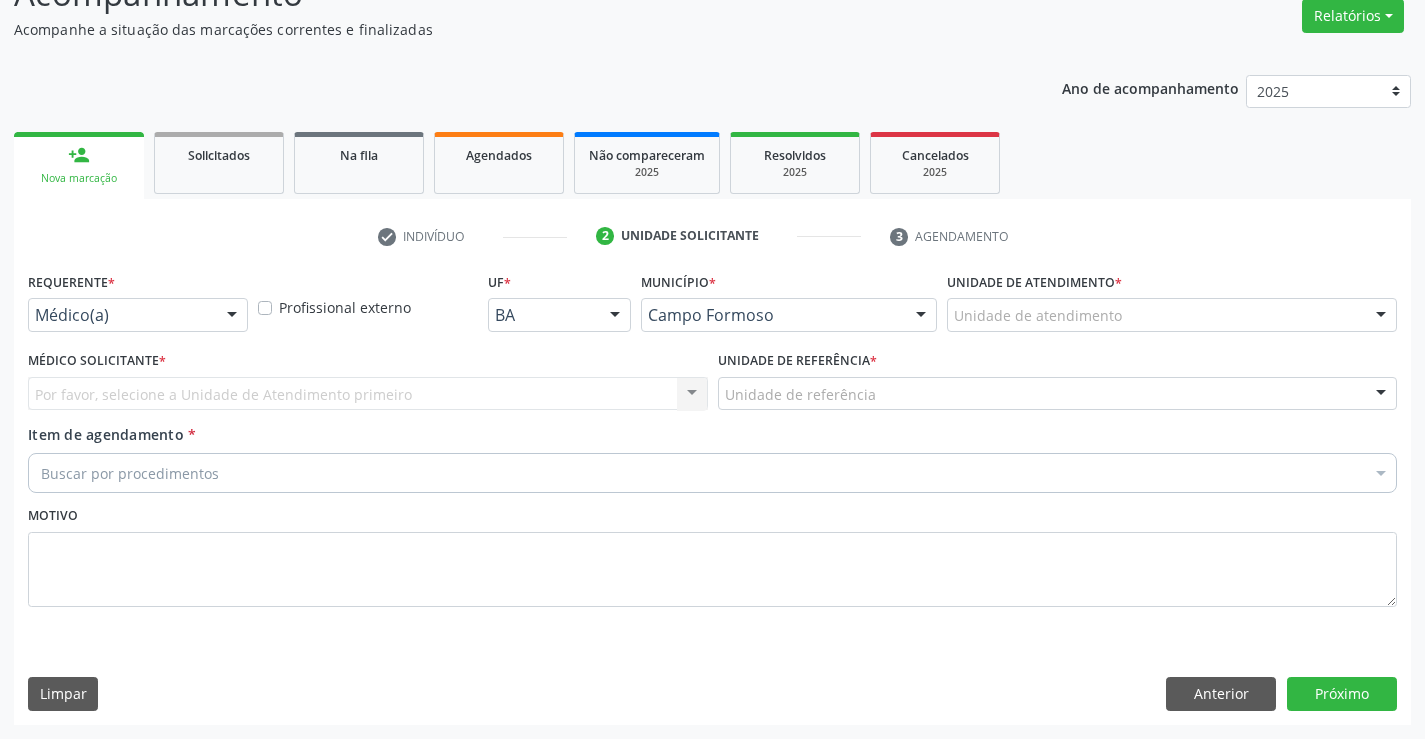scroll, scrollTop: 167, scrollLeft: 0, axis: vertical 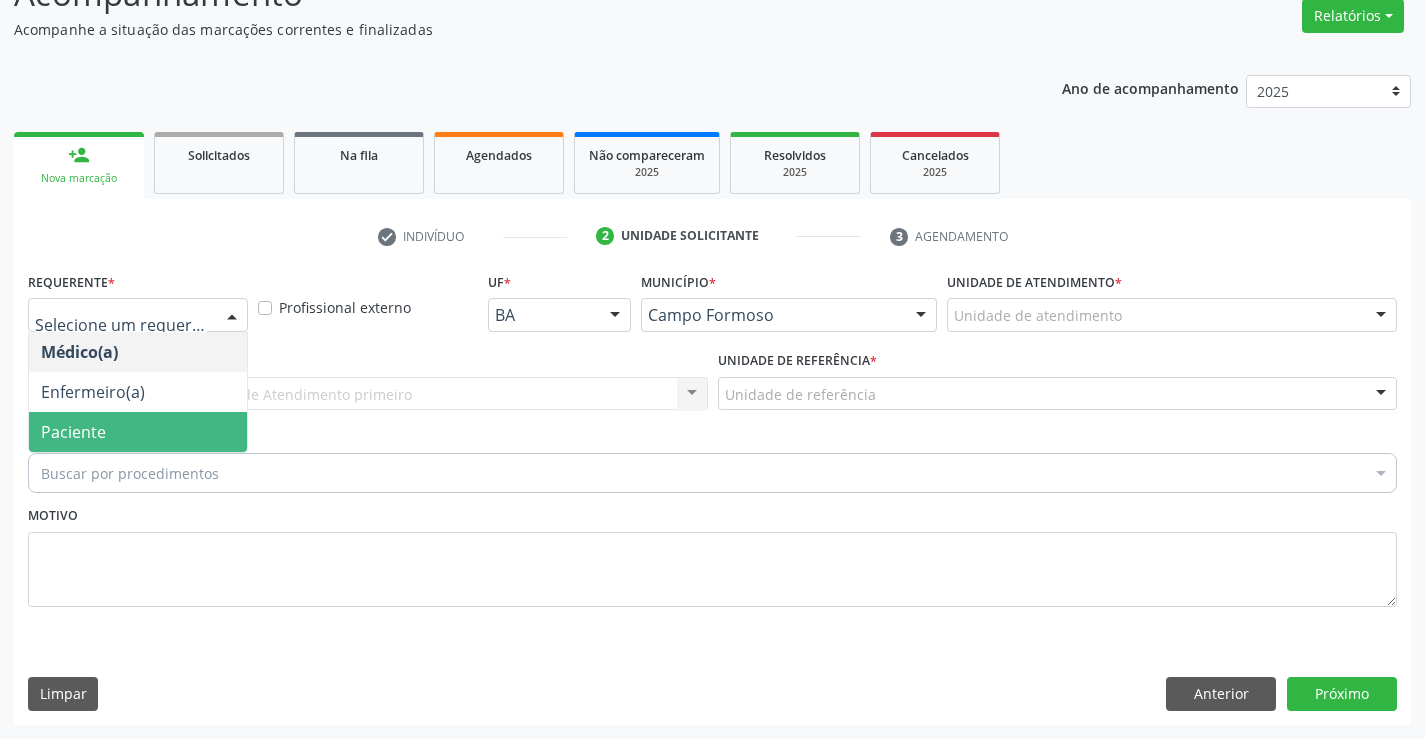 click on "Paciente" at bounding box center (73, 432) 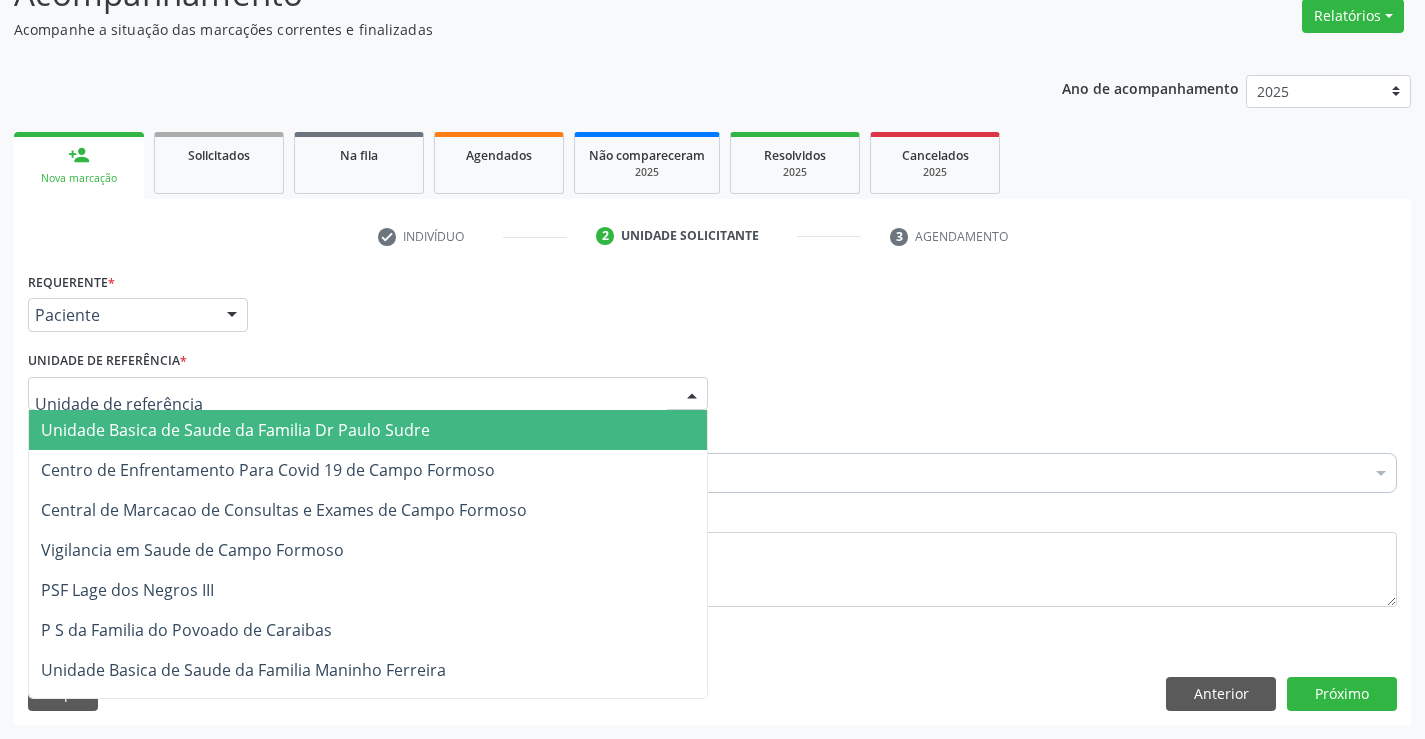 click on "Unidade Basica de Saude da Familia Dr Paulo Sudre" at bounding box center [235, 430] 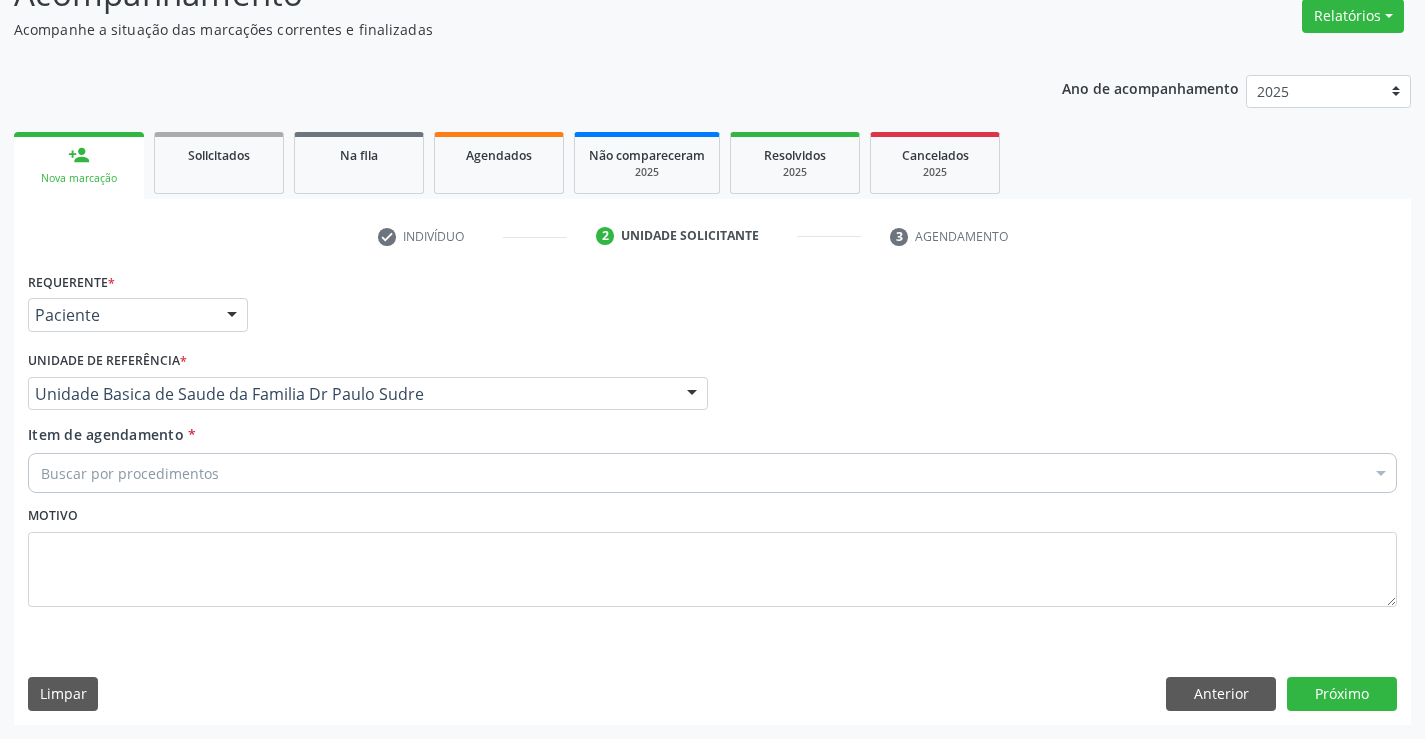 click on "Buscar por procedimentos" at bounding box center [712, 473] 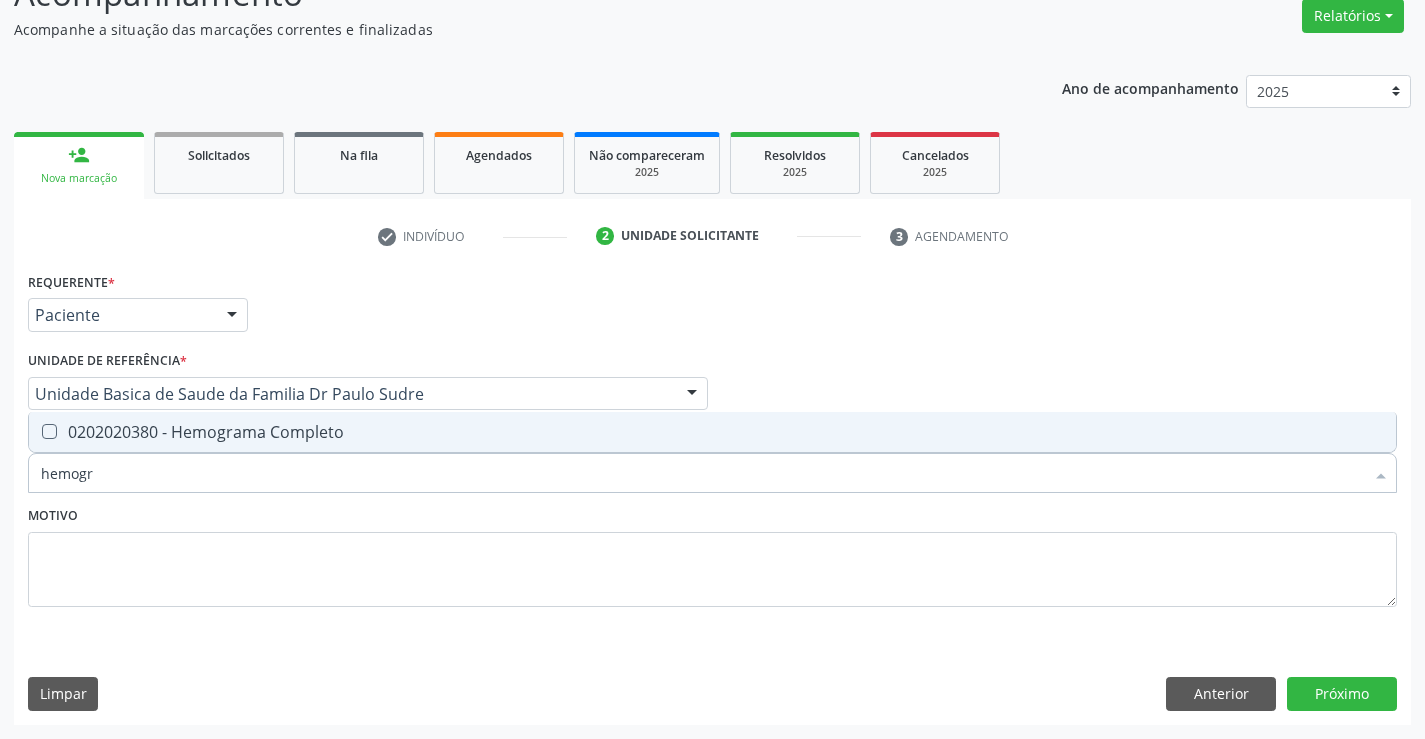 type on "hemogra" 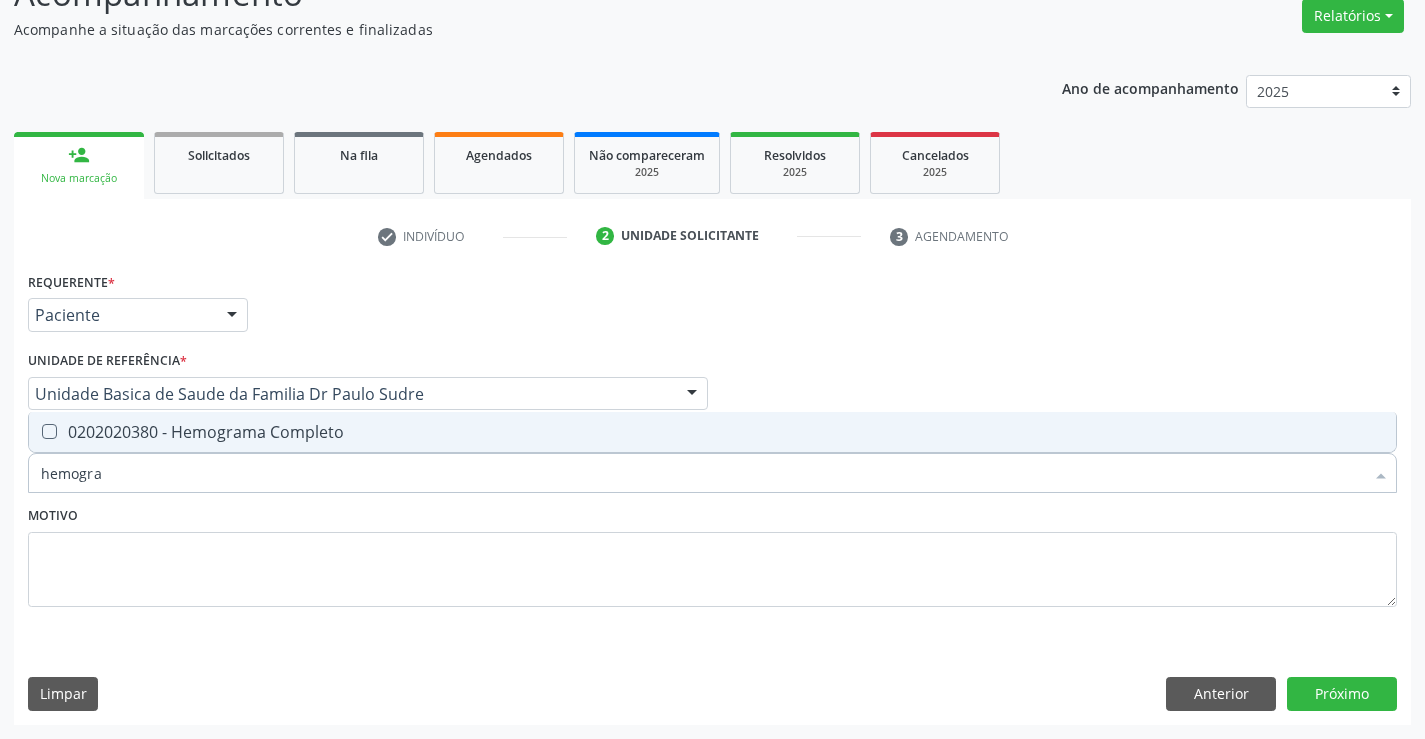 click on "0202020380 - Hemograma Completo" at bounding box center (712, 432) 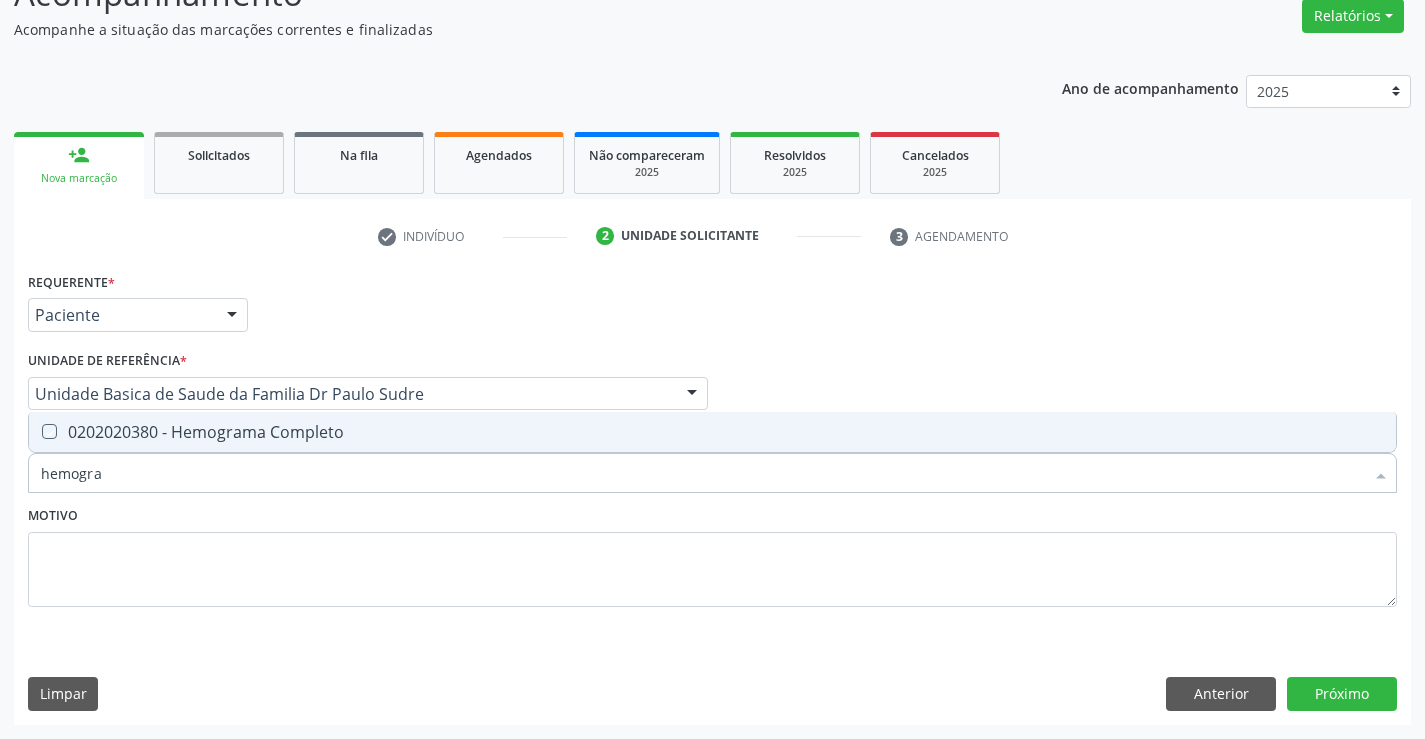 checkbox on "true" 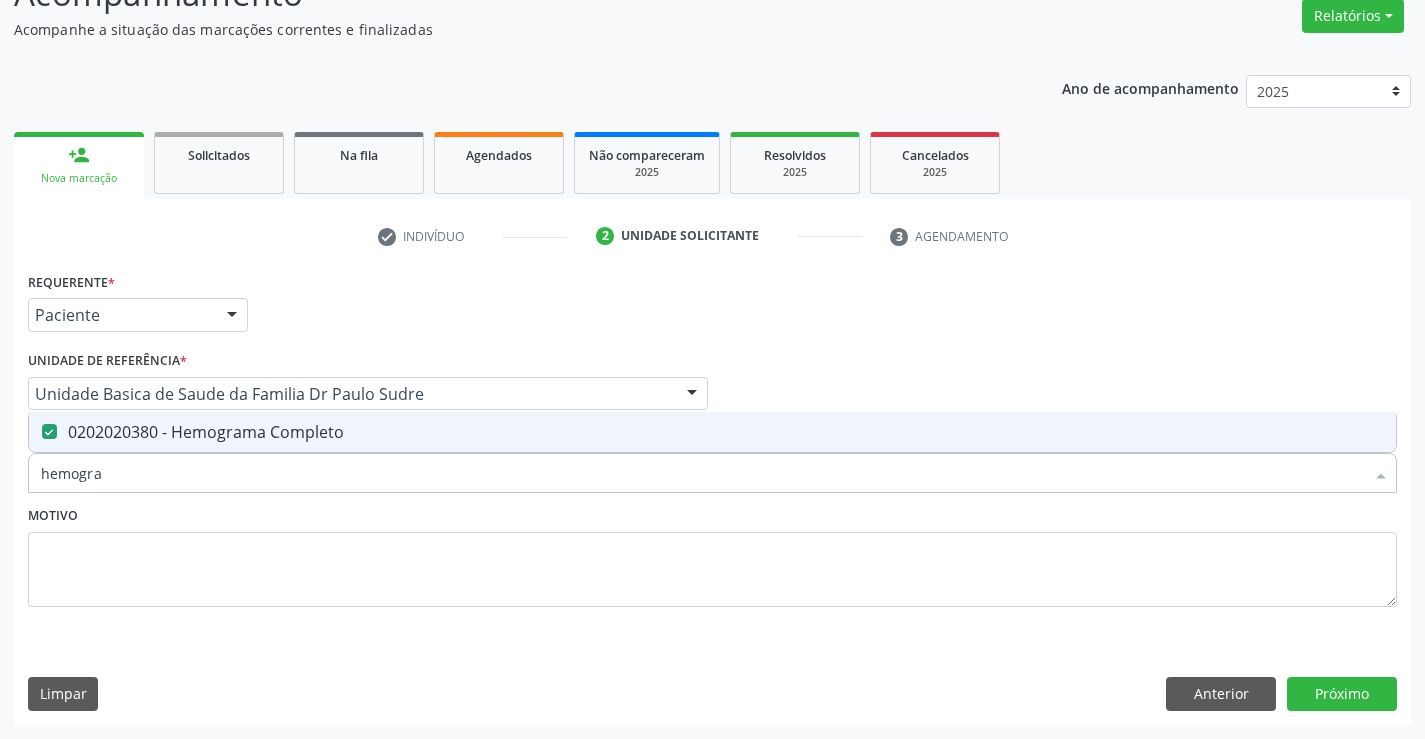 type on "hemogra" 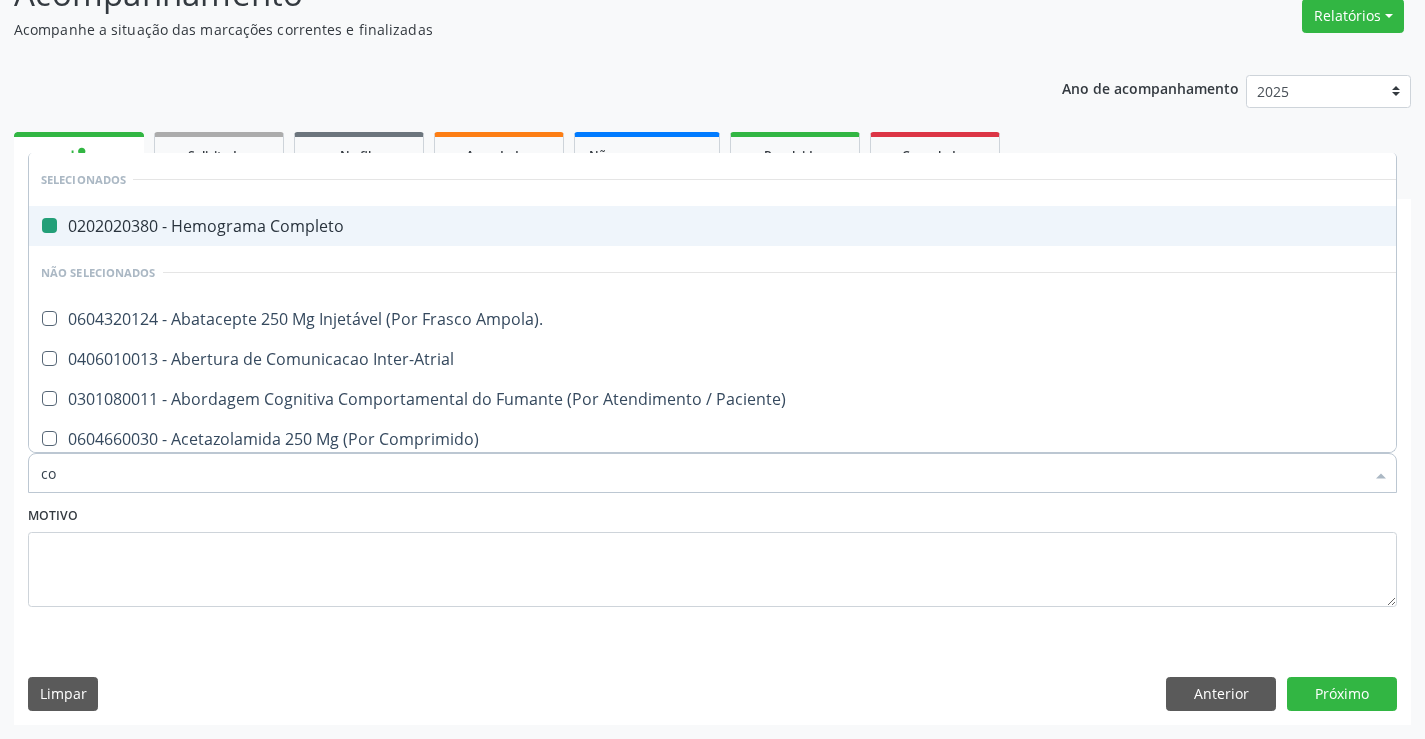 type on "col" 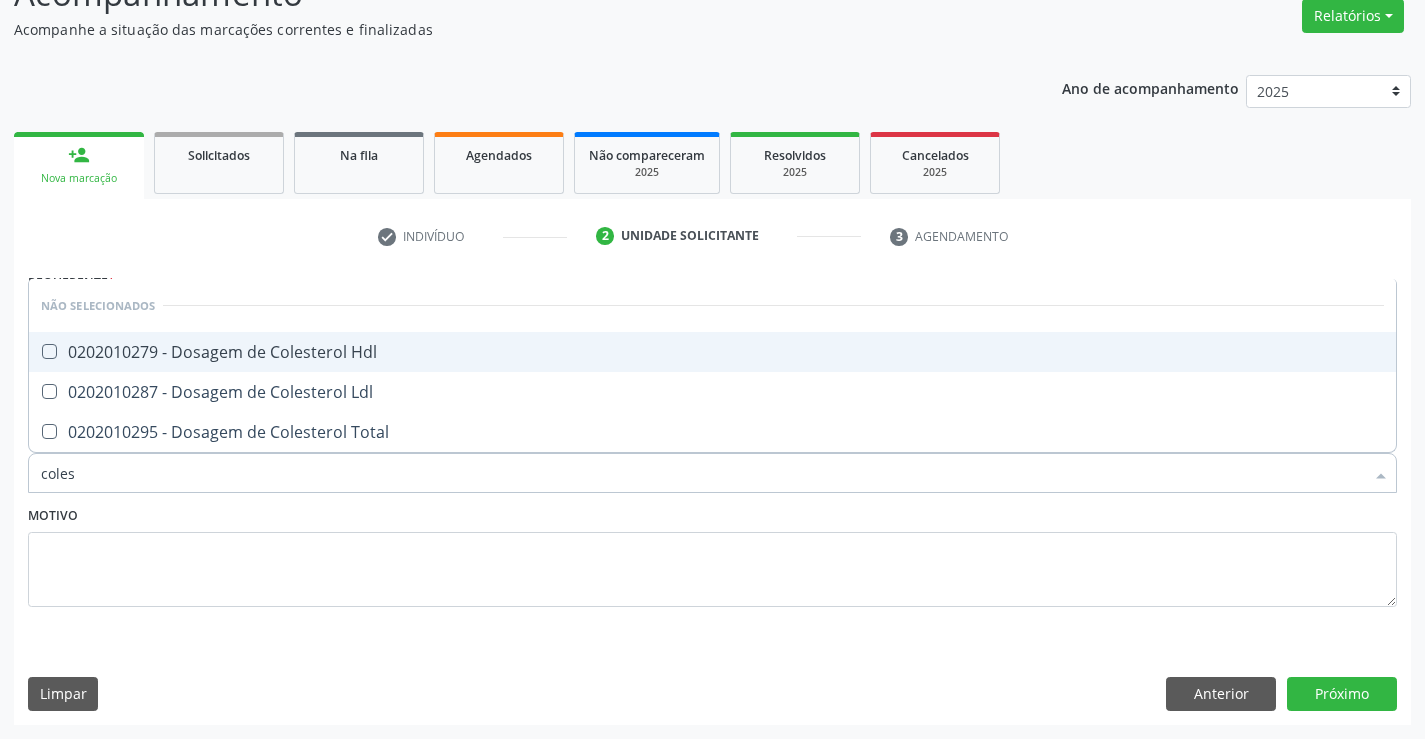 type on "colest" 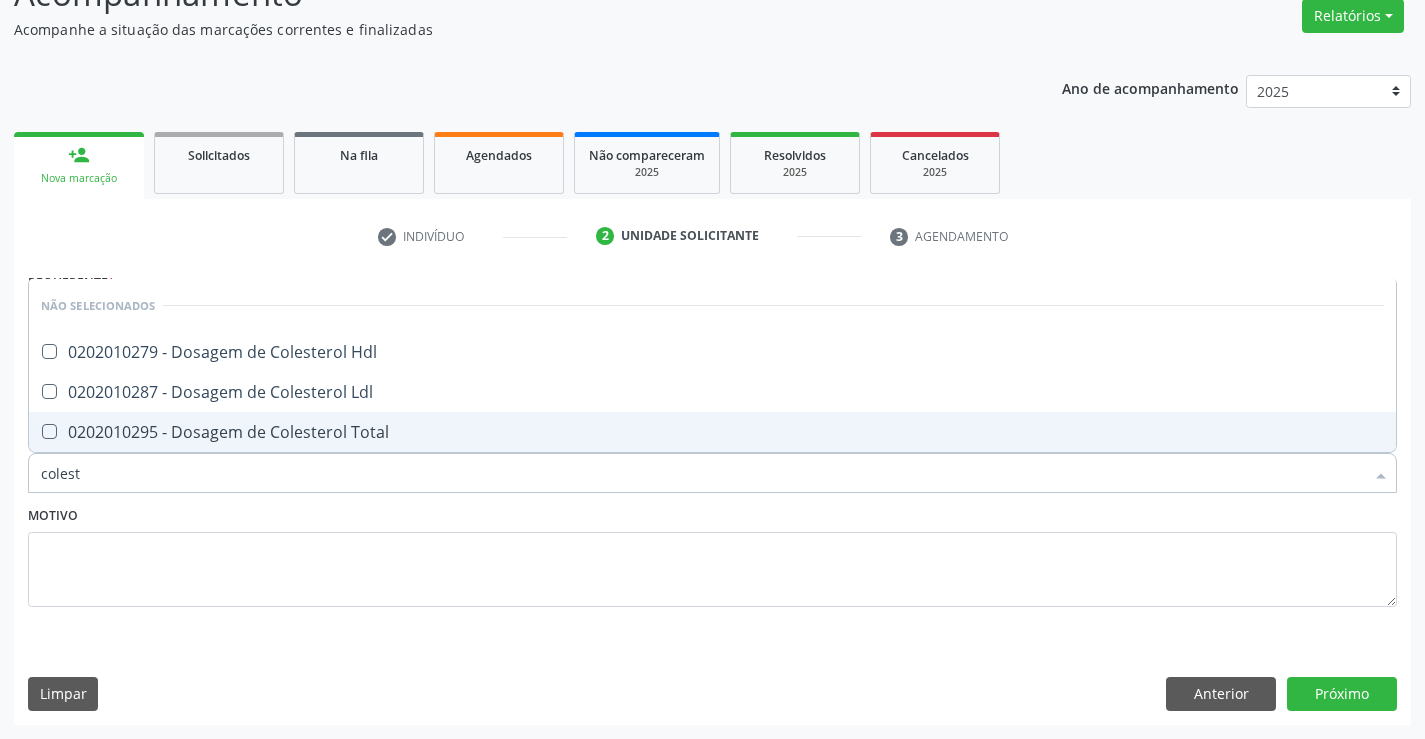 click on "0202010295 - Dosagem de Colesterol Total" at bounding box center [712, 432] 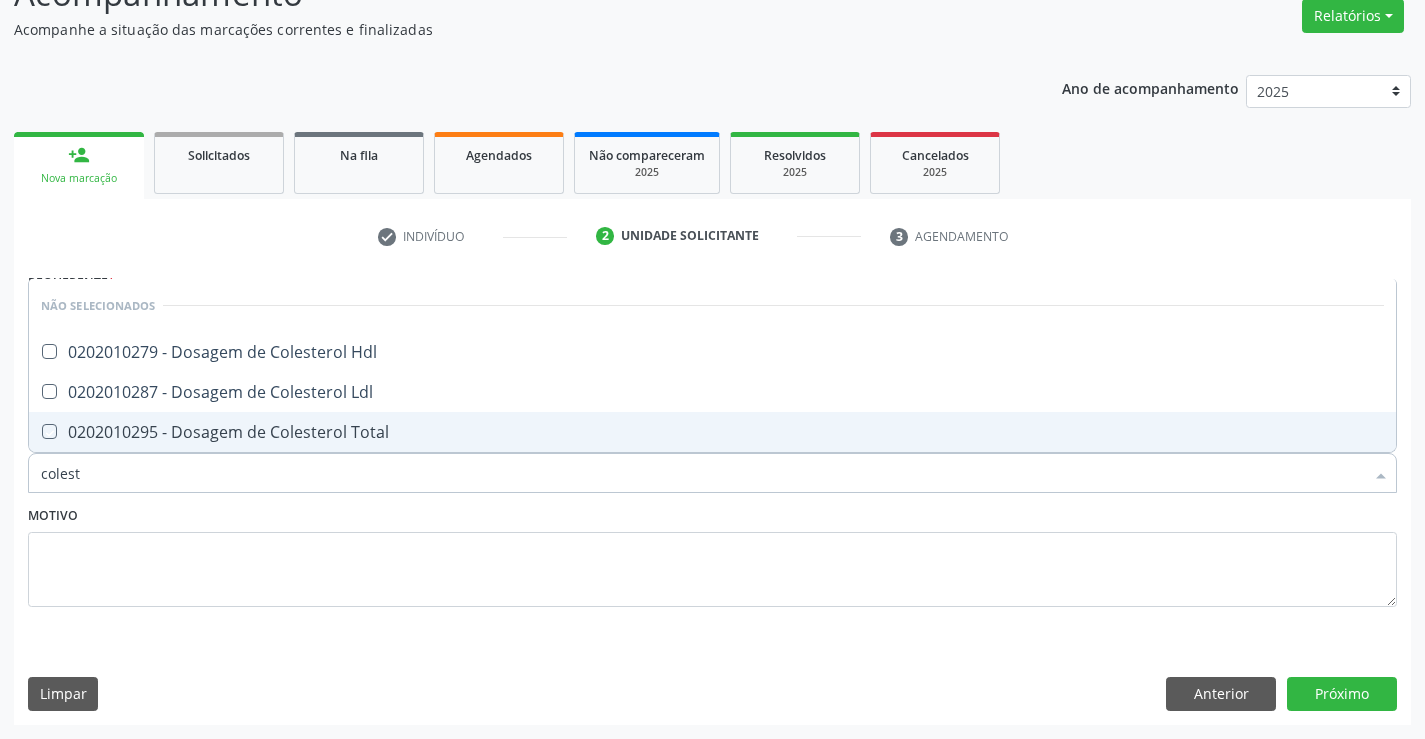 checkbox on "true" 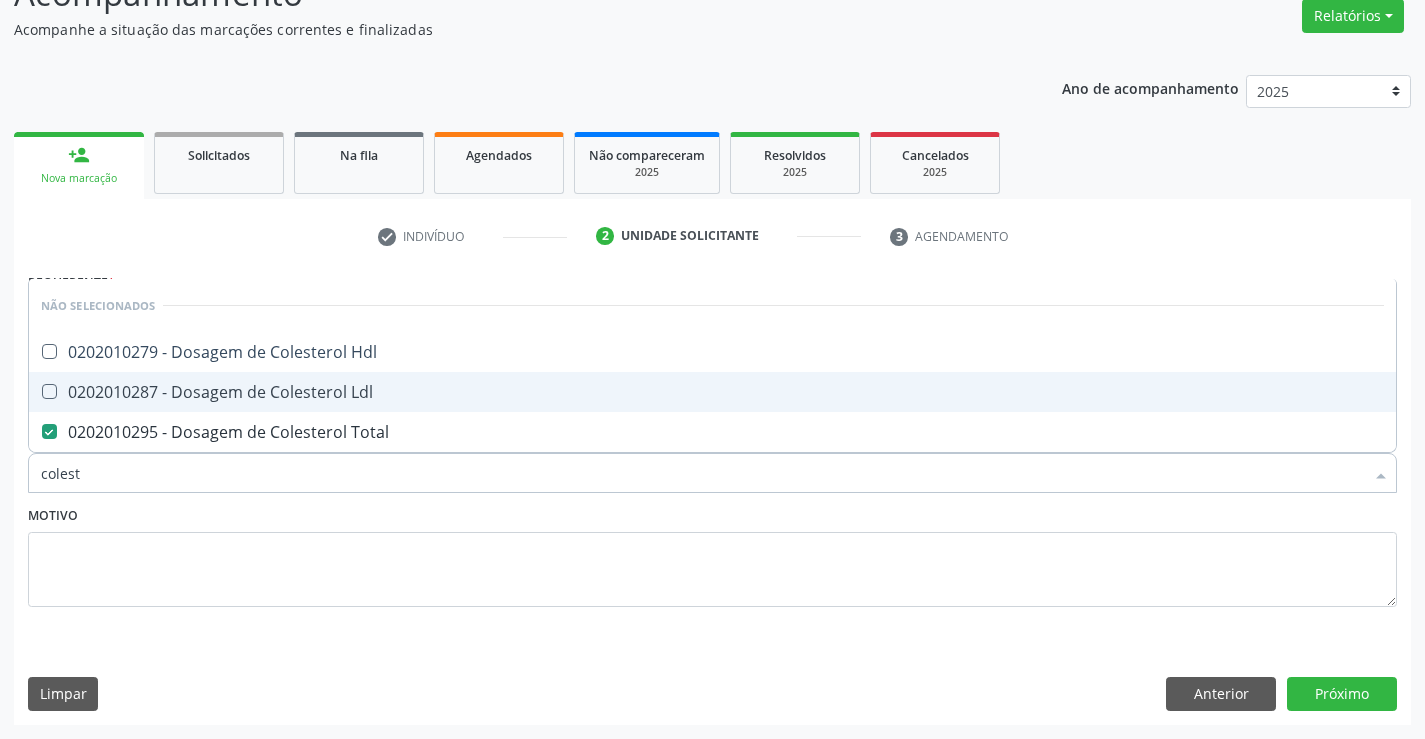 click on "0202010287 - Dosagem de Colesterol Ldl" at bounding box center (712, 392) 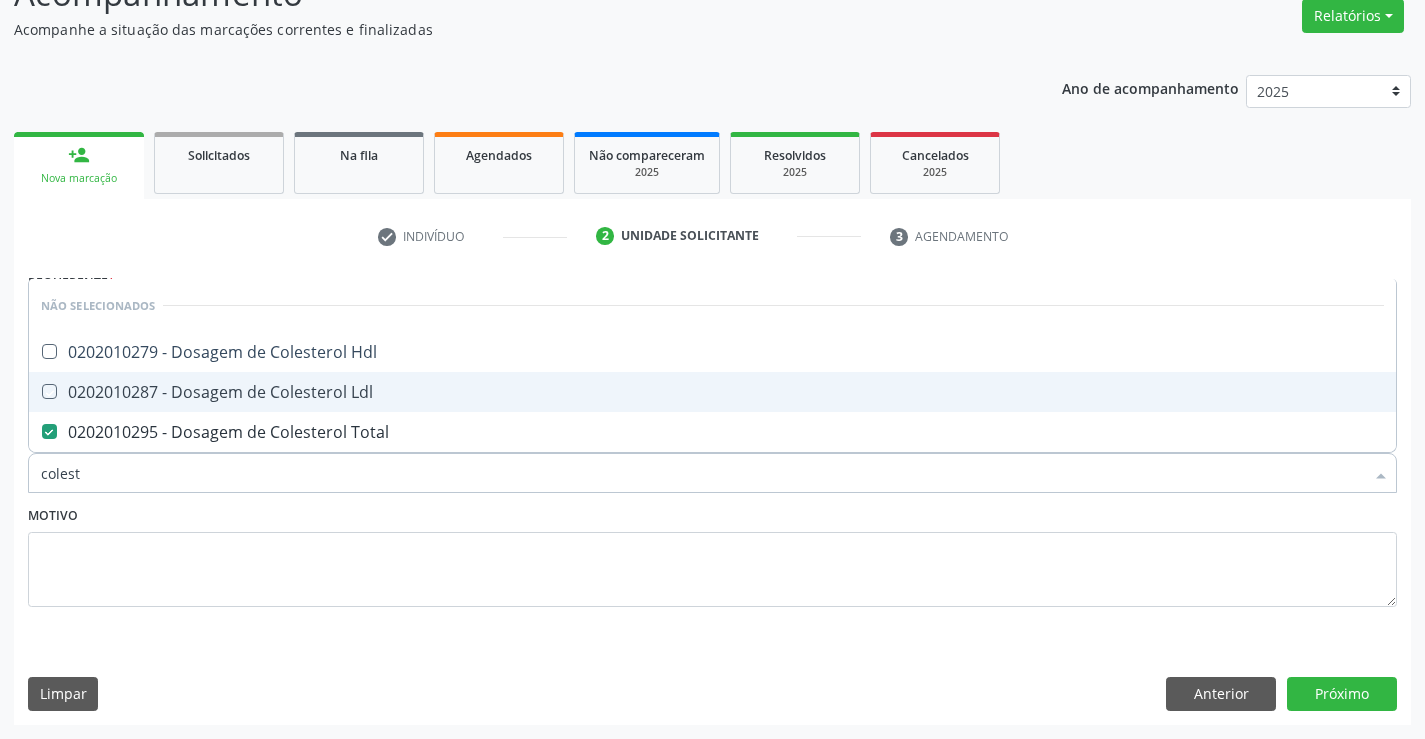 checkbox on "true" 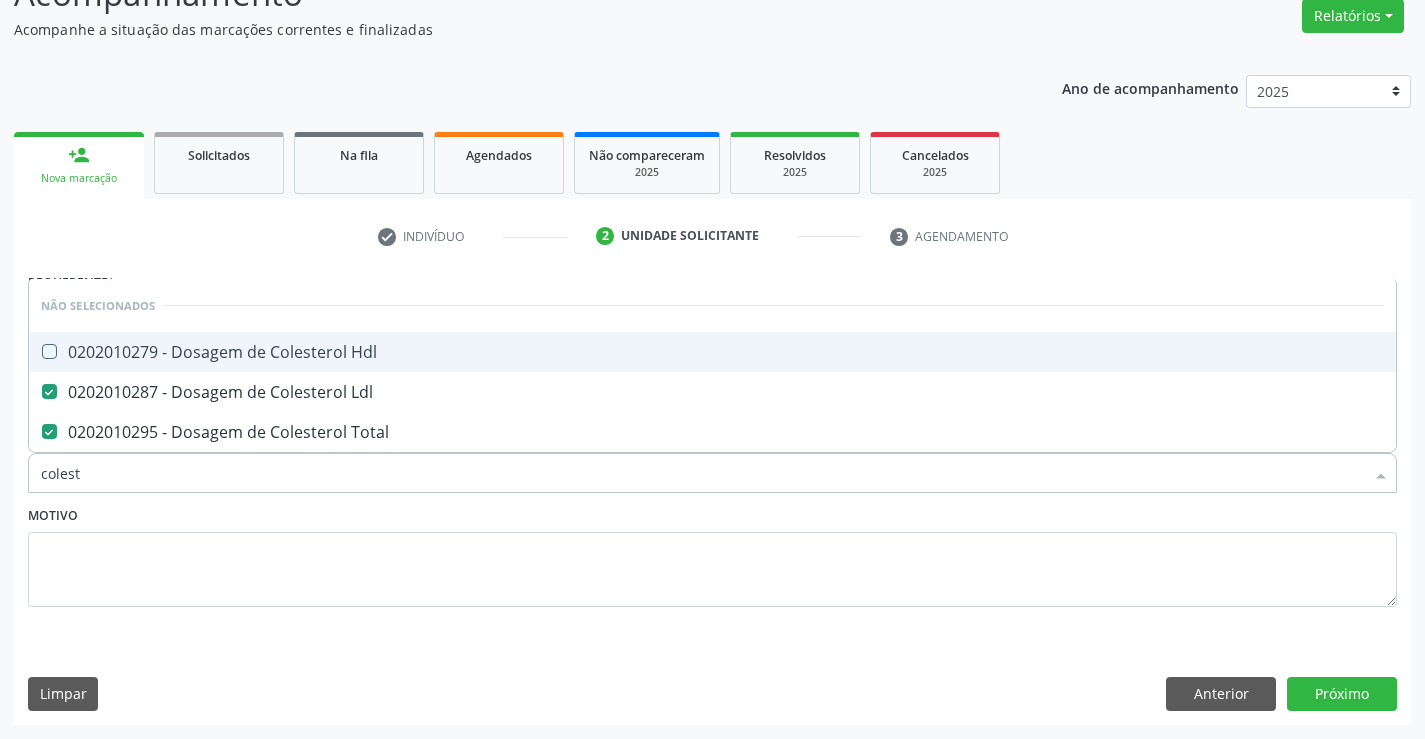 click on "0202010279 - Dosagem de Colesterol Hdl" at bounding box center [712, 352] 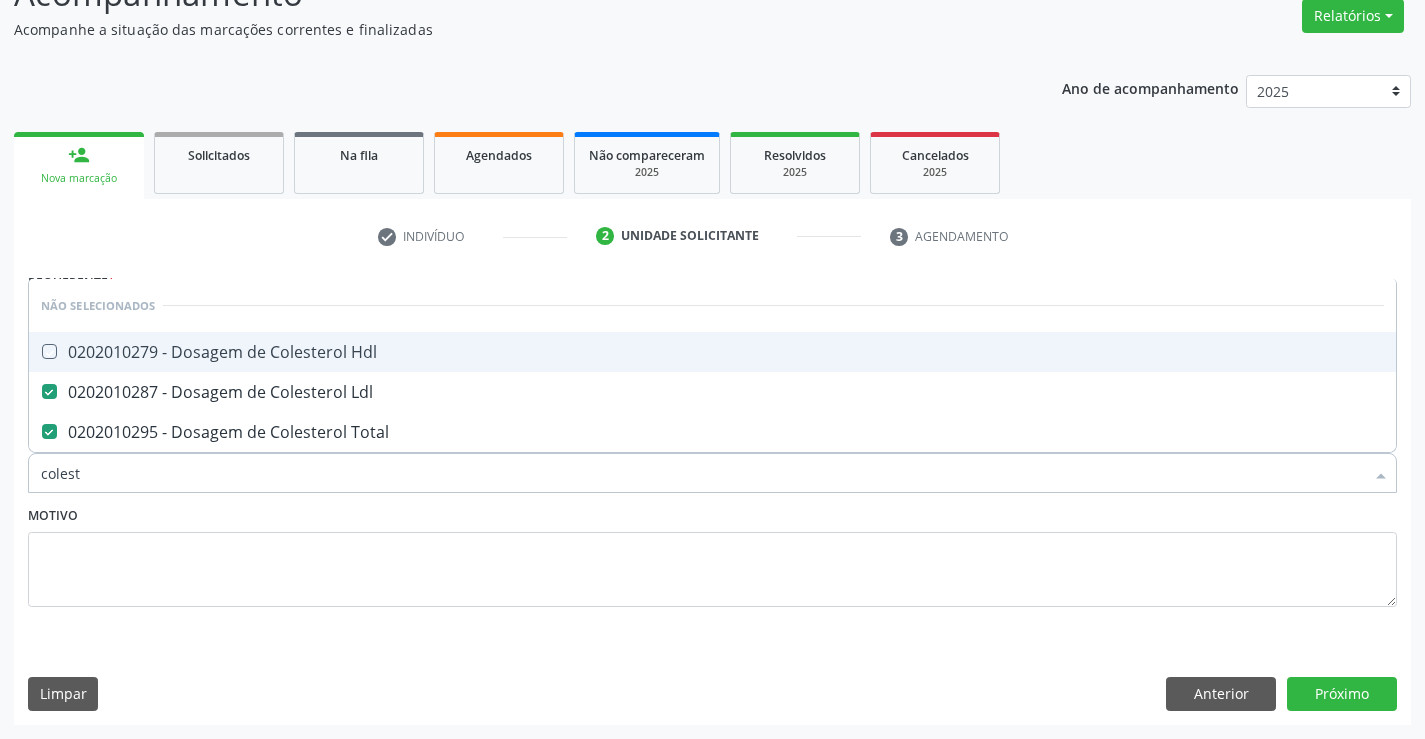 checkbox on "true" 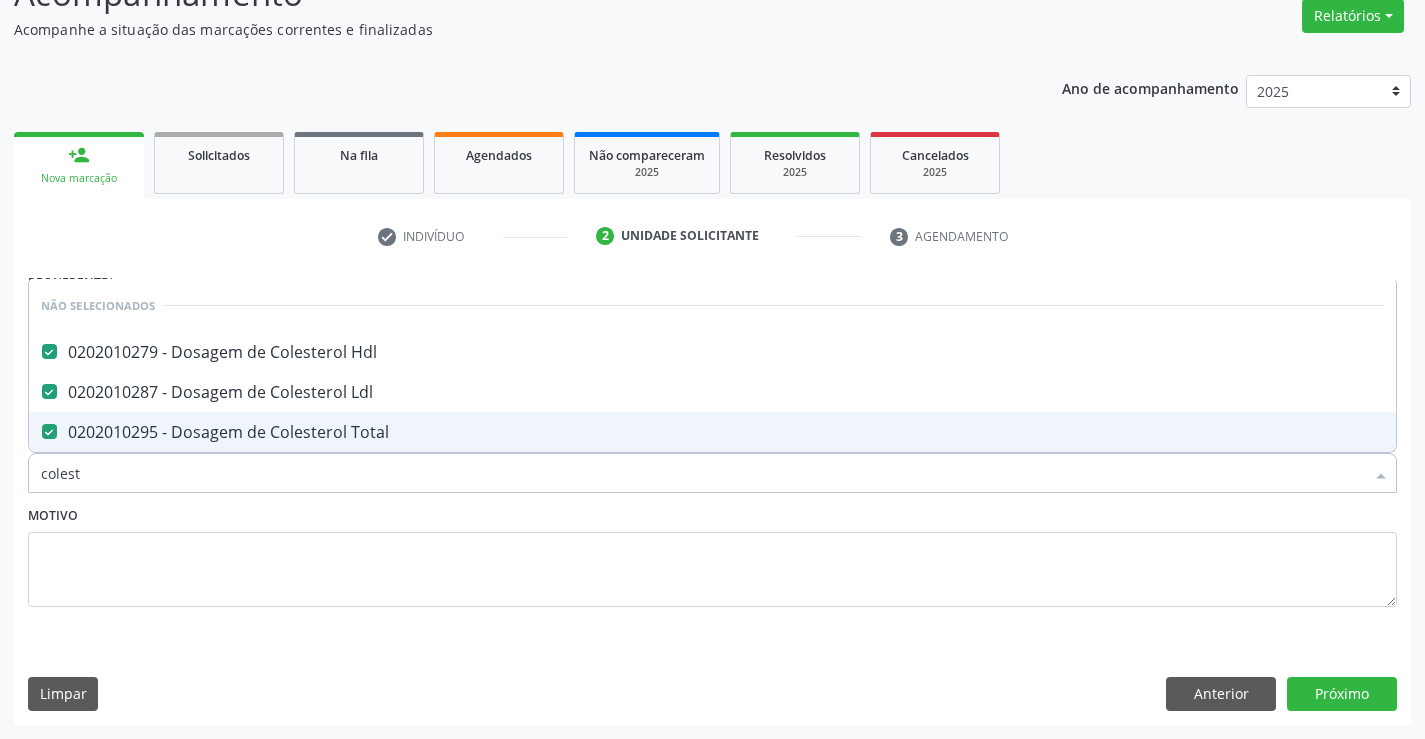 click on "Item de agendamento
*
colest
Desfazer seleção
Não selecionados
0202010279 - Dosagem de Colesterol Hdl
0202010287 - Dosagem de Colesterol Ldl
0202010295 - Dosagem de Colesterol Total
Nenhum resultado encontrado para: " colest  "
Não há nenhuma opção para ser exibida." at bounding box center (712, 462) 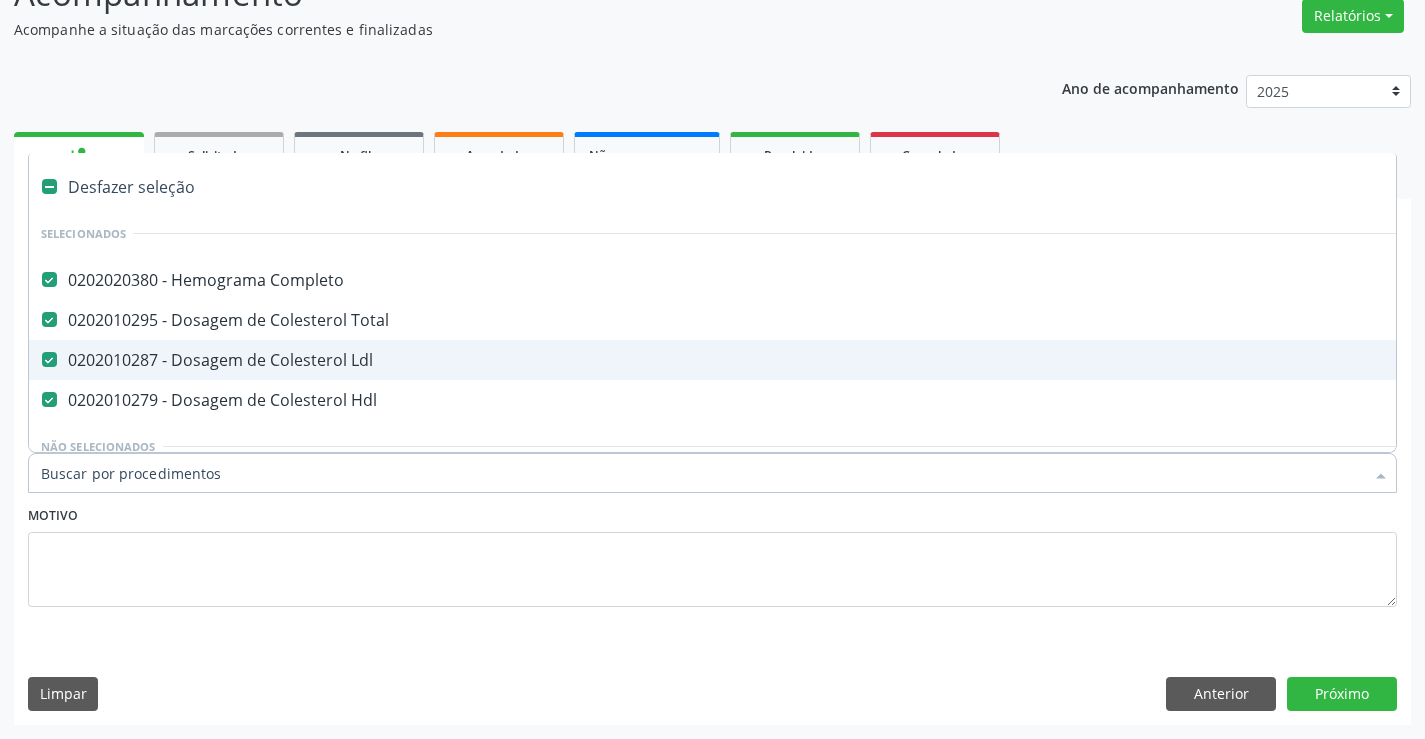 click on "Motivo" at bounding box center [712, 554] 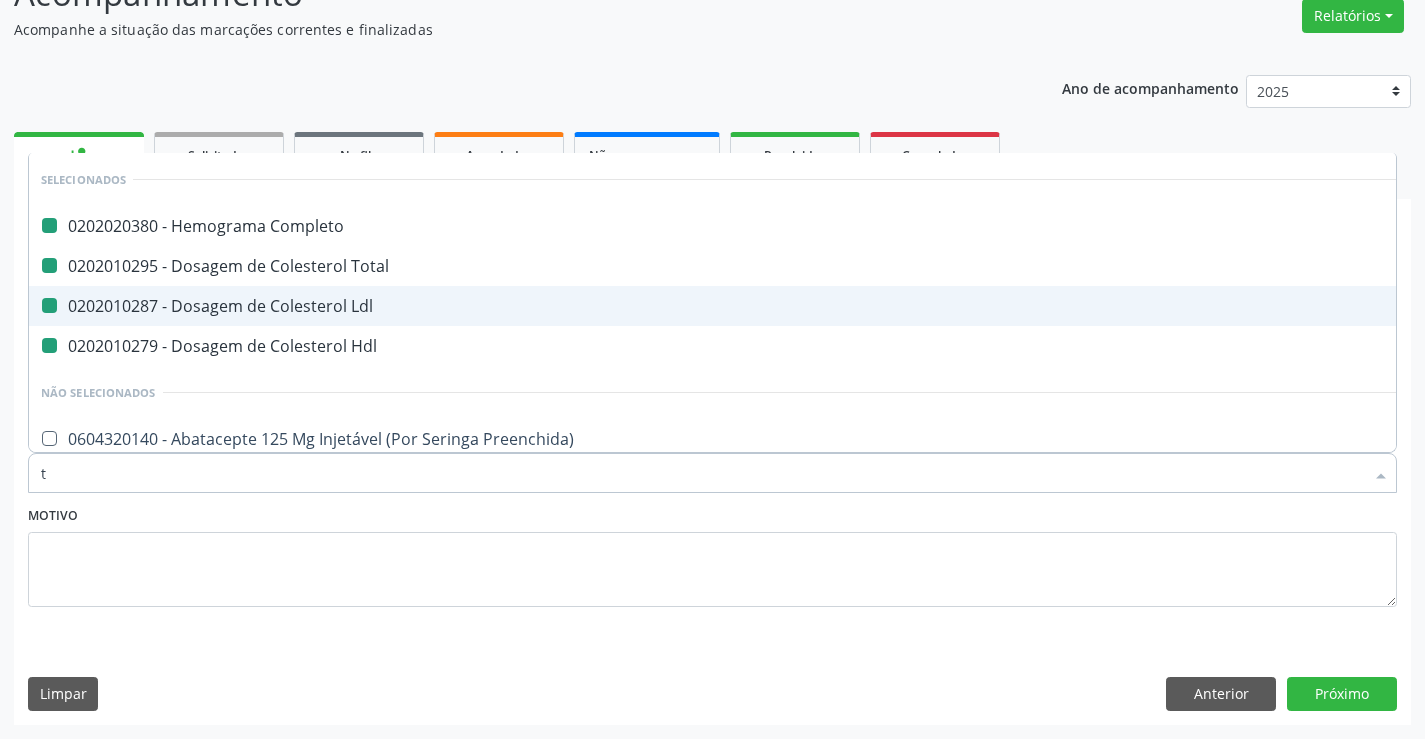 type on "tr" 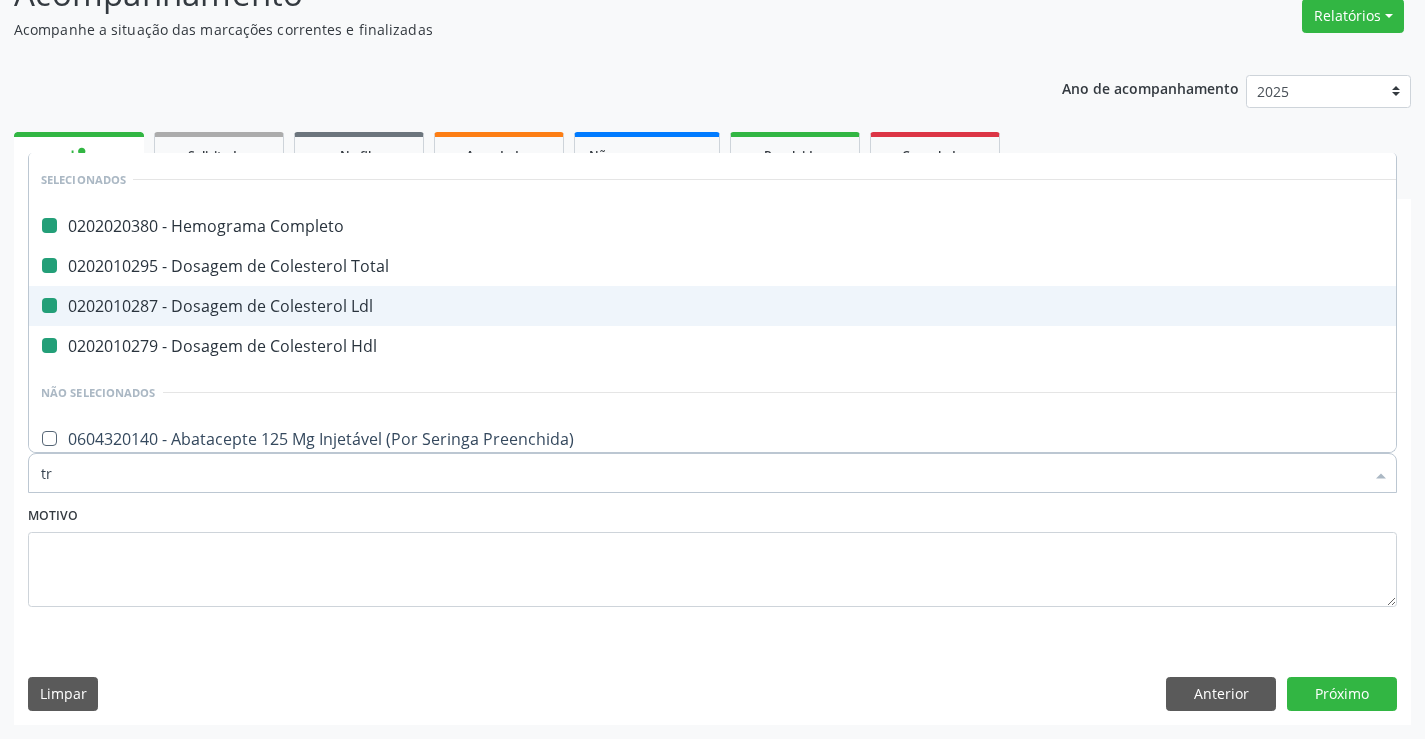 checkbox on "false" 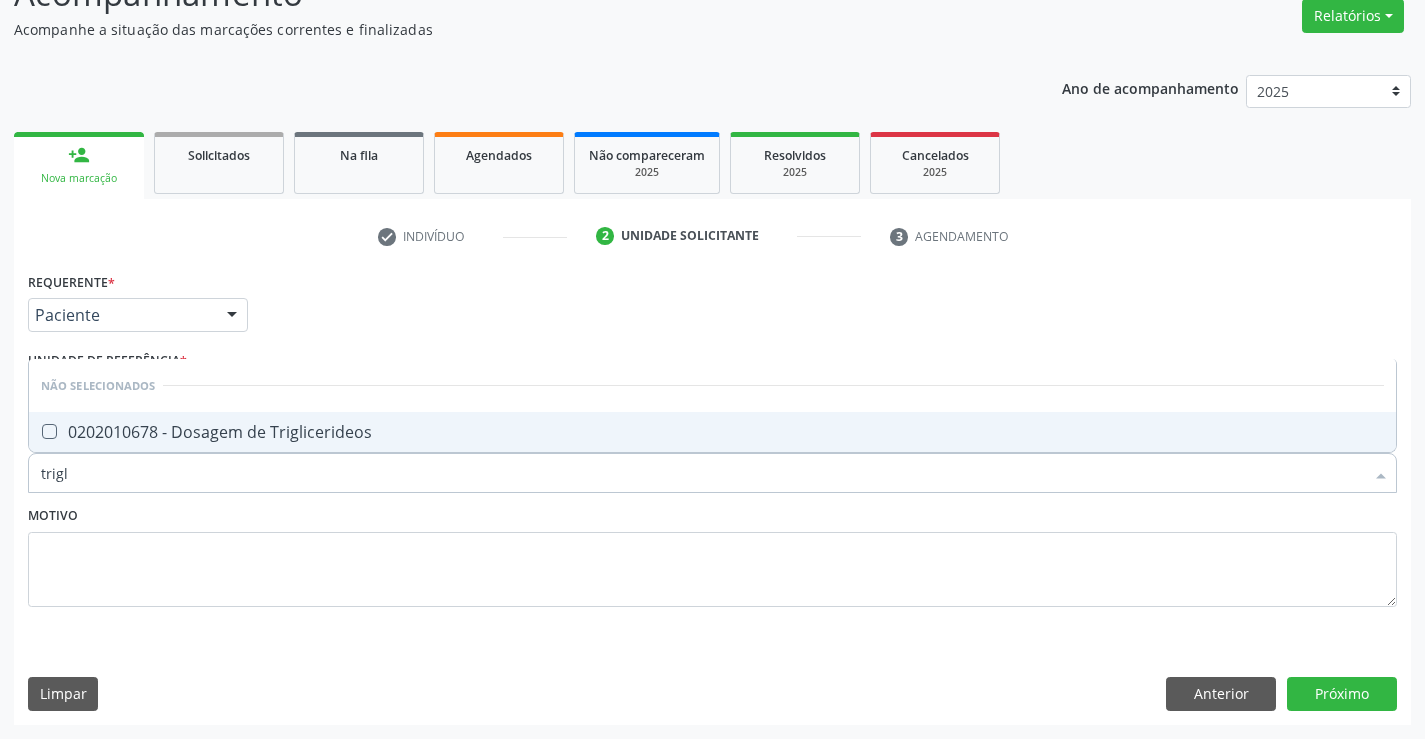 type on "trigli" 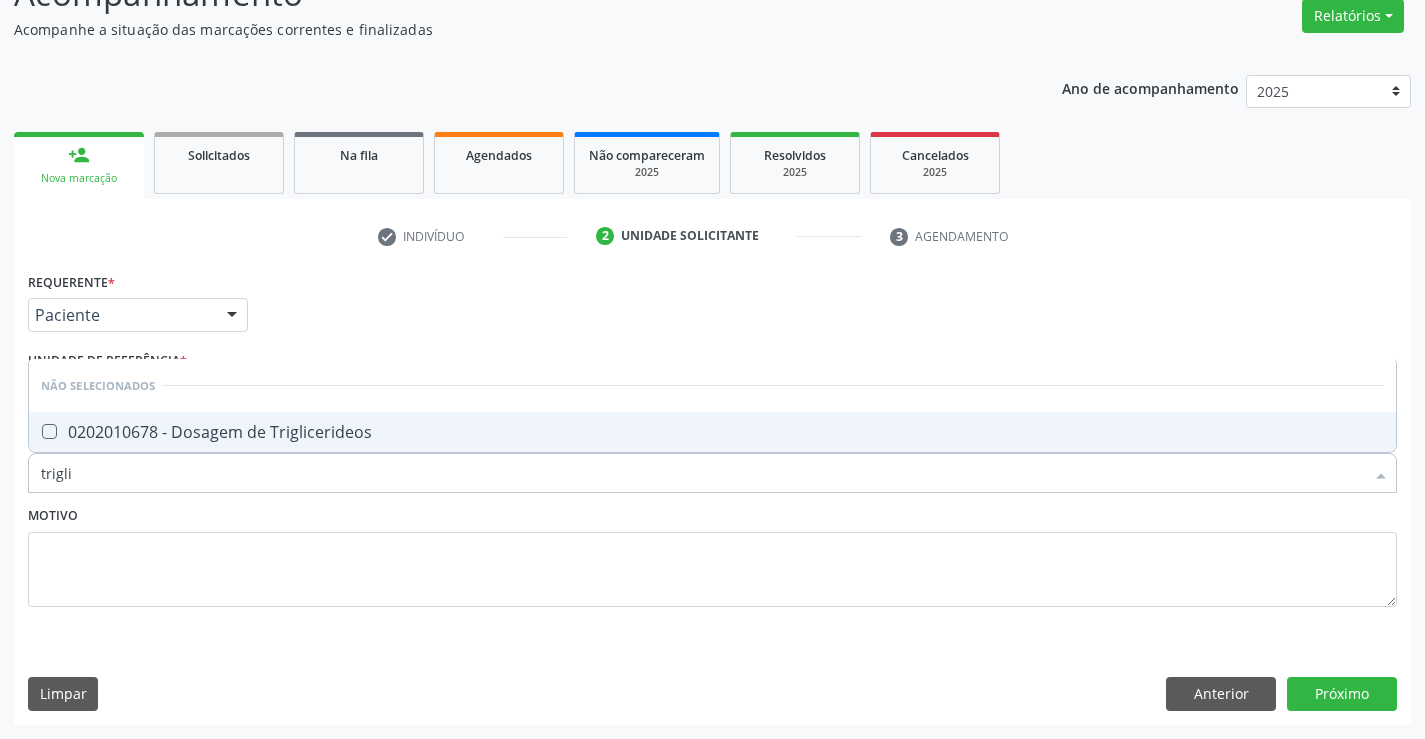 click on "0202010678 - Dosagem de Triglicerideos" at bounding box center (712, 432) 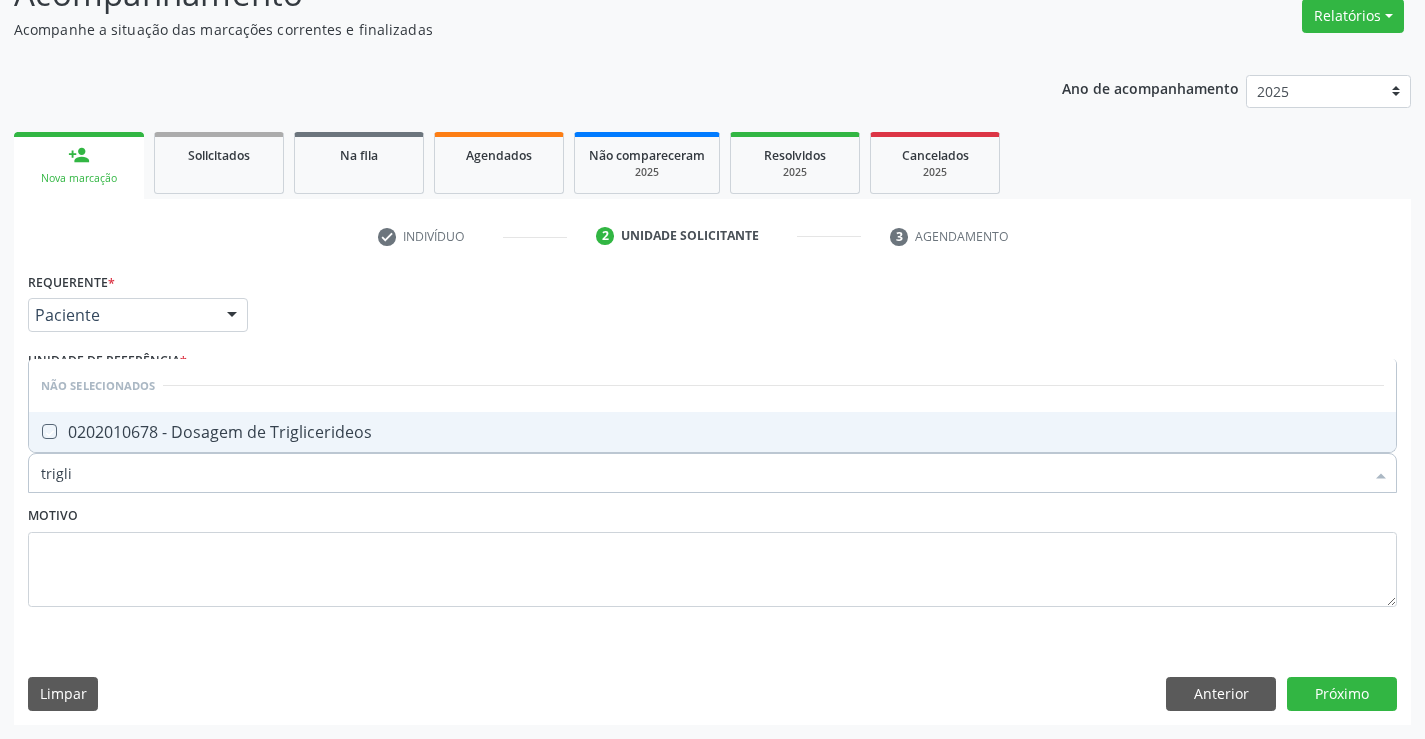 checkbox on "true" 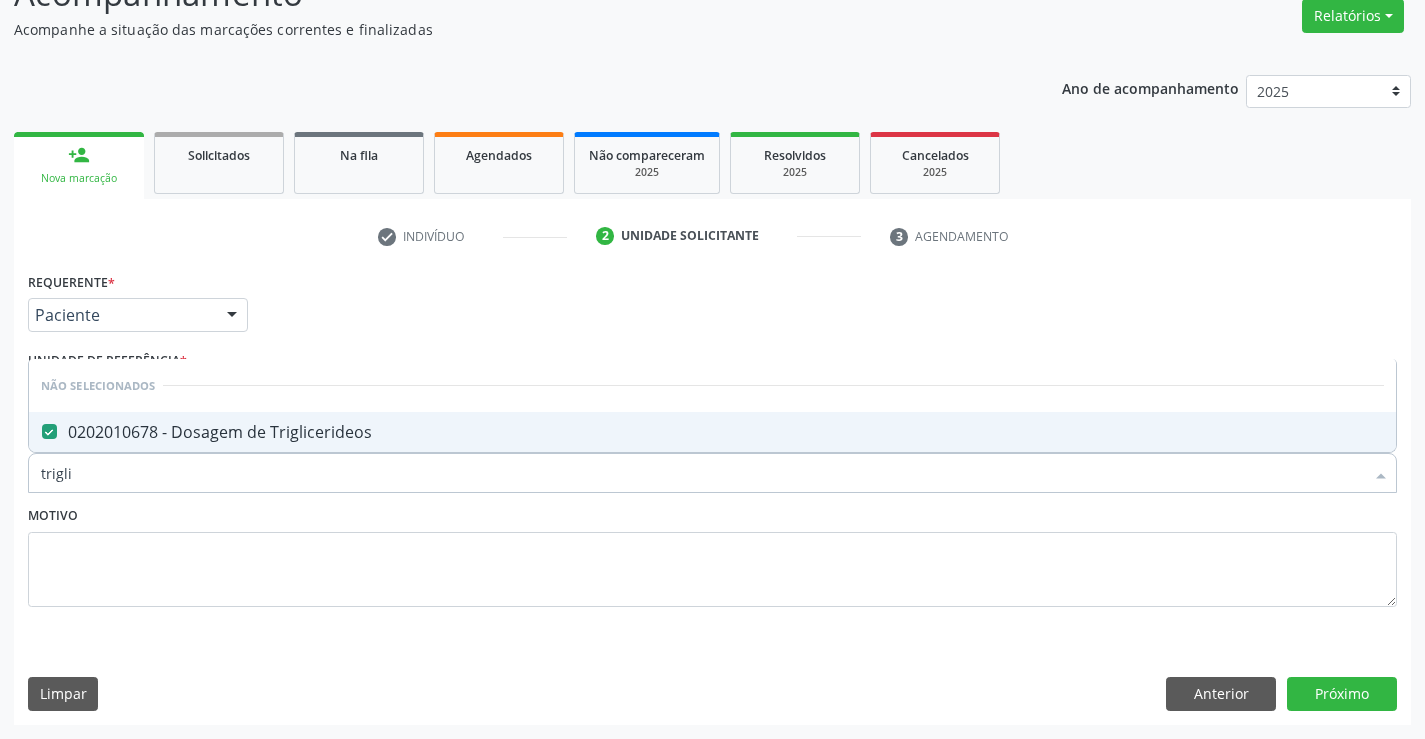click on "Motivo" at bounding box center (712, 554) 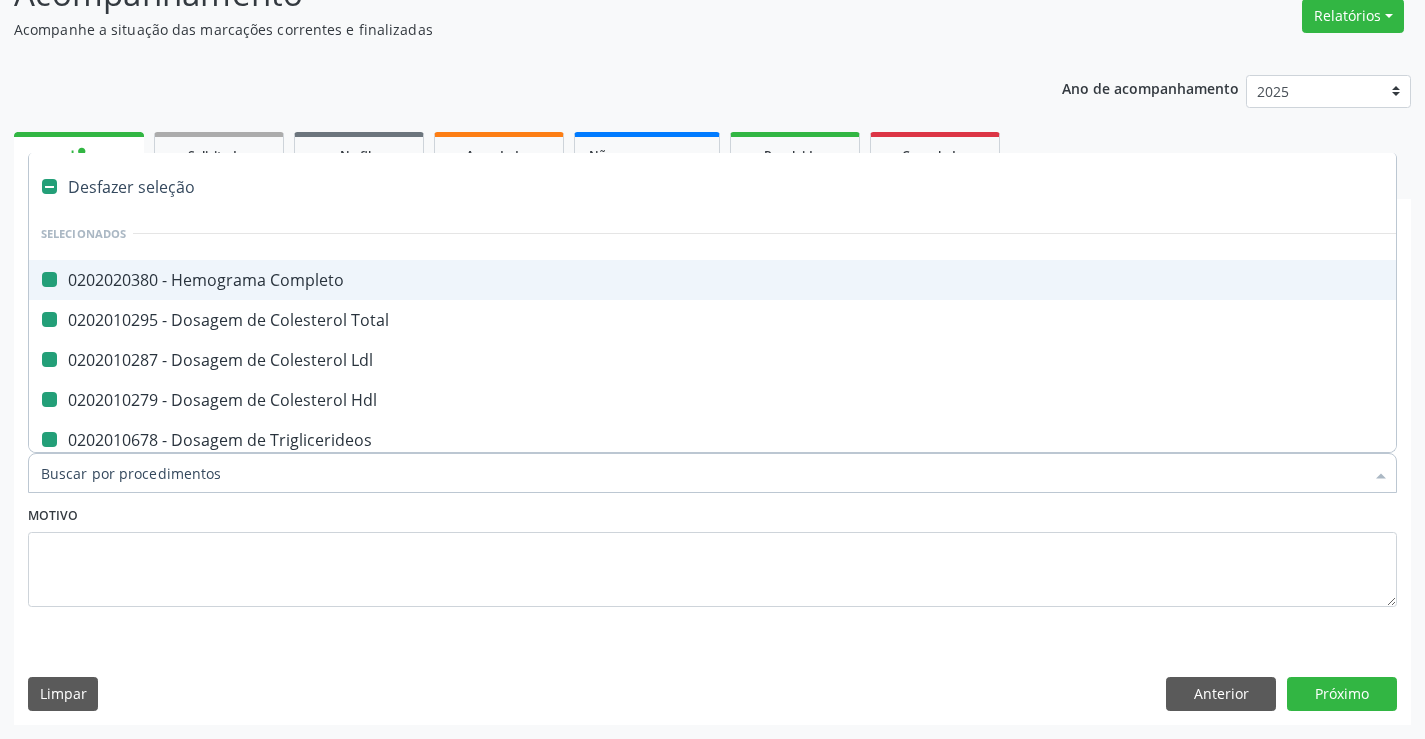 type on "u" 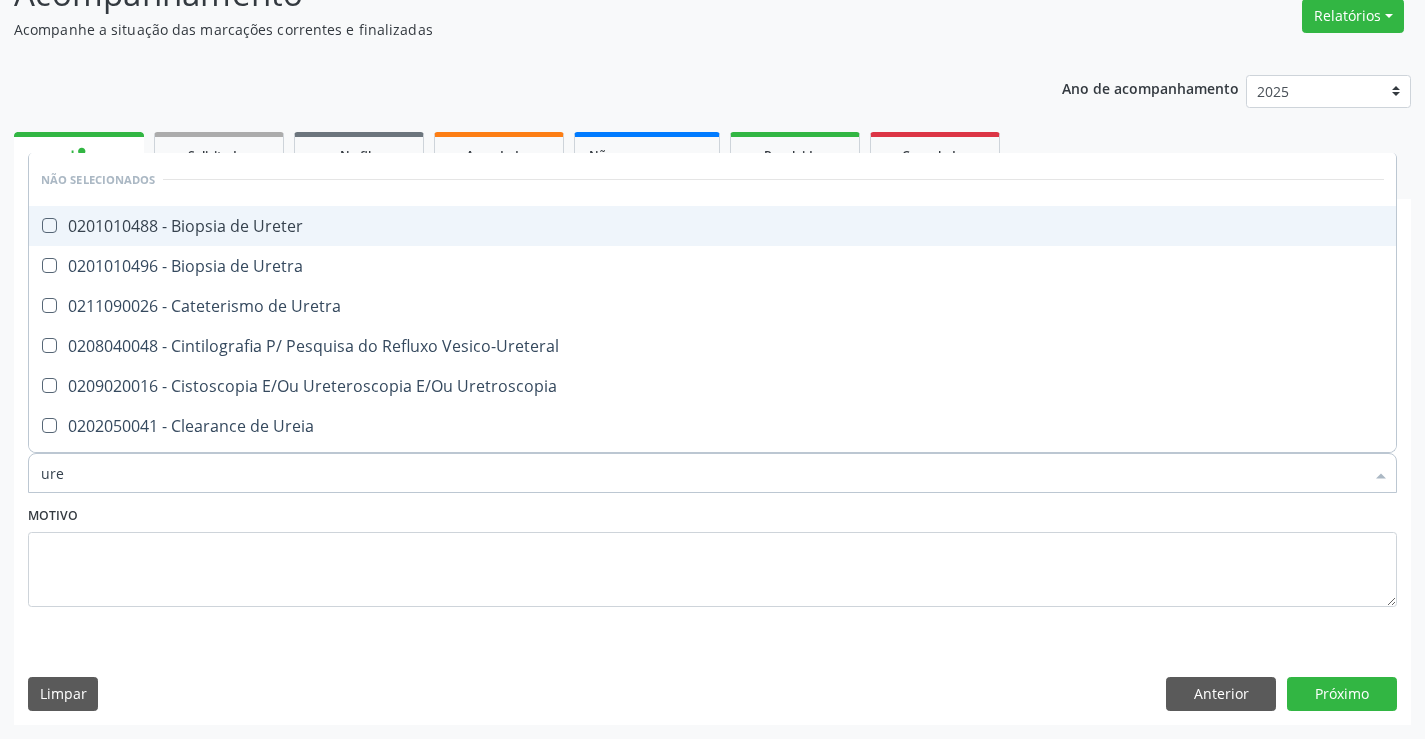 type on "urei" 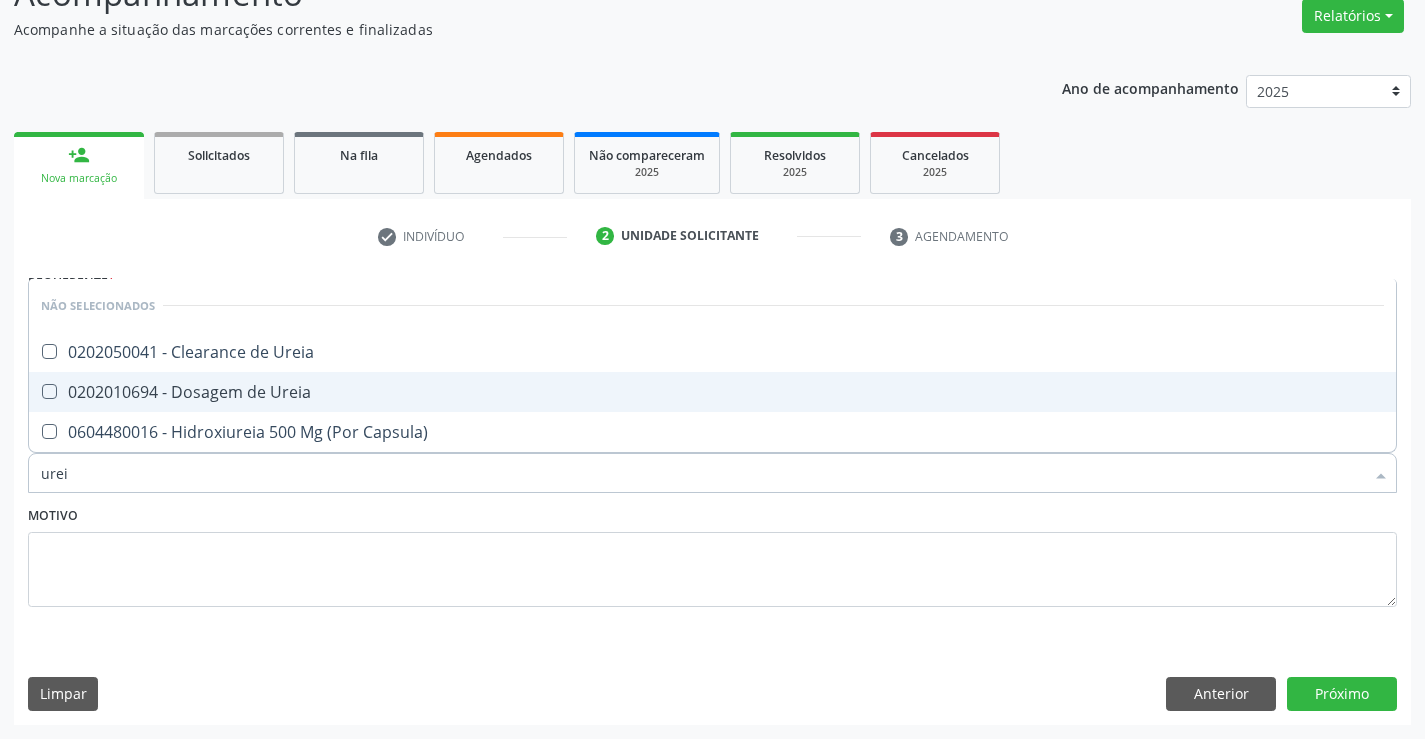 click on "0202010694 - Dosagem de Ureia" at bounding box center (712, 392) 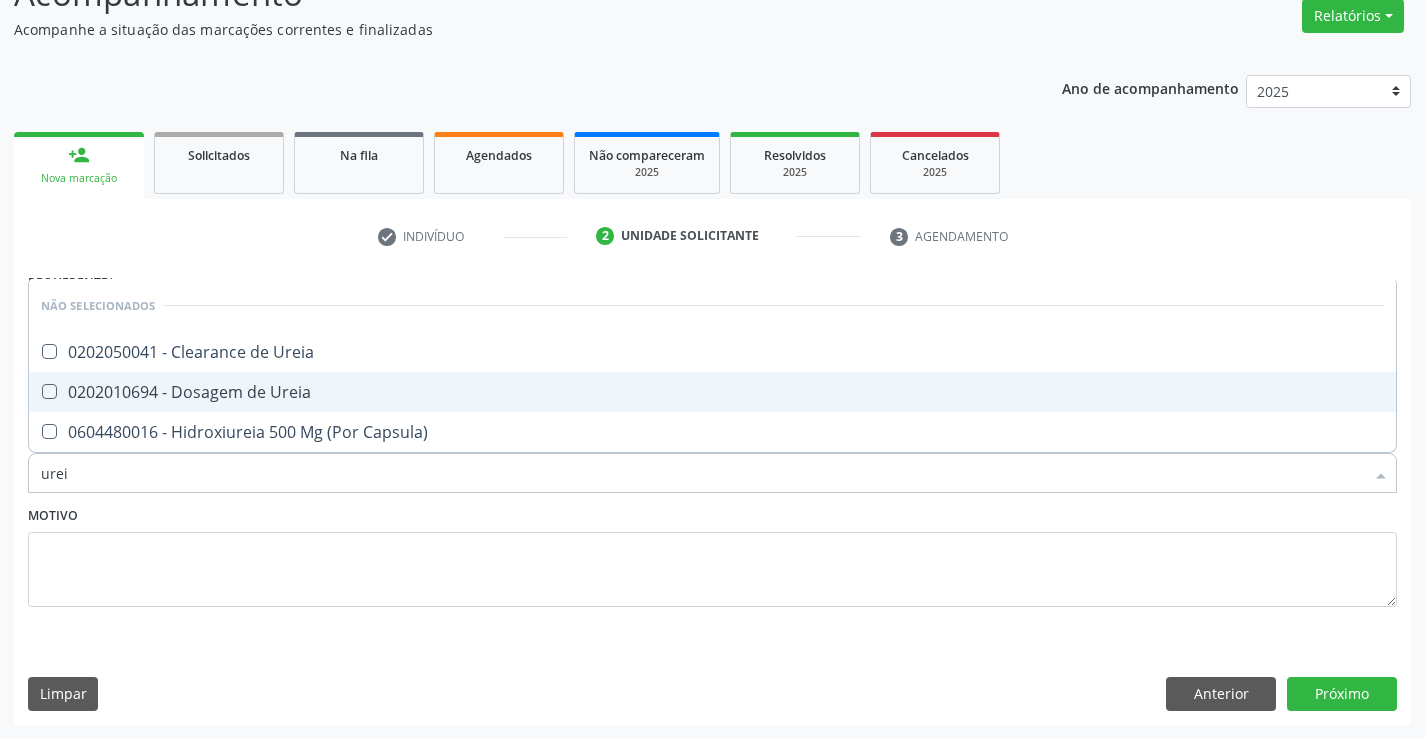 checkbox on "true" 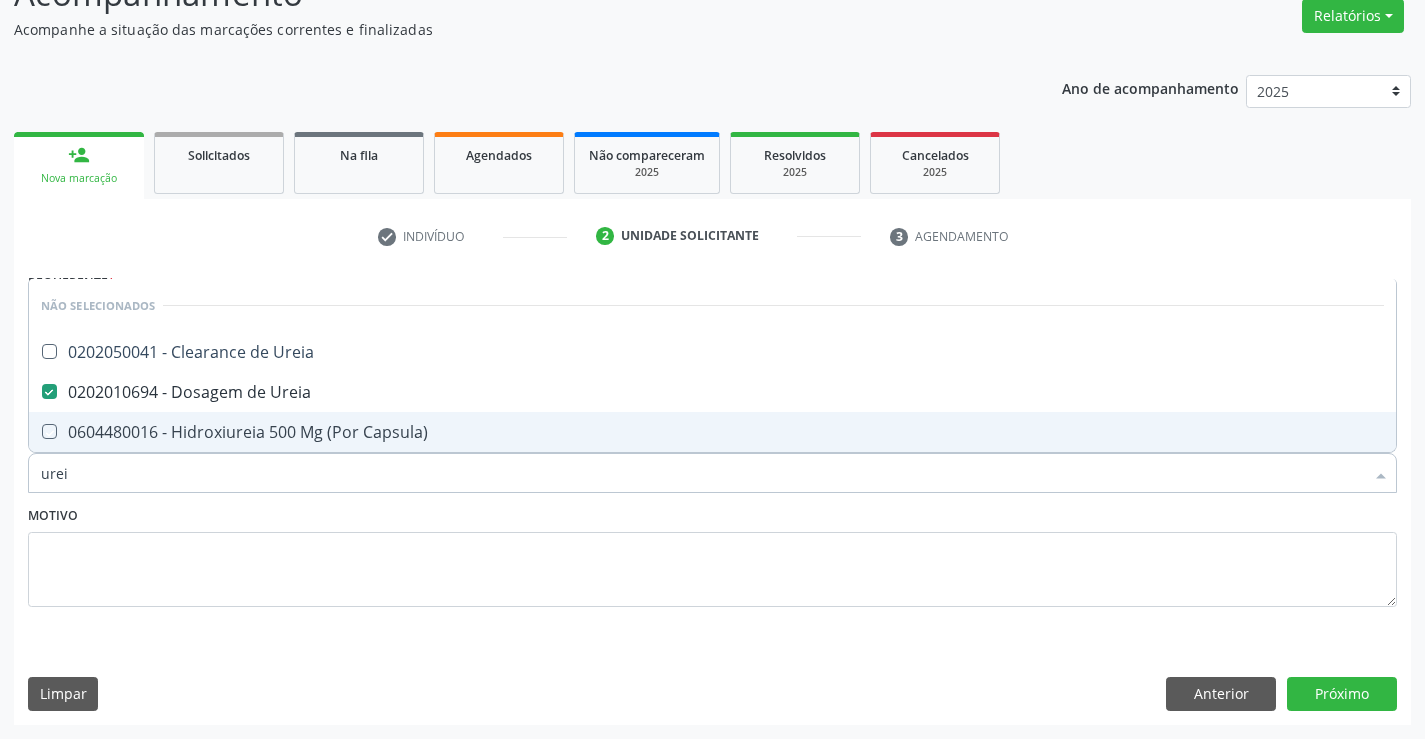 click on "Motivo" at bounding box center [712, 554] 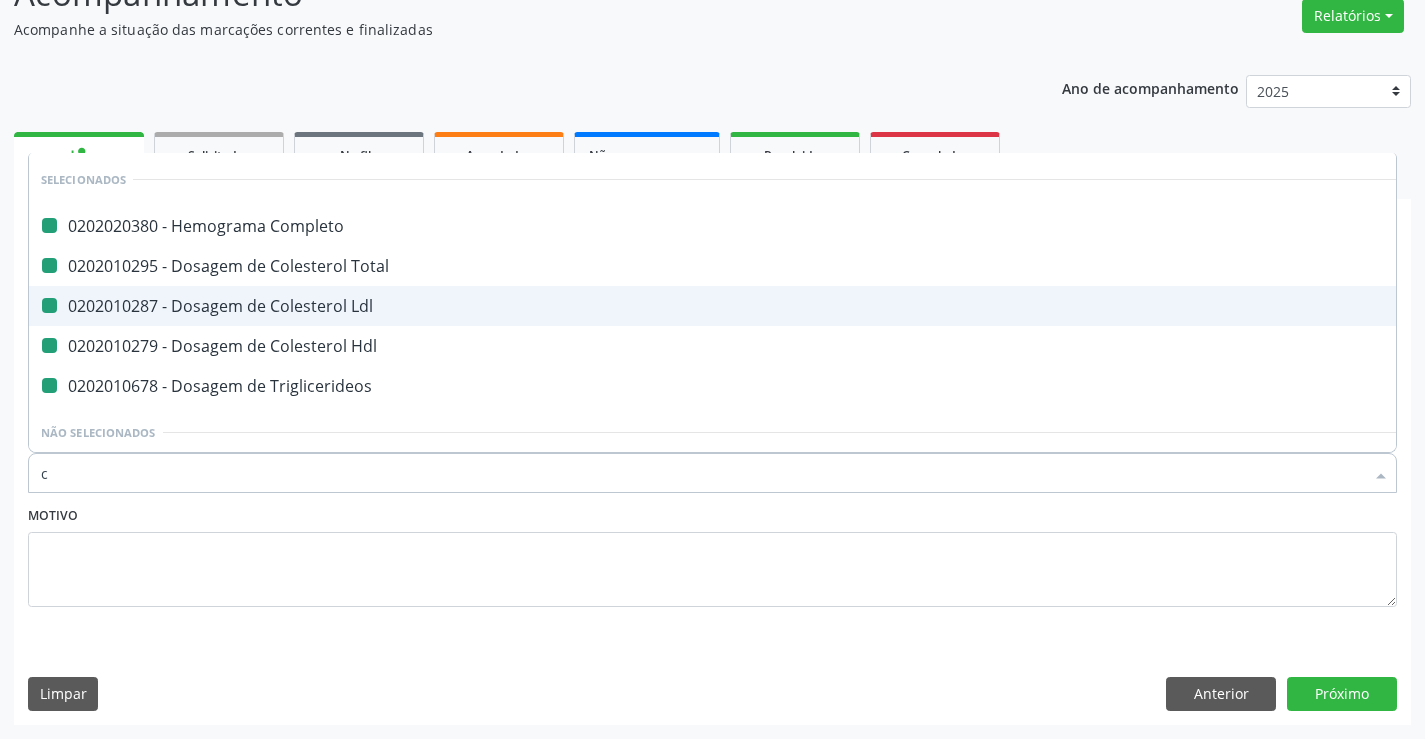 type on "cr" 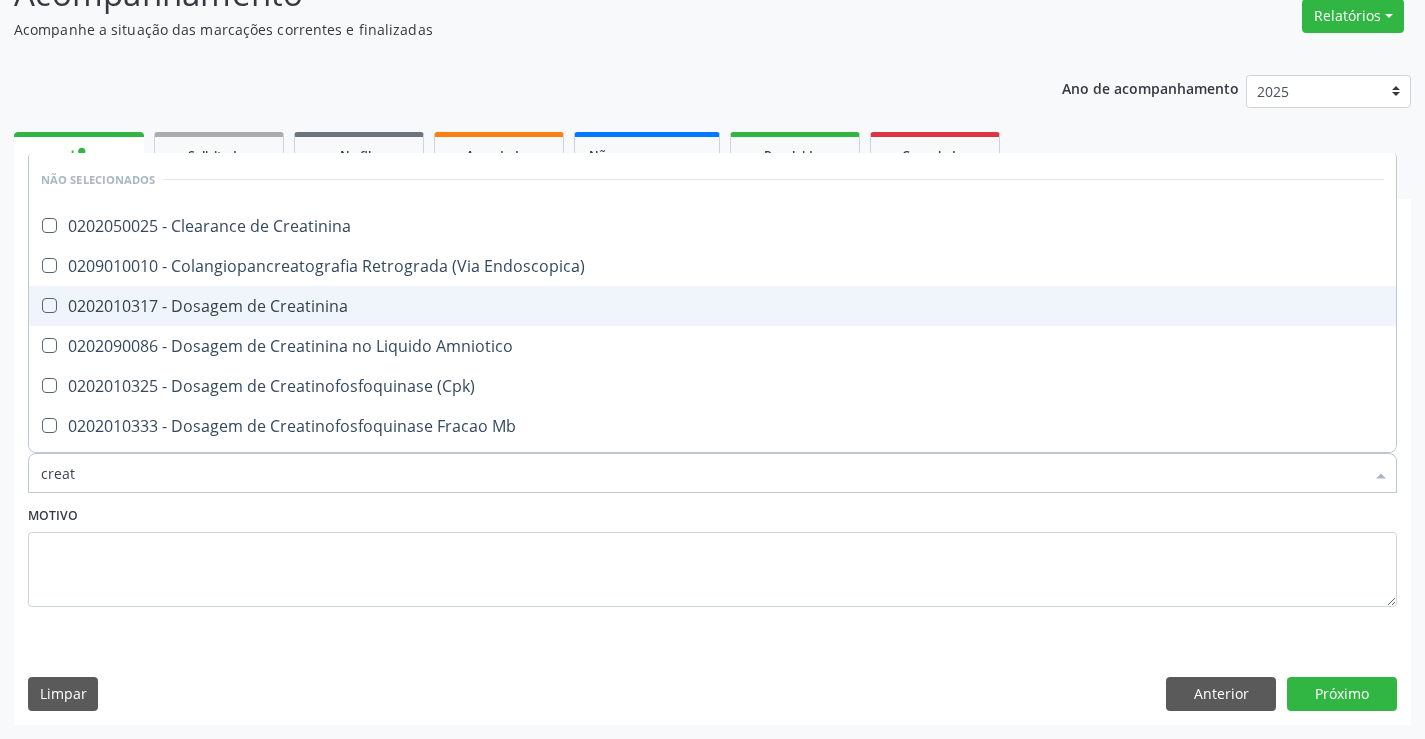 type on "creati" 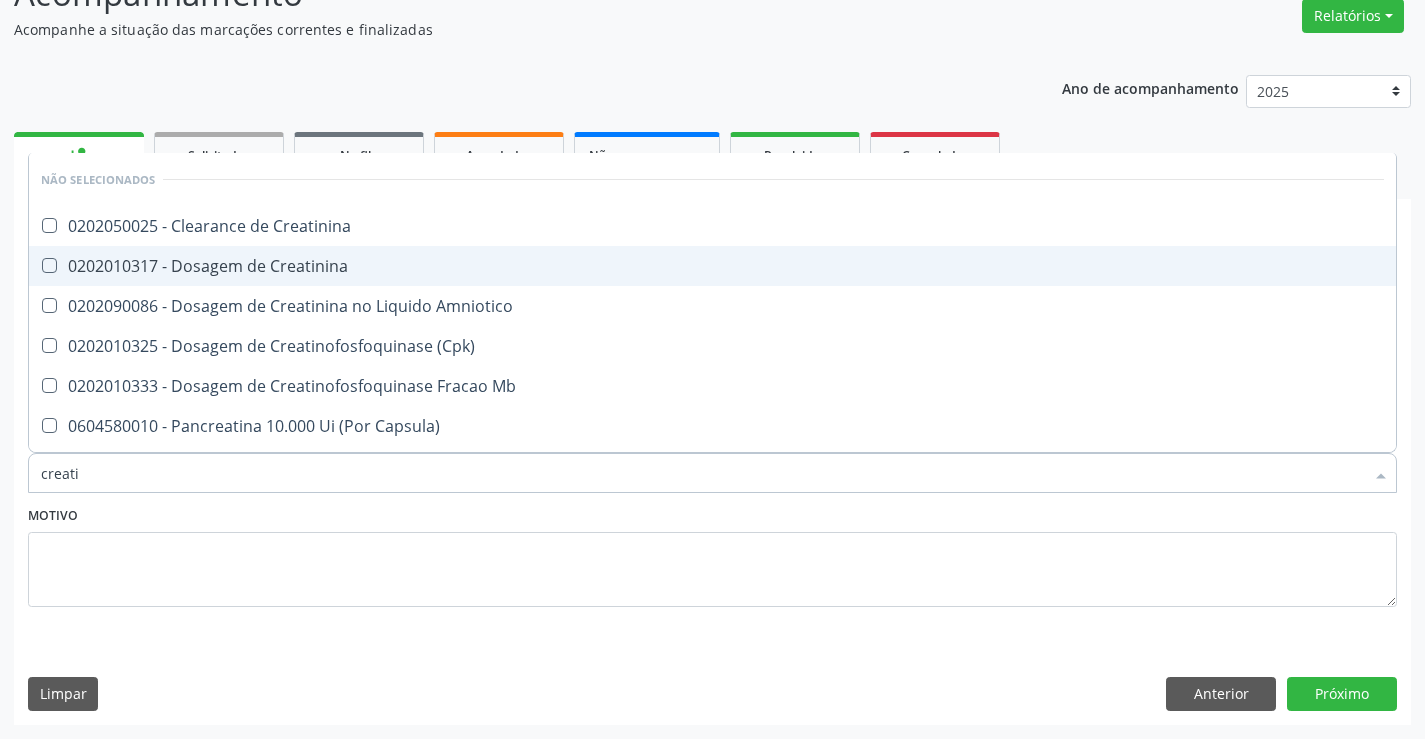 click on "0202010317 - Dosagem de Creatinina" at bounding box center (712, 266) 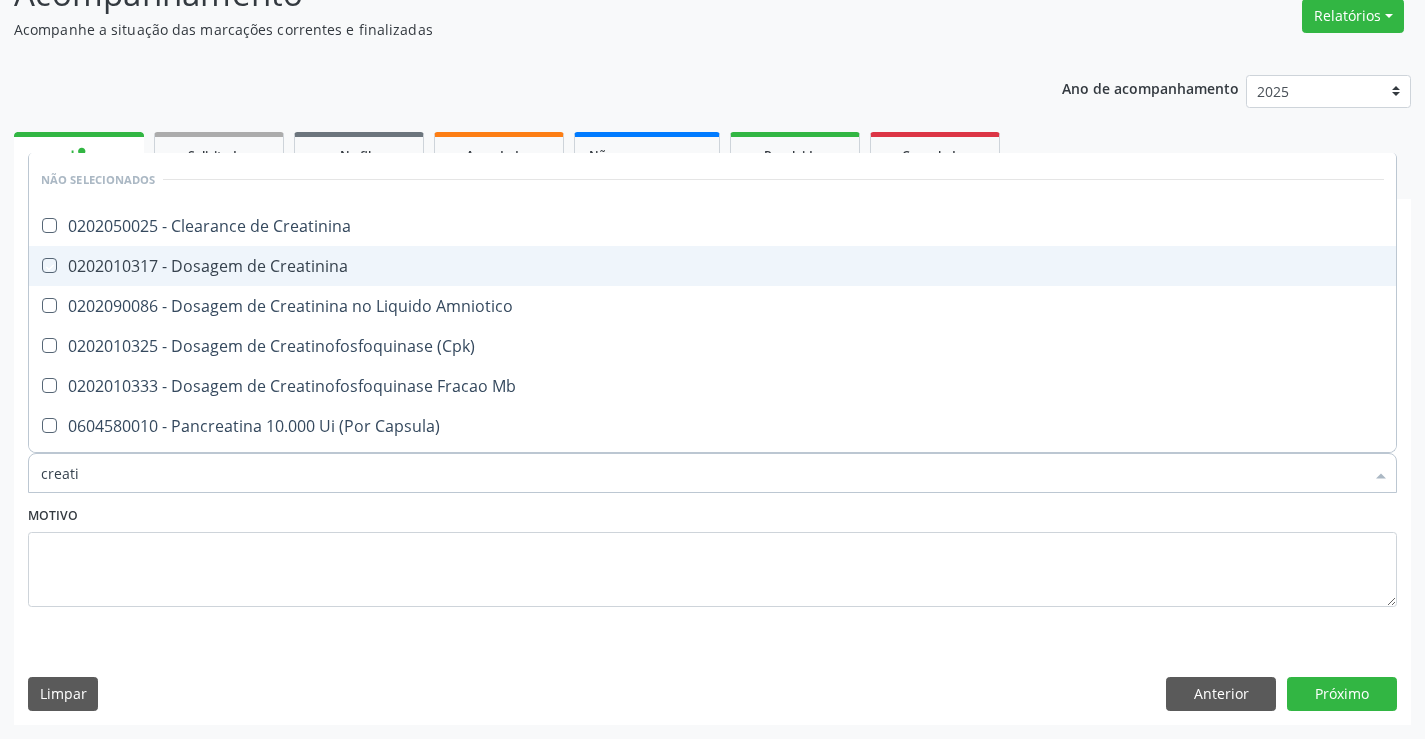 checkbox on "true" 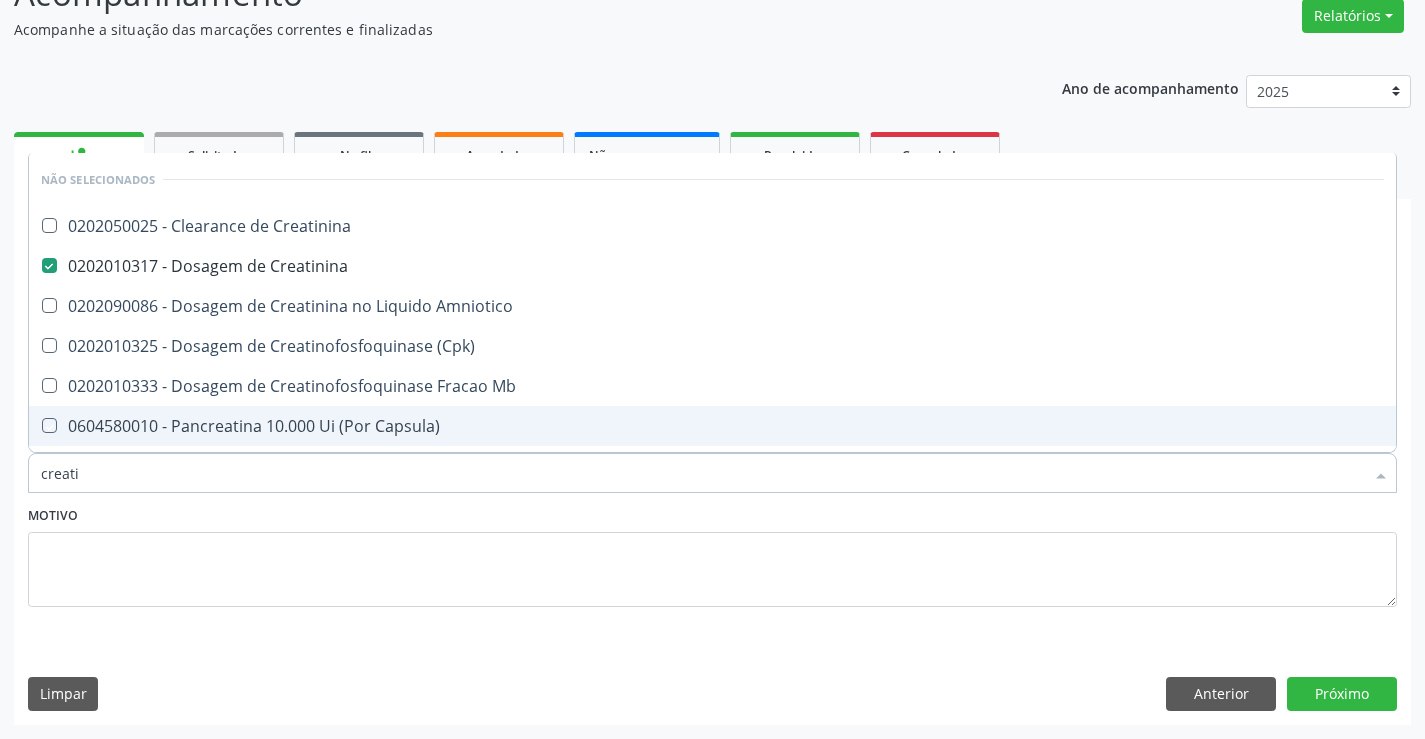 click on "Motivo" at bounding box center (712, 554) 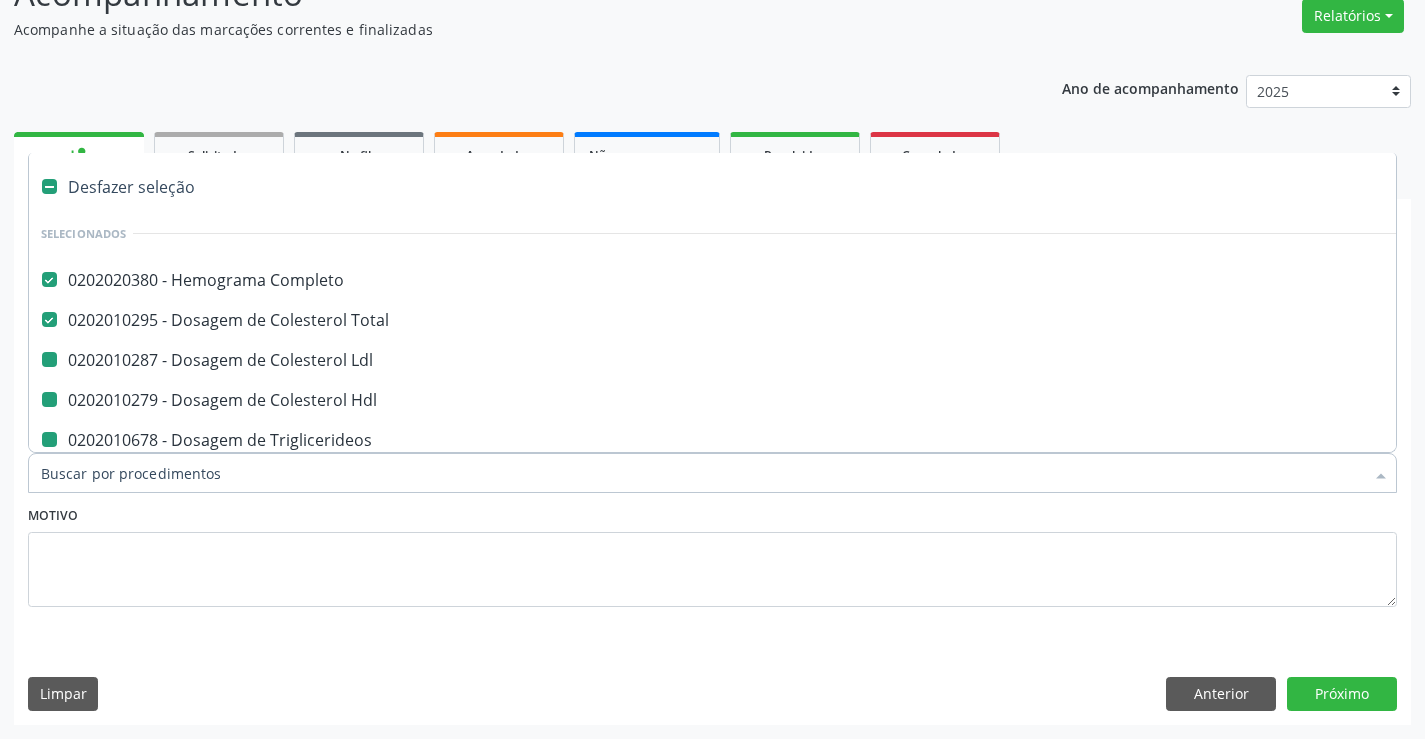 type on "u" 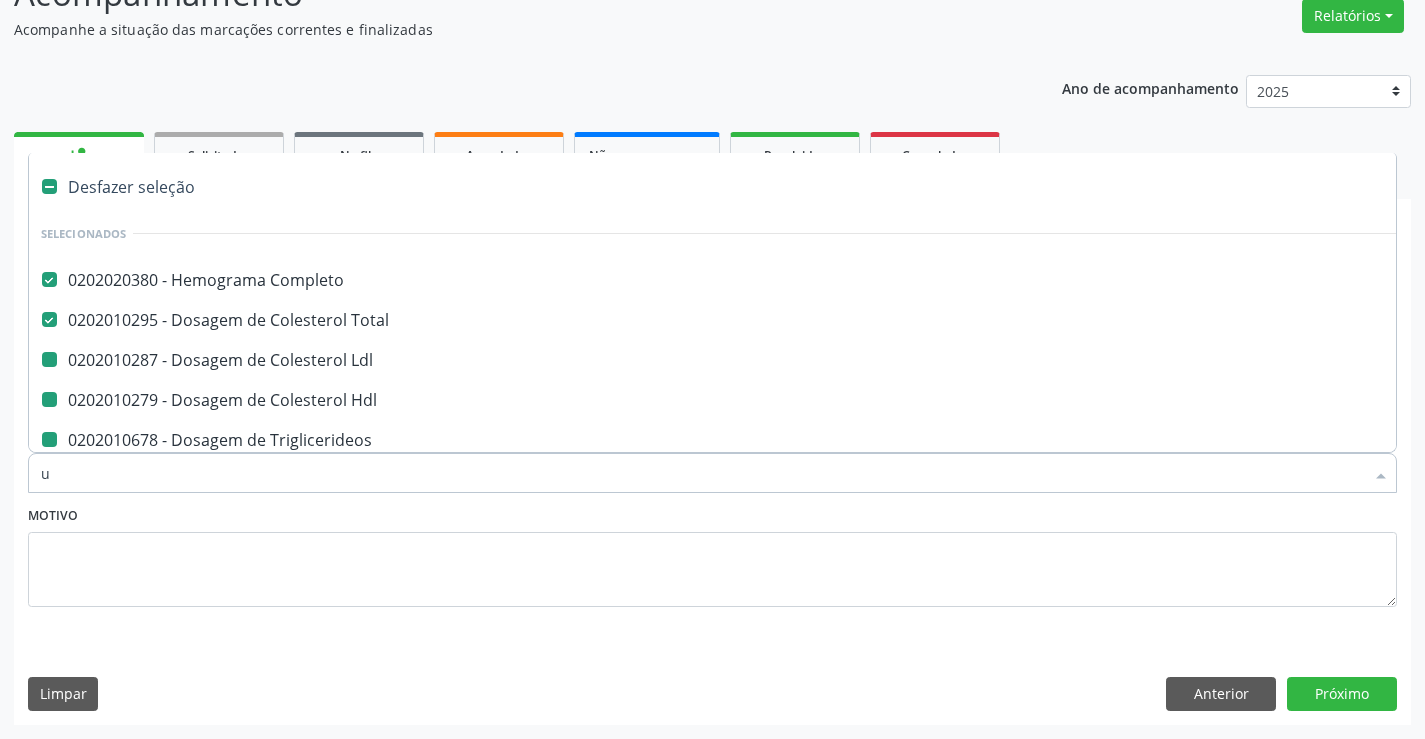 checkbox on "false" 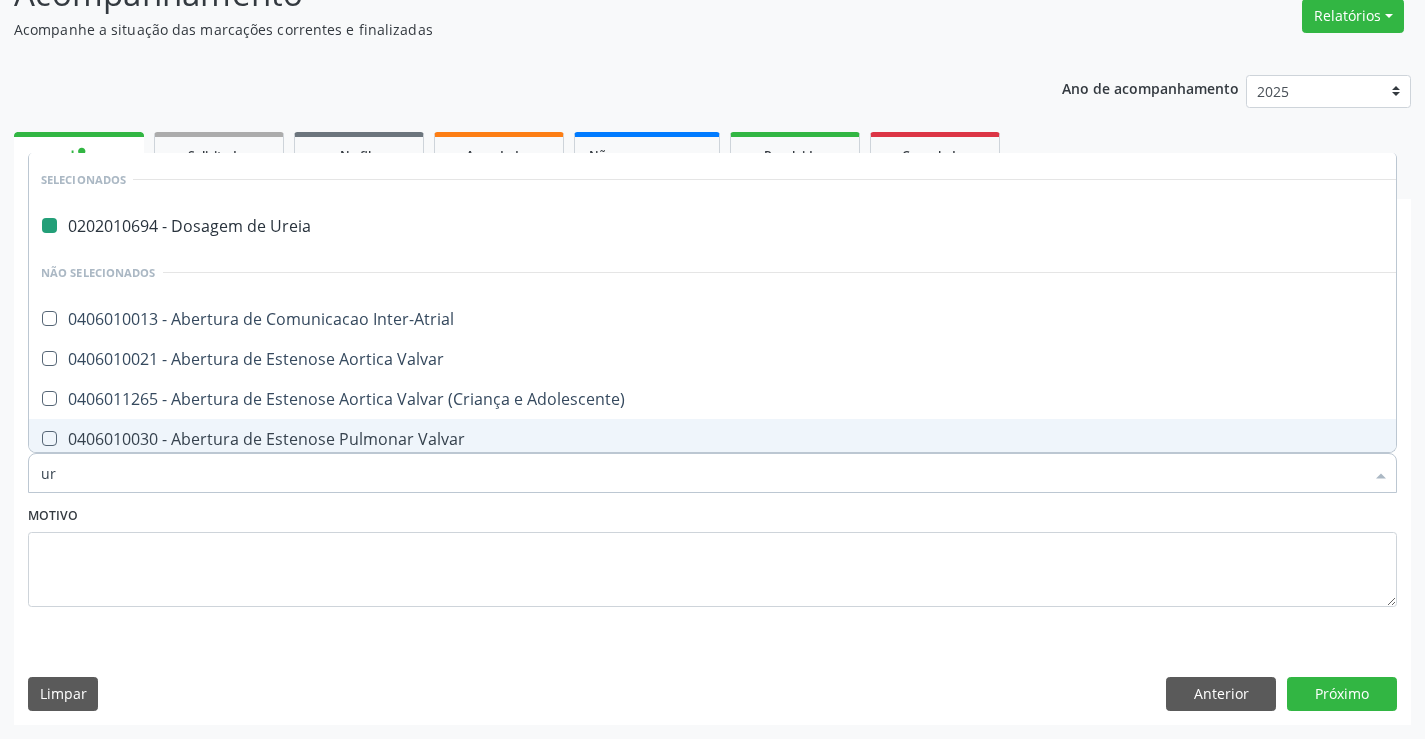 type on "uri" 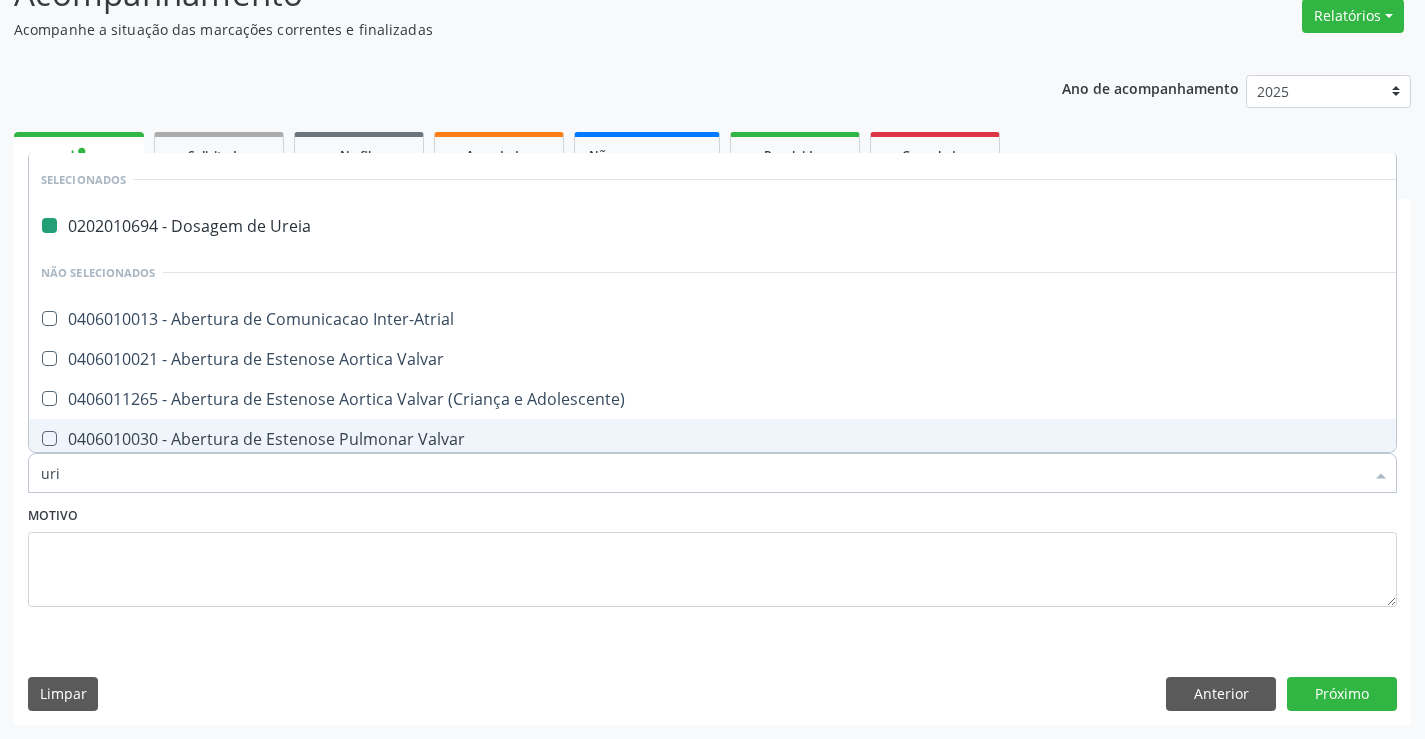 checkbox on "false" 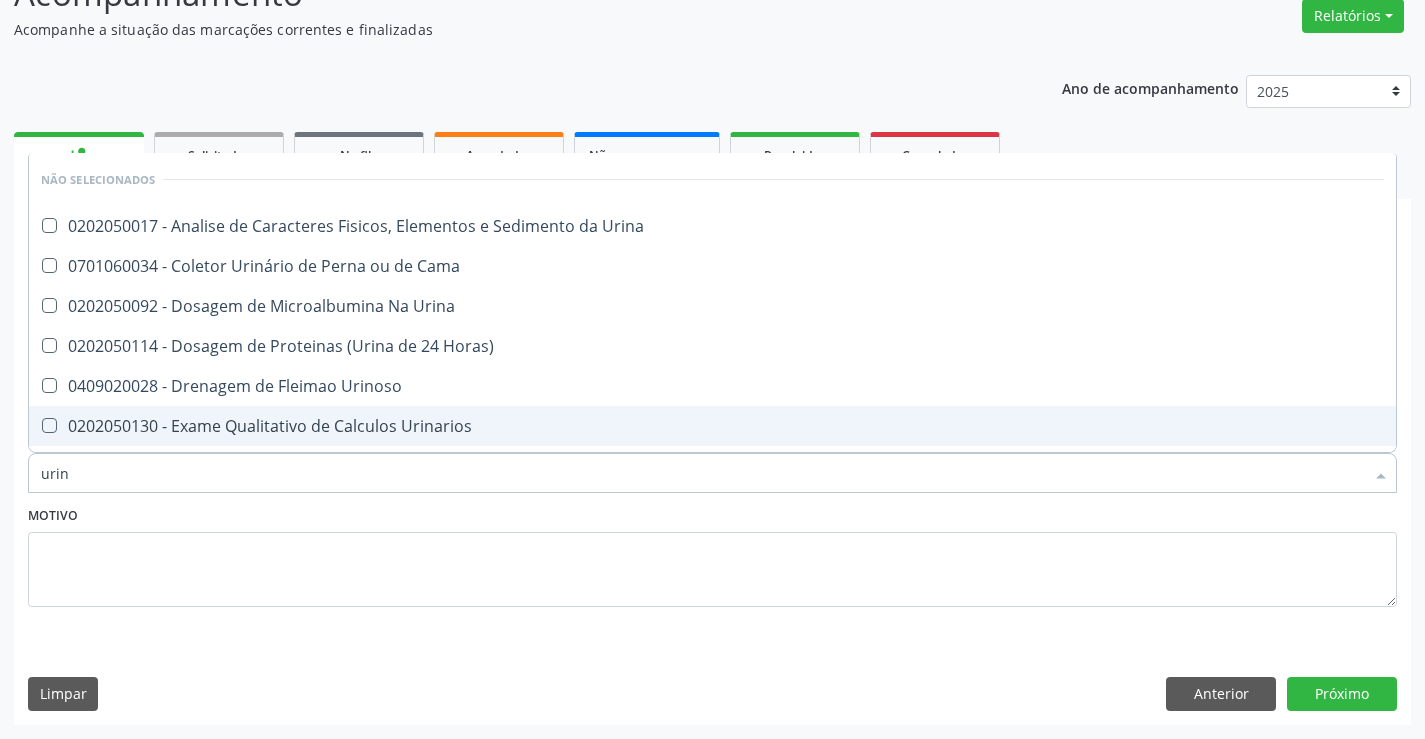 type on "urina" 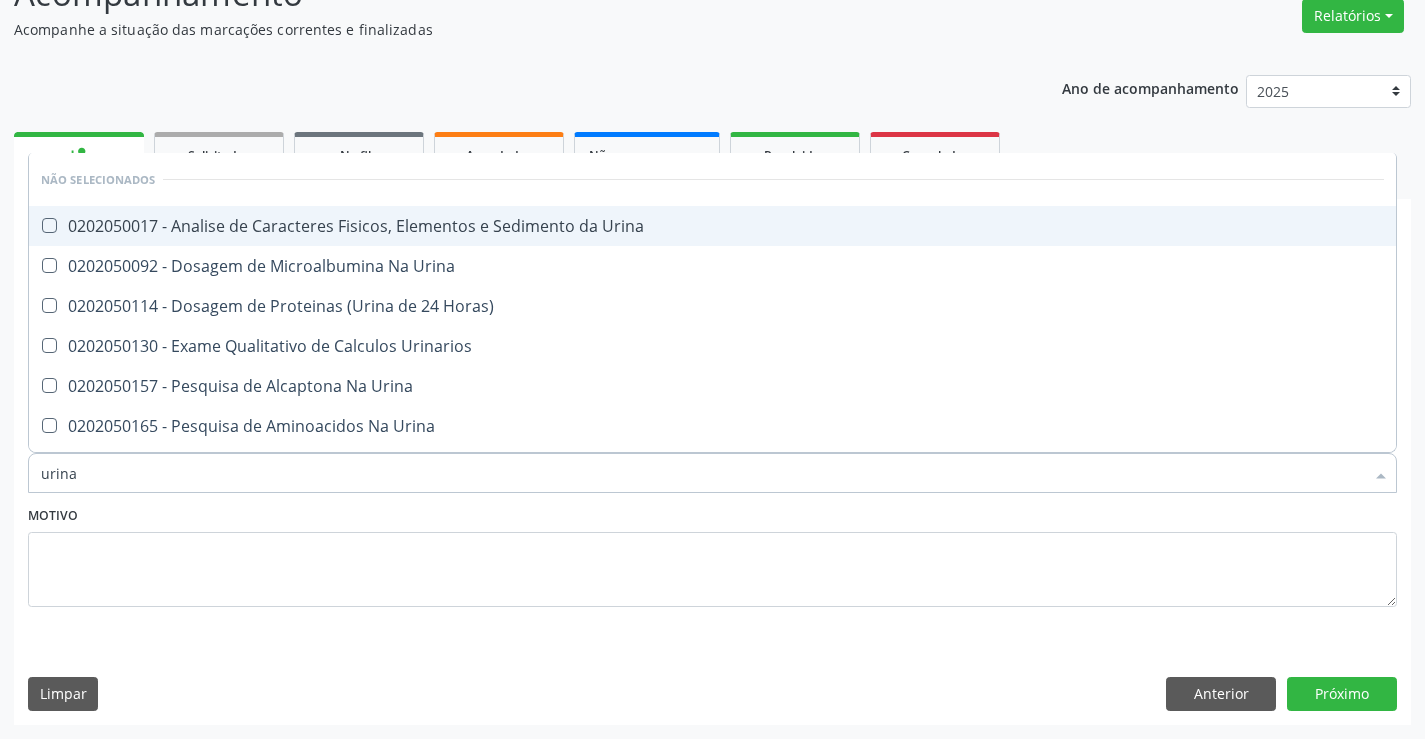 click on "0202050017 - Analise de Caracteres Fisicos, Elementos e Sedimento da Urina" at bounding box center (712, 226) 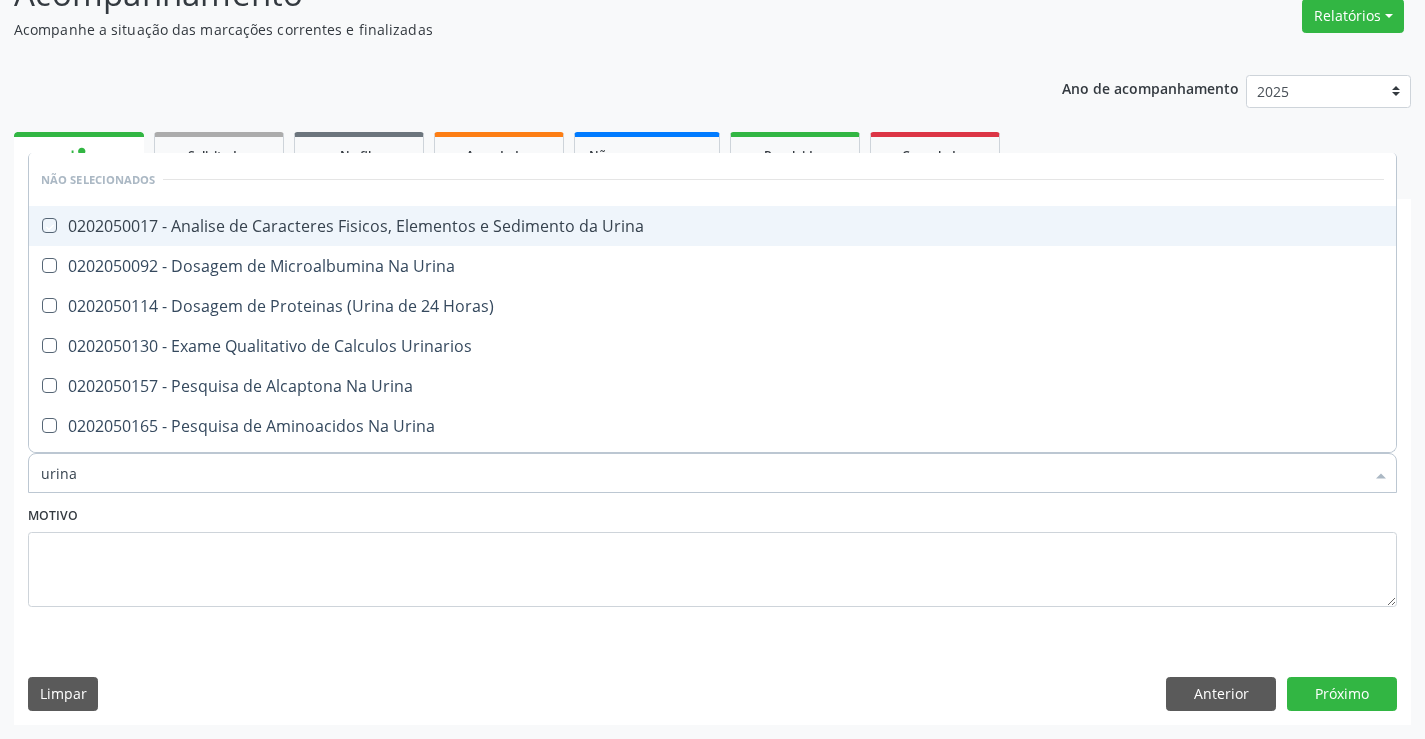 checkbox on "true" 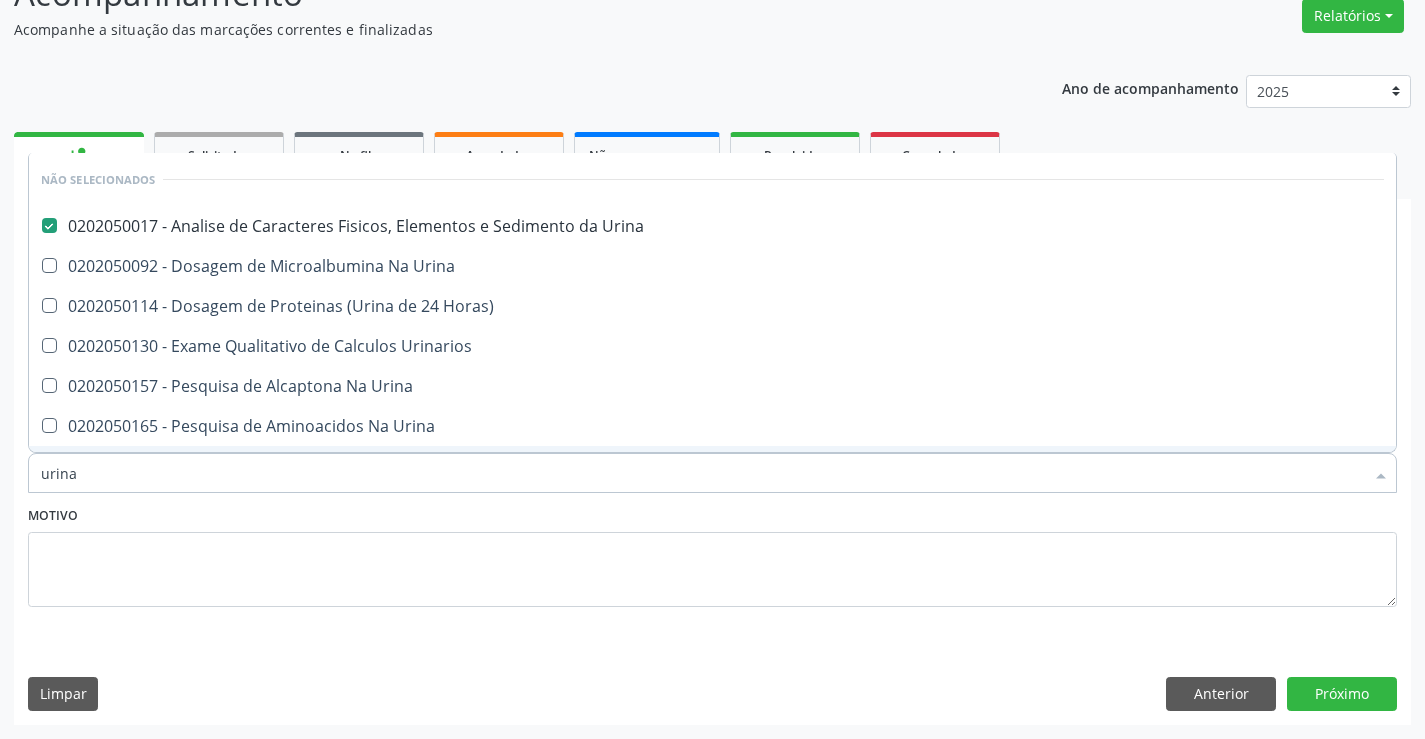 click on "Motivo" at bounding box center [712, 554] 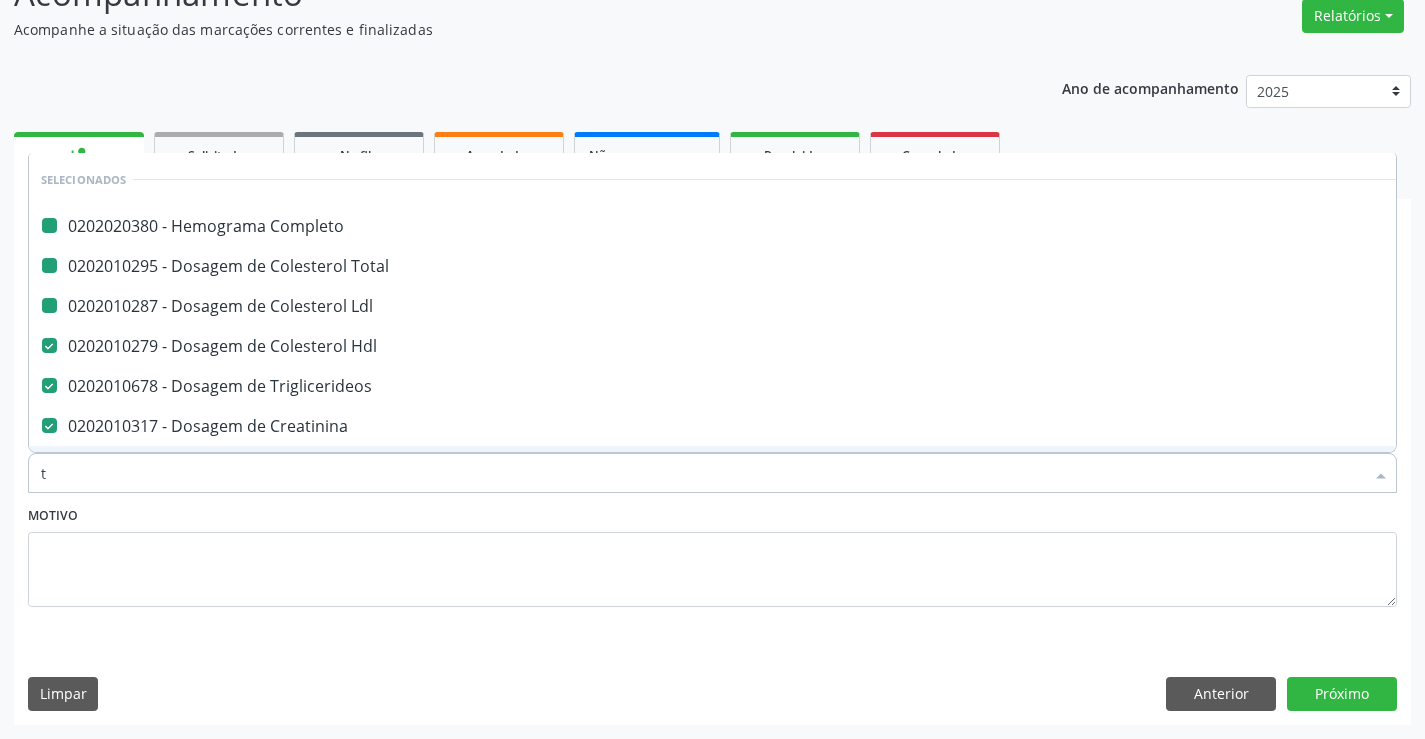 type on "tg" 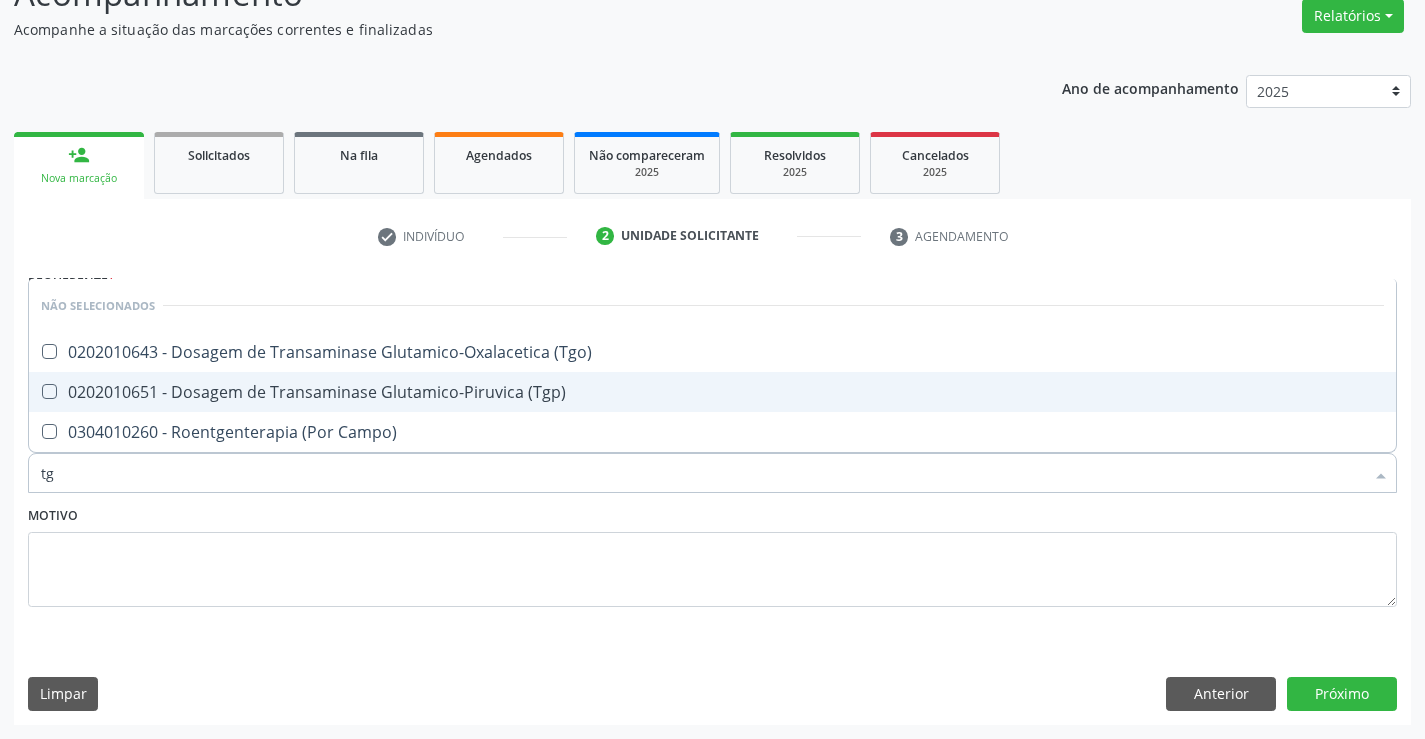 click on "0202010651 - Dosagem de Transaminase Glutamico-Piruvica (Tgp)" at bounding box center (712, 392) 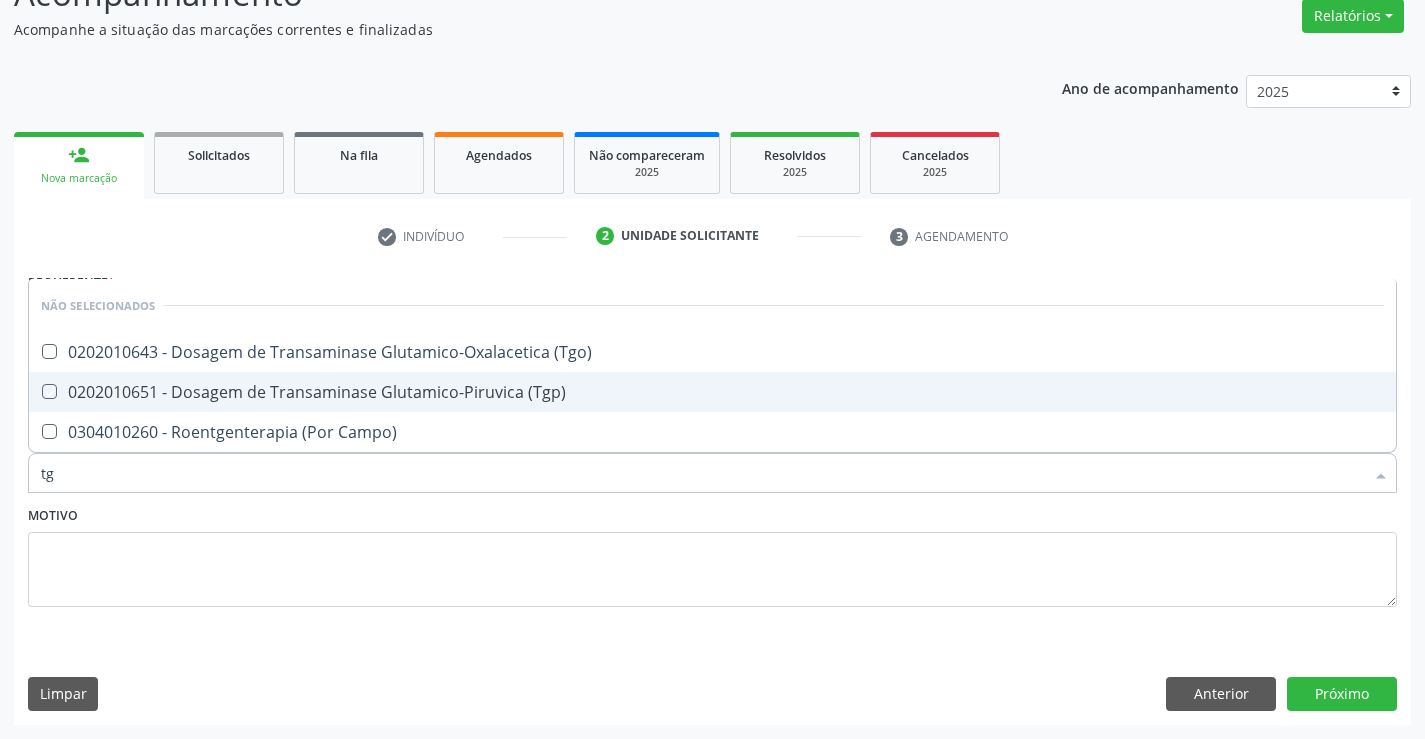 checkbox on "true" 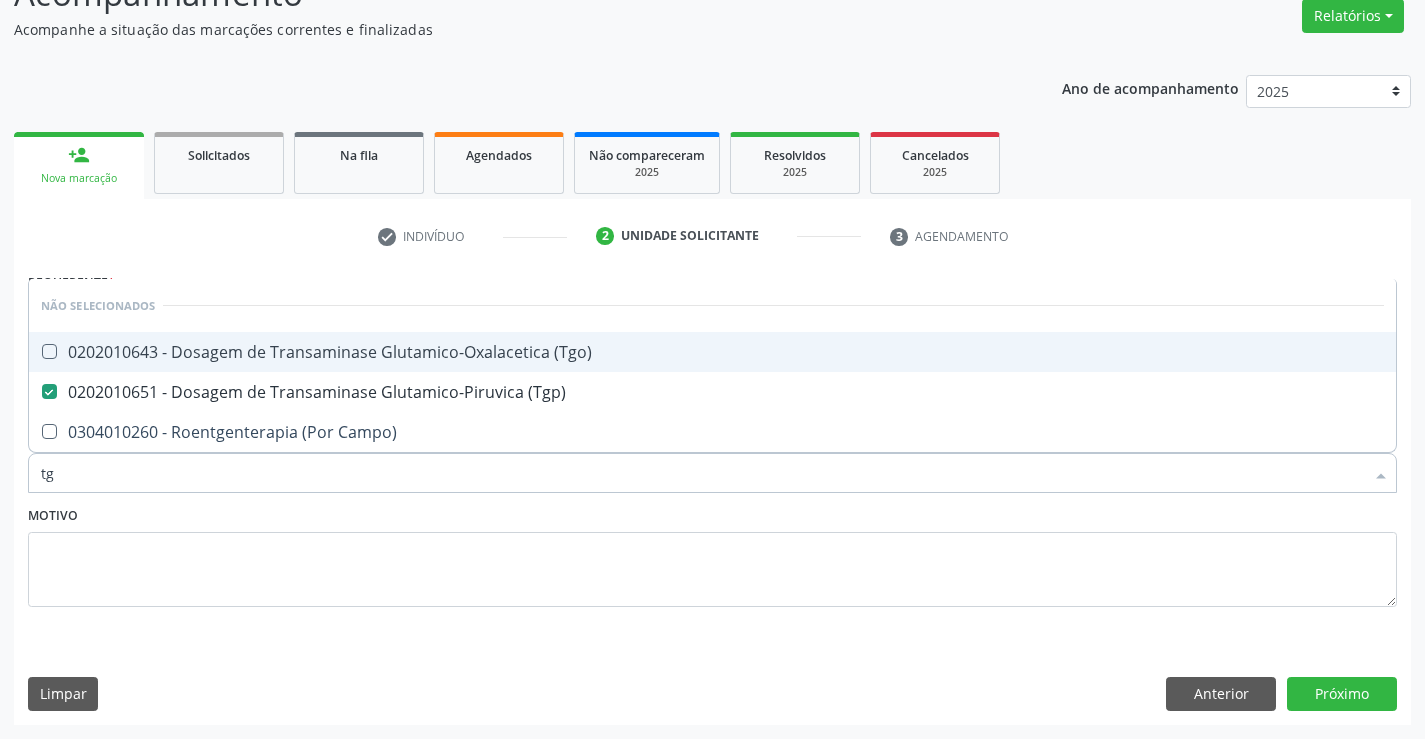 click on "0202010643 - Dosagem de Transaminase Glutamico-Oxalacetica (Tgo)" at bounding box center (712, 352) 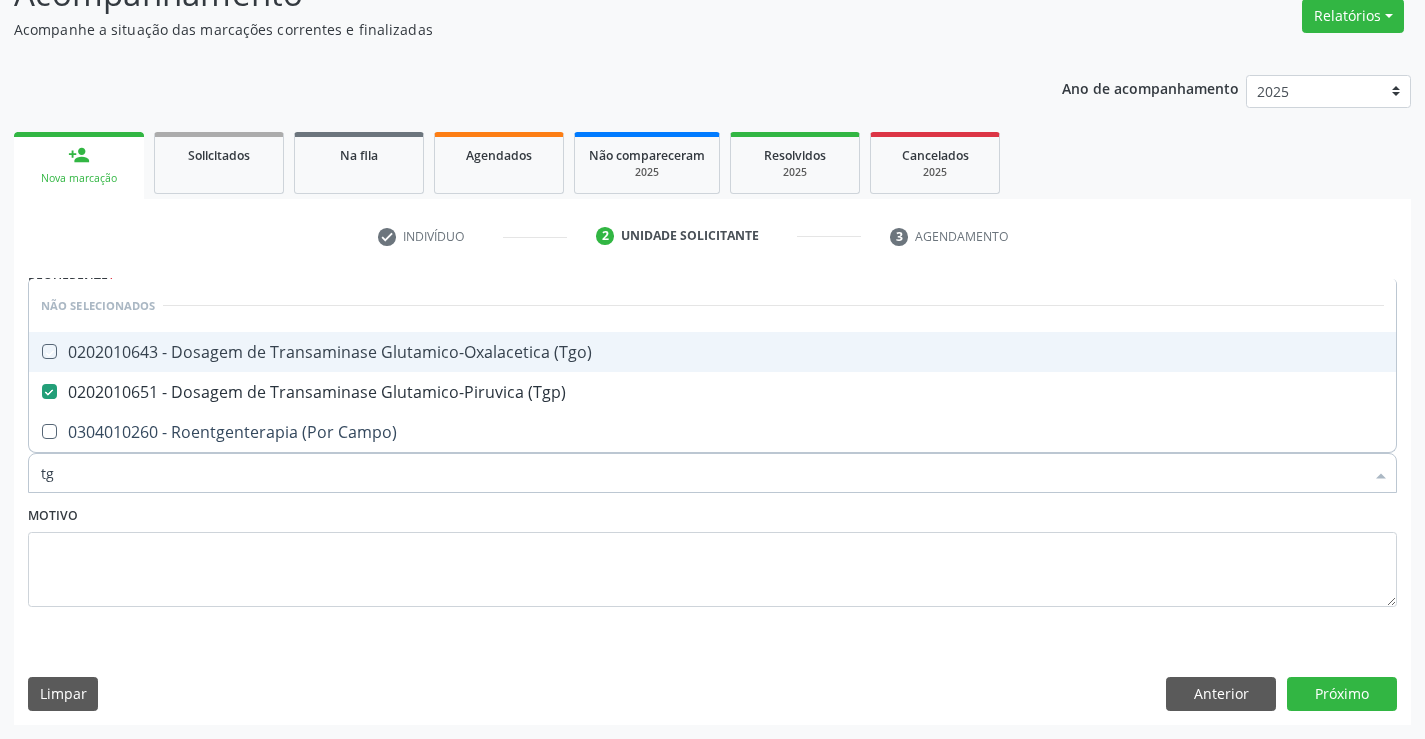 checkbox on "true" 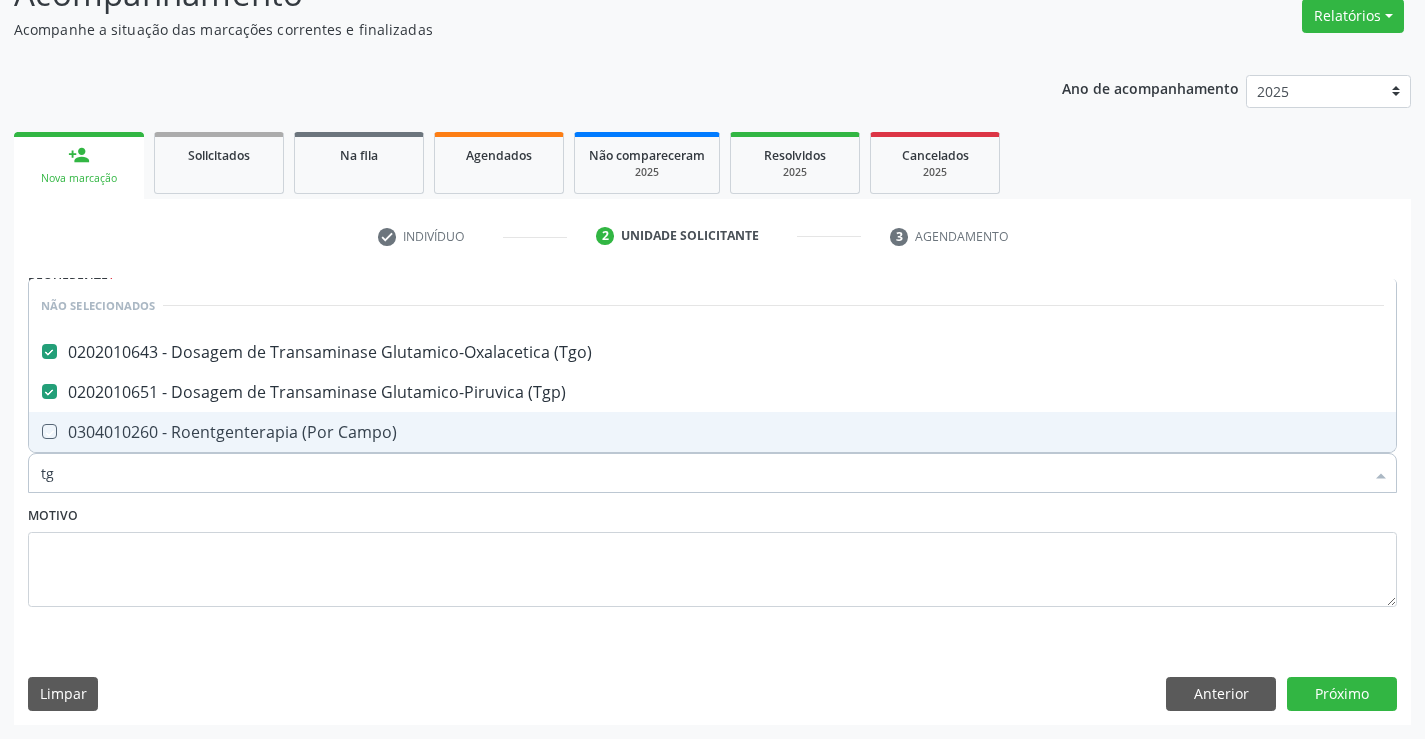click on "Motivo" at bounding box center (712, 554) 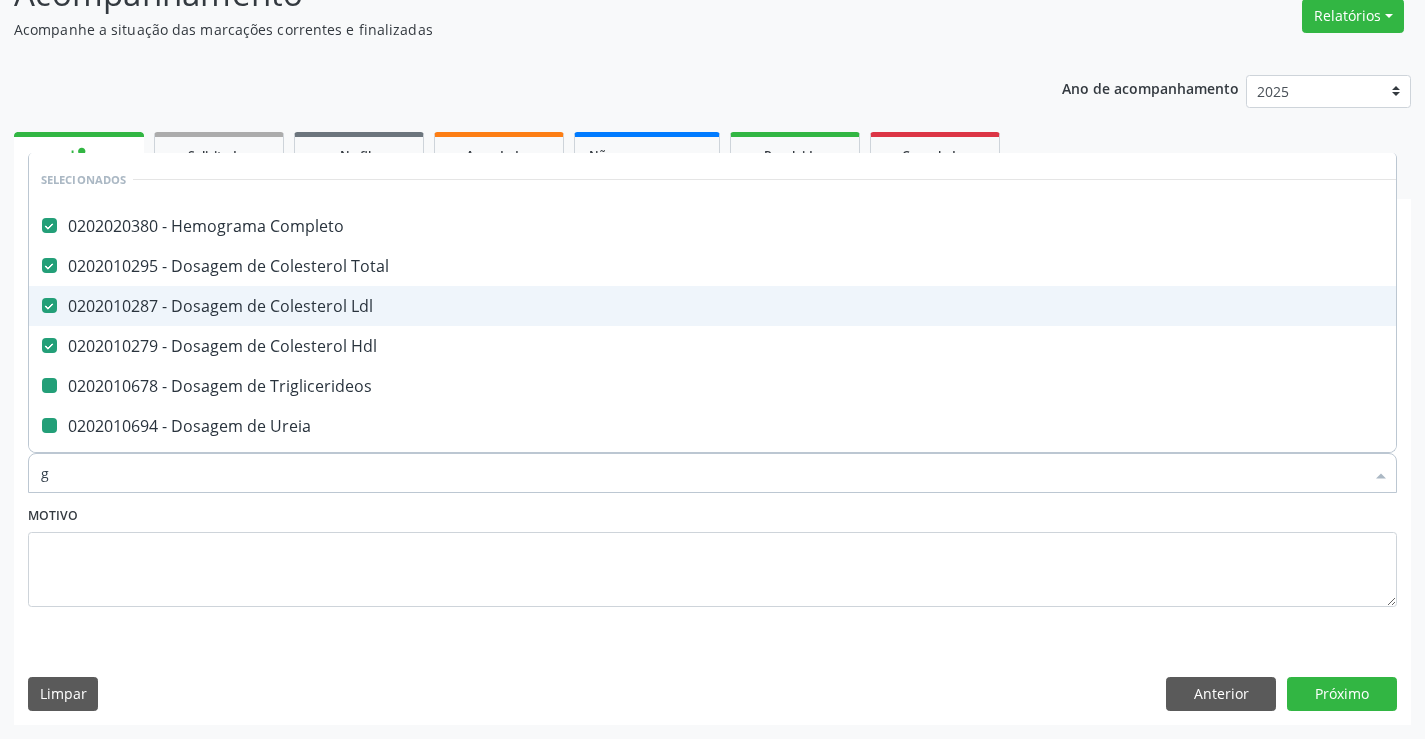 type on "gl" 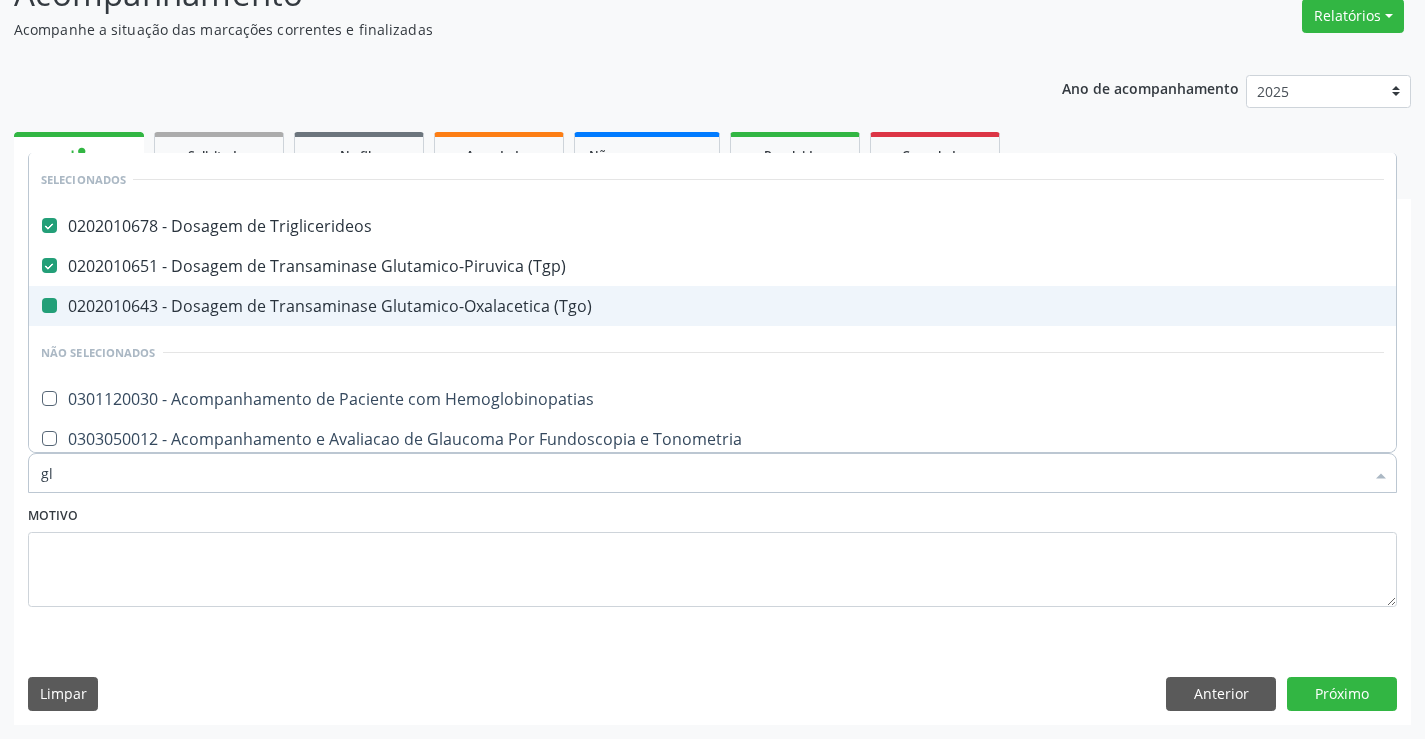 type on "gli" 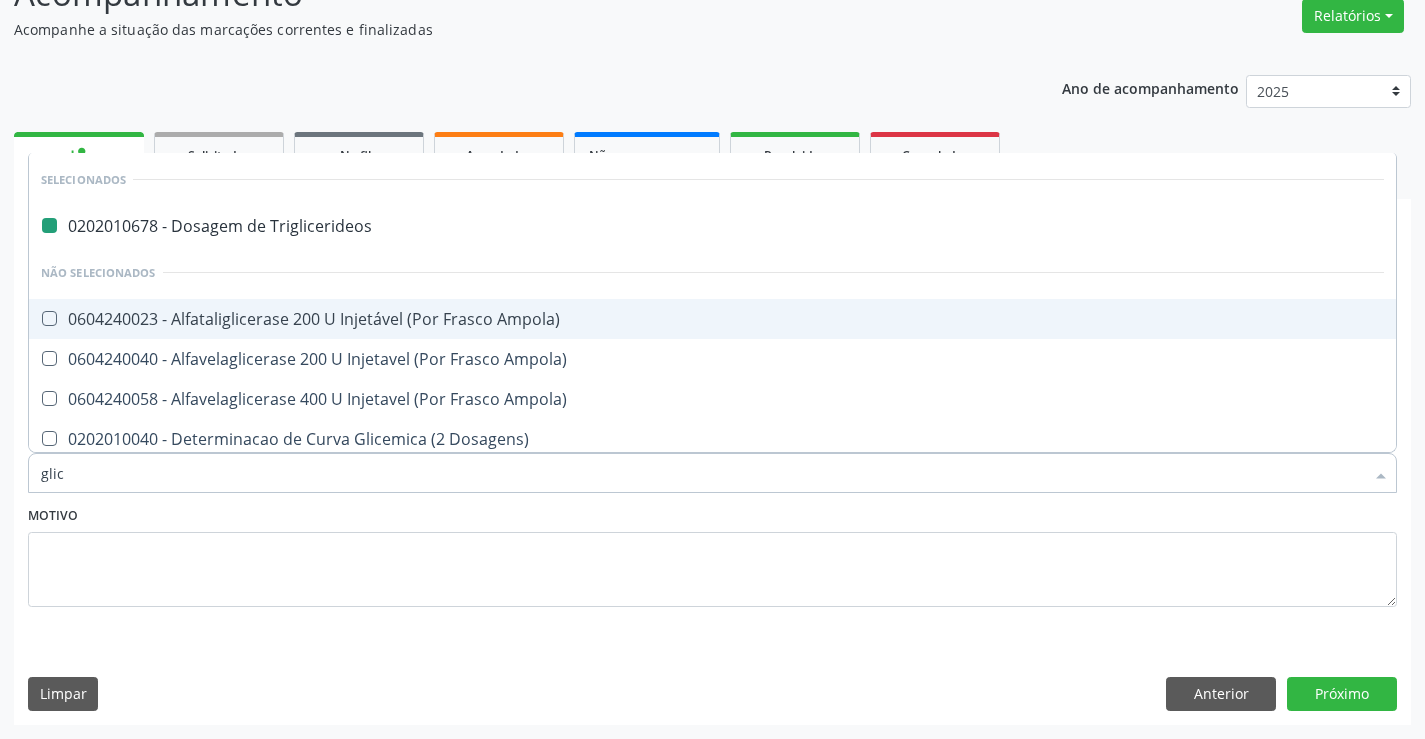type on "glico" 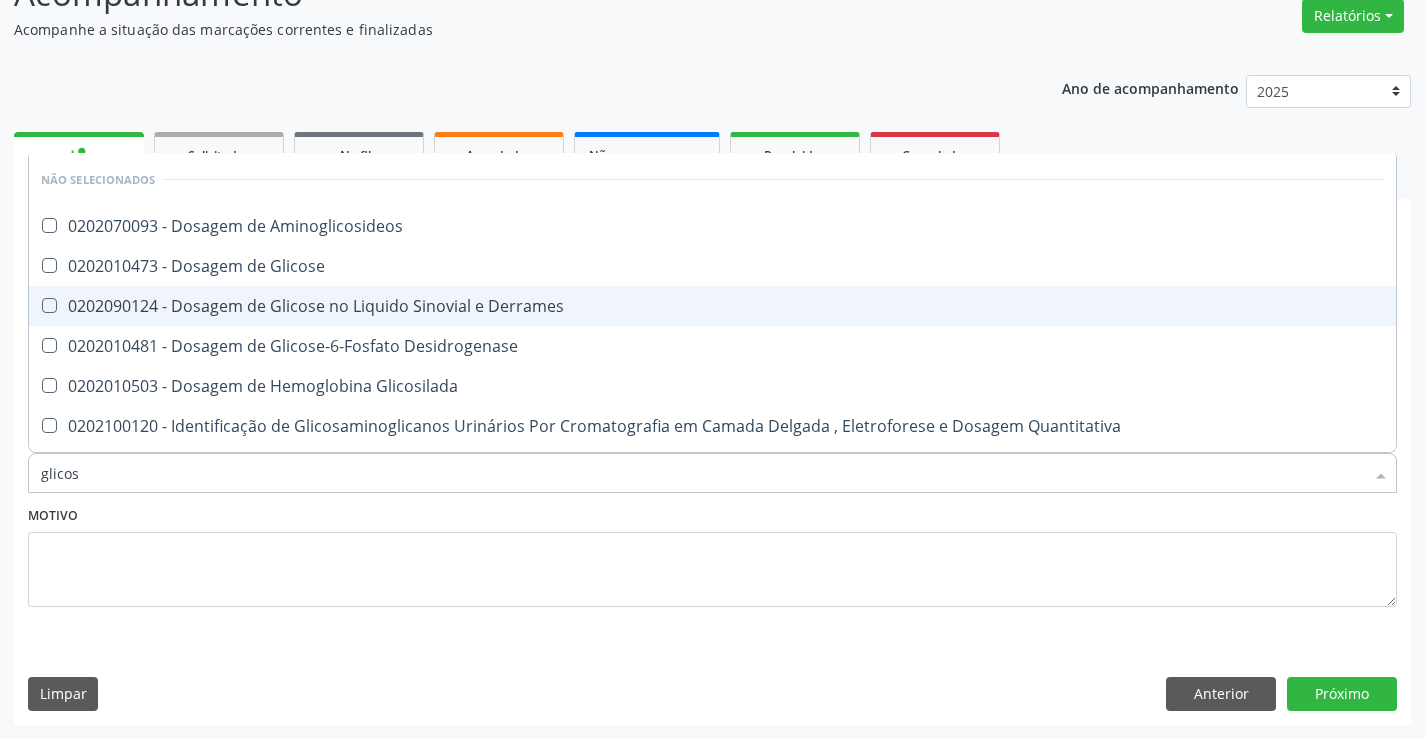 type on "glicose" 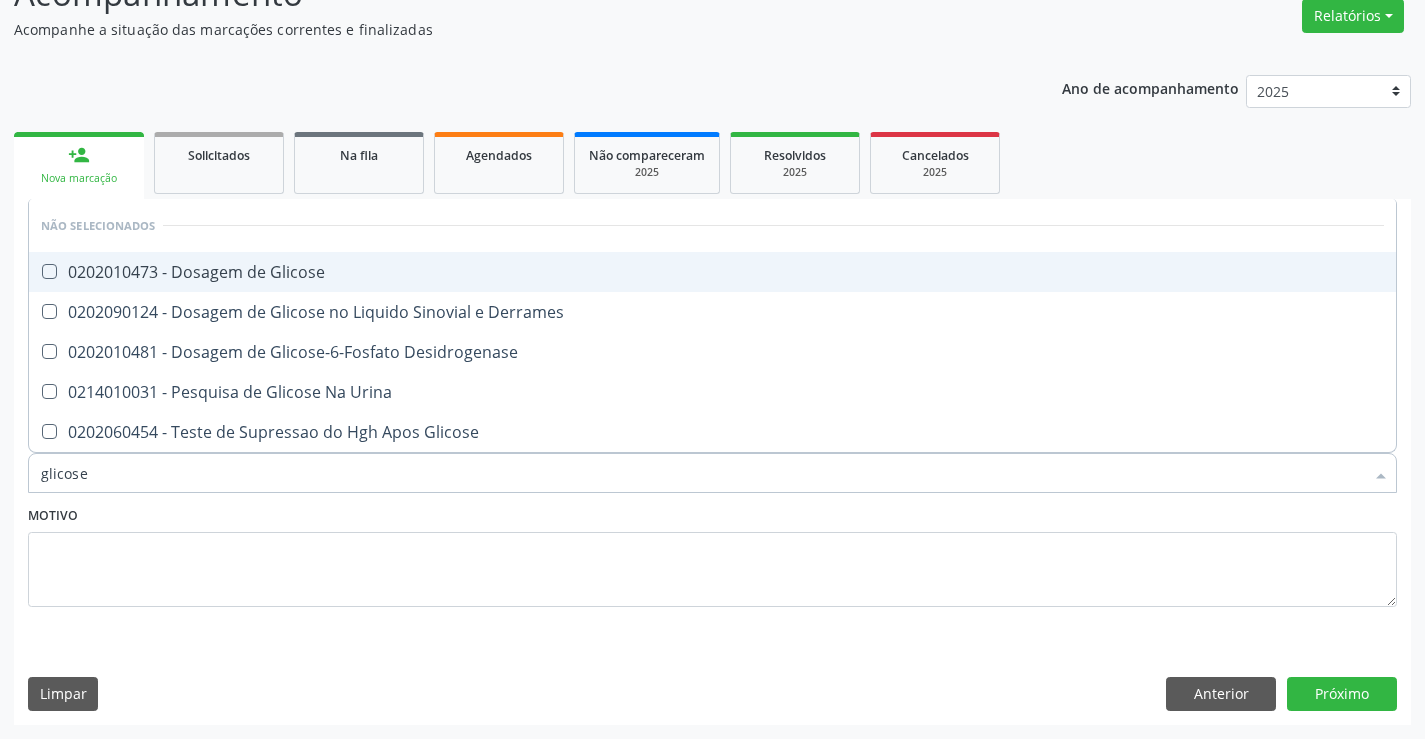 click on "0202010473 - Dosagem de Glicose" at bounding box center (712, 272) 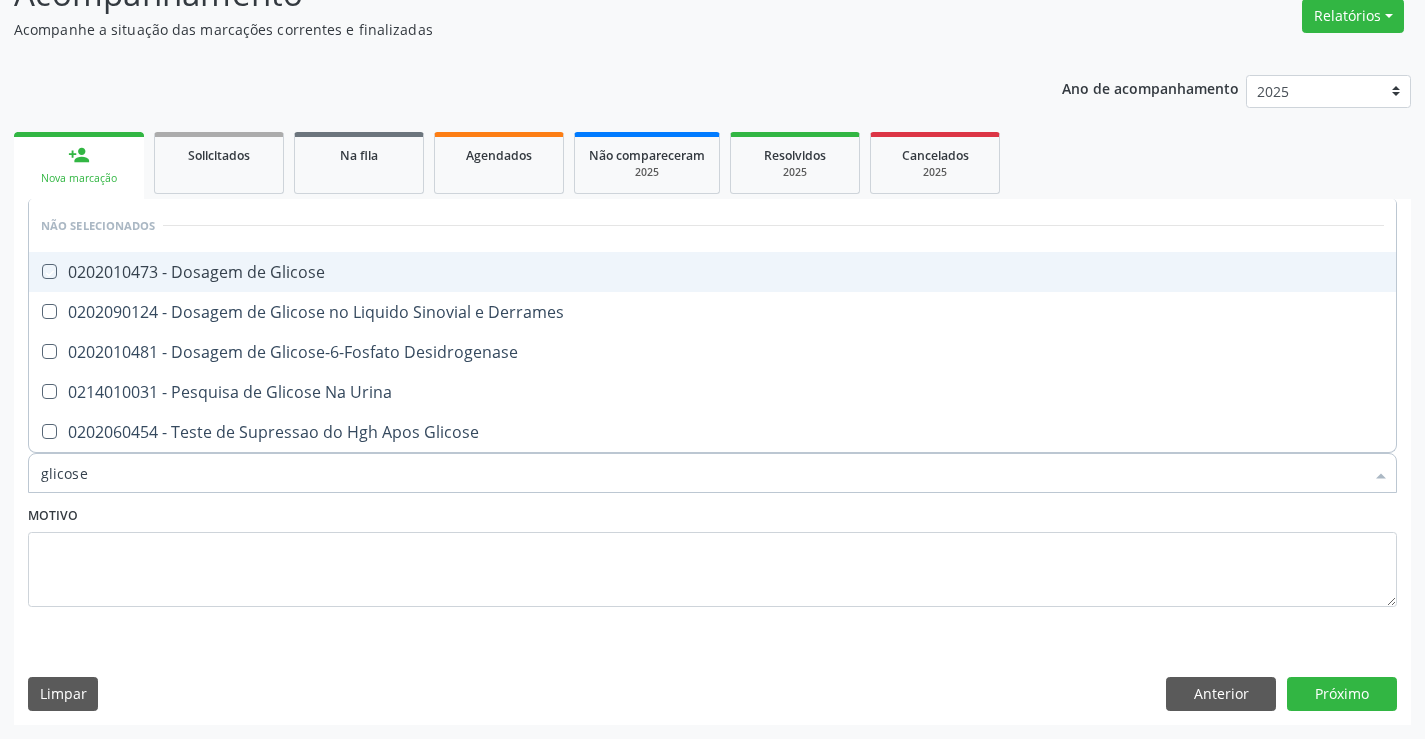 checkbox on "true" 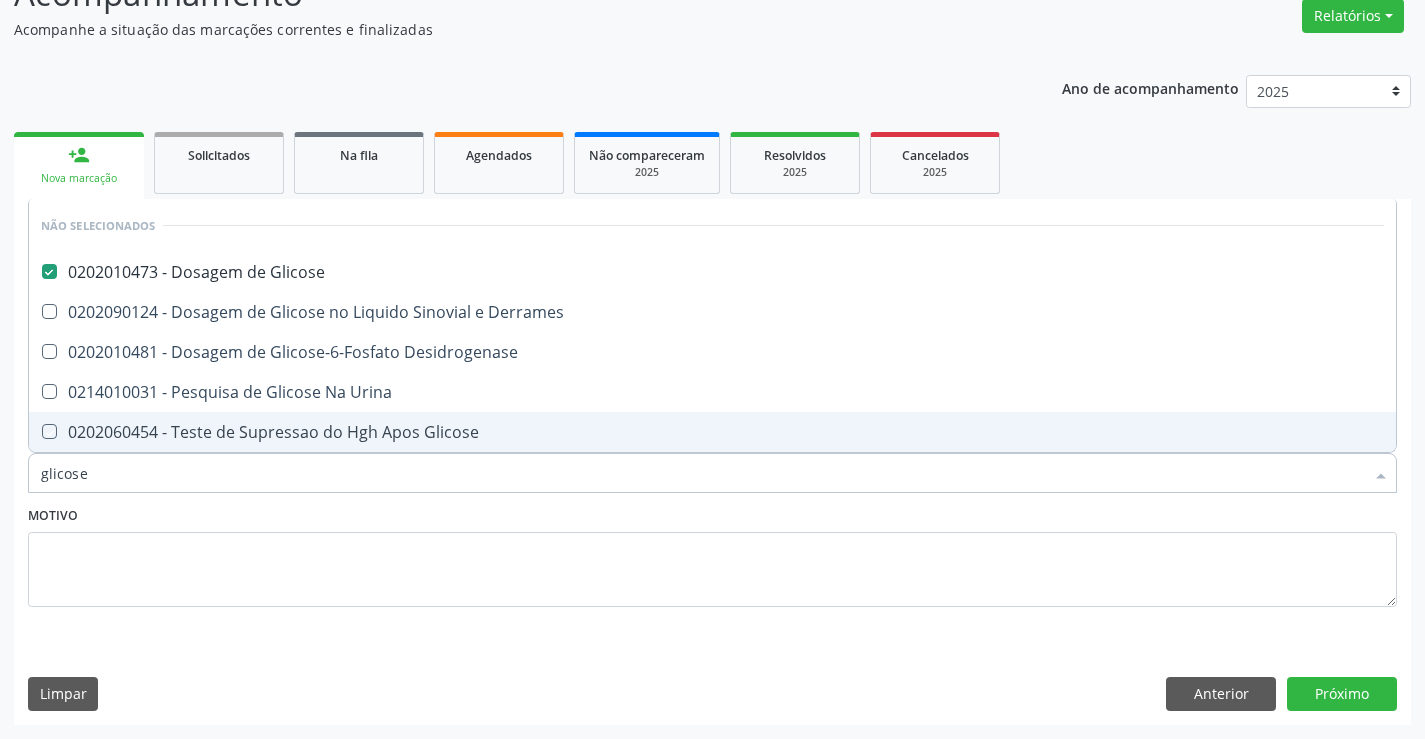 click on "Item de agendamento
*
glicose
Desfazer seleção
Não selecionados
0202010473 - Dosagem de Glicose
0202090124 - Dosagem de Glicose no Liquido Sinovial e Derrames
0202010481 - Dosagem de Glicose-6-Fosfato Desidrogenase
0214010031 - Pesquisa de Glicose Na Urina
0202060454 - Teste de Supressao do Hgh Apos Glicose
Nenhum resultado encontrado para: " glicose  "
Não há nenhuma opção para ser exibida." at bounding box center [712, 462] 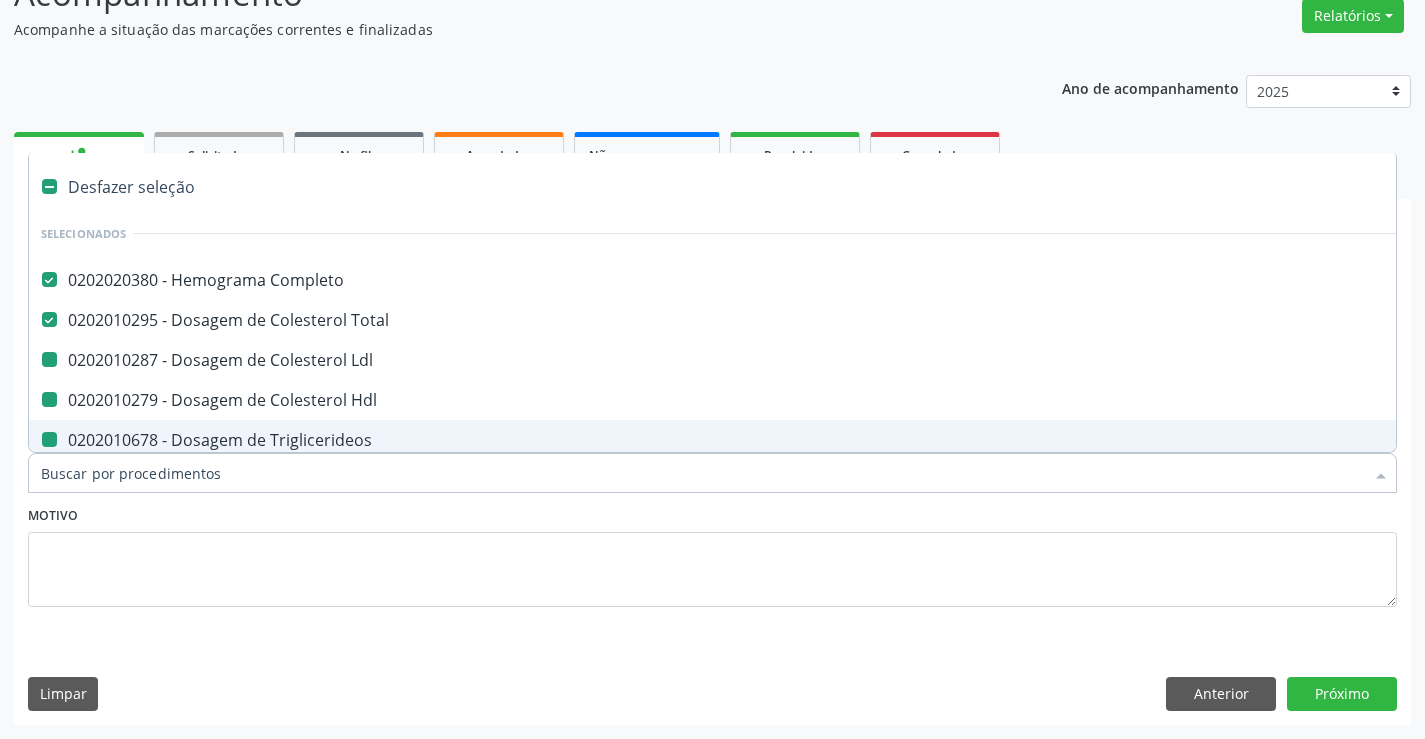 type on "f" 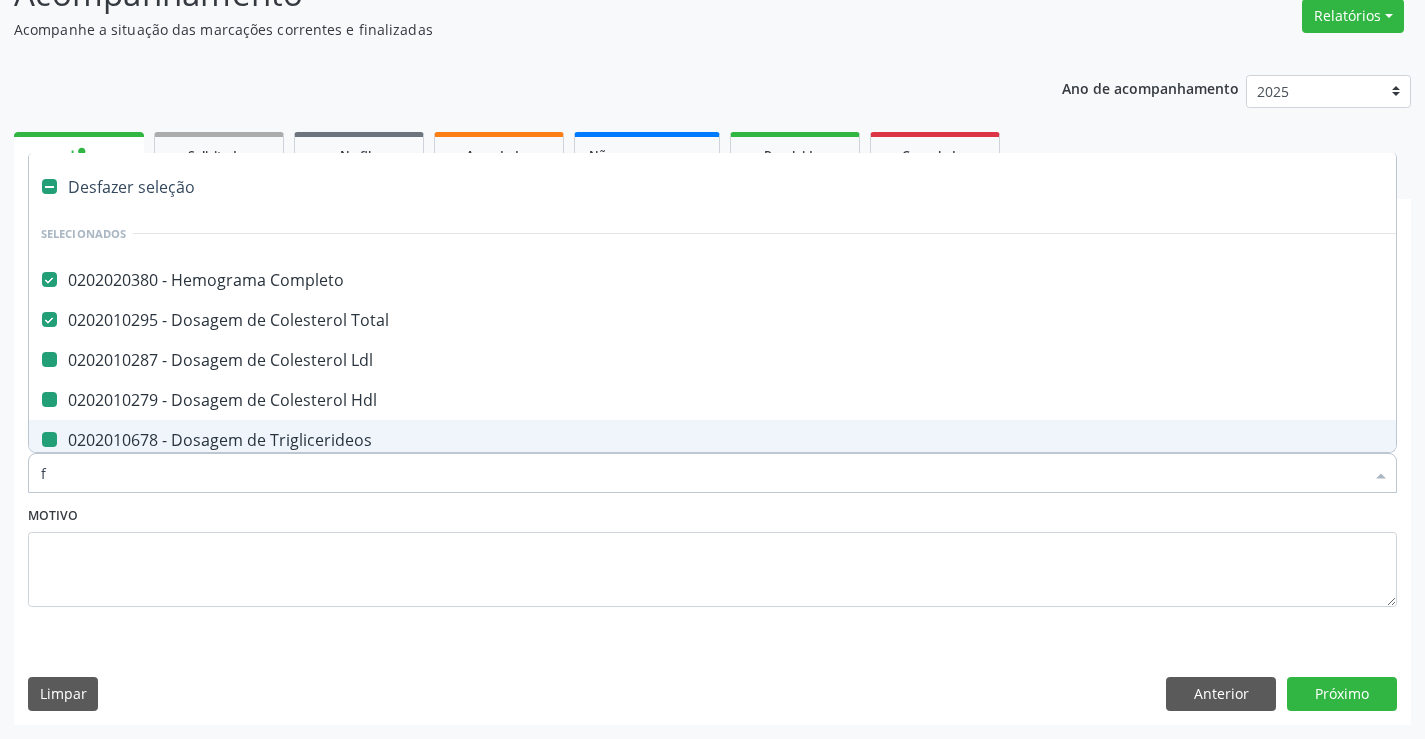 checkbox on "false" 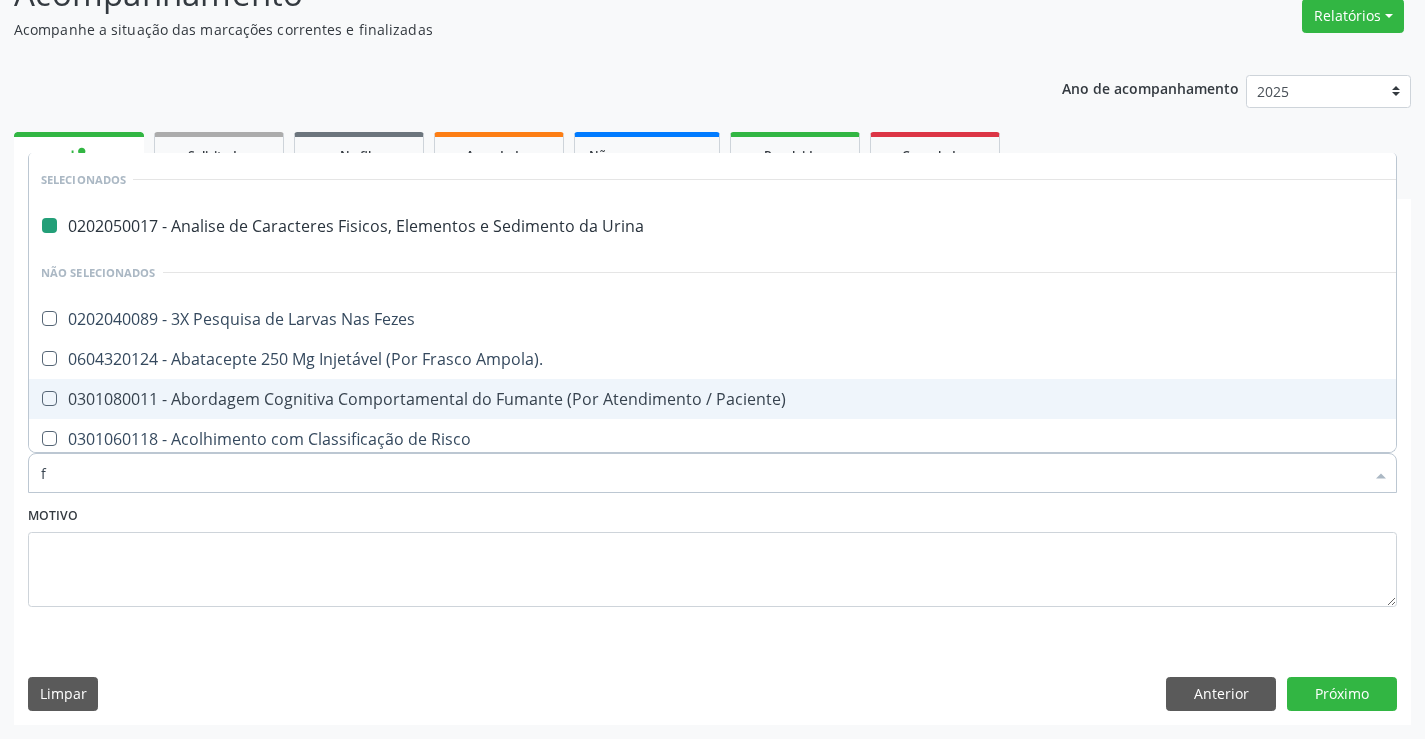 type on "fe" 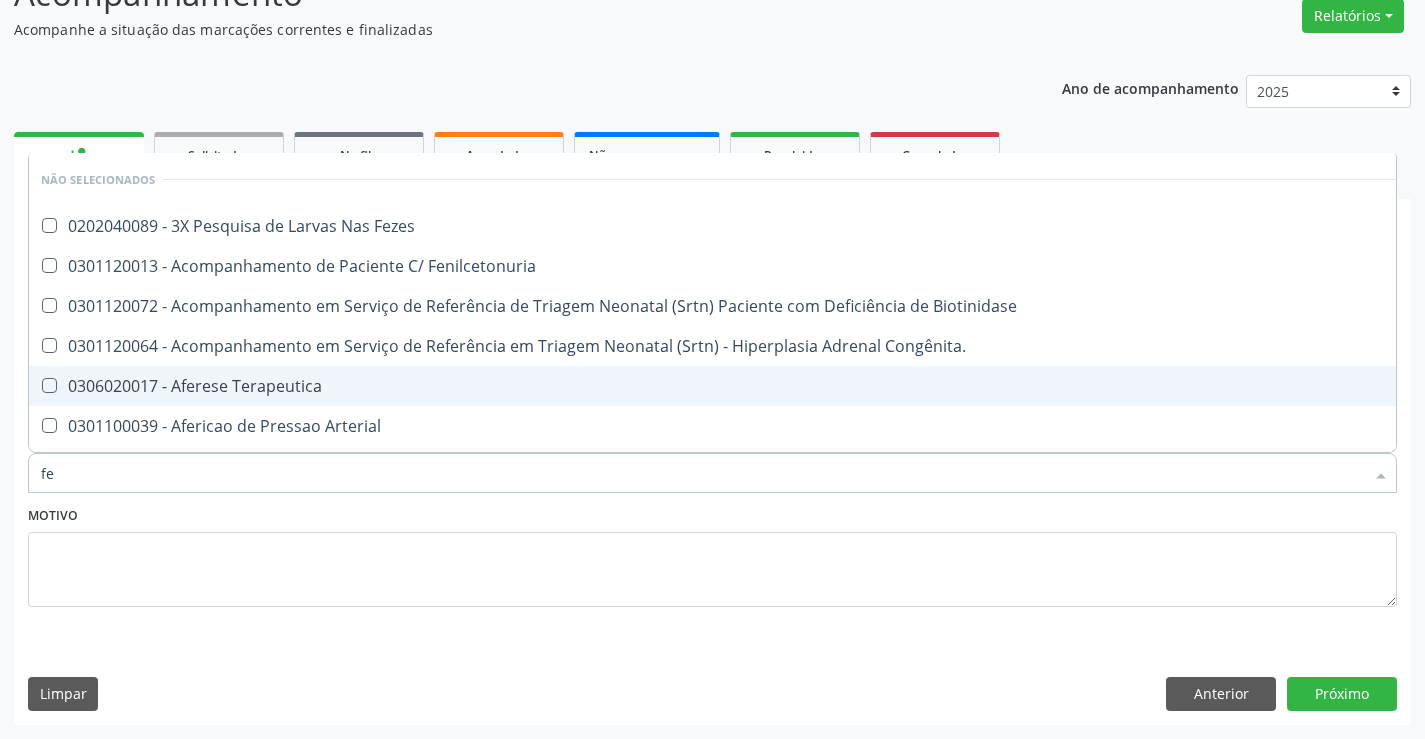type on "fez" 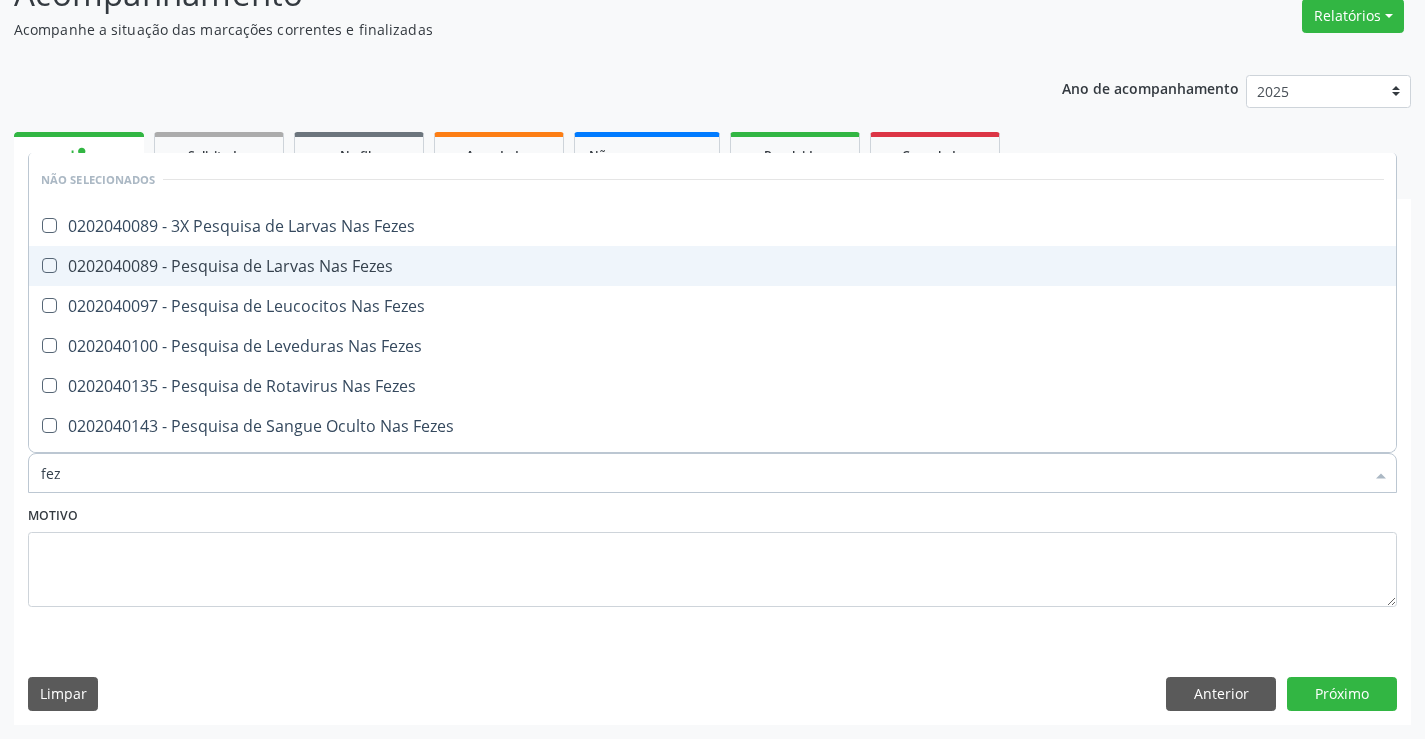 click on "0202040089 - Pesquisa de Larvas Nas Fezes" at bounding box center [712, 266] 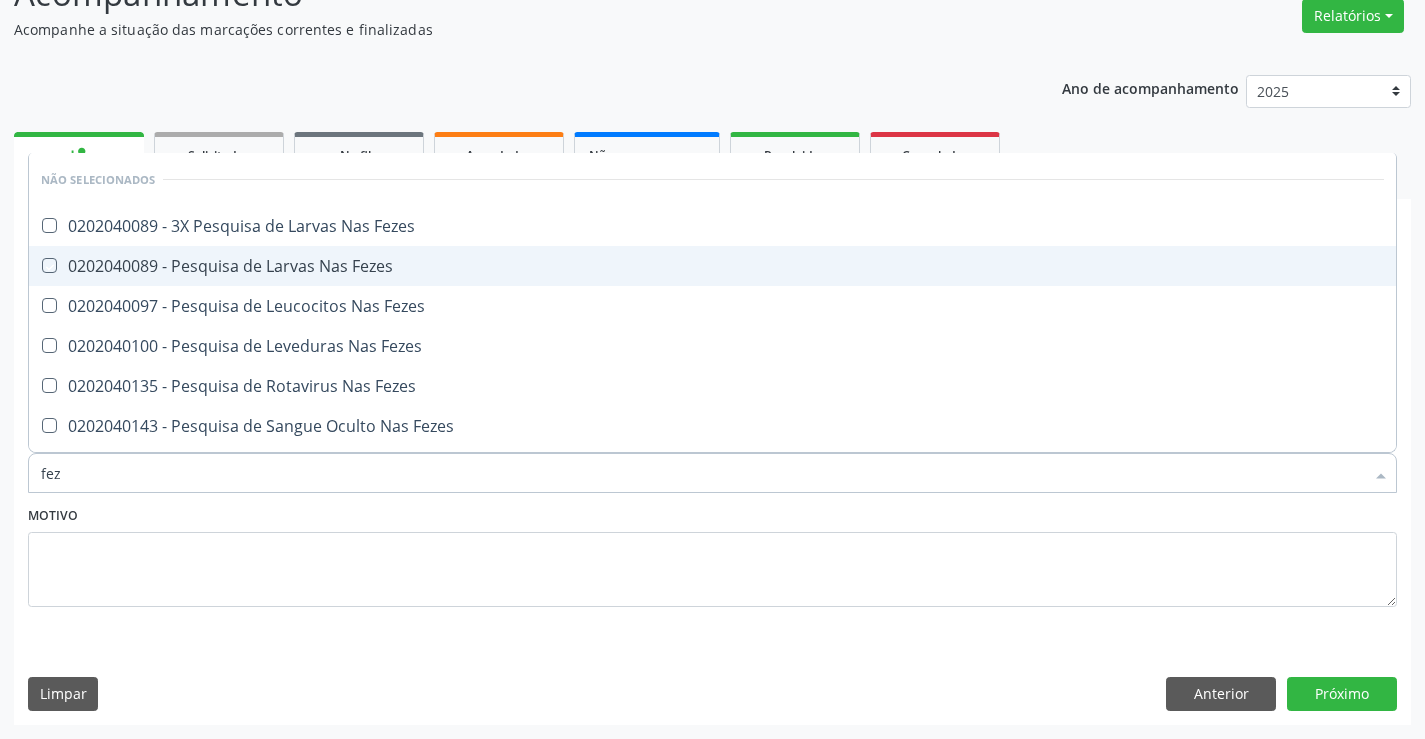 checkbox on "true" 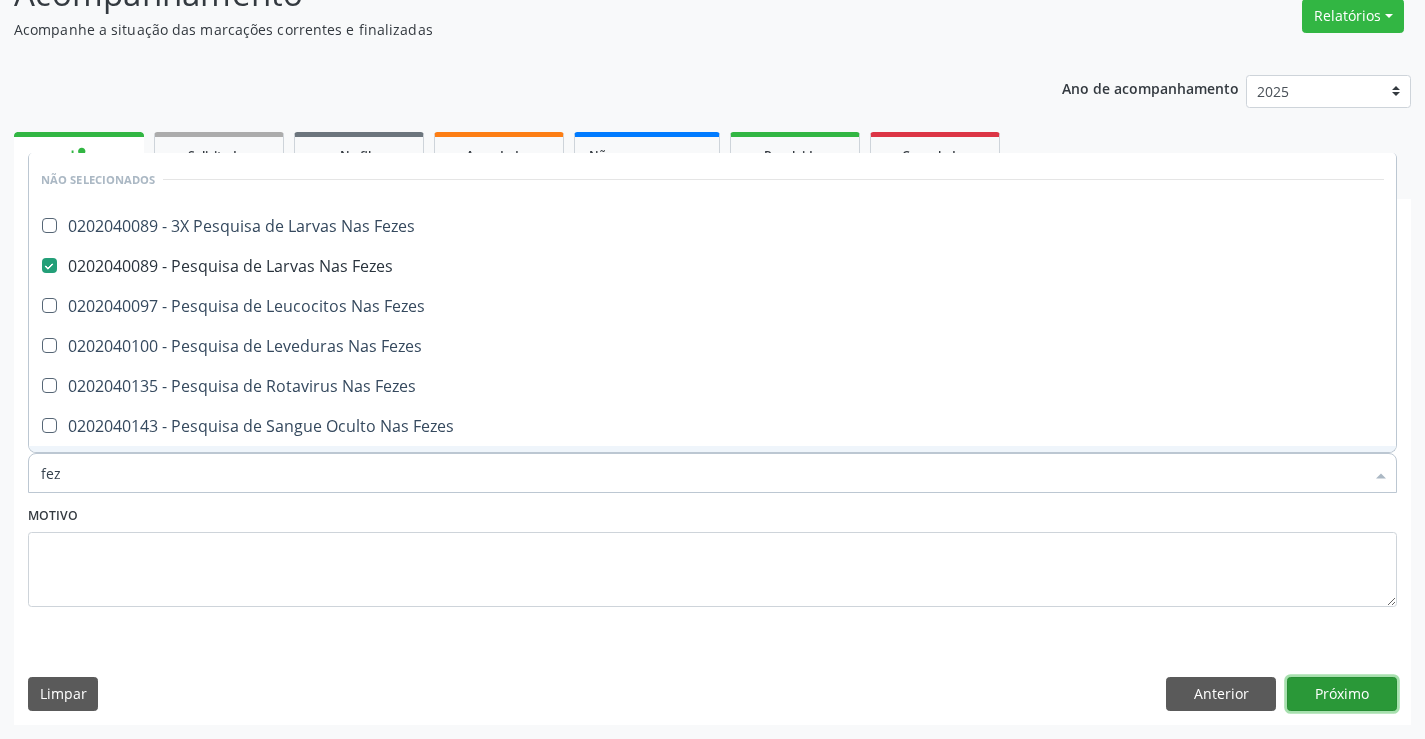 click on "Próximo" at bounding box center [1342, 694] 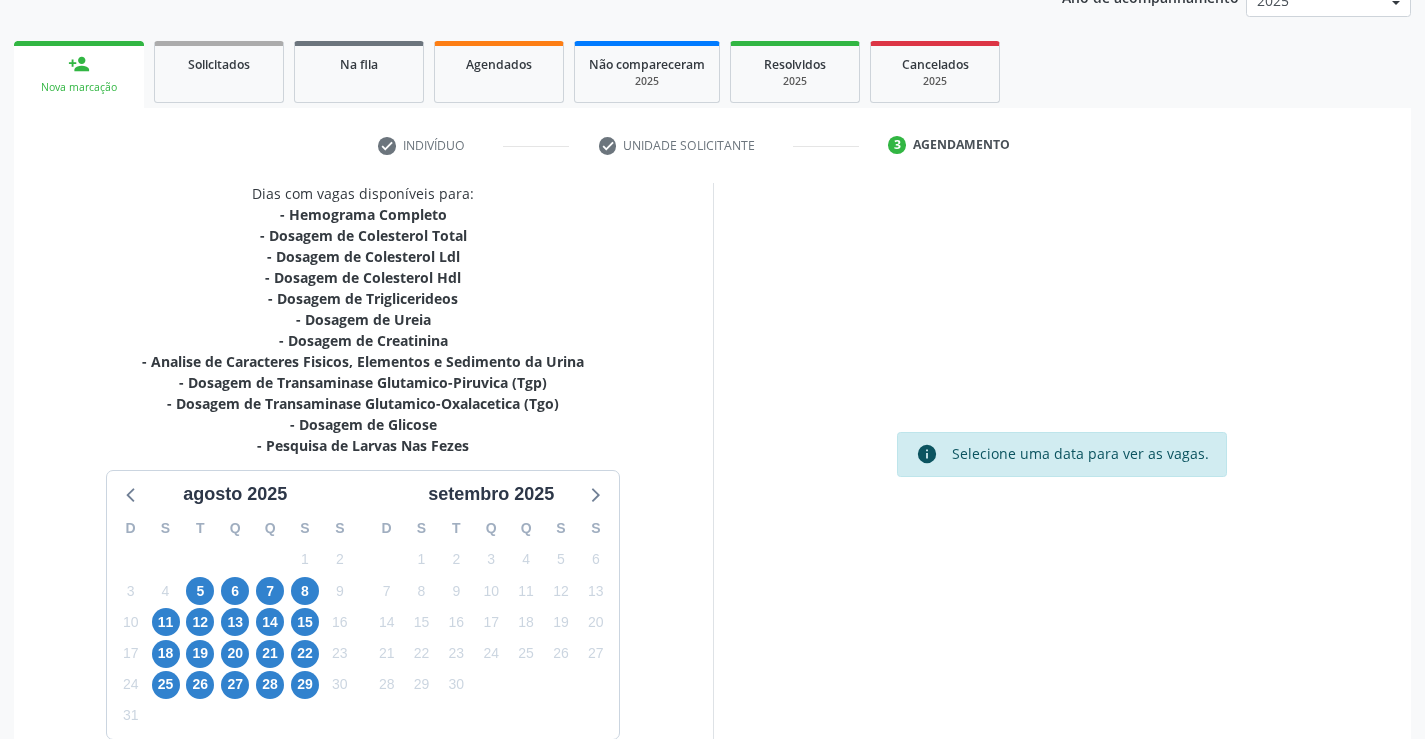 scroll, scrollTop: 362, scrollLeft: 0, axis: vertical 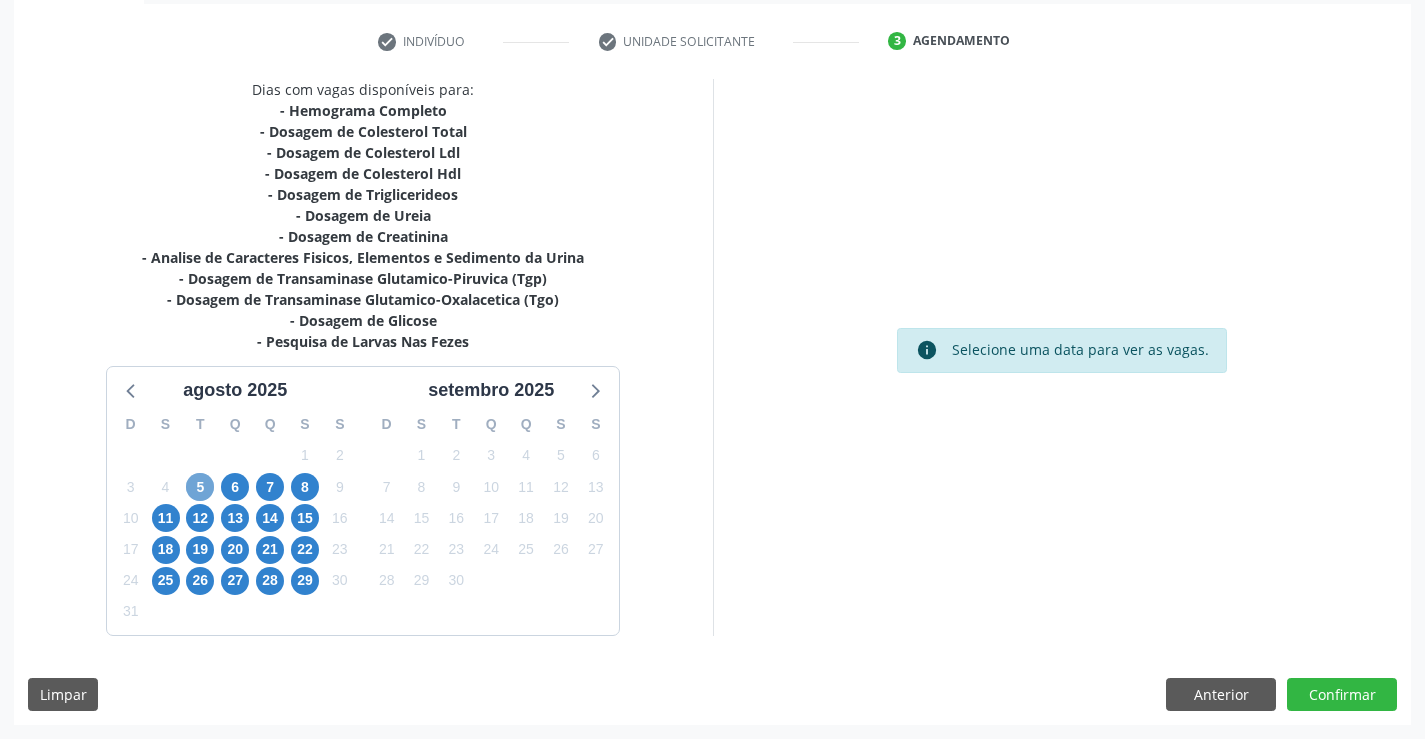 click on "5" at bounding box center [200, 487] 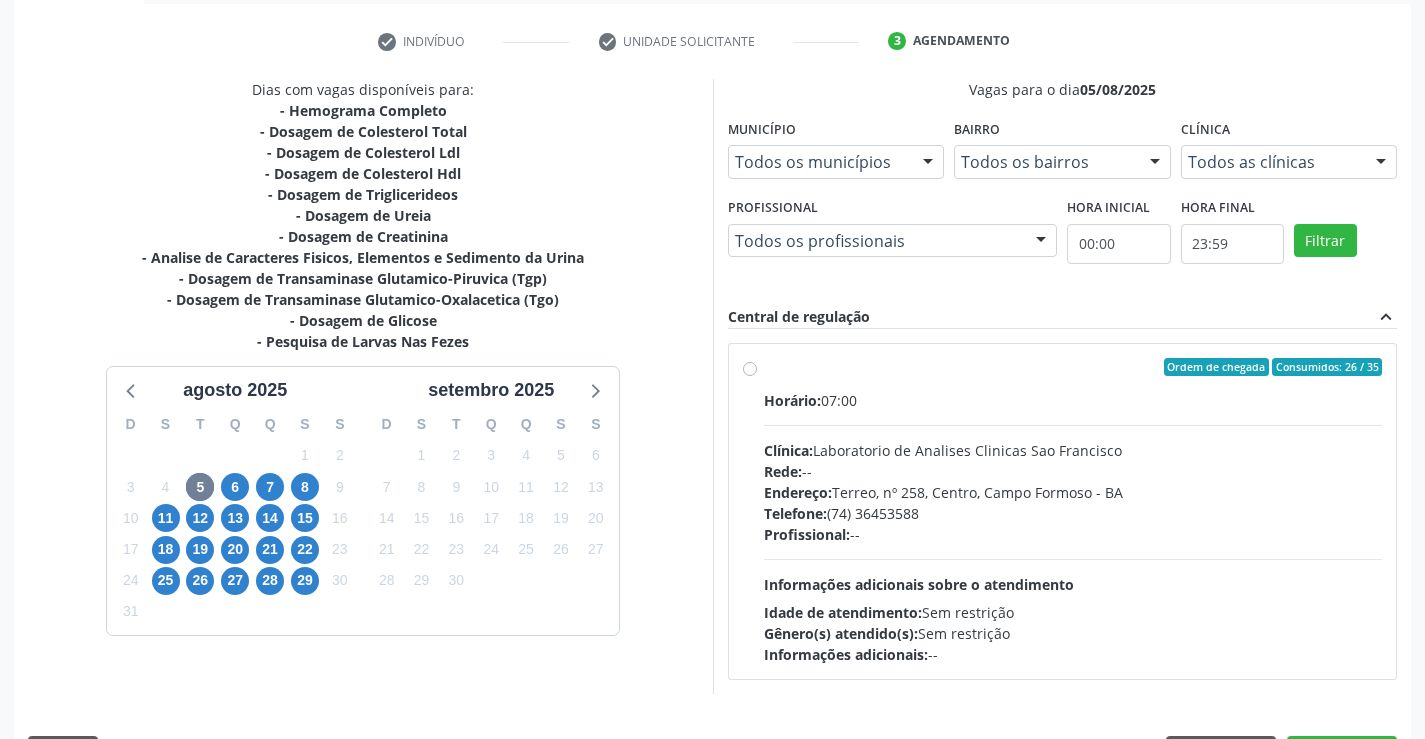 click on "Ordem de chegada
Consumidos: 26 / 35" at bounding box center [1073, 367] 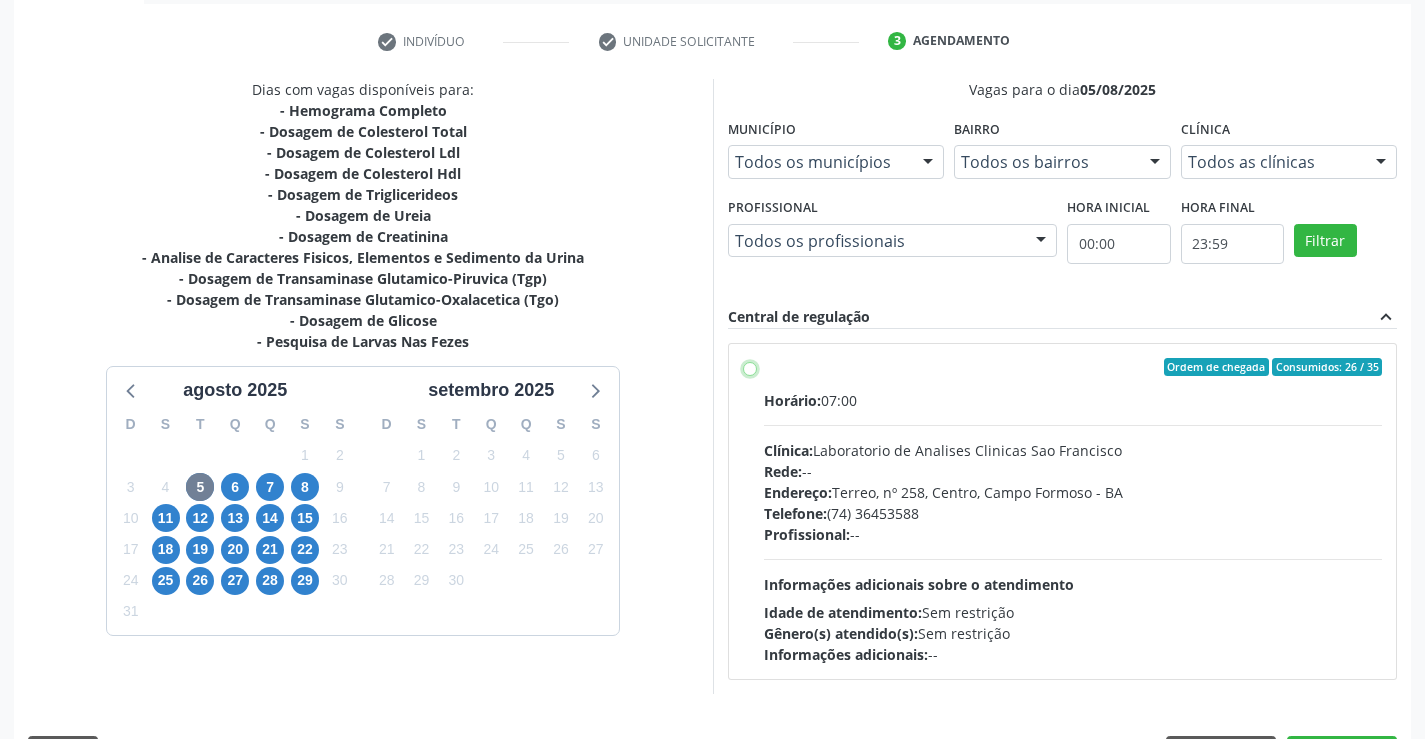 click on "Ordem de chegada
Consumidos: 26 / 35
Horário:   07:00
Clínica:  Laboratorio de Analises Clinicas Sao Francisco
Rede:
--
Endereço:   Terreo, nº 258, Centro, Campo Formoso - BA
Telefone:   (74) 36453588
Profissional:
--
Informações adicionais sobre o atendimento
Idade de atendimento:
Sem restrição
Gênero(s) atendido(s):
Sem restrição
Informações adicionais:
--" at bounding box center [750, 367] 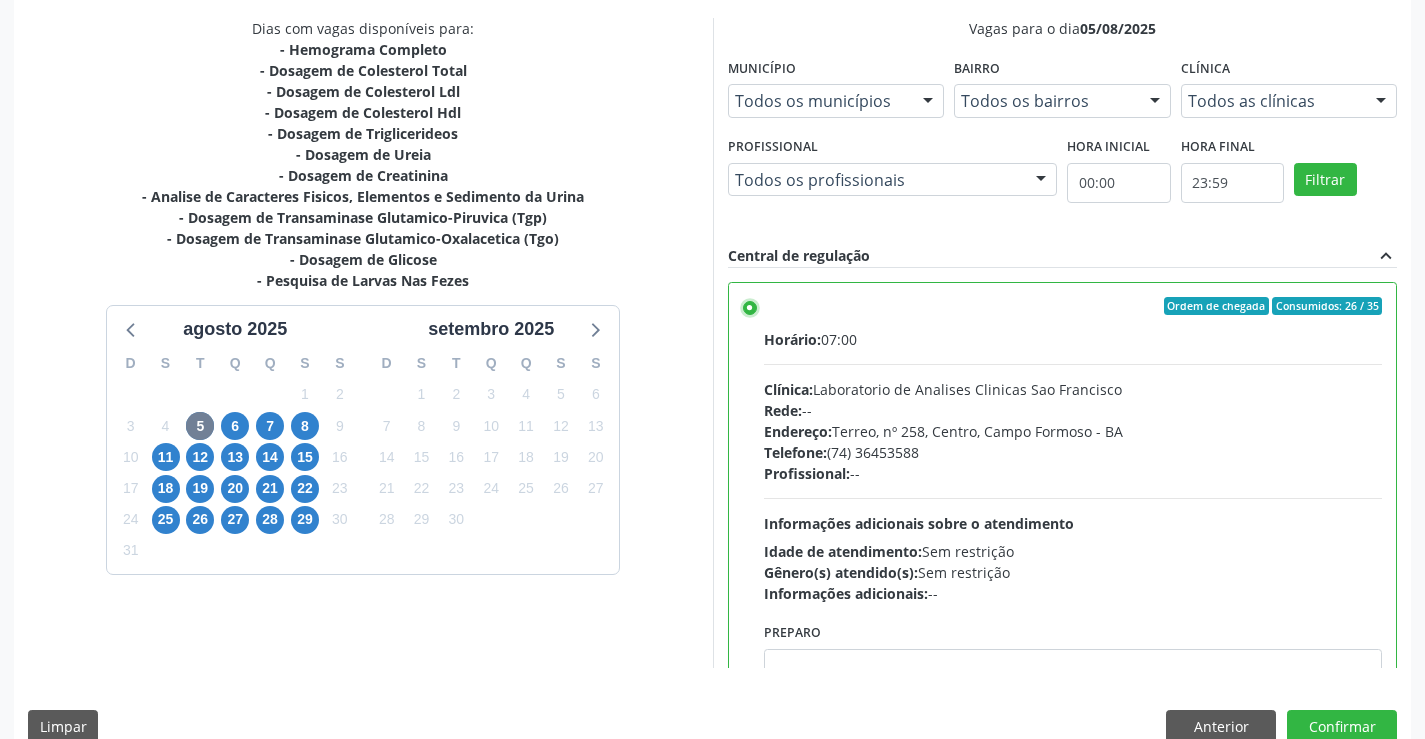scroll, scrollTop: 456, scrollLeft: 0, axis: vertical 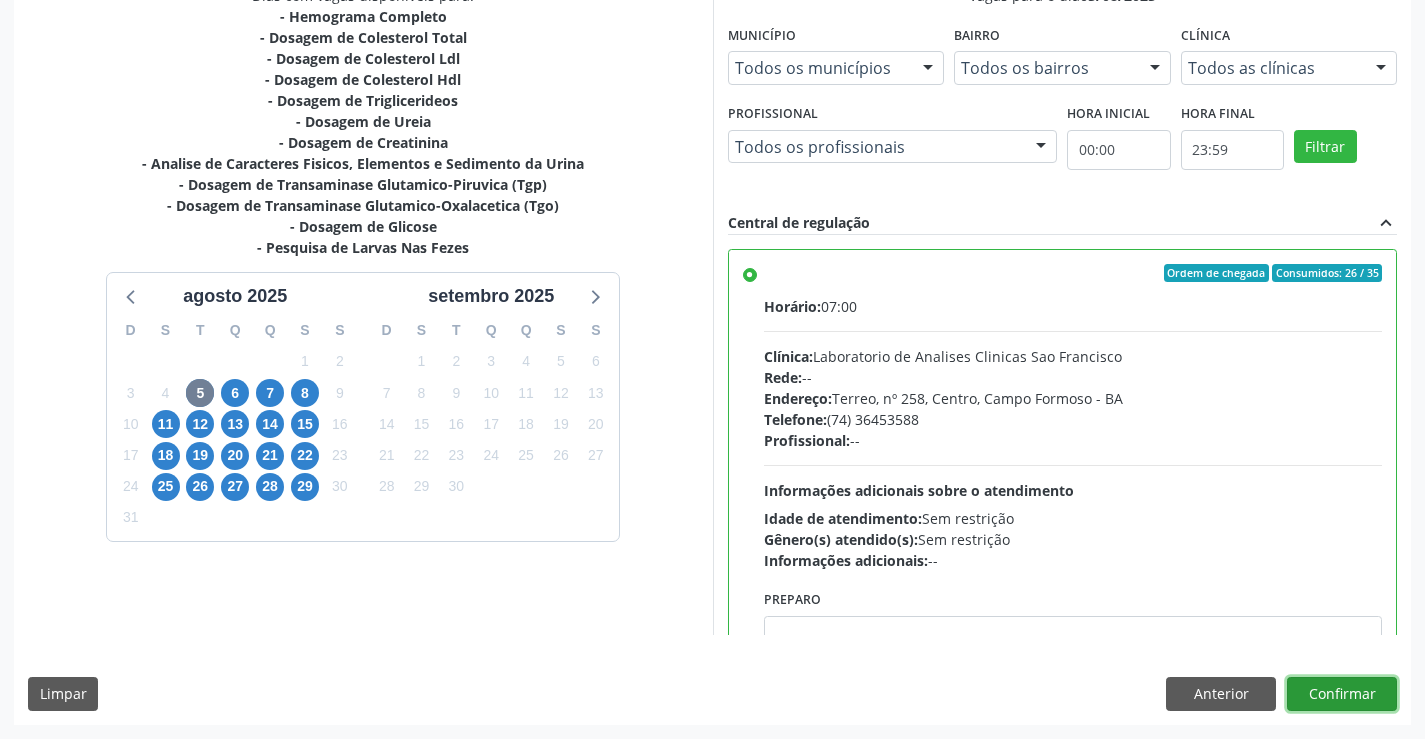 click on "Confirmar" at bounding box center [1342, 694] 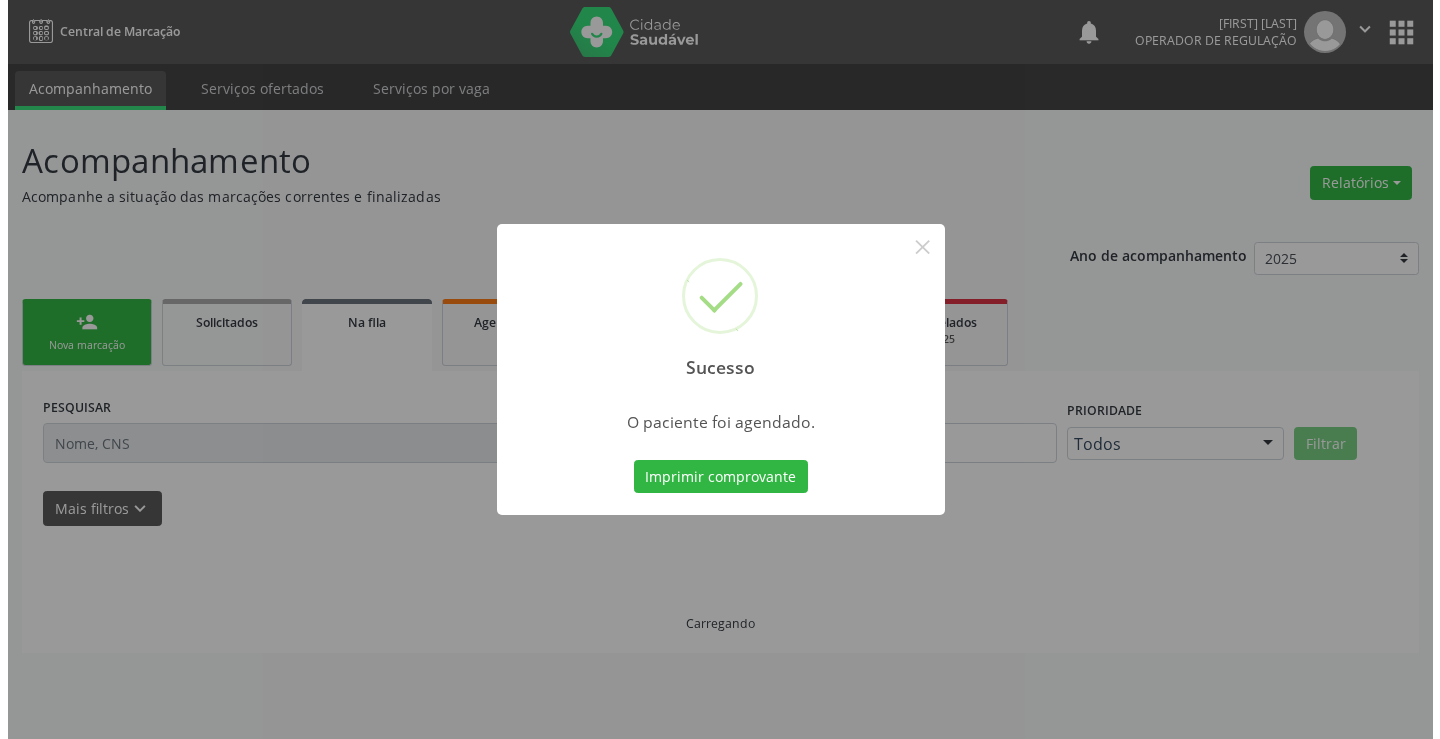 scroll, scrollTop: 0, scrollLeft: 0, axis: both 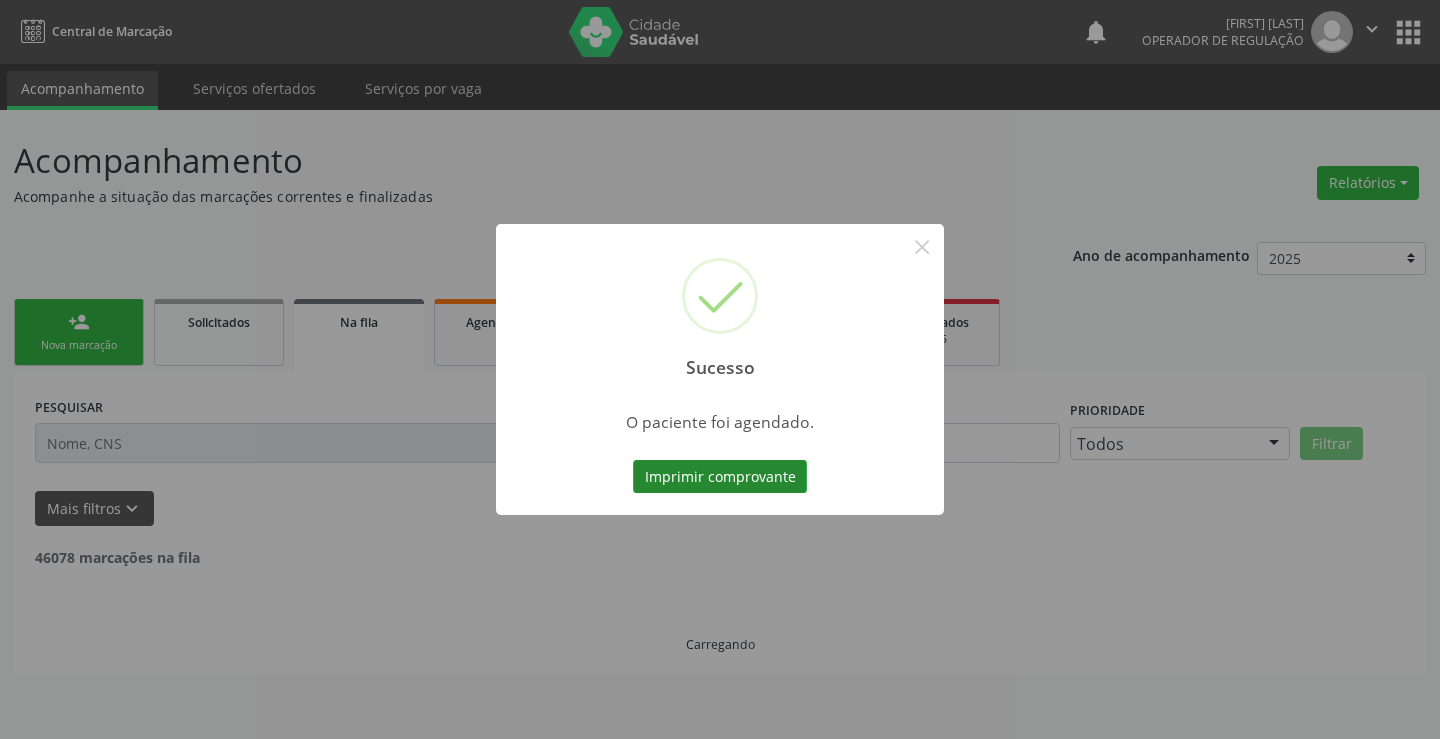 click on "Imprimir comprovante" at bounding box center [720, 477] 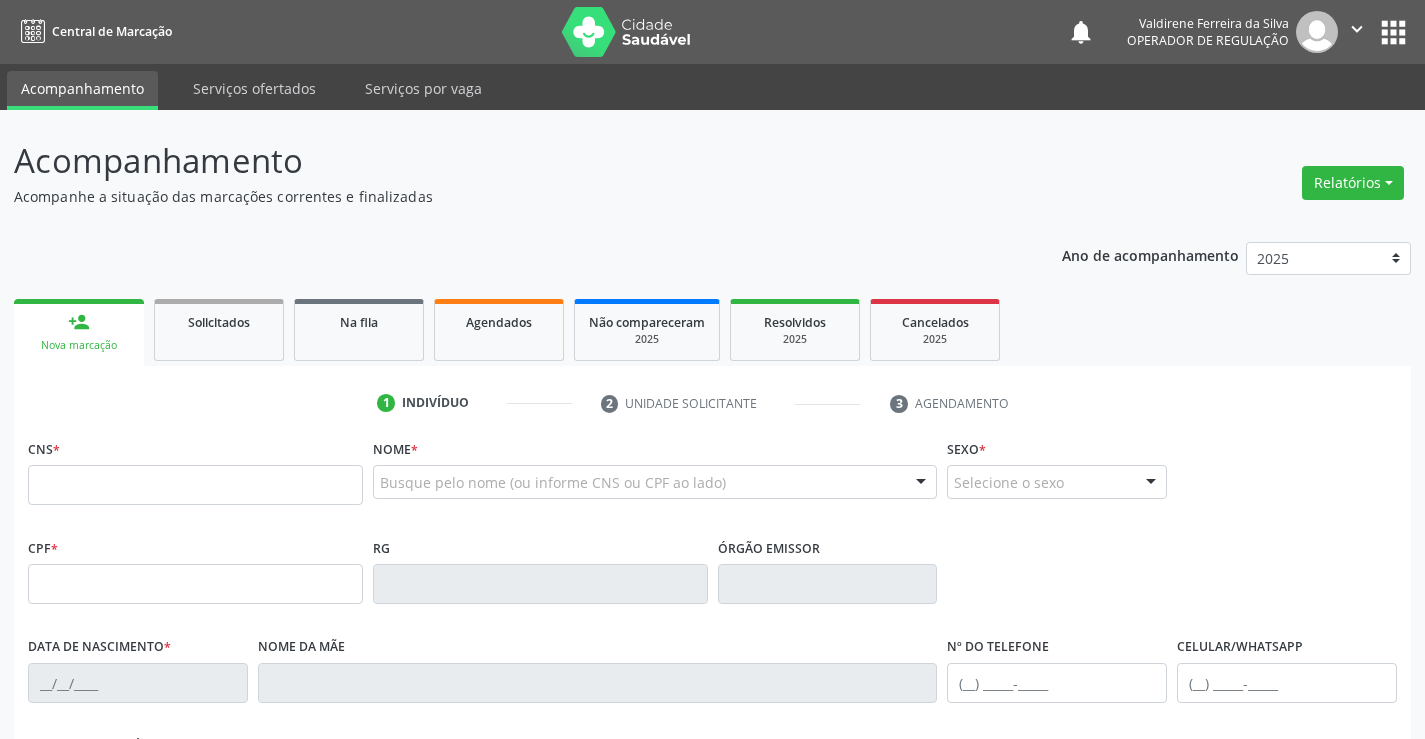 scroll, scrollTop: 0, scrollLeft: 0, axis: both 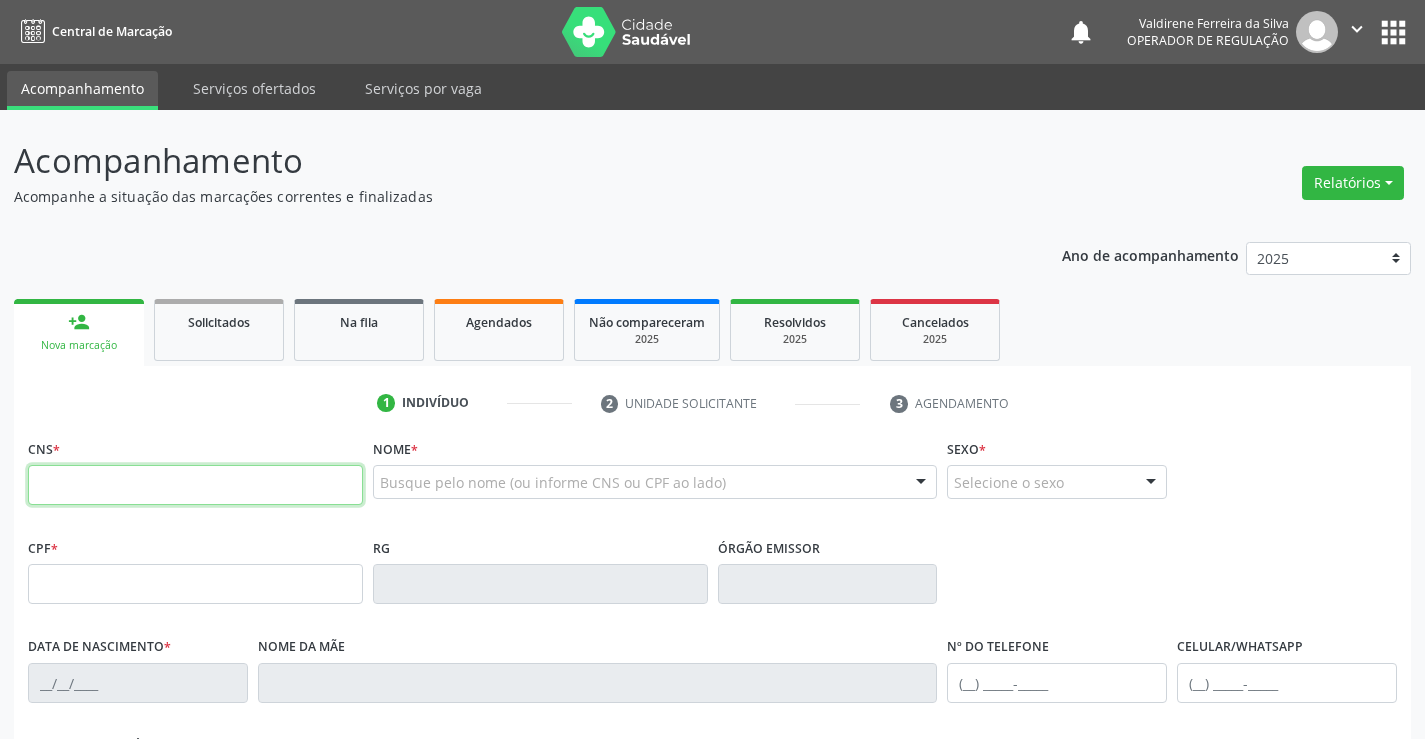 click at bounding box center (195, 485) 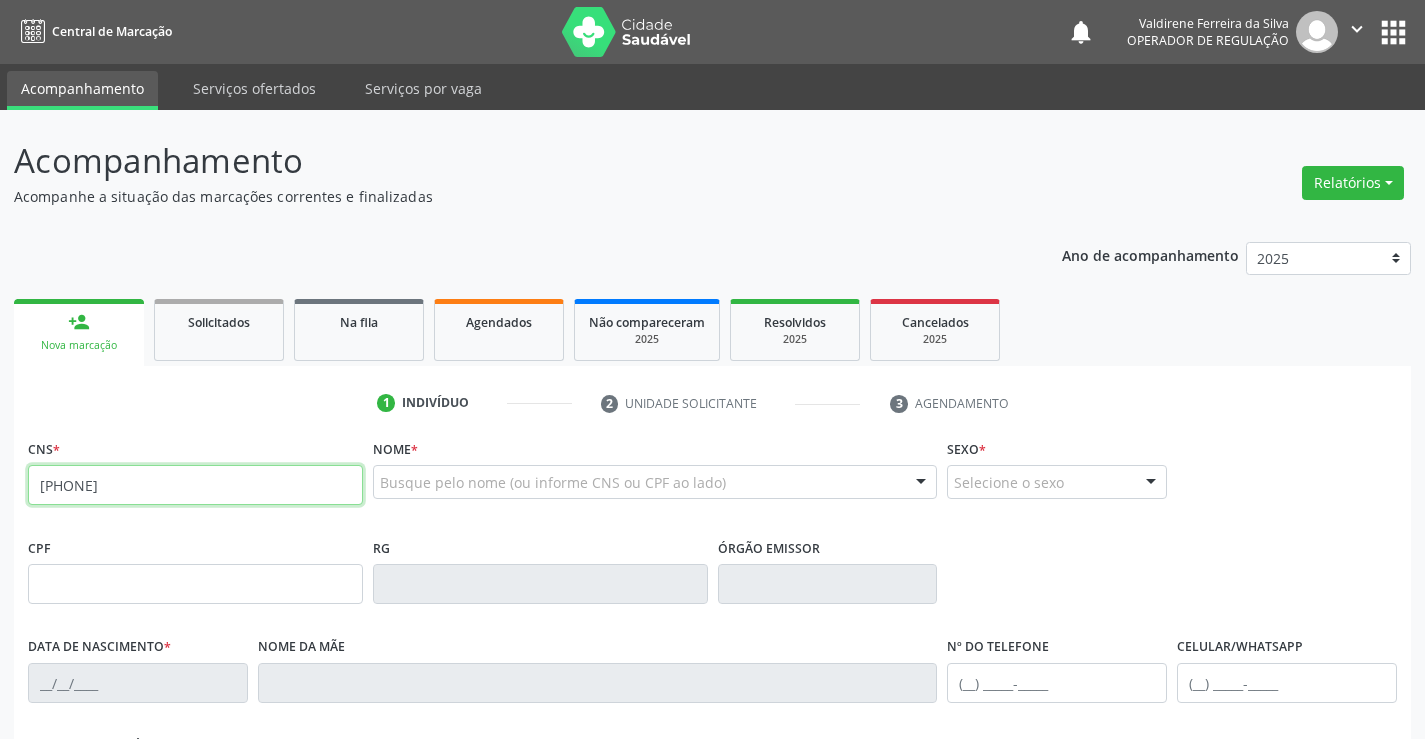 type on "[PHONE]" 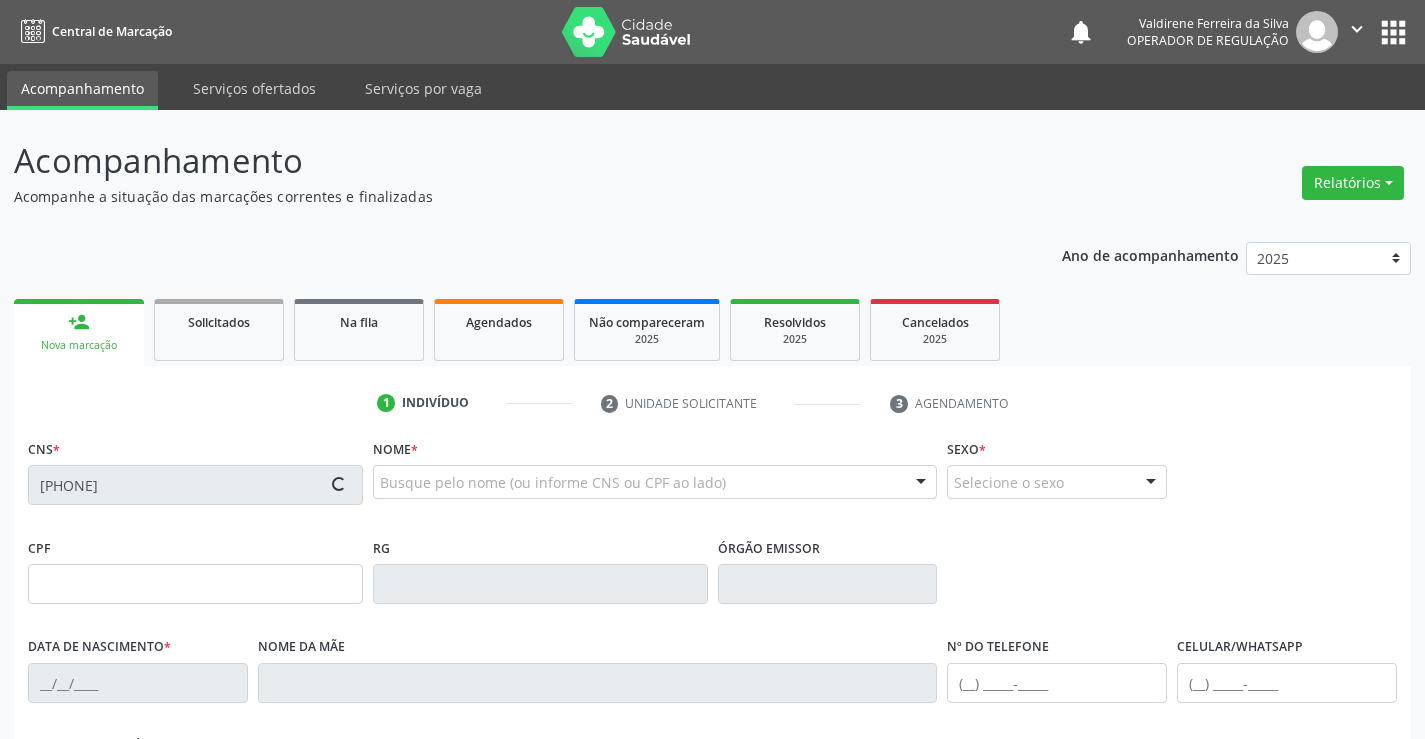 type on "[PHONE]" 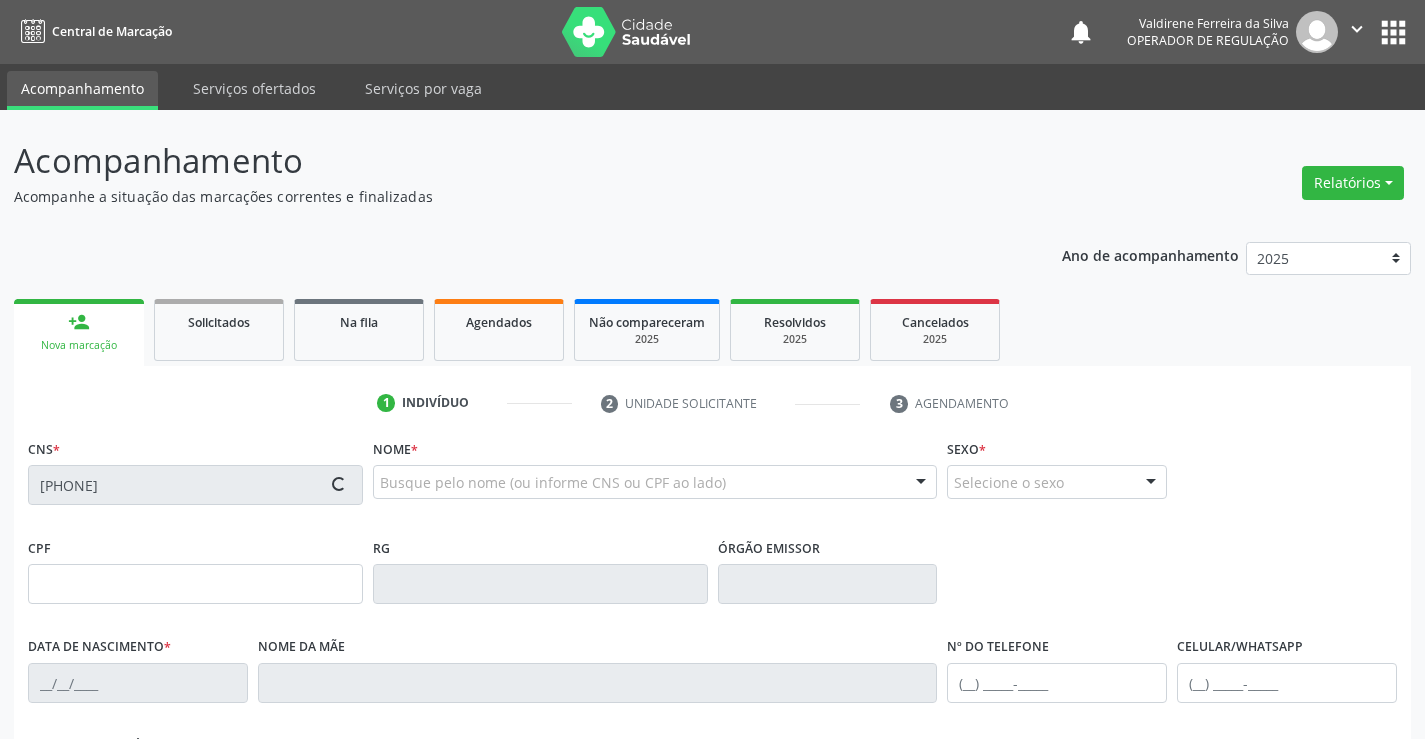 type on "[SSN]" 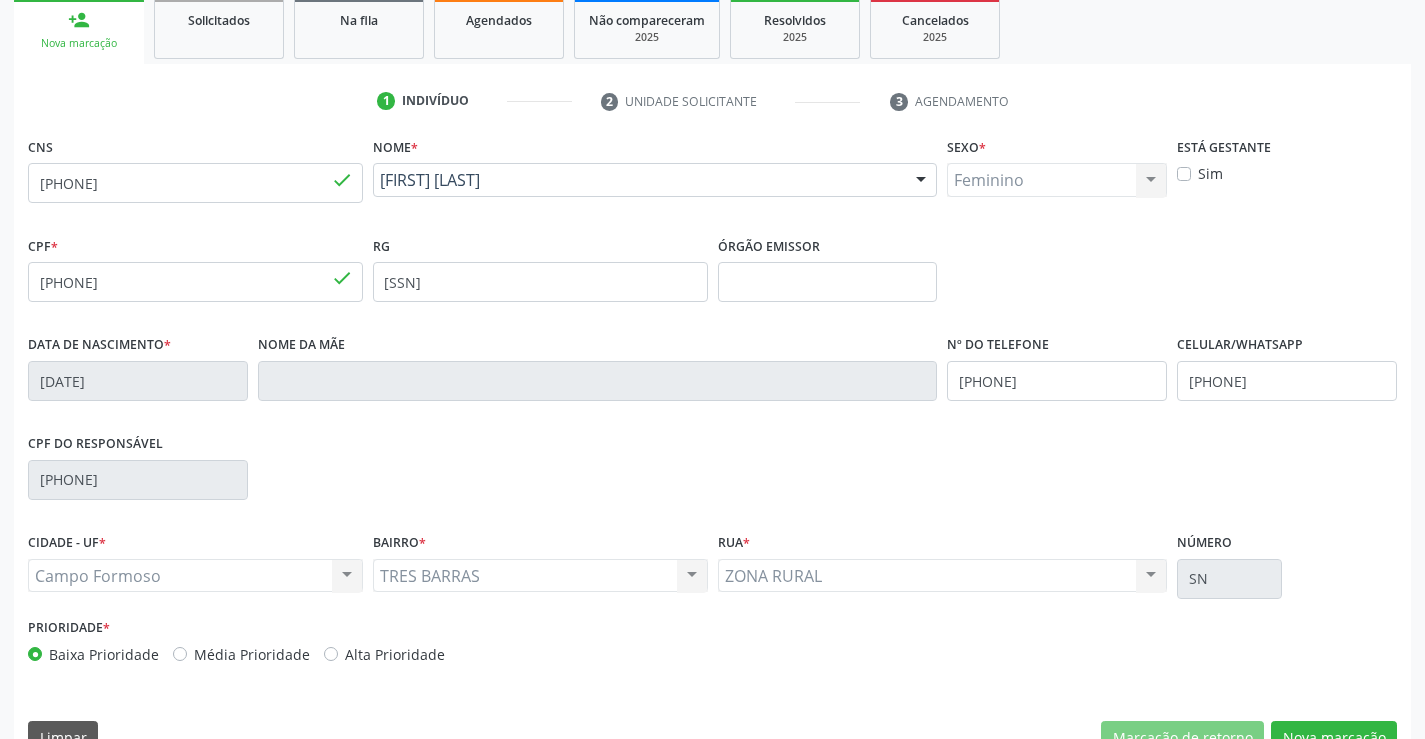 scroll, scrollTop: 345, scrollLeft: 0, axis: vertical 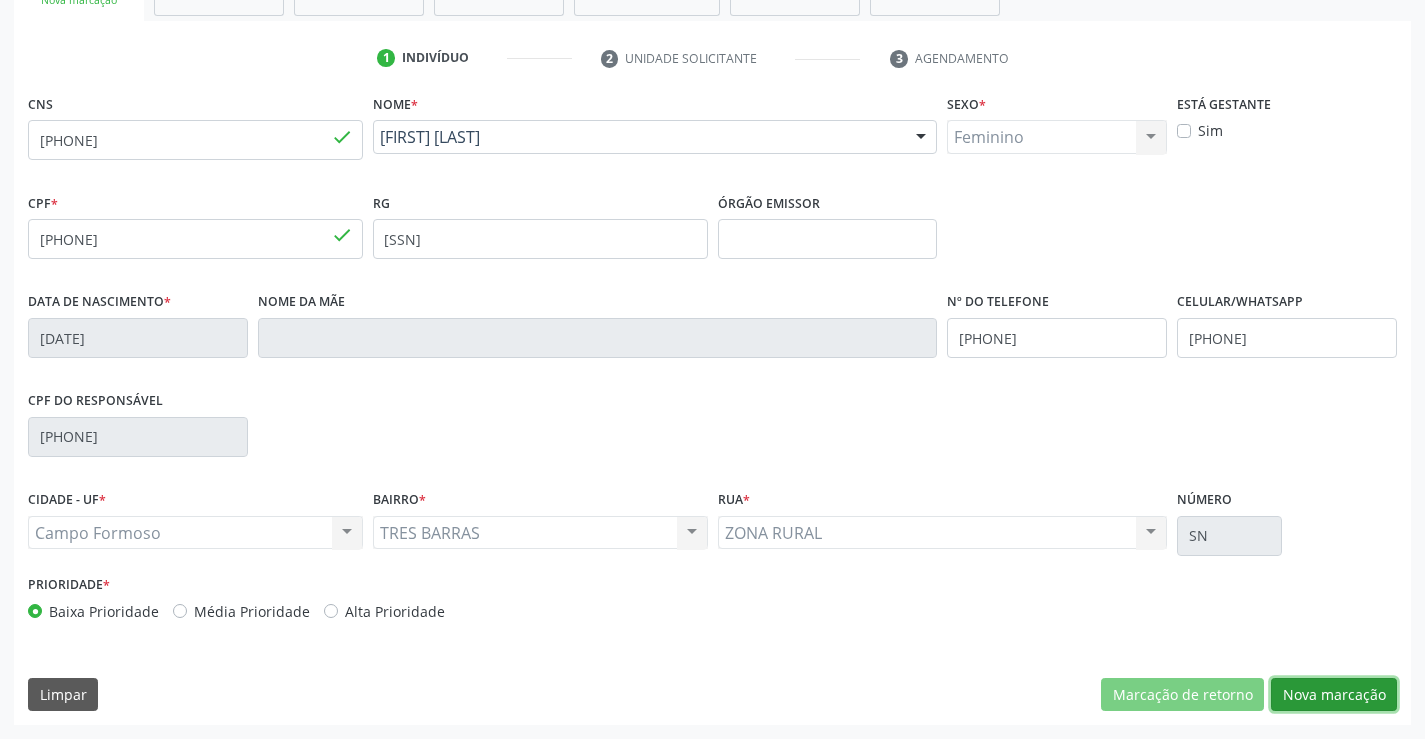 click on "Nova marcação" at bounding box center (1334, 695) 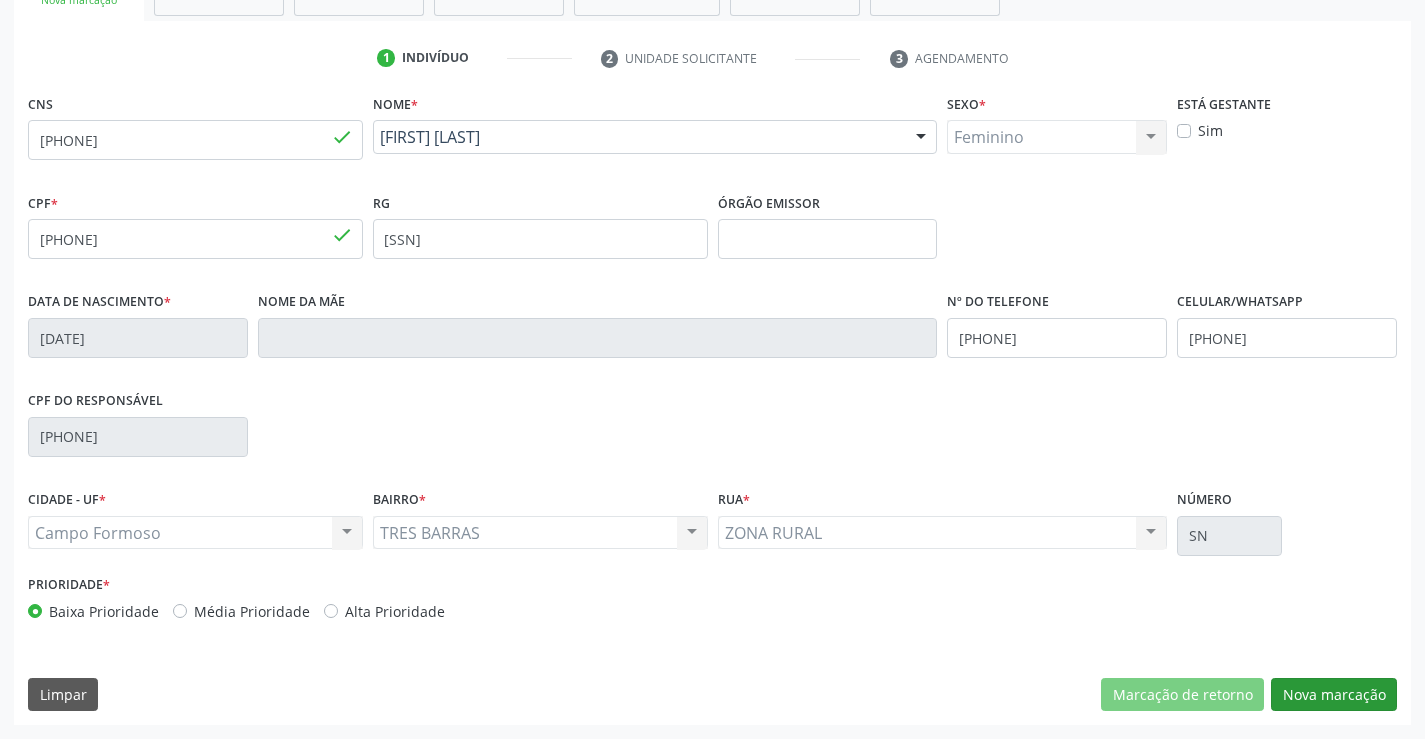 scroll, scrollTop: 167, scrollLeft: 0, axis: vertical 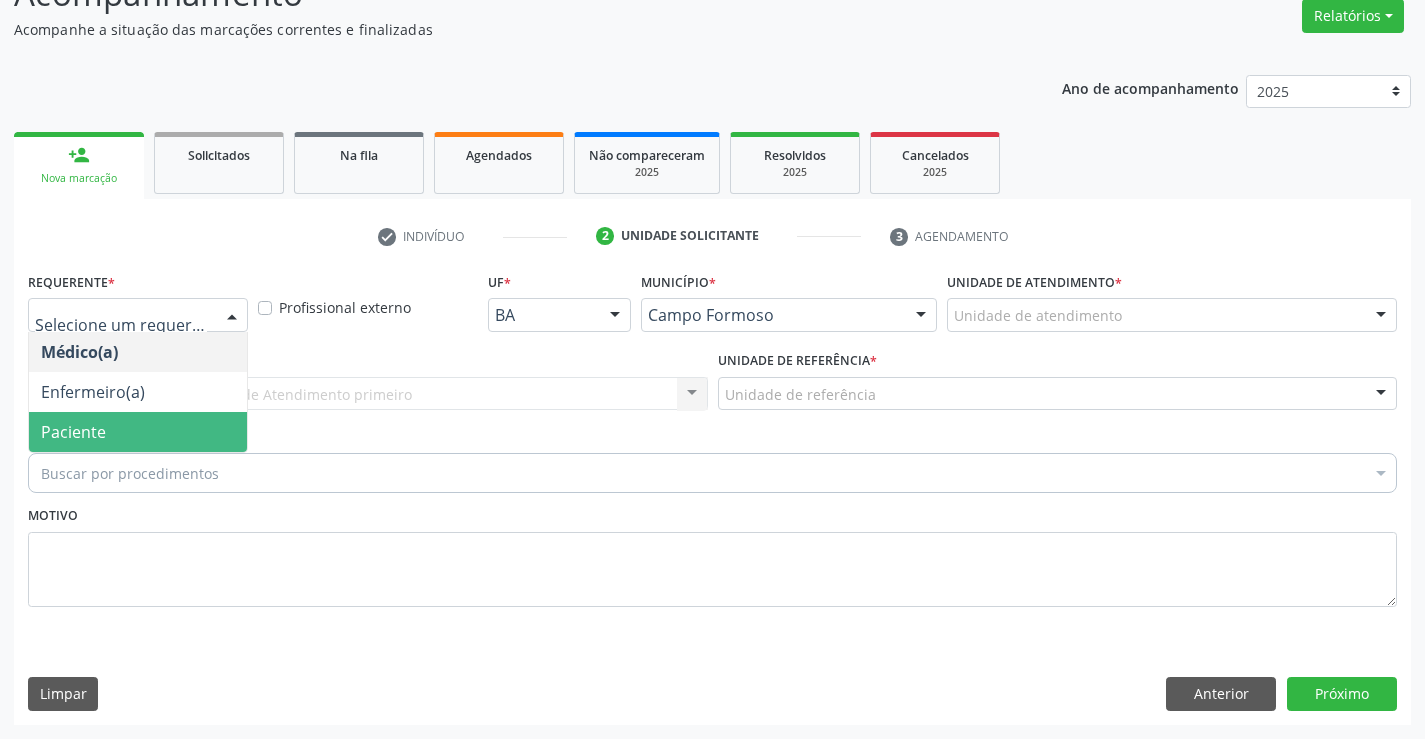 click on "Paciente" at bounding box center [73, 432] 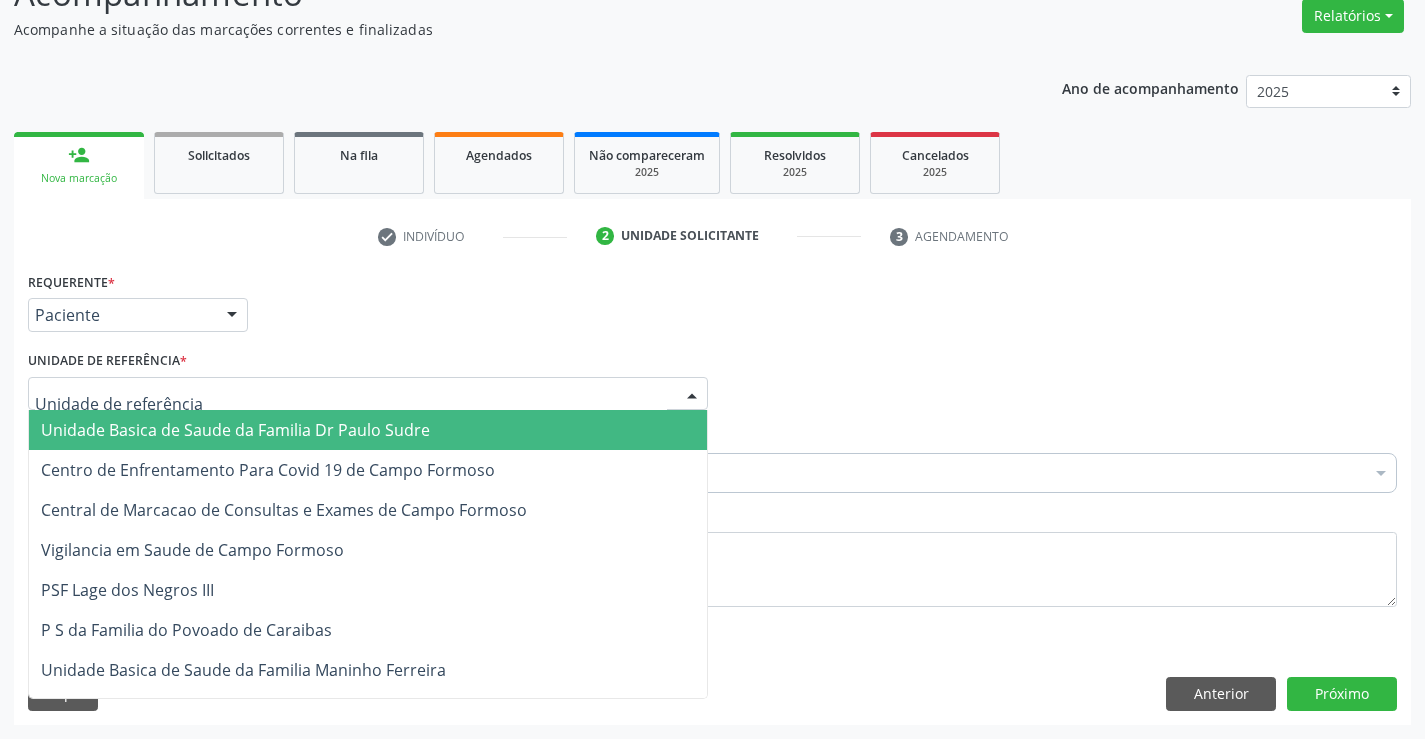 click on "Unidade Basica de Saude da Familia Dr Paulo Sudre" at bounding box center [235, 430] 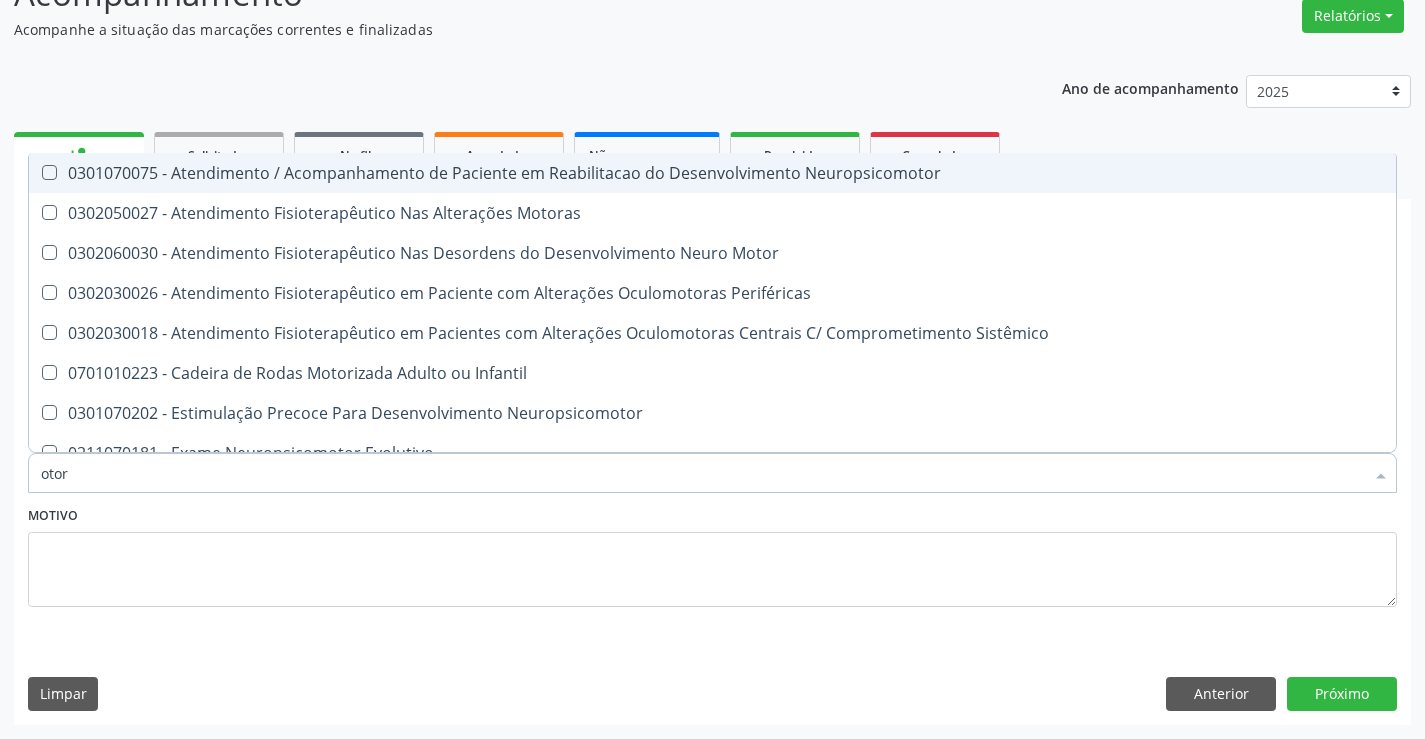 type on "otorr" 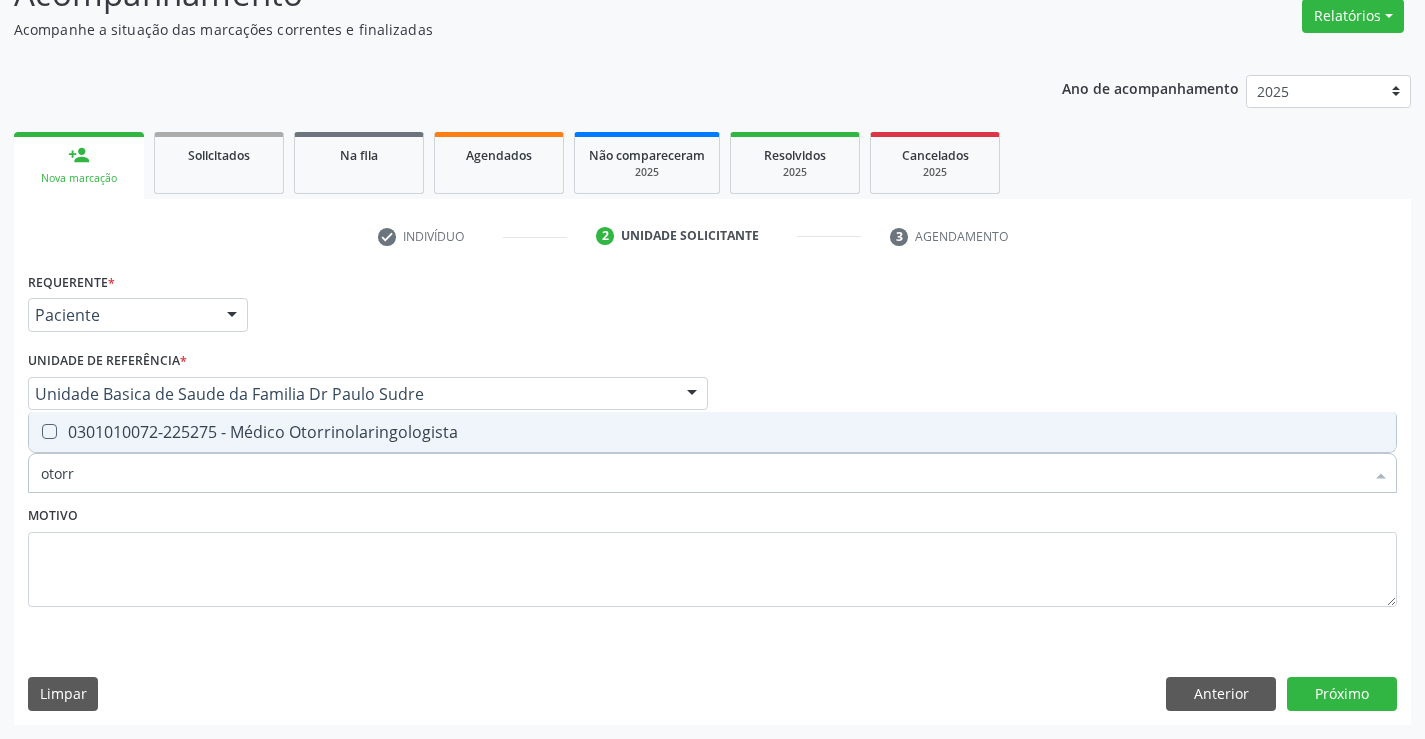 click on "0301010072-225275 - Médico Otorrinolaringologista" at bounding box center [712, 432] 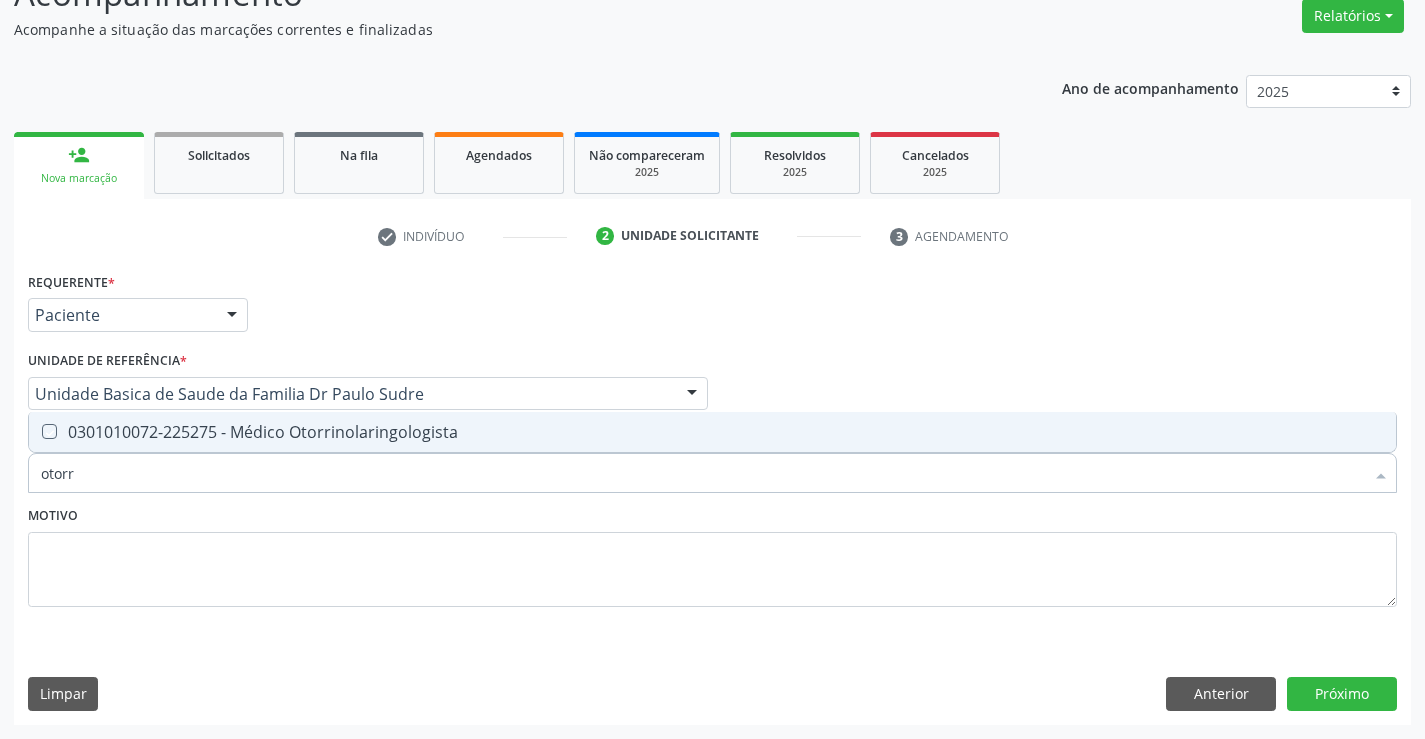 checkbox on "true" 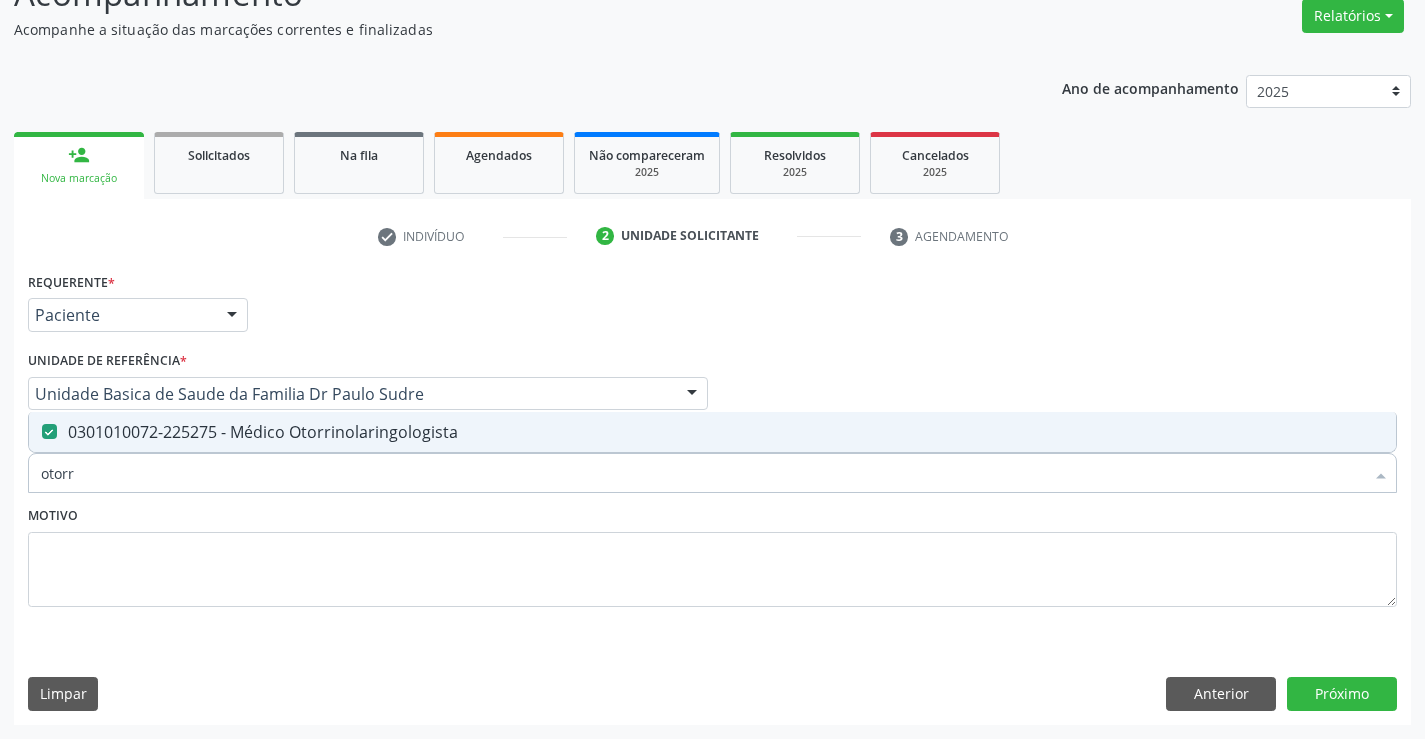 click on "Motivo" at bounding box center [712, 554] 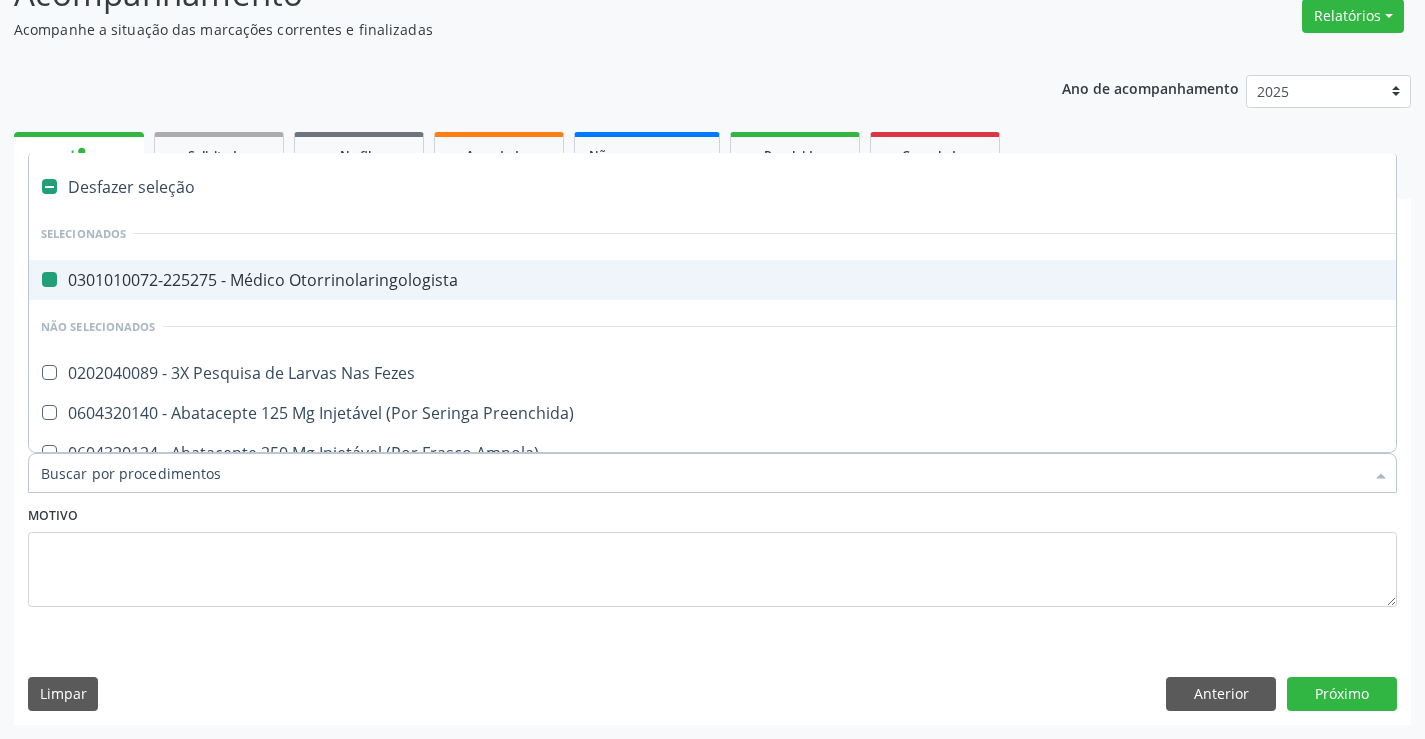 type on "v" 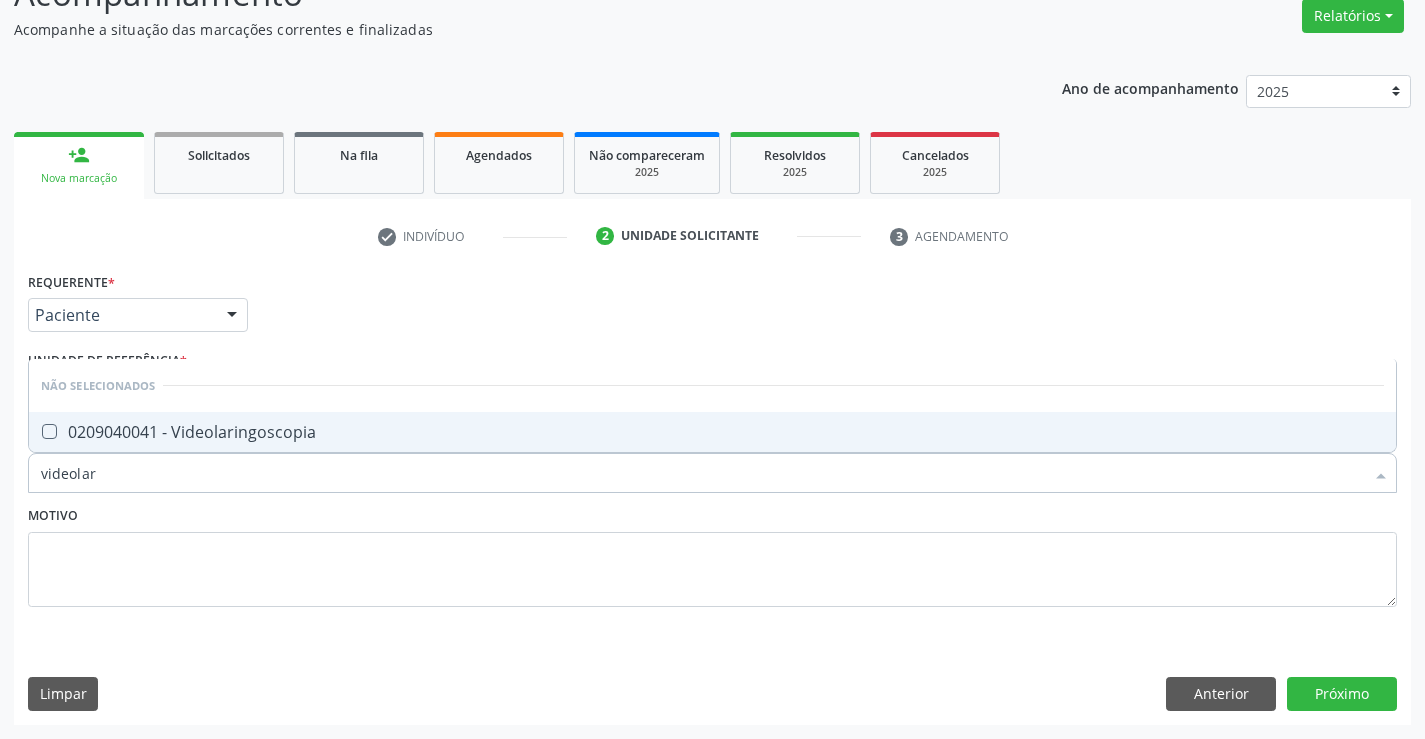 type on "videolari" 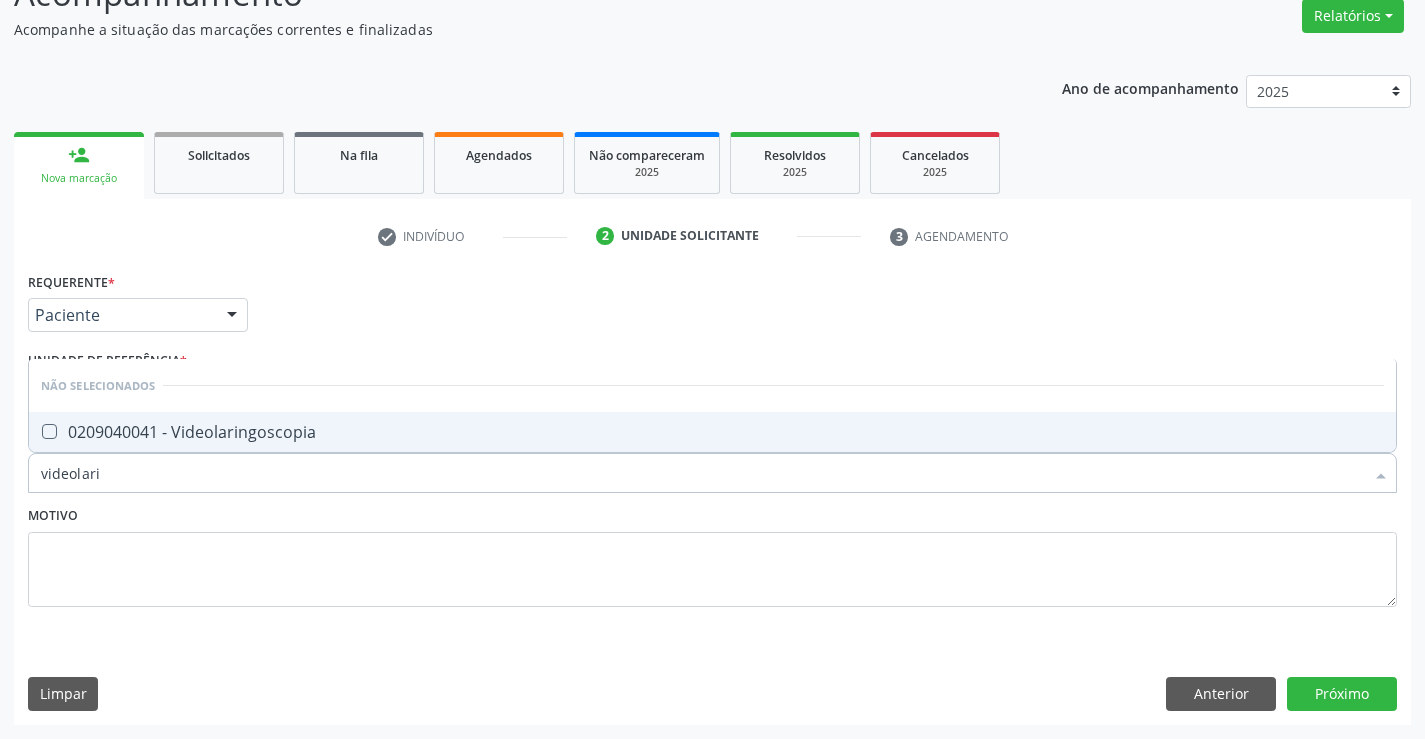 click on "0209040041 - Videolaringoscopia" at bounding box center [712, 432] 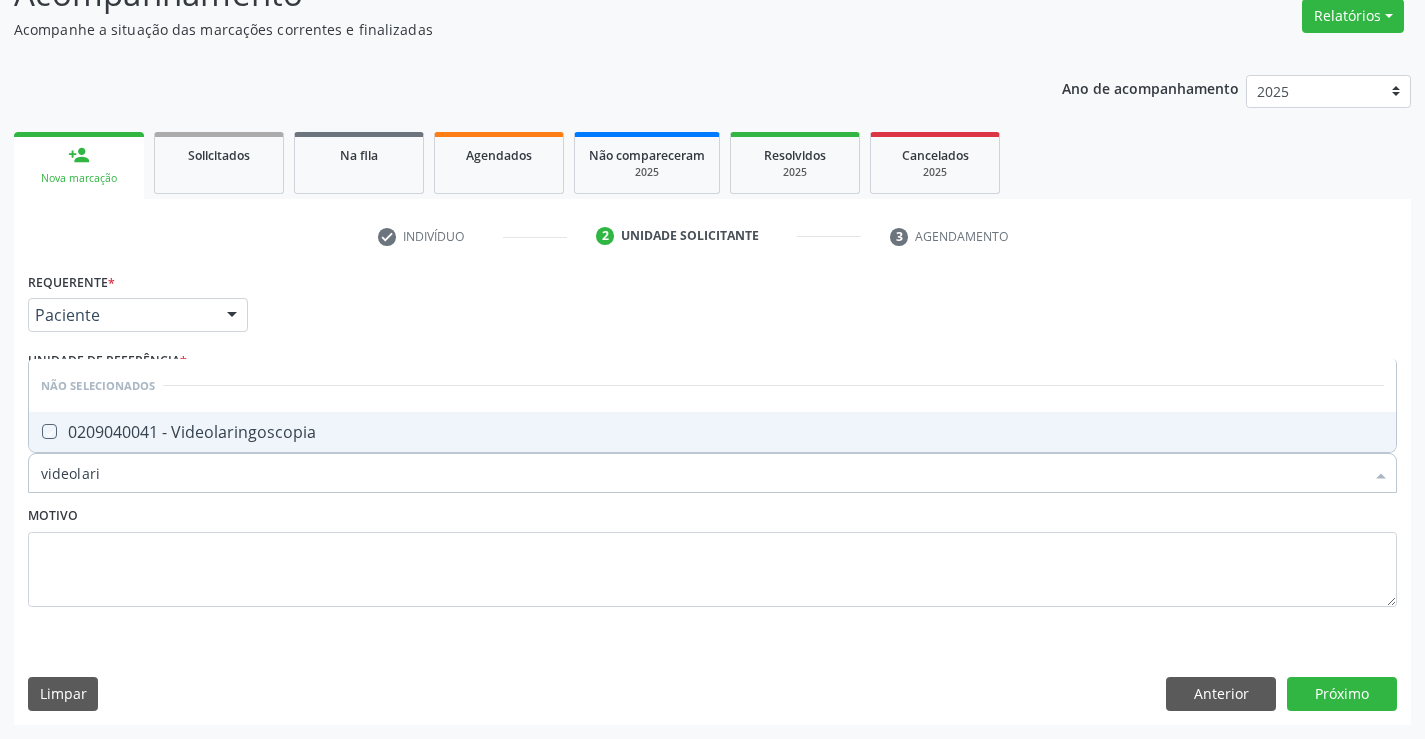 checkbox on "true" 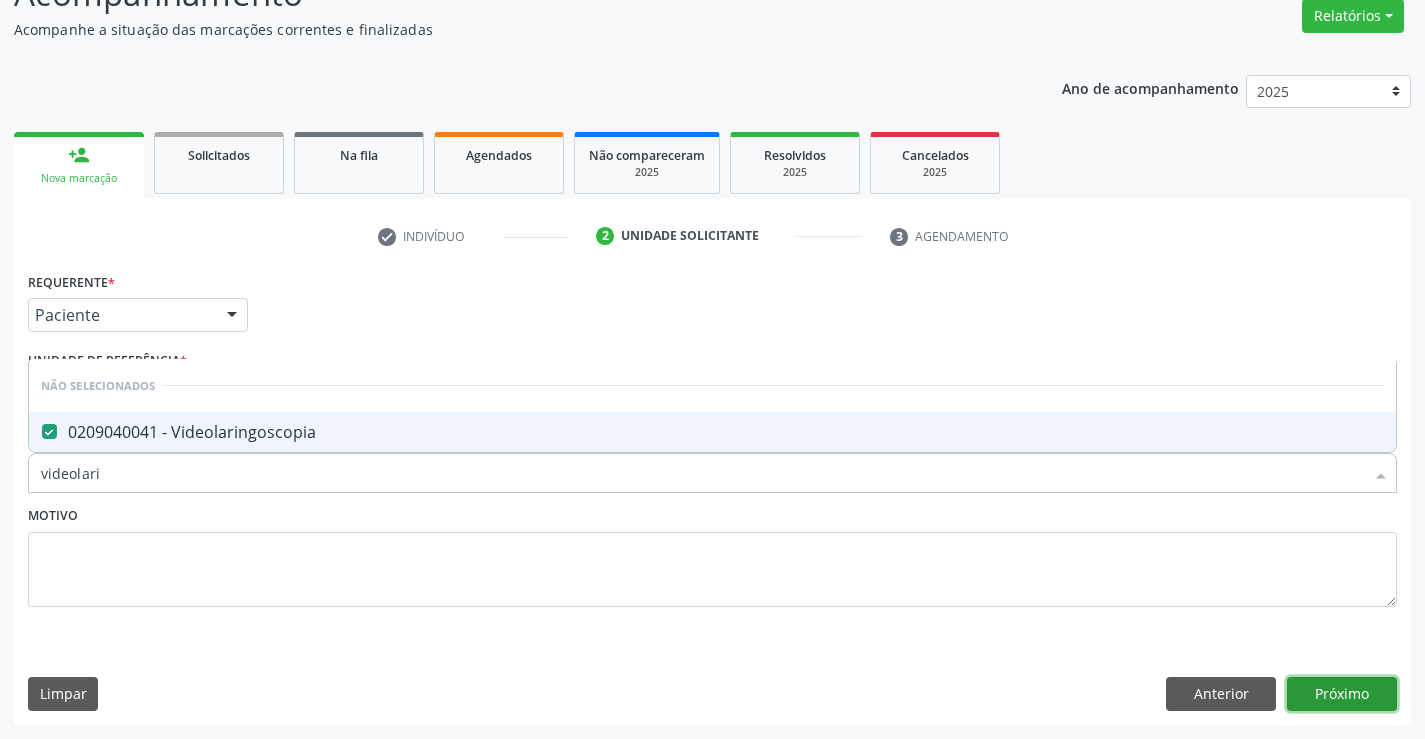 click on "Próximo" at bounding box center (1342, 694) 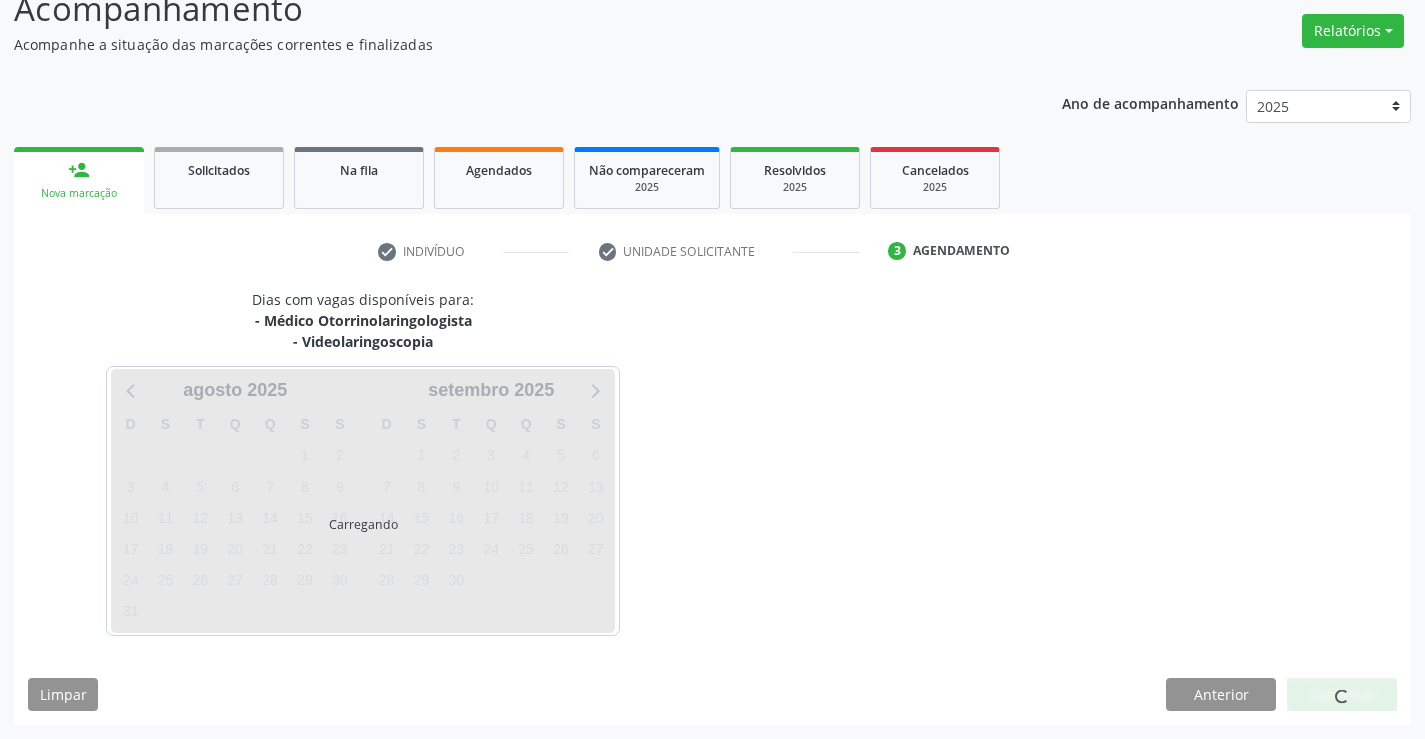 scroll, scrollTop: 167, scrollLeft: 0, axis: vertical 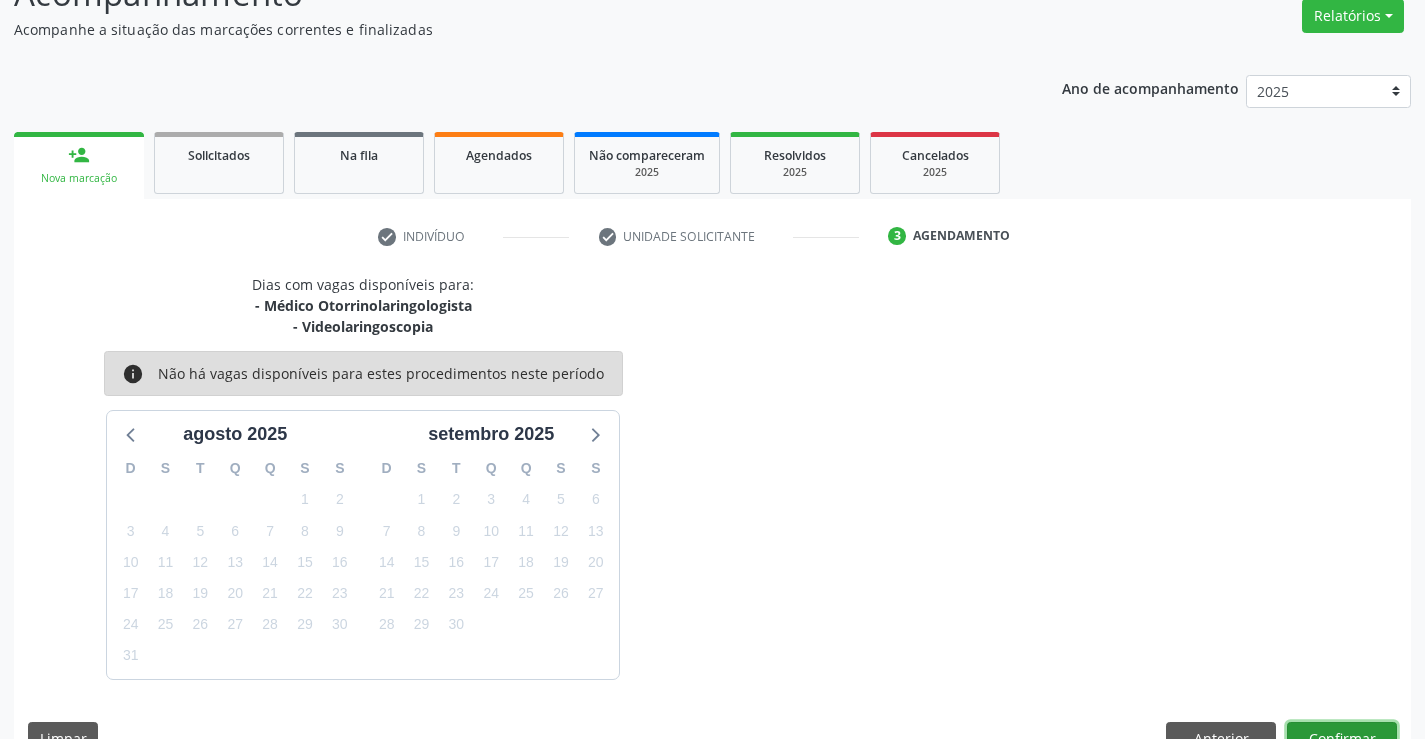 click on "Confirmar" at bounding box center [1342, 739] 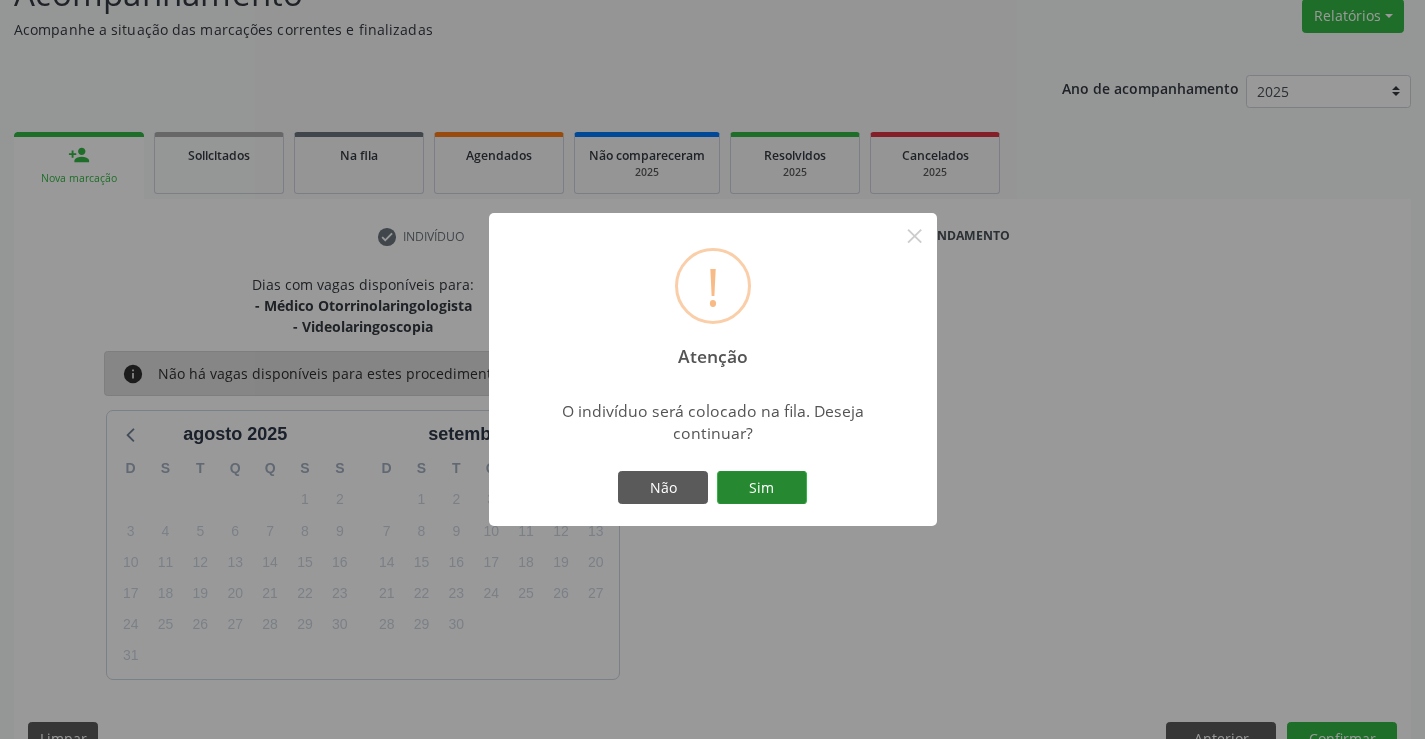 click on "Sim" at bounding box center [762, 488] 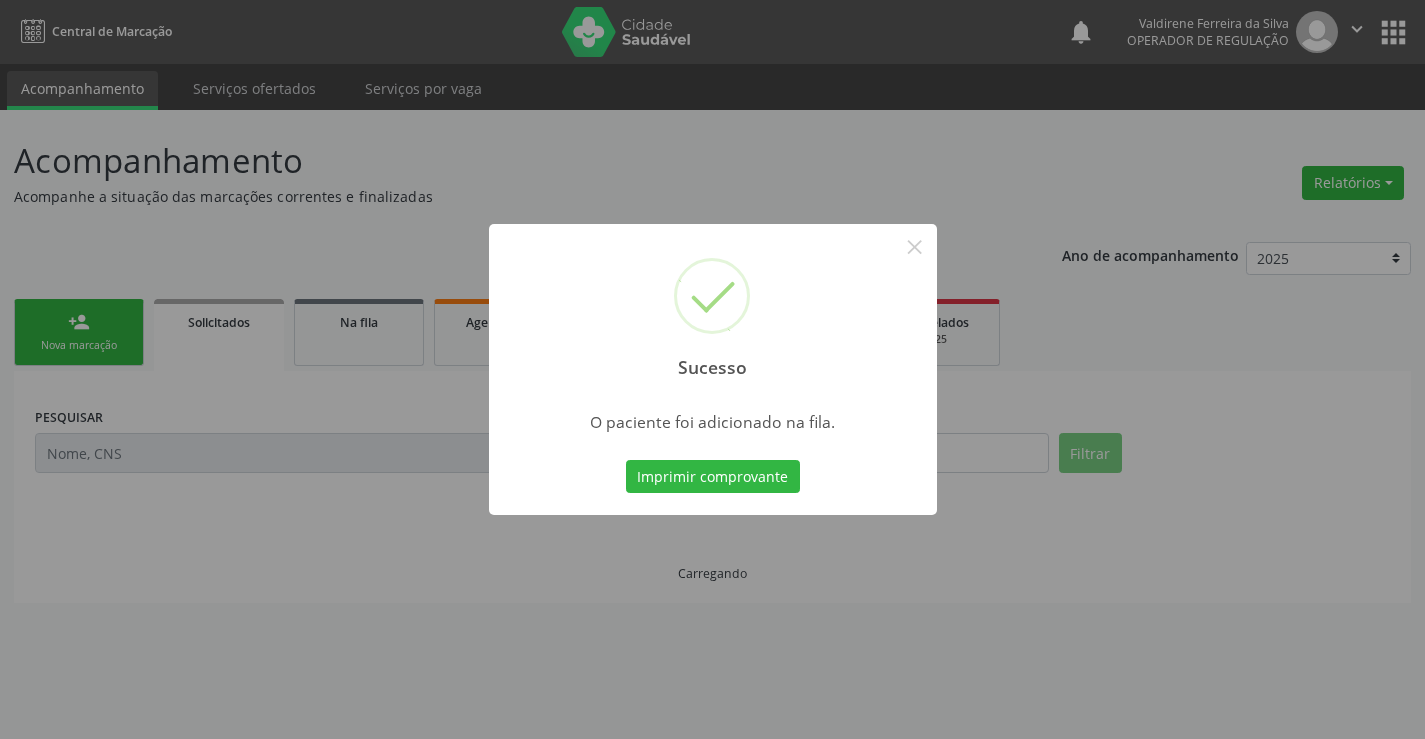 scroll, scrollTop: 0, scrollLeft: 0, axis: both 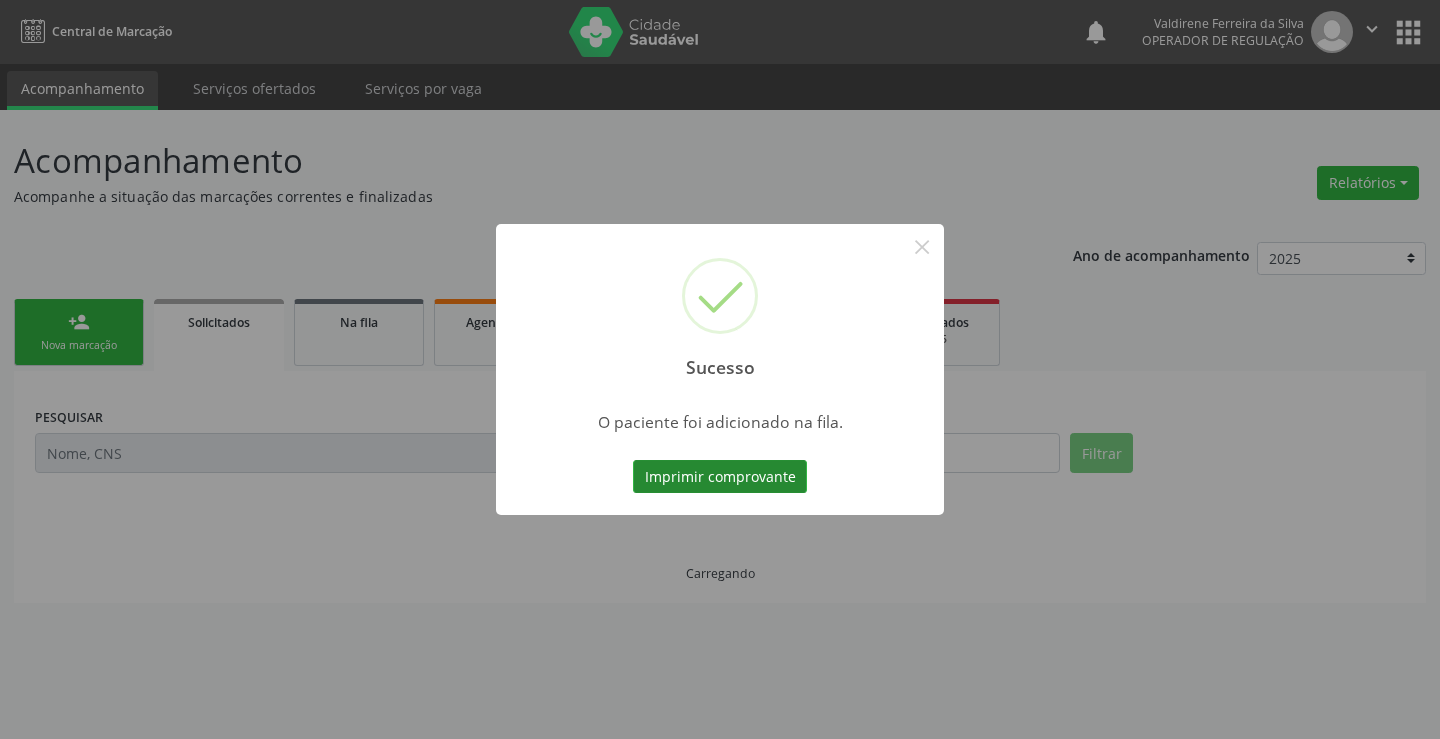 click on "Imprimir comprovante" at bounding box center [720, 477] 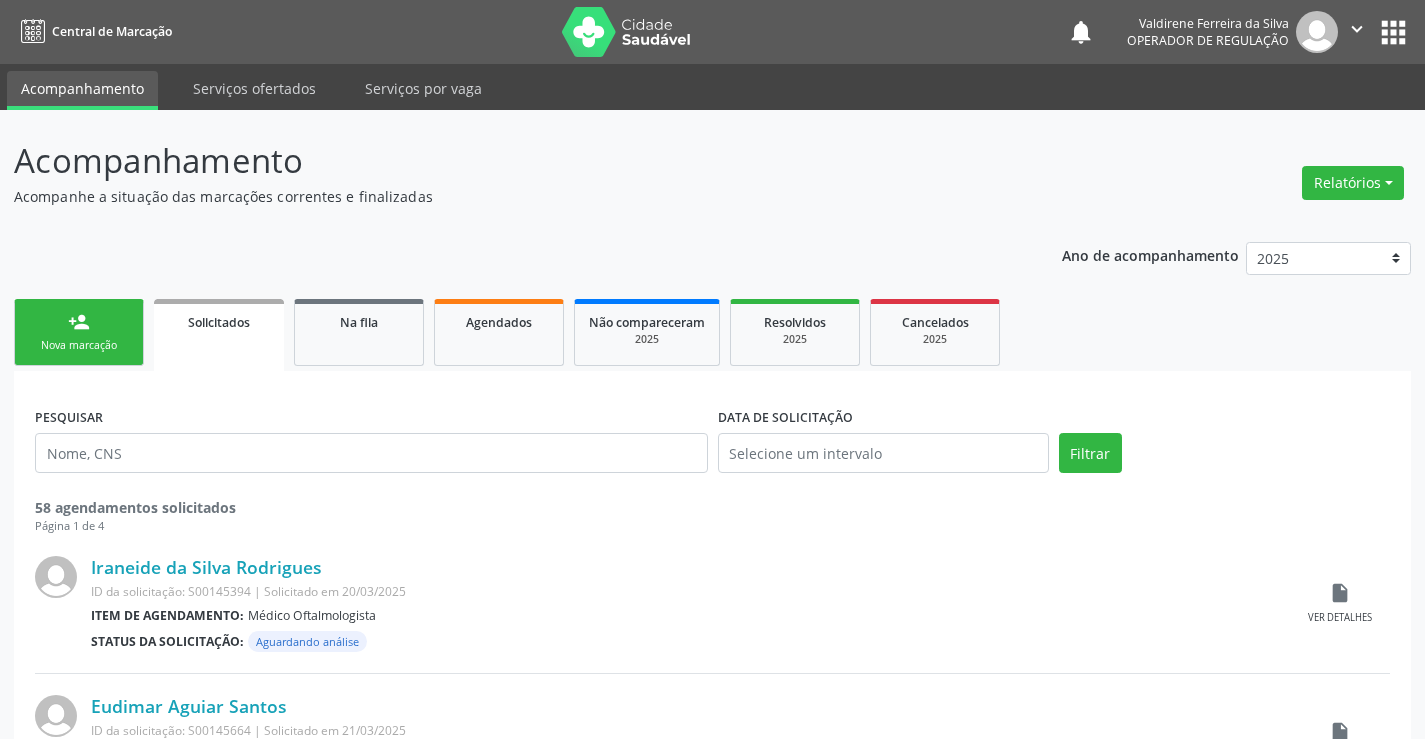 click on "Nova marcação" at bounding box center (79, 345) 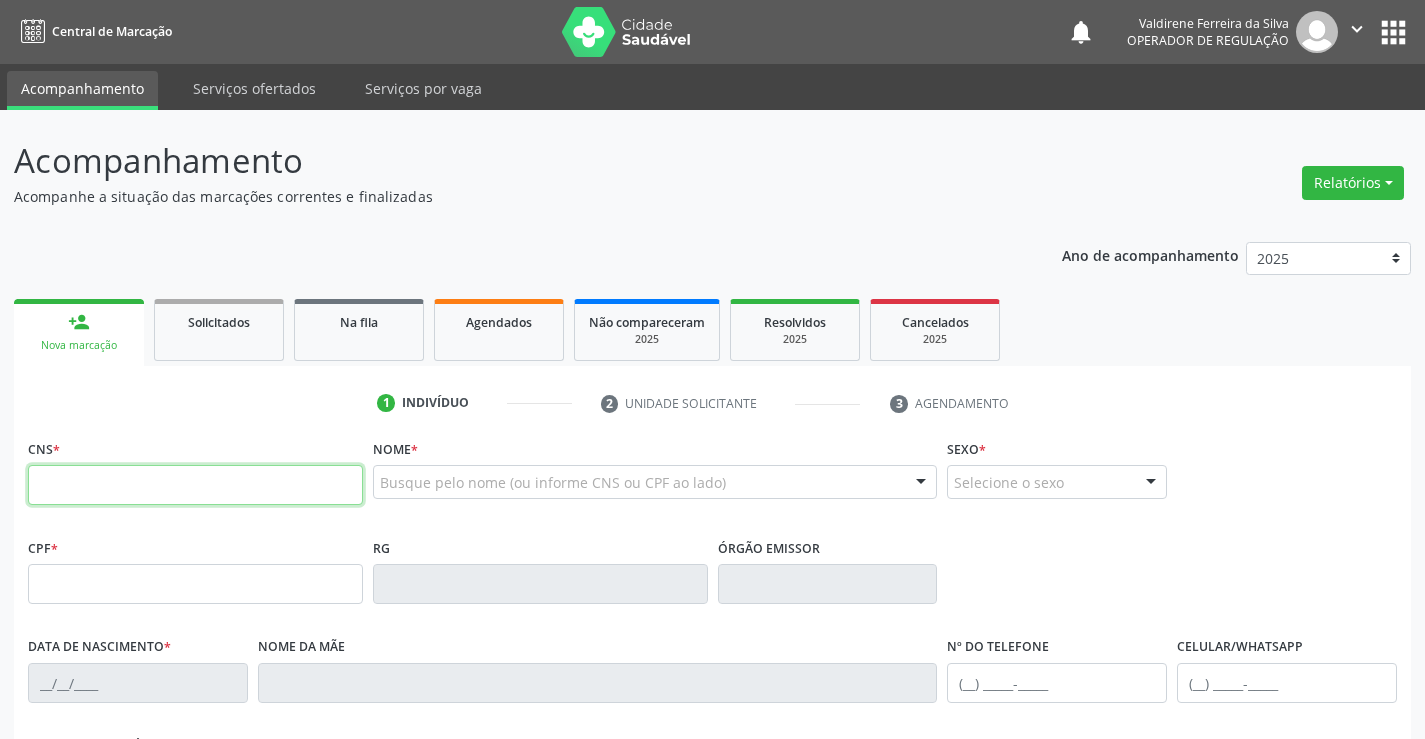 click at bounding box center (195, 485) 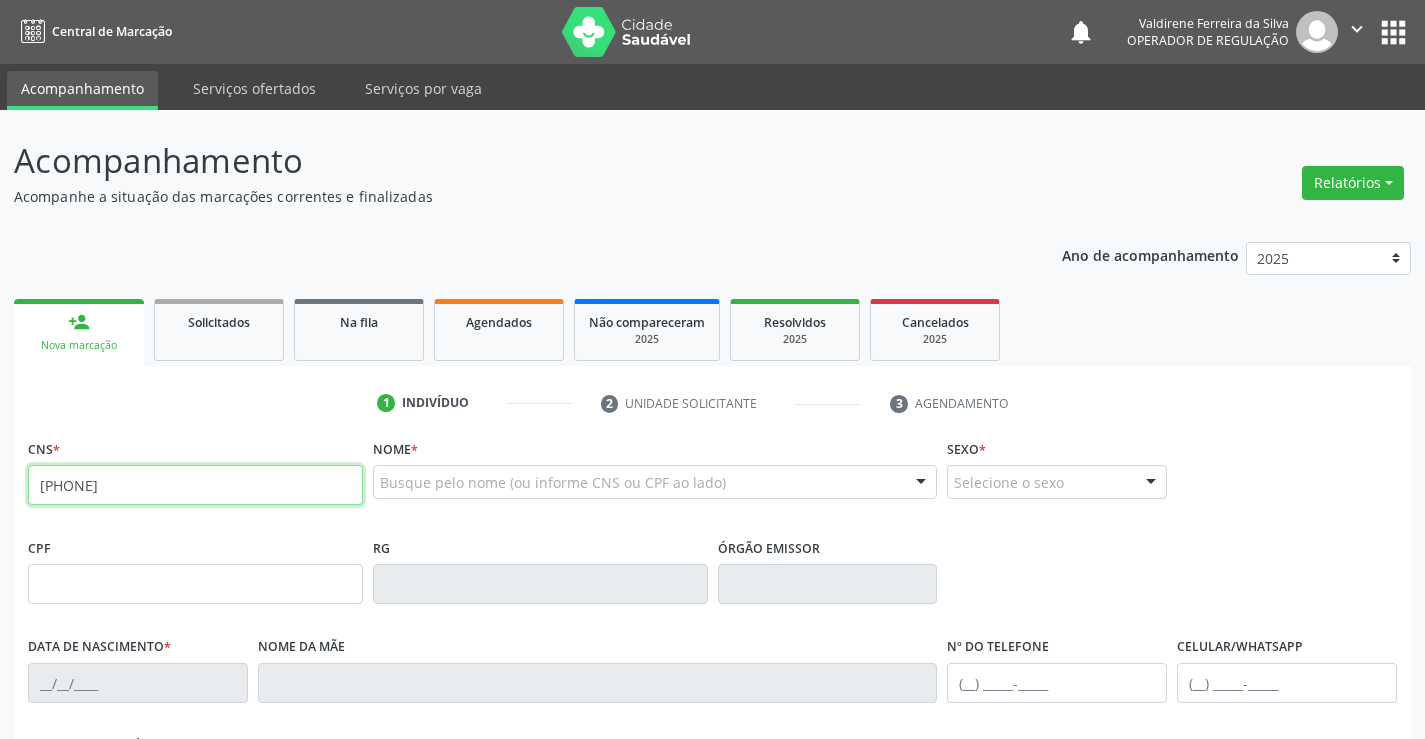 type on "[PHONE]" 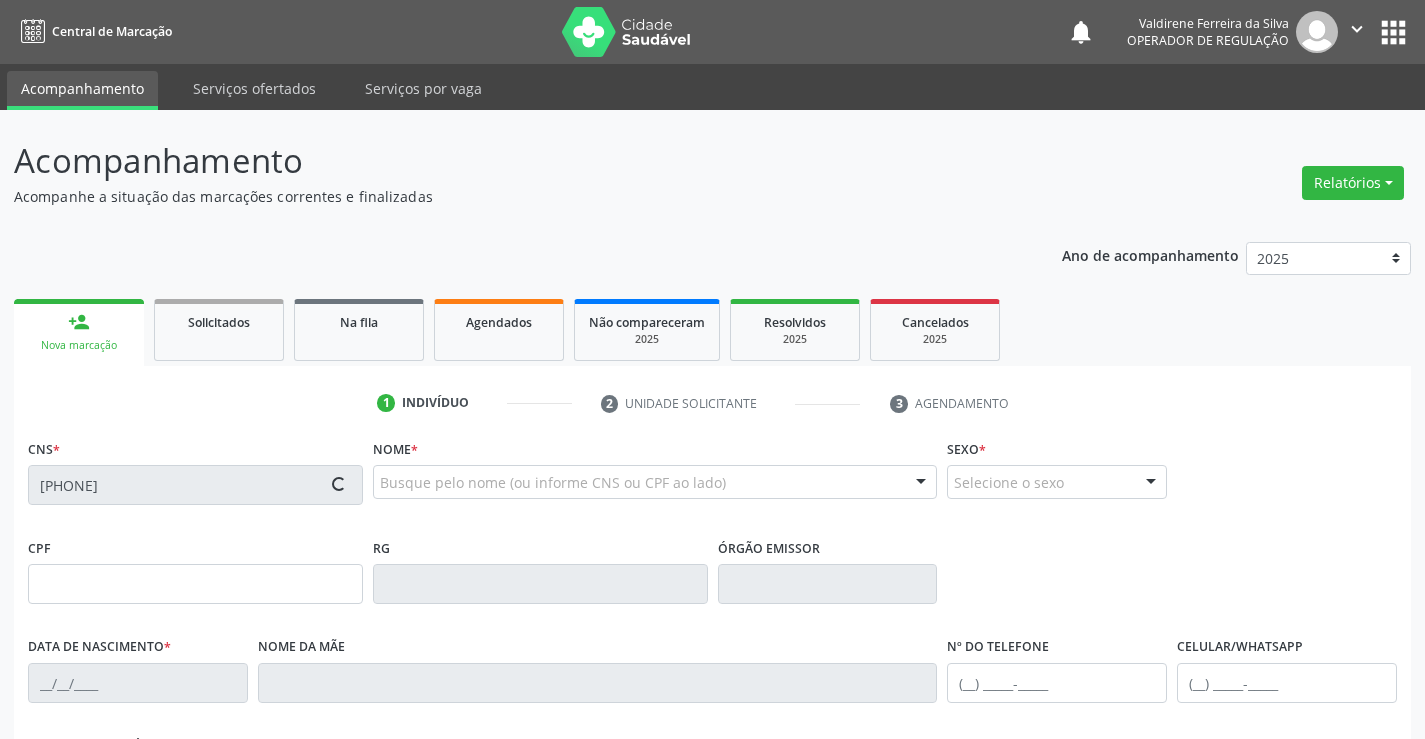 type on "[SSN]" 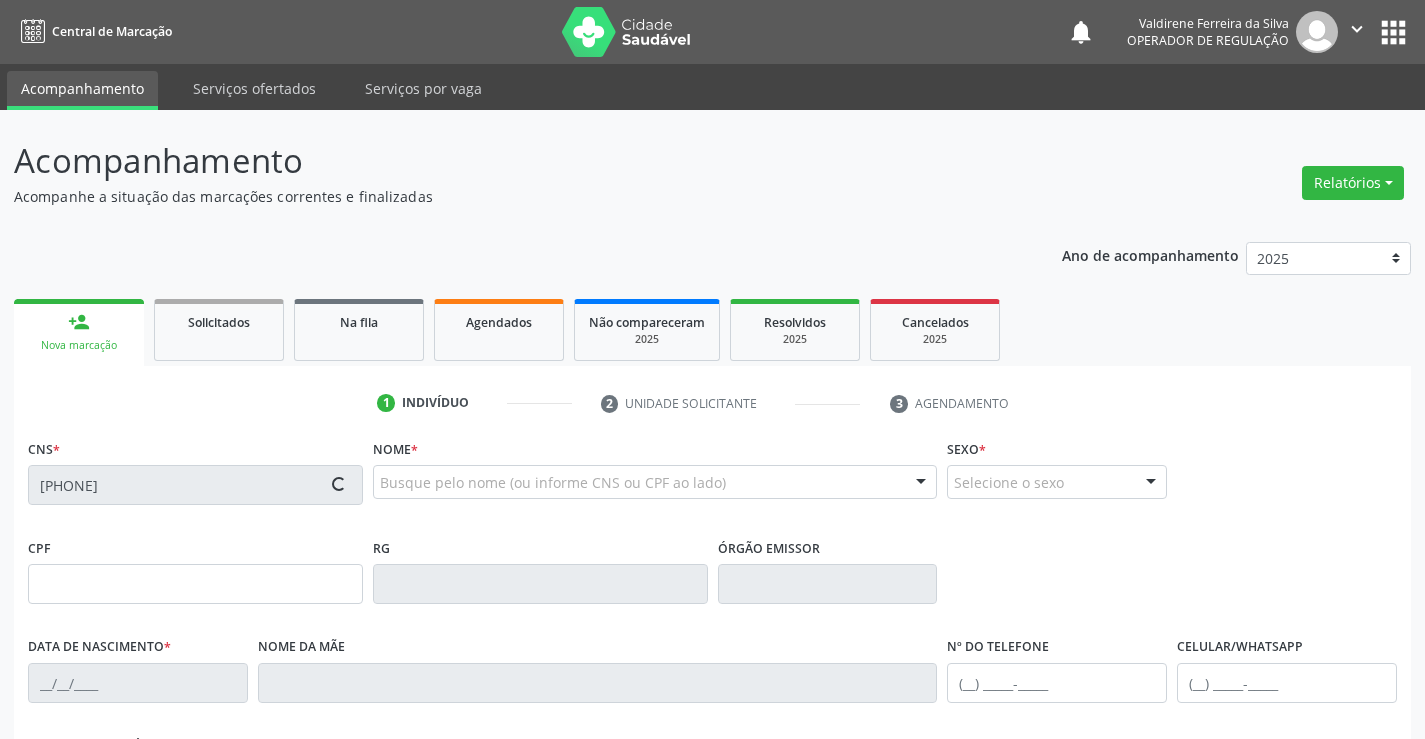 type on "[PHONE]" 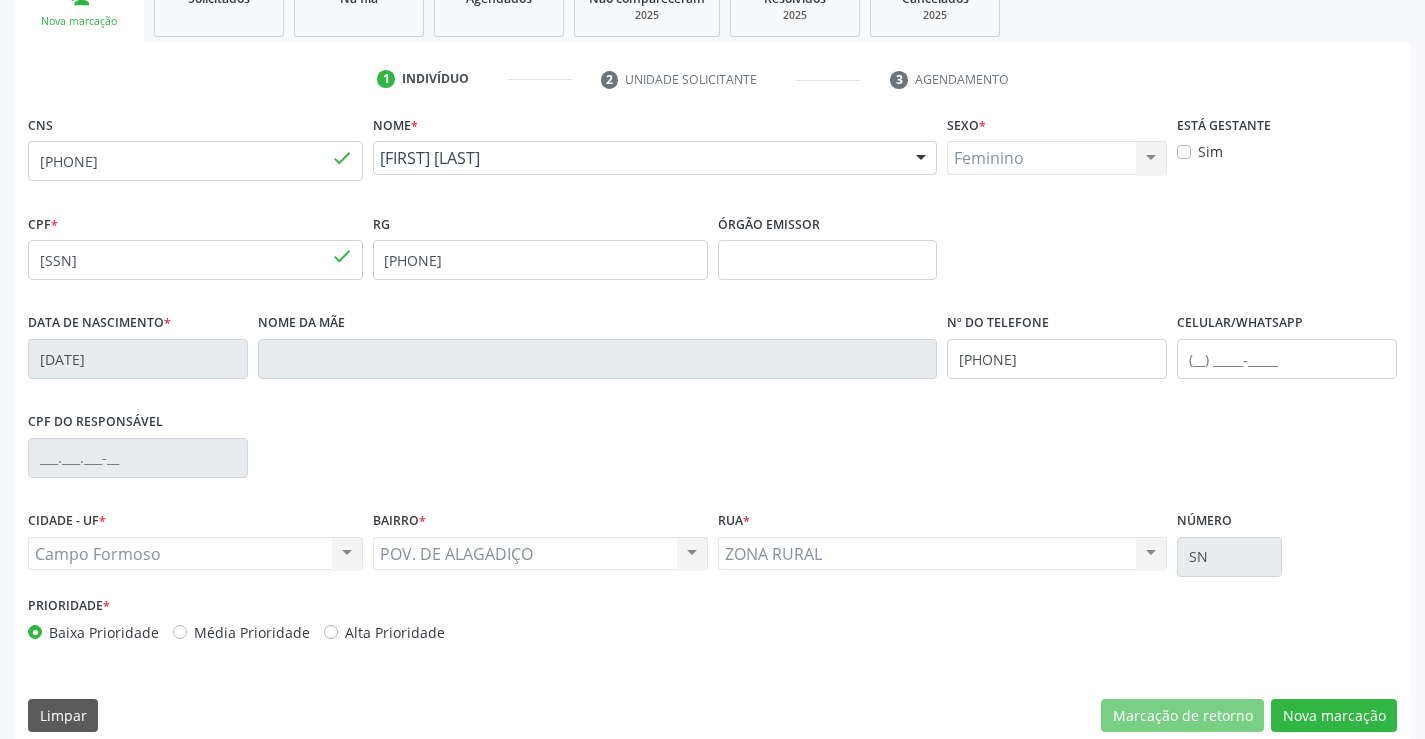 scroll, scrollTop: 345, scrollLeft: 0, axis: vertical 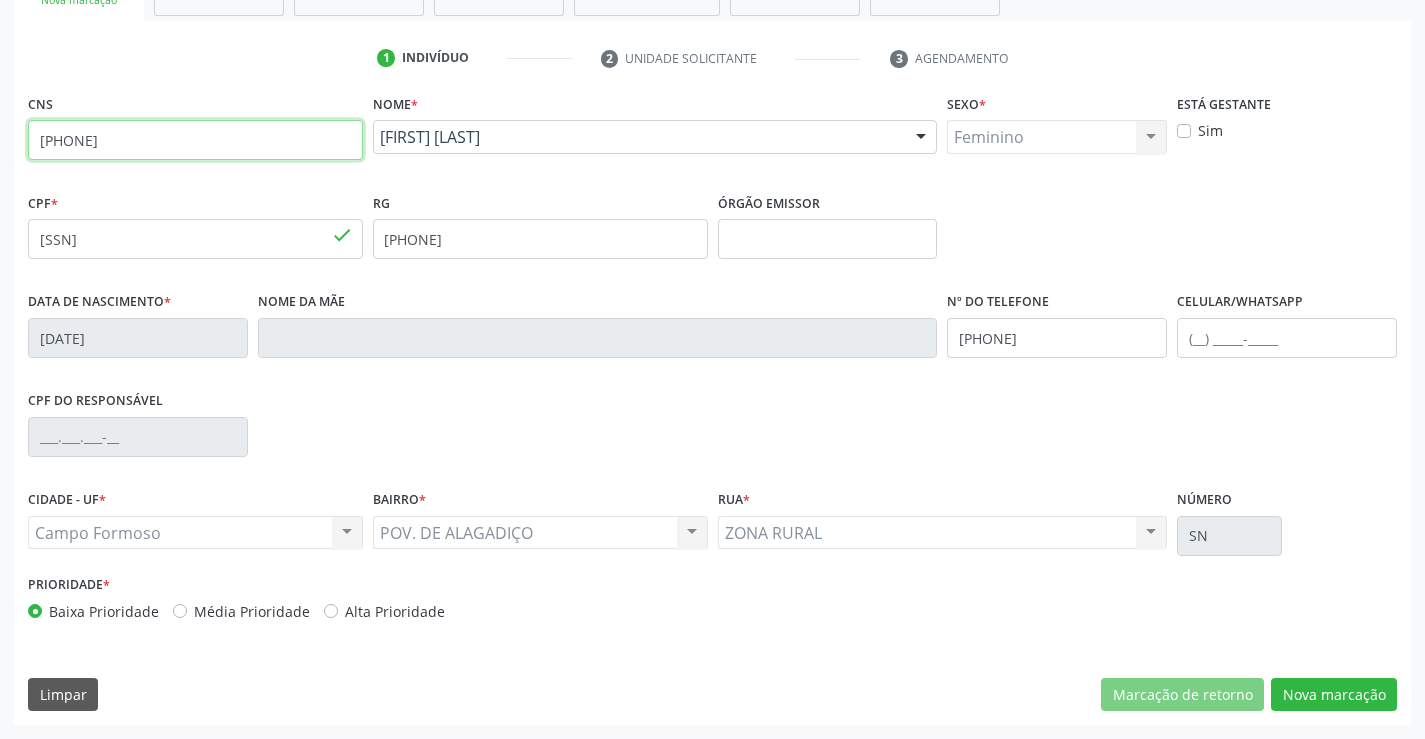 drag, startPoint x: 35, startPoint y: 137, endPoint x: 215, endPoint y: 144, distance: 180.13606 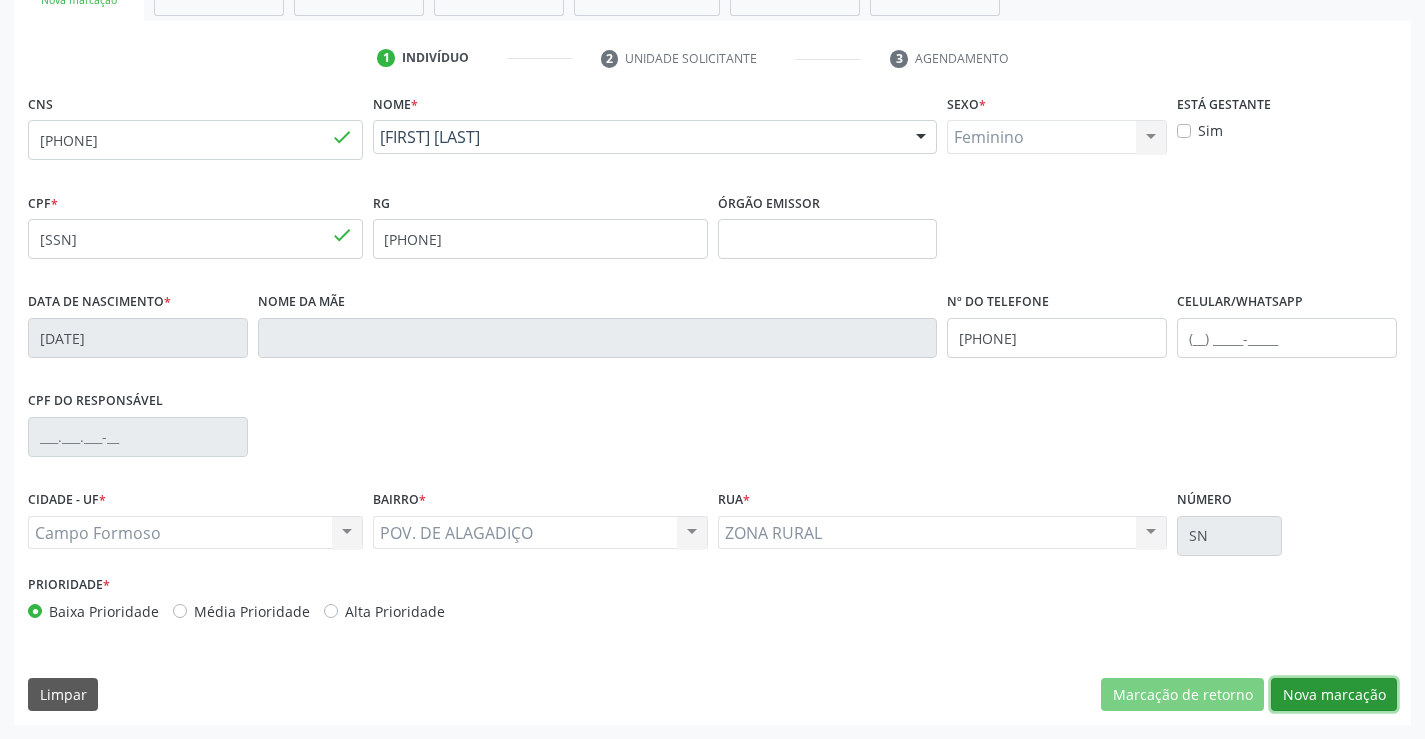 click on "Nova marcação" at bounding box center [1334, 695] 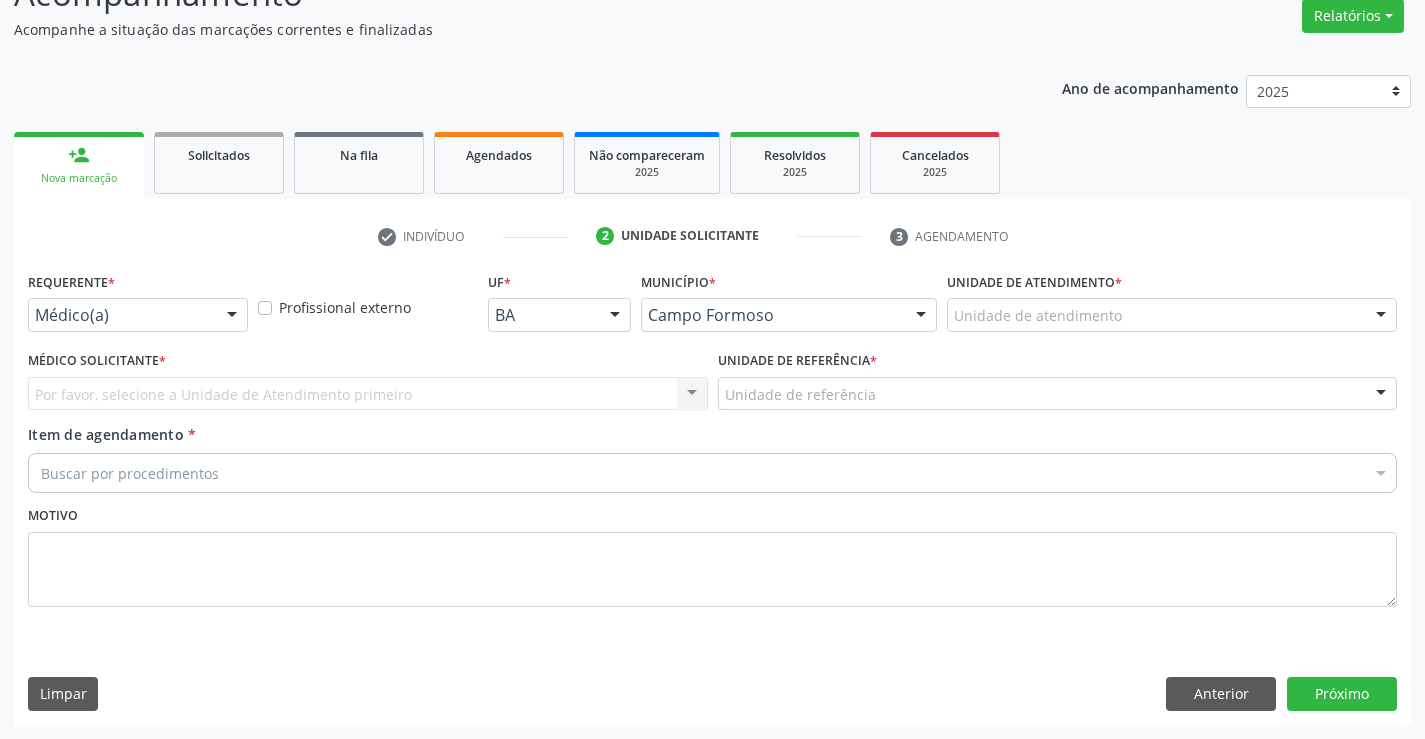 scroll, scrollTop: 167, scrollLeft: 0, axis: vertical 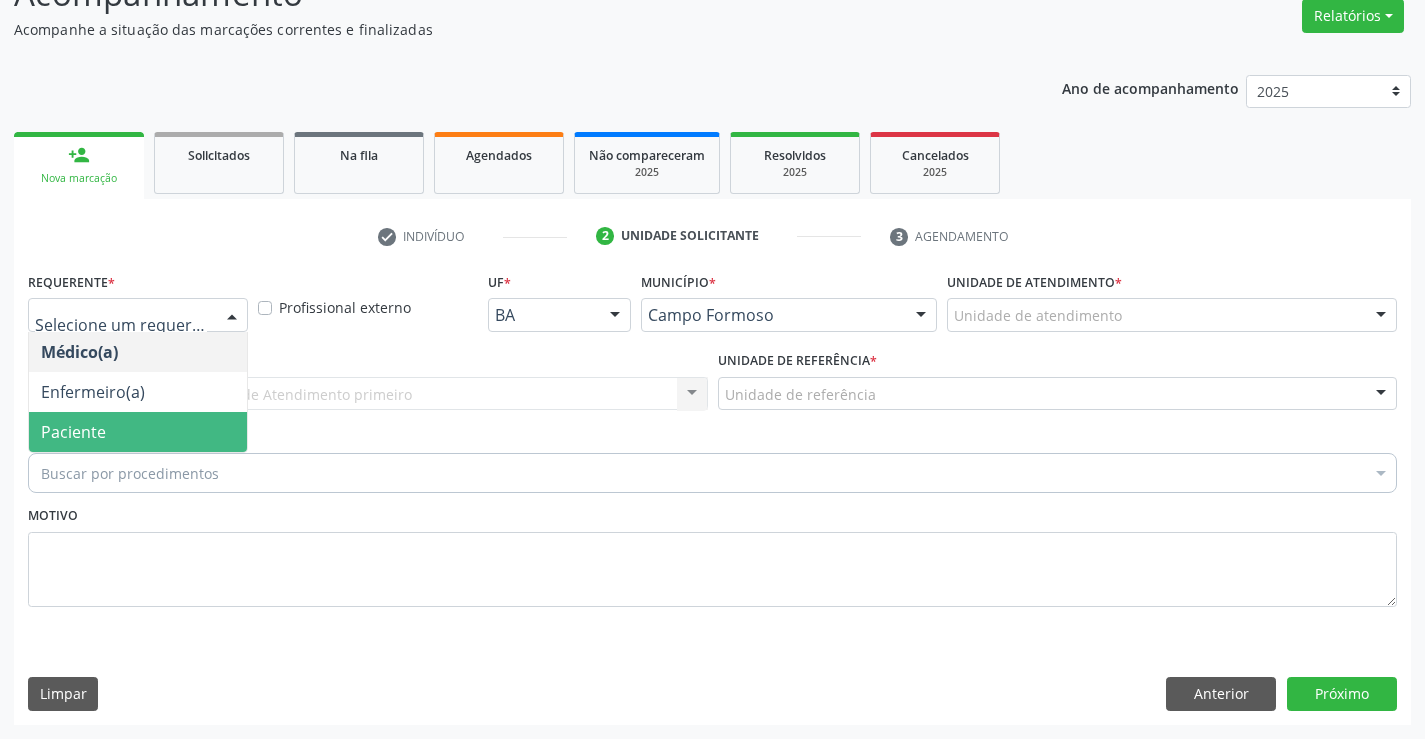 click on "Paciente" at bounding box center (138, 432) 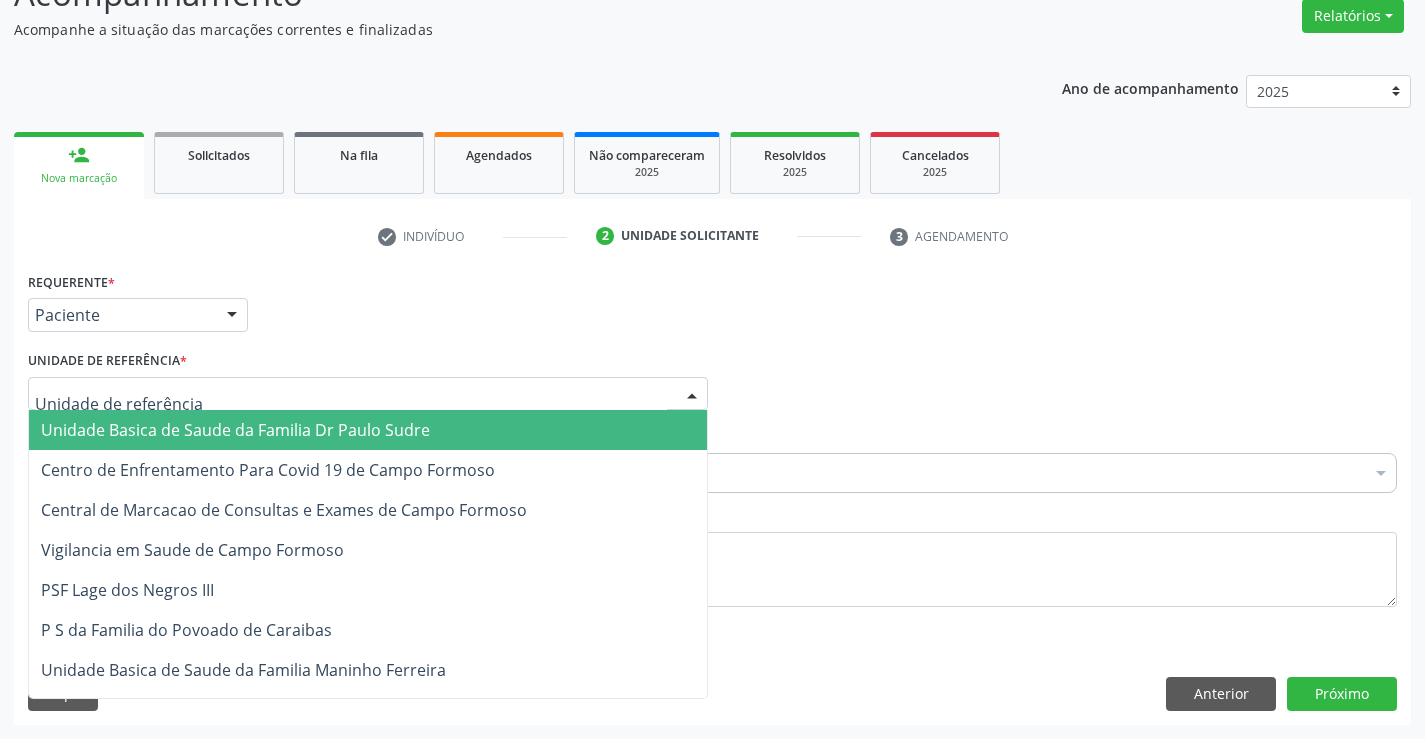 click on "Unidade Basica de Saude da Familia Dr Paulo Sudre" at bounding box center (235, 430) 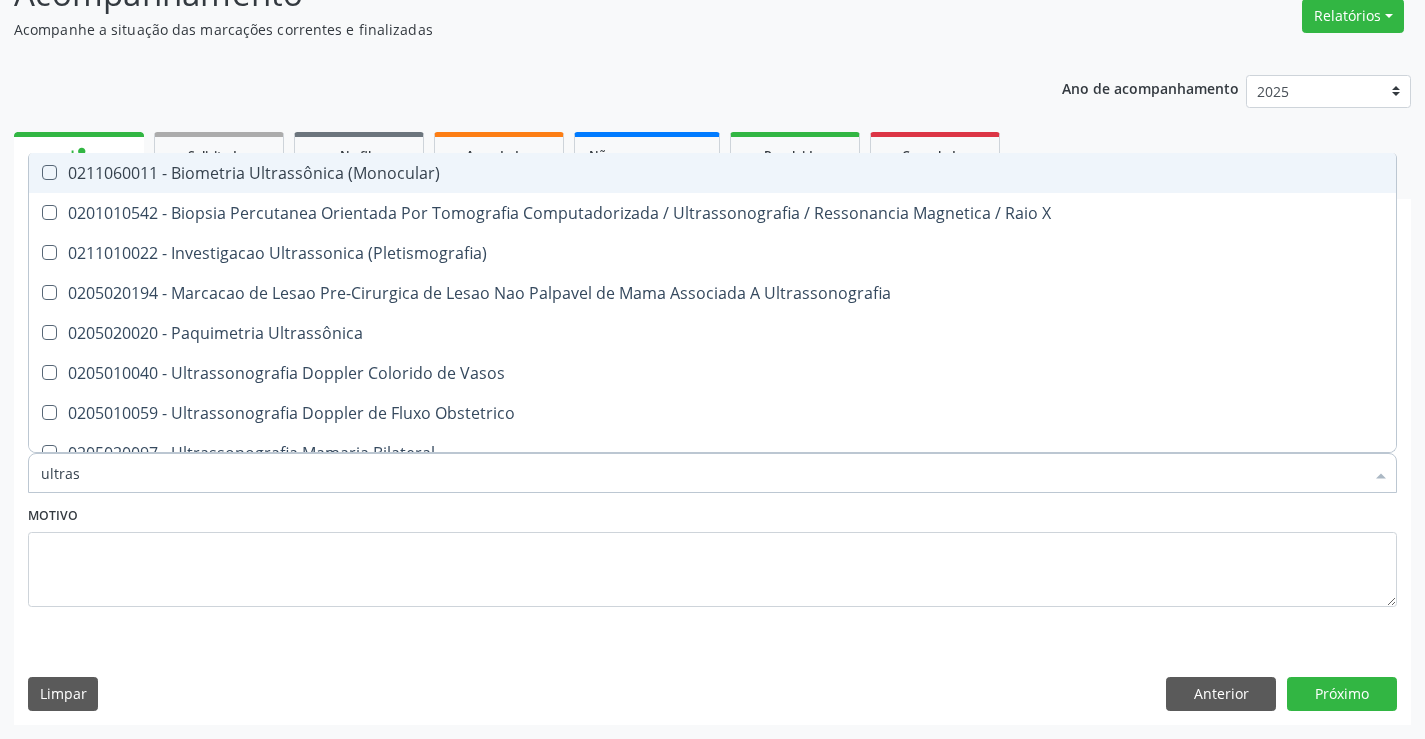 type on "ultrass" 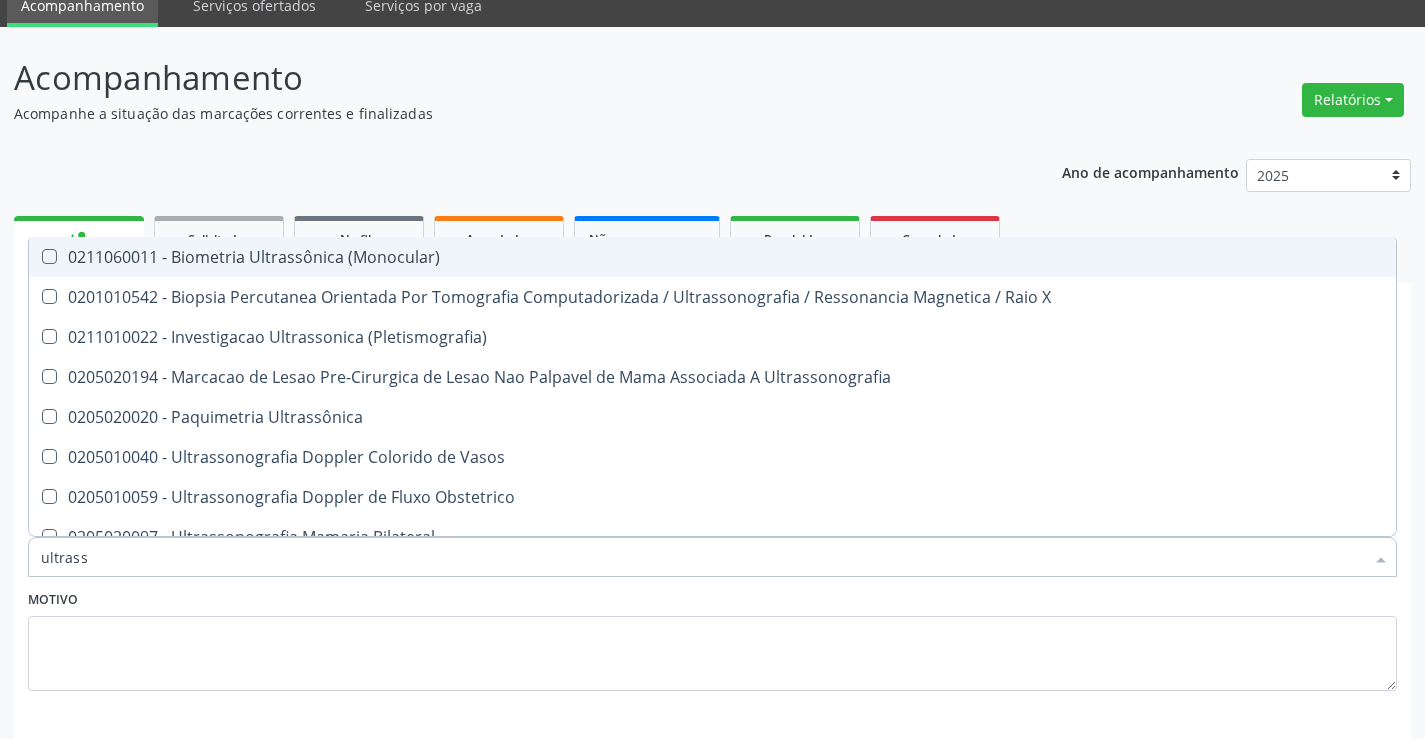 scroll, scrollTop: 0, scrollLeft: 0, axis: both 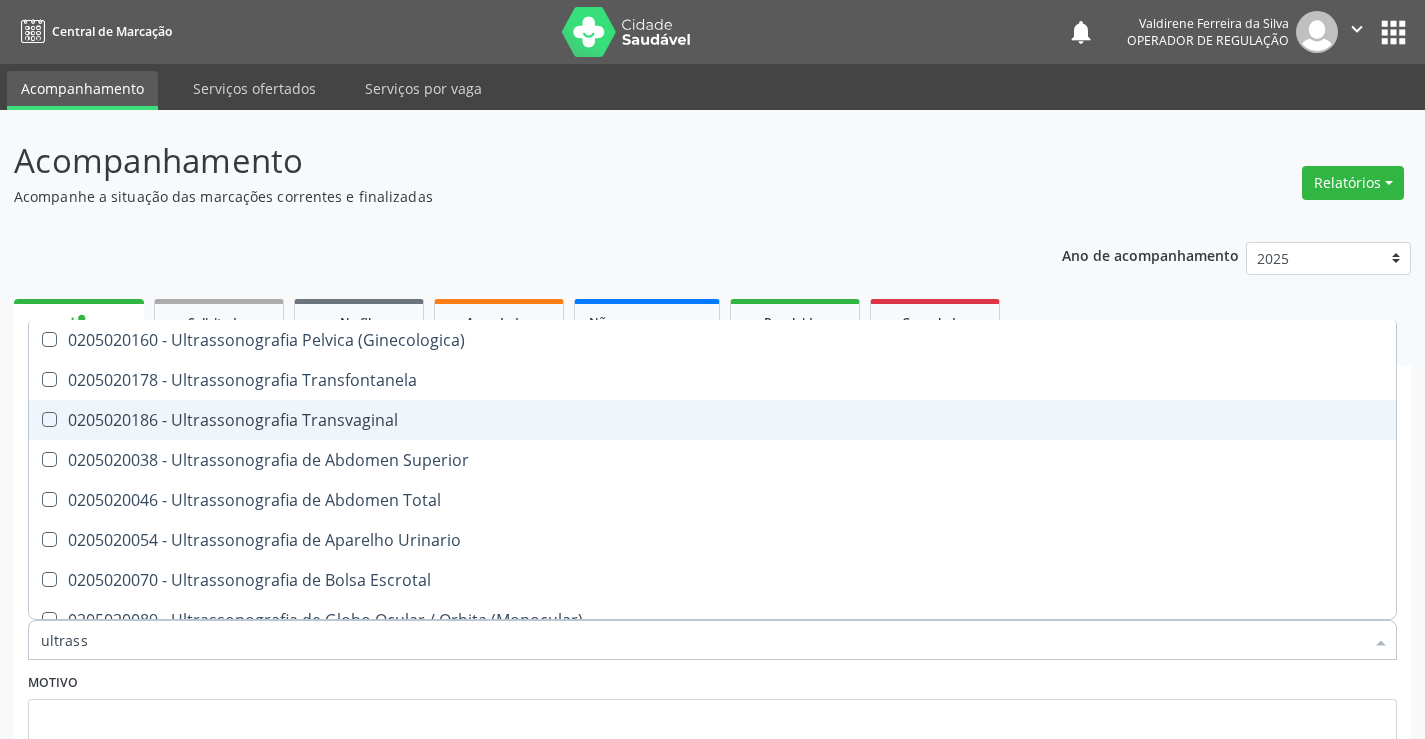 click on "0205020186 - Ultrassonografia Transvaginal" at bounding box center (712, 420) 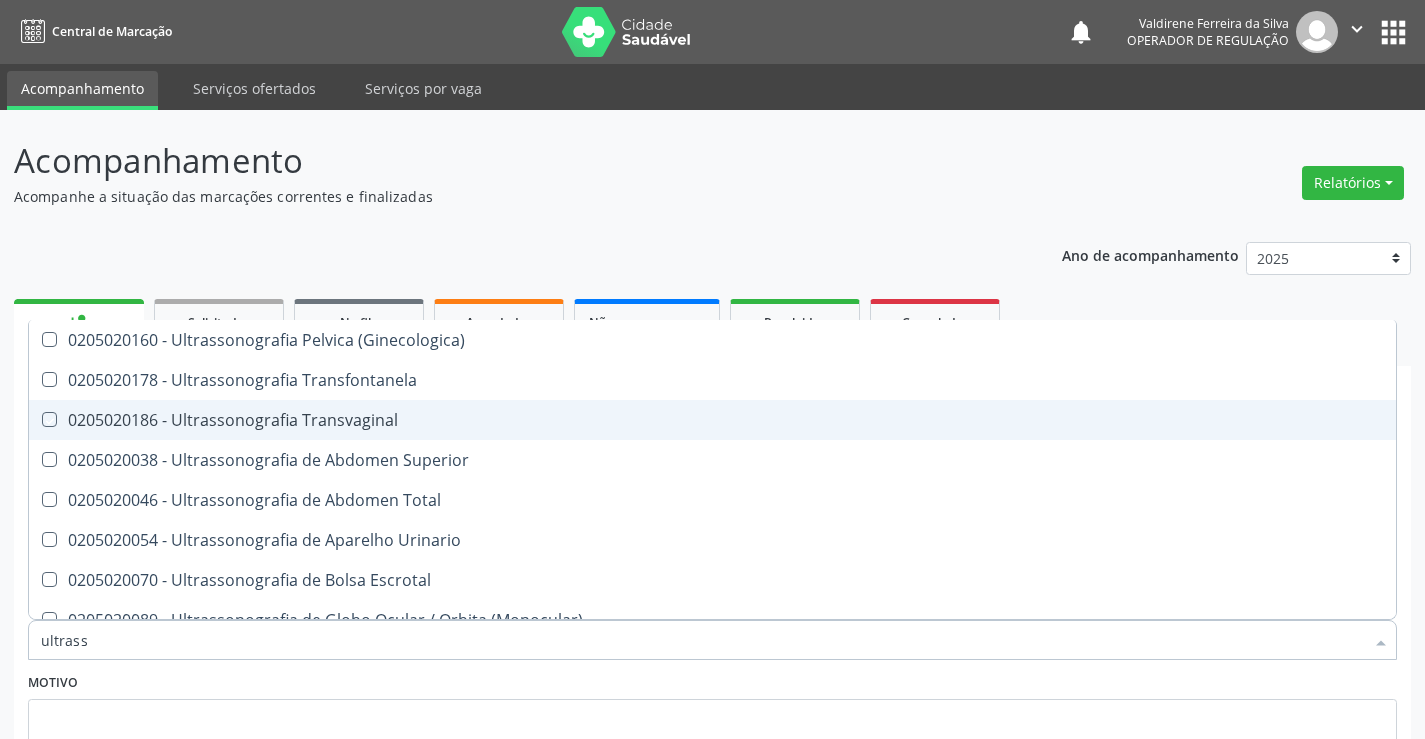 checkbox on "true" 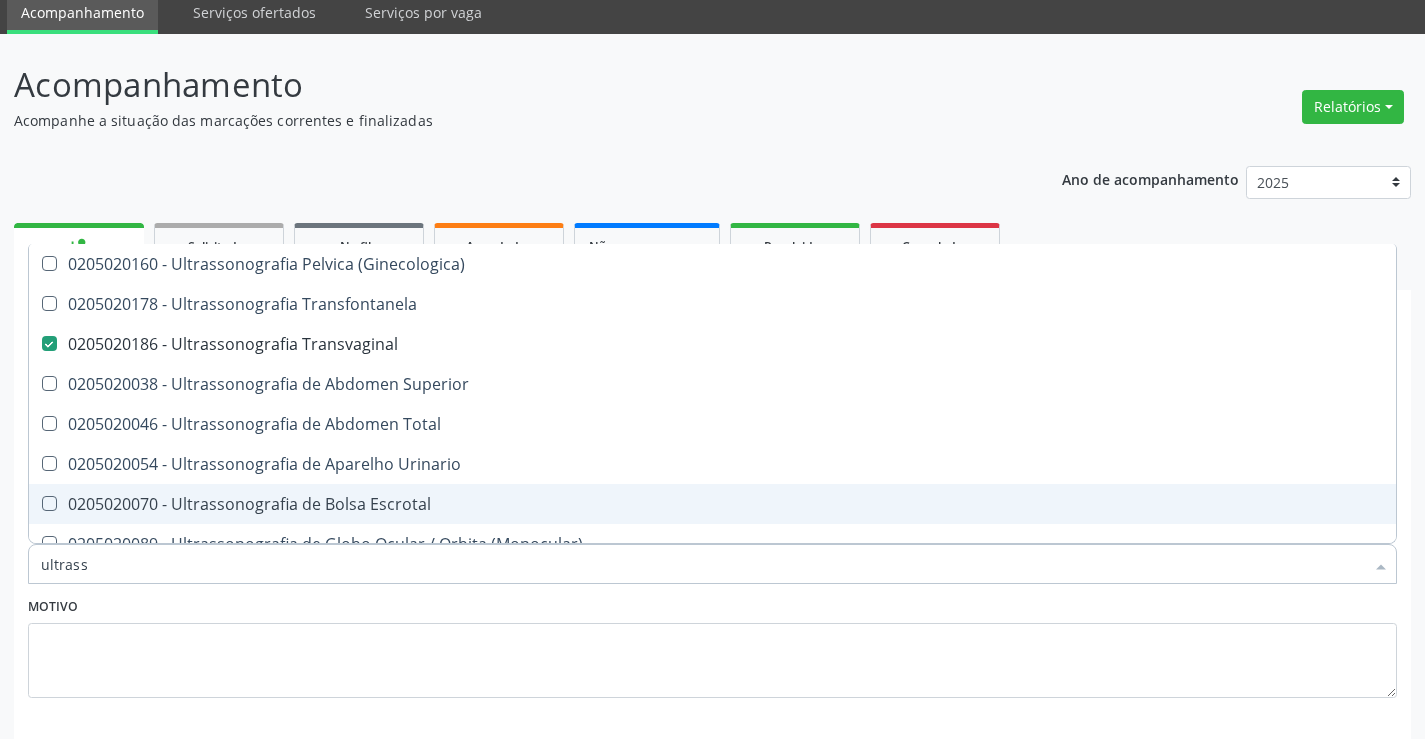 scroll, scrollTop: 167, scrollLeft: 0, axis: vertical 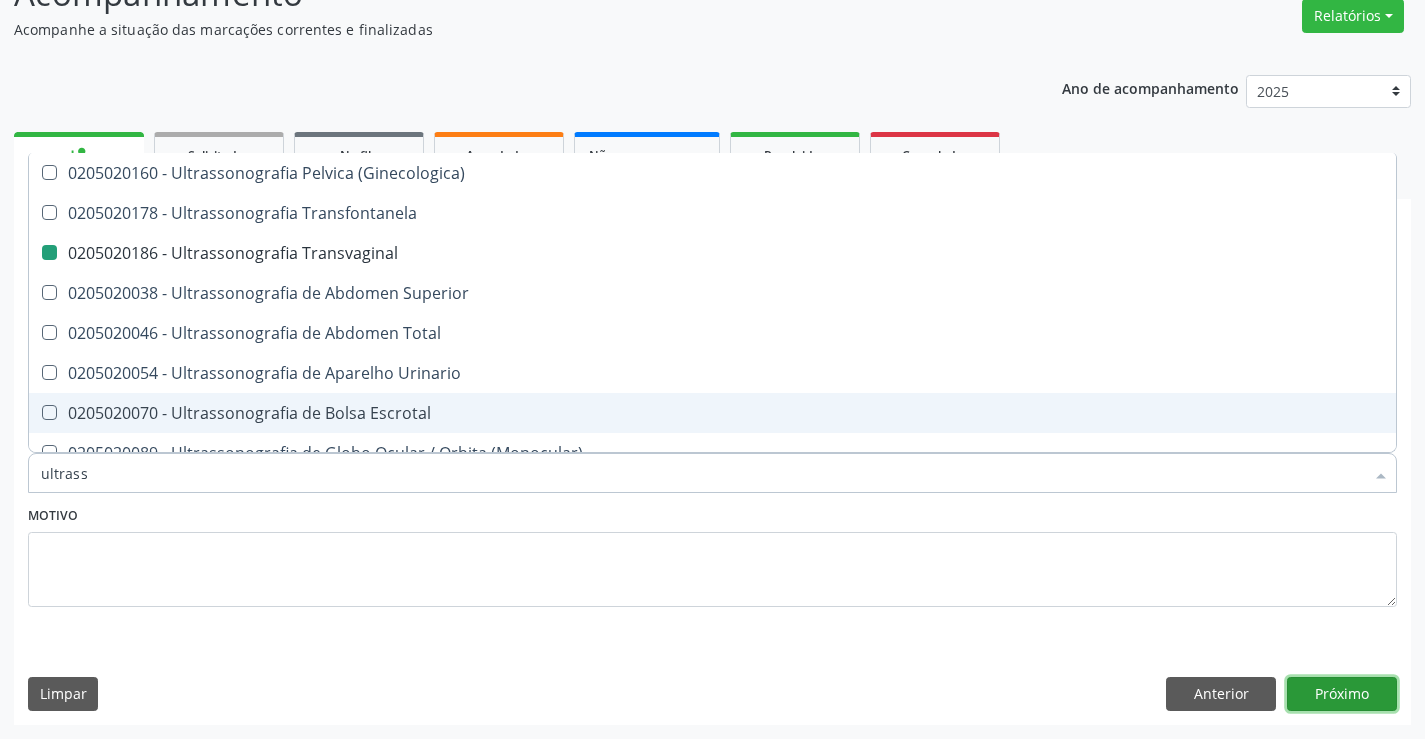 click on "Próximo" at bounding box center (1342, 694) 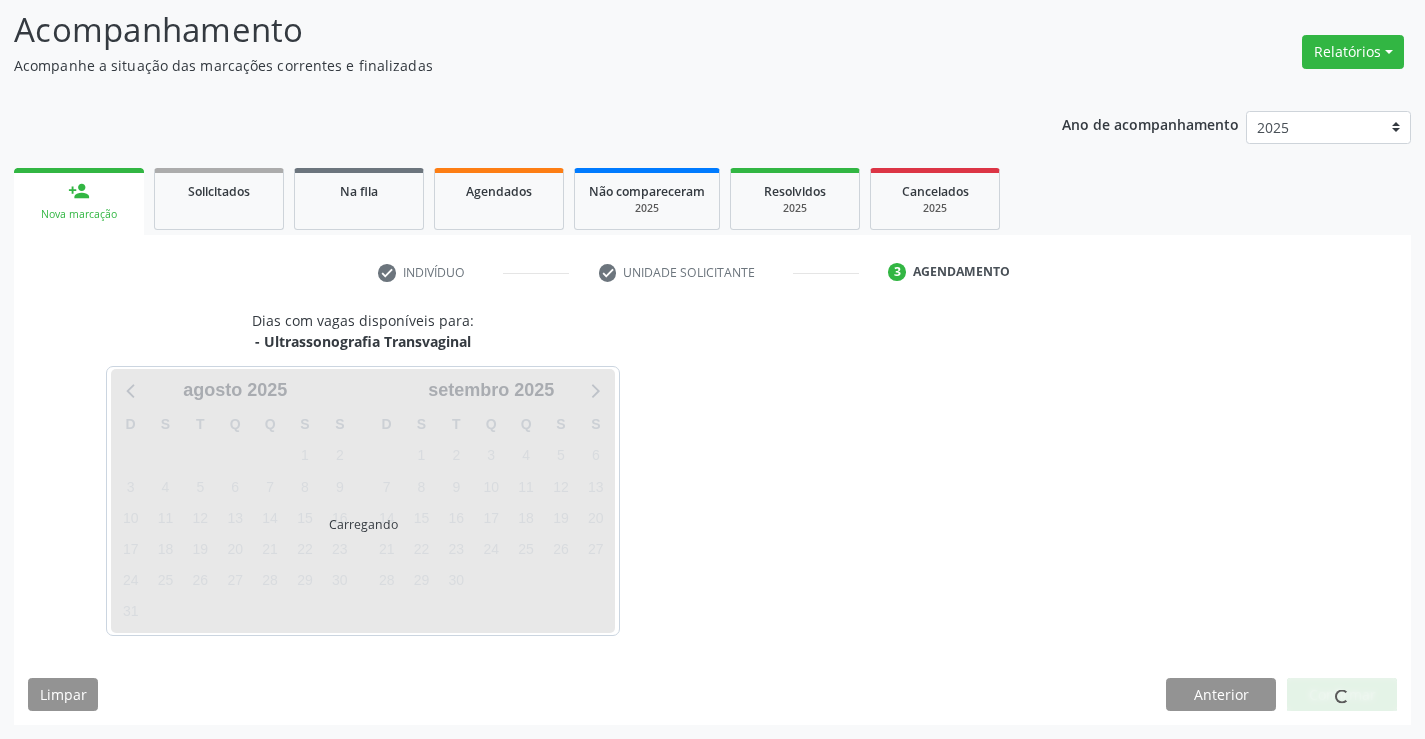 scroll, scrollTop: 131, scrollLeft: 0, axis: vertical 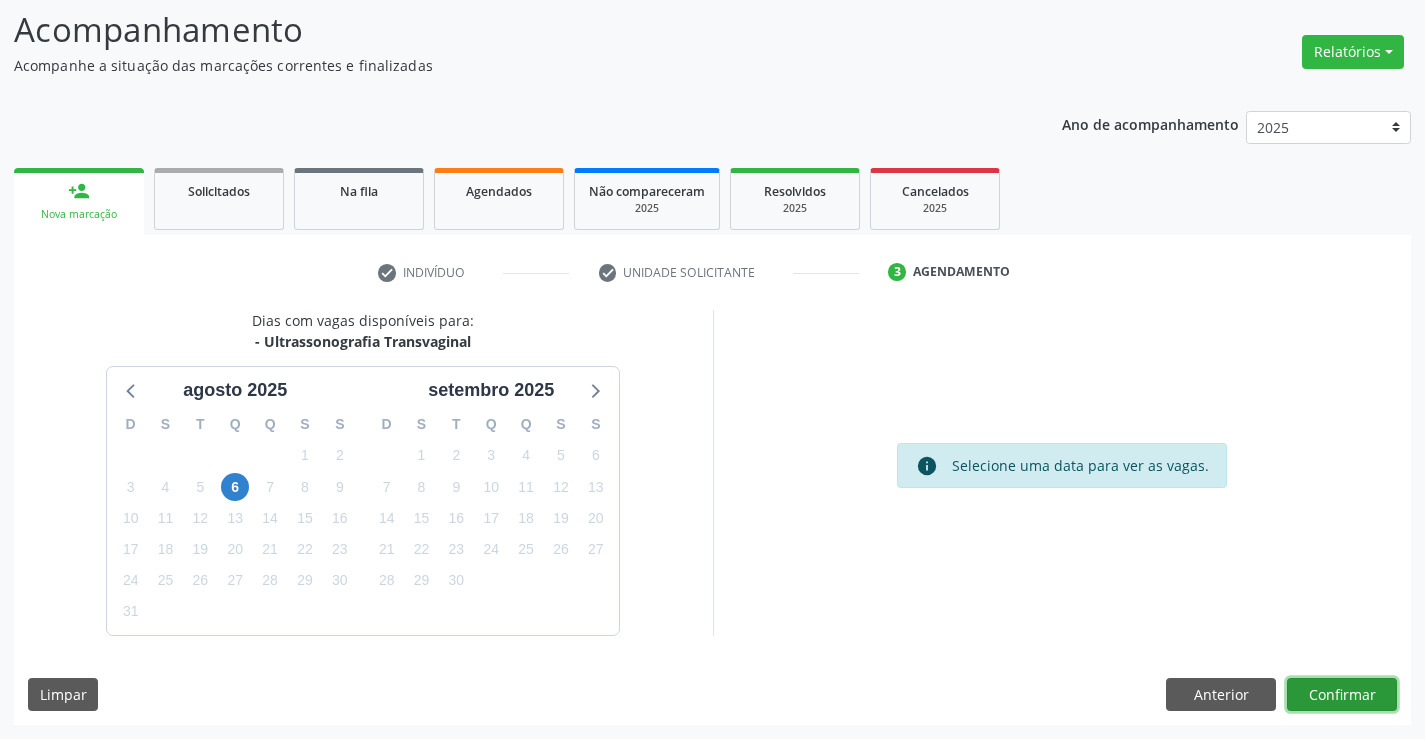 click on "Confirmar" at bounding box center [1342, 695] 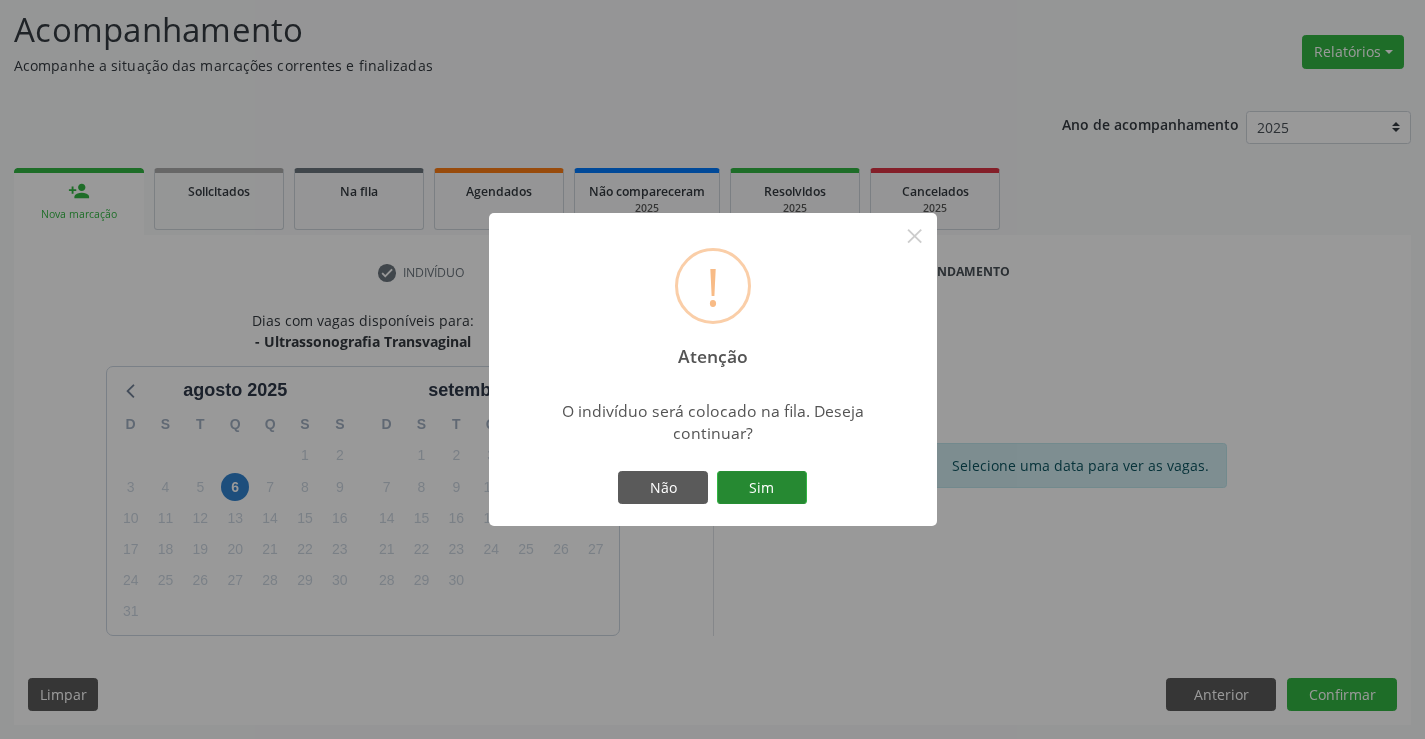 click on "Sim" at bounding box center [762, 488] 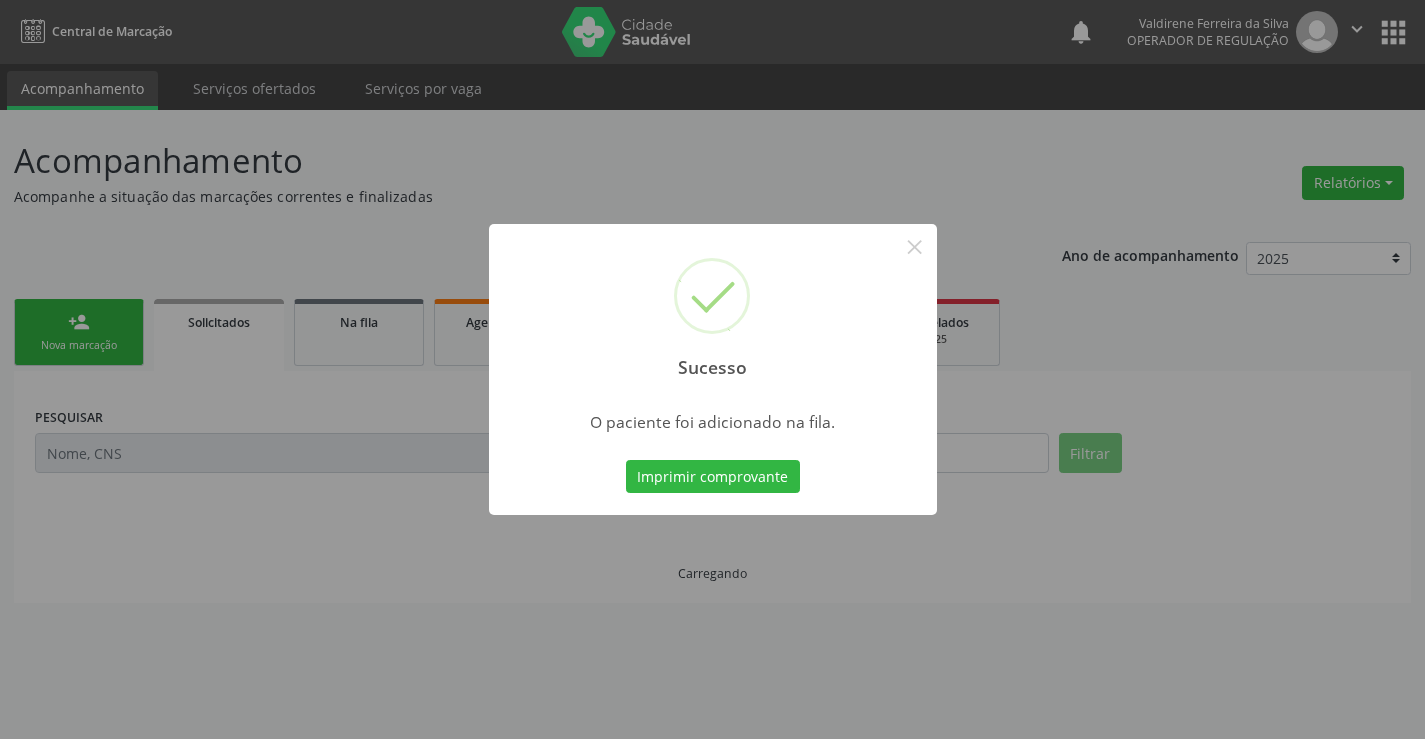 scroll, scrollTop: 0, scrollLeft: 0, axis: both 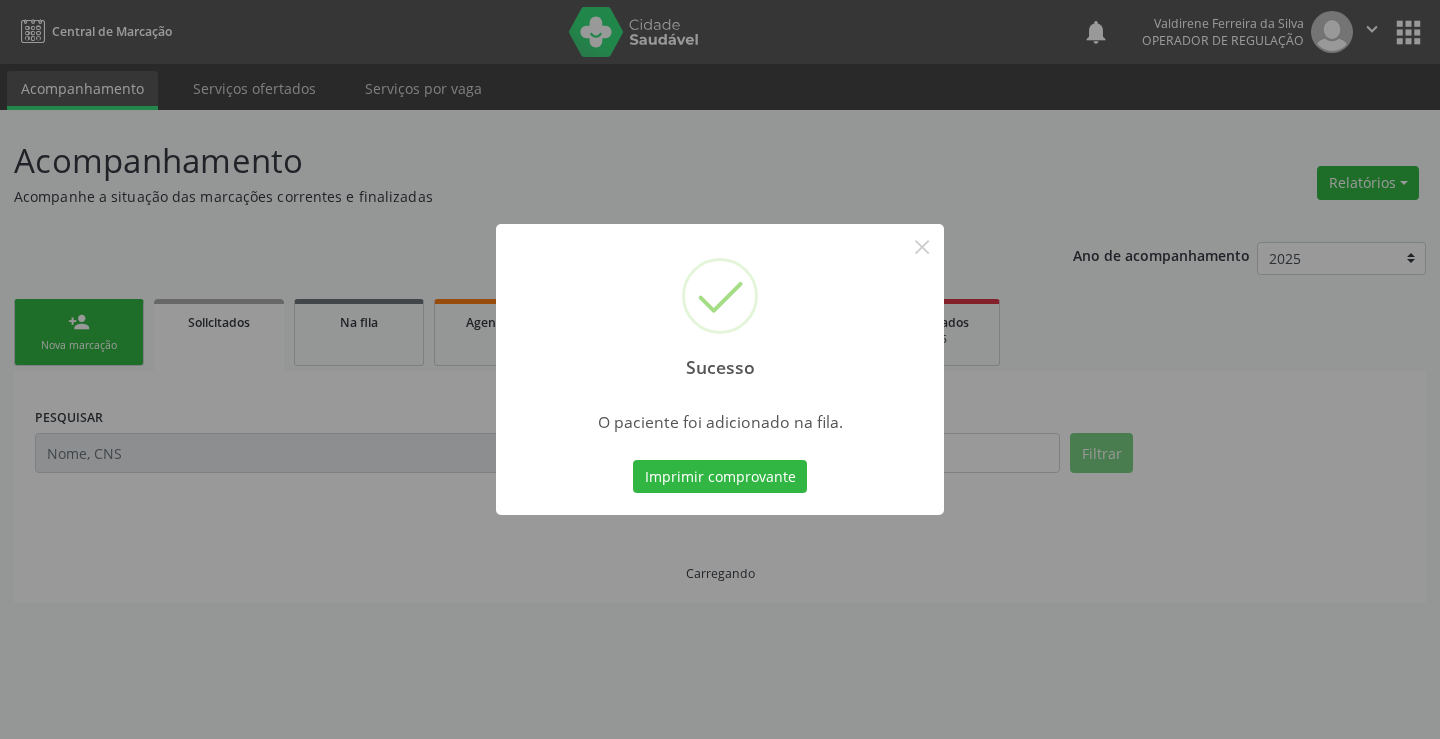 click on "Imprimir comprovante" at bounding box center (720, 477) 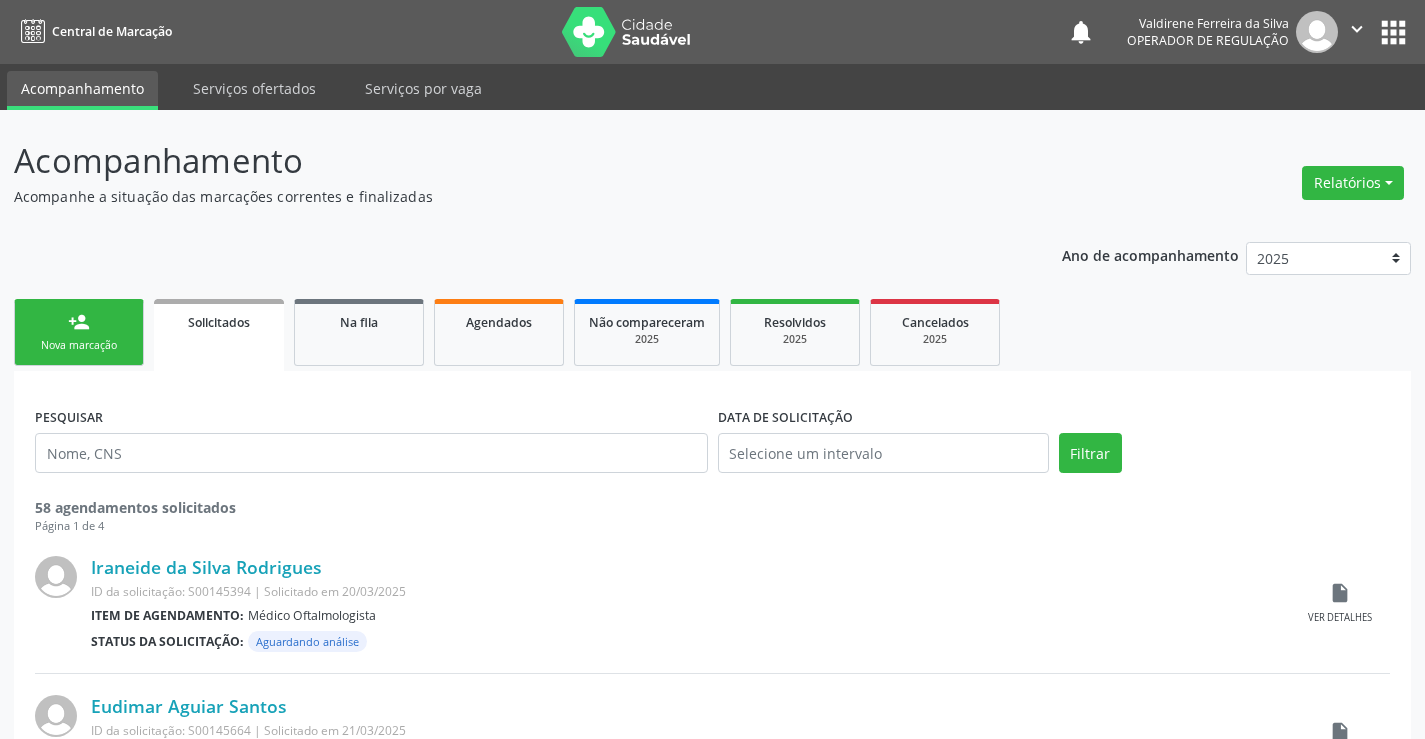 click on "person_add
Nova marcação" at bounding box center (79, 332) 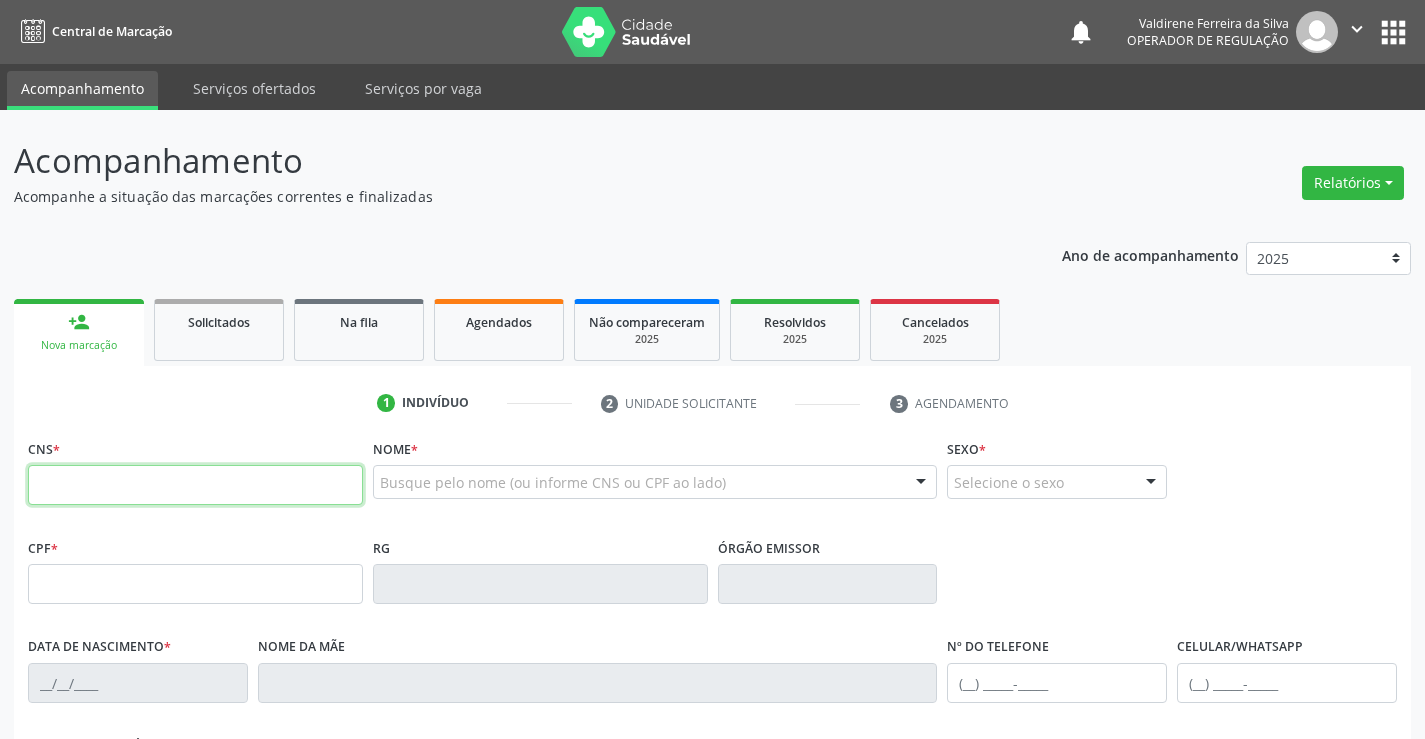 click at bounding box center (195, 485) 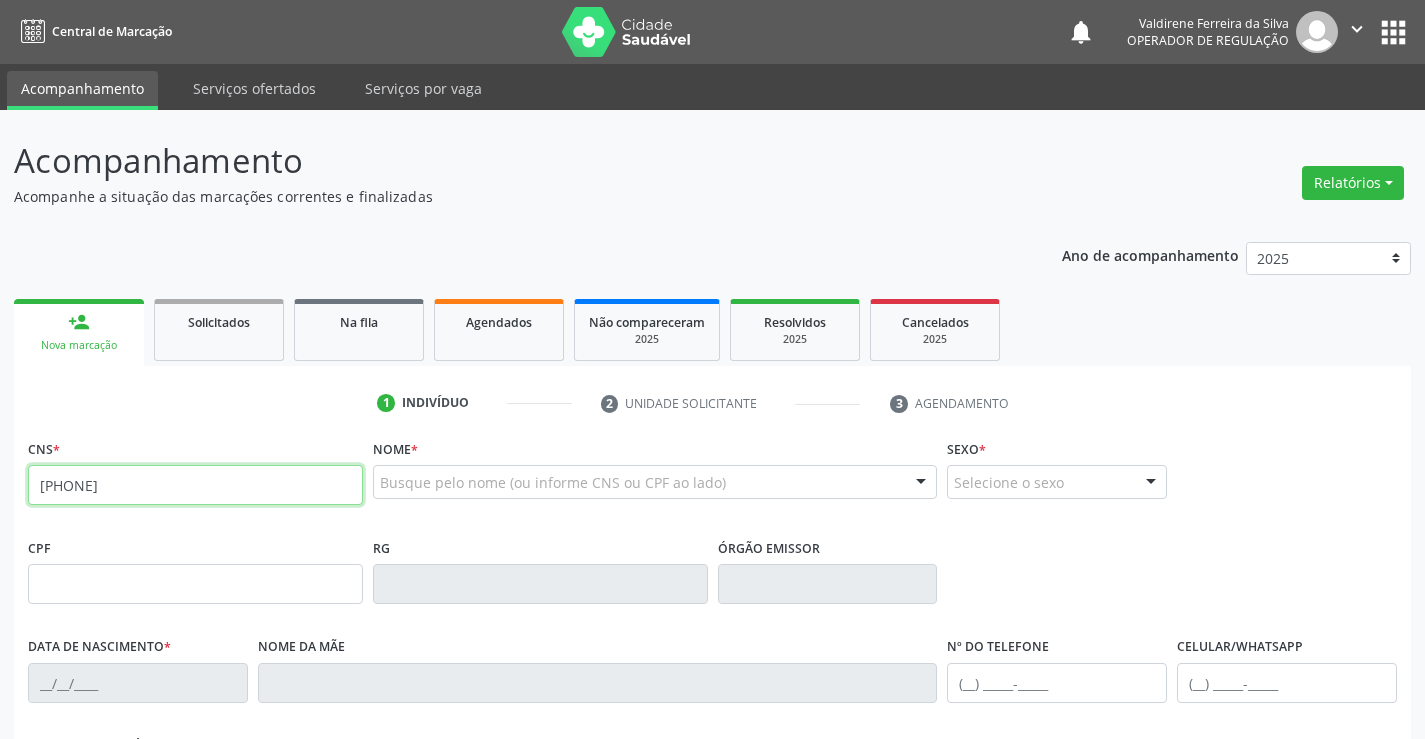 type on "[PHONE]" 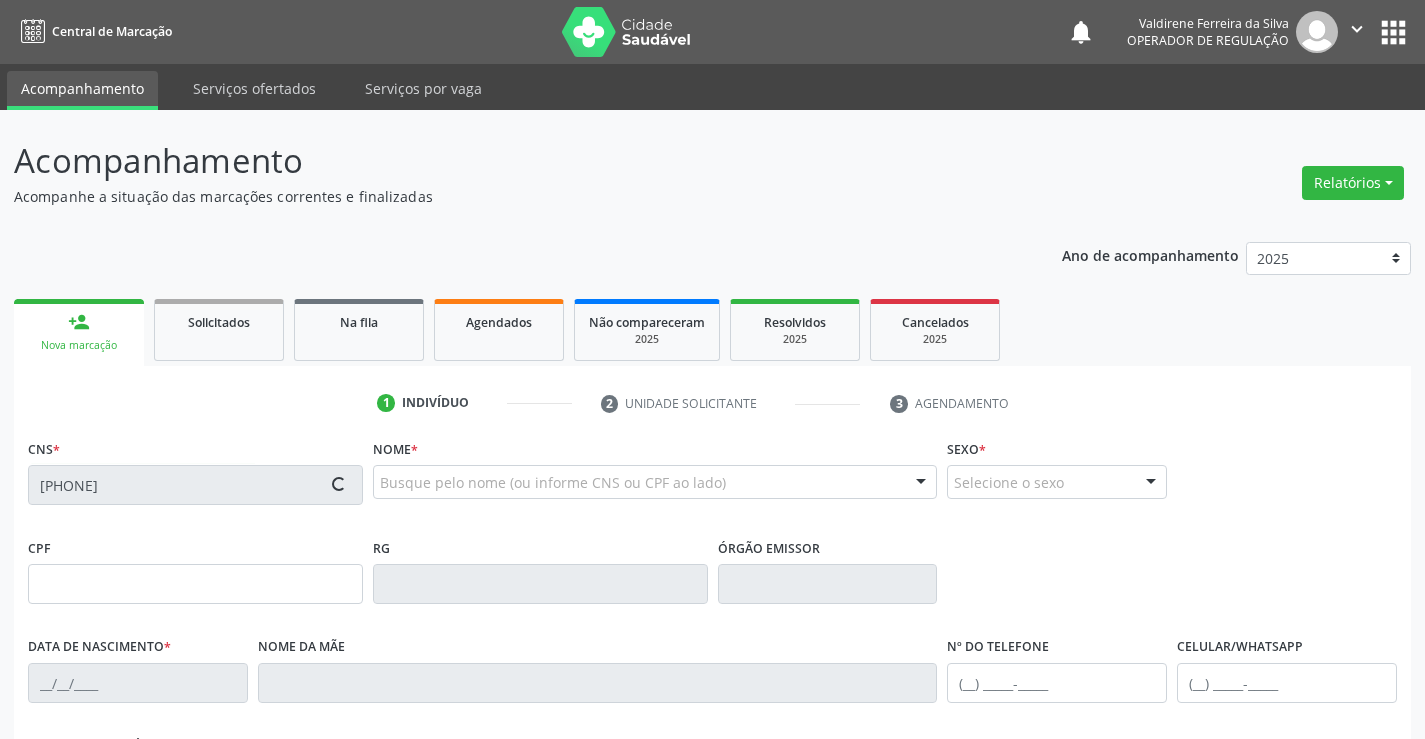 type on "[SSN]" 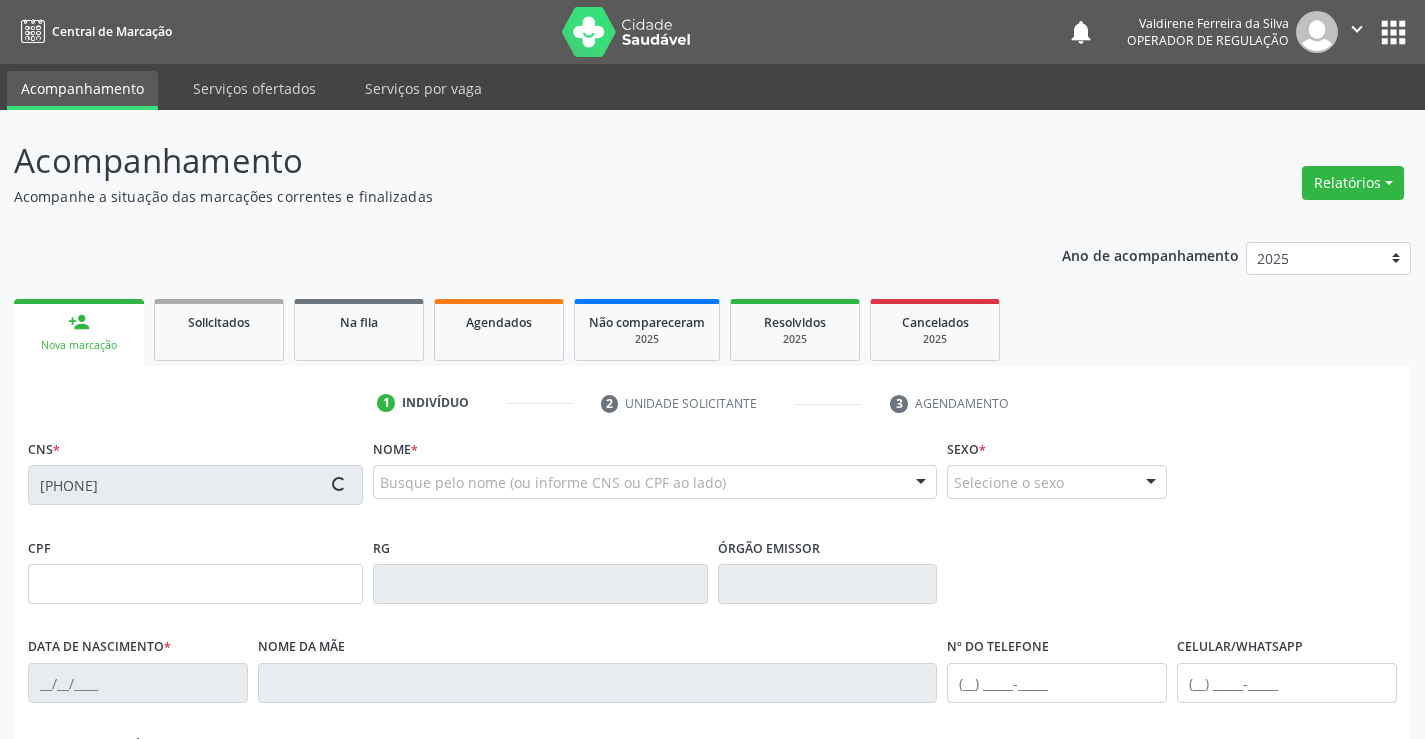 type on "[PHONE]" 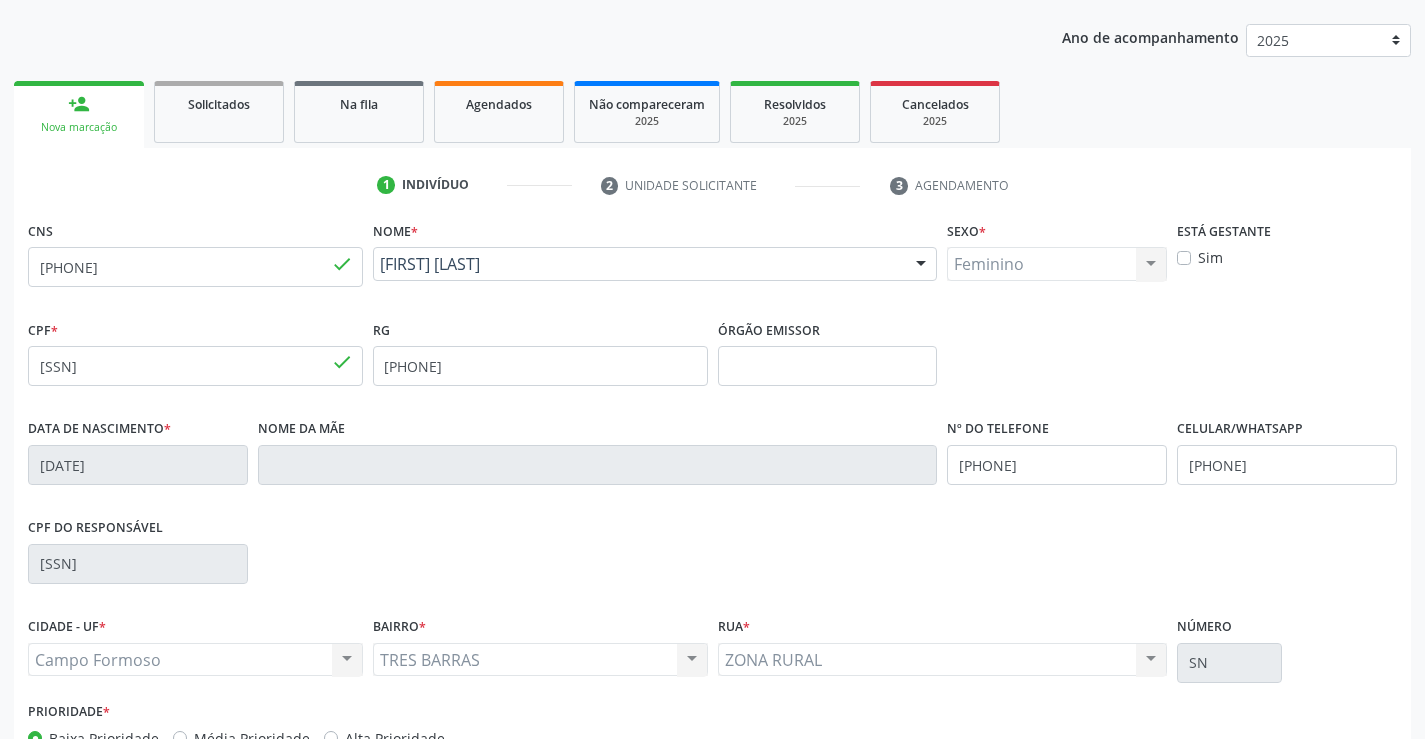 scroll, scrollTop: 300, scrollLeft: 0, axis: vertical 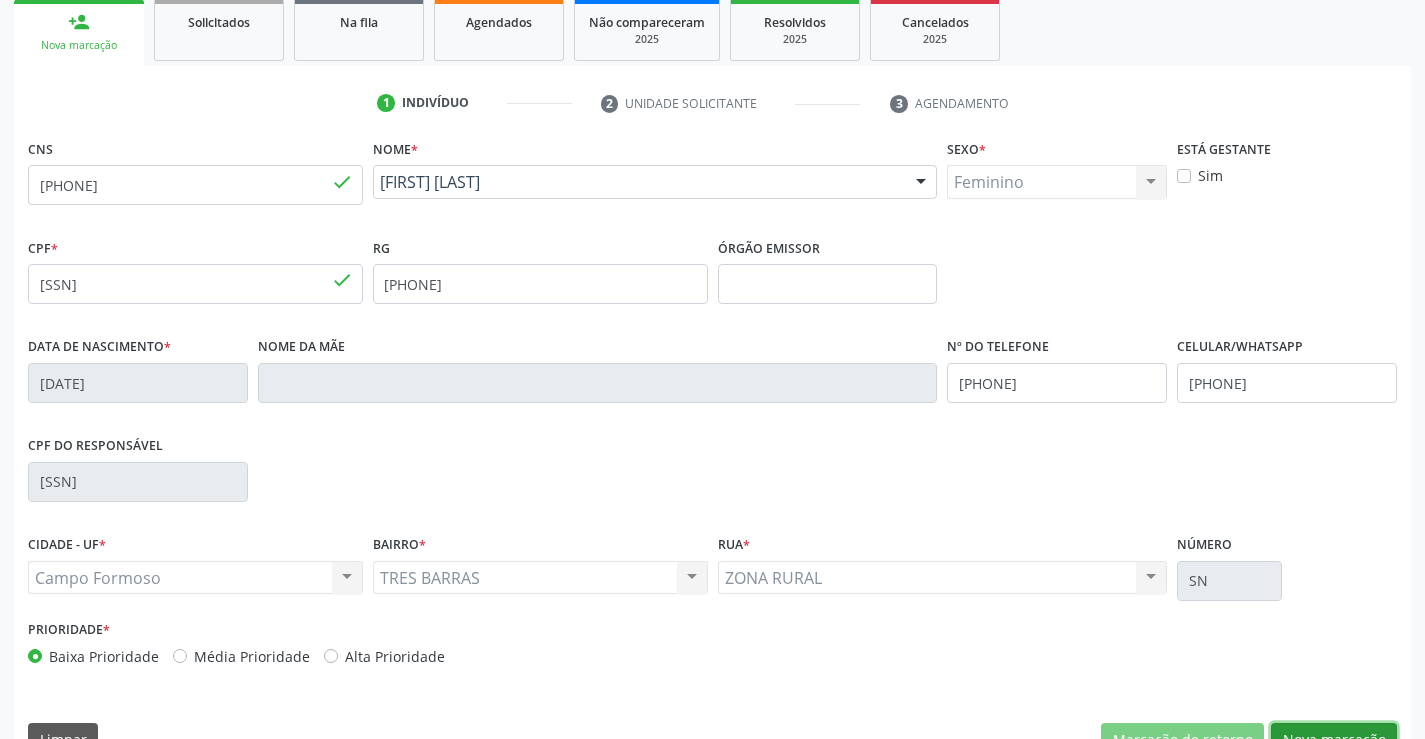 click on "Nova marcação" at bounding box center (1334, 740) 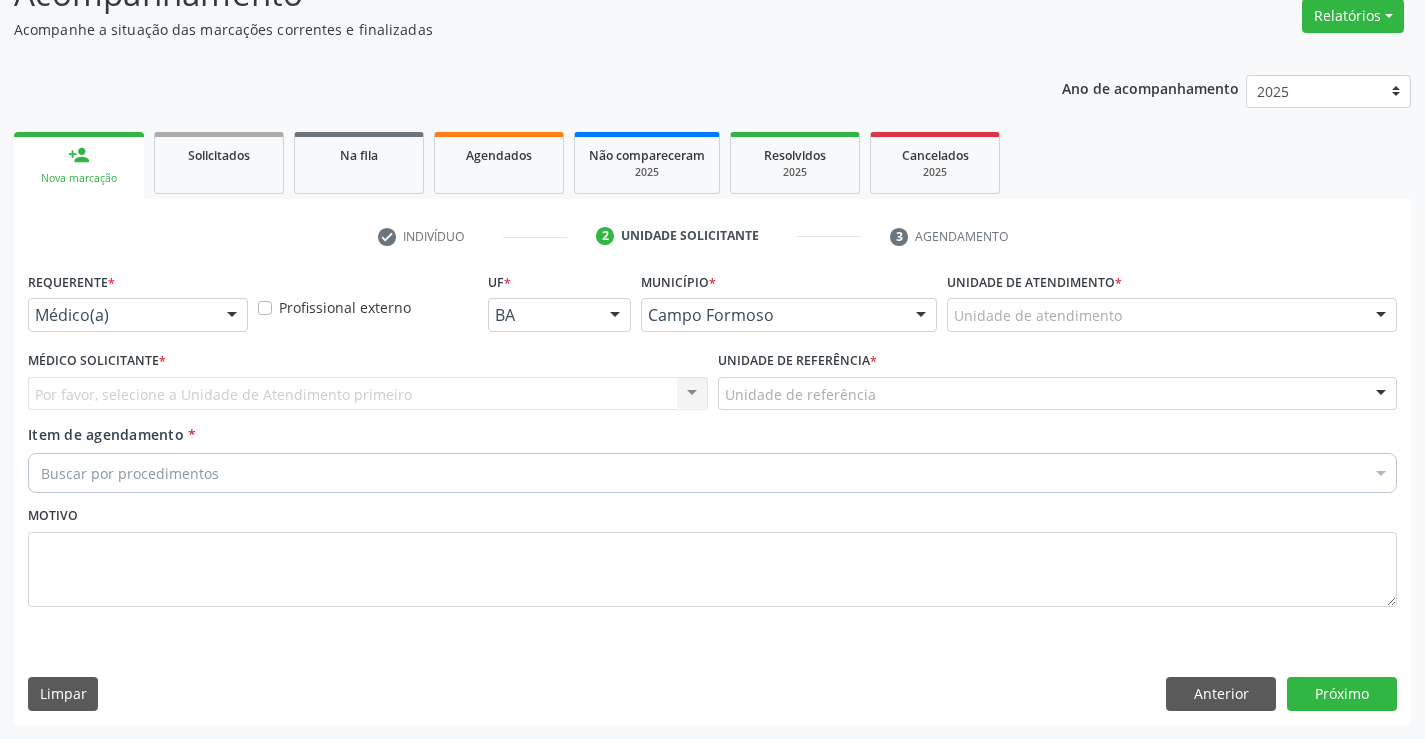 scroll, scrollTop: 167, scrollLeft: 0, axis: vertical 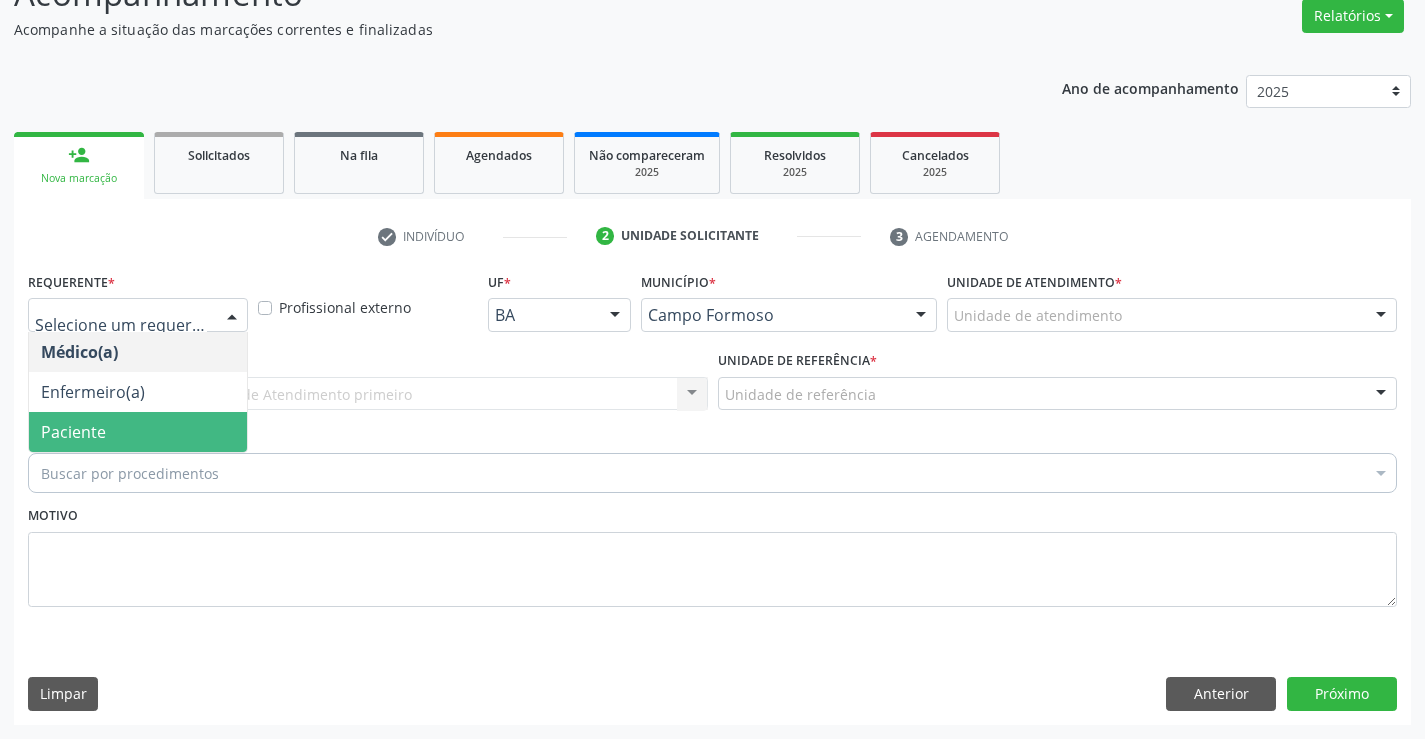 click on "Paciente" at bounding box center (138, 432) 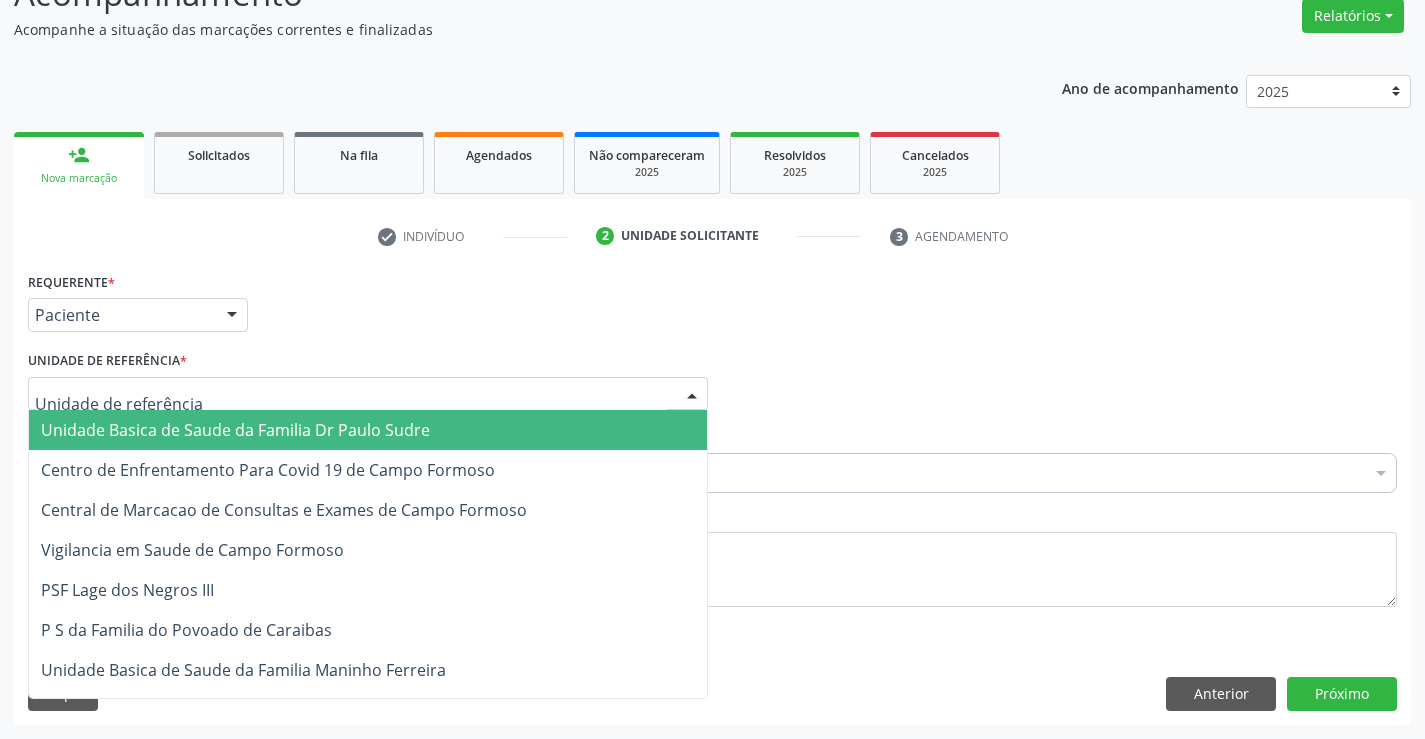 click on "Unidade Basica de Saude da Familia Dr Paulo Sudre" at bounding box center (235, 430) 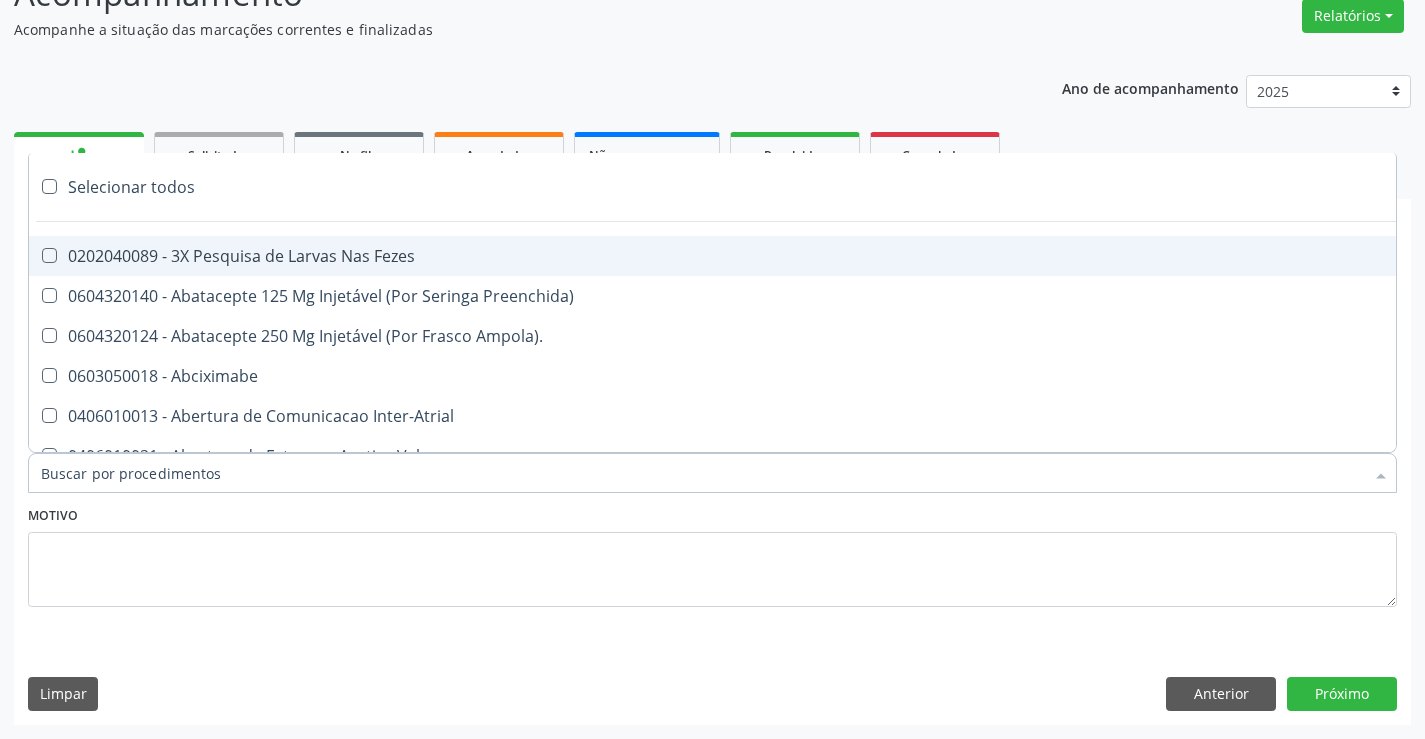click at bounding box center (712, 473) 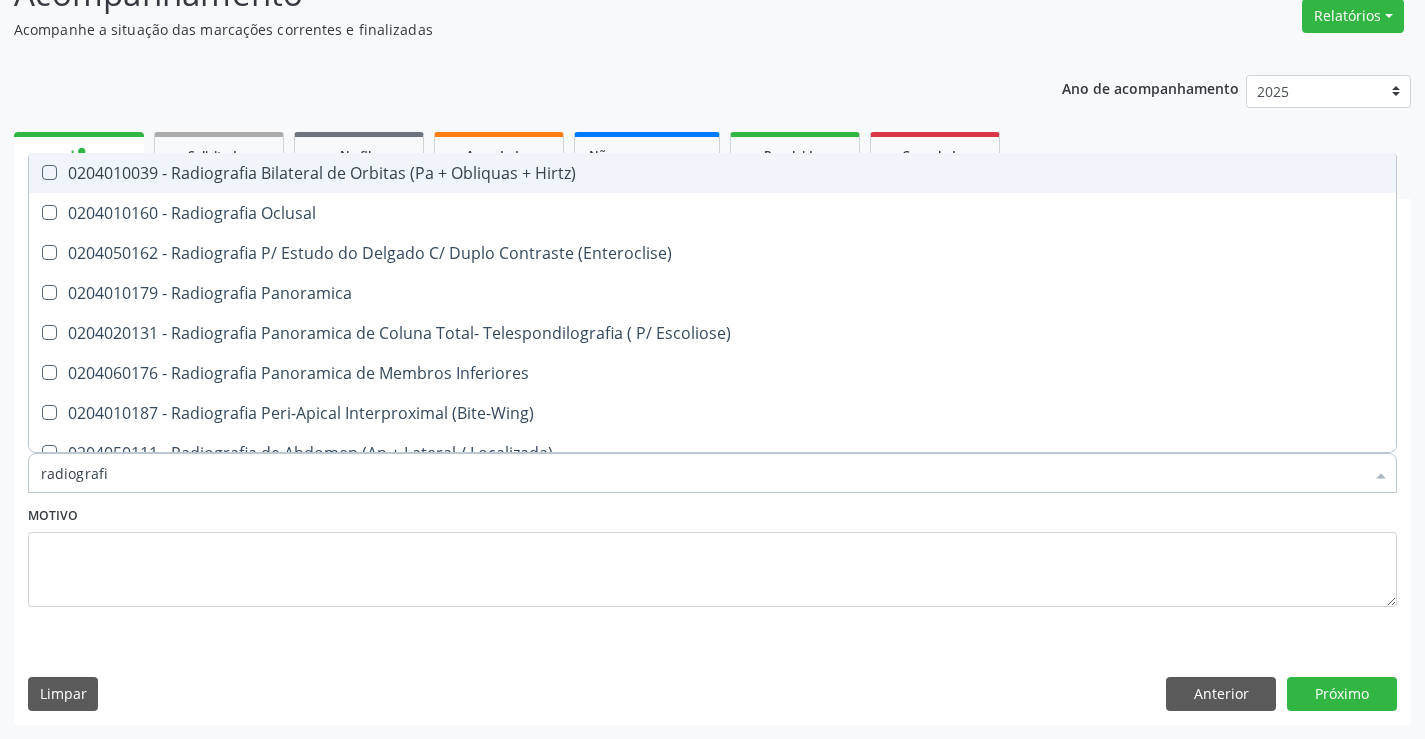 type on "radiografia" 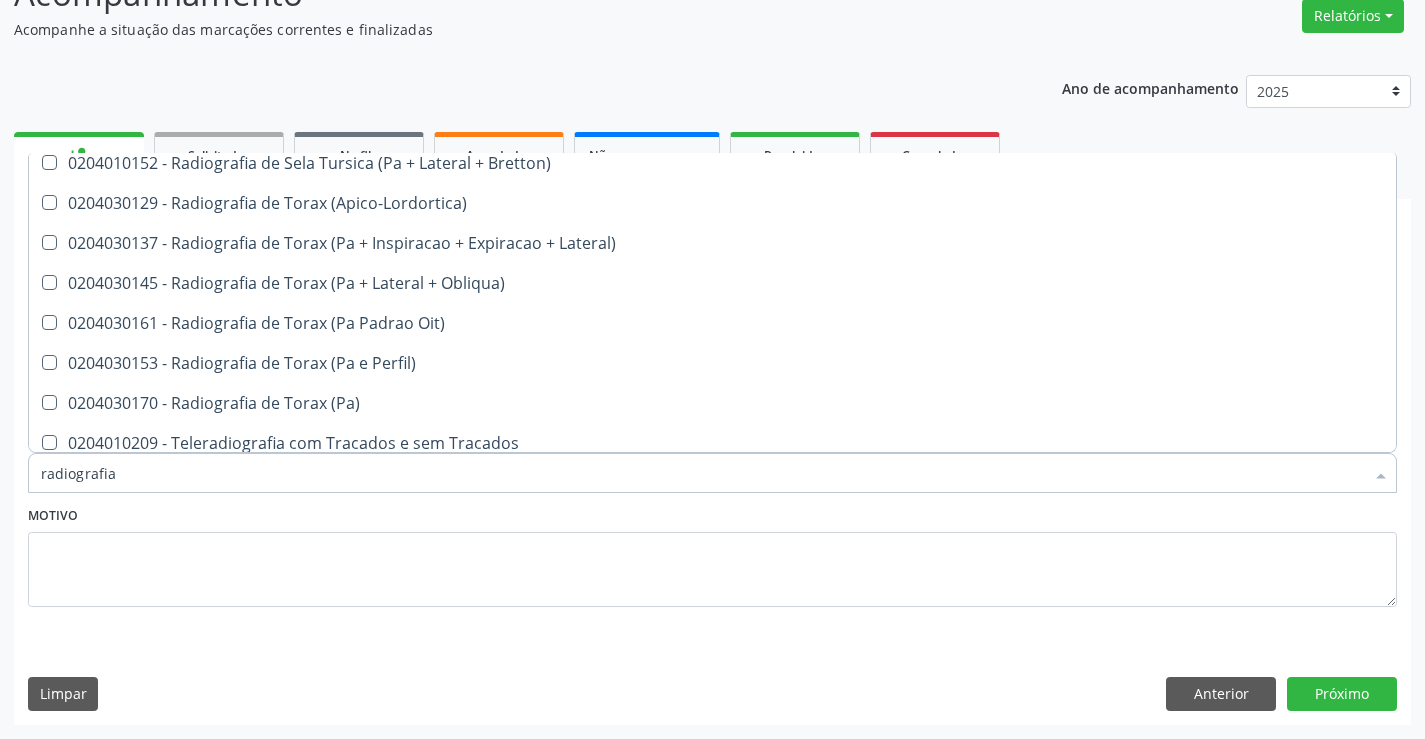 scroll, scrollTop: 2541, scrollLeft: 0, axis: vertical 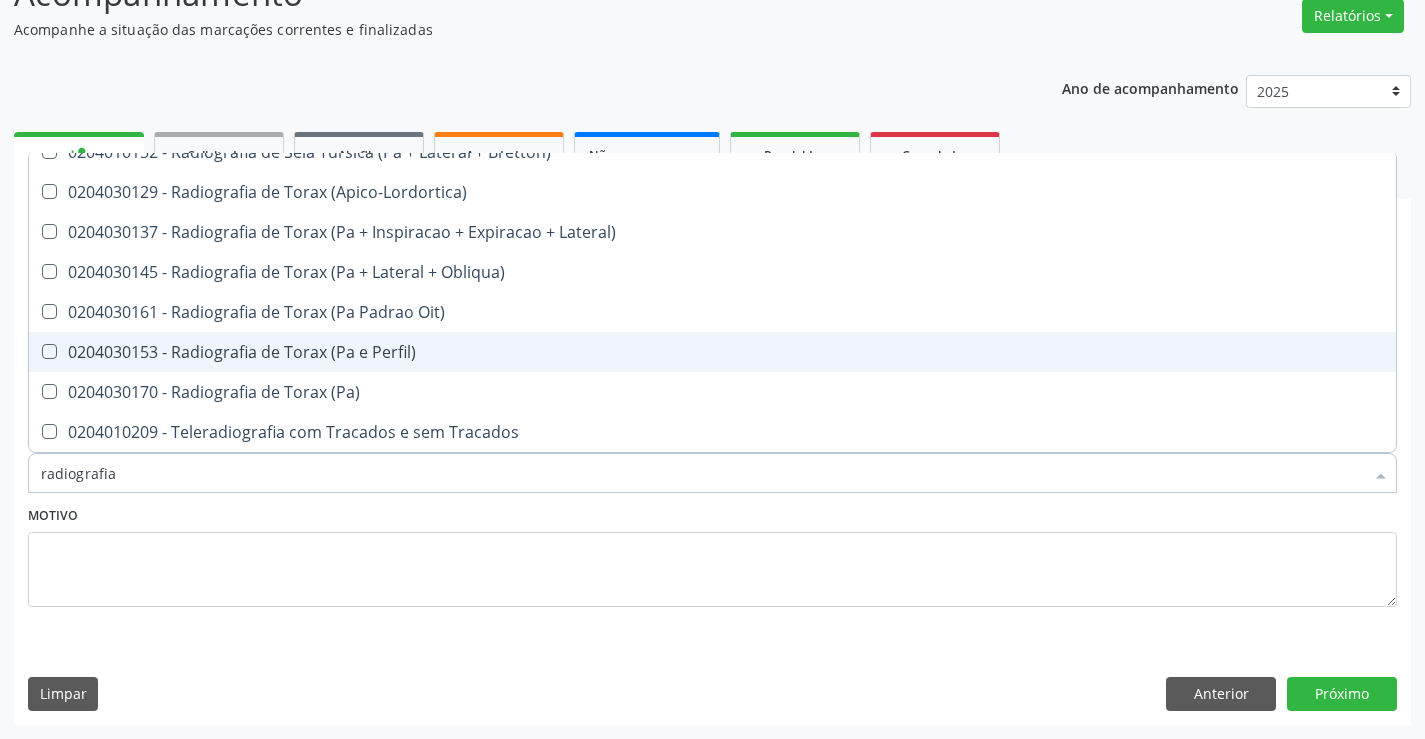 click on "0204030153 - Radiografia de Torax (Pa e Perfil)" at bounding box center (712, 352) 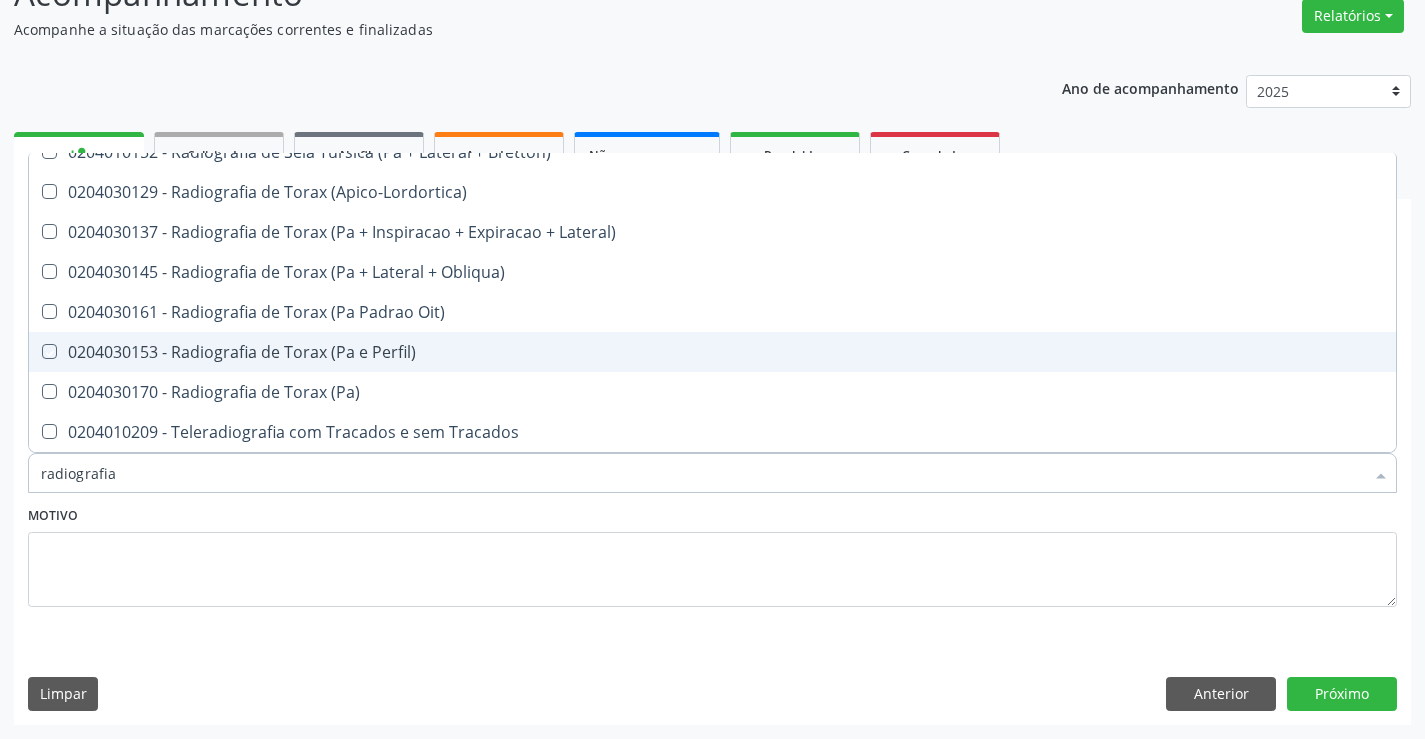 checkbox on "true" 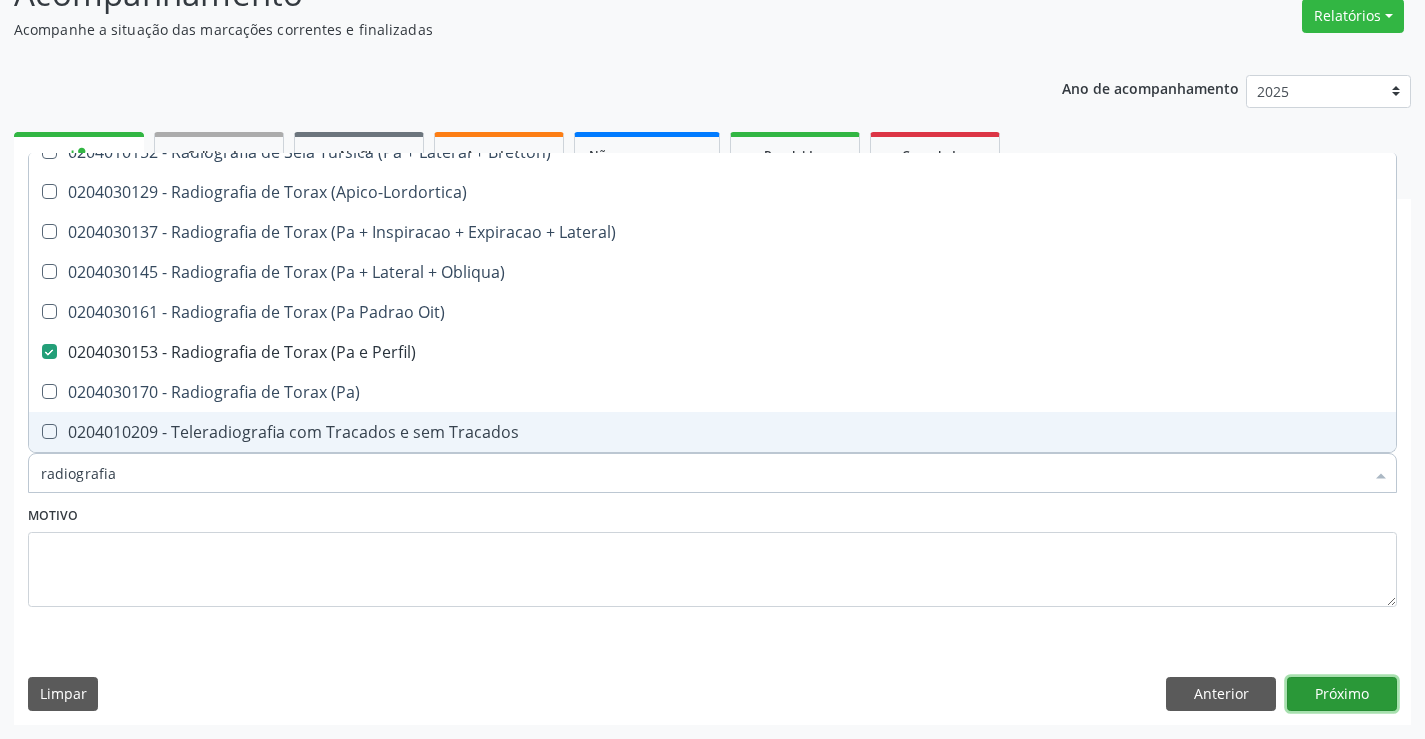 click on "Próximo" at bounding box center [1342, 694] 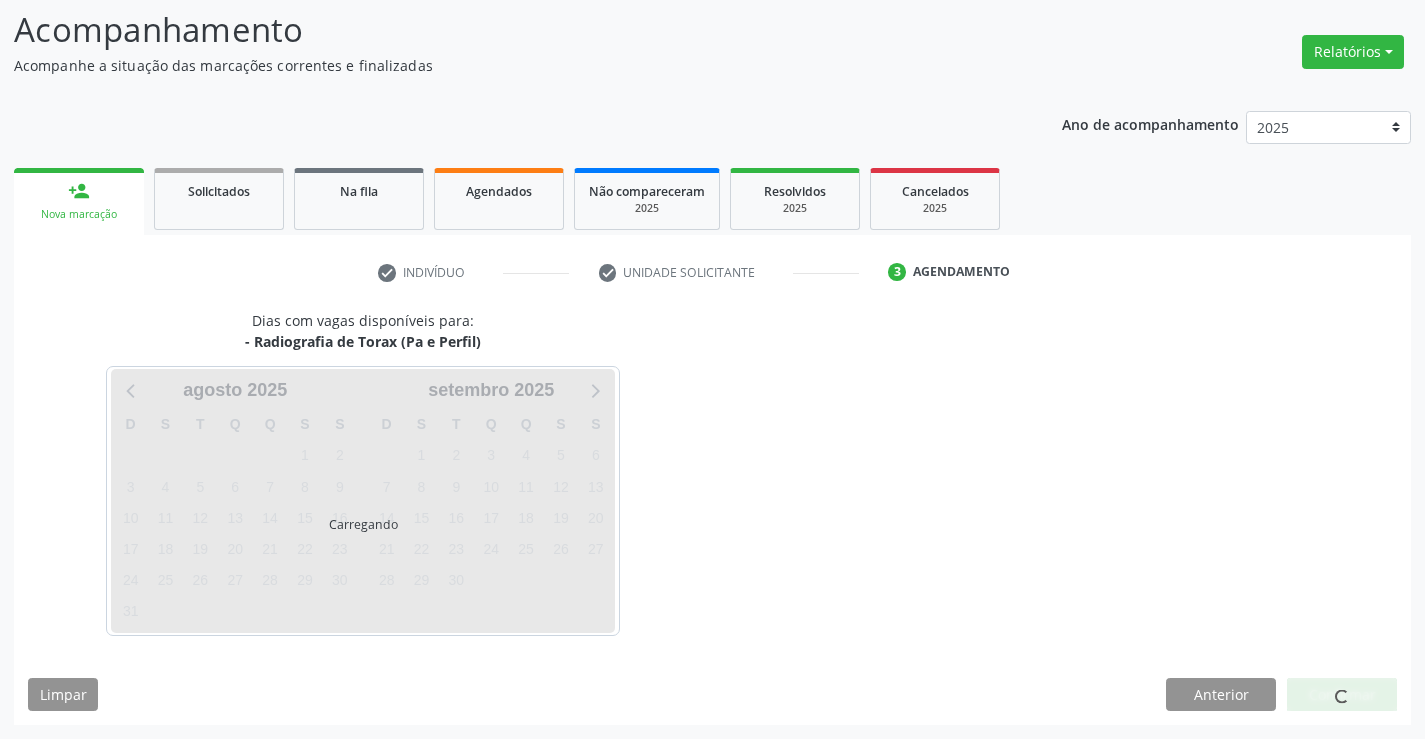 scroll, scrollTop: 131, scrollLeft: 0, axis: vertical 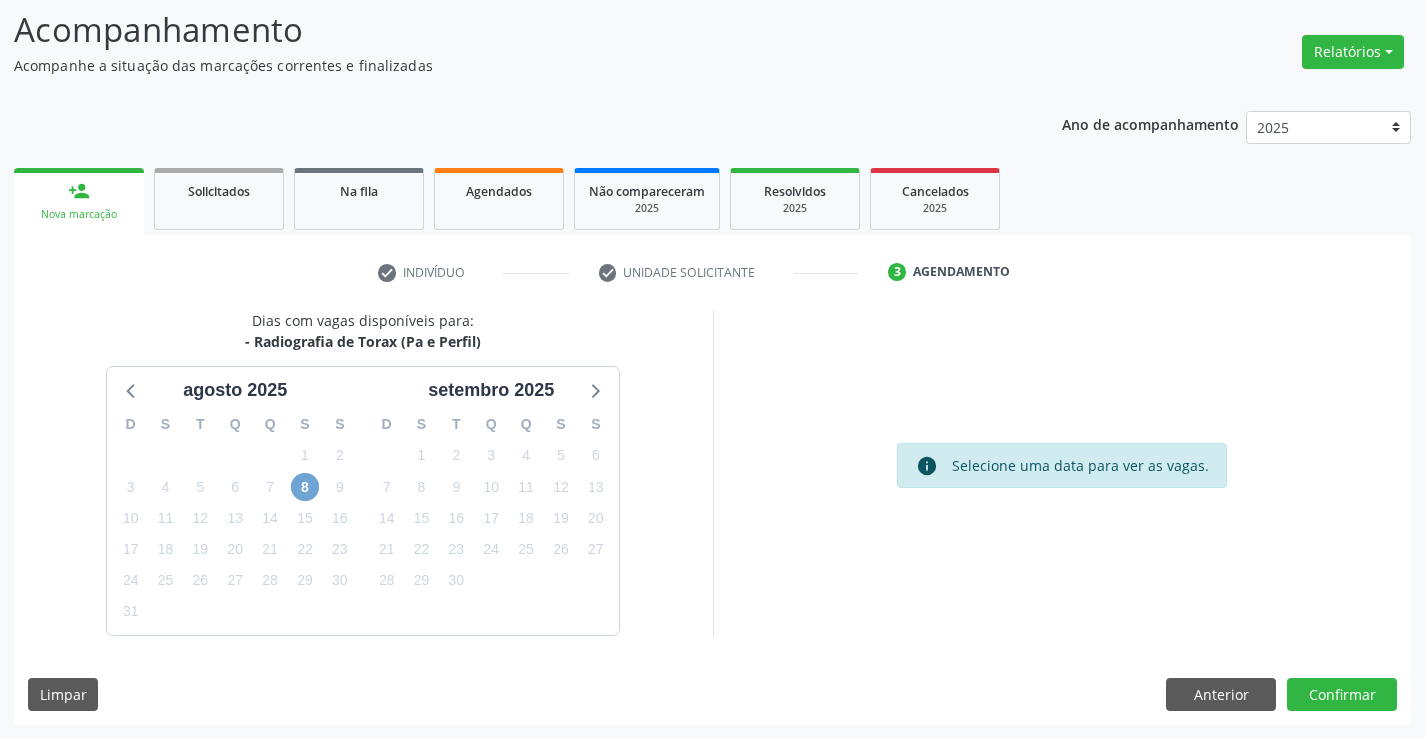 click on "8" at bounding box center (305, 487) 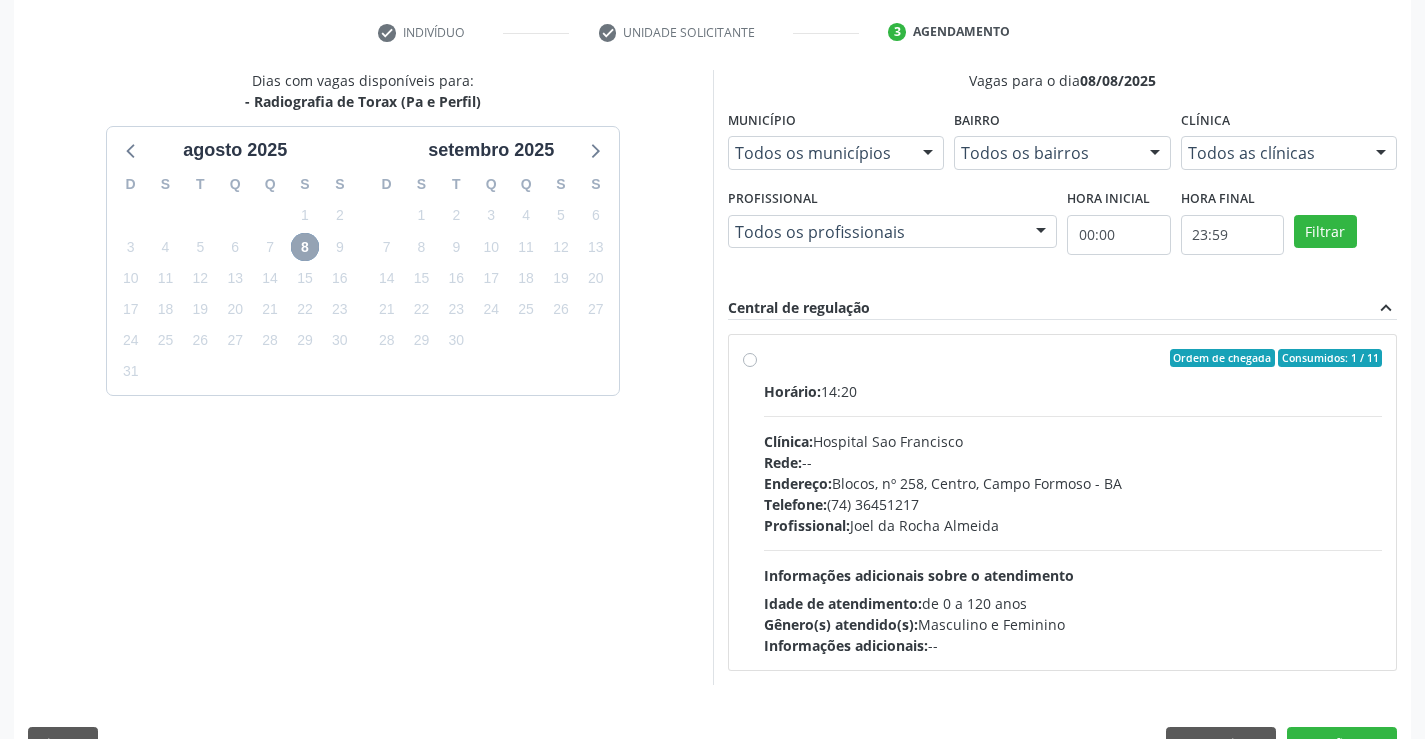 scroll, scrollTop: 420, scrollLeft: 0, axis: vertical 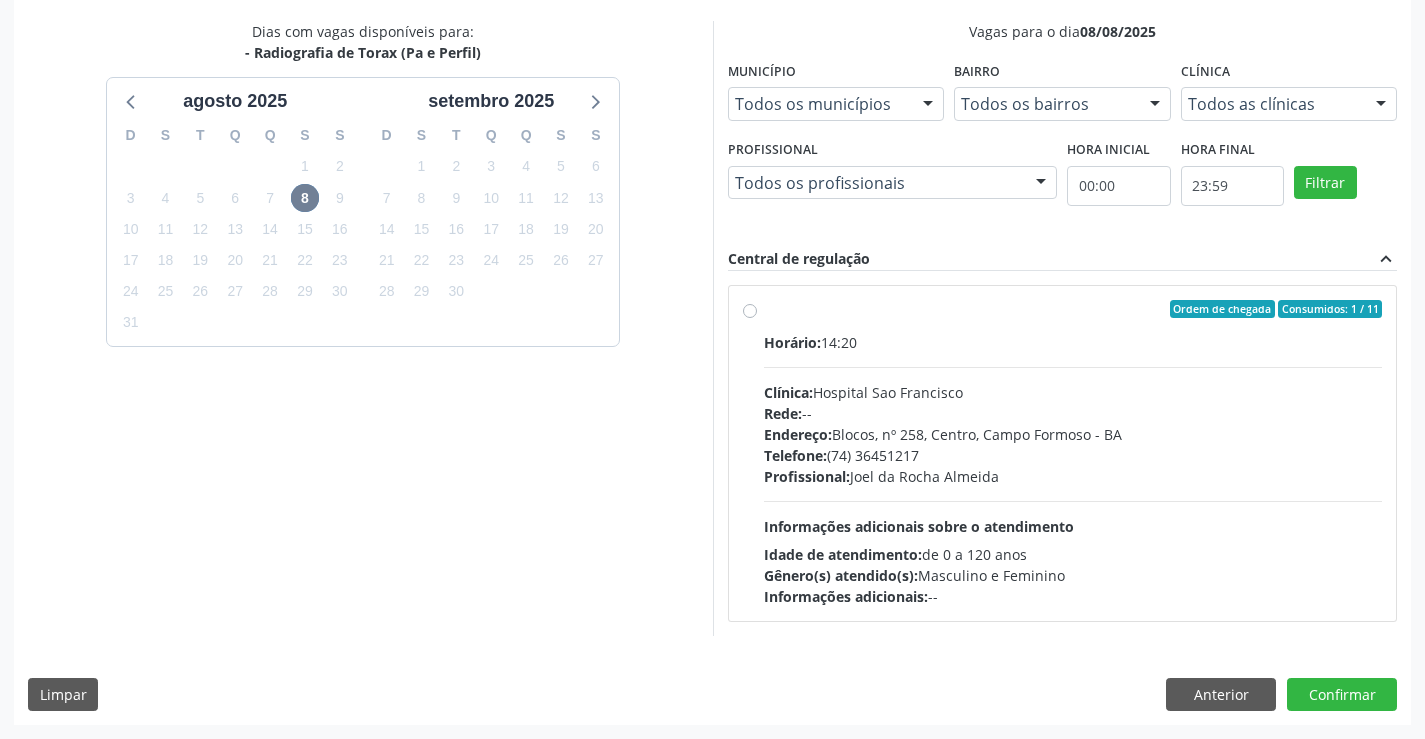 click on "Ordem de chegada
Consumidos: 1 / 11" at bounding box center [1073, 309] 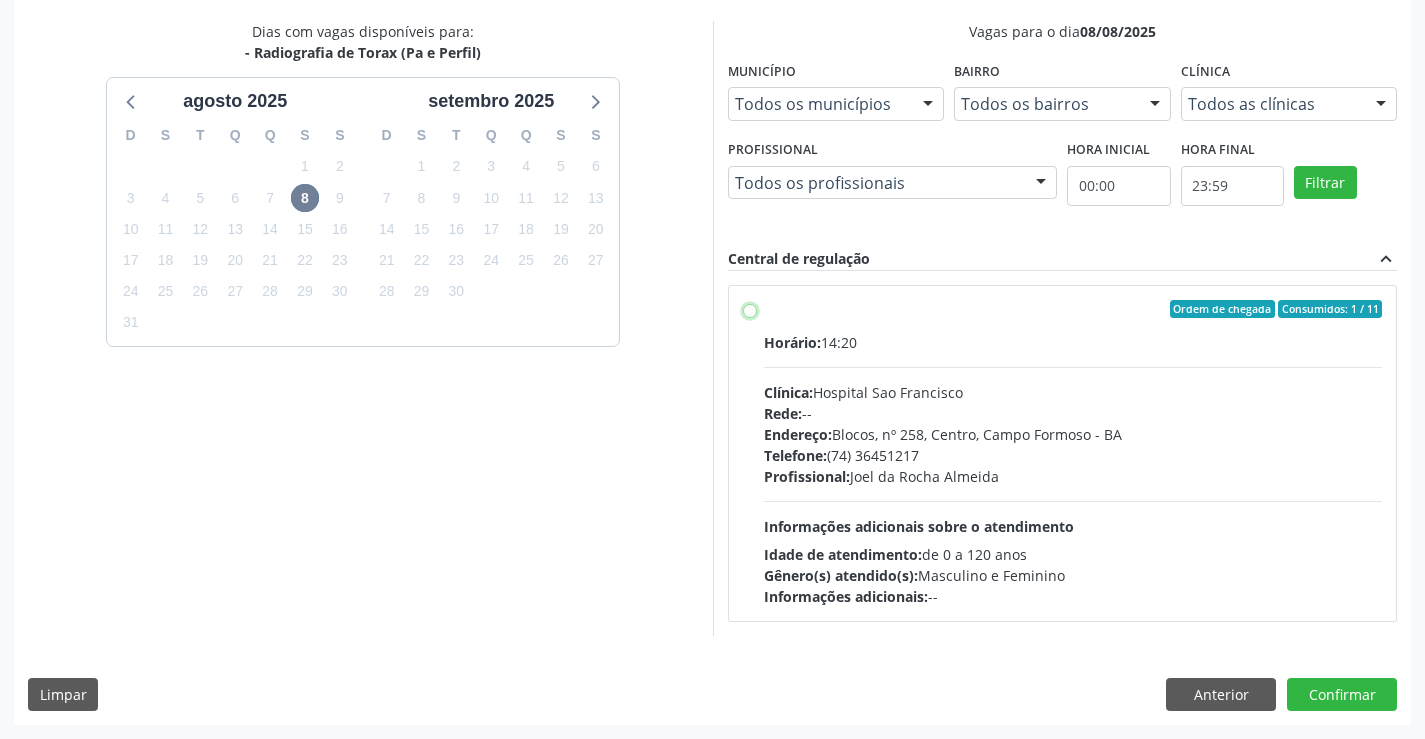 radio on "true" 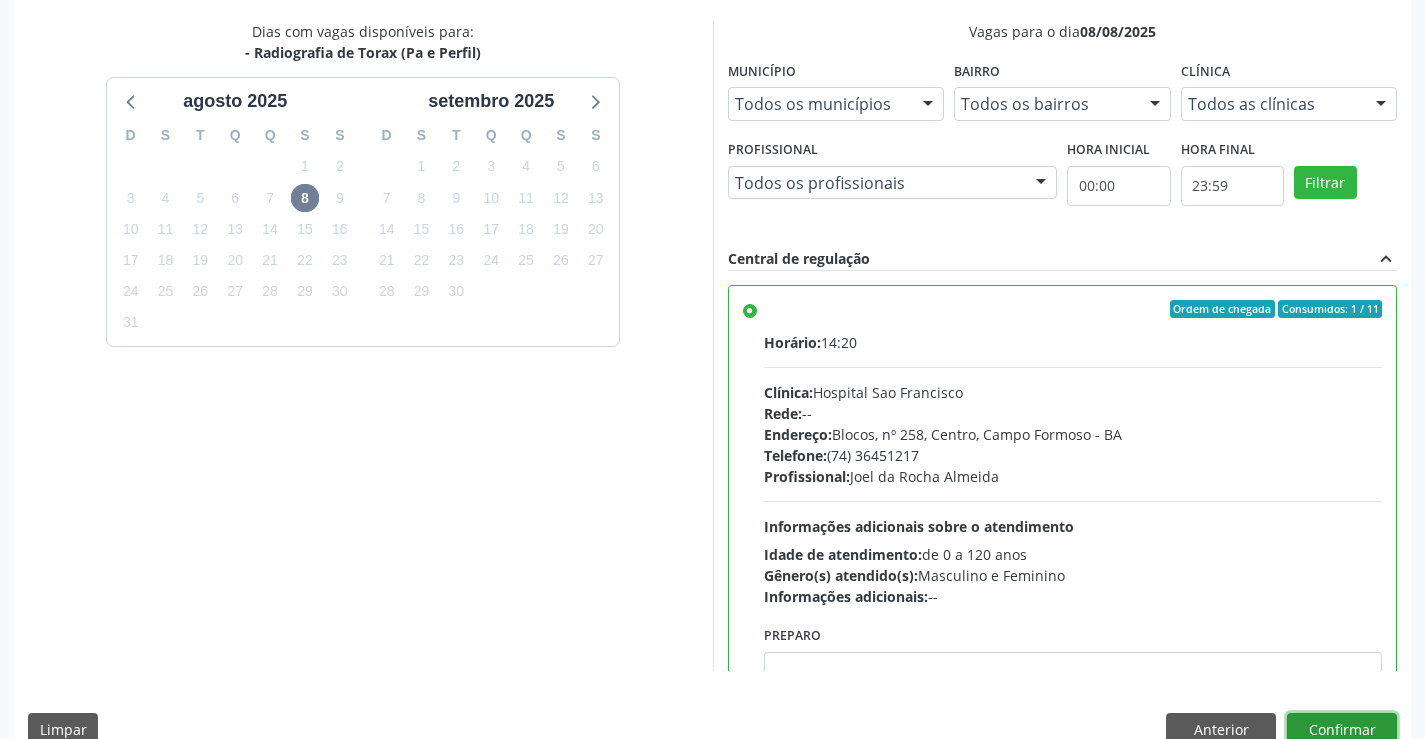 click on "Confirmar" at bounding box center [1342, 730] 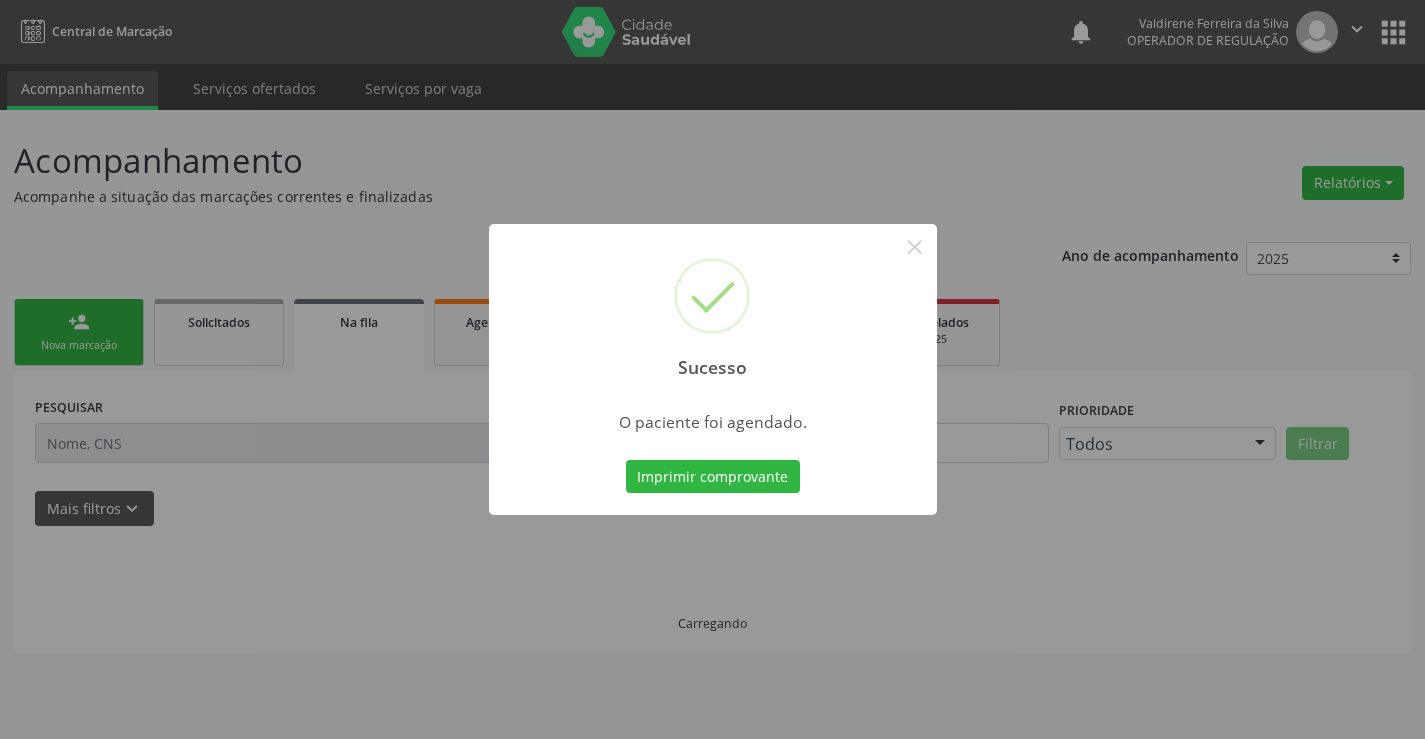 scroll, scrollTop: 0, scrollLeft: 0, axis: both 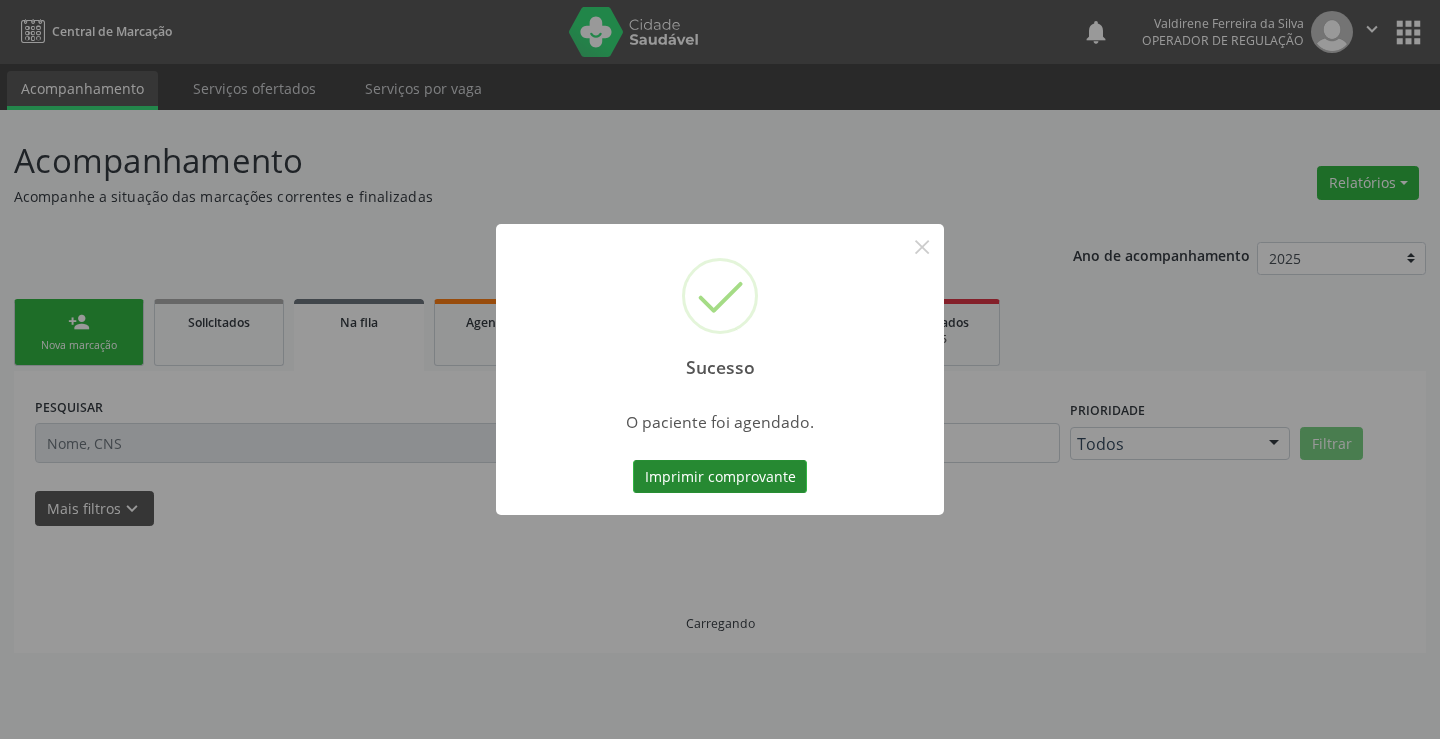 click on "Imprimir comprovante" at bounding box center (720, 477) 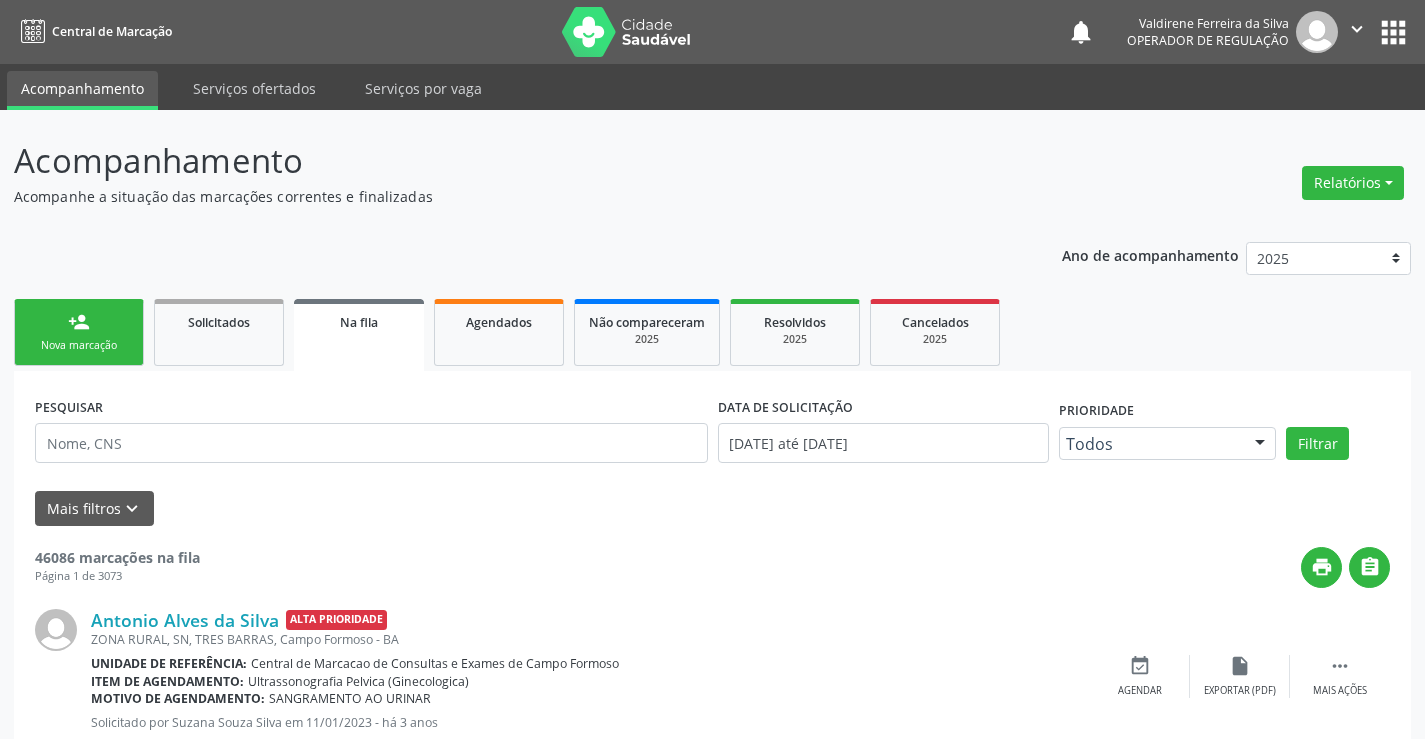 click on "person_add
Nova marcação" at bounding box center (79, 332) 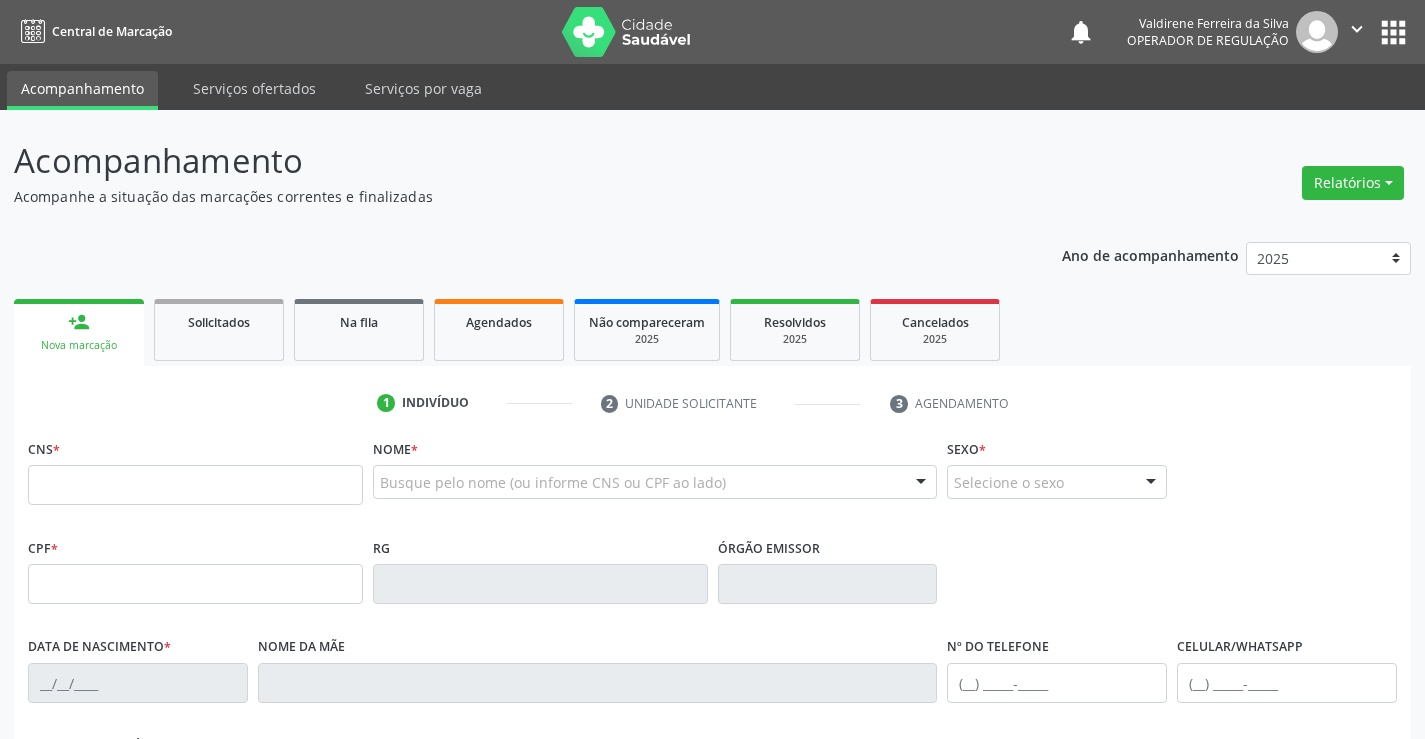 click on "" at bounding box center (1357, 29) 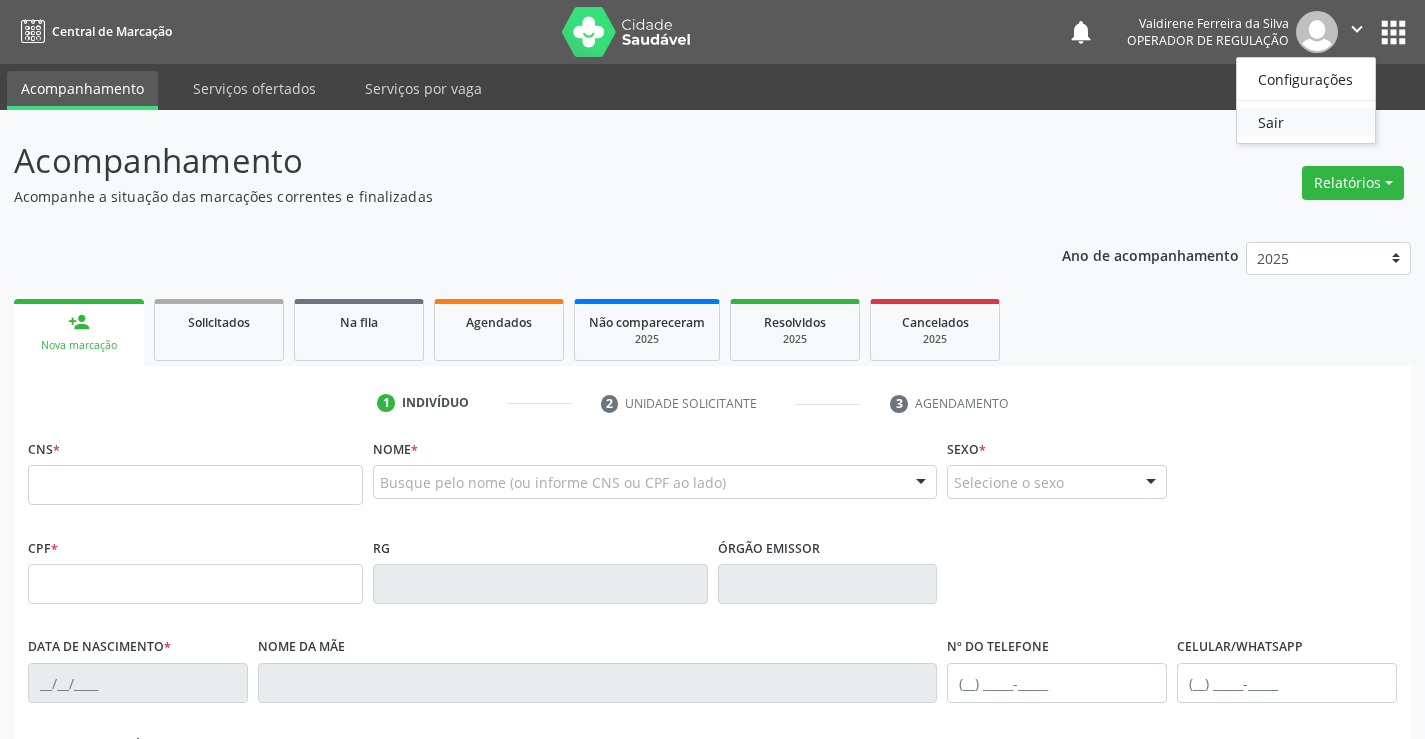 click on "Sair" at bounding box center [1306, 122] 